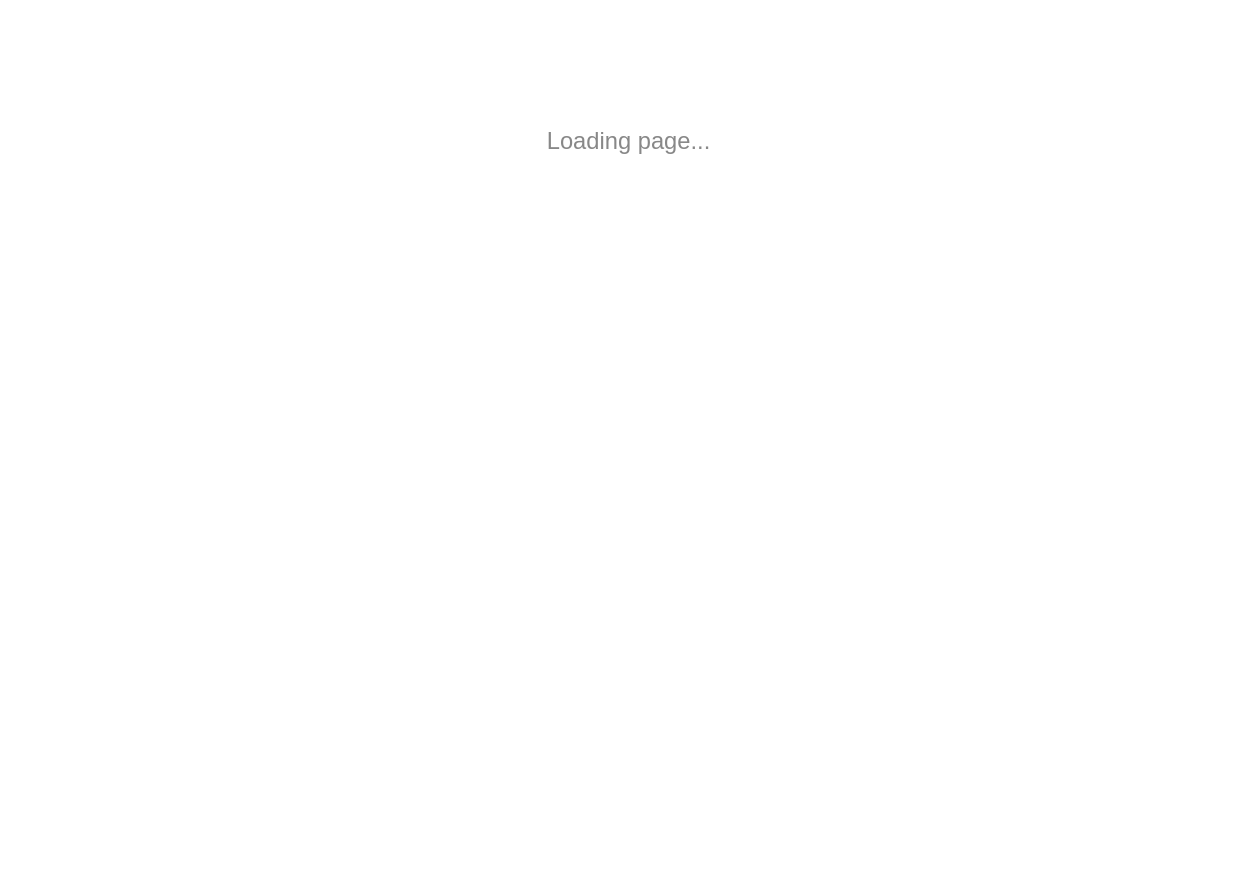 scroll, scrollTop: 0, scrollLeft: 0, axis: both 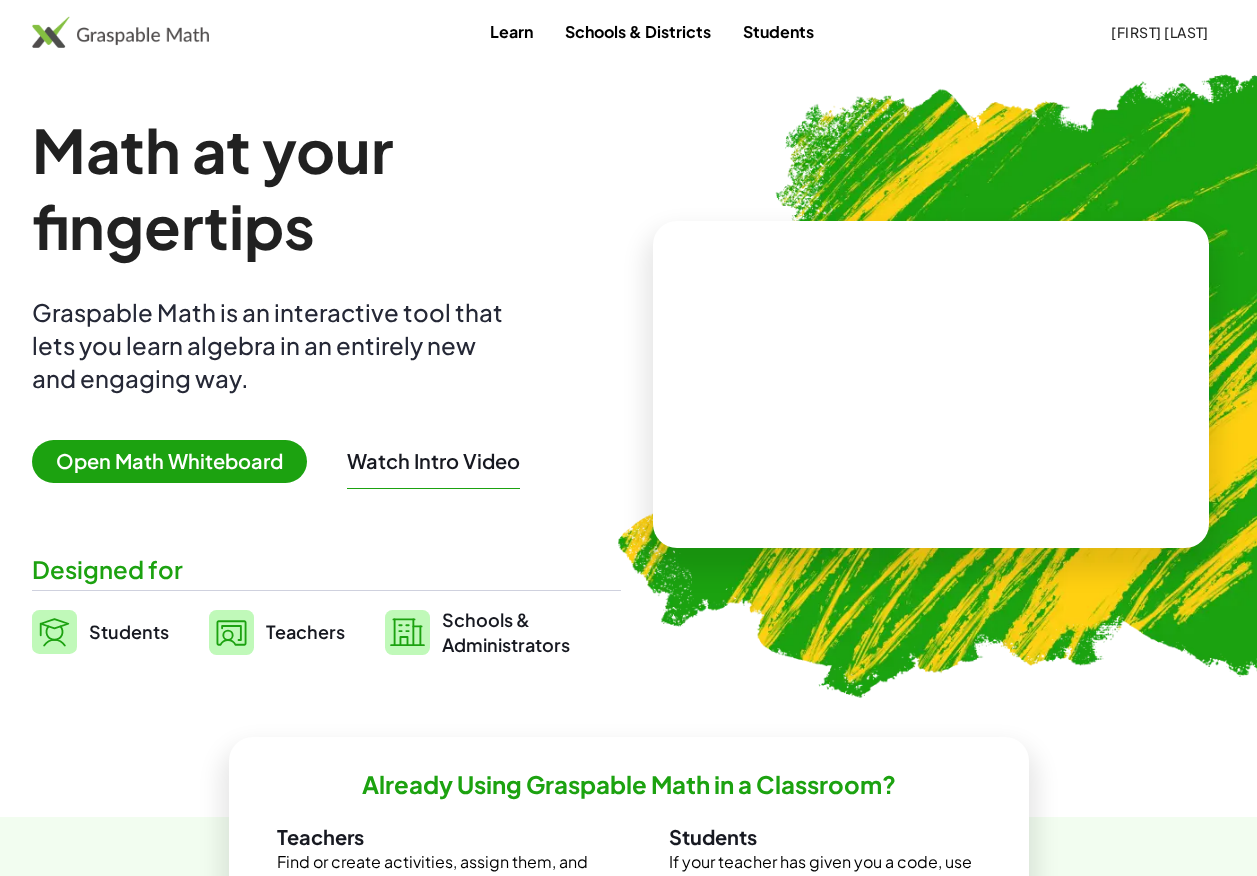 click on "Math at your fingertips Graspable Math is an interactive tool that lets you learn algebra in an entirely new and engaging way. Open Math Whiteboard  Watch Intro Video   Designed for  Students Teachers Schools &   Administrators" at bounding box center [326, 384] 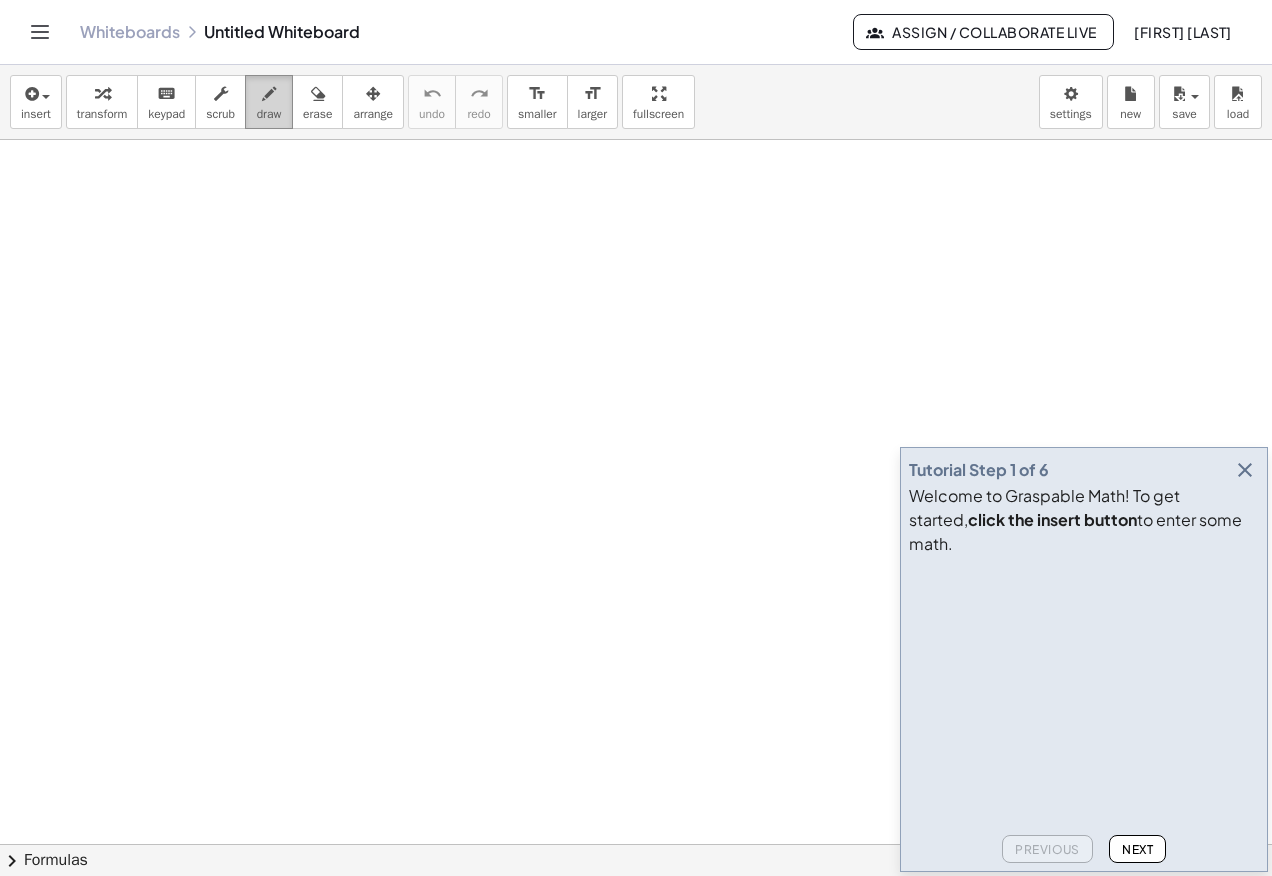 click on "draw" at bounding box center [269, 102] 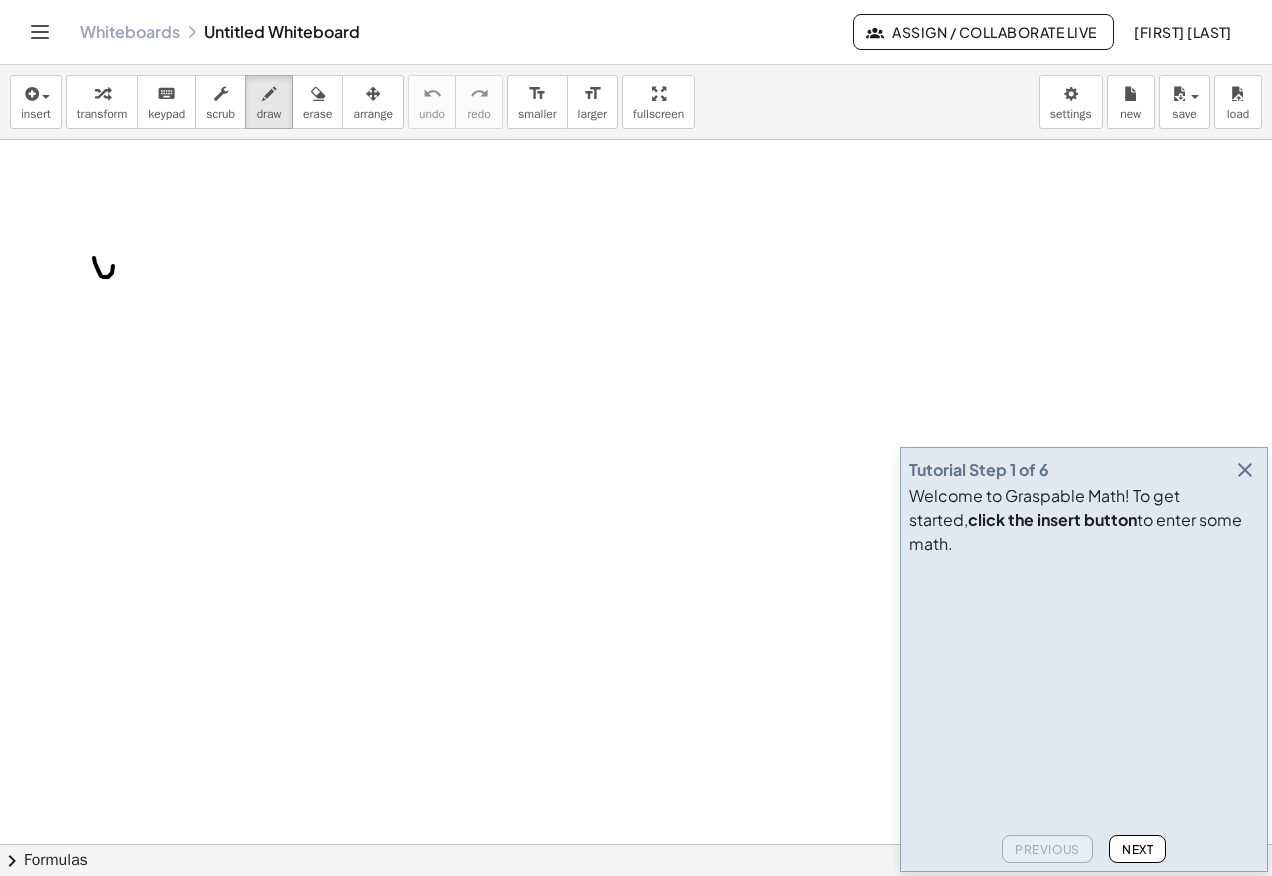 drag, startPoint x: 94, startPoint y: 258, endPoint x: 100, endPoint y: 307, distance: 49.365982 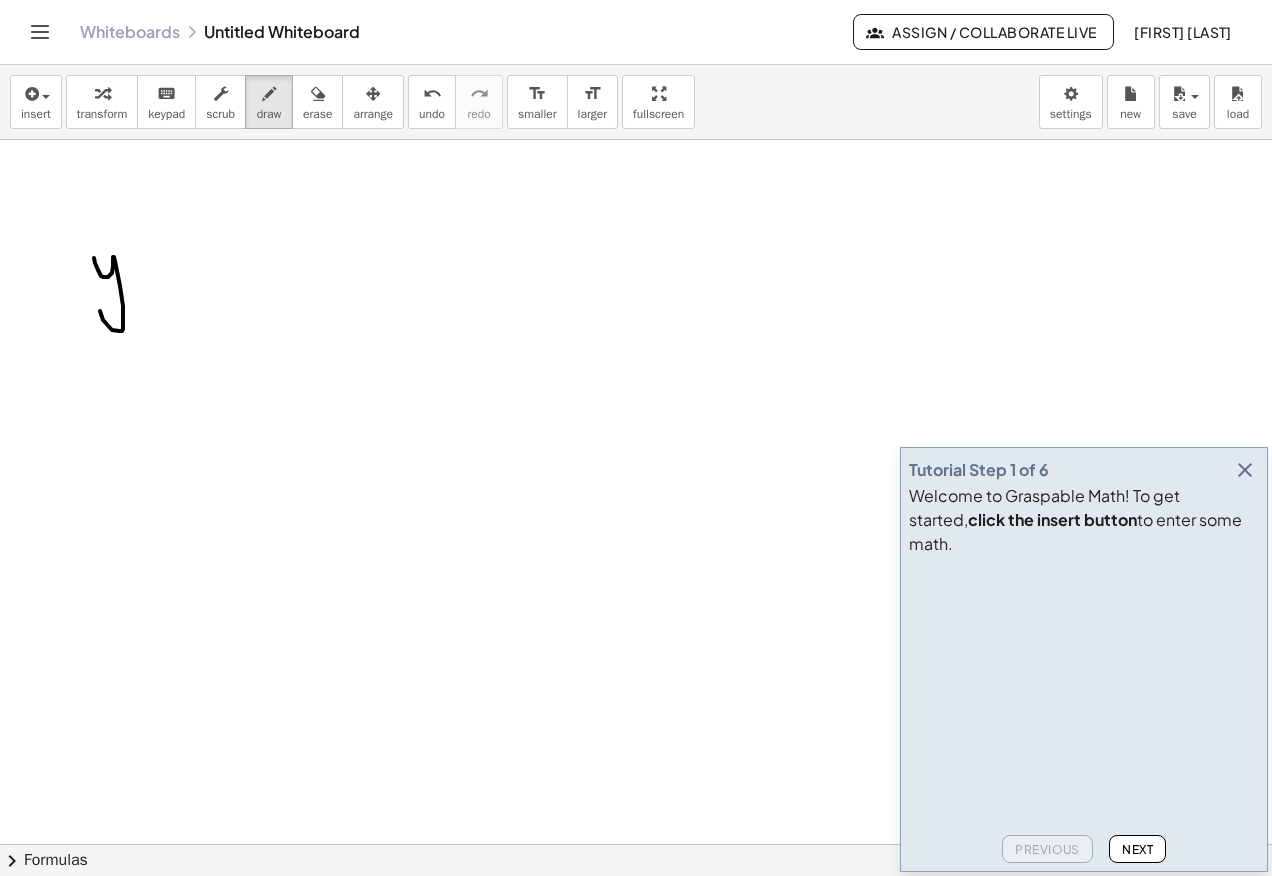 click at bounding box center (636, 909) 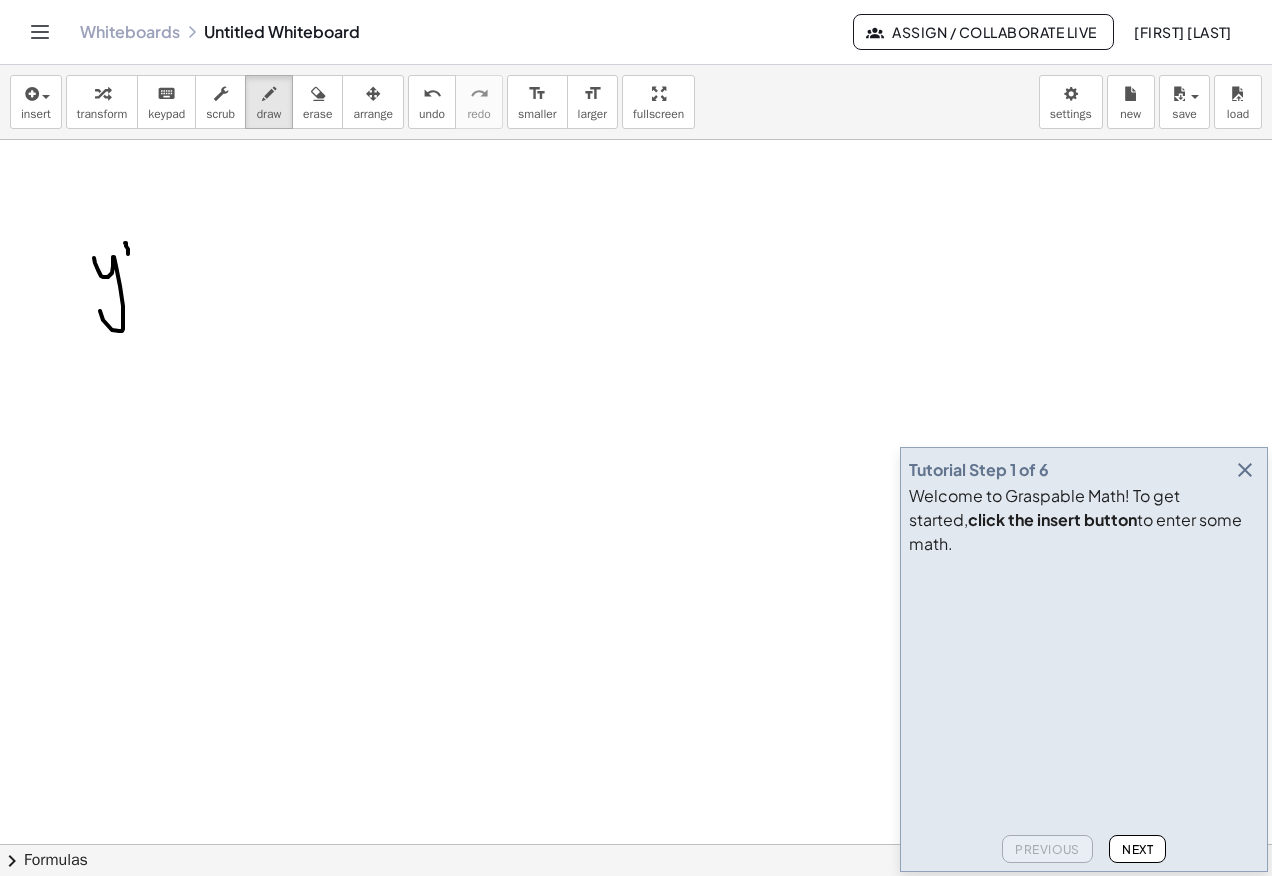click at bounding box center [636, 909] 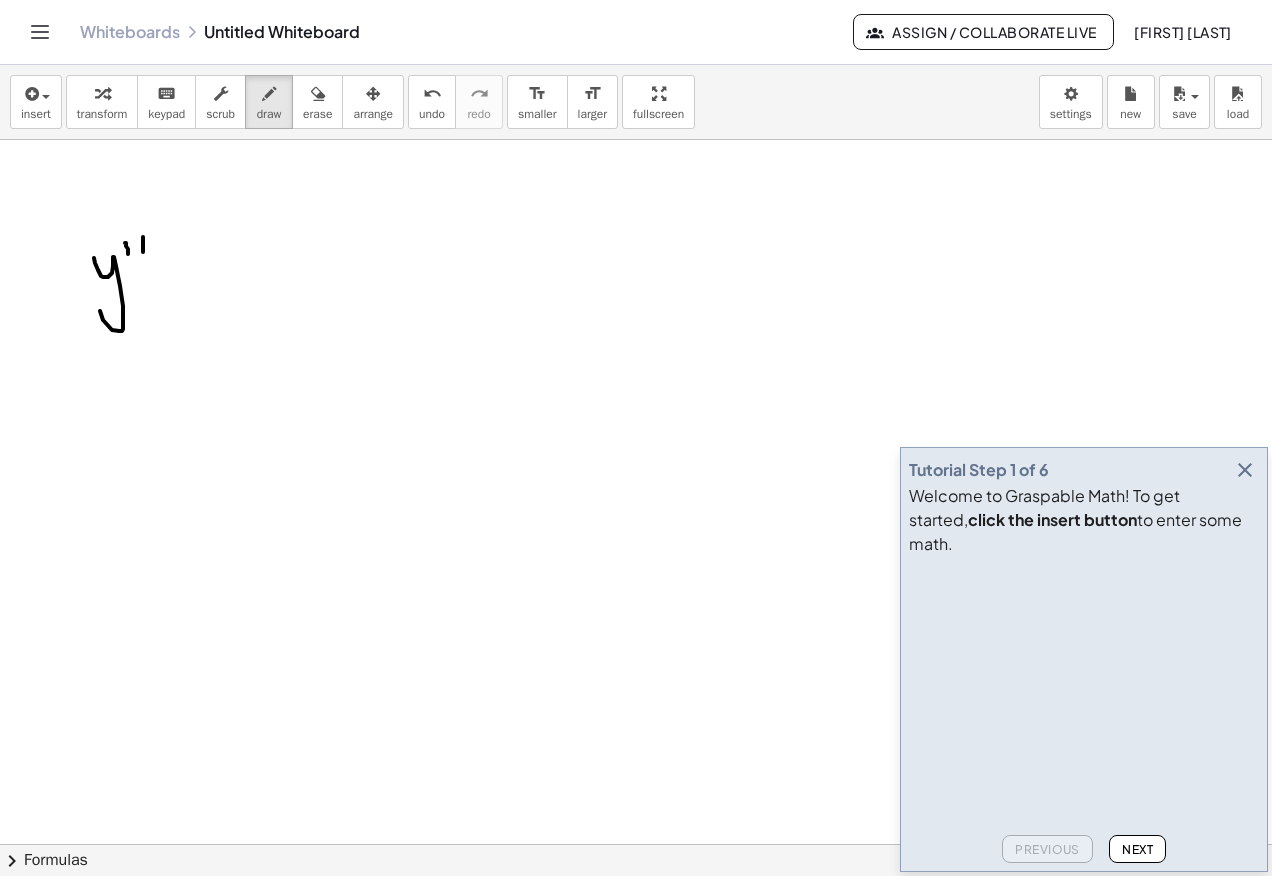 drag, startPoint x: 169, startPoint y: 304, endPoint x: 222, endPoint y: 302, distance: 53.037724 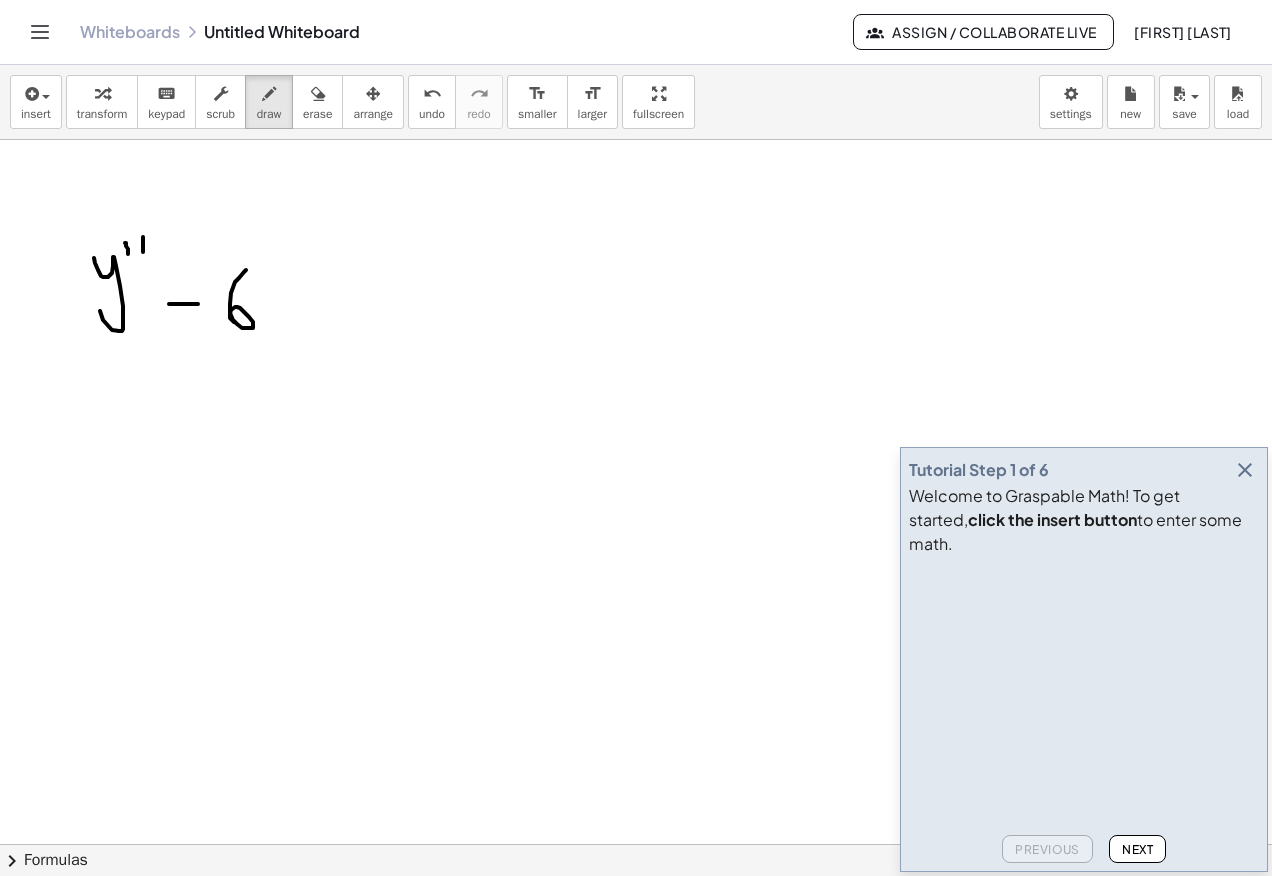 drag, startPoint x: 231, startPoint y: 293, endPoint x: 239, endPoint y: 328, distance: 35.902645 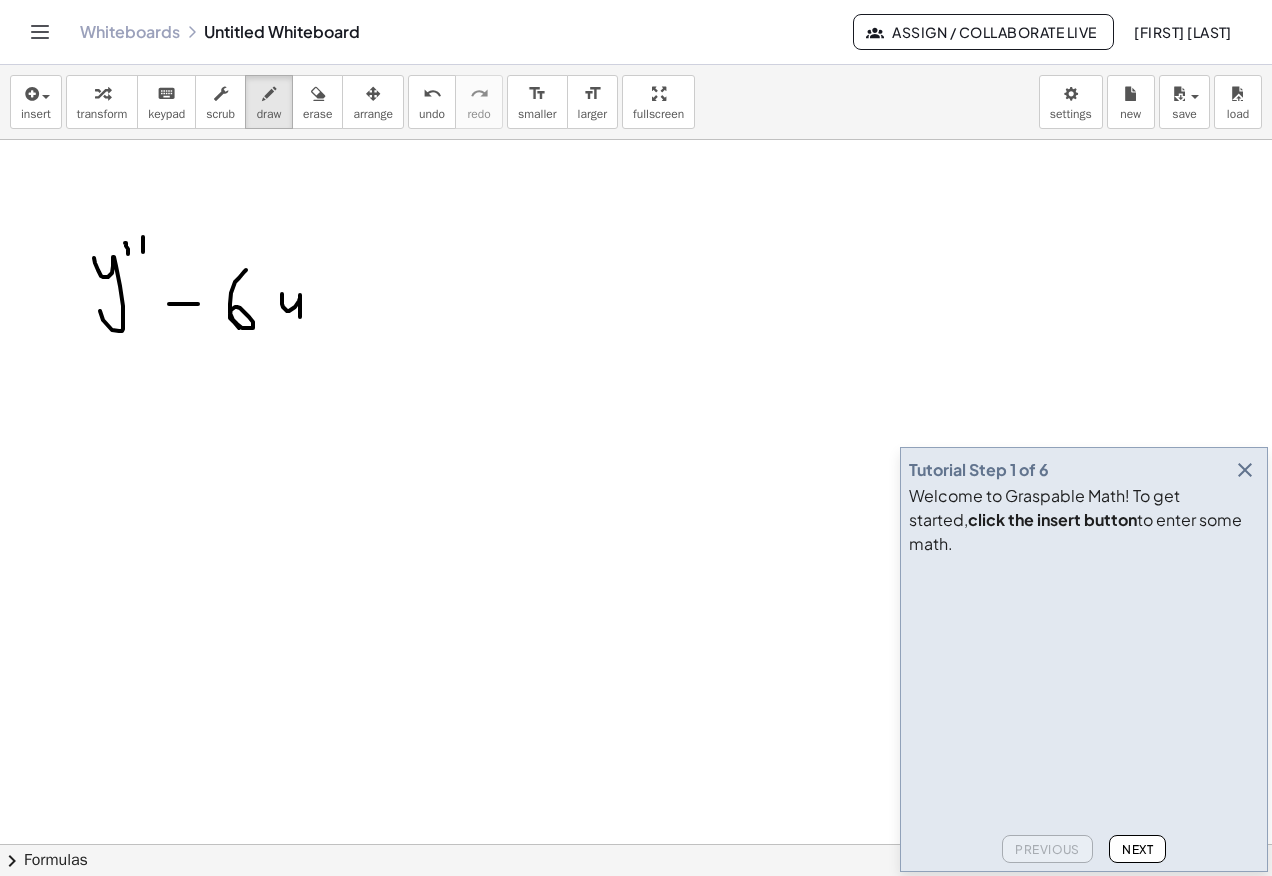 drag, startPoint x: 282, startPoint y: 299, endPoint x: 263, endPoint y: 338, distance: 43.382023 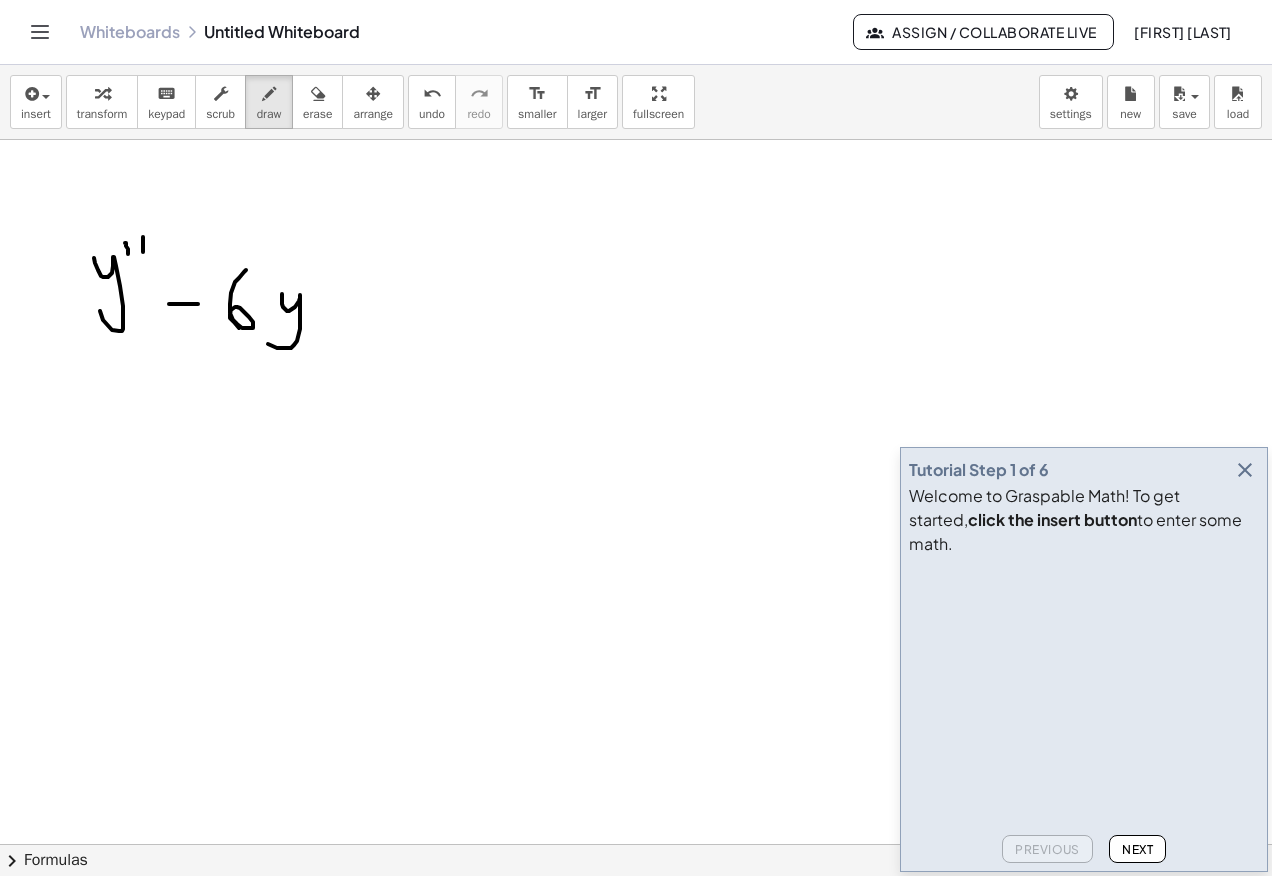 drag, startPoint x: 318, startPoint y: 267, endPoint x: 320, endPoint y: 302, distance: 35.057095 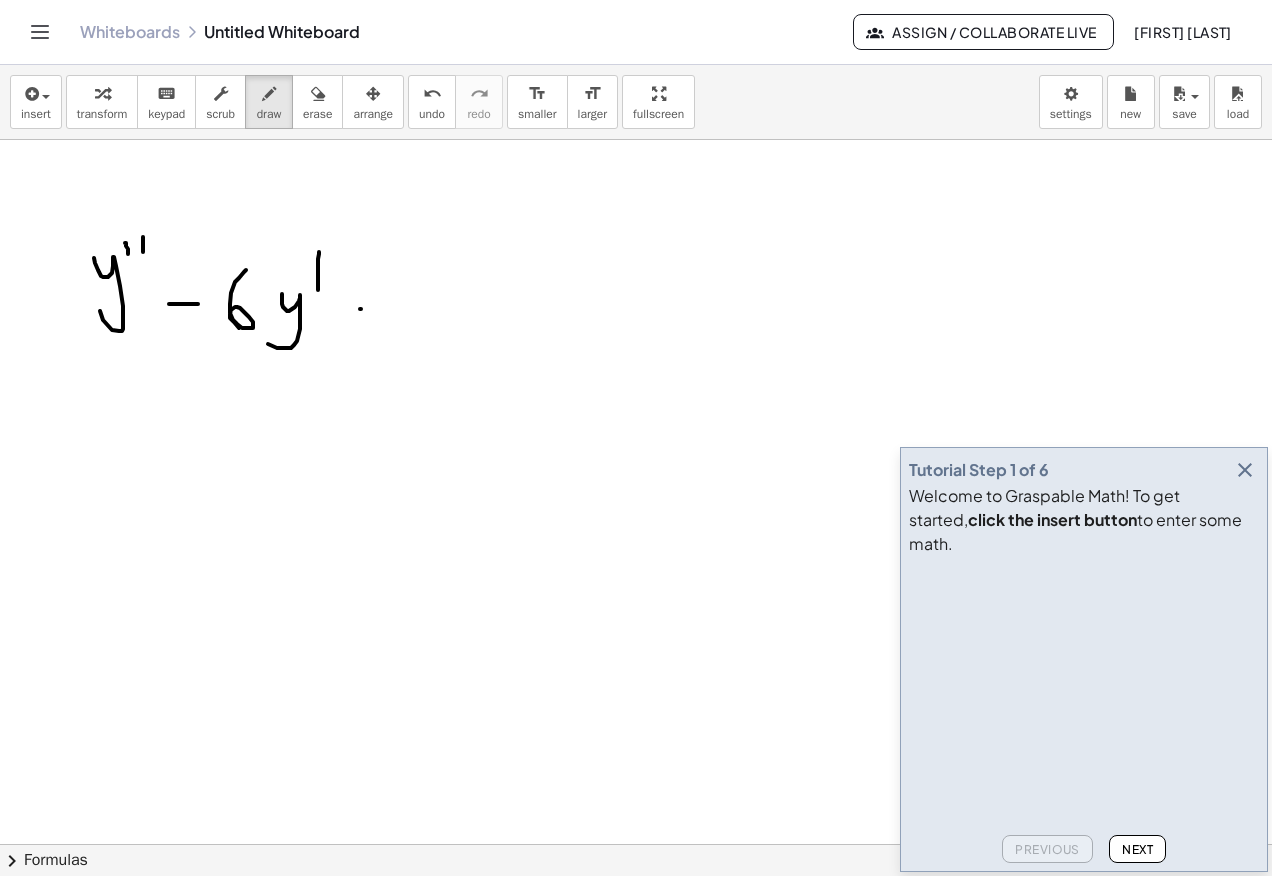 drag, startPoint x: 360, startPoint y: 309, endPoint x: 354, endPoint y: 336, distance: 27.658634 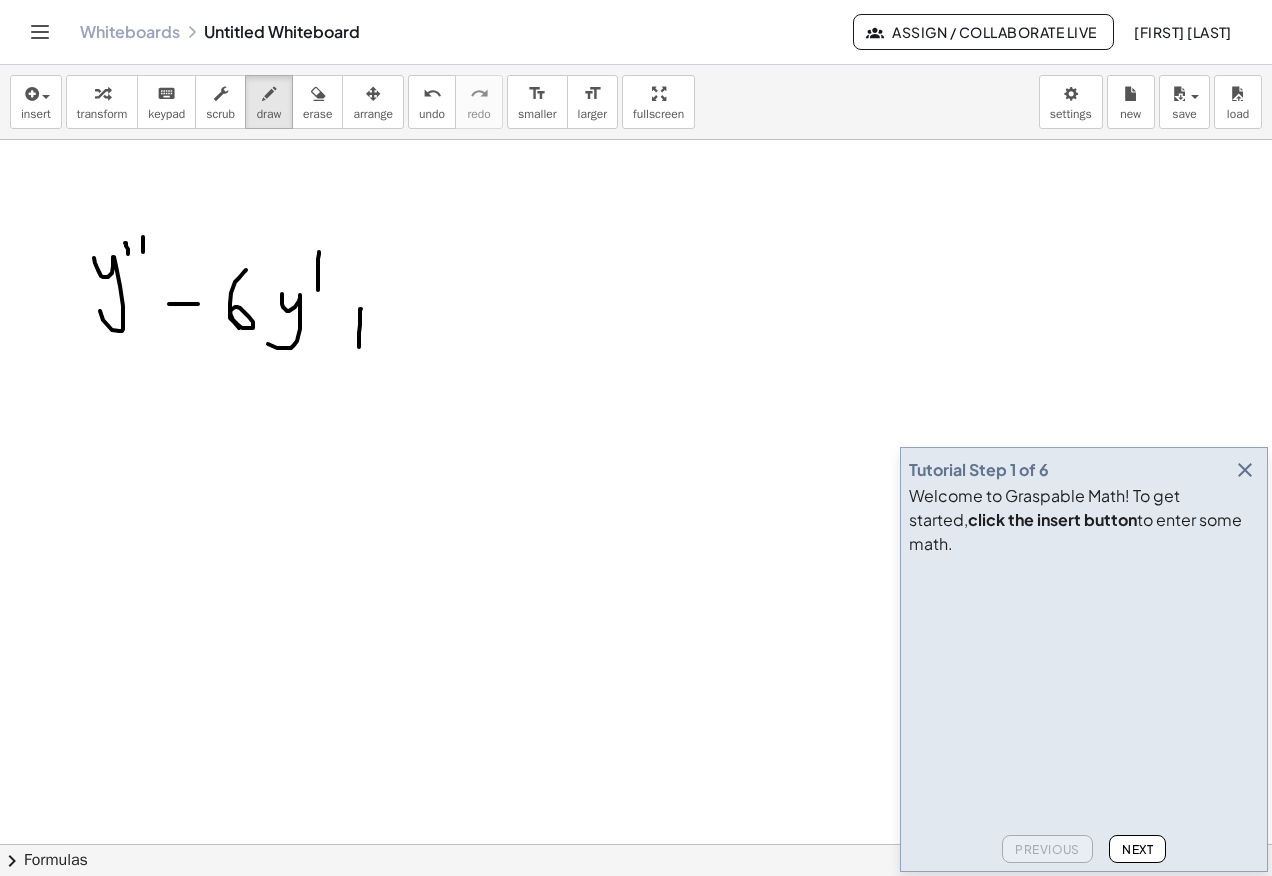 drag, startPoint x: 328, startPoint y: 319, endPoint x: 405, endPoint y: 323, distance: 77.10383 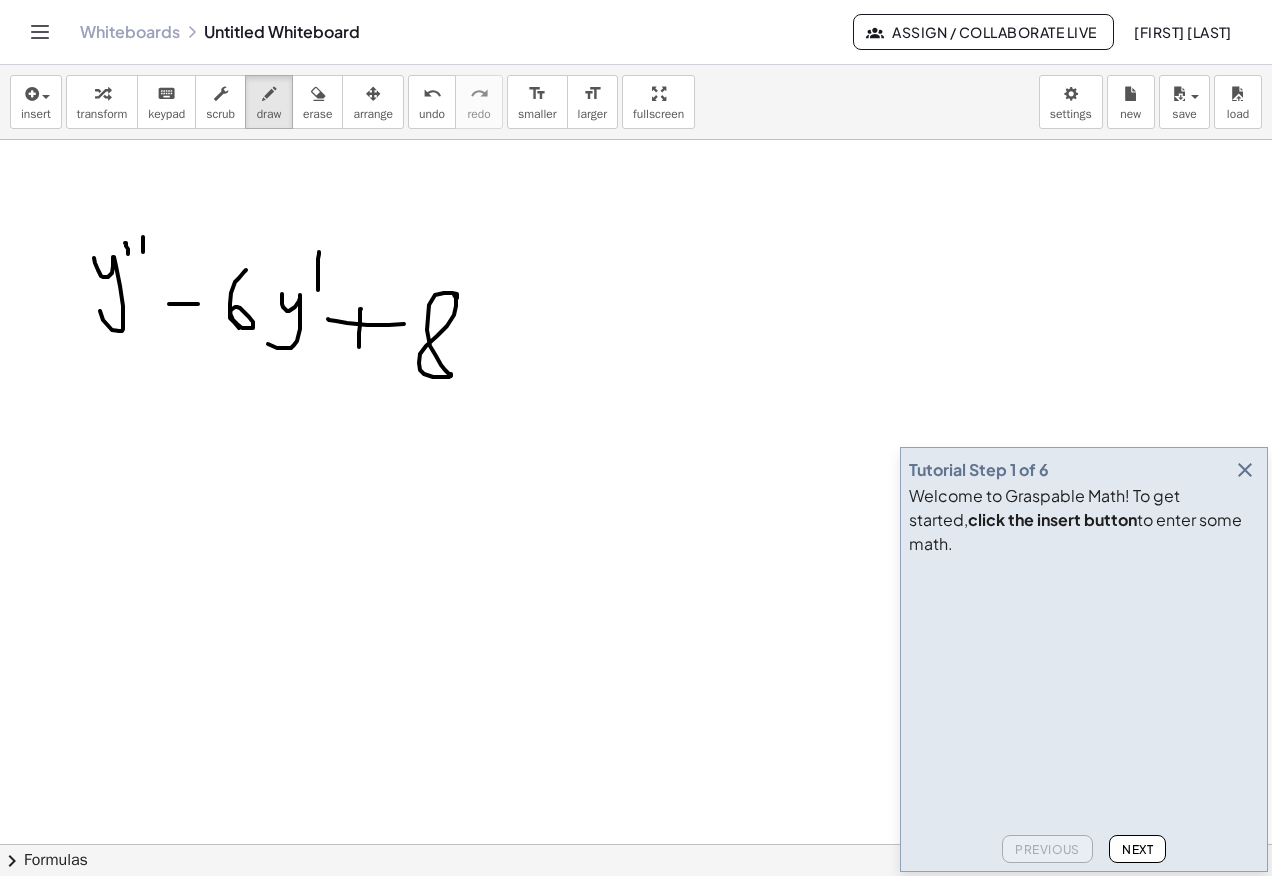 drag, startPoint x: 457, startPoint y: 294, endPoint x: 470, endPoint y: 340, distance: 47.801674 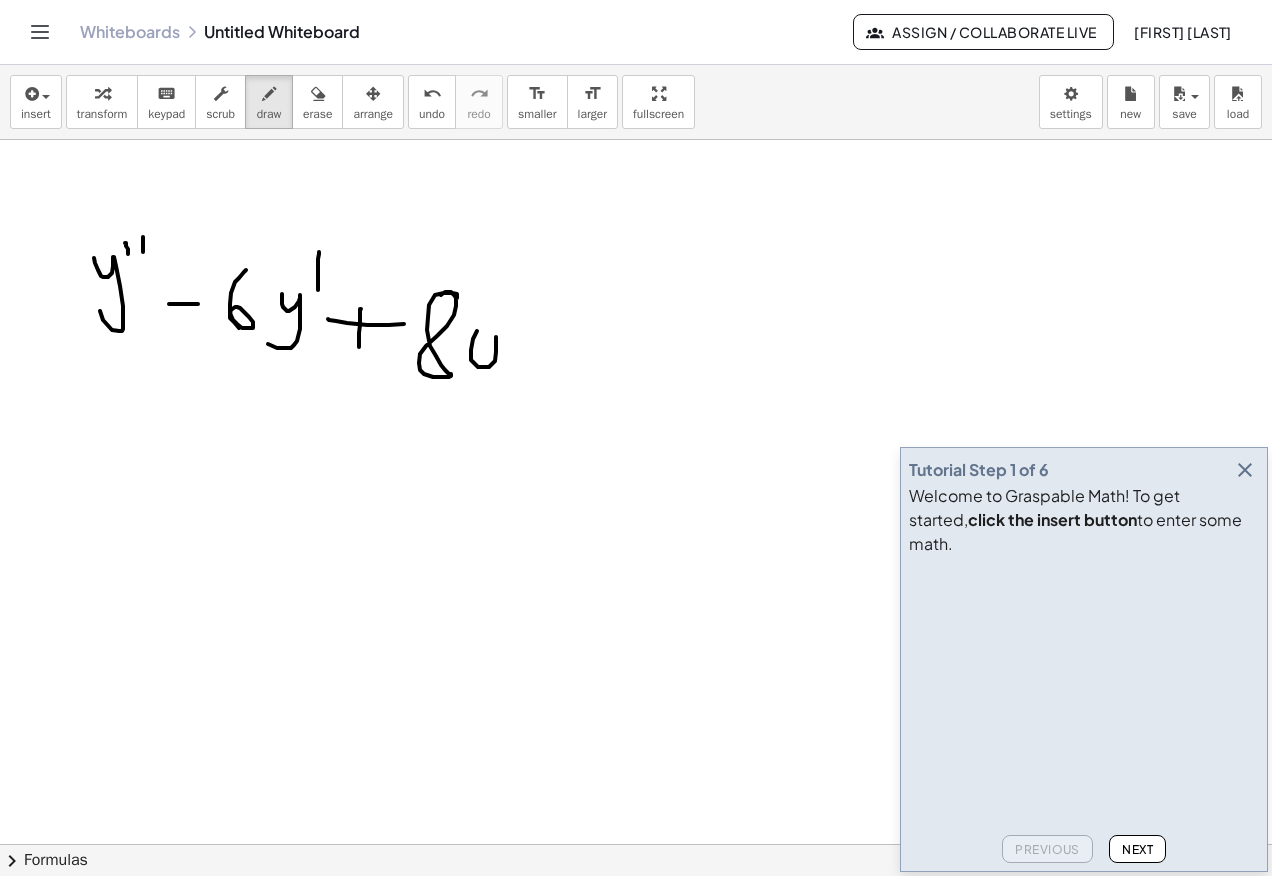drag, startPoint x: 471, startPoint y: 350, endPoint x: 488, endPoint y: 376, distance: 31.06445 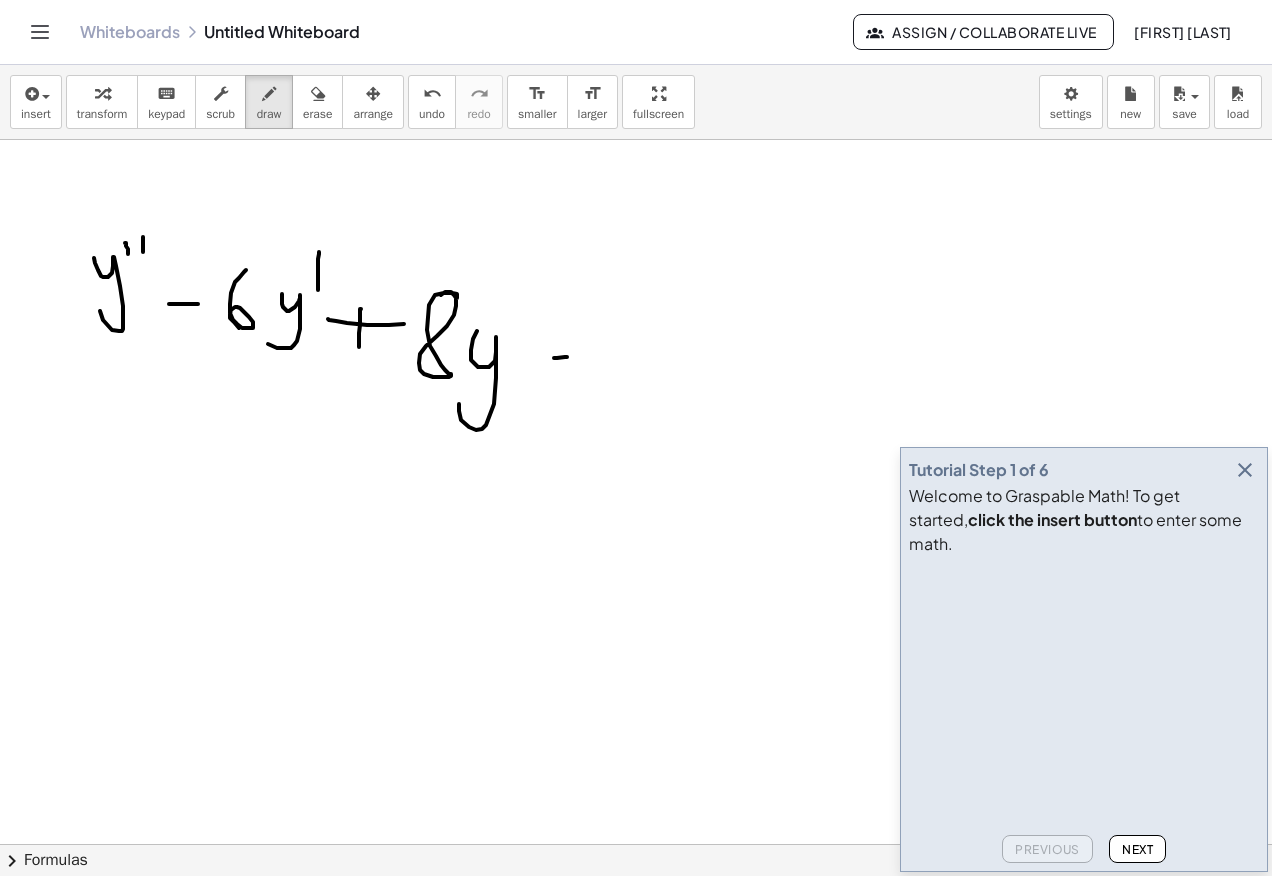 click at bounding box center (636, 909) 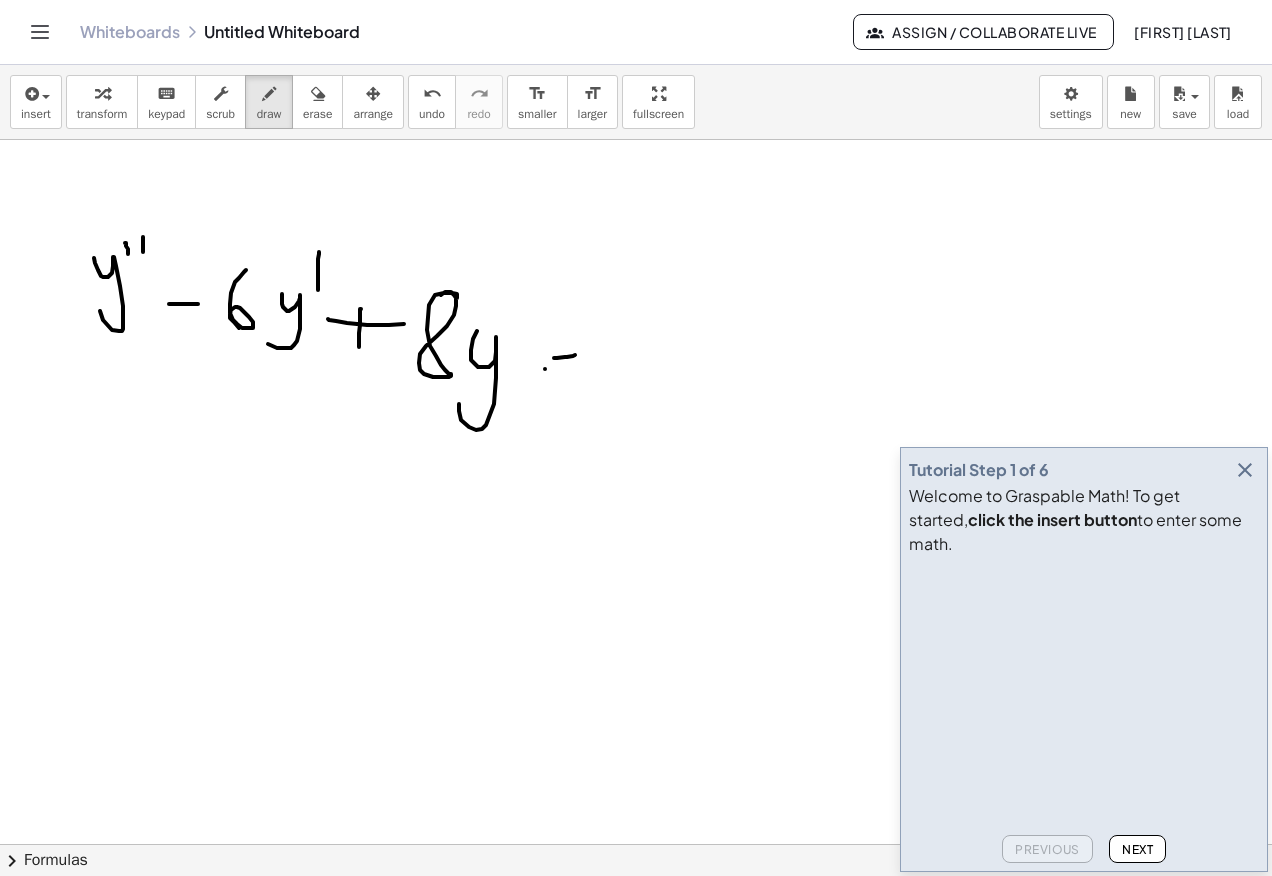 drag, startPoint x: 545, startPoint y: 369, endPoint x: 587, endPoint y: 365, distance: 42.190044 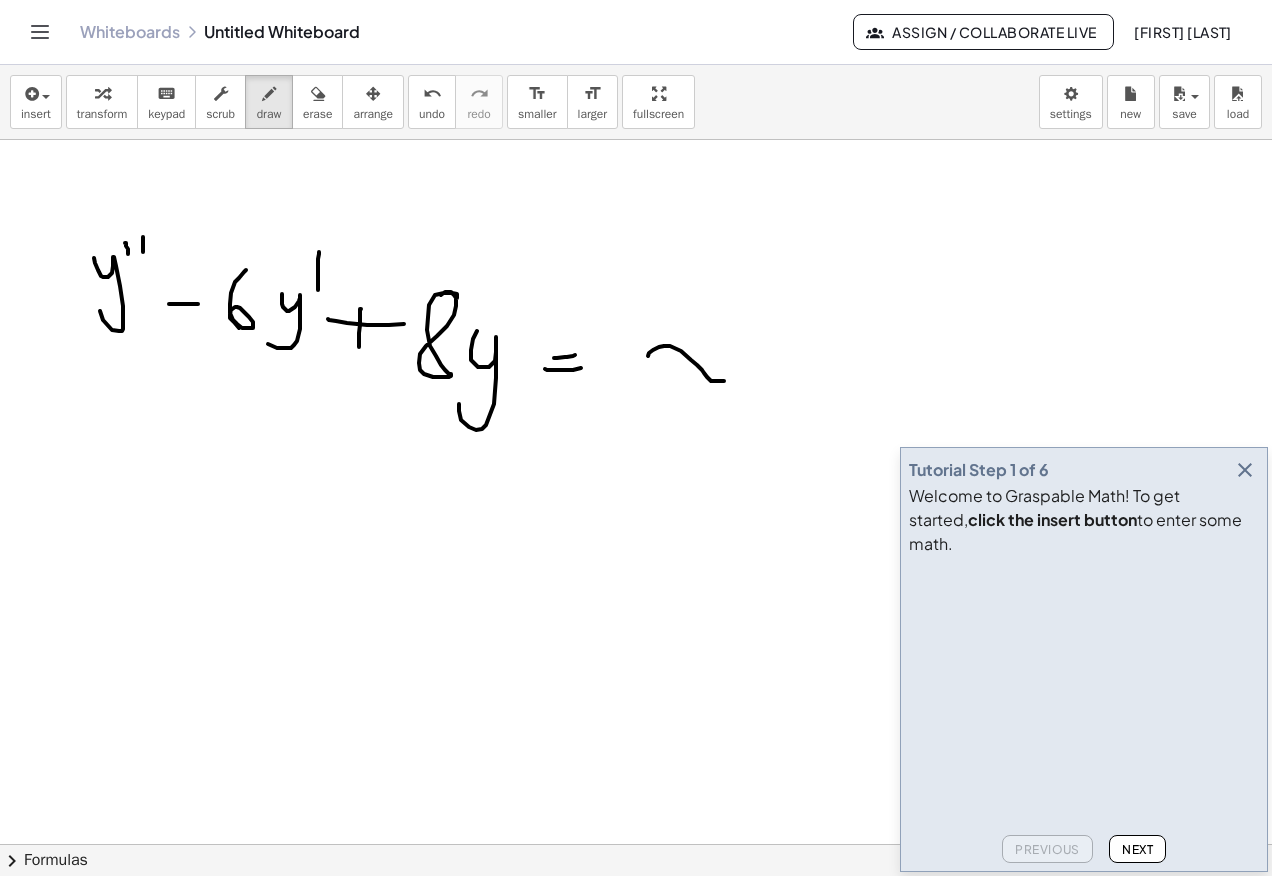 drag, startPoint x: 648, startPoint y: 356, endPoint x: 748, endPoint y: 371, distance: 101.118744 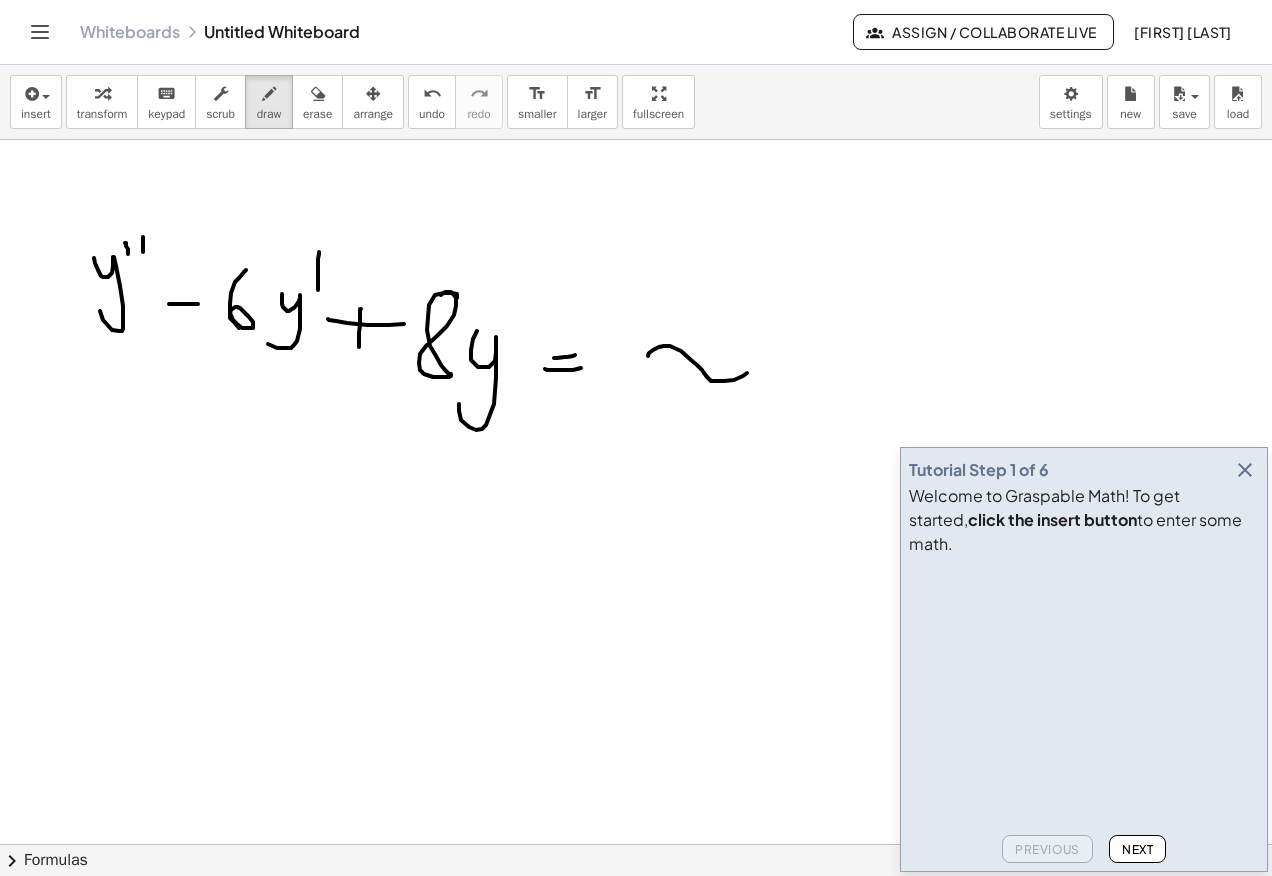 drag, startPoint x: 700, startPoint y: 359, endPoint x: 729, endPoint y: 323, distance: 46.227695 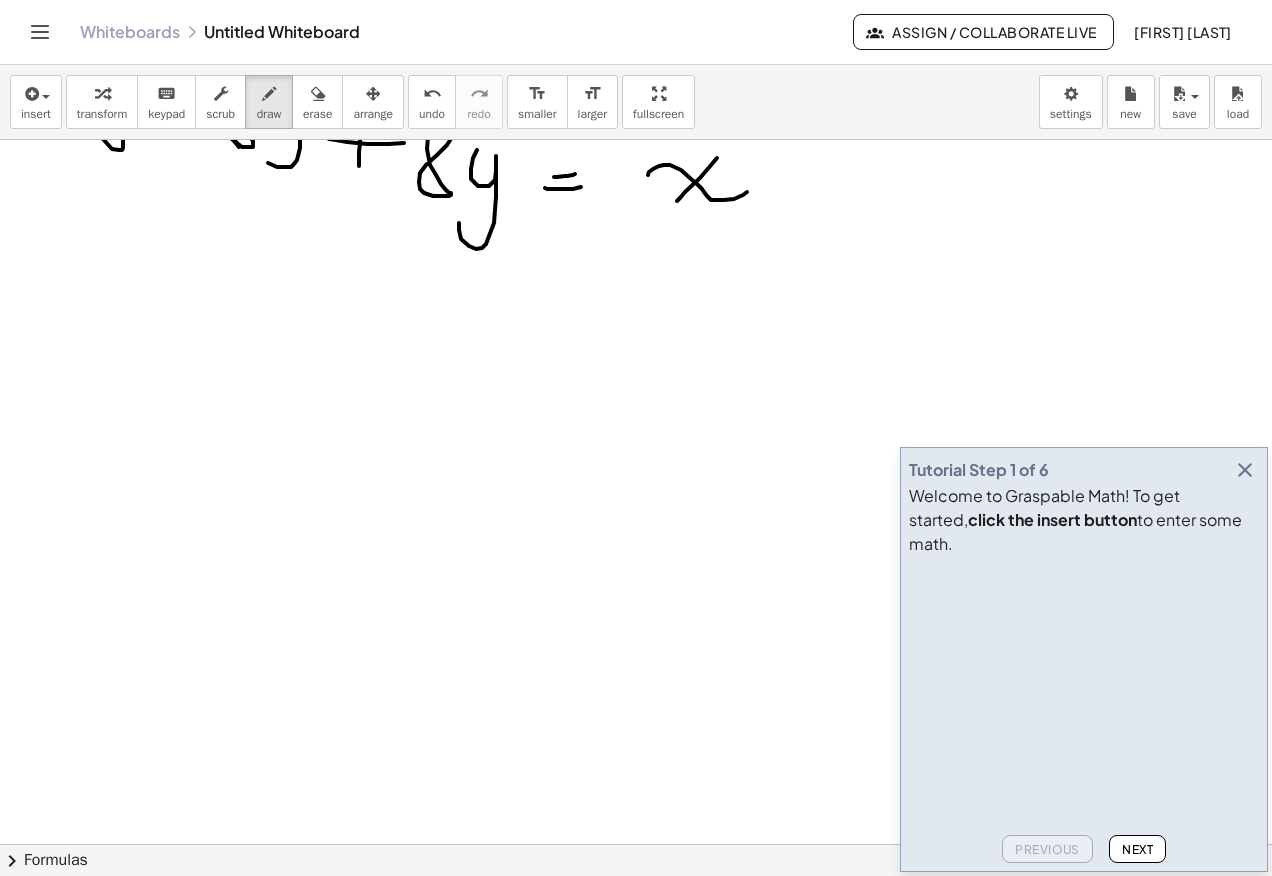 scroll, scrollTop: 200, scrollLeft: 0, axis: vertical 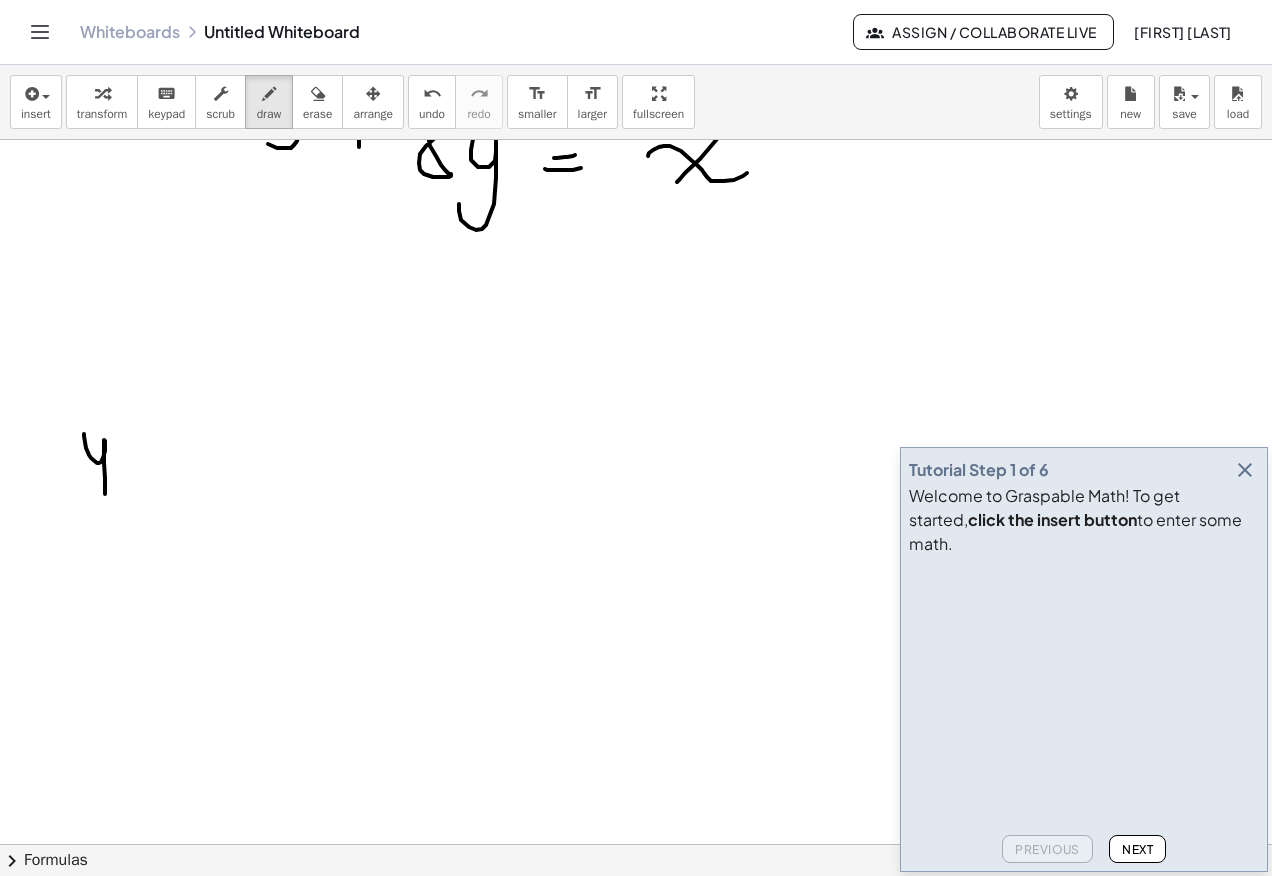 drag, startPoint x: 89, startPoint y: 455, endPoint x: 67, endPoint y: 495, distance: 45.65085 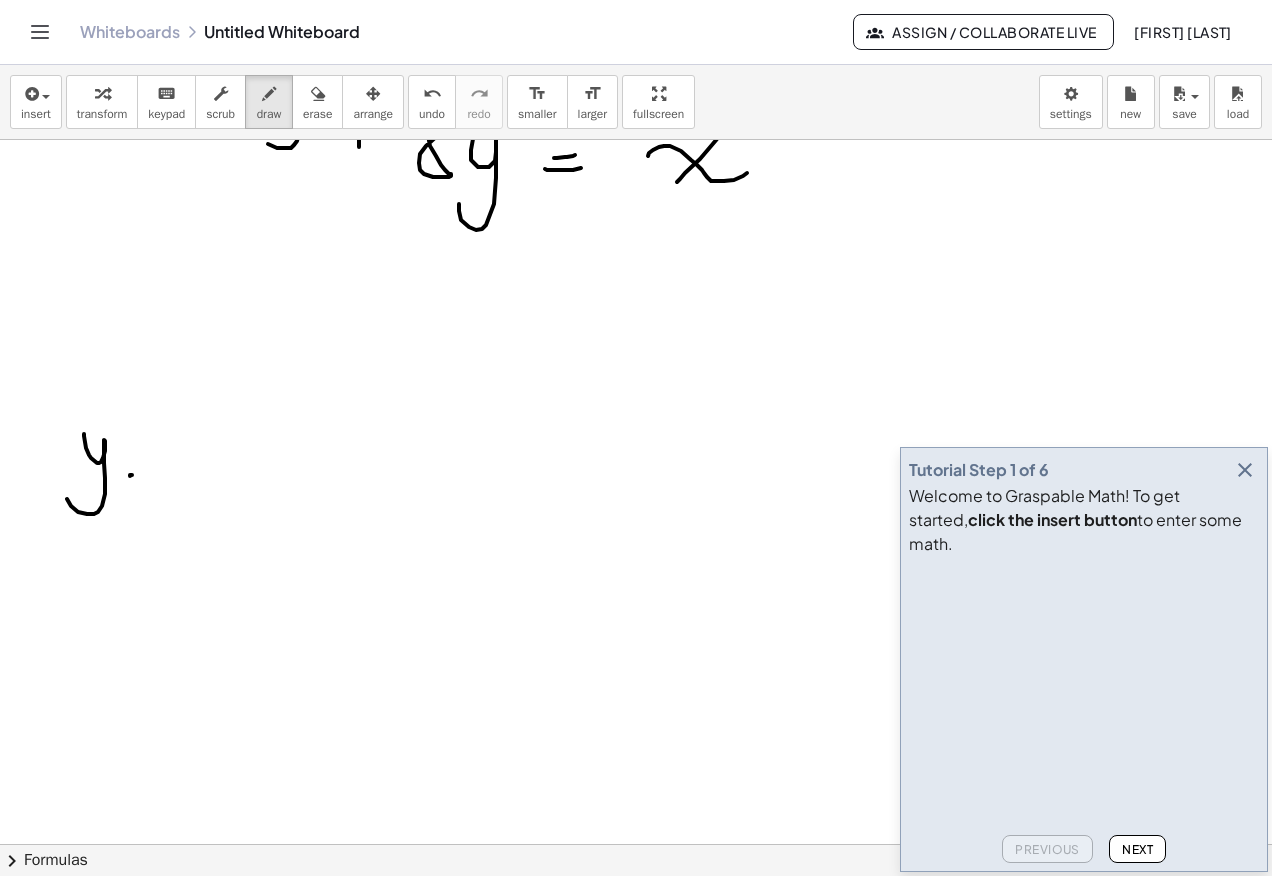 drag, startPoint x: 130, startPoint y: 476, endPoint x: 154, endPoint y: 480, distance: 24.33105 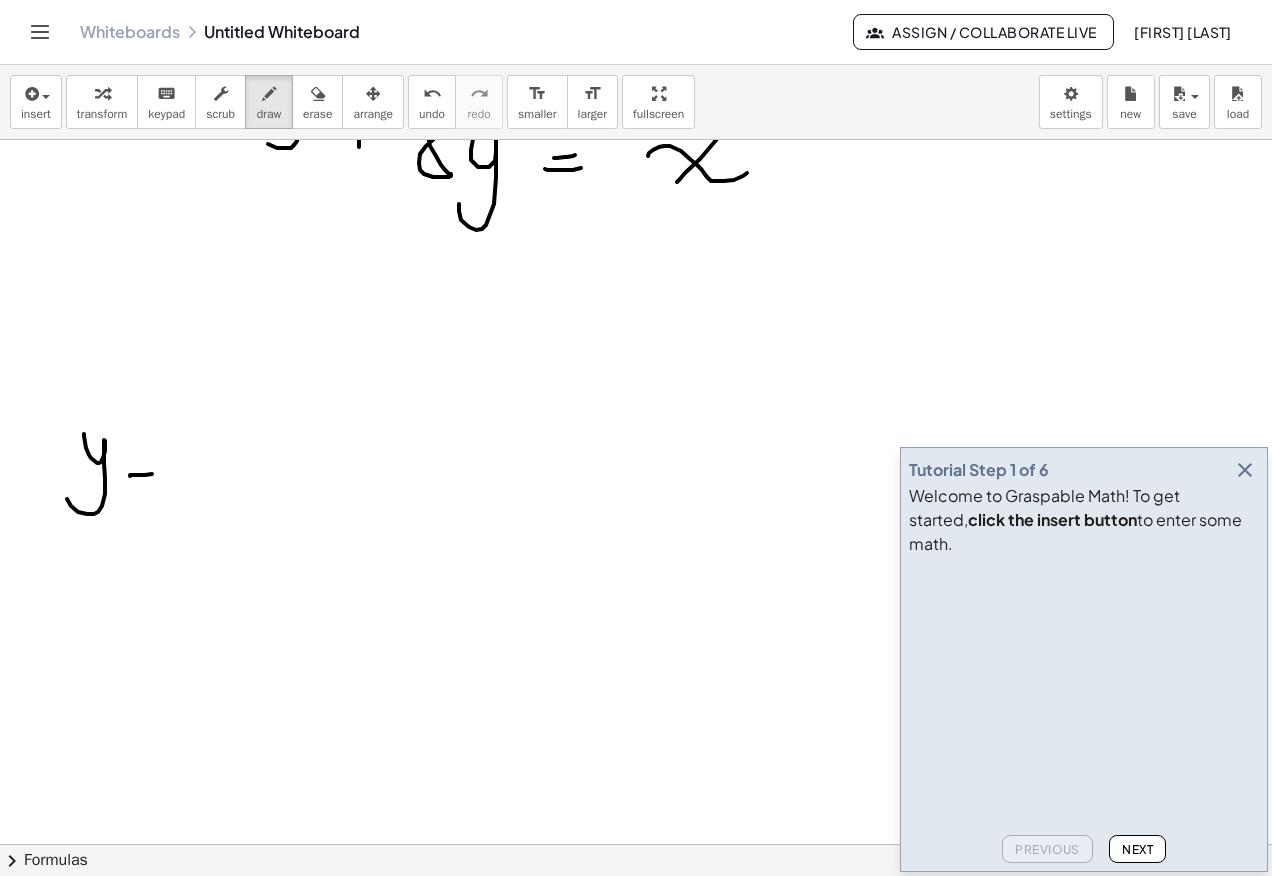 click at bounding box center (636, 709) 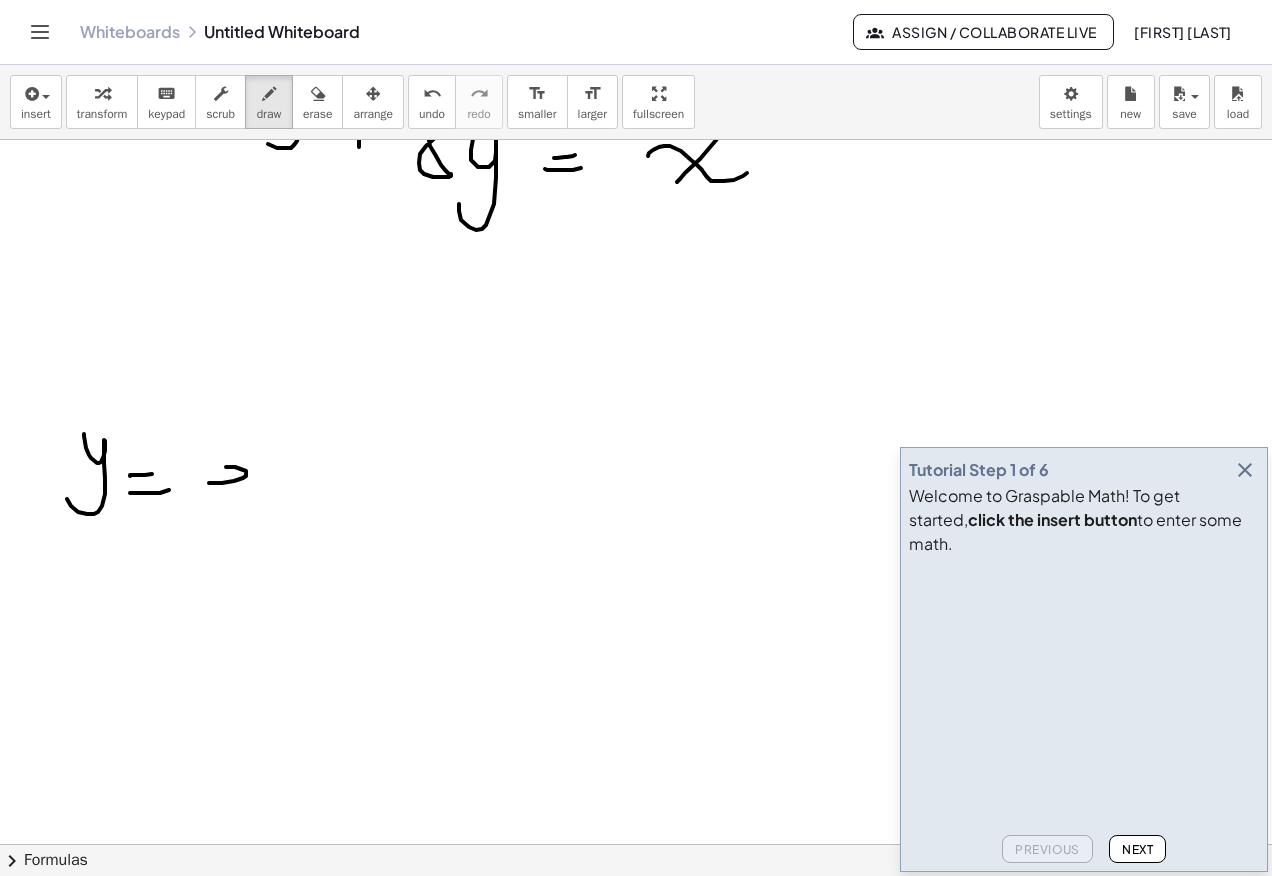 drag, startPoint x: 209, startPoint y: 483, endPoint x: 253, endPoint y: 496, distance: 45.88028 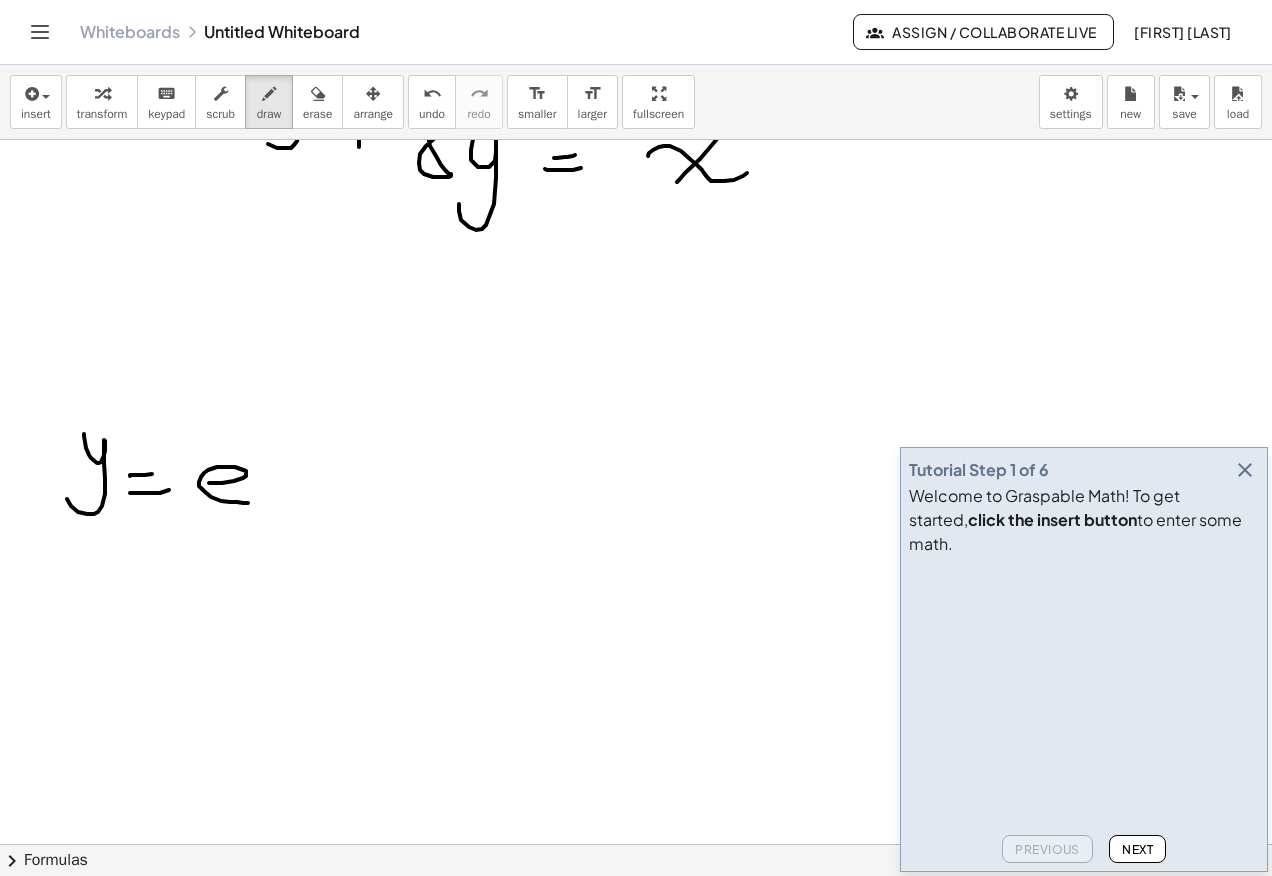 click at bounding box center (636, 709) 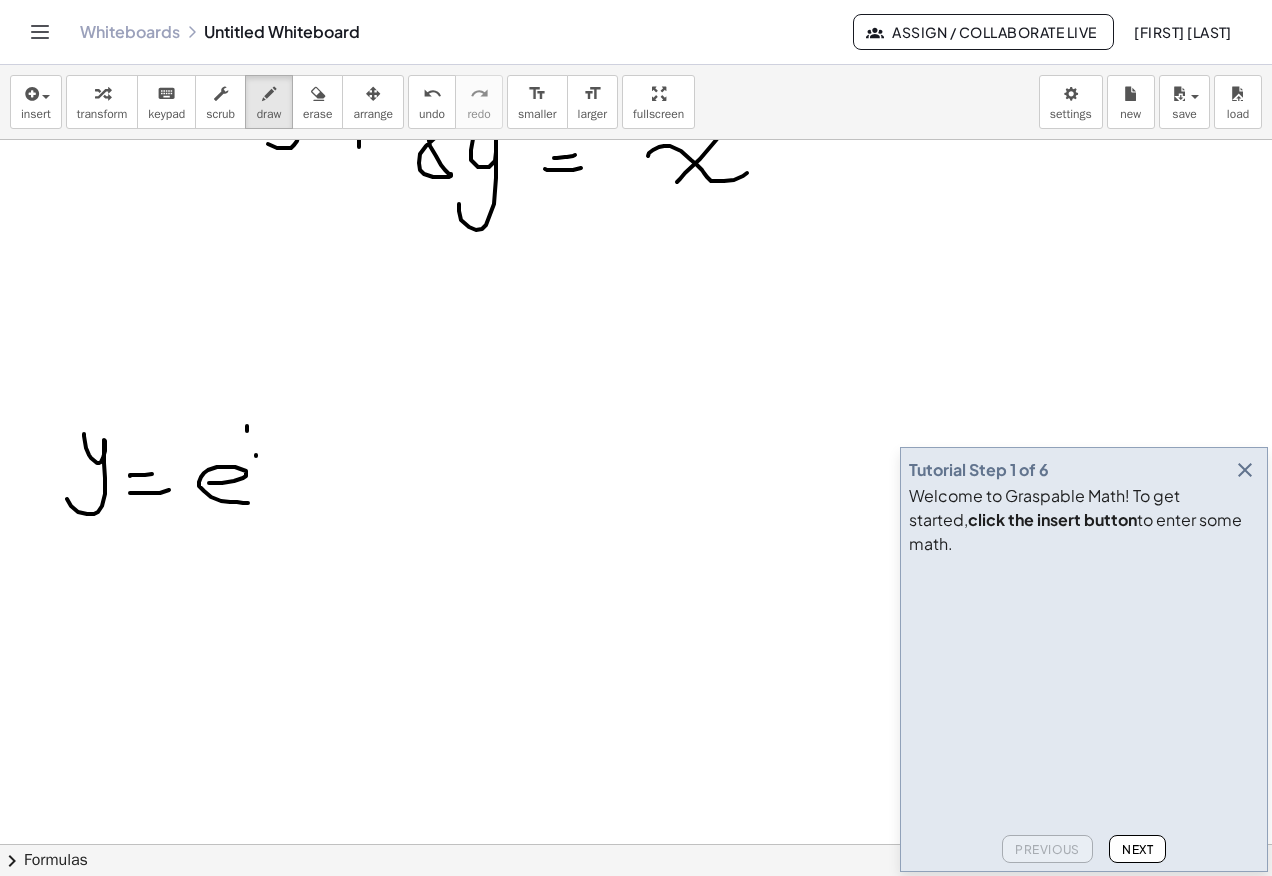 drag, startPoint x: 247, startPoint y: 431, endPoint x: 262, endPoint y: 459, distance: 31.764761 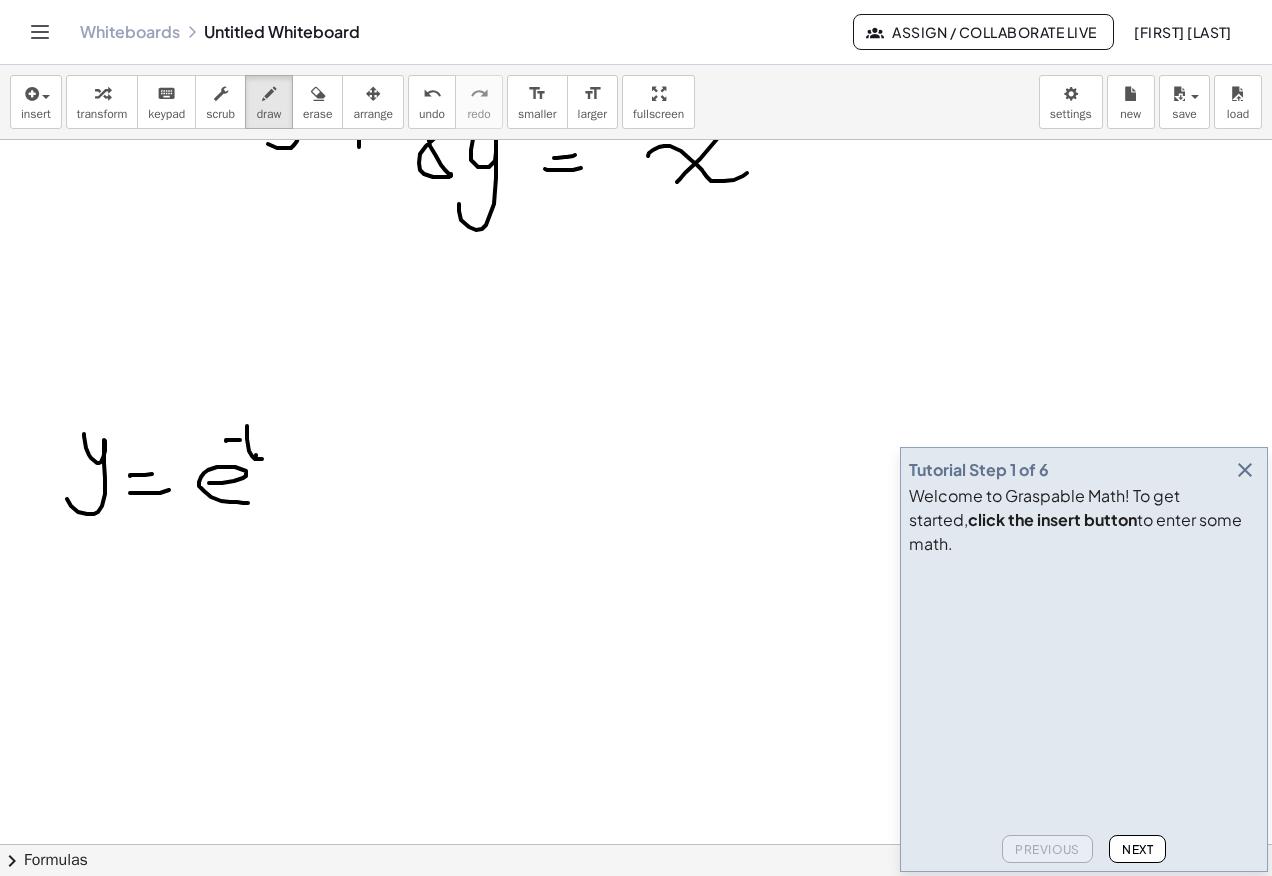drag, startPoint x: 226, startPoint y: 441, endPoint x: 279, endPoint y: 437, distance: 53.15073 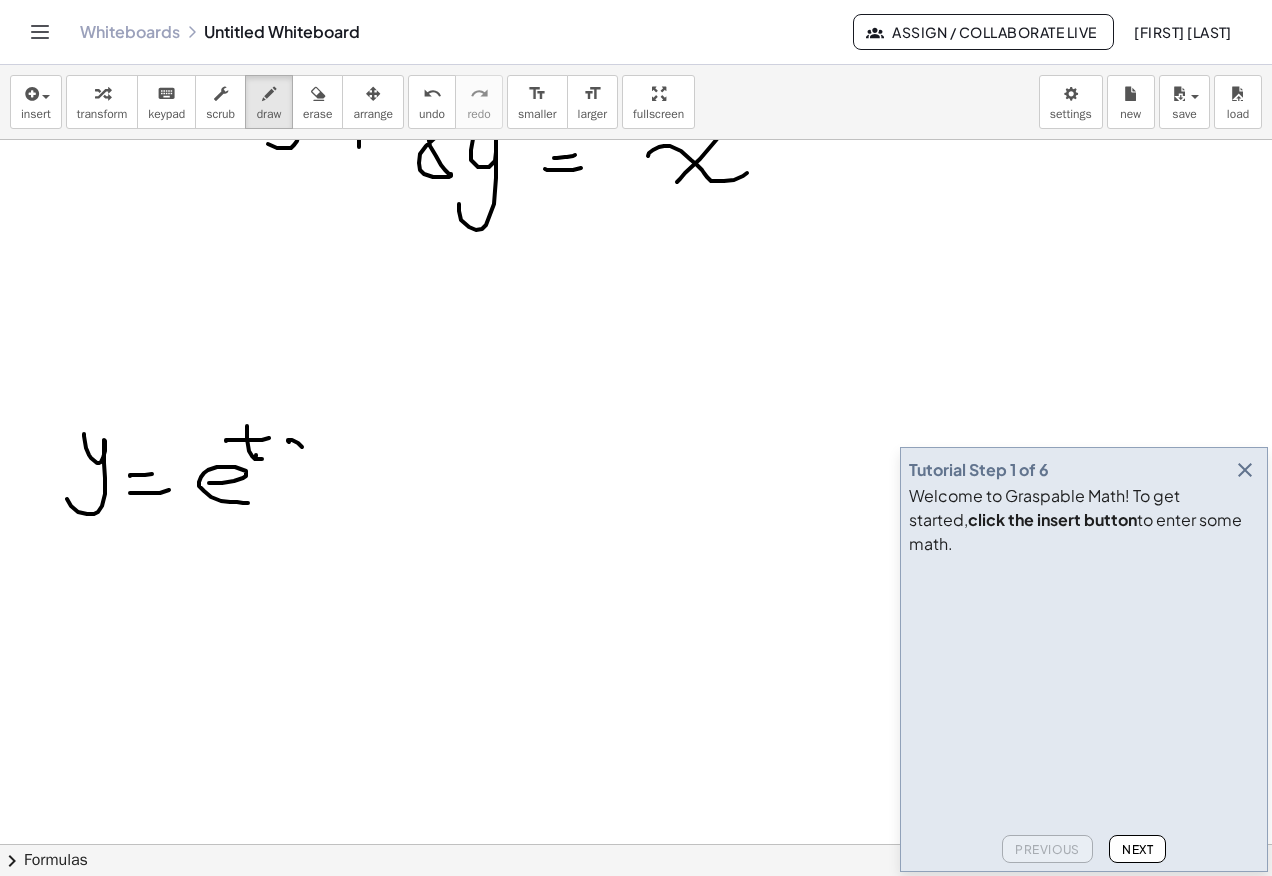 drag, startPoint x: 289, startPoint y: 442, endPoint x: 326, endPoint y: 446, distance: 37.215588 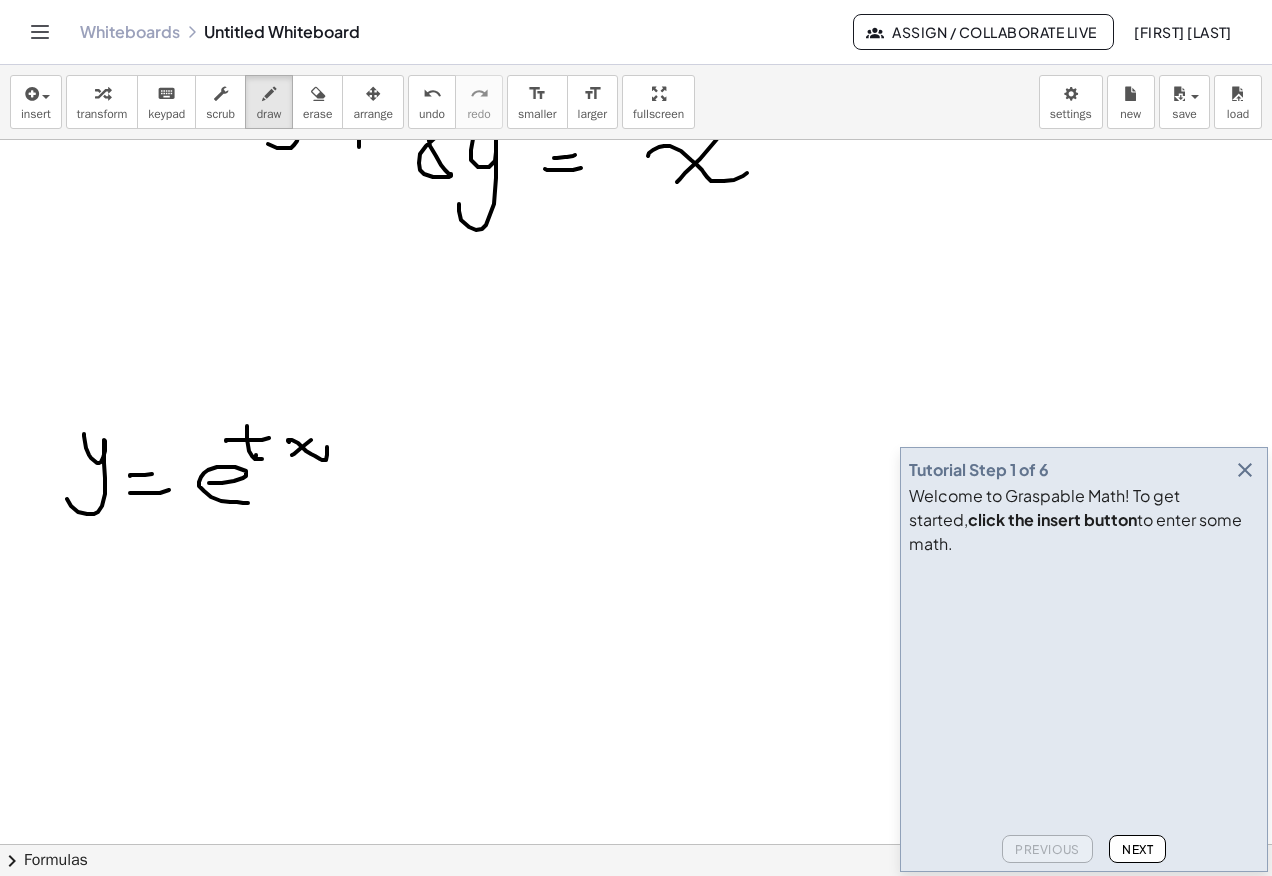 drag, startPoint x: 301, startPoint y: 448, endPoint x: 322, endPoint y: 435, distance: 24.698177 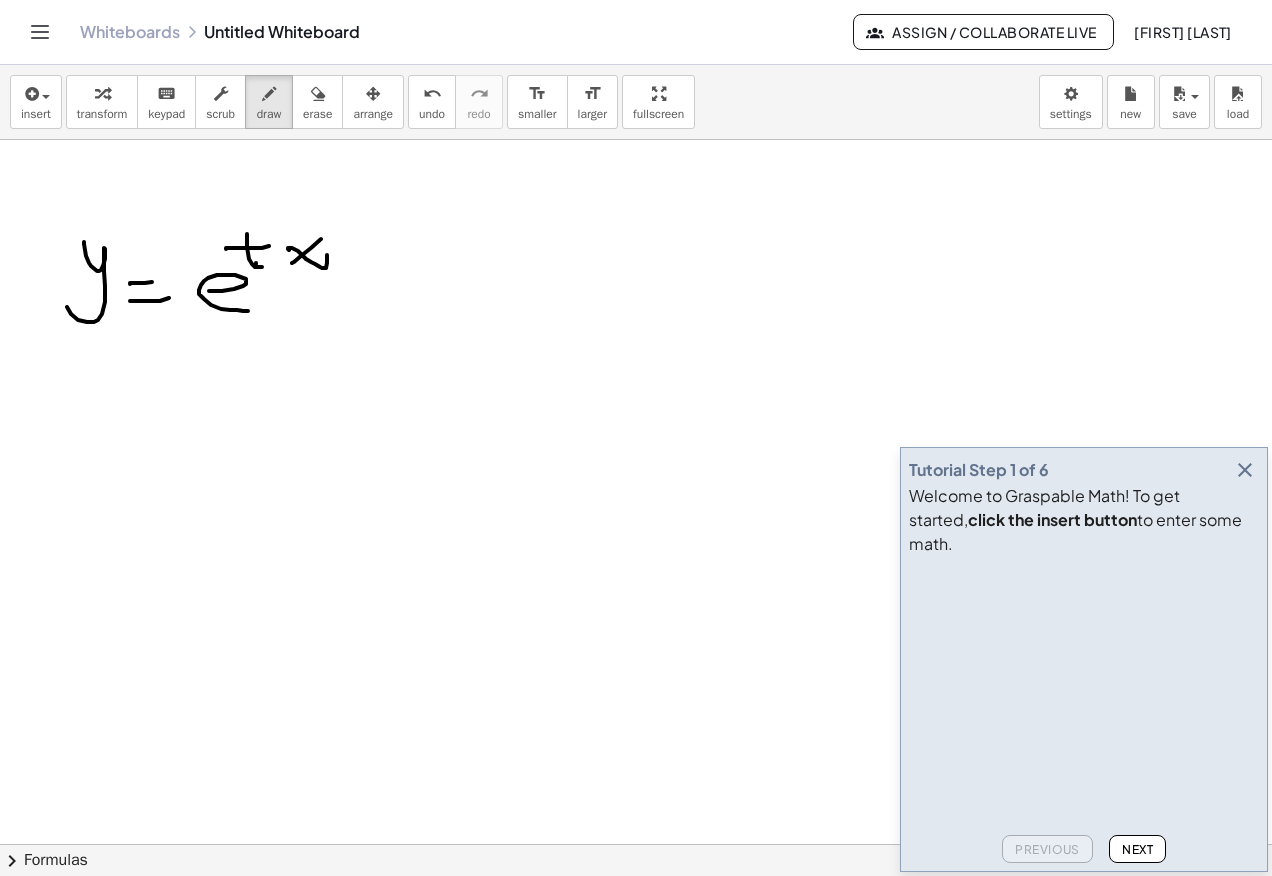 scroll, scrollTop: 400, scrollLeft: 0, axis: vertical 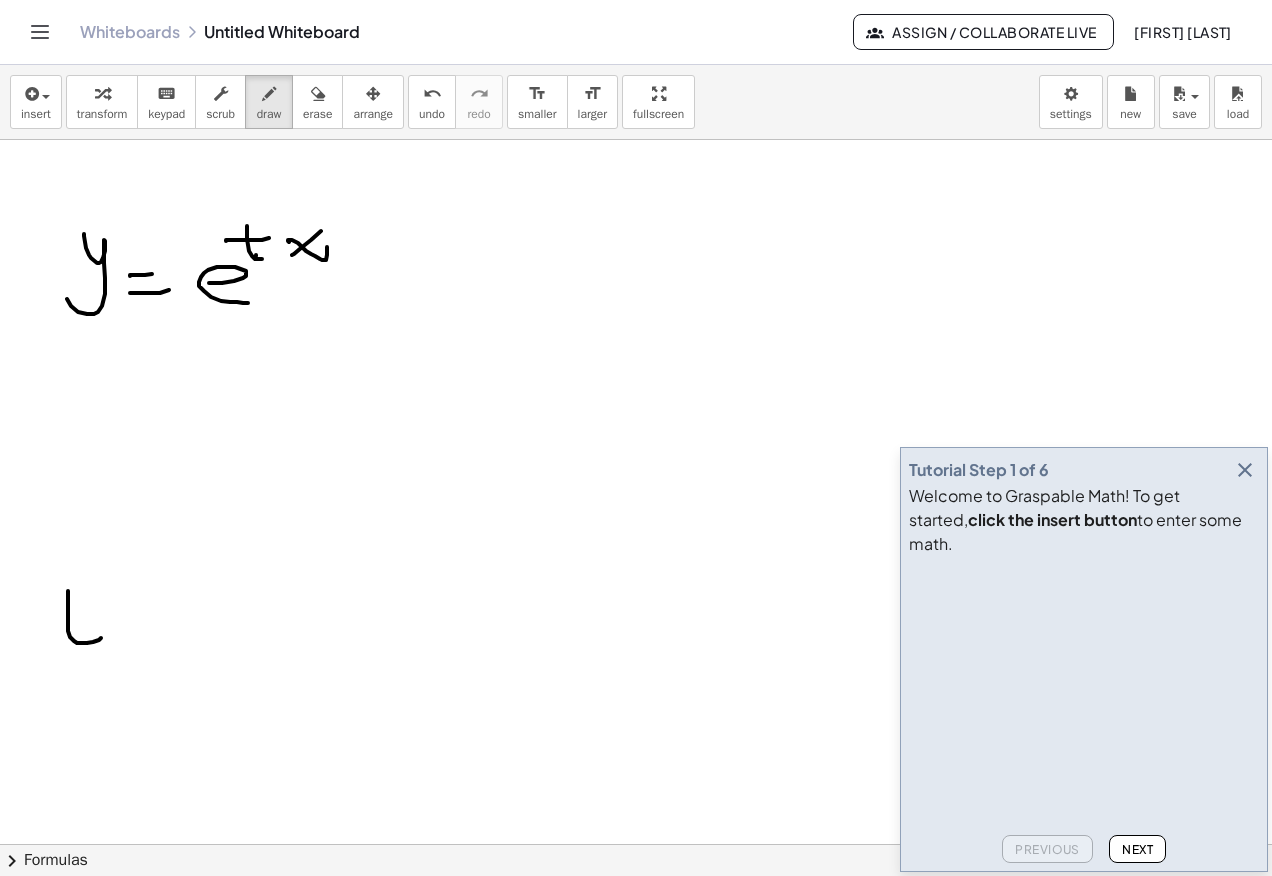 drag, startPoint x: 68, startPoint y: 591, endPoint x: 101, endPoint y: 638, distance: 57.428215 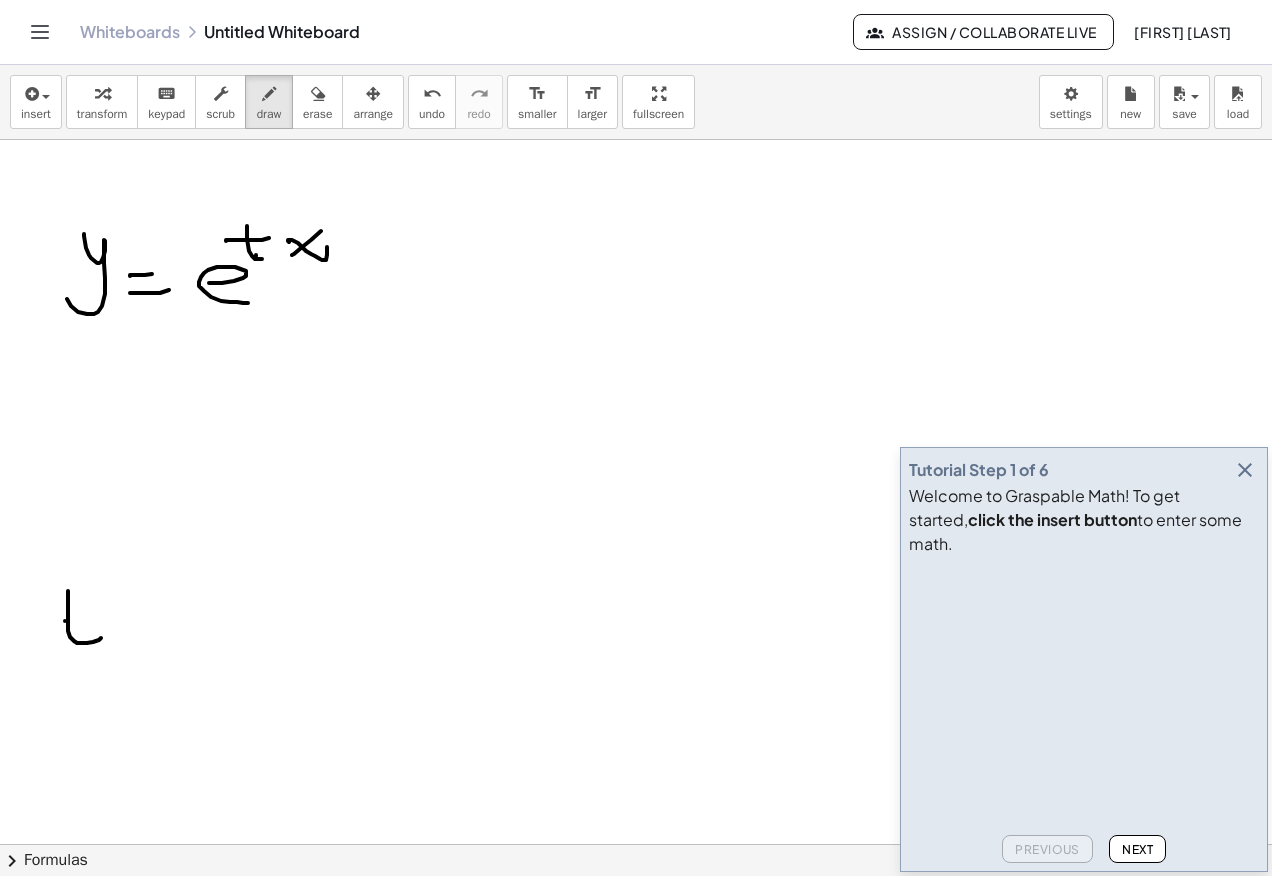 drag, startPoint x: 65, startPoint y: 621, endPoint x: 92, endPoint y: 619, distance: 27.073973 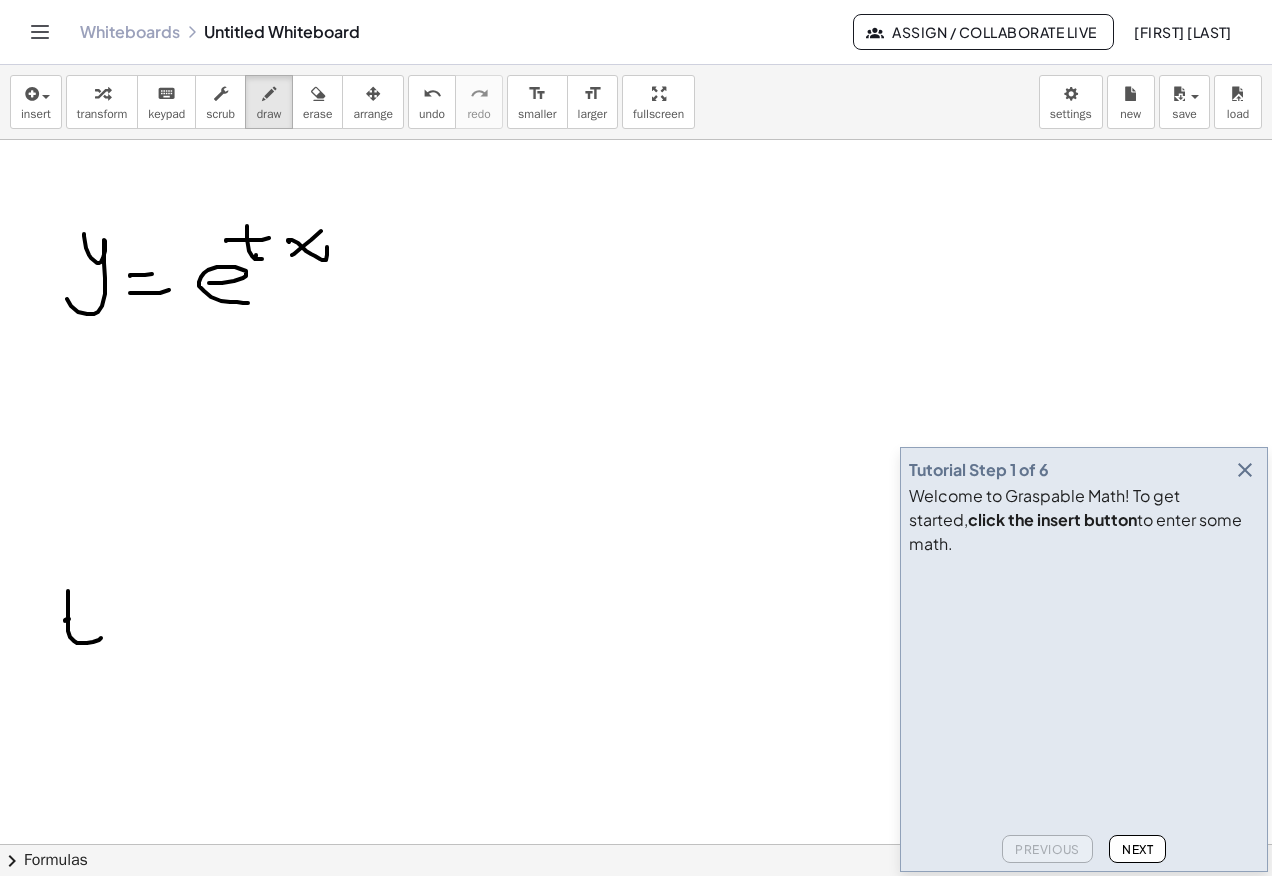 drag, startPoint x: 60, startPoint y: 623, endPoint x: 86, endPoint y: 620, distance: 26.172504 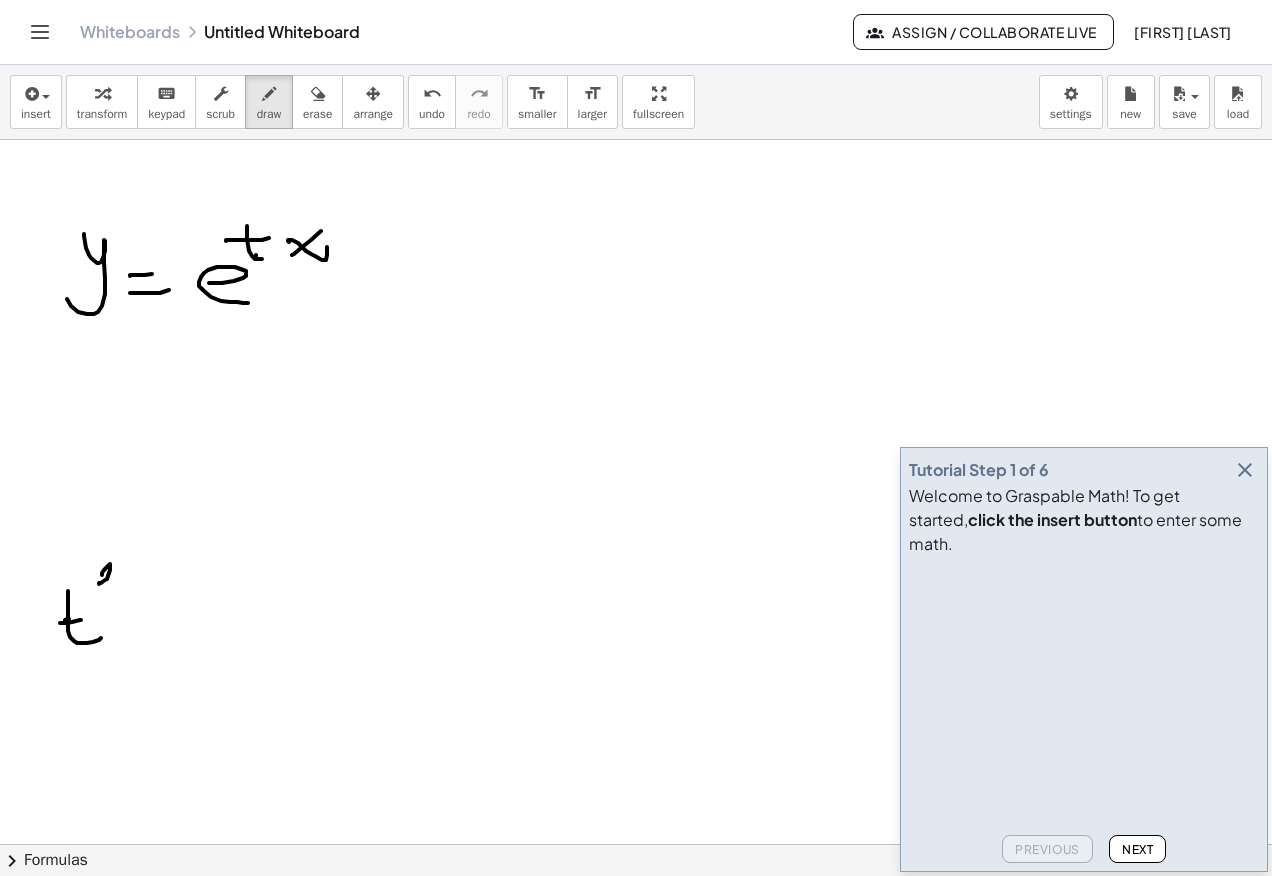 drag, startPoint x: 104, startPoint y: 570, endPoint x: 120, endPoint y: 595, distance: 29.681644 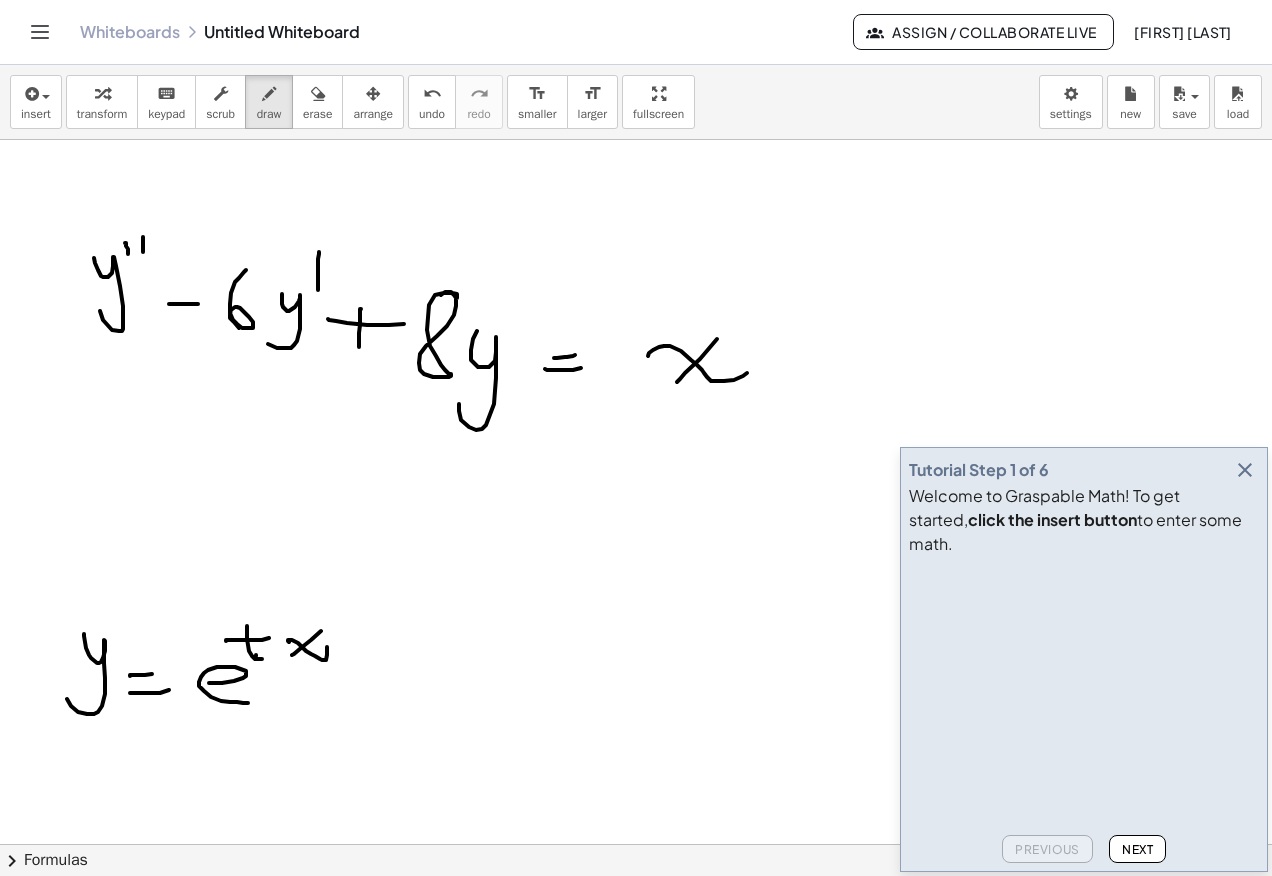 scroll, scrollTop: 400, scrollLeft: 0, axis: vertical 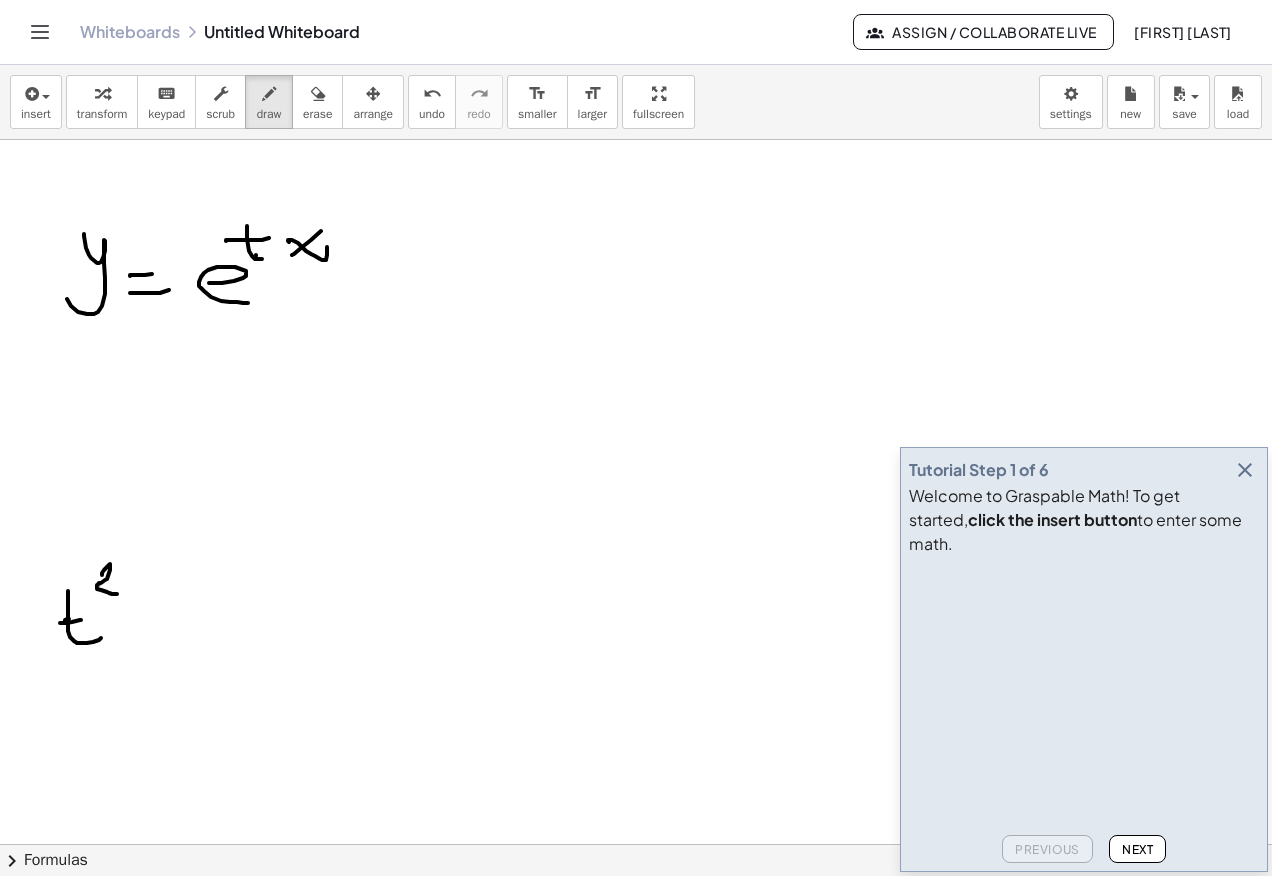 drag, startPoint x: 149, startPoint y: 628, endPoint x: 193, endPoint y: 612, distance: 46.818798 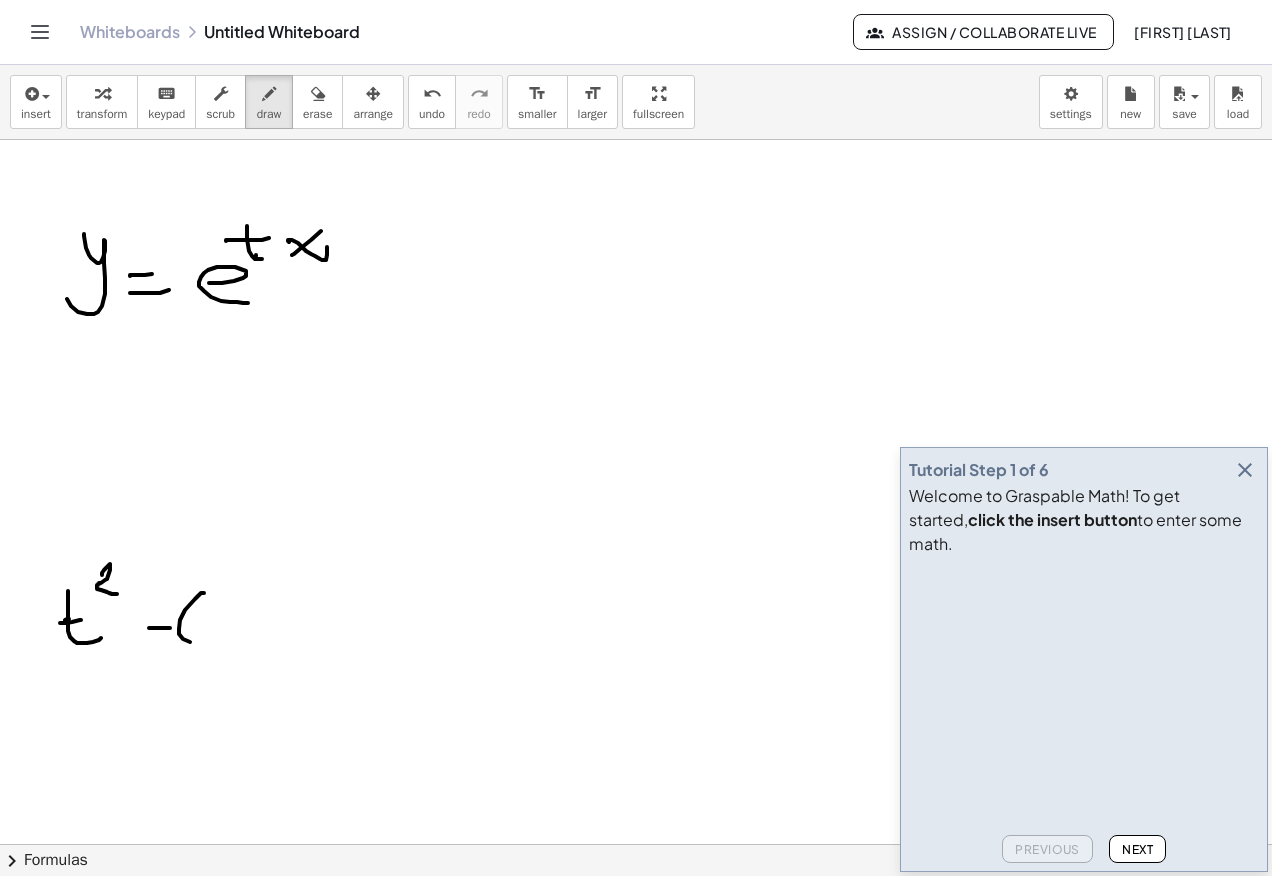 drag, startPoint x: 201, startPoint y: 593, endPoint x: 187, endPoint y: 642, distance: 50.96077 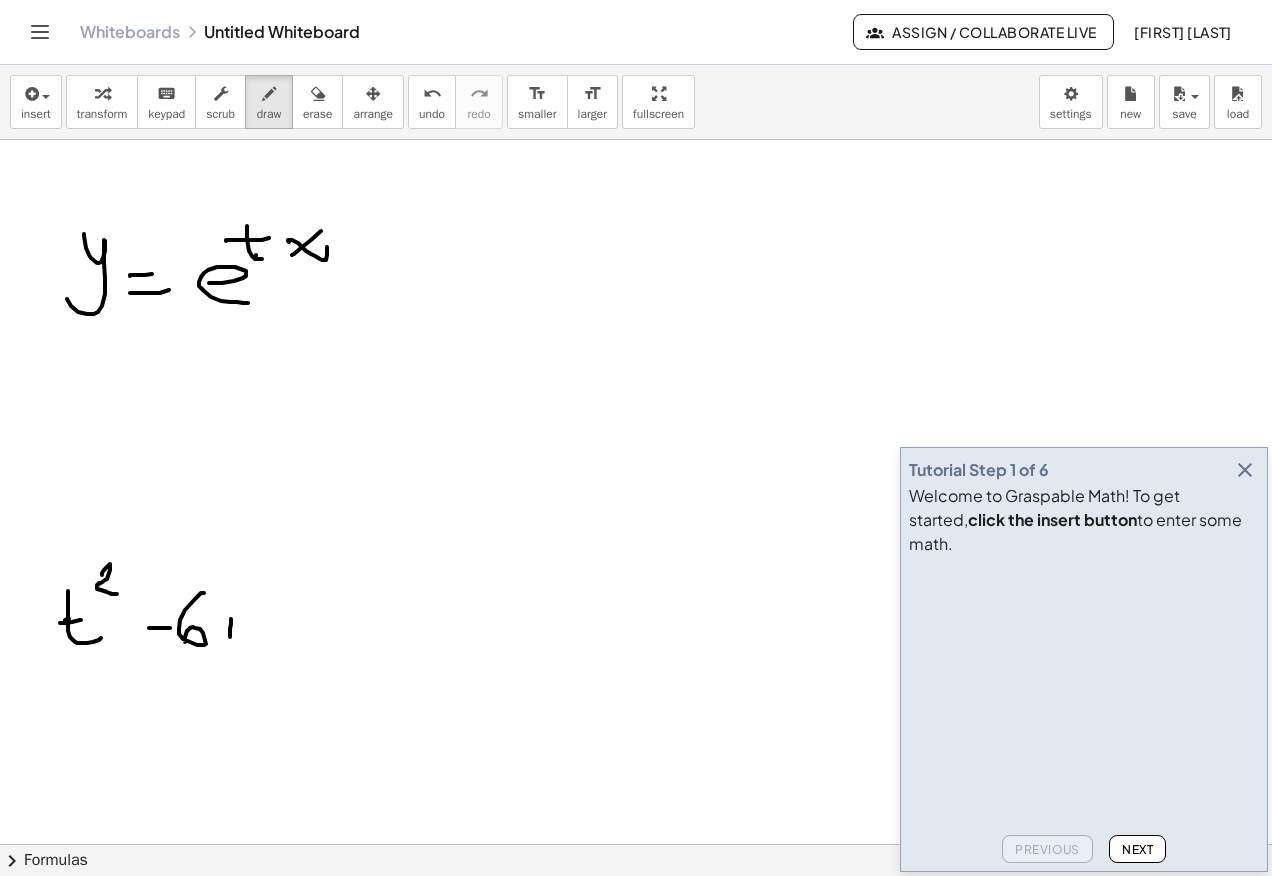 drag, startPoint x: 230, startPoint y: 633, endPoint x: 235, endPoint y: 624, distance: 10.29563 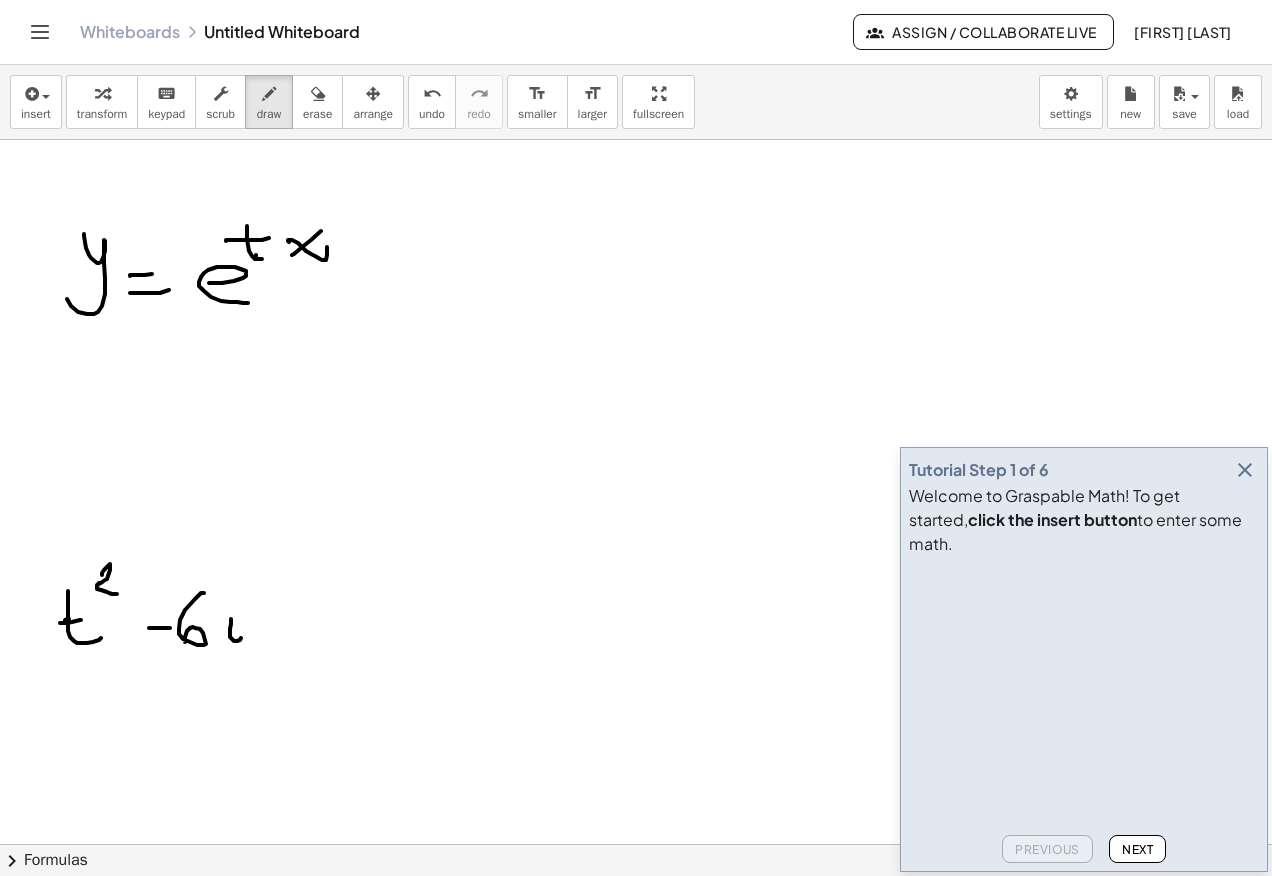 drag, startPoint x: 208, startPoint y: 619, endPoint x: 276, endPoint y: 621, distance: 68.0294 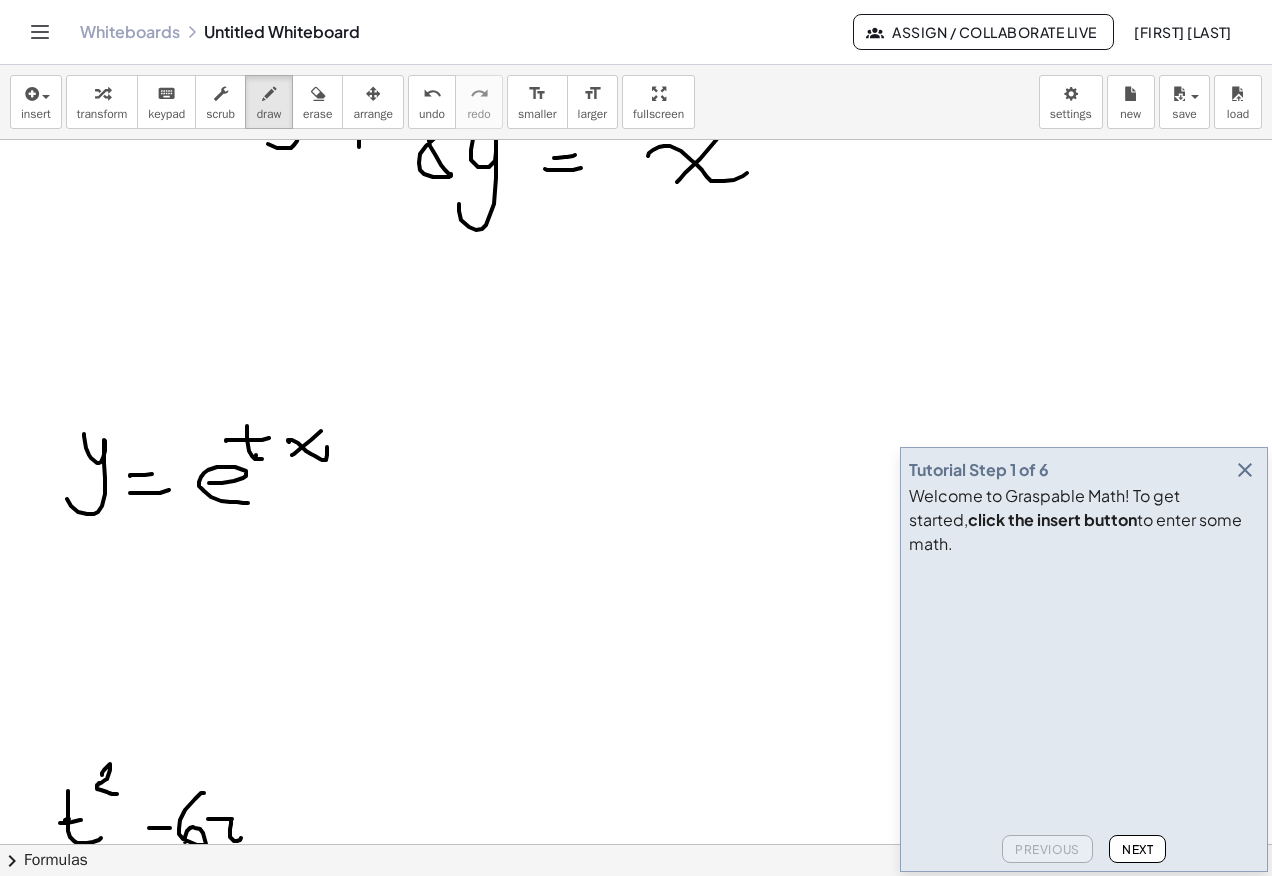 scroll, scrollTop: 400, scrollLeft: 0, axis: vertical 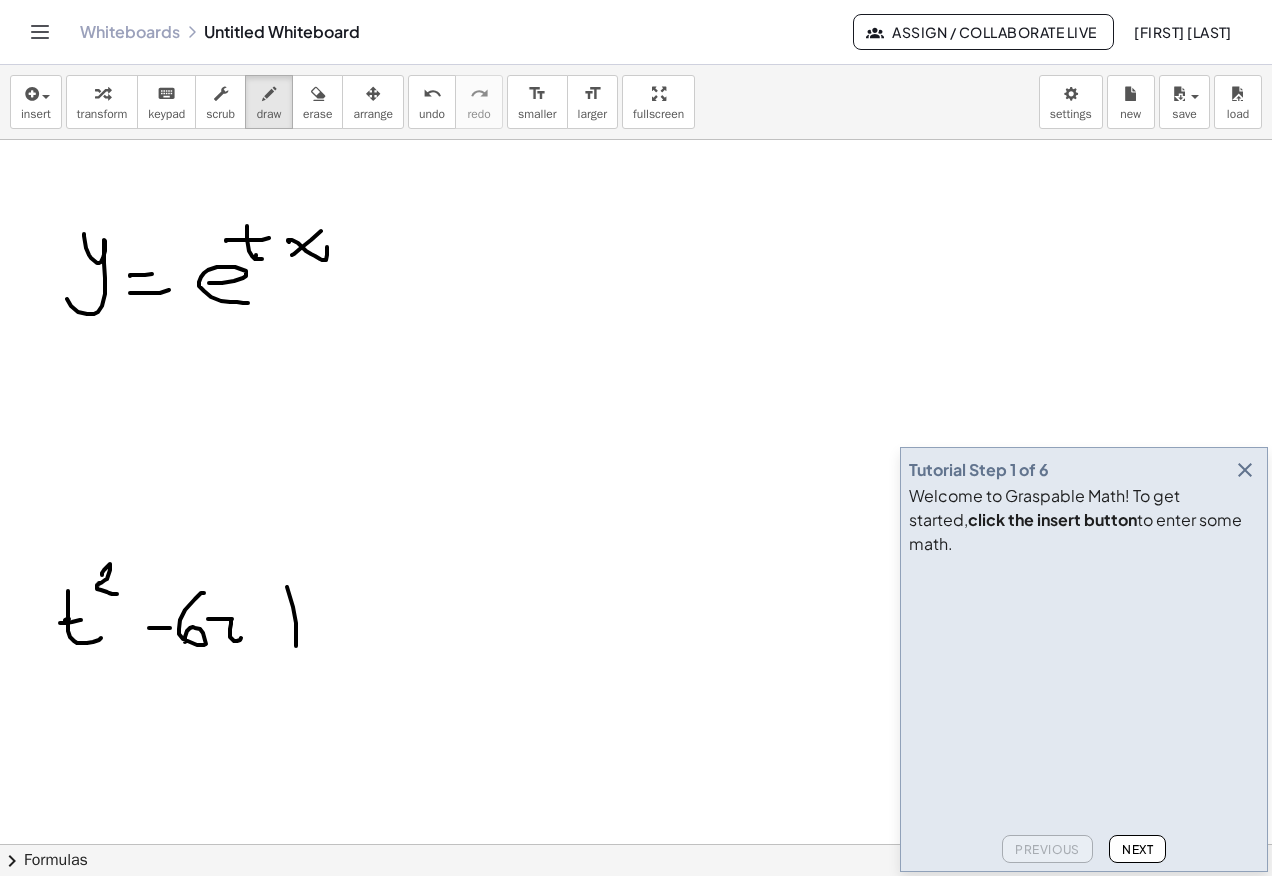 click at bounding box center (636, 509) 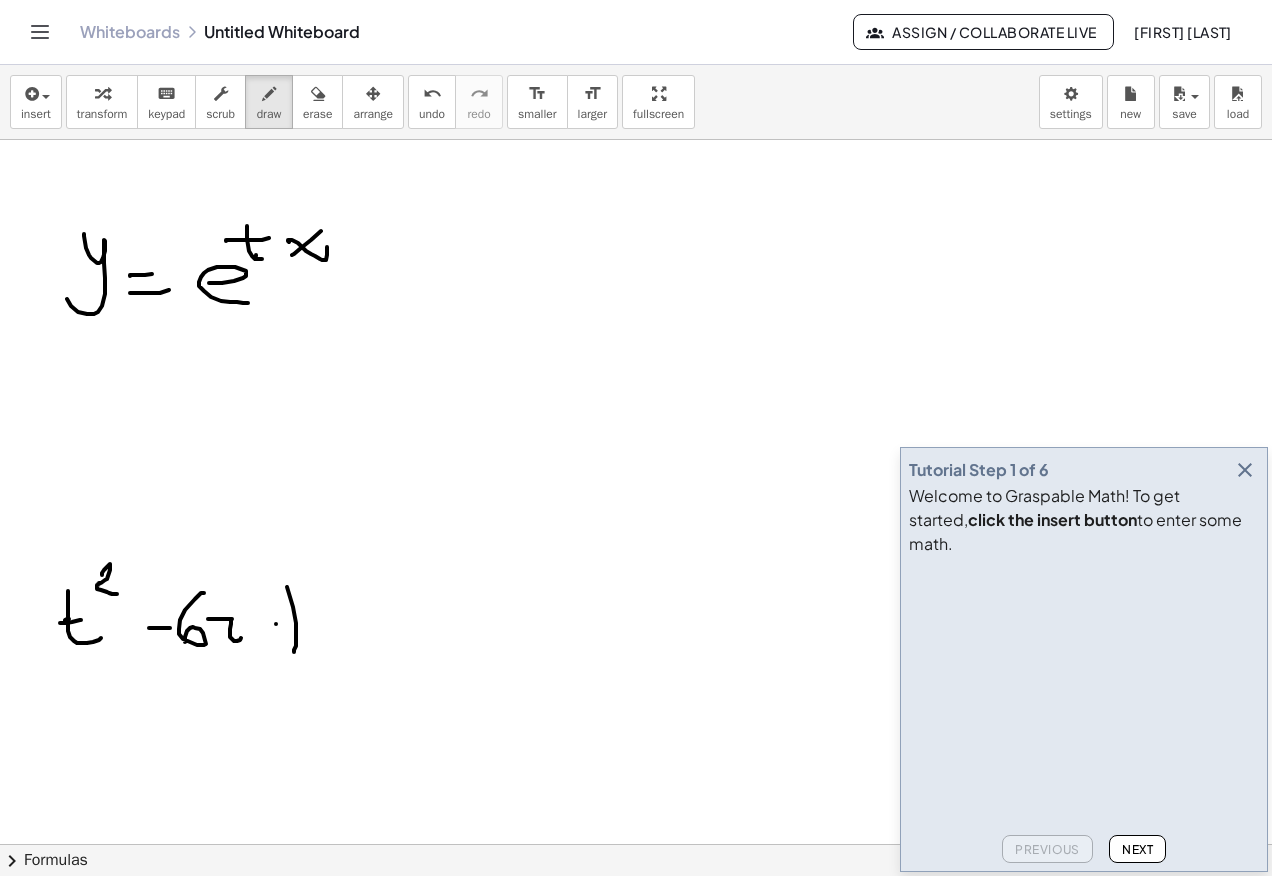 drag, startPoint x: 276, startPoint y: 624, endPoint x: 344, endPoint y: 622, distance: 68.0294 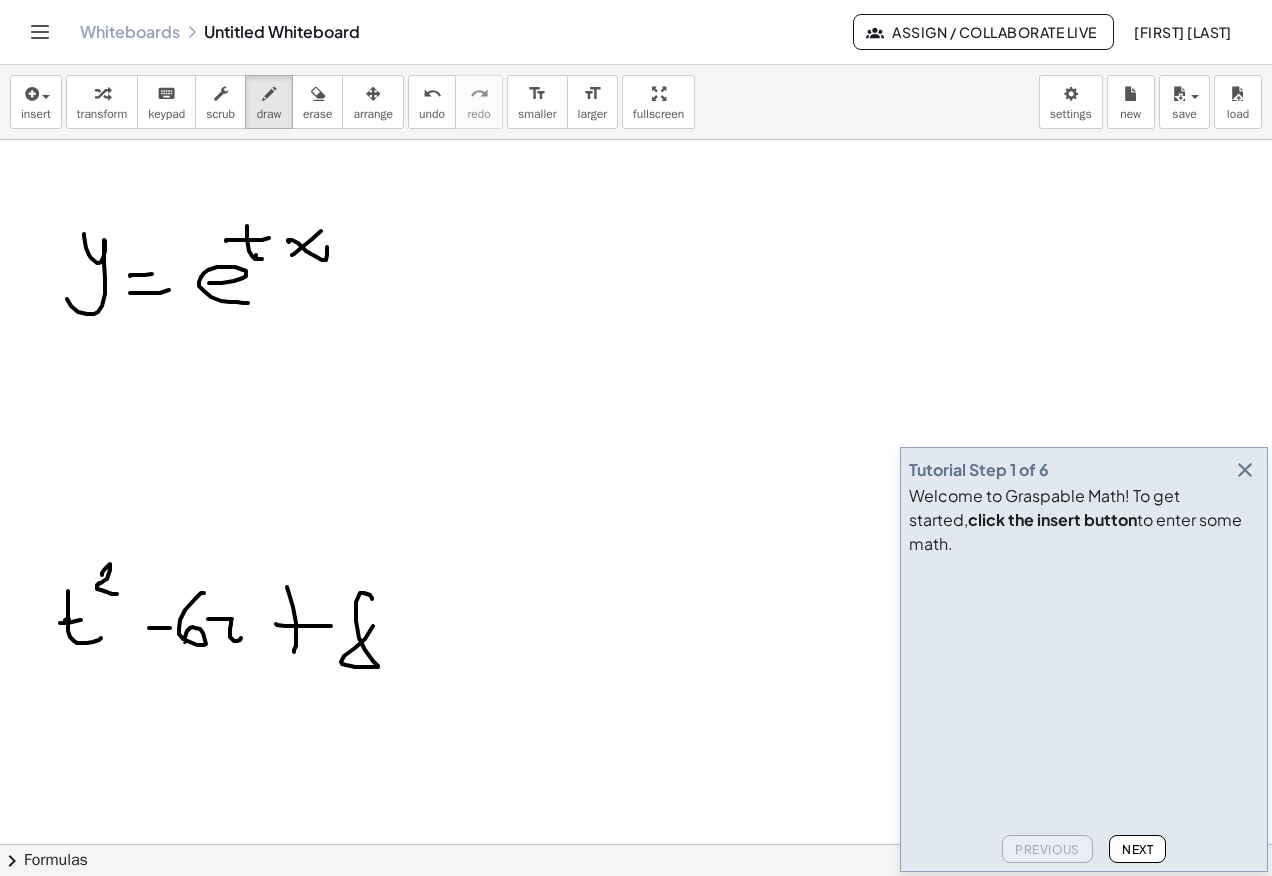 drag, startPoint x: 365, startPoint y: 650, endPoint x: 366, endPoint y: 615, distance: 35.014282 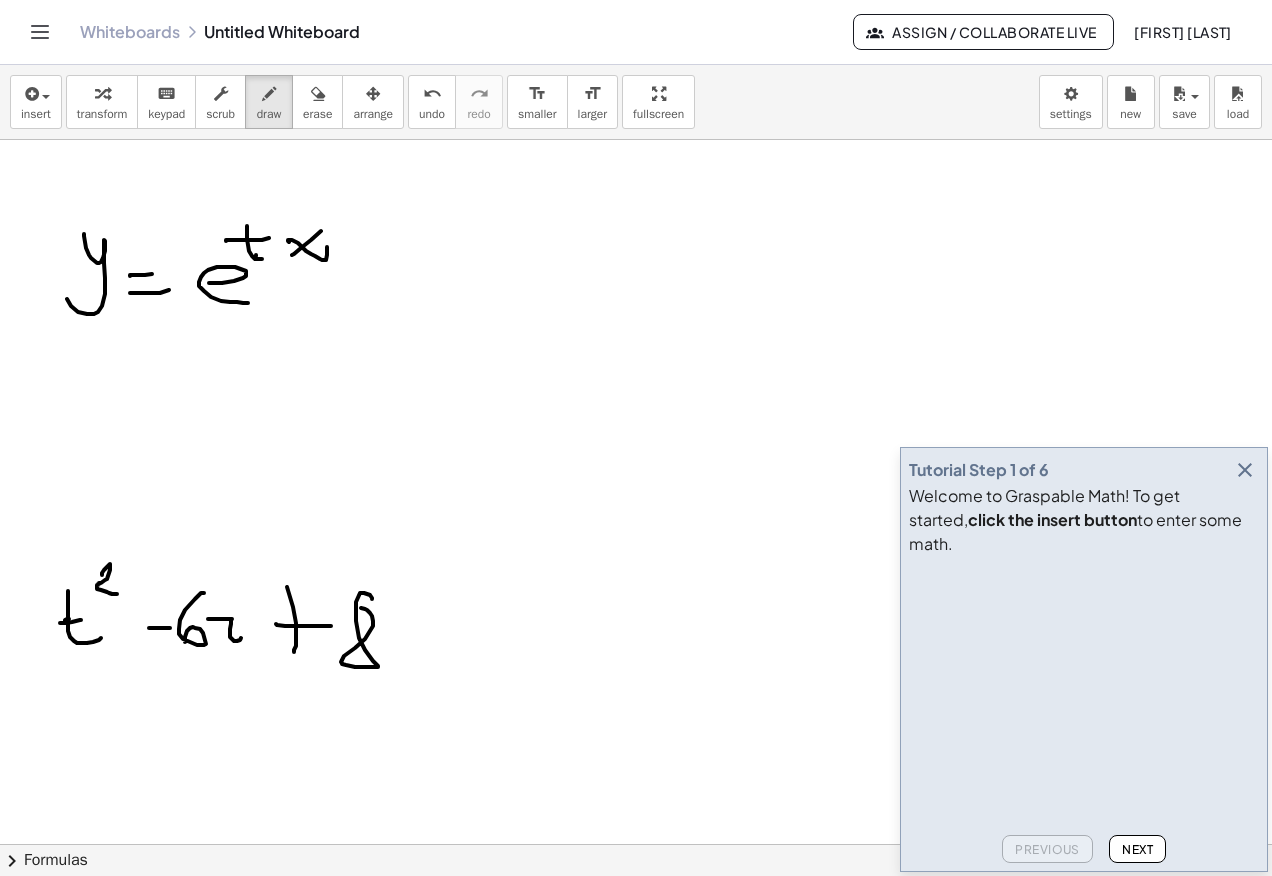click at bounding box center [636, 509] 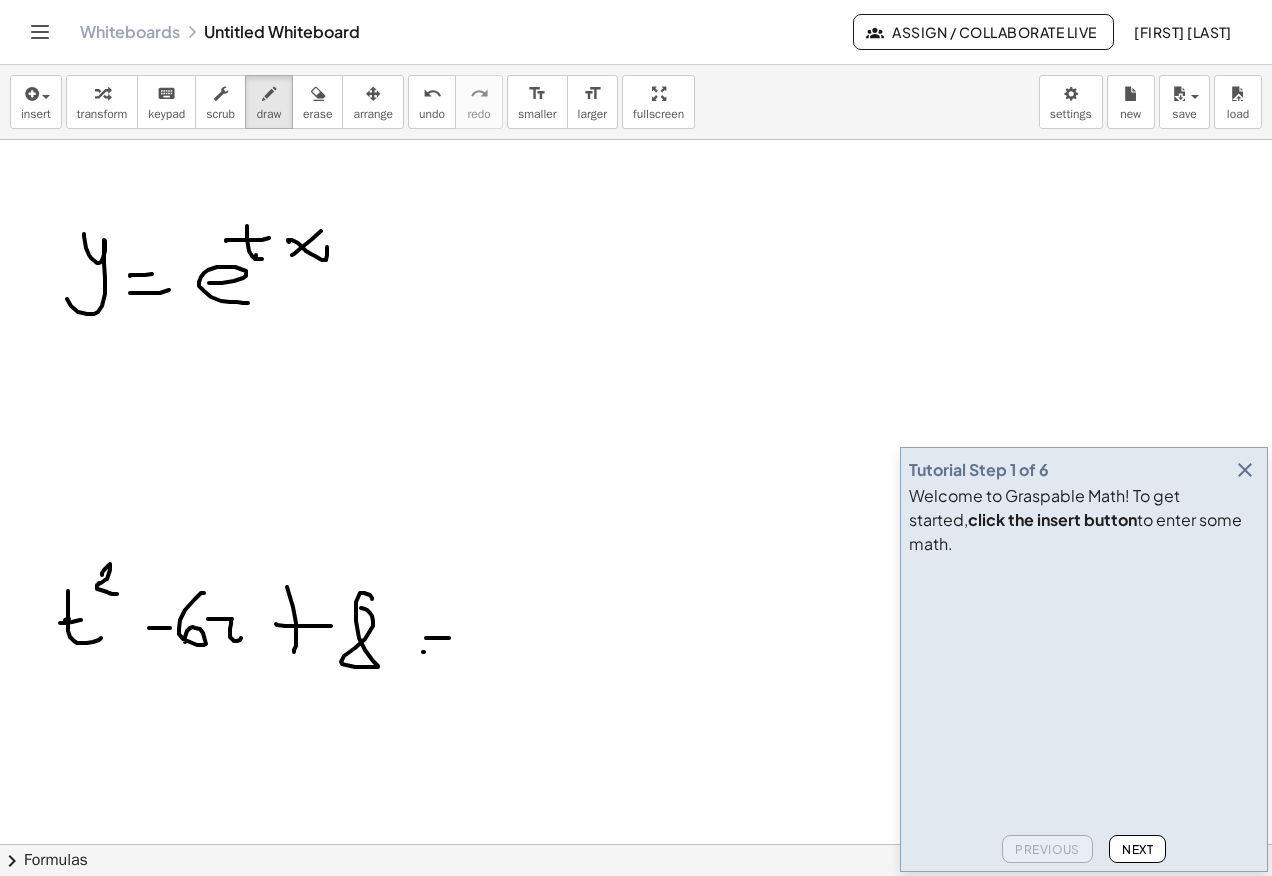 drag, startPoint x: 423, startPoint y: 652, endPoint x: 466, endPoint y: 646, distance: 43.416588 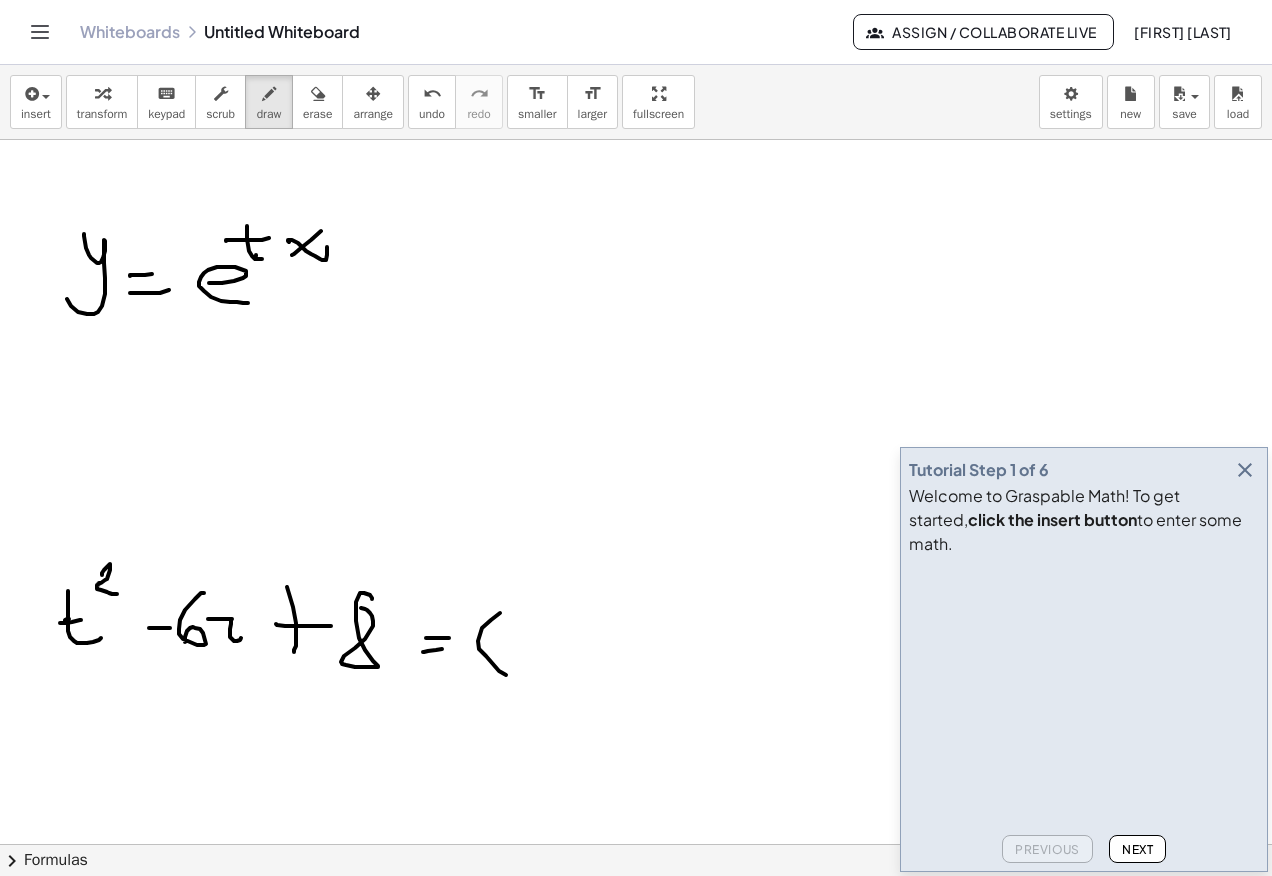 click at bounding box center [636, 509] 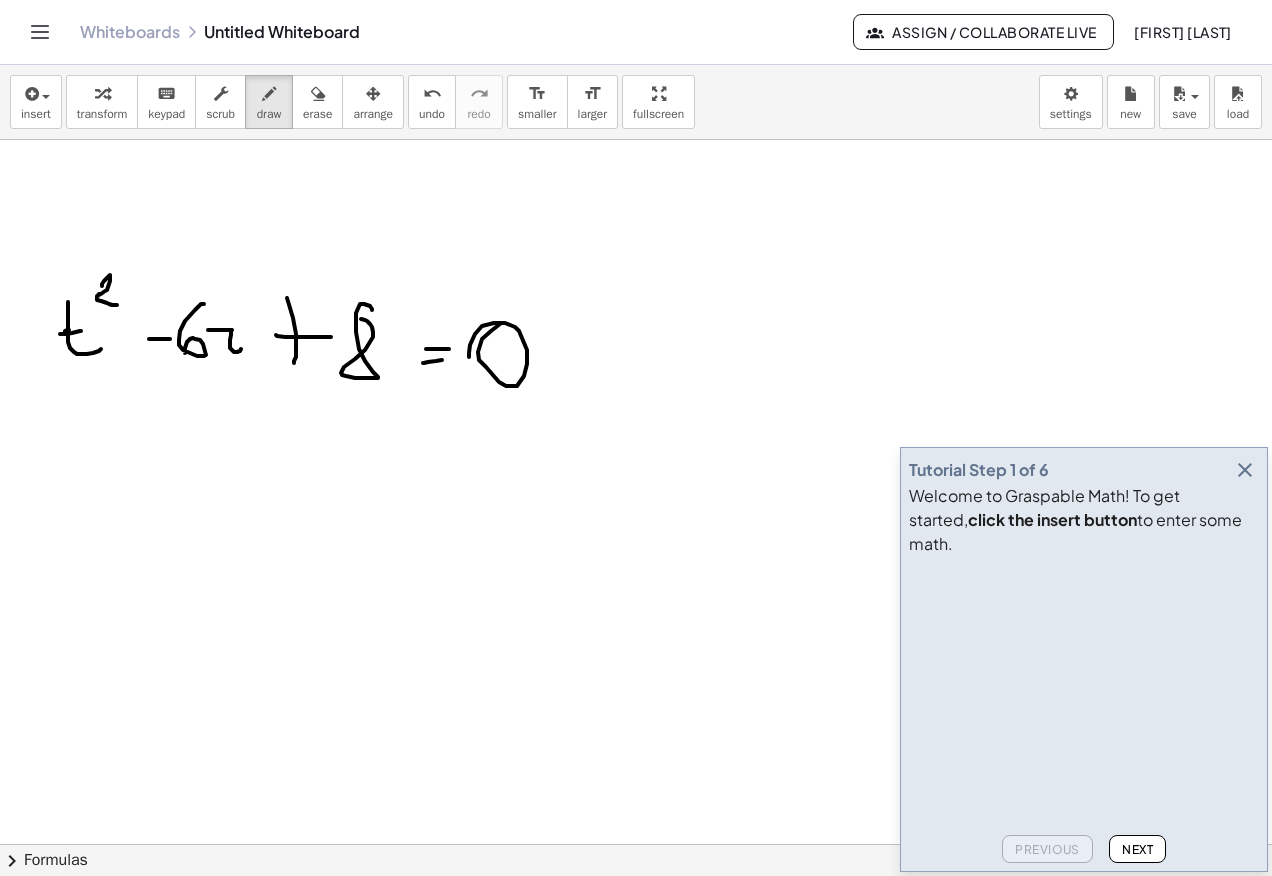scroll, scrollTop: 700, scrollLeft: 0, axis: vertical 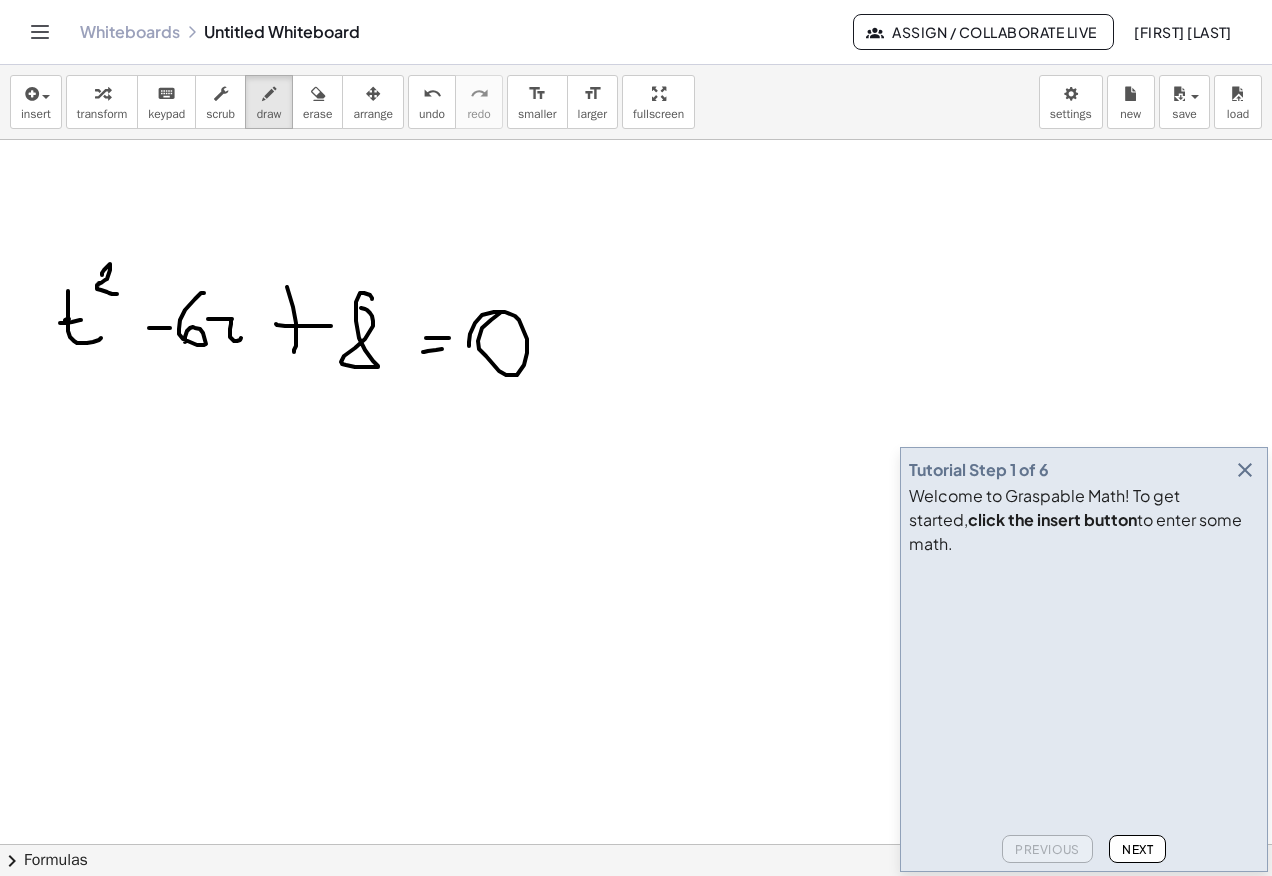 drag 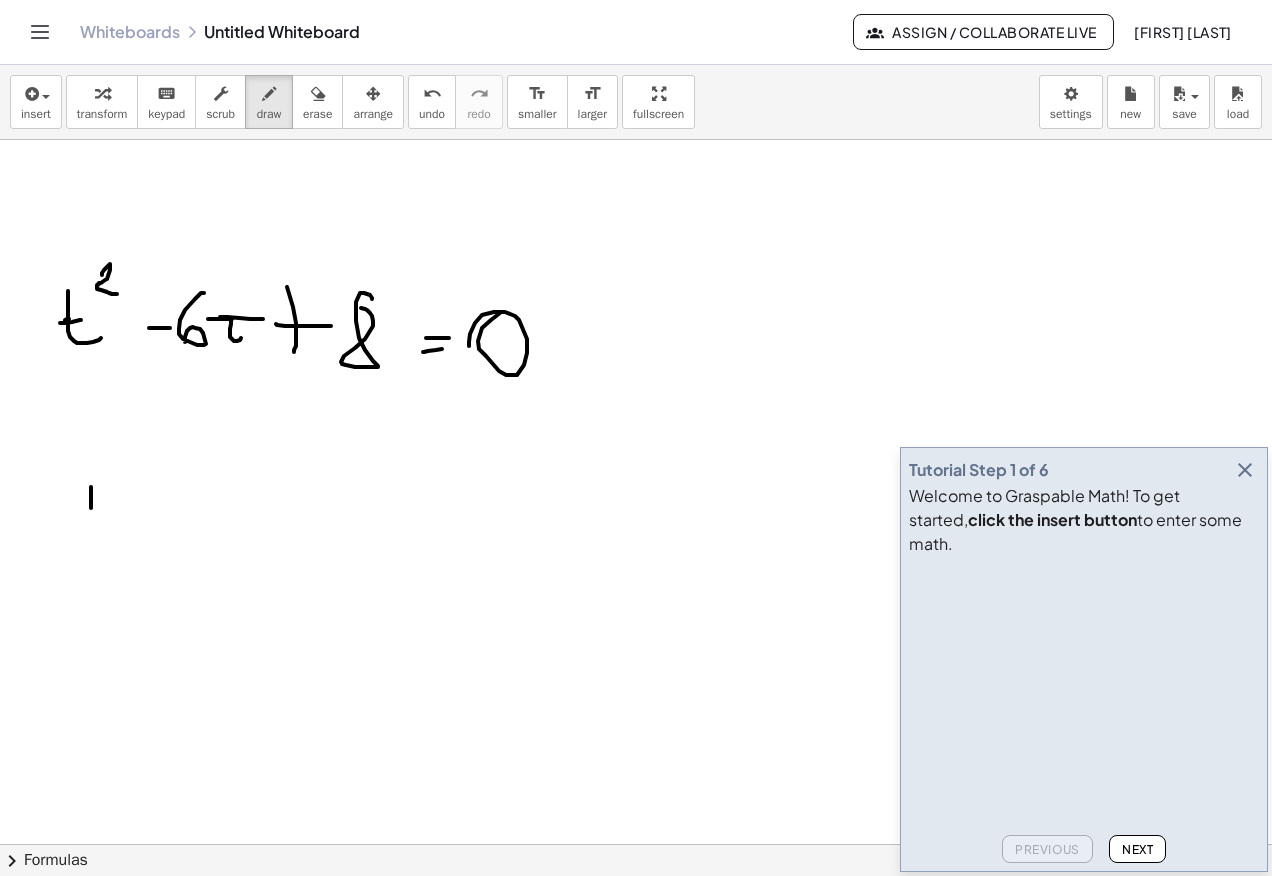 click at bounding box center (636, 209) 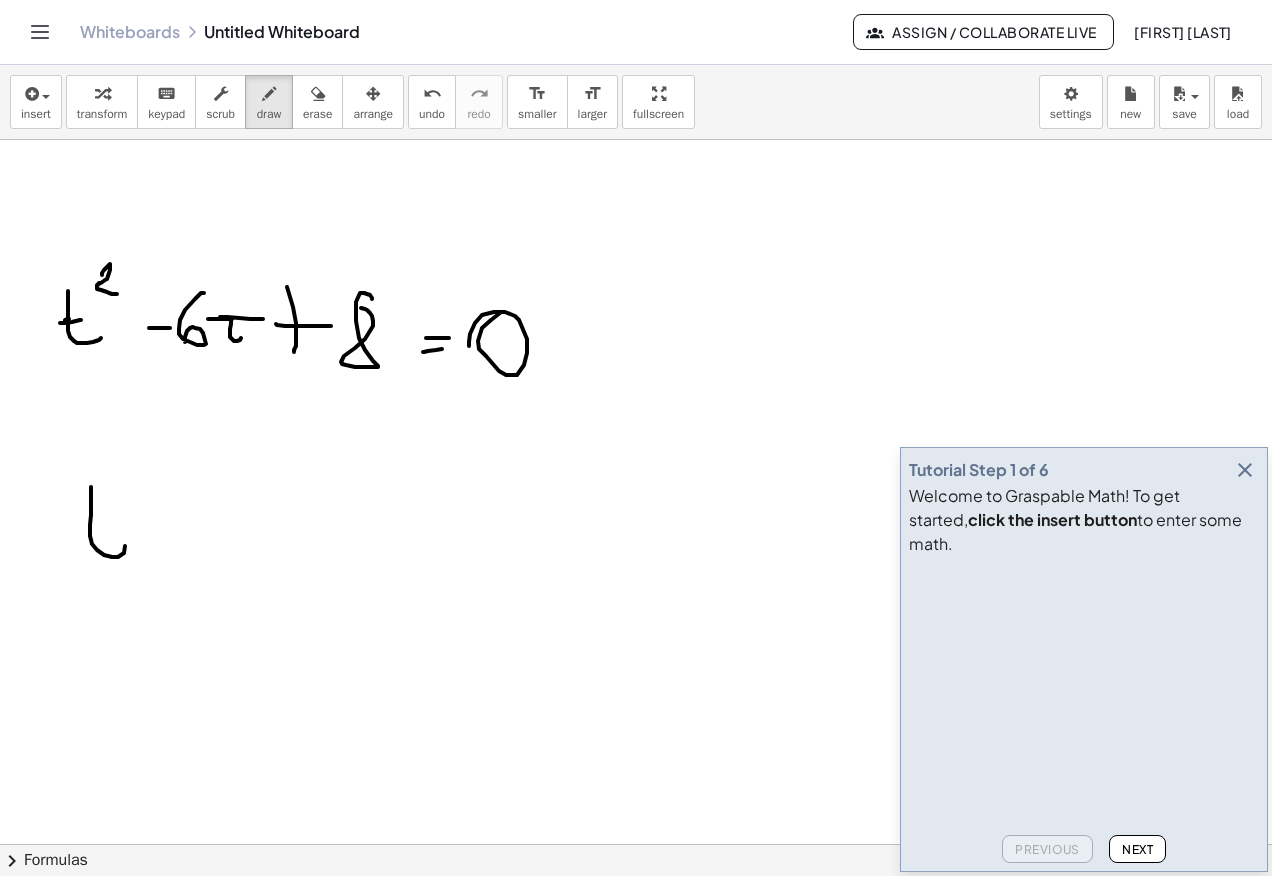 click at bounding box center (636, 209) 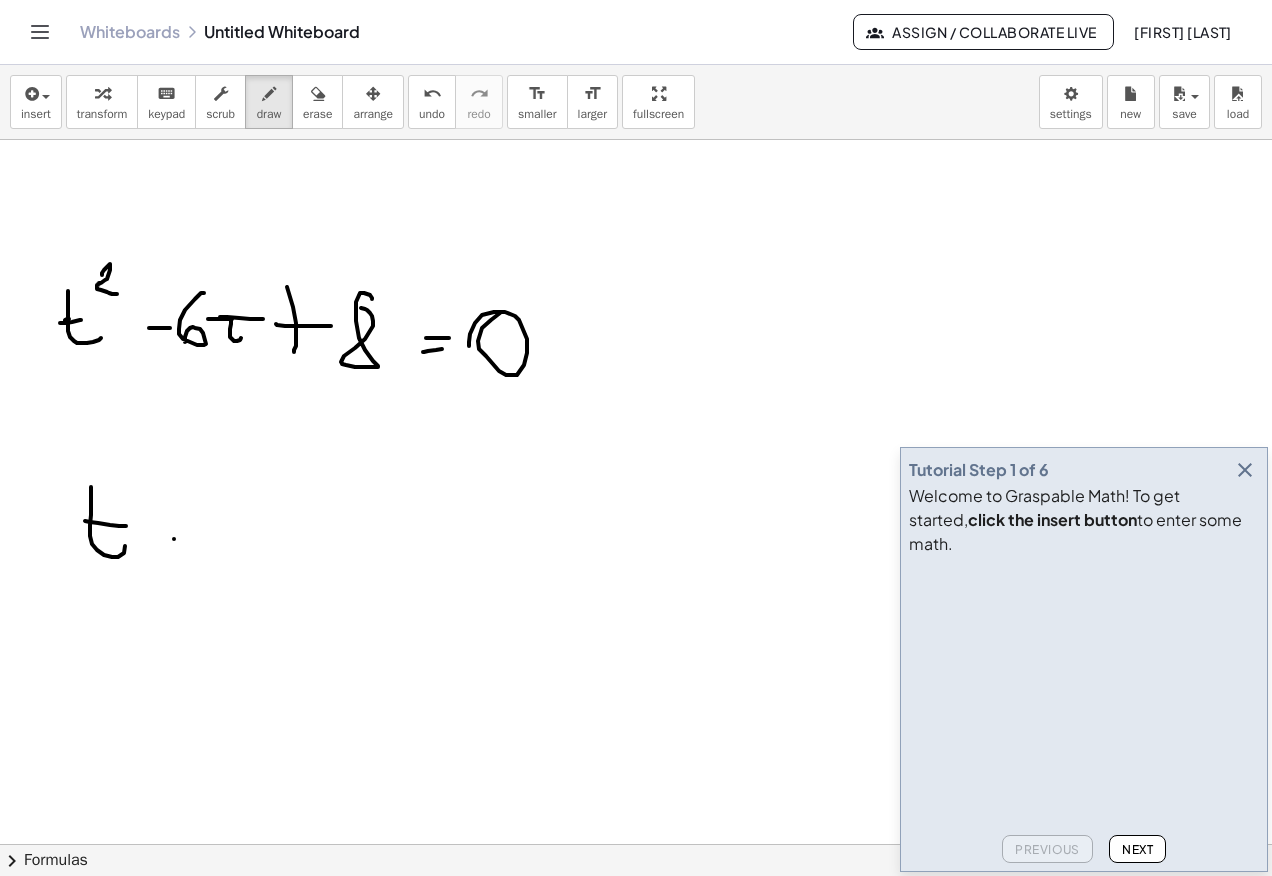 click at bounding box center (636, 209) 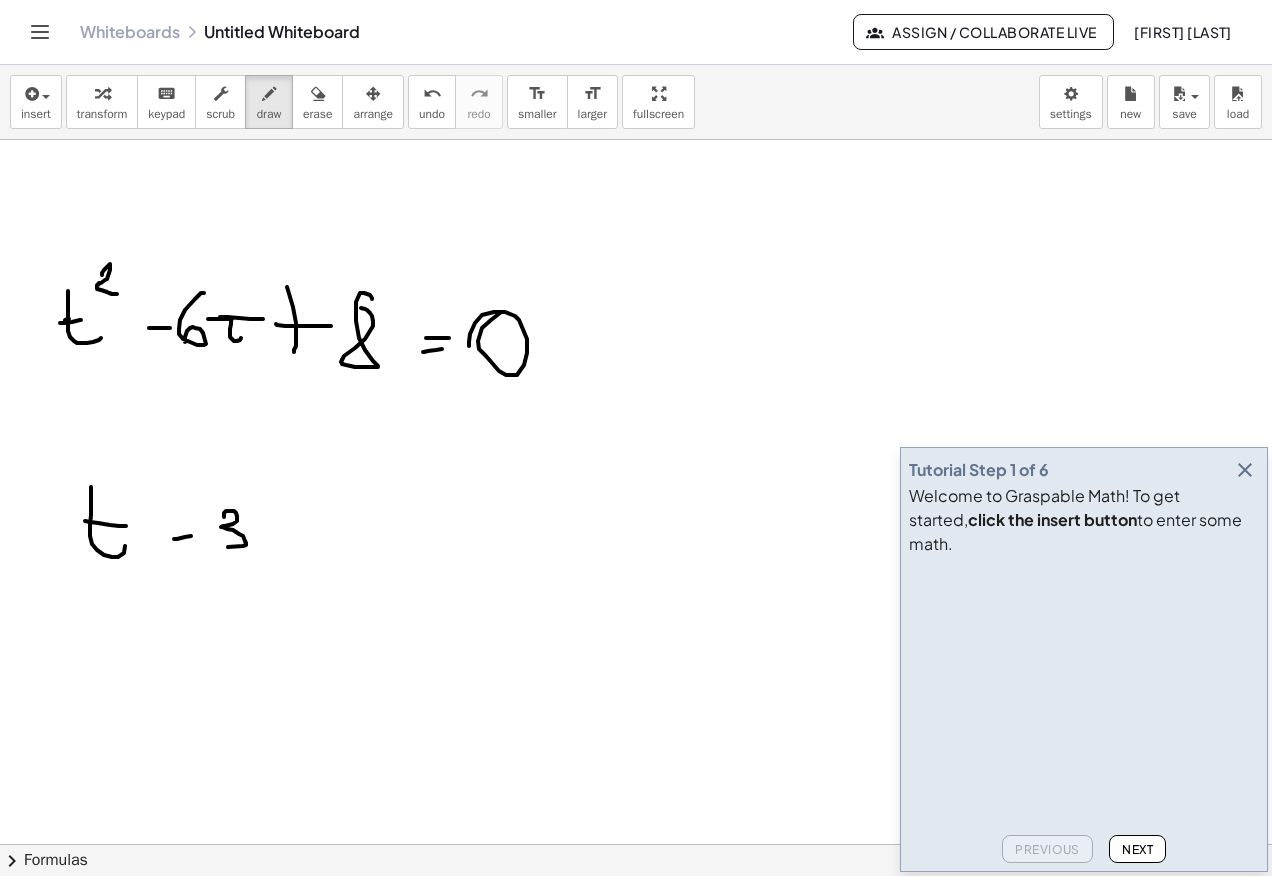 click at bounding box center [636, 209] 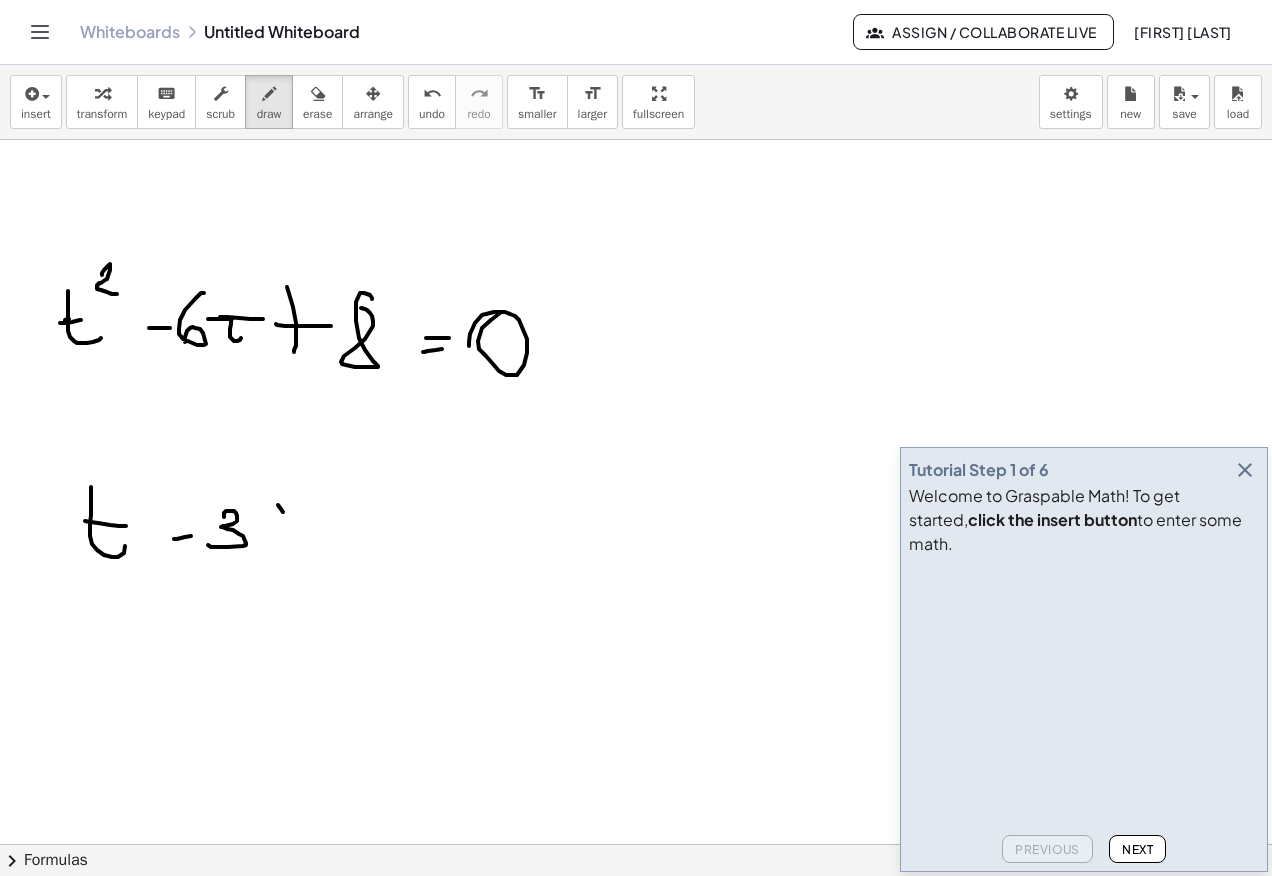 click at bounding box center [636, 209] 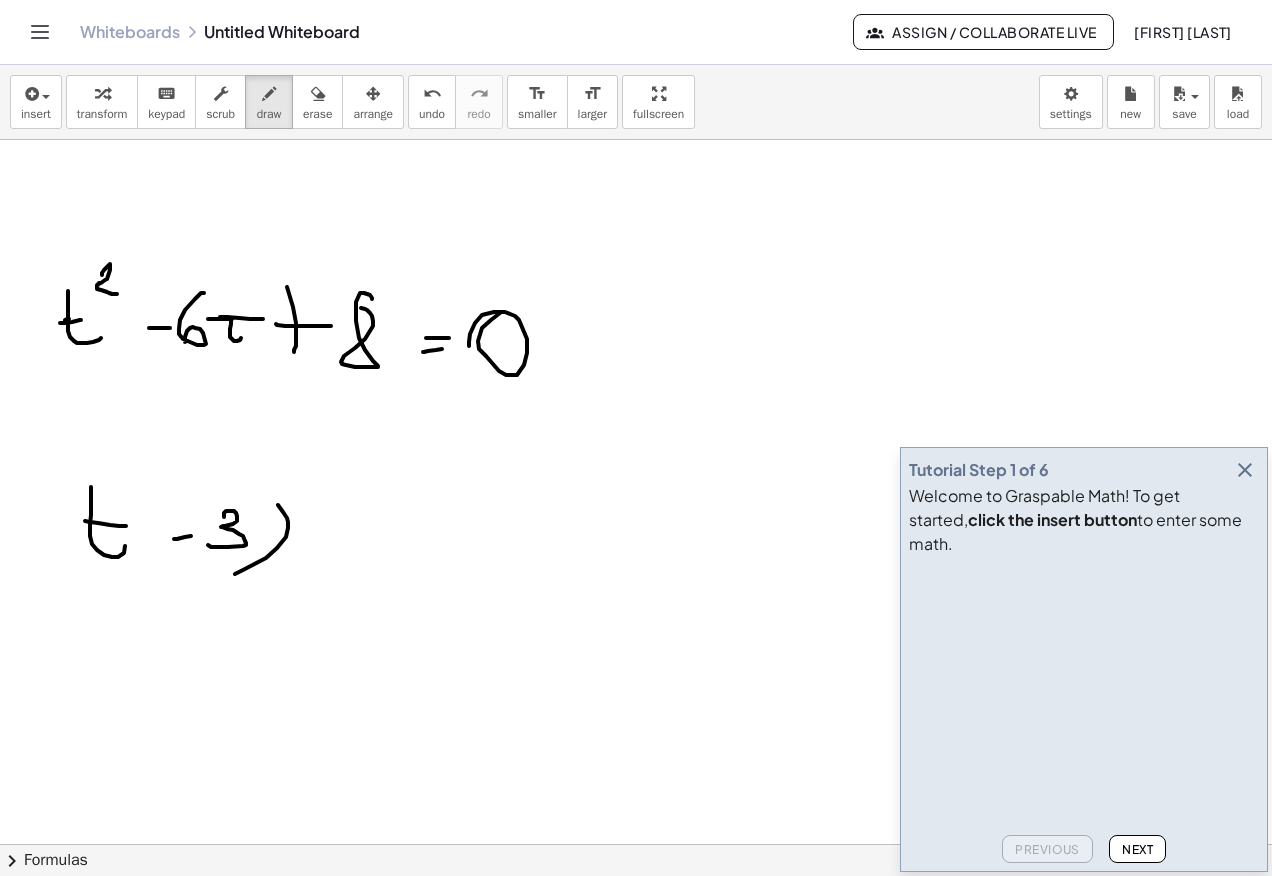 click at bounding box center [636, 209] 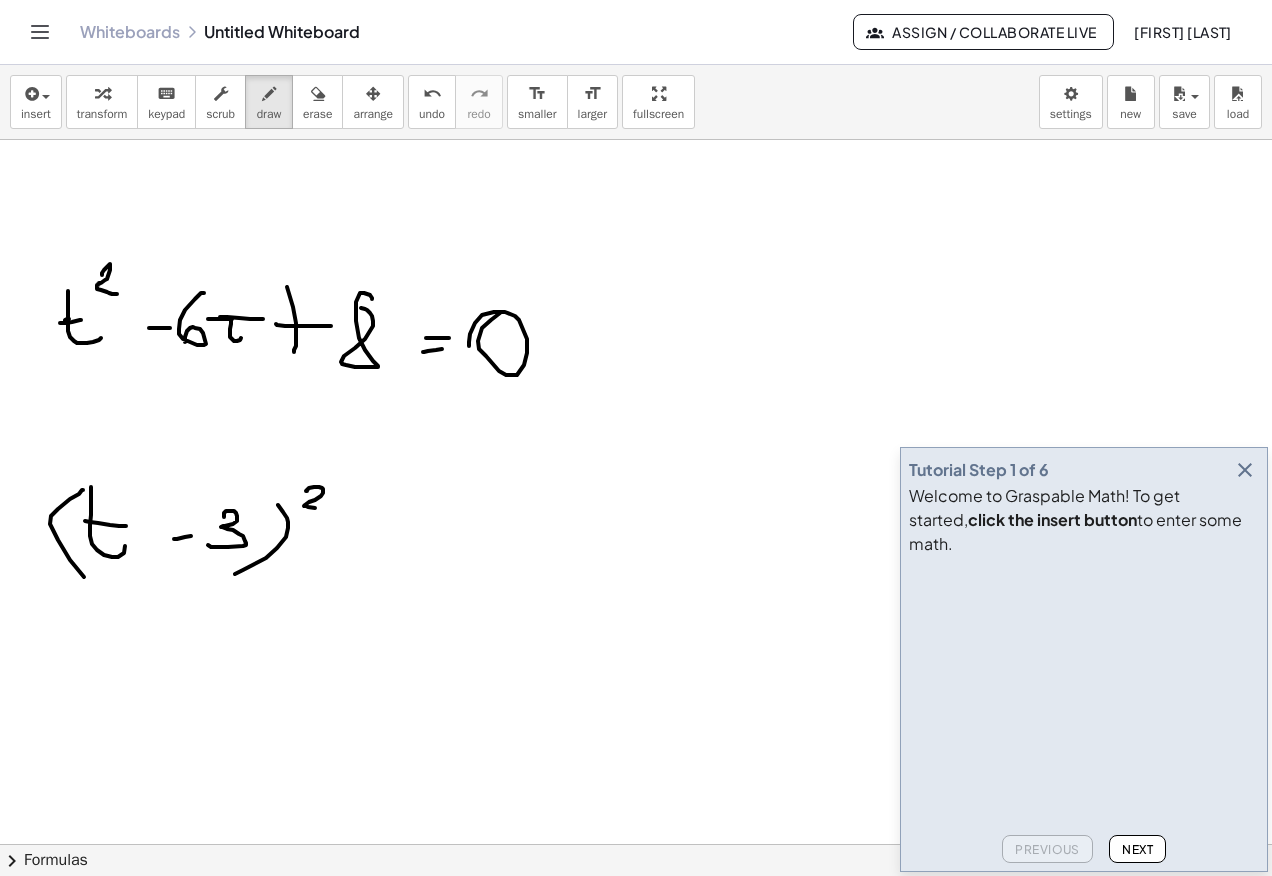 click at bounding box center [636, 209] 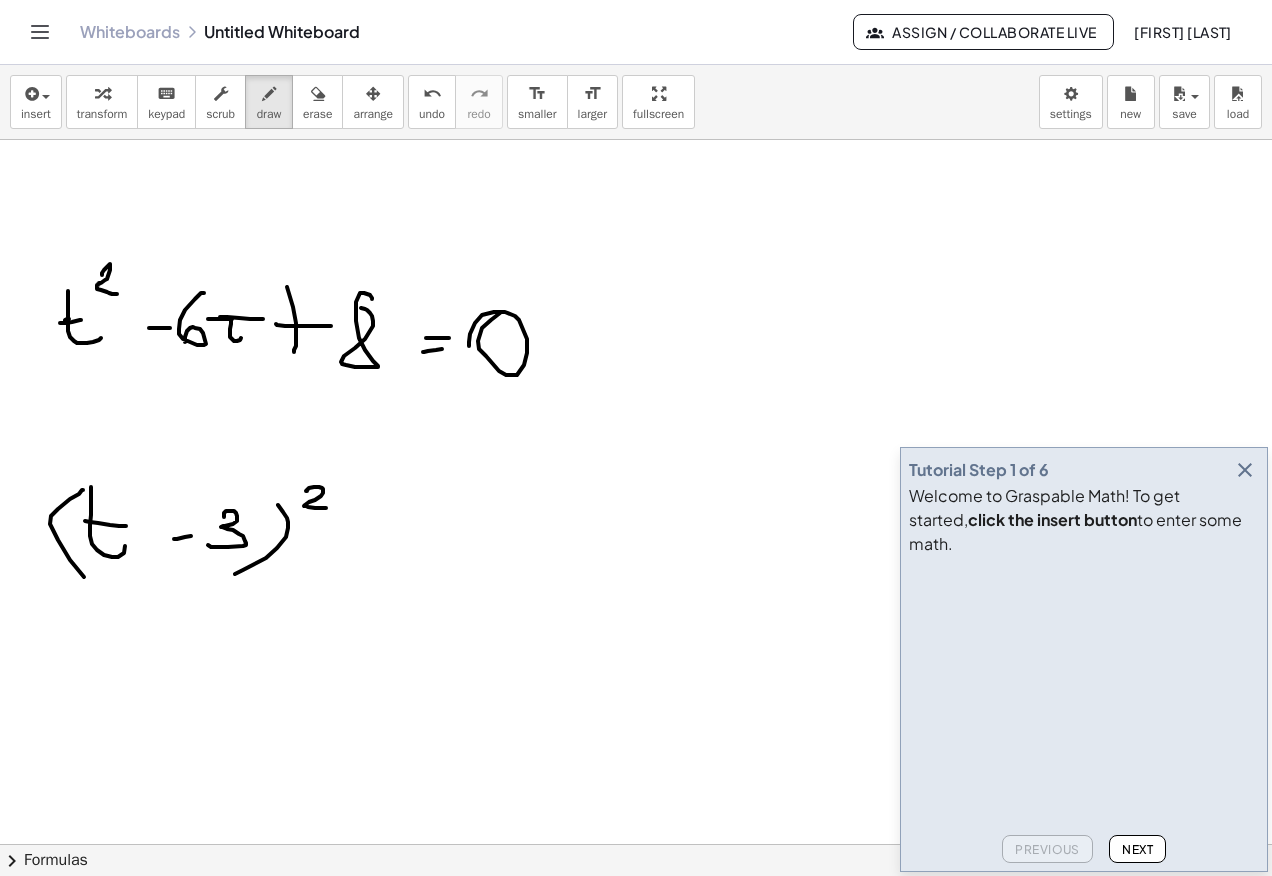 click at bounding box center (636, 209) 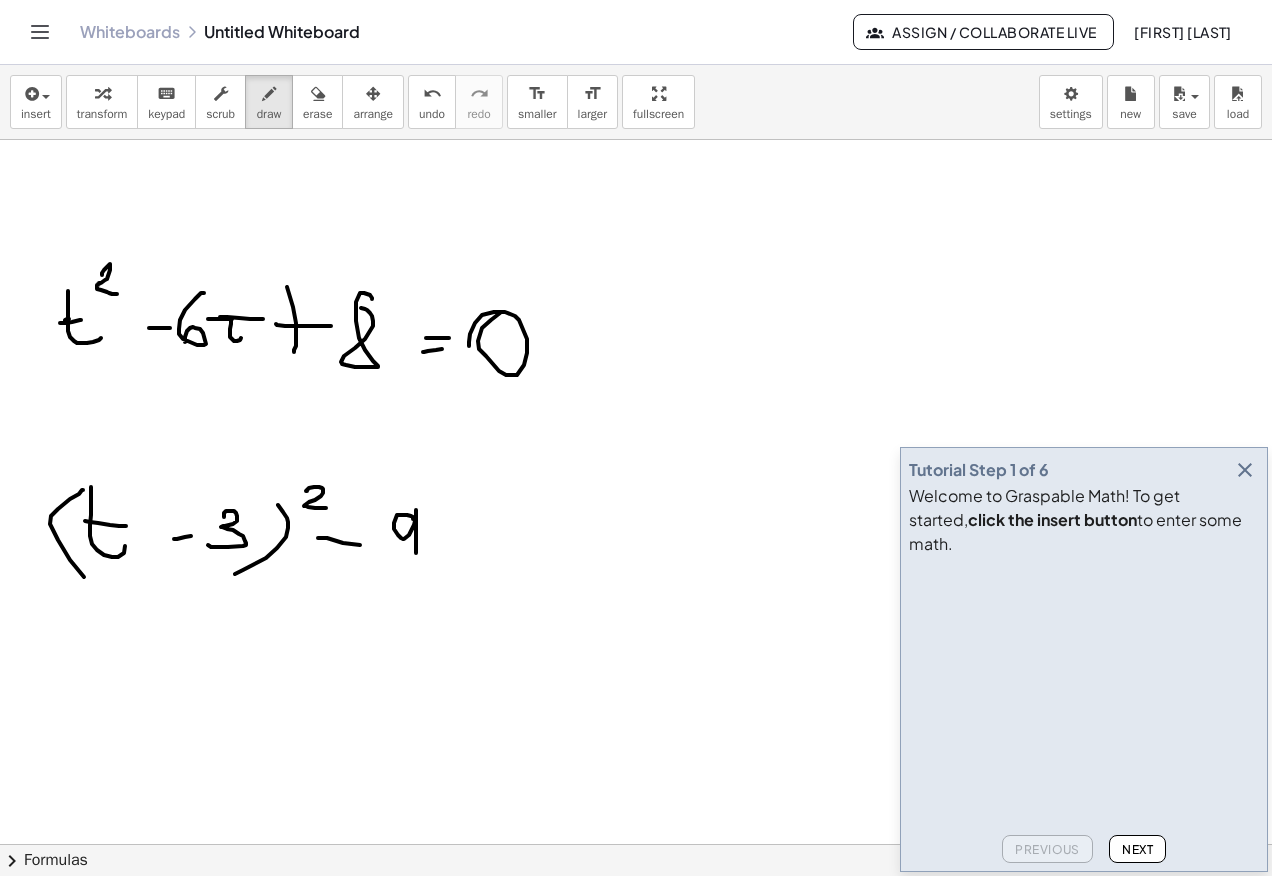 click at bounding box center [636, 209] 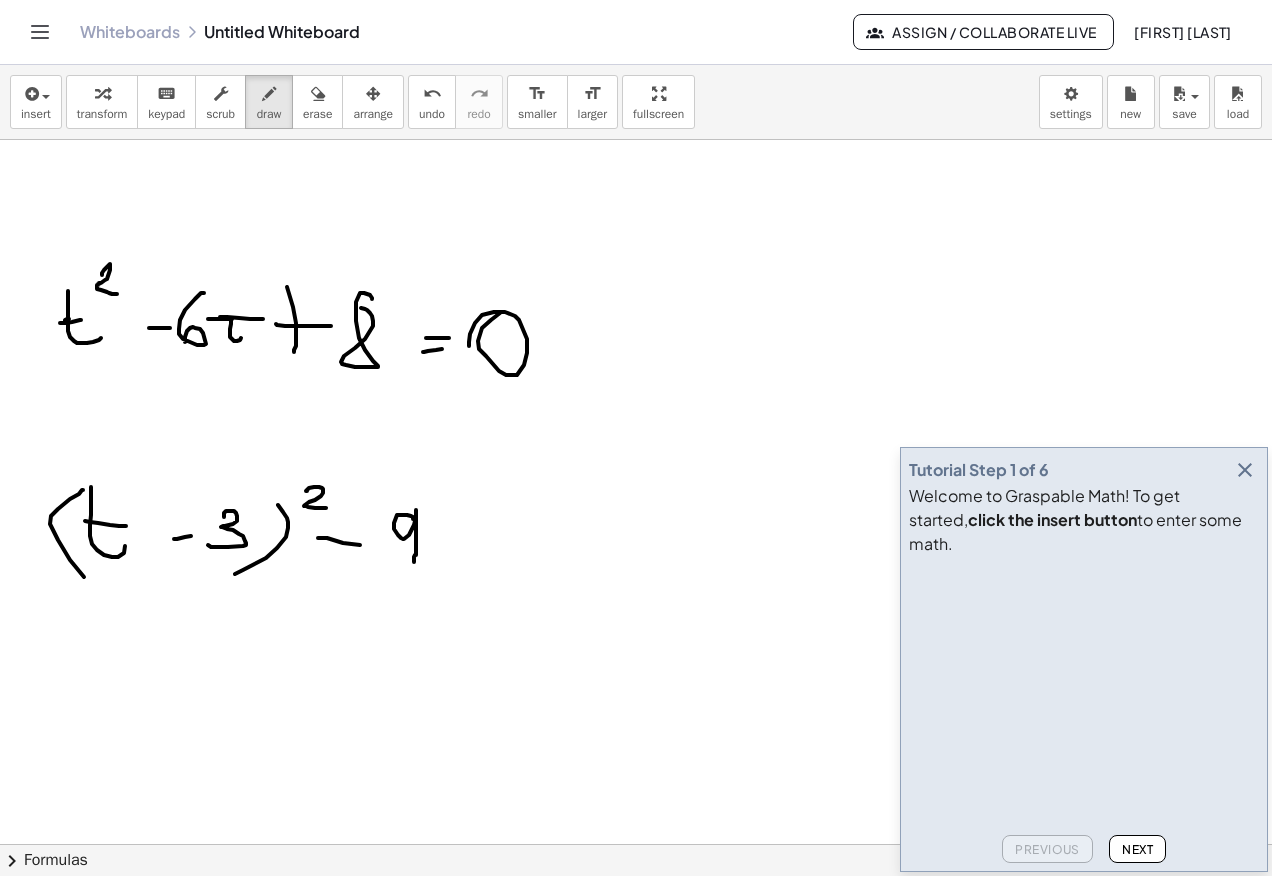 click at bounding box center [636, 209] 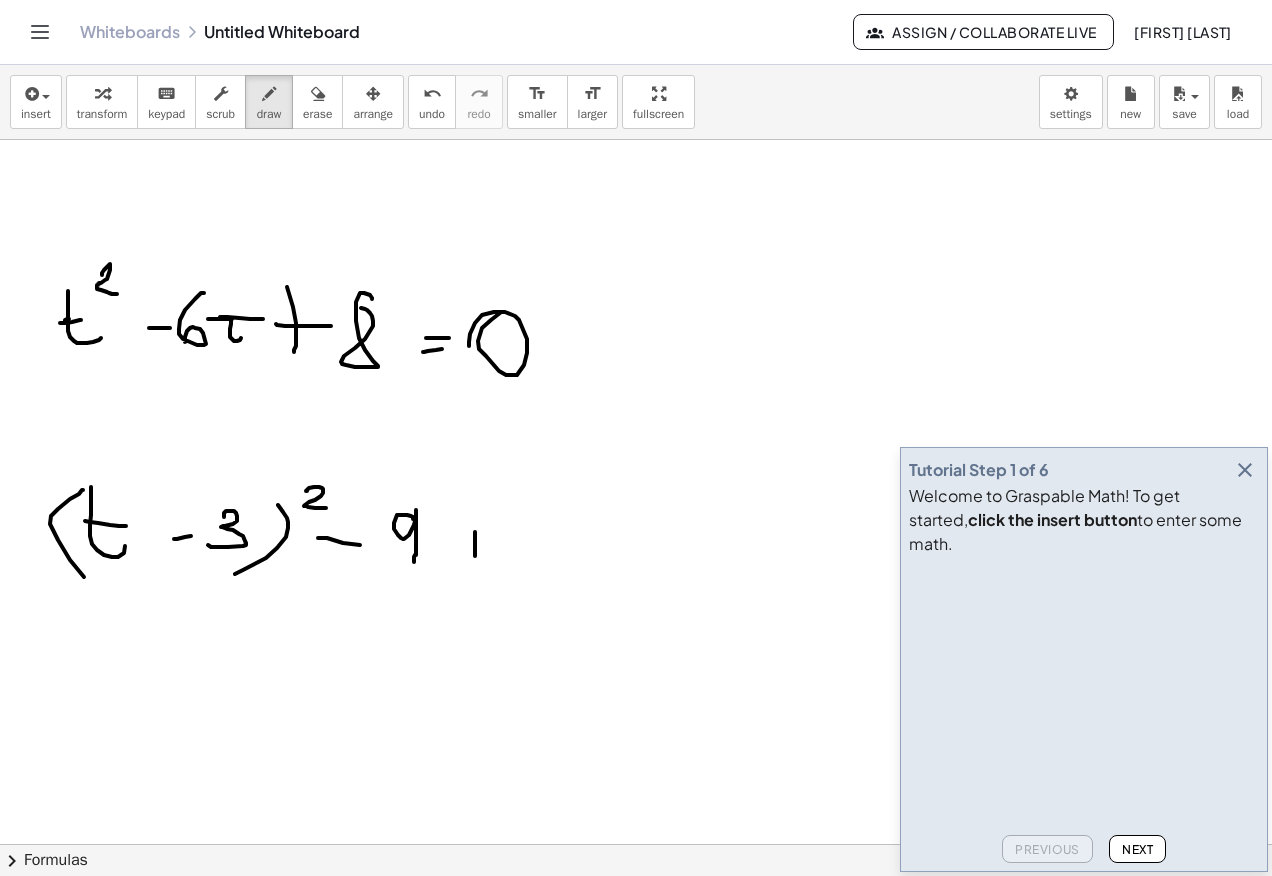 click at bounding box center (636, 209) 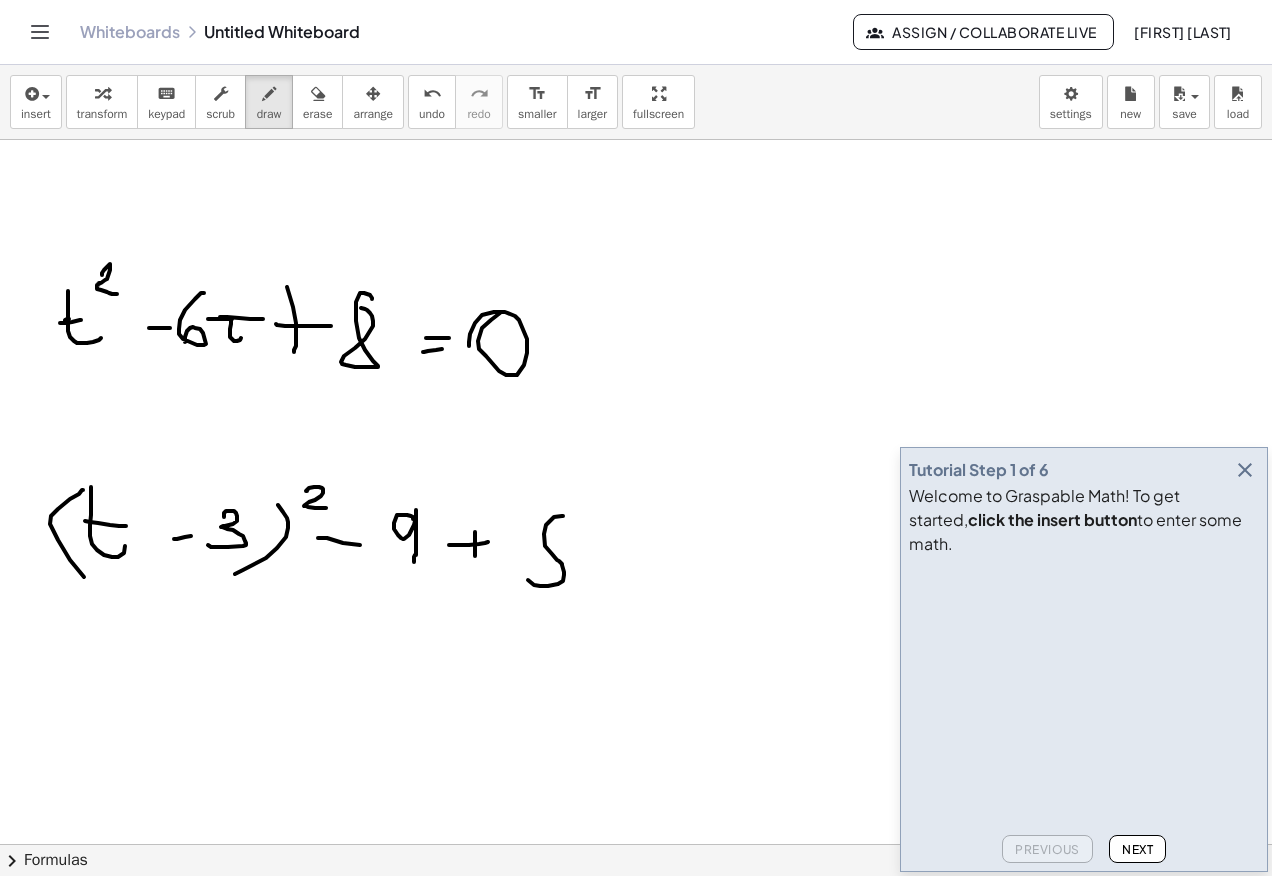 click at bounding box center (636, 209) 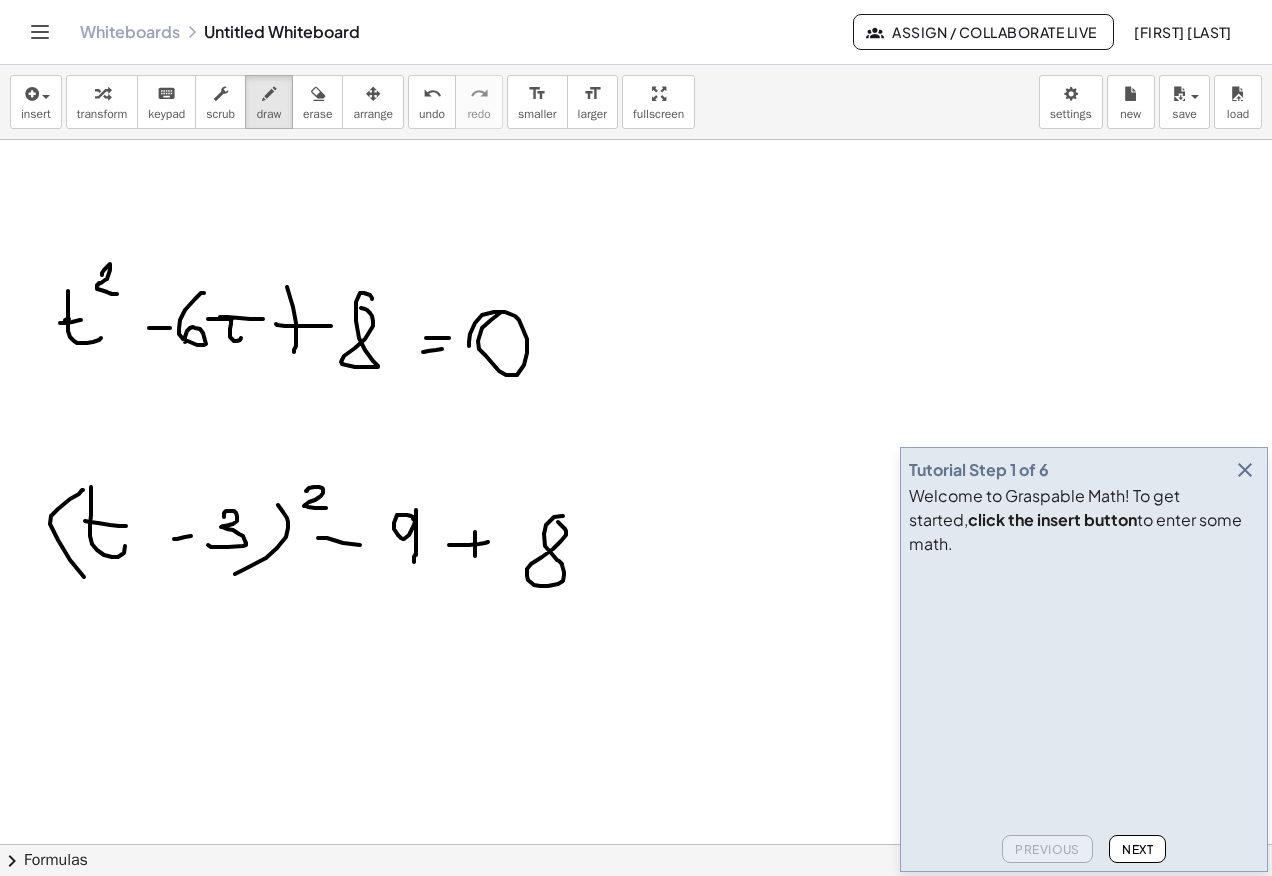 click at bounding box center (636, 209) 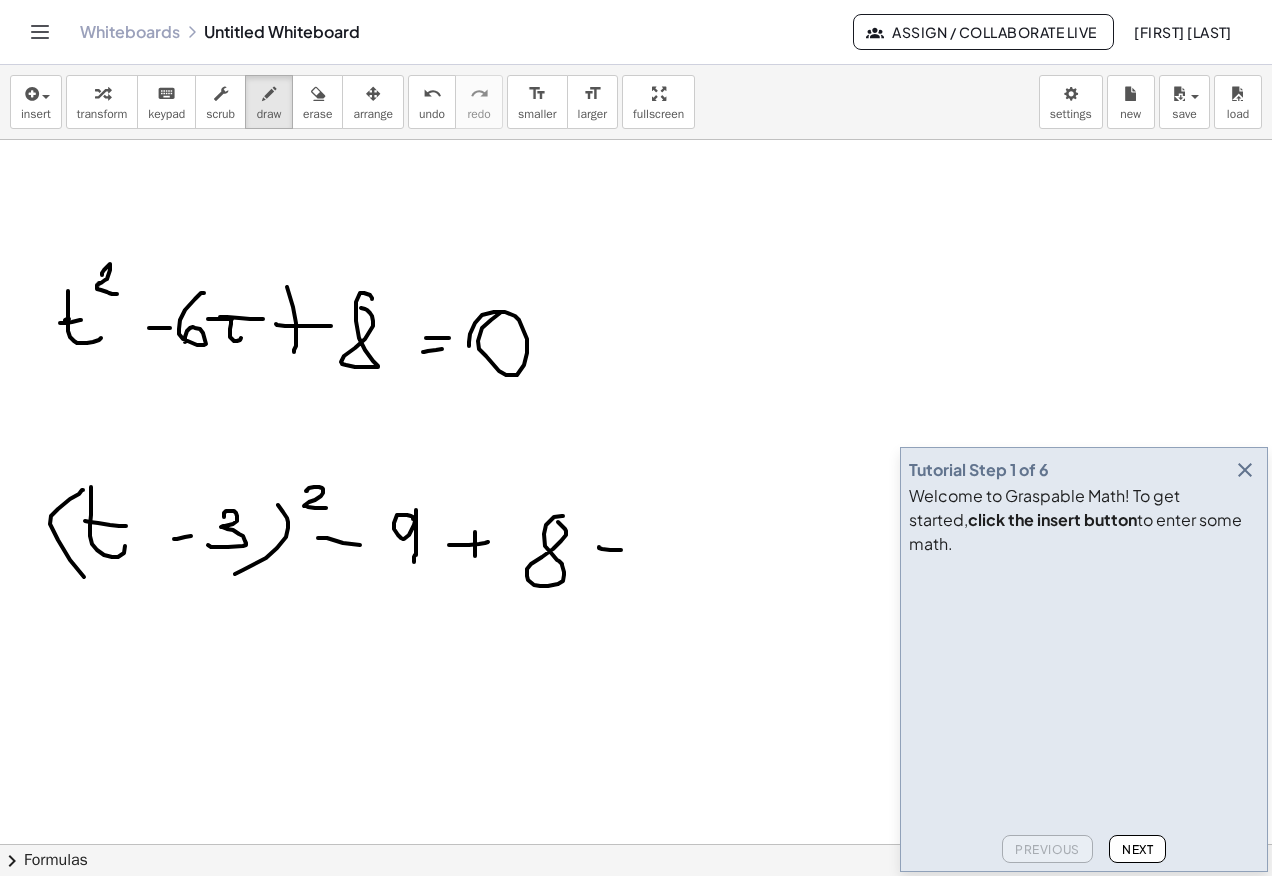 click at bounding box center [636, 209] 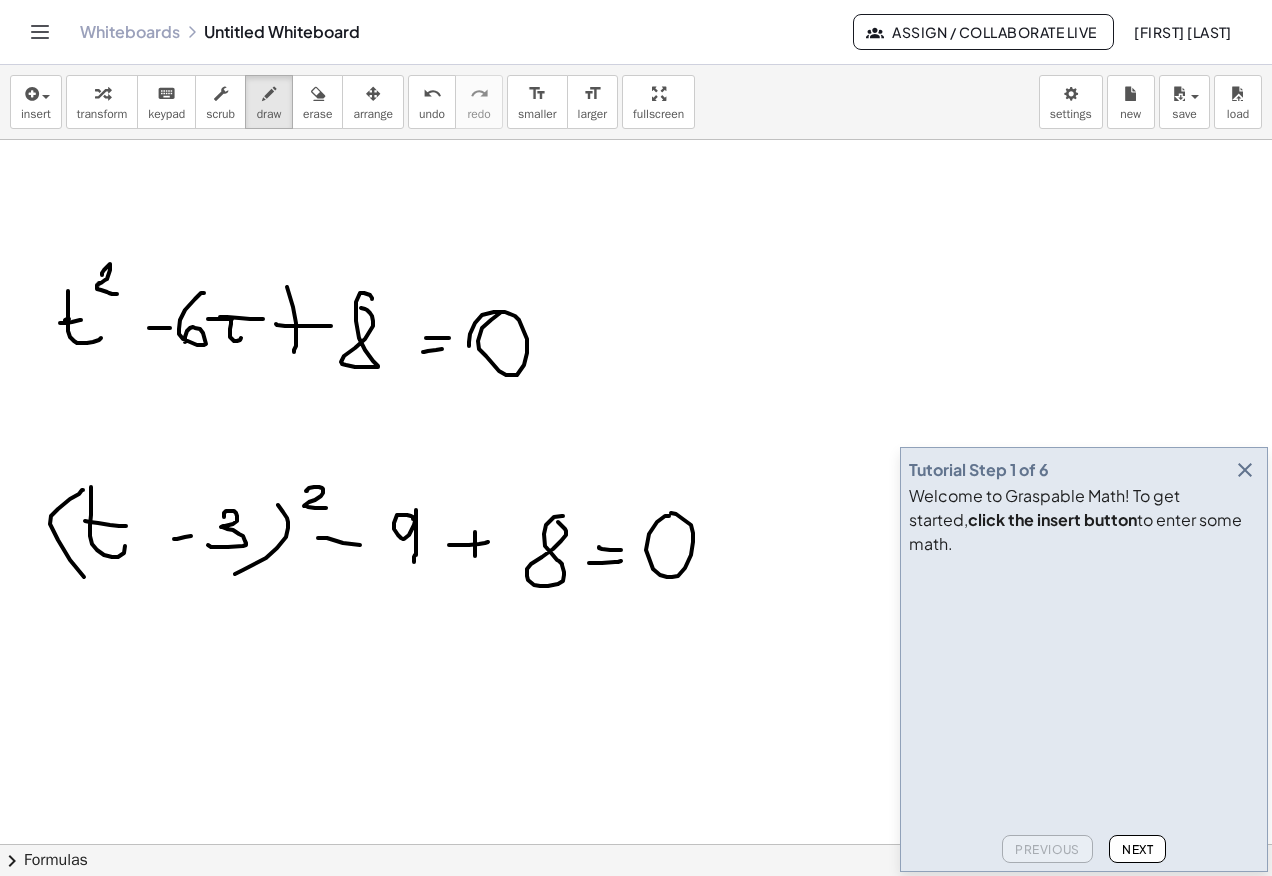 click at bounding box center [636, 209] 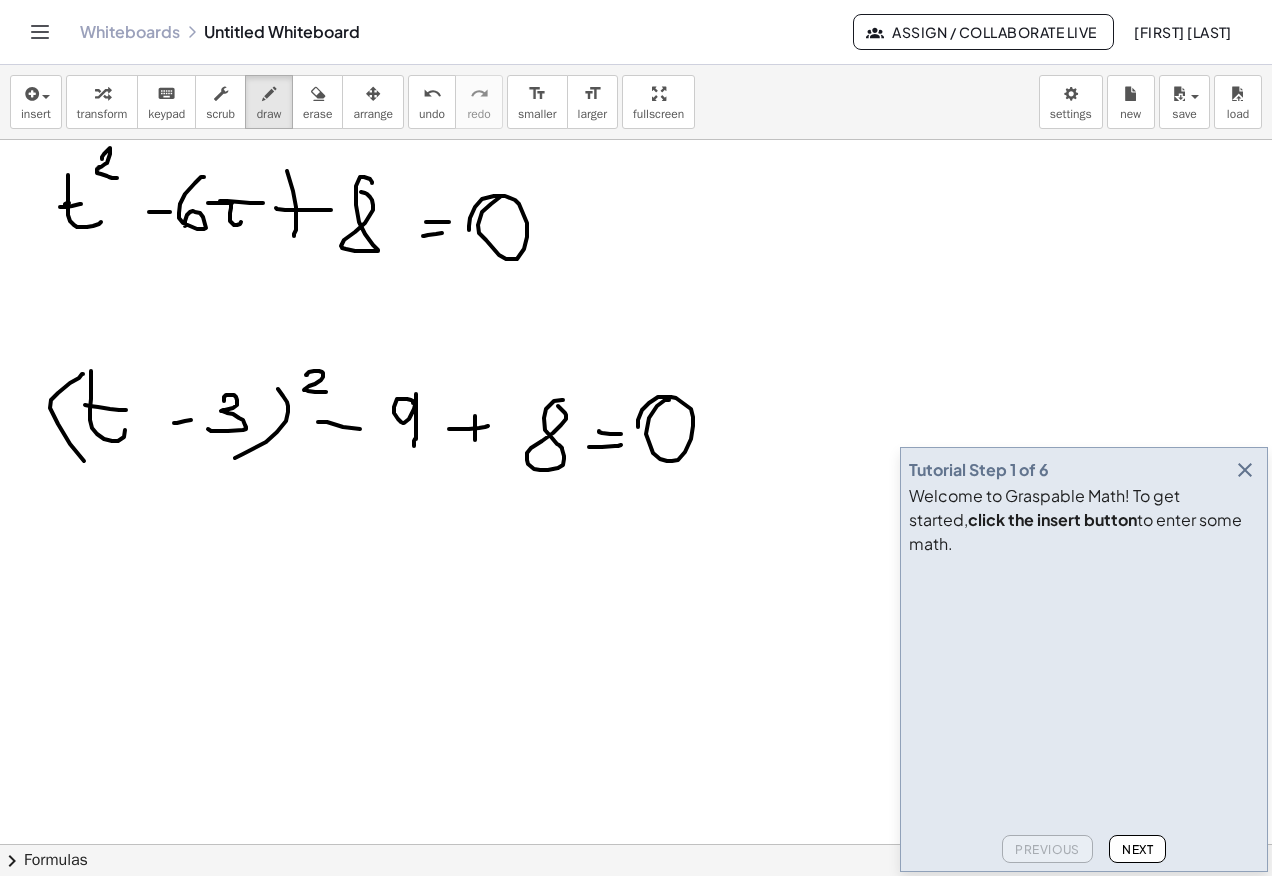 scroll, scrollTop: 834, scrollLeft: 0, axis: vertical 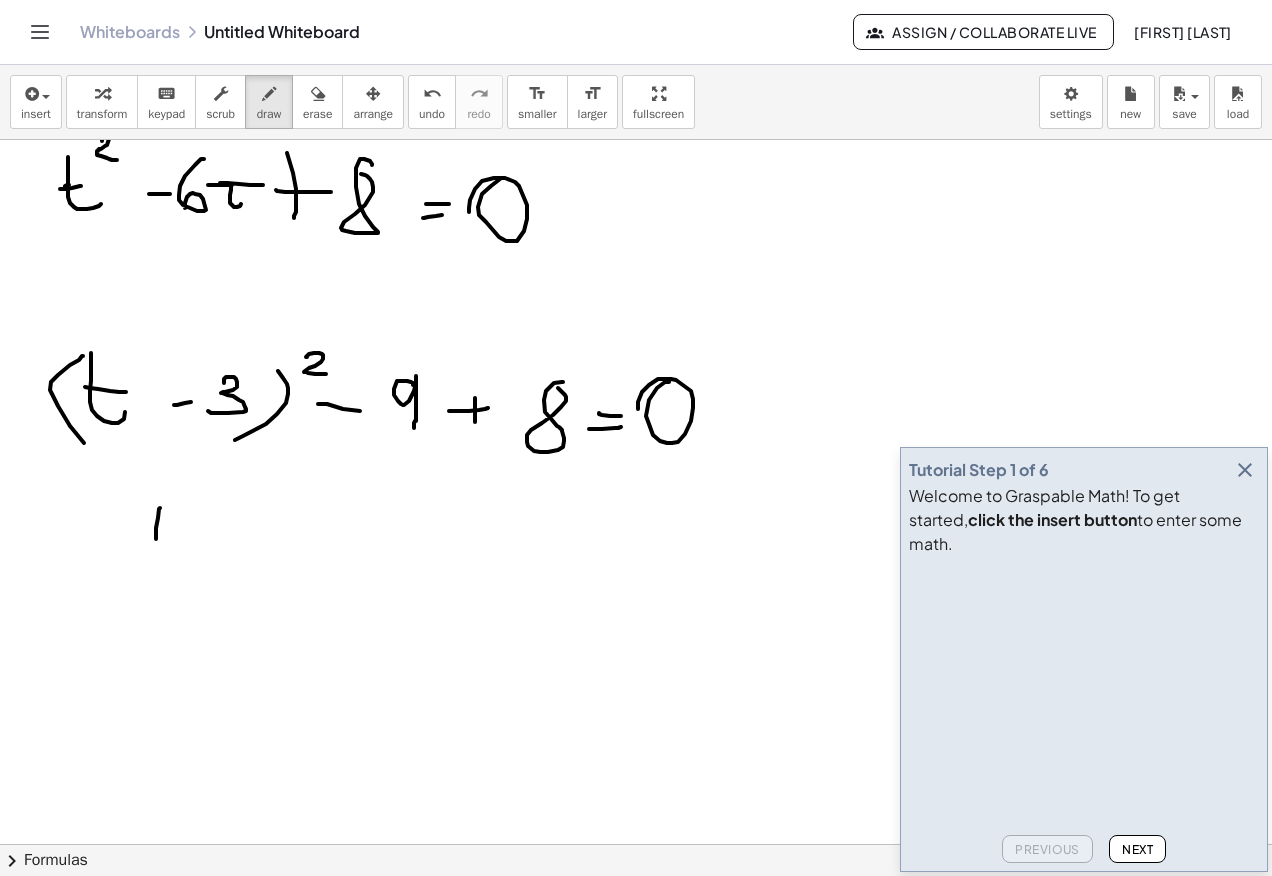 click at bounding box center [636, 362] 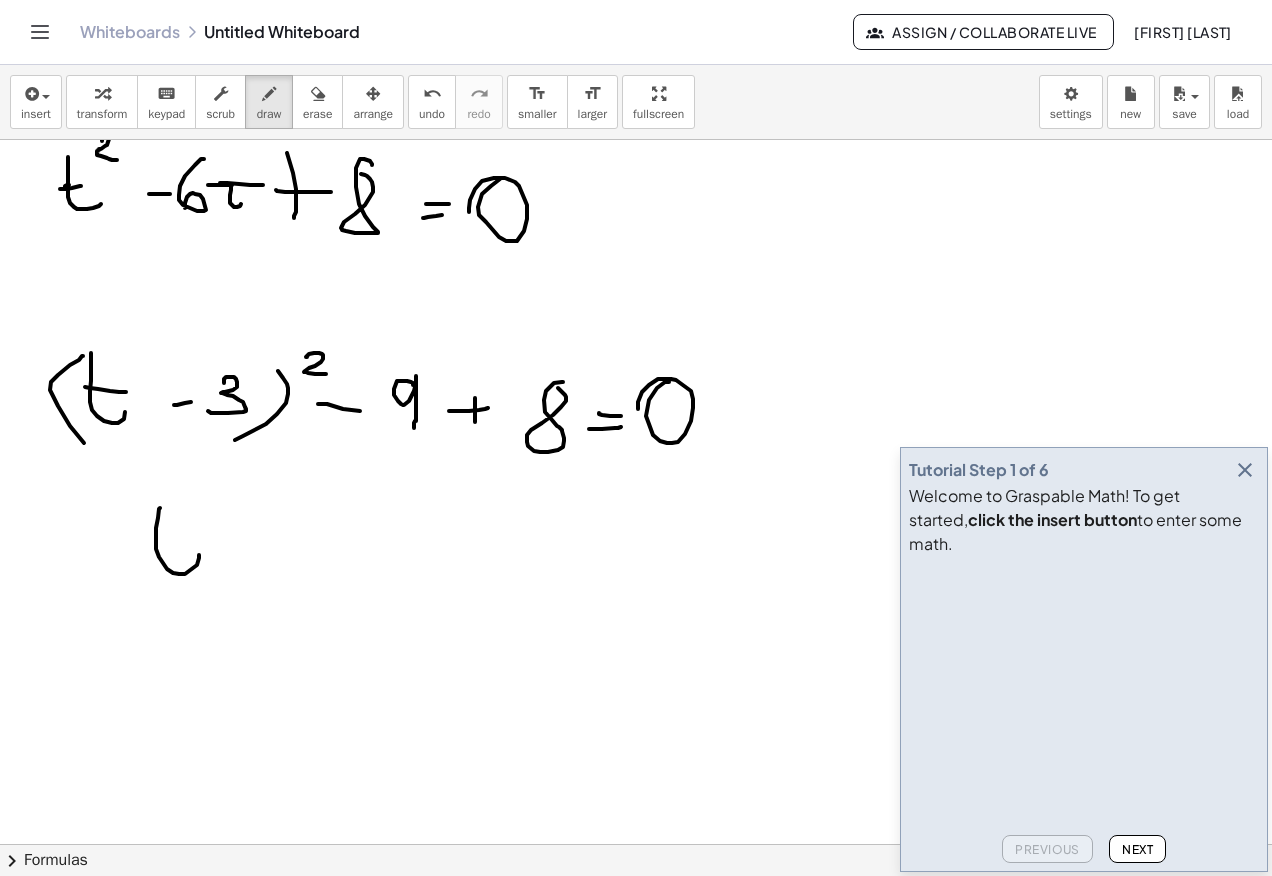click at bounding box center (636, 362) 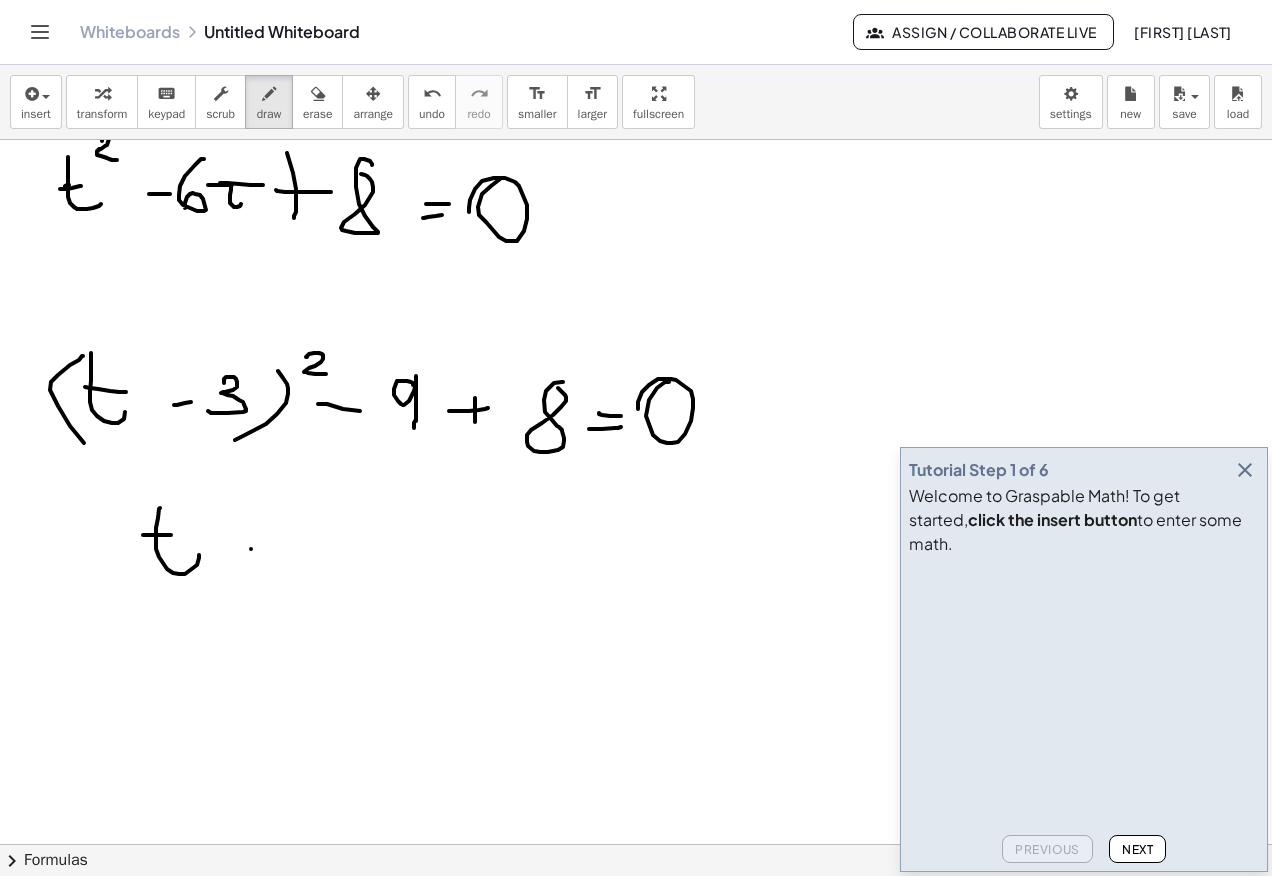 click at bounding box center [636, 362] 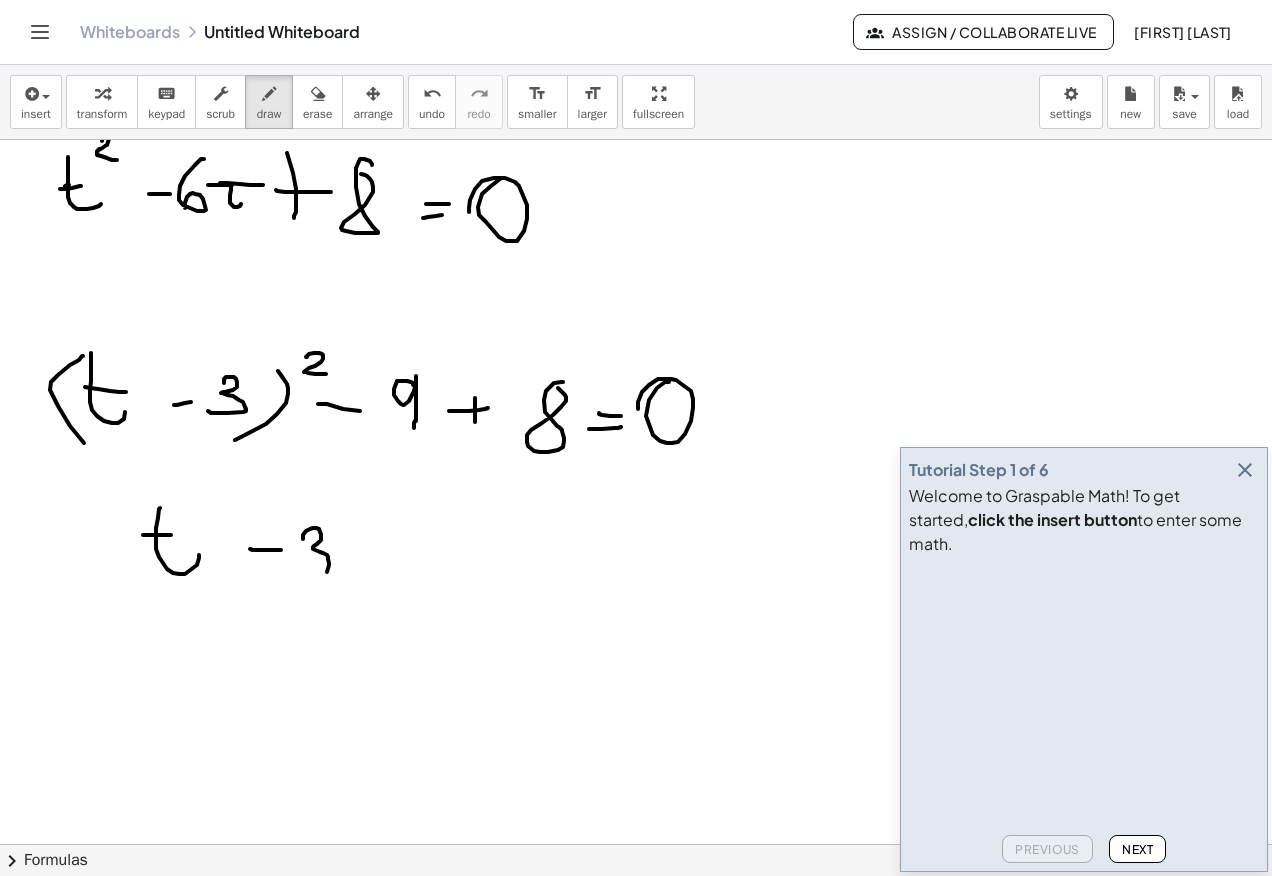 click at bounding box center (636, 362) 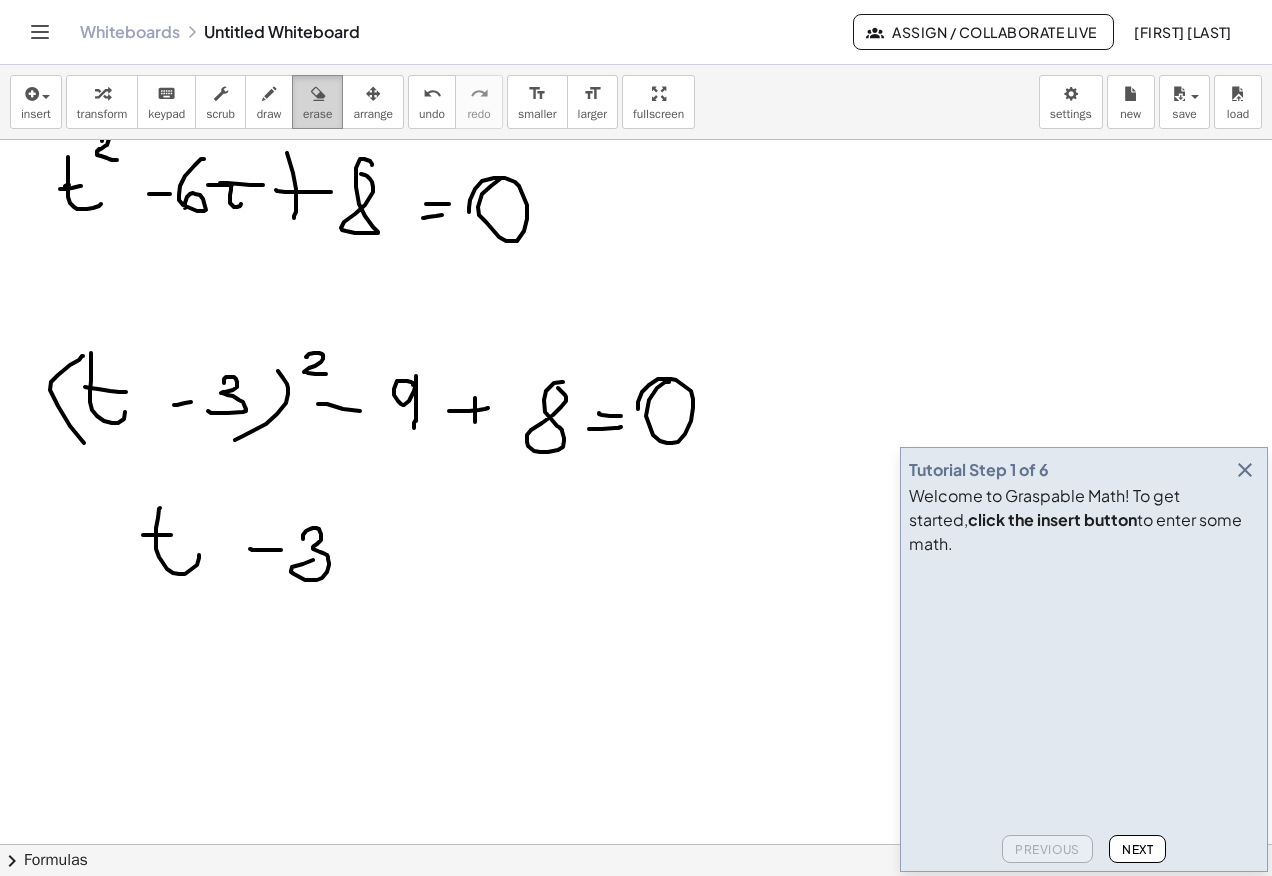 click on "erase" at bounding box center (317, 102) 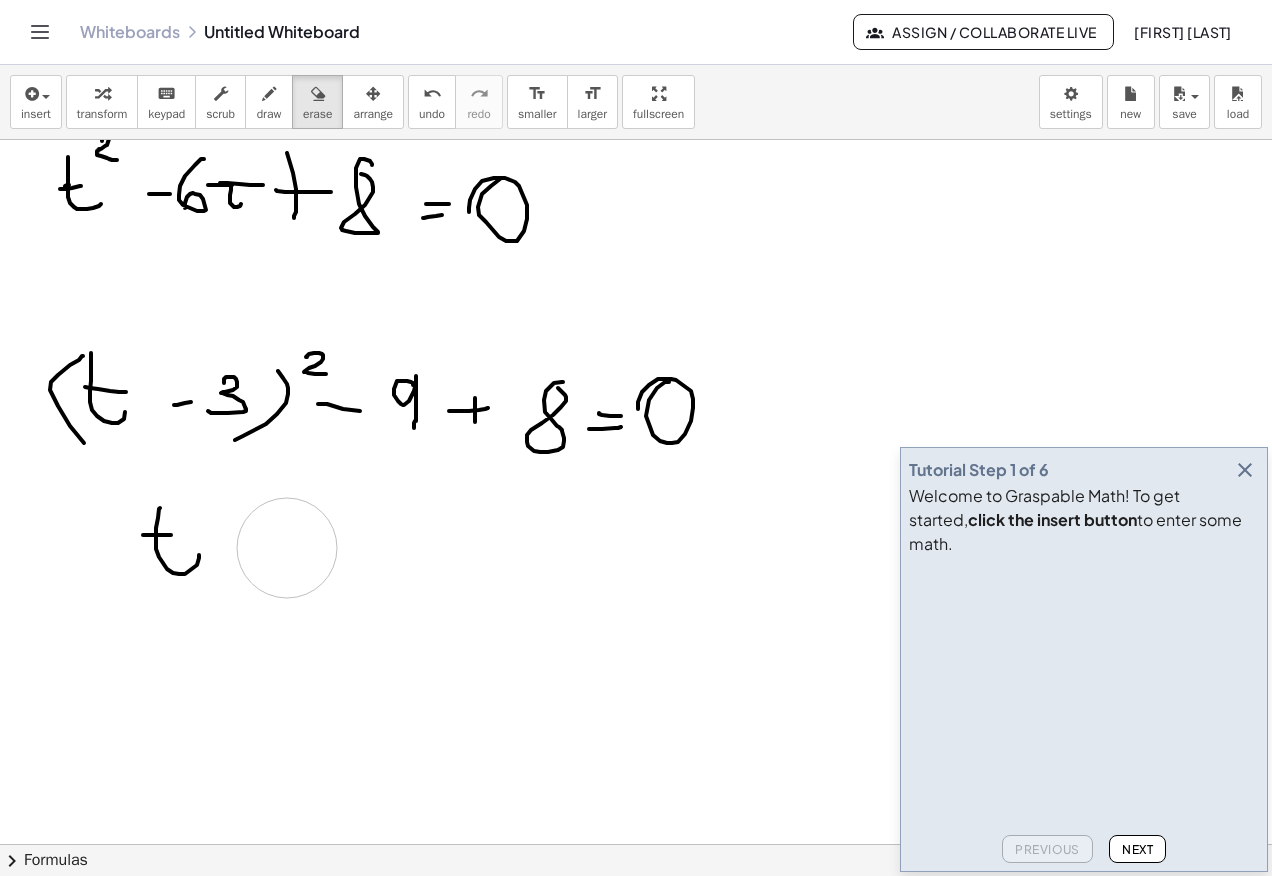 click at bounding box center [636, 362] 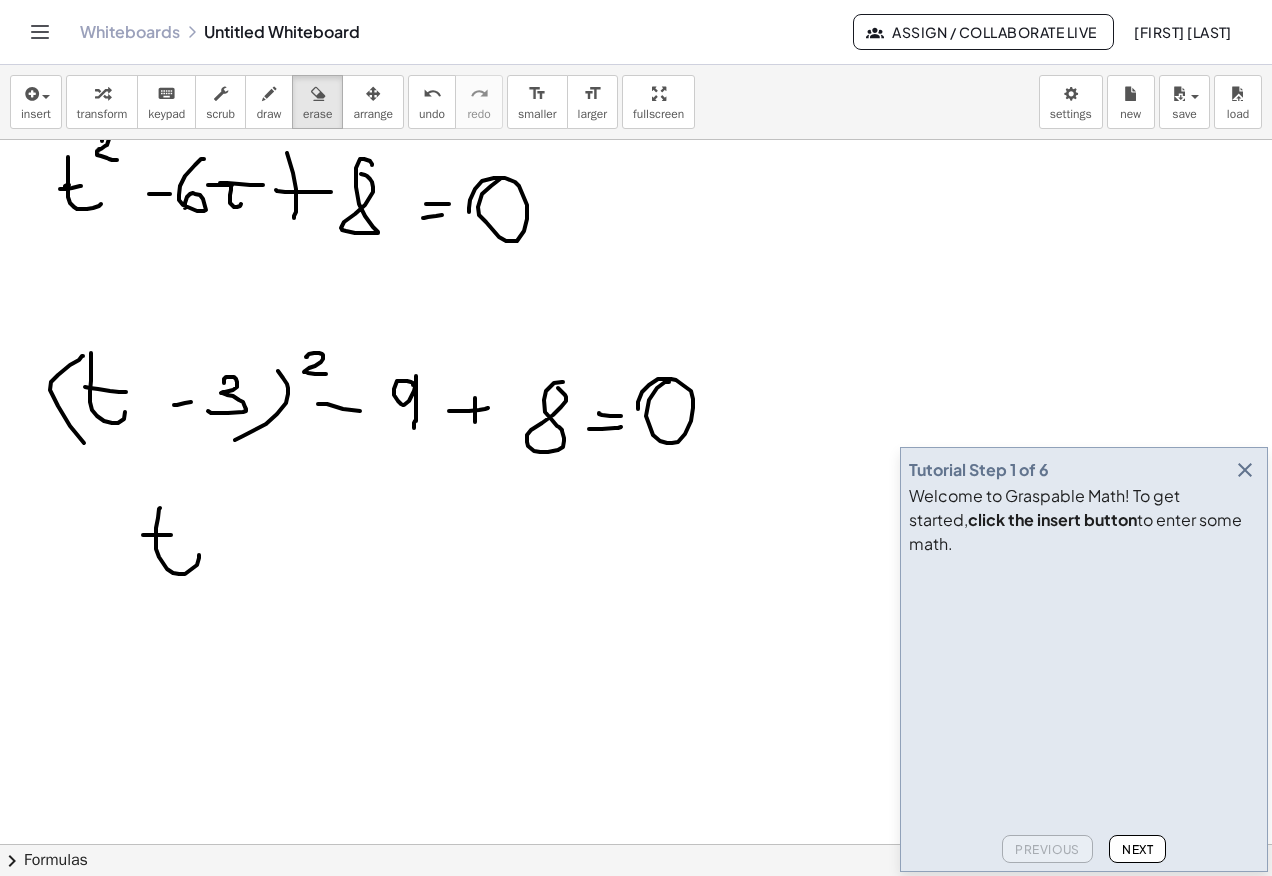 click on "erase" at bounding box center [317, 102] 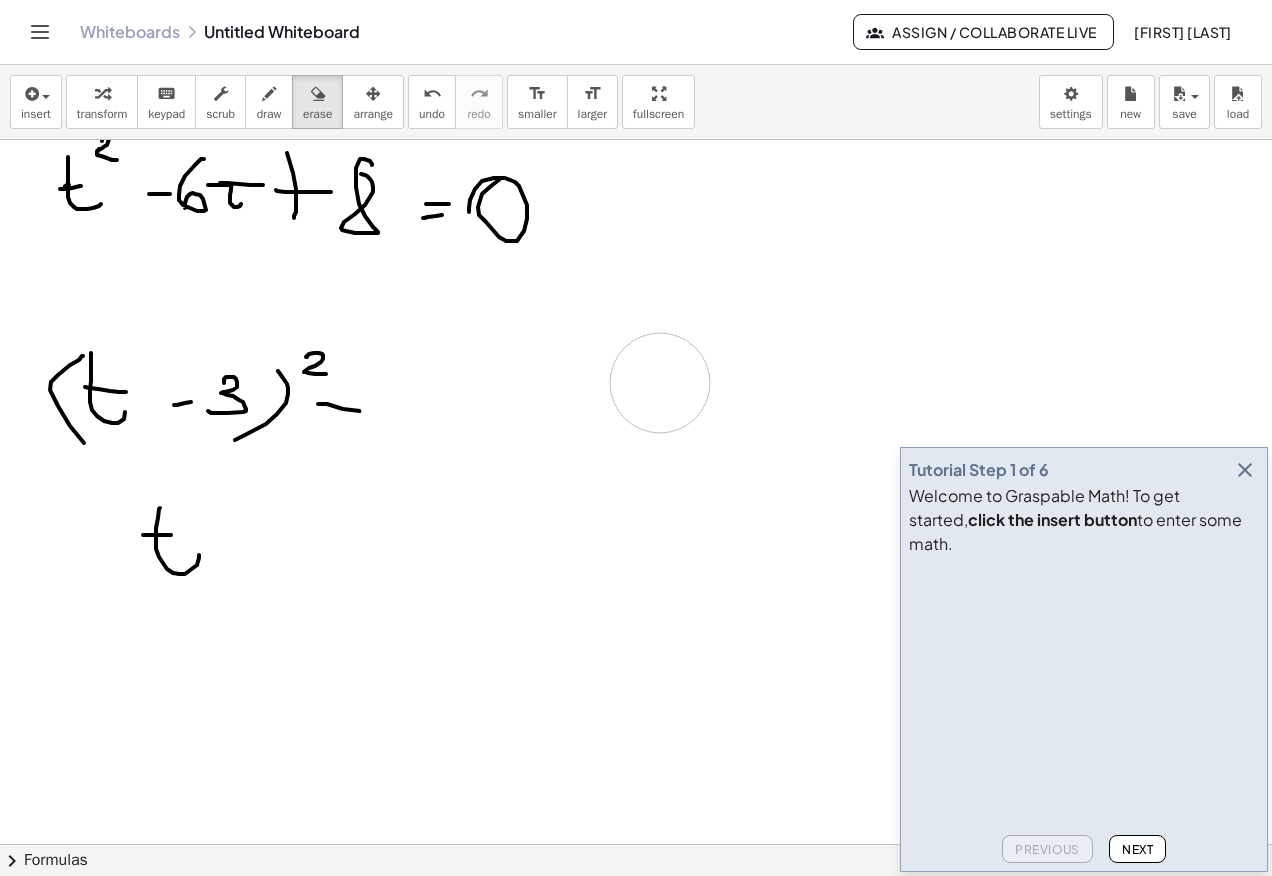 click at bounding box center [636, 362] 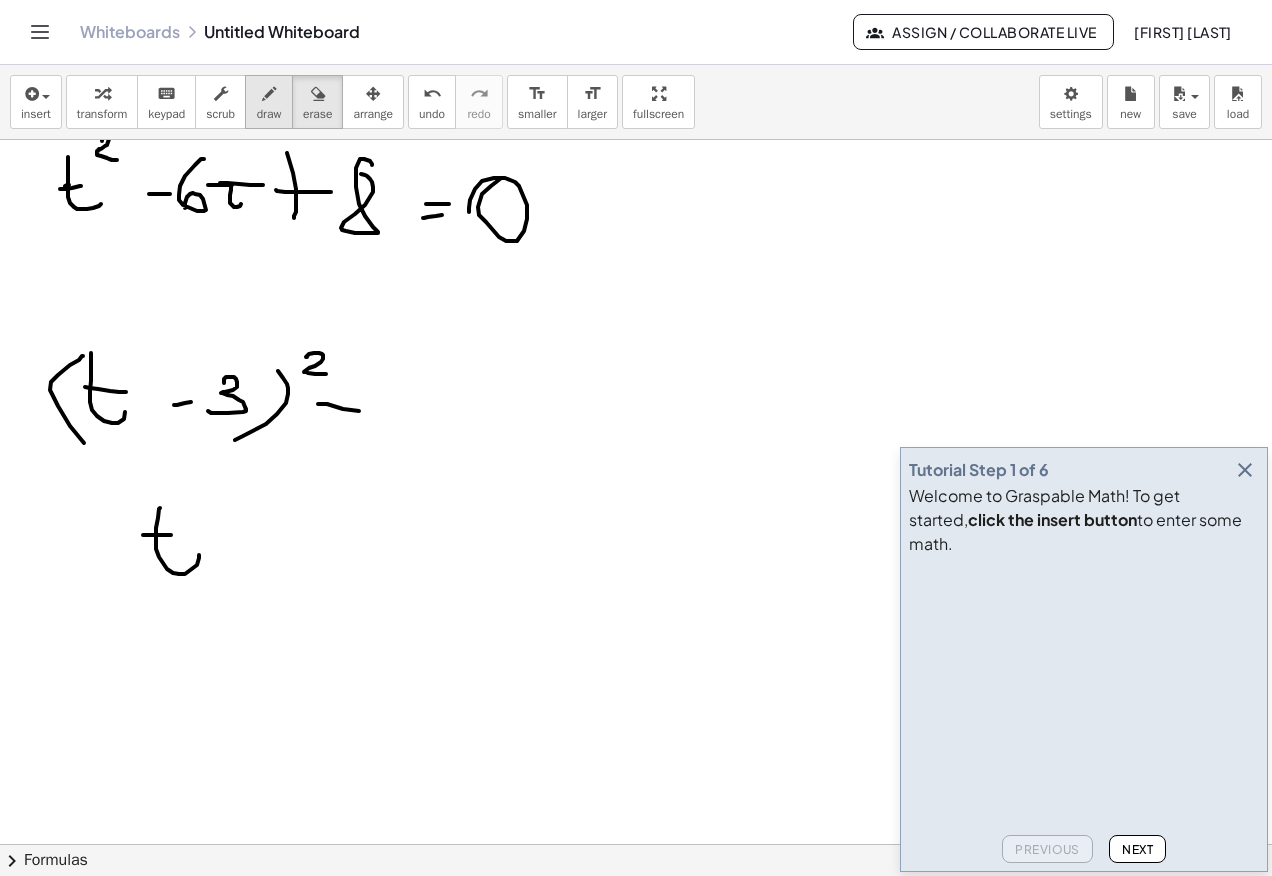 click on "draw" at bounding box center (269, 102) 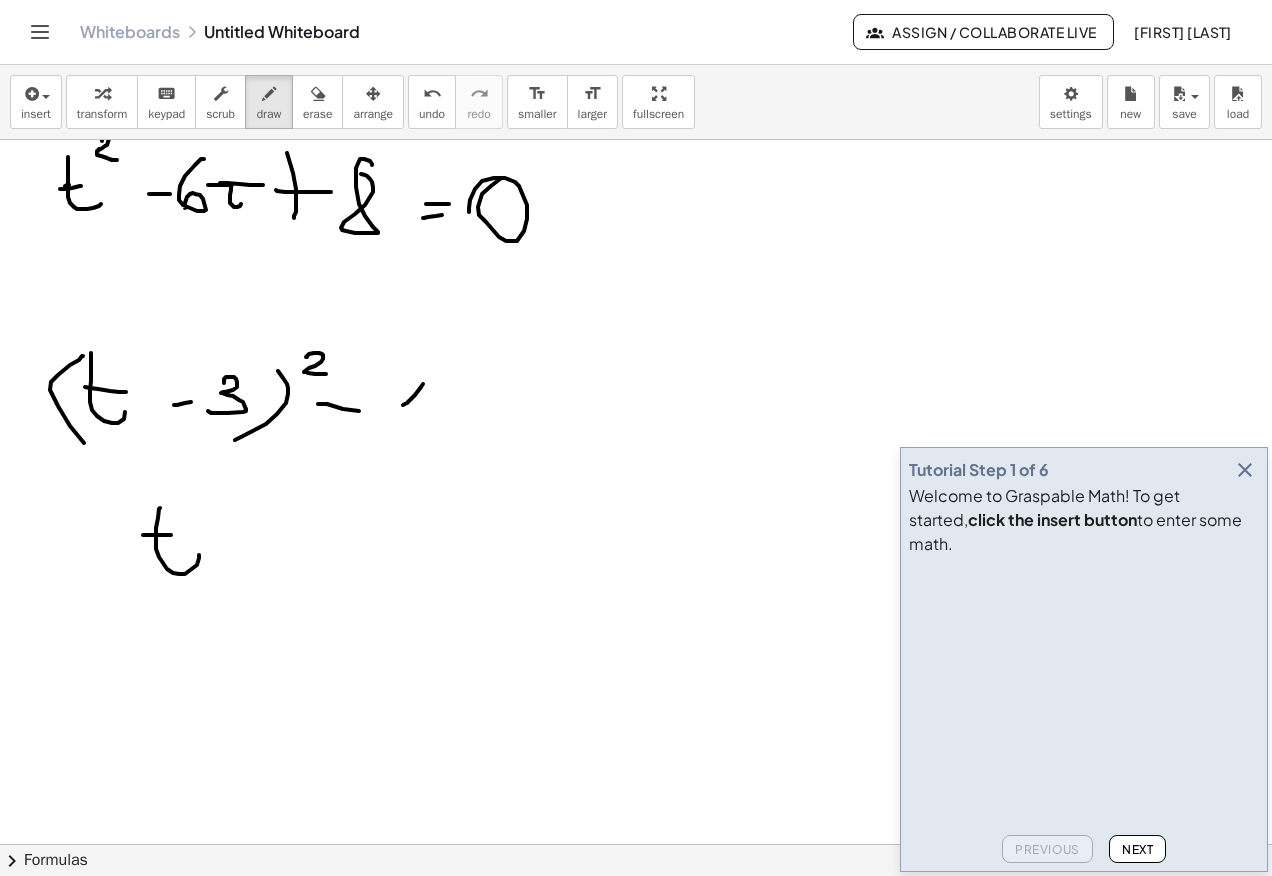click at bounding box center [636, 362] 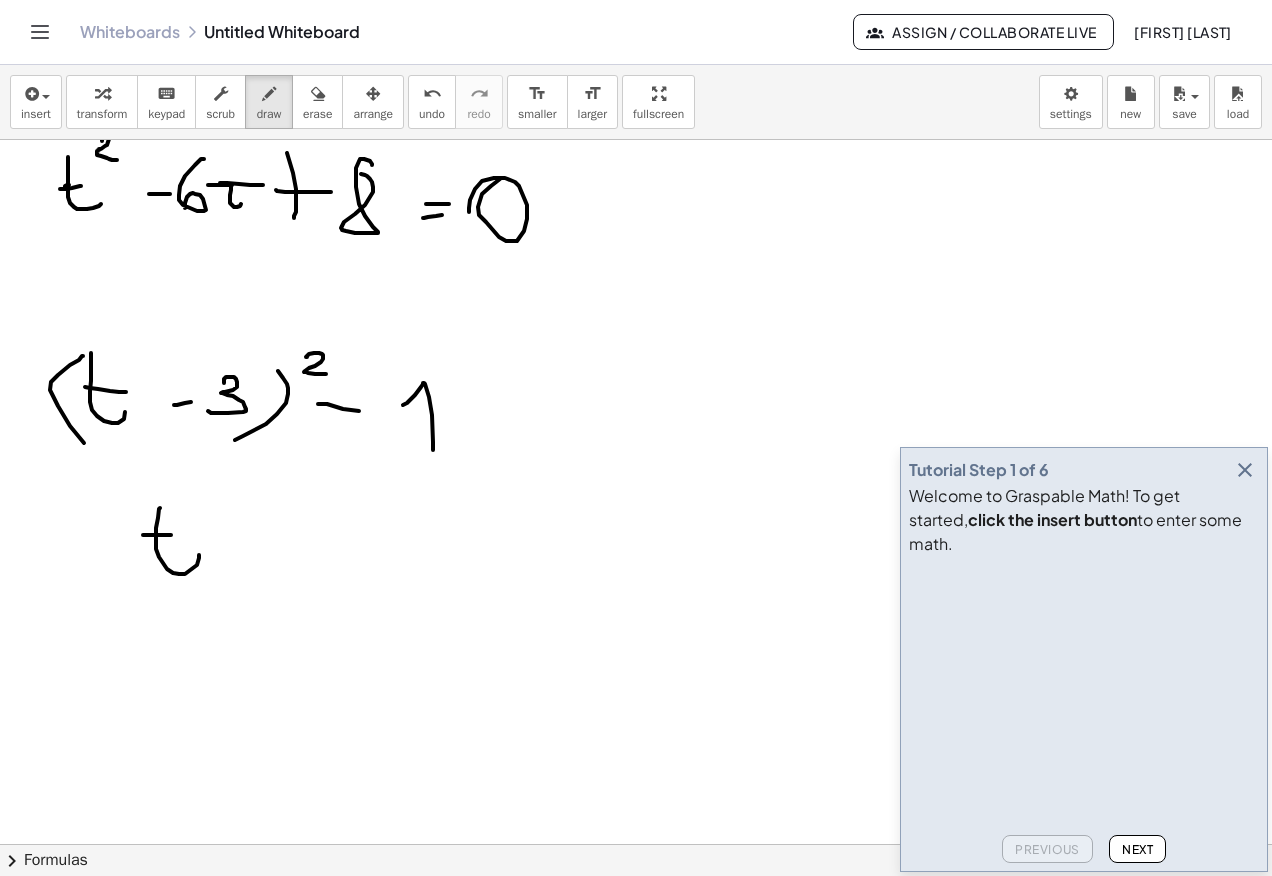 click at bounding box center [636, 362] 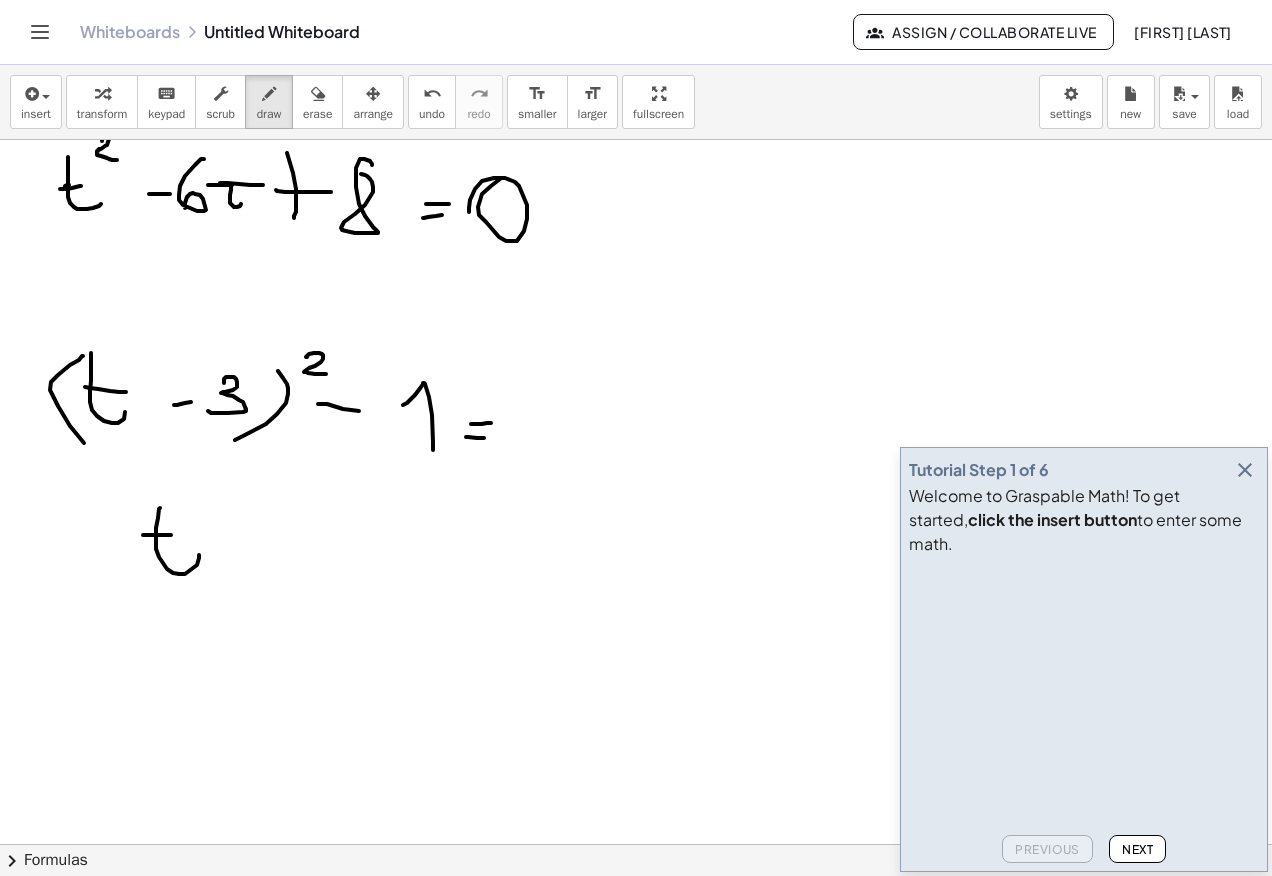 click at bounding box center [636, 362] 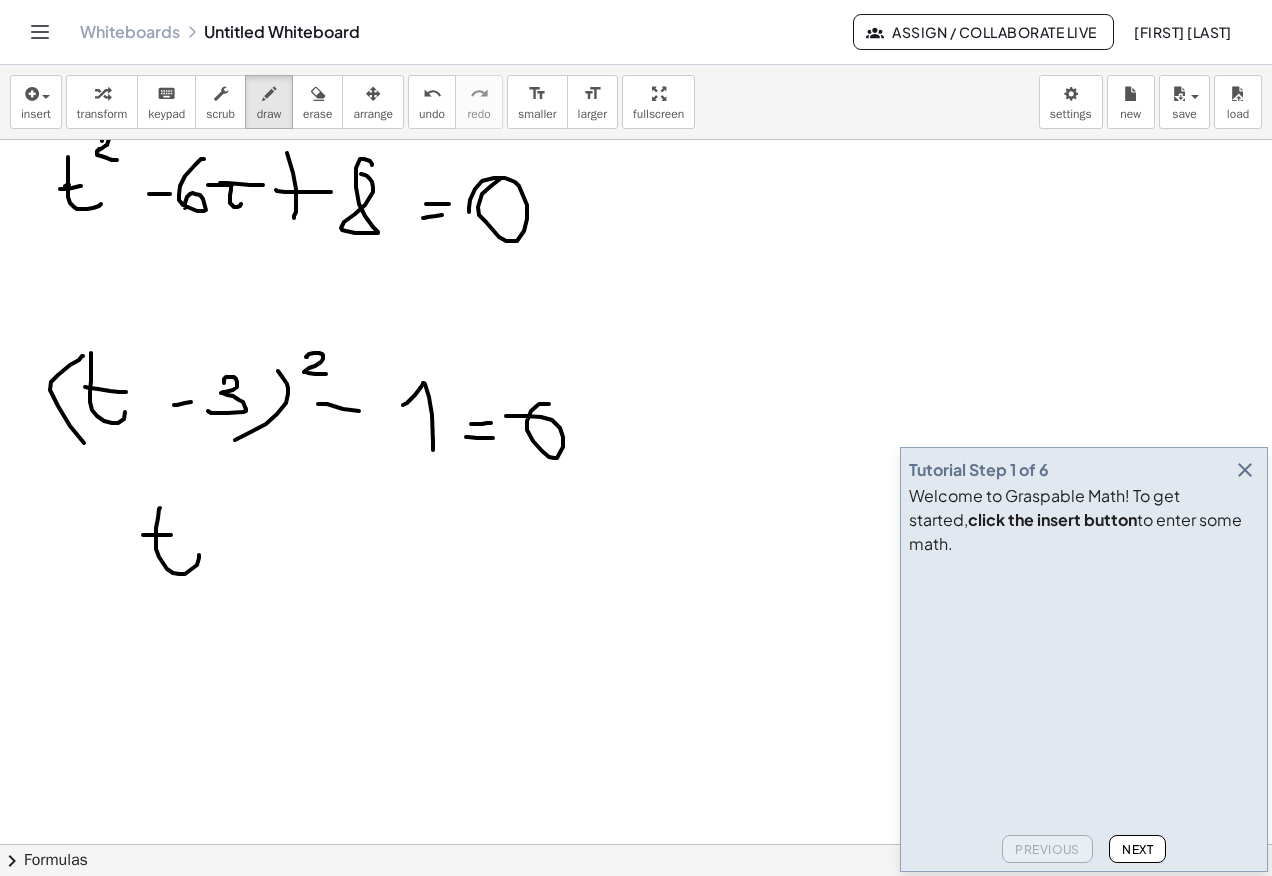 click at bounding box center [636, 362] 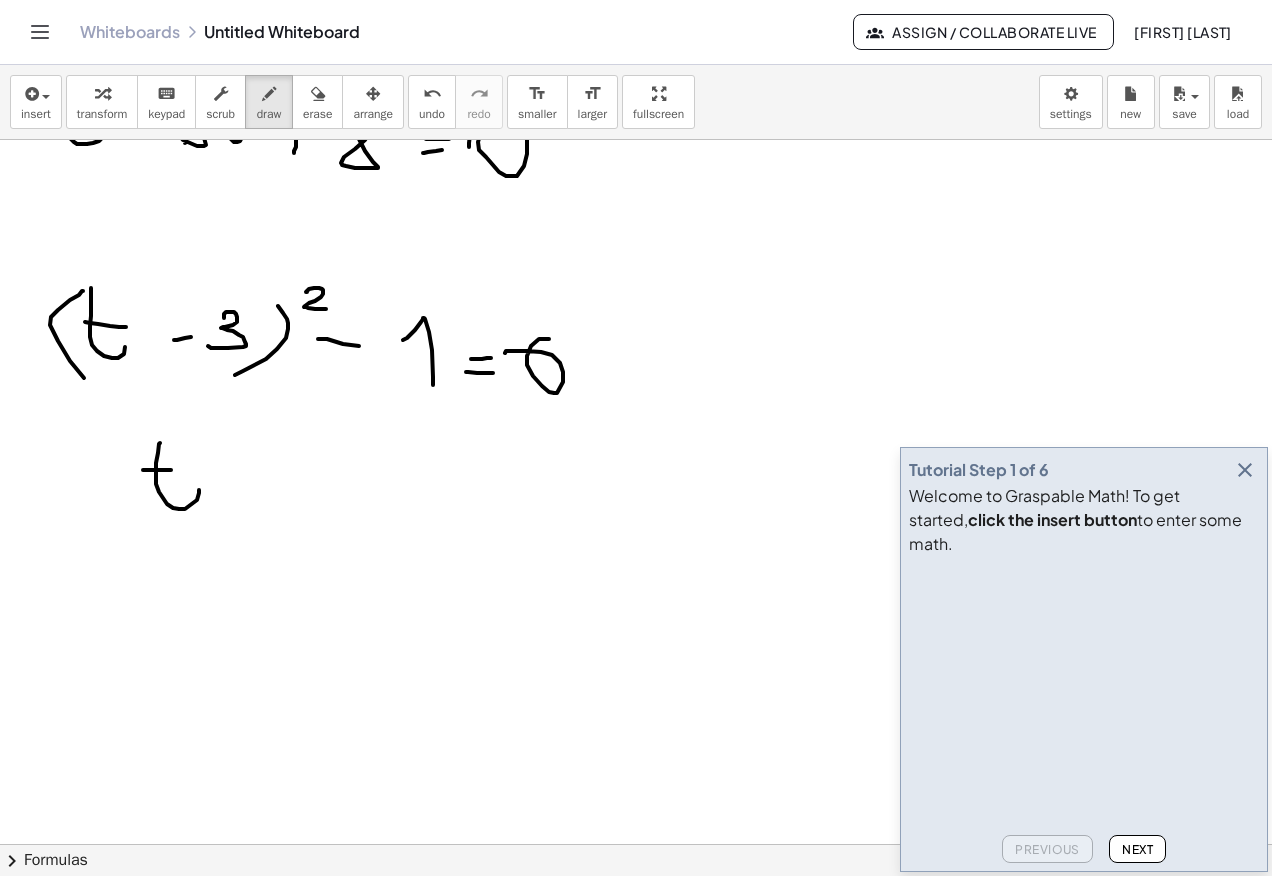 scroll, scrollTop: 934, scrollLeft: 0, axis: vertical 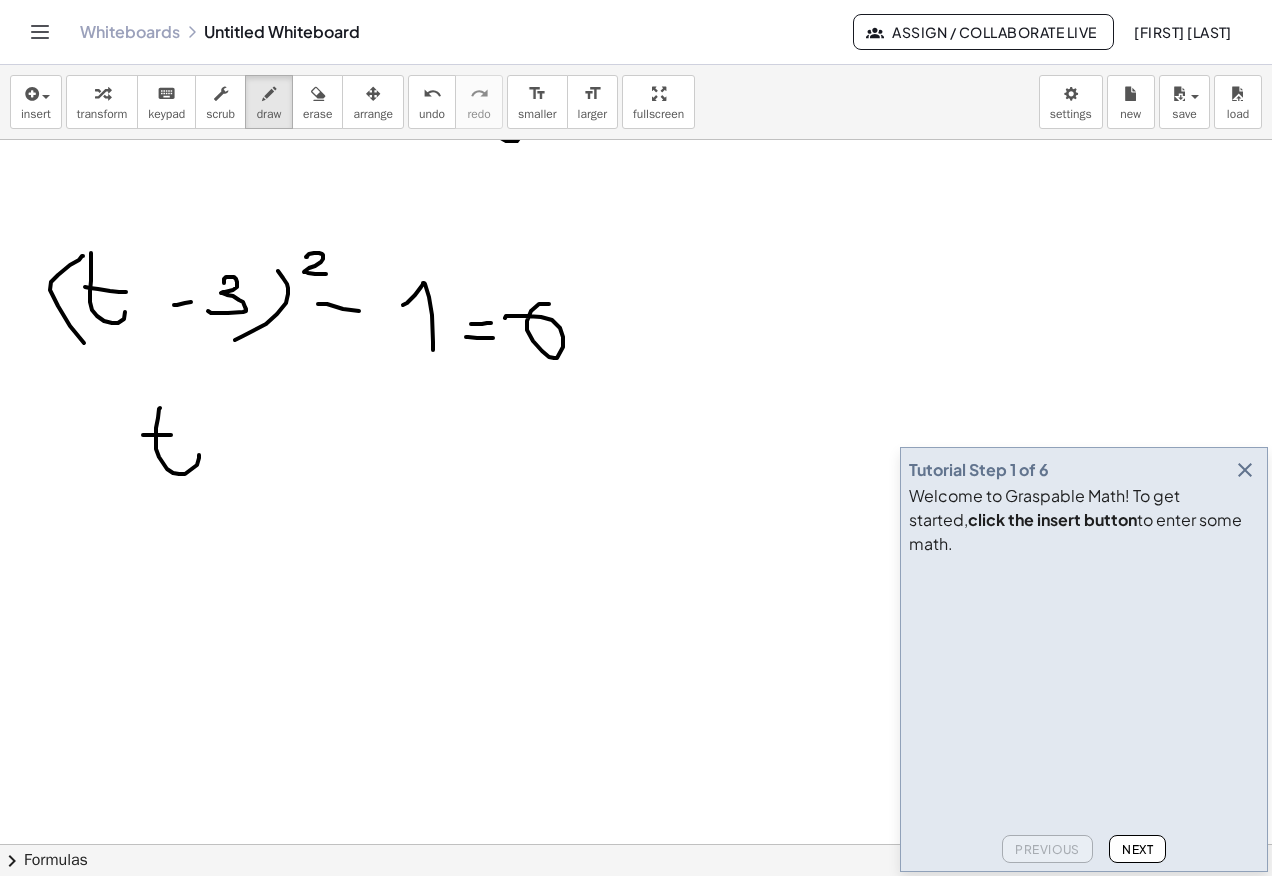 click at bounding box center (636, 262) 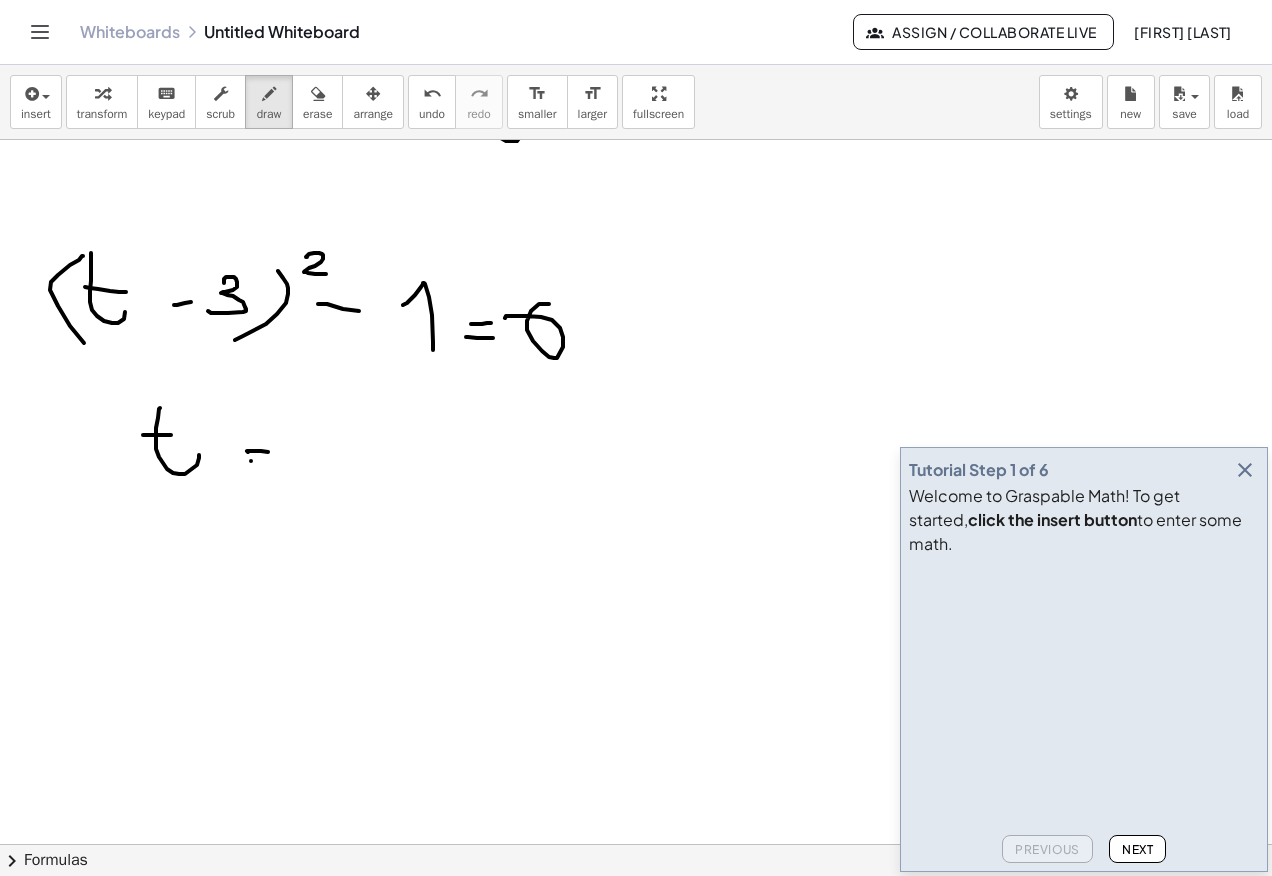 click at bounding box center [636, 262] 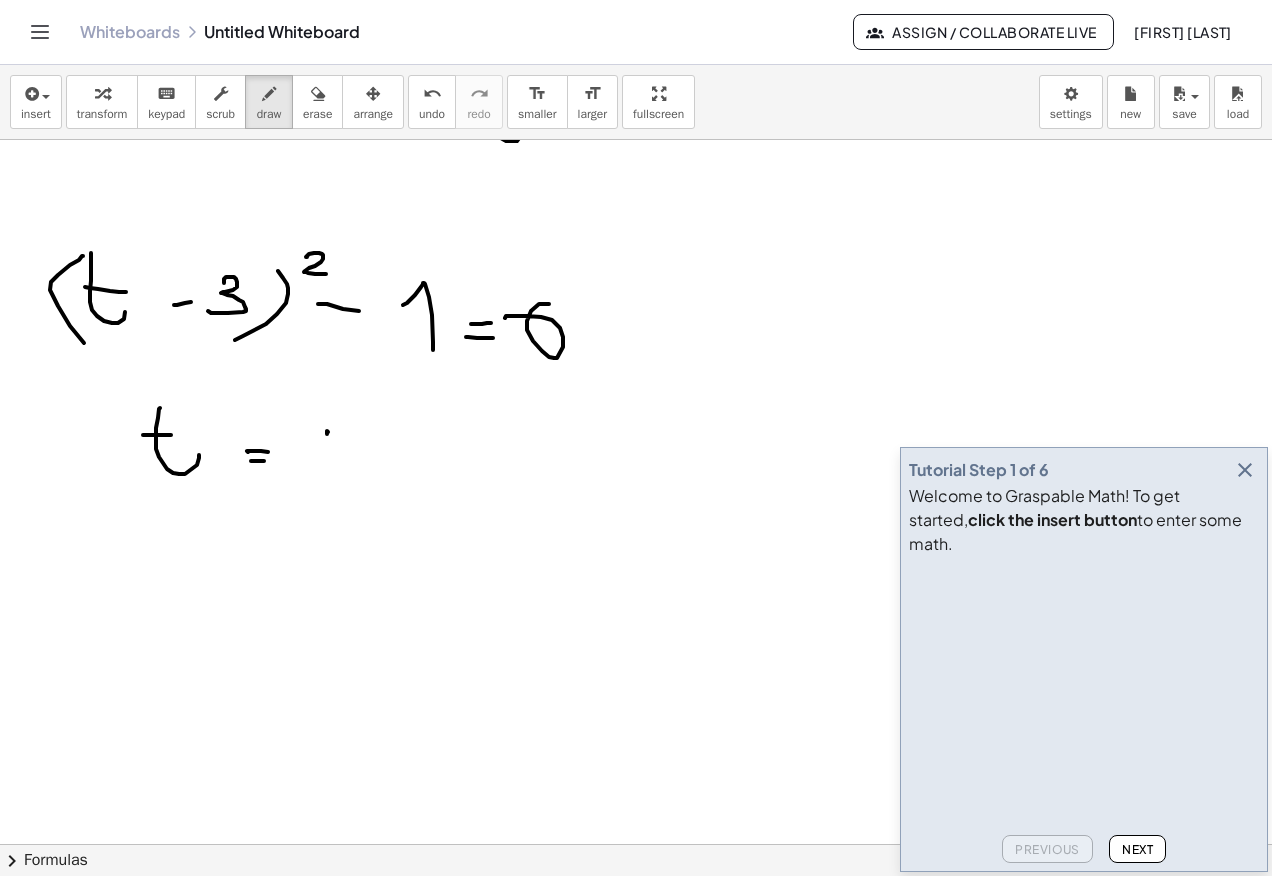 click at bounding box center (636, 262) 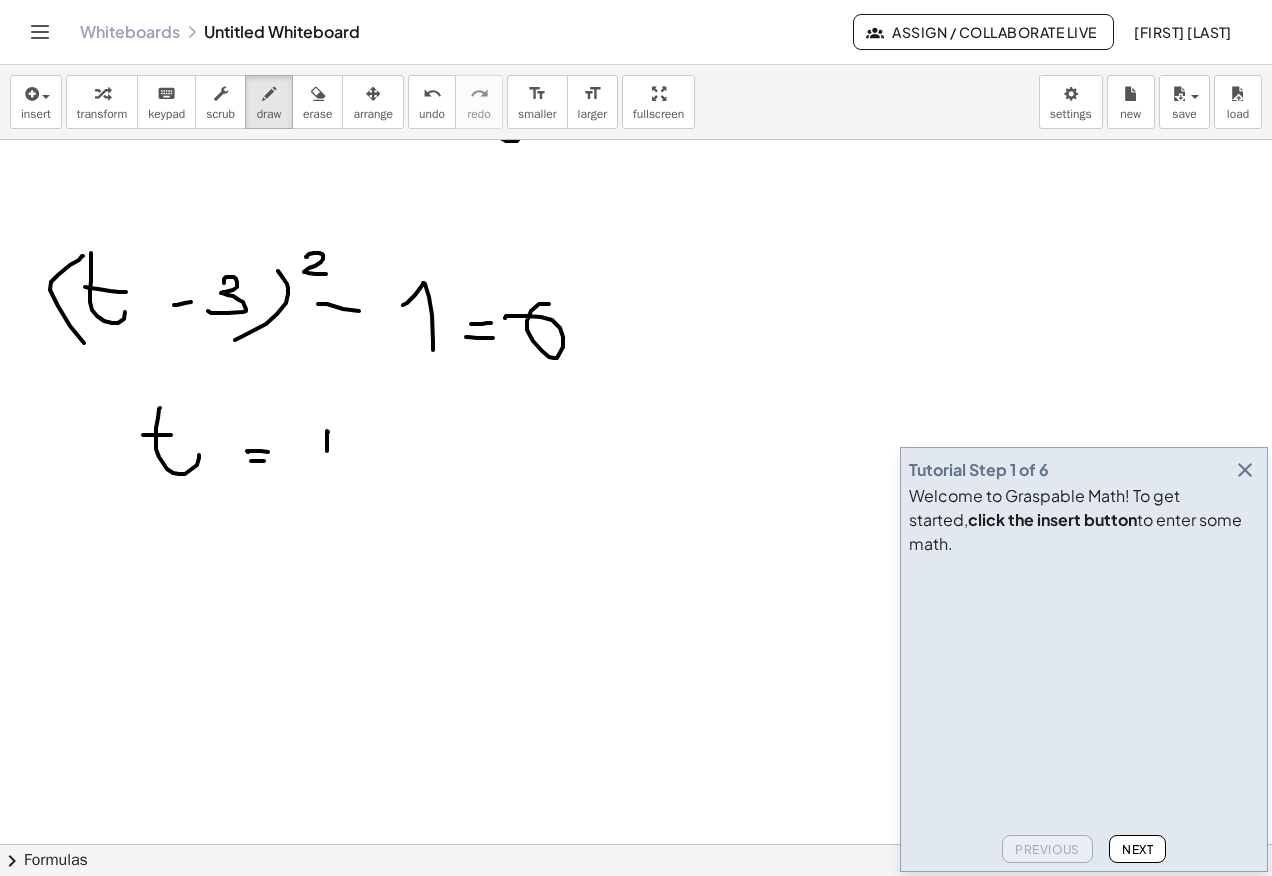 click at bounding box center (636, 262) 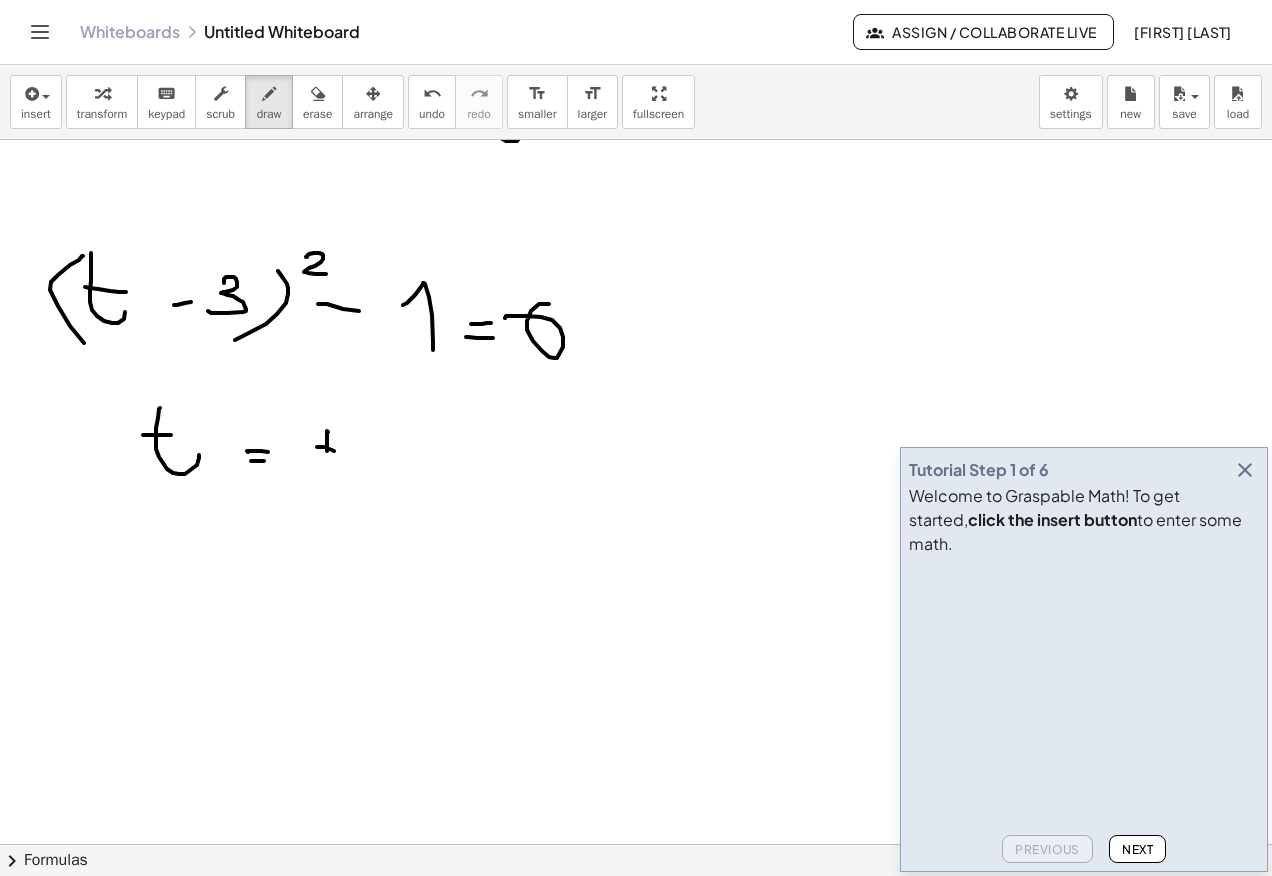 click at bounding box center [636, 262] 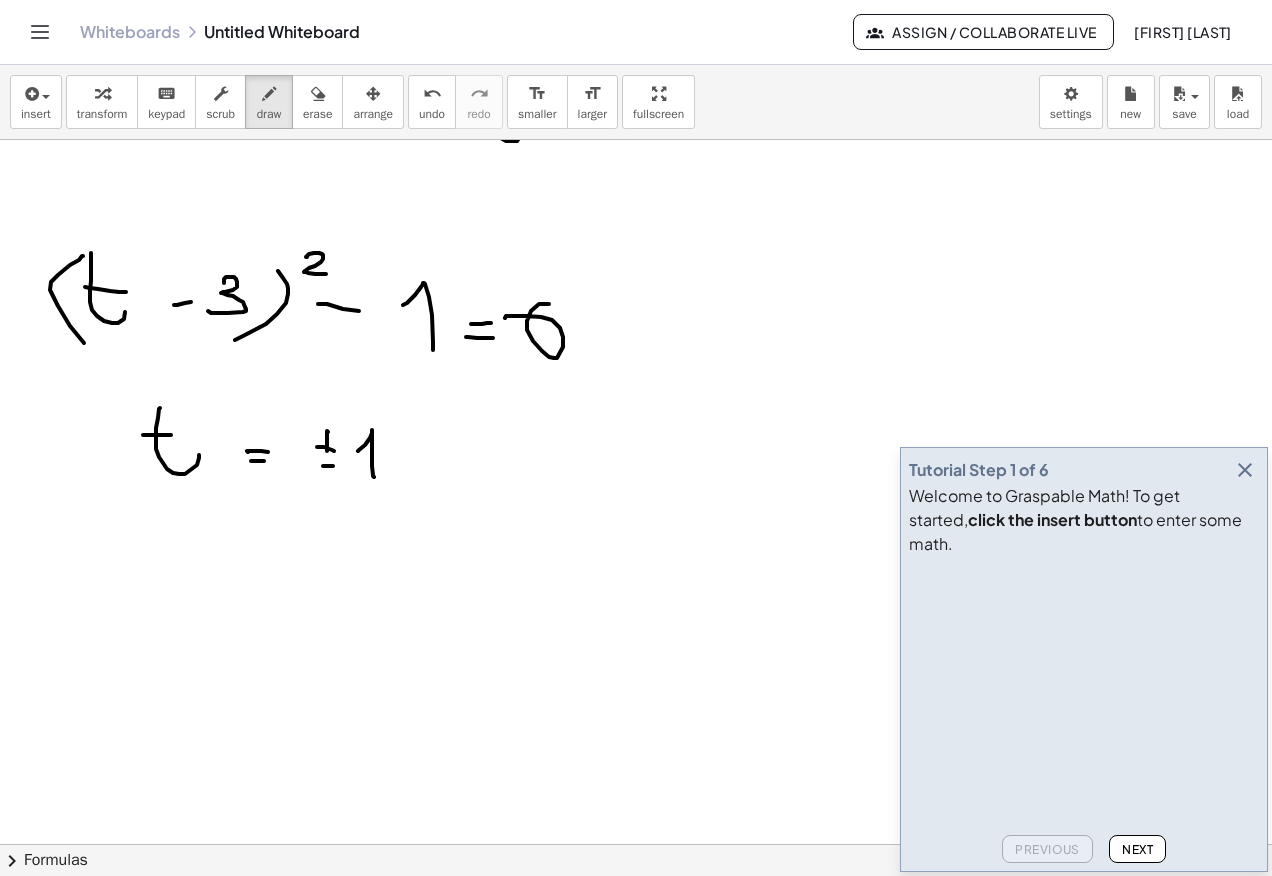 click at bounding box center (636, 262) 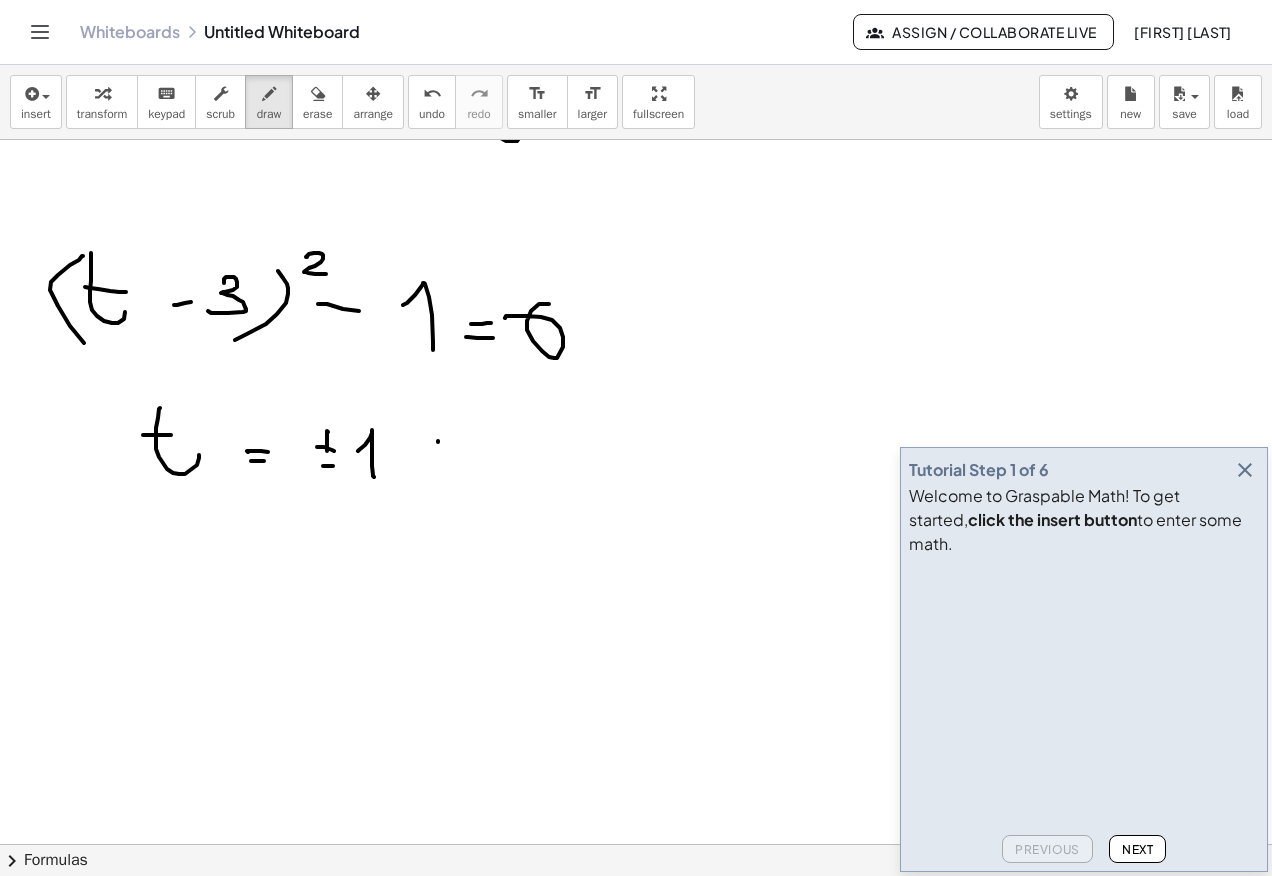 click at bounding box center [636, 262] 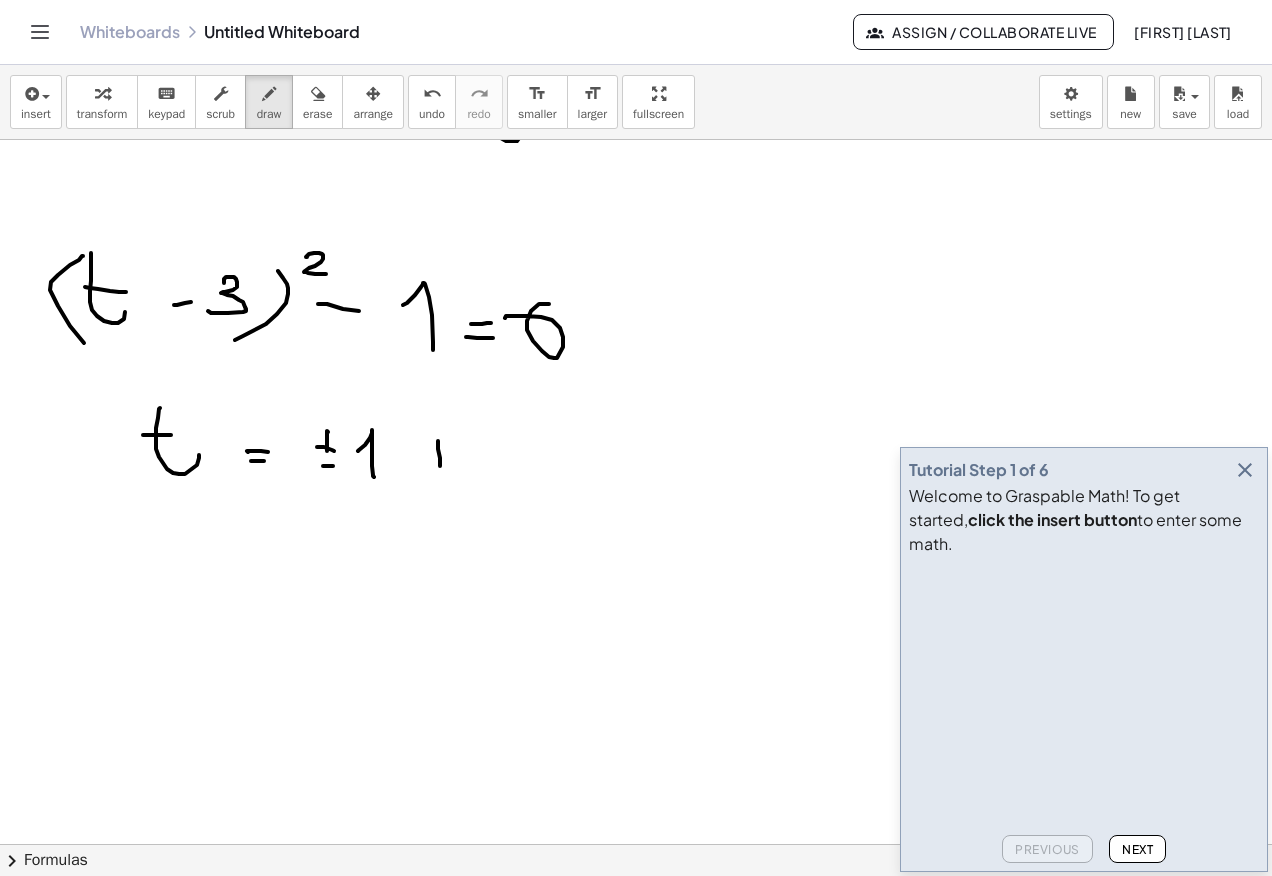 click at bounding box center (636, 262) 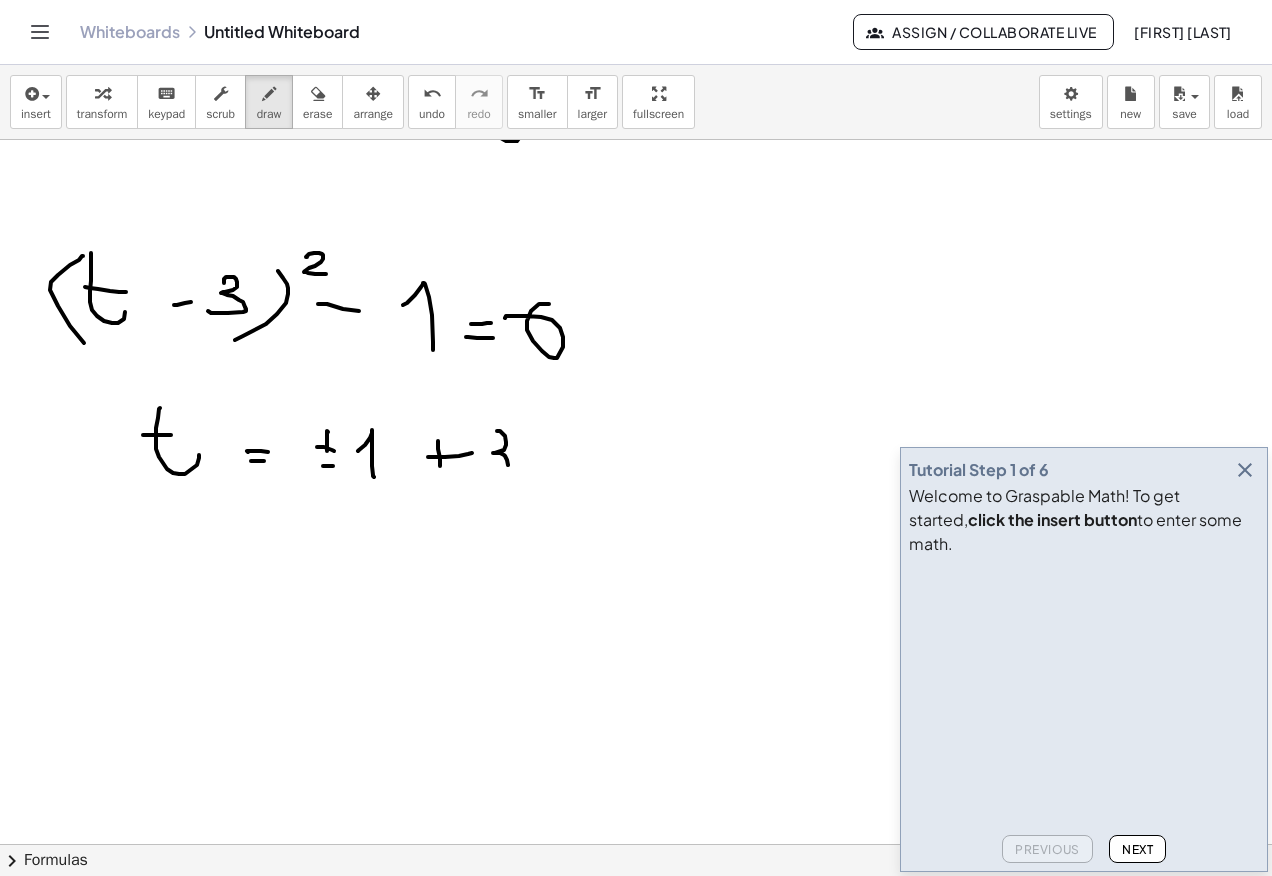click at bounding box center (636, 262) 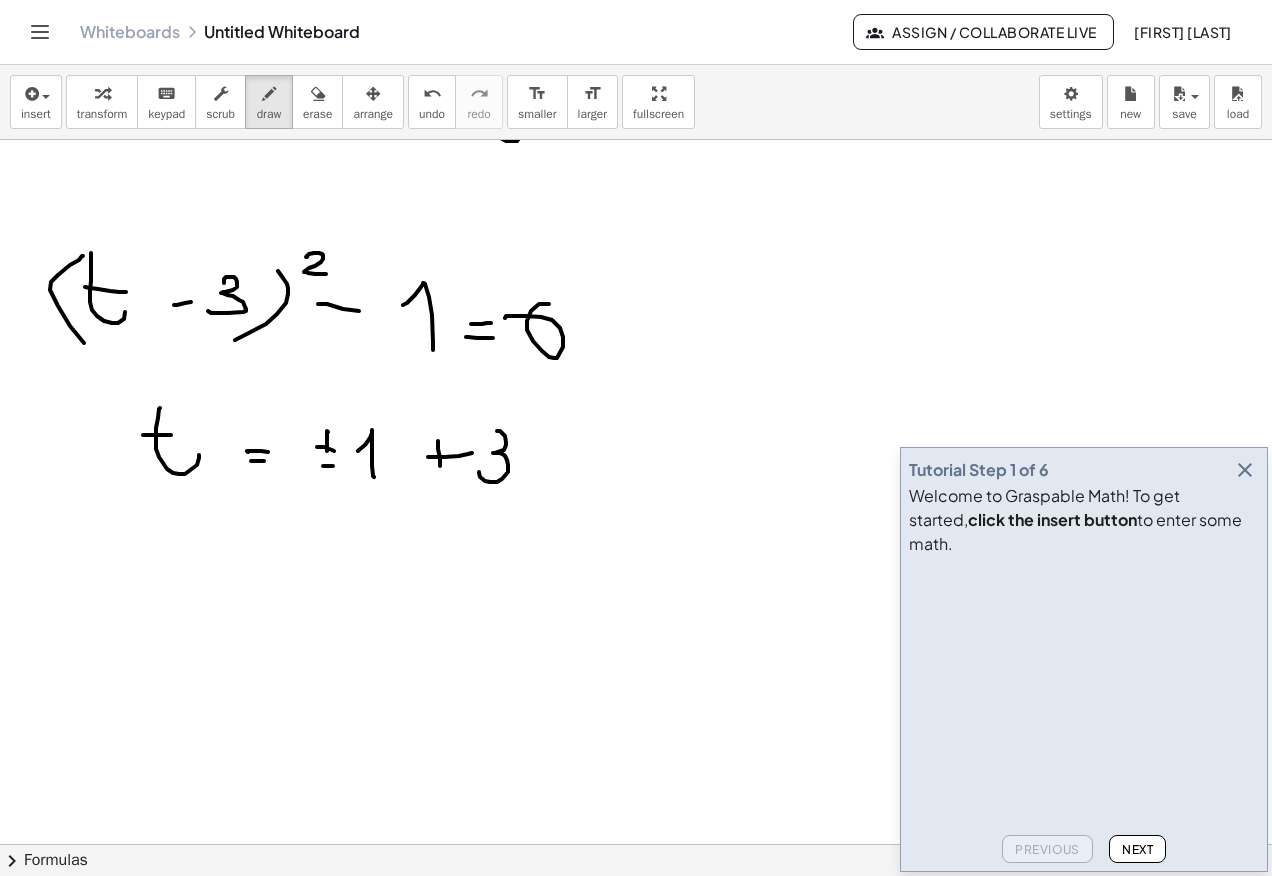 click at bounding box center (636, 262) 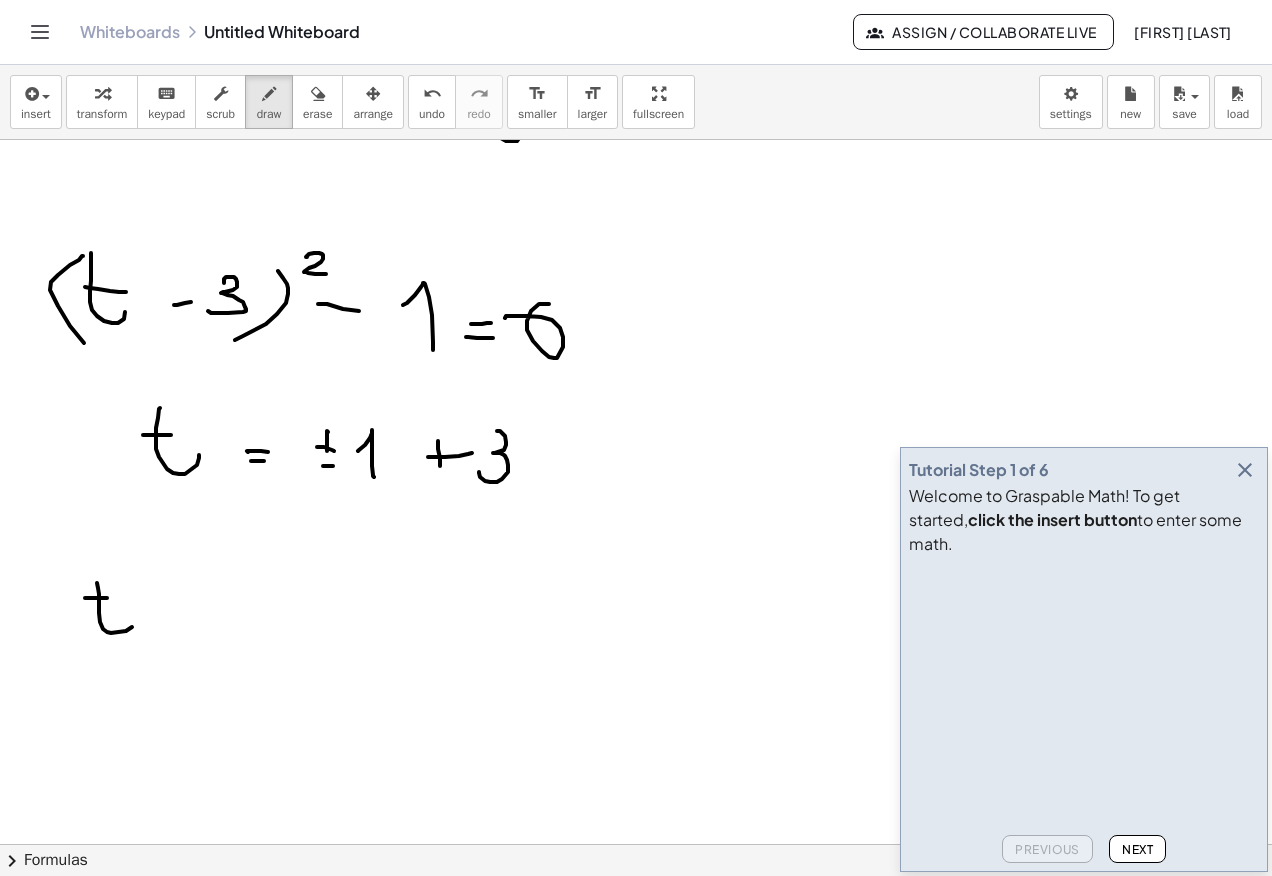click at bounding box center (636, 262) 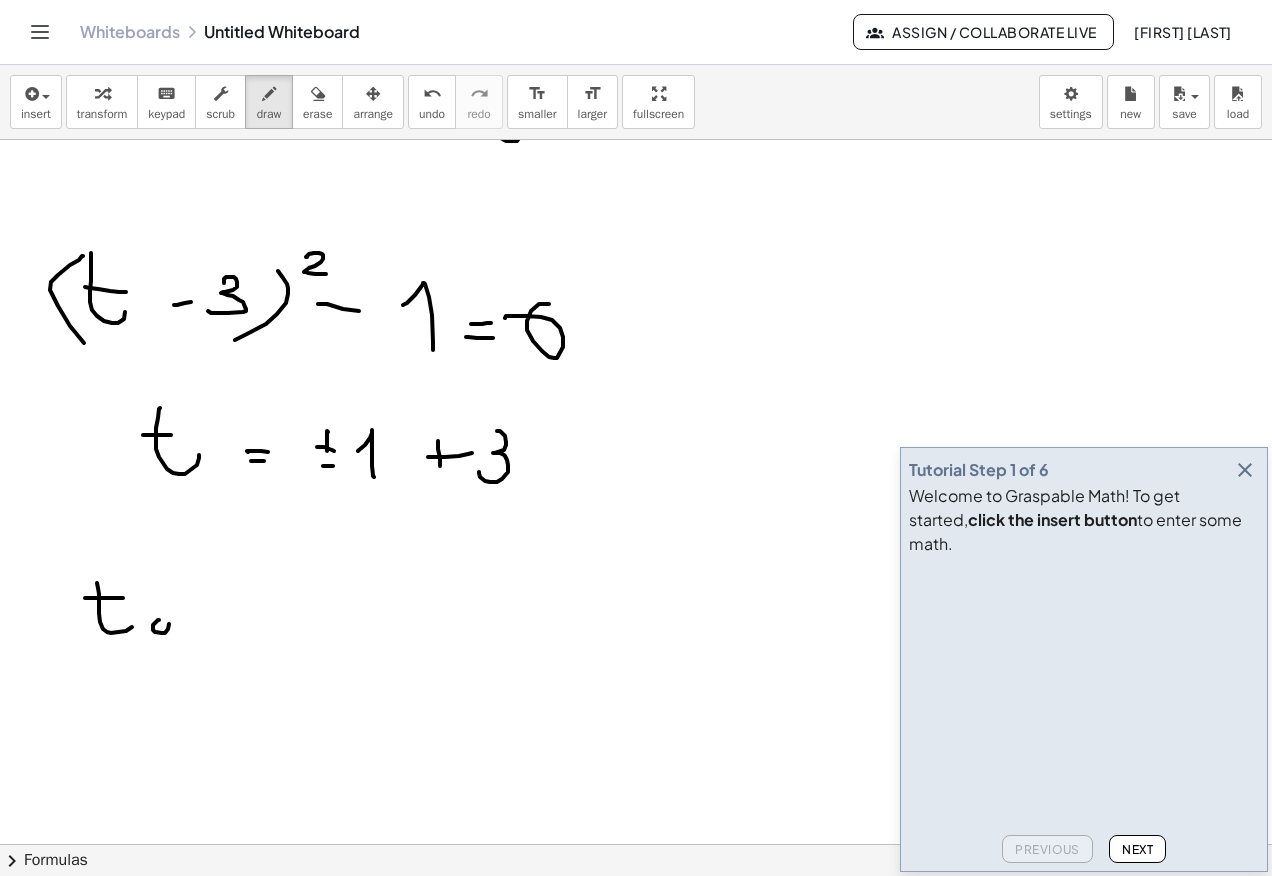 click at bounding box center (636, 262) 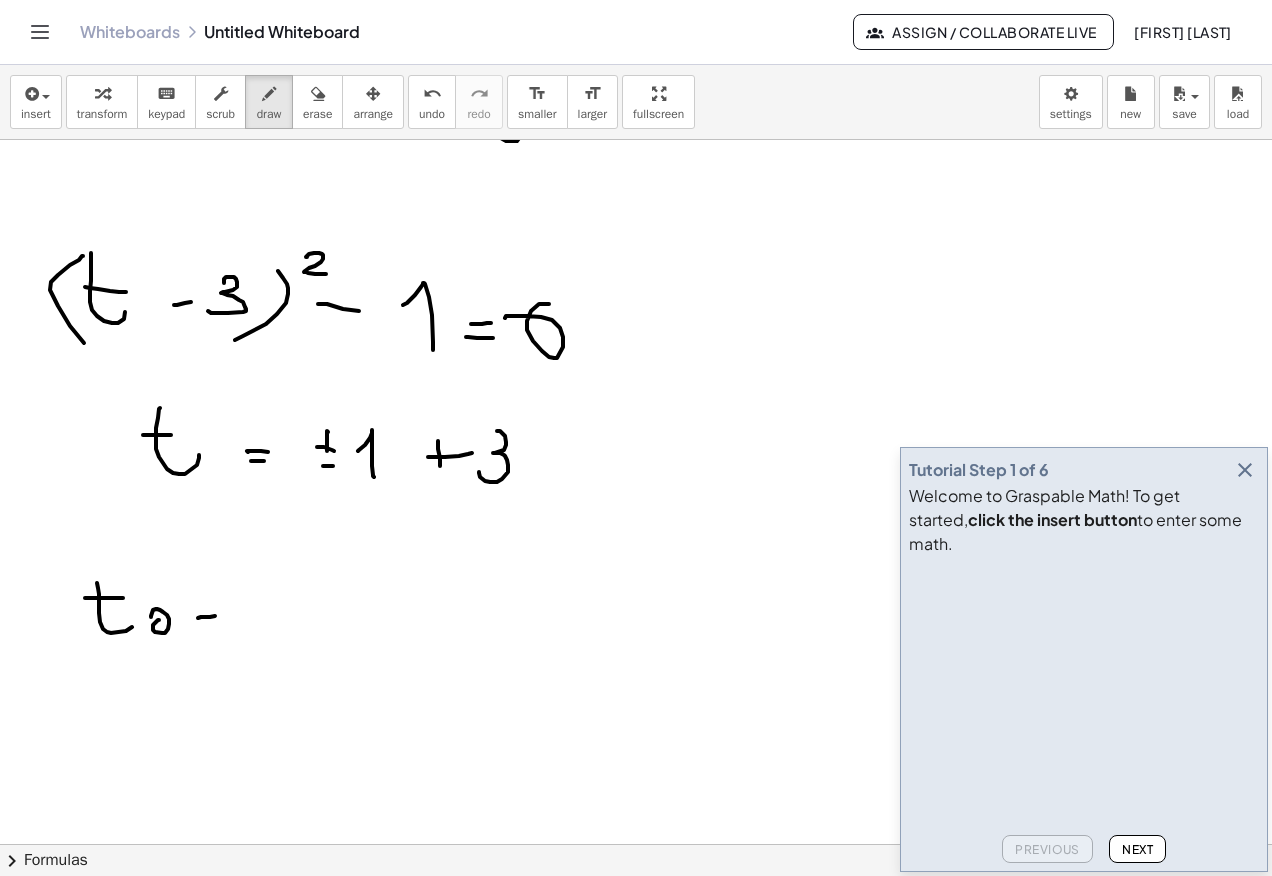 click at bounding box center [636, 262] 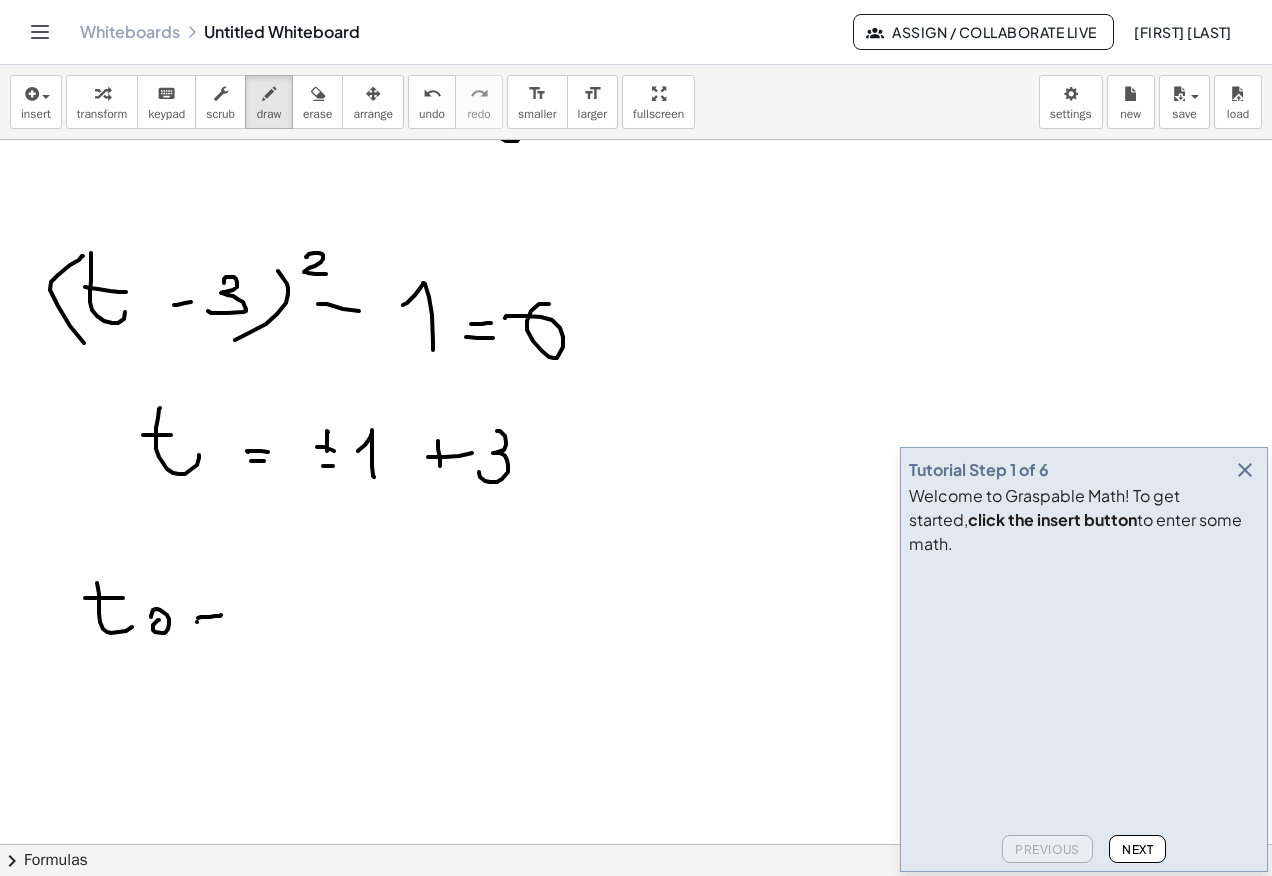 click at bounding box center [636, 262] 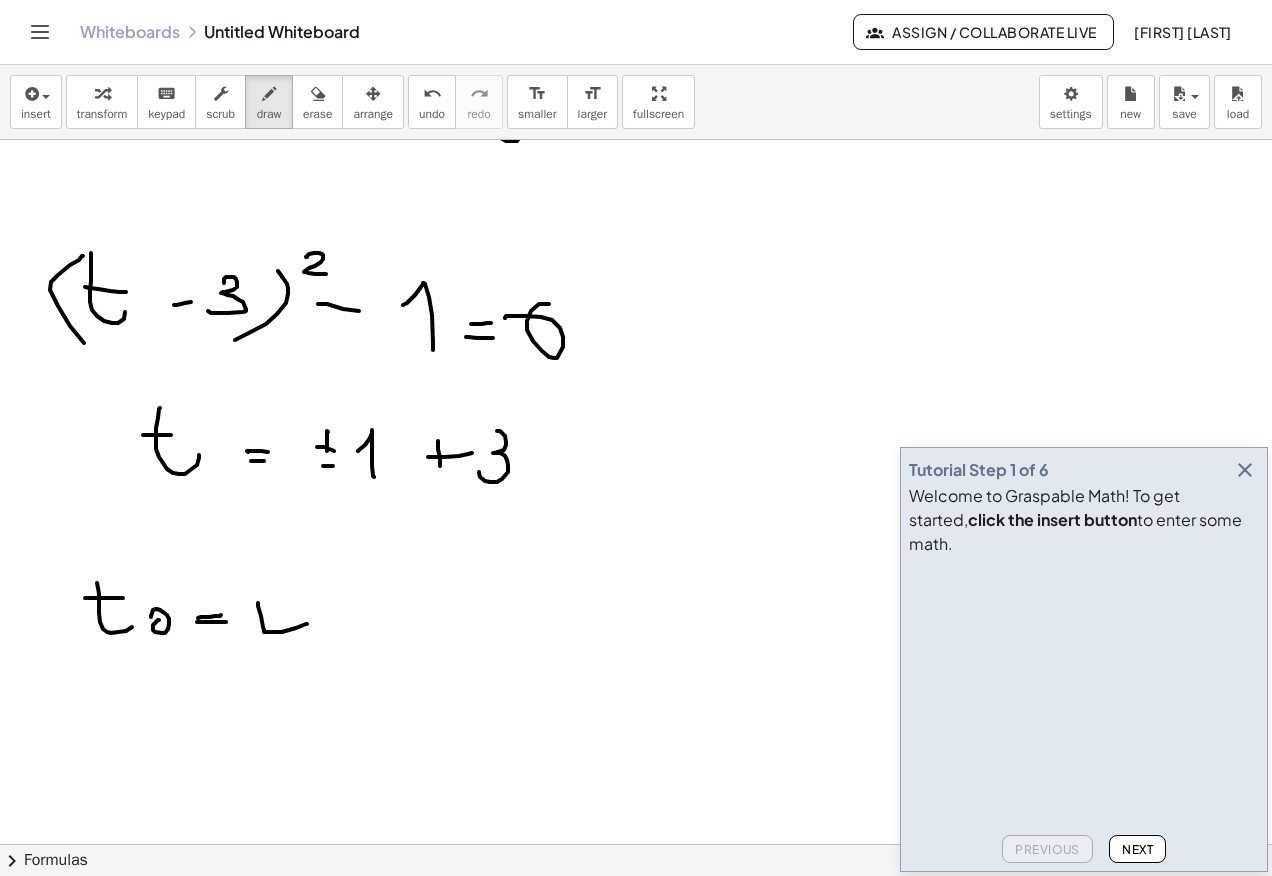 click at bounding box center (636, 262) 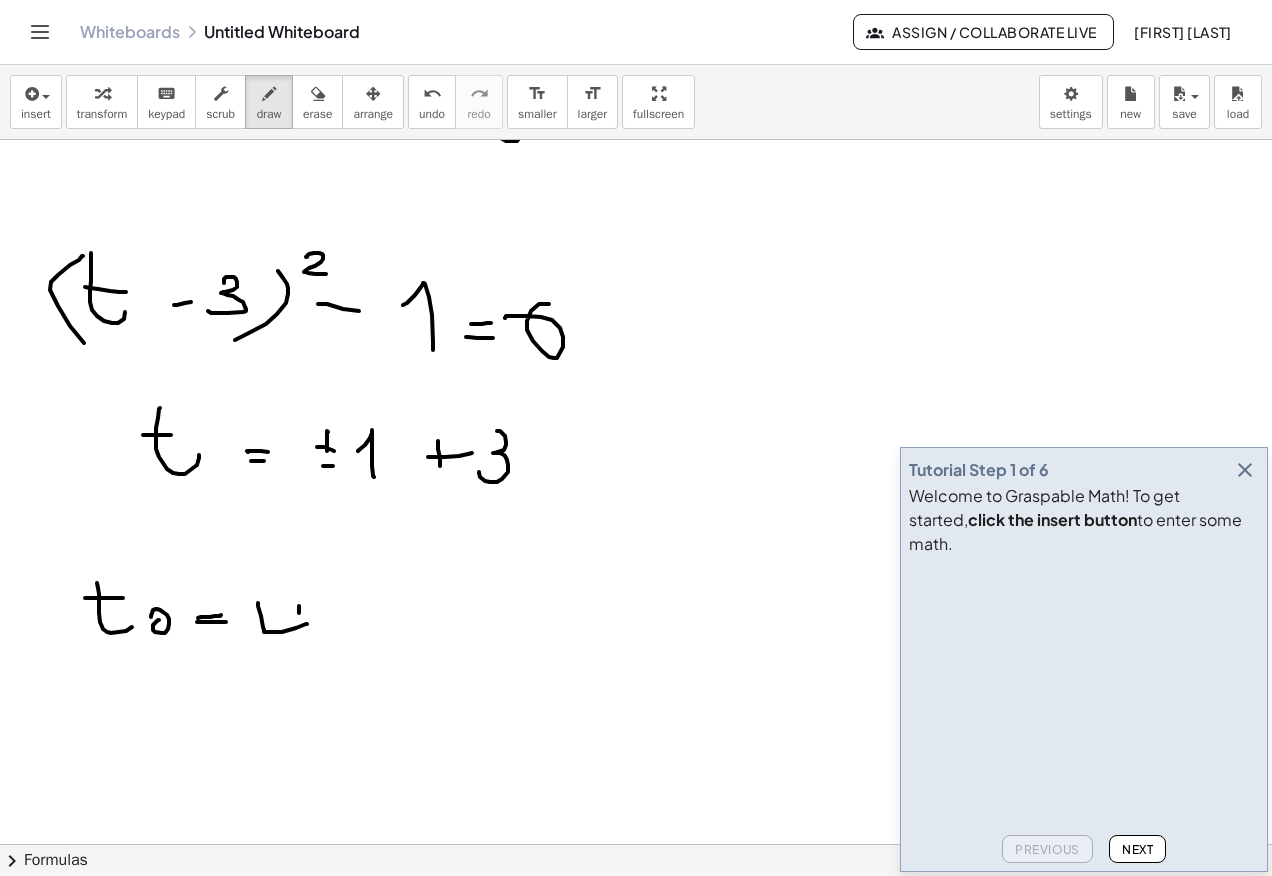click at bounding box center [636, 262] 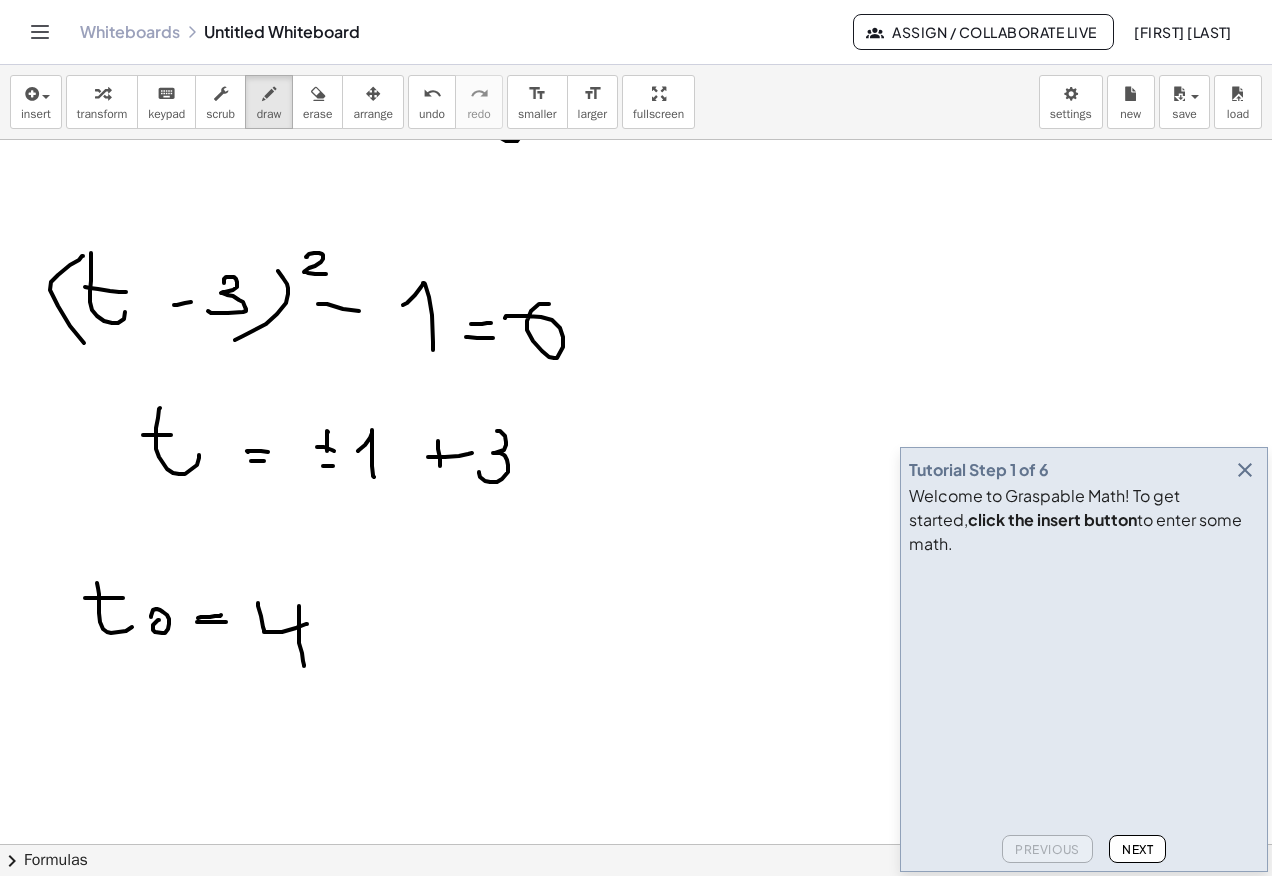click at bounding box center (636, 262) 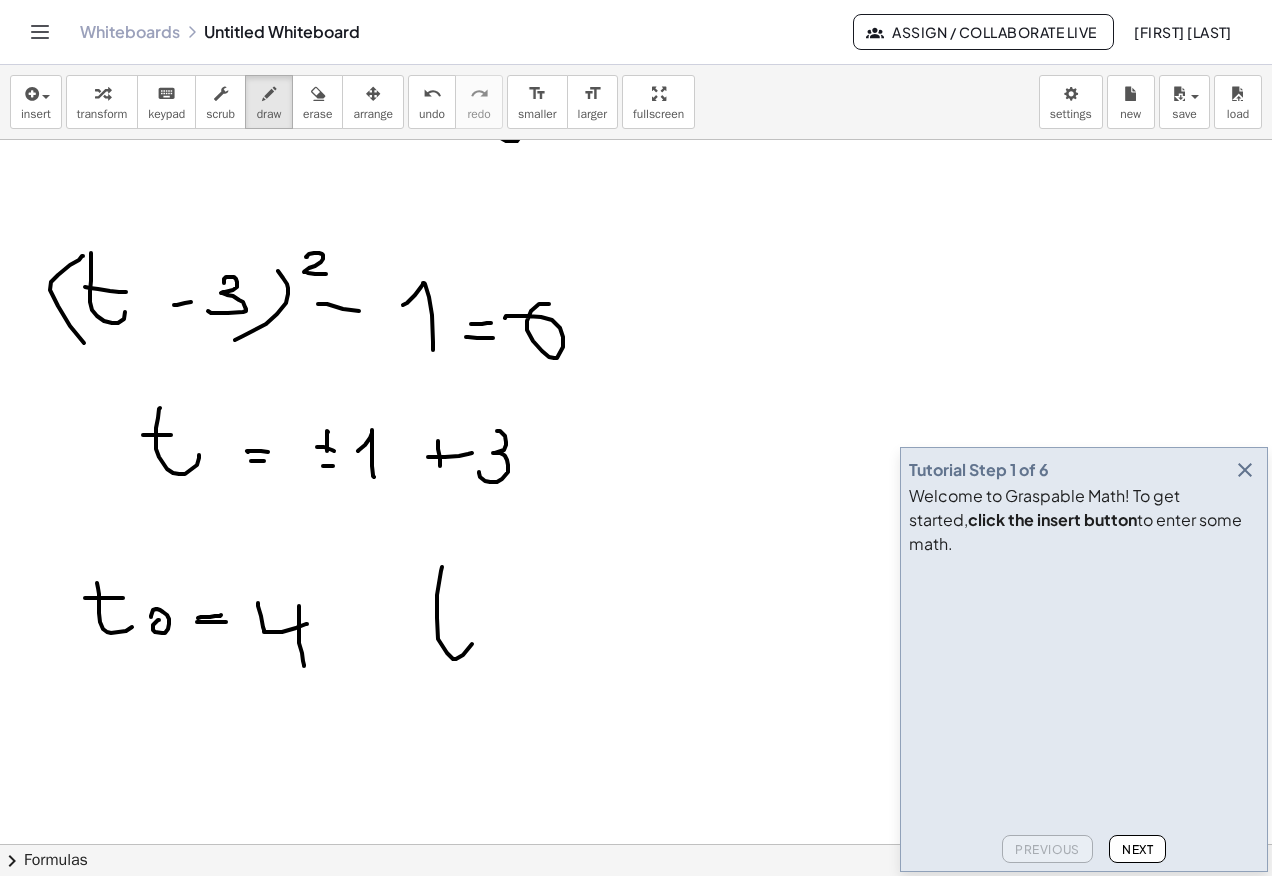 click at bounding box center [636, 262] 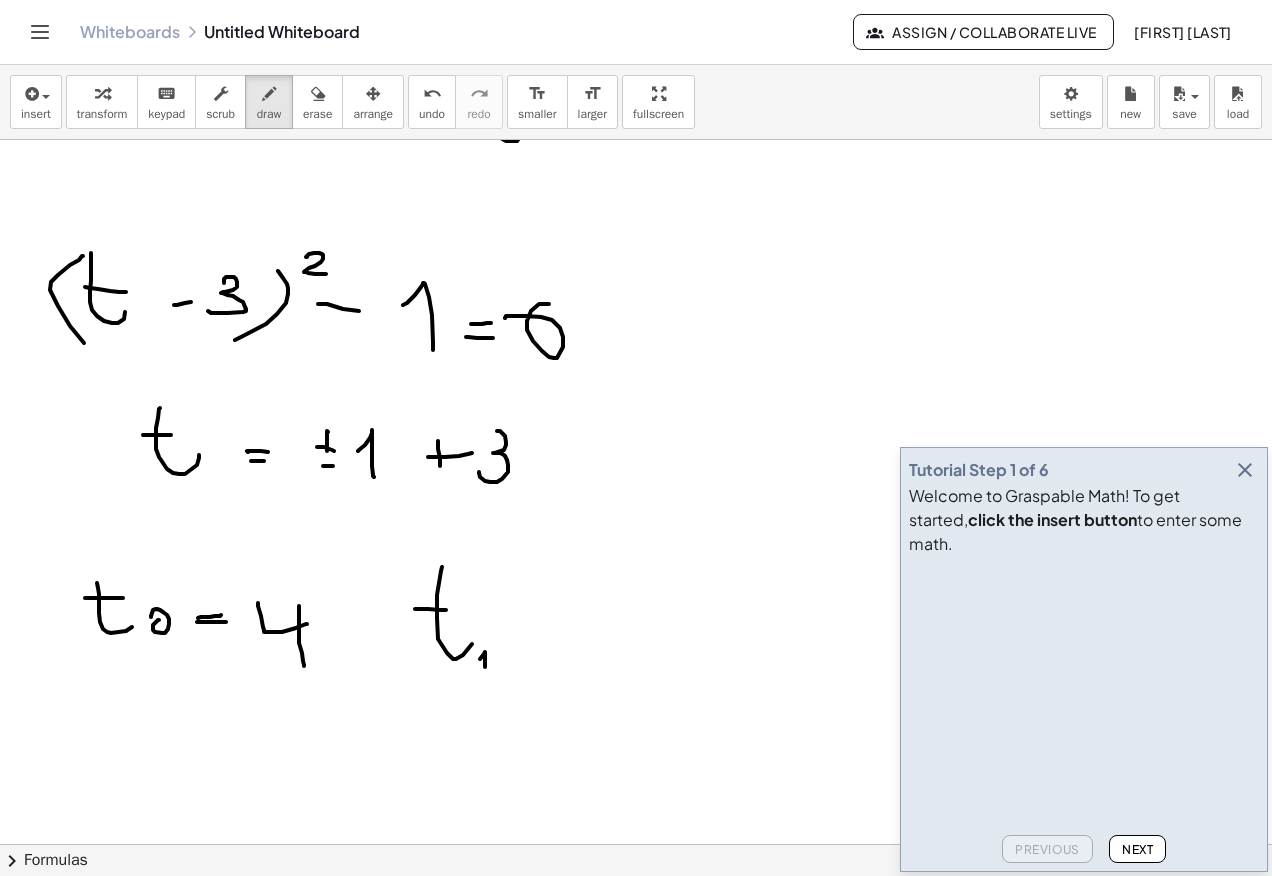 click at bounding box center (636, 262) 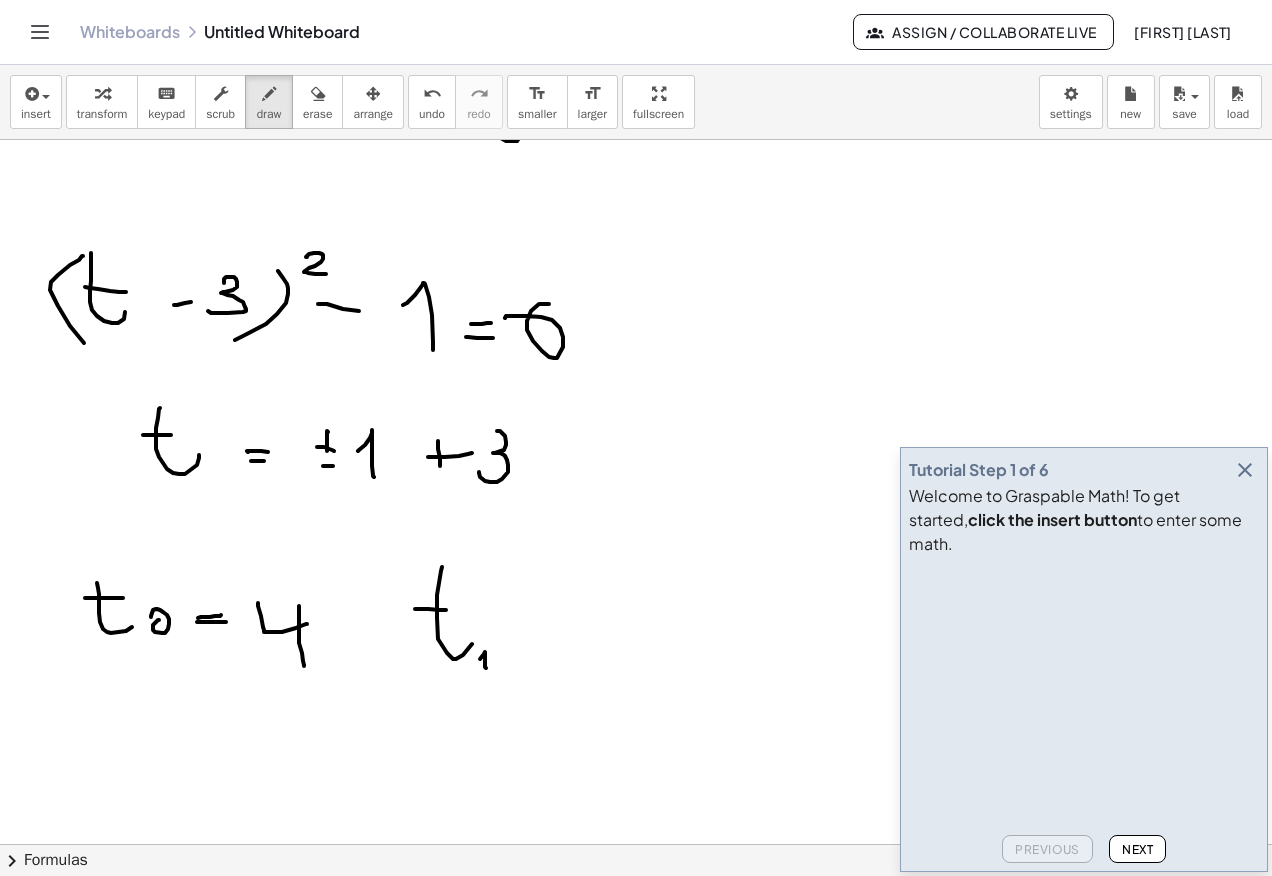 click at bounding box center [636, 262] 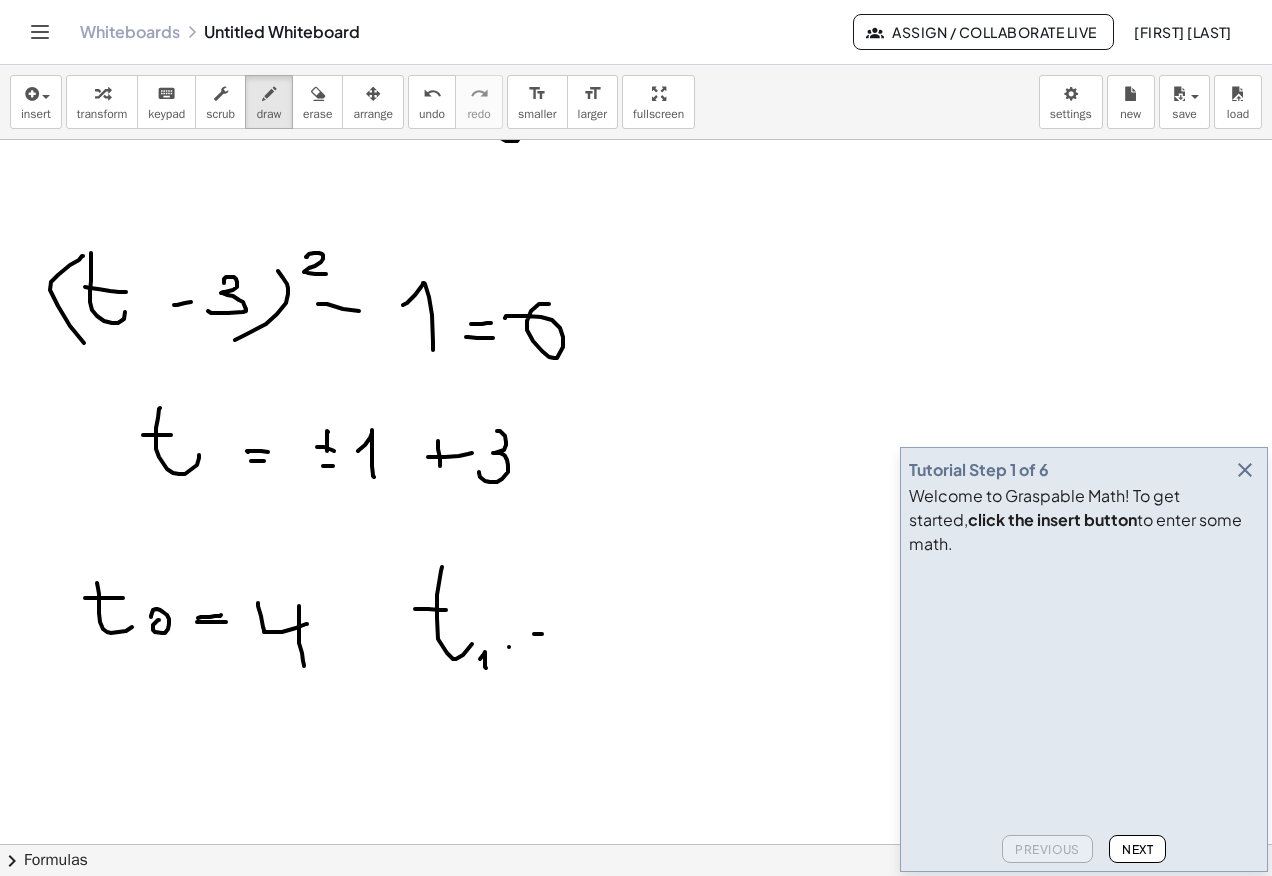 click at bounding box center [636, 262] 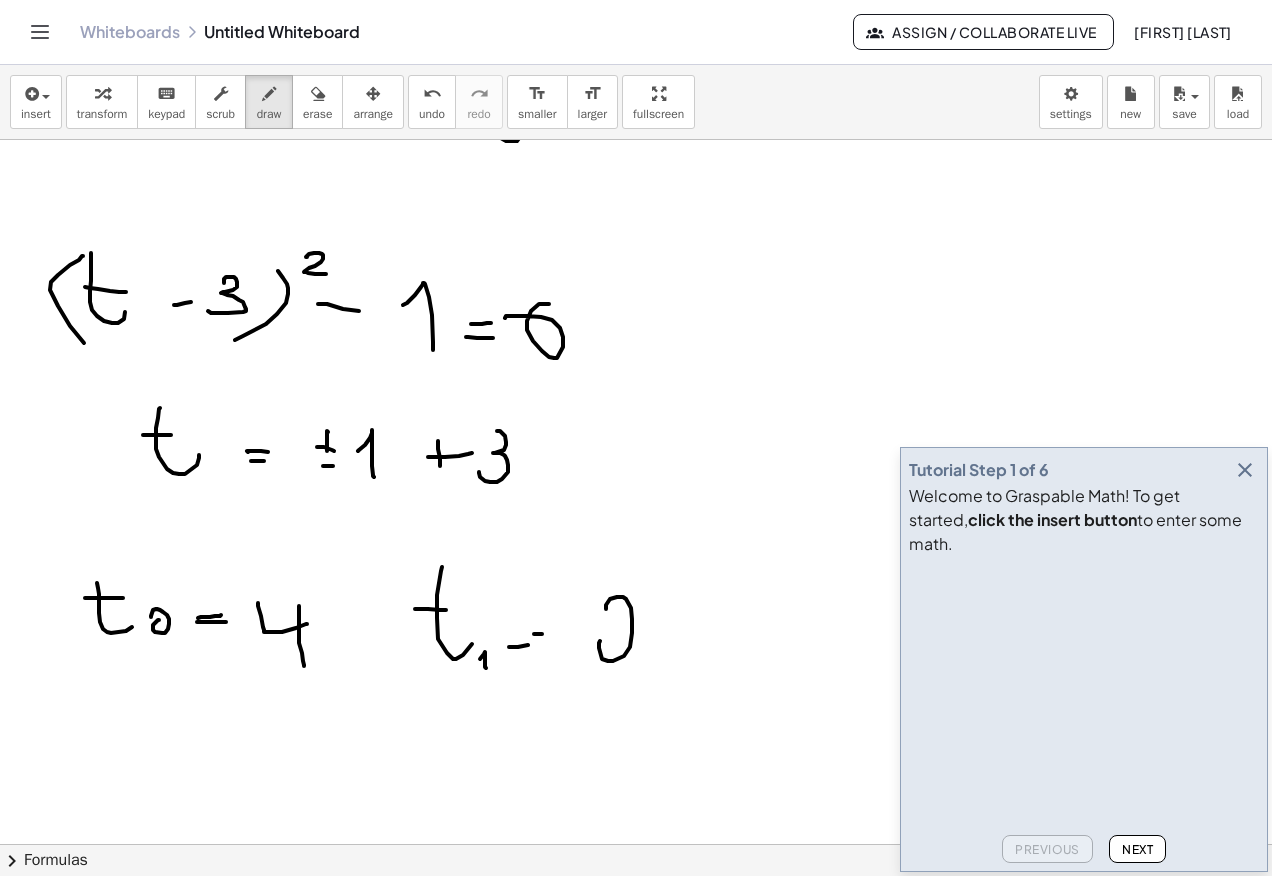 click at bounding box center [636, 262] 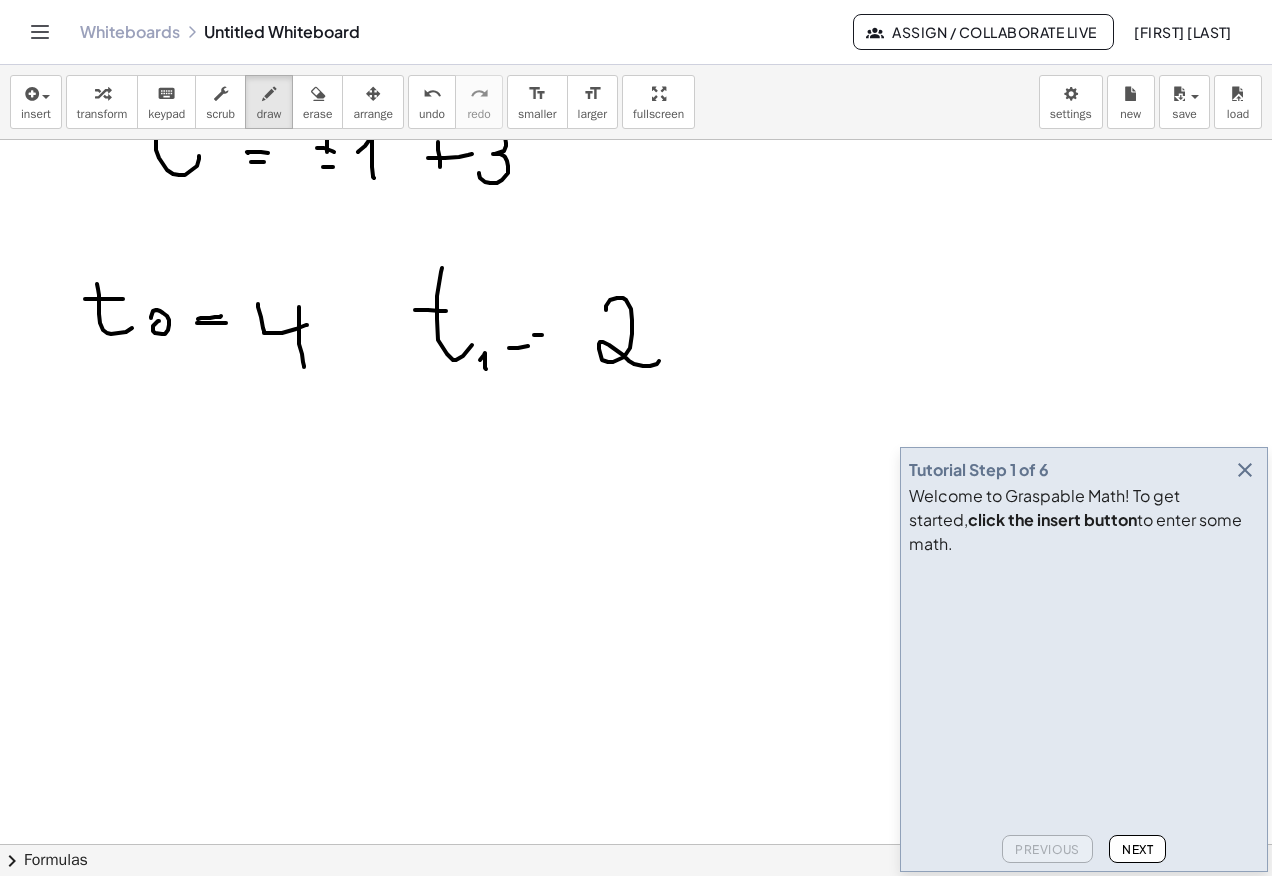 scroll, scrollTop: 1234, scrollLeft: 0, axis: vertical 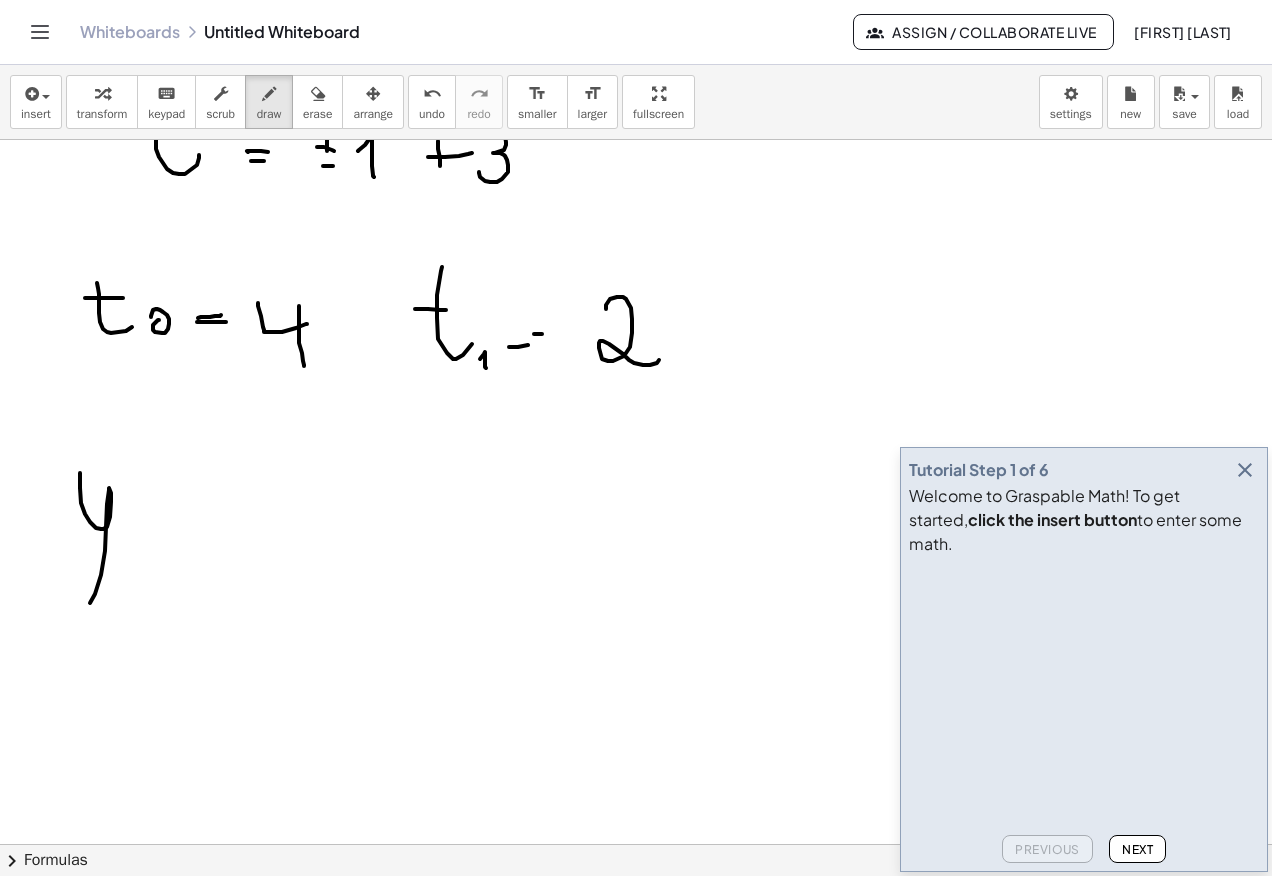 click at bounding box center [636, -38] 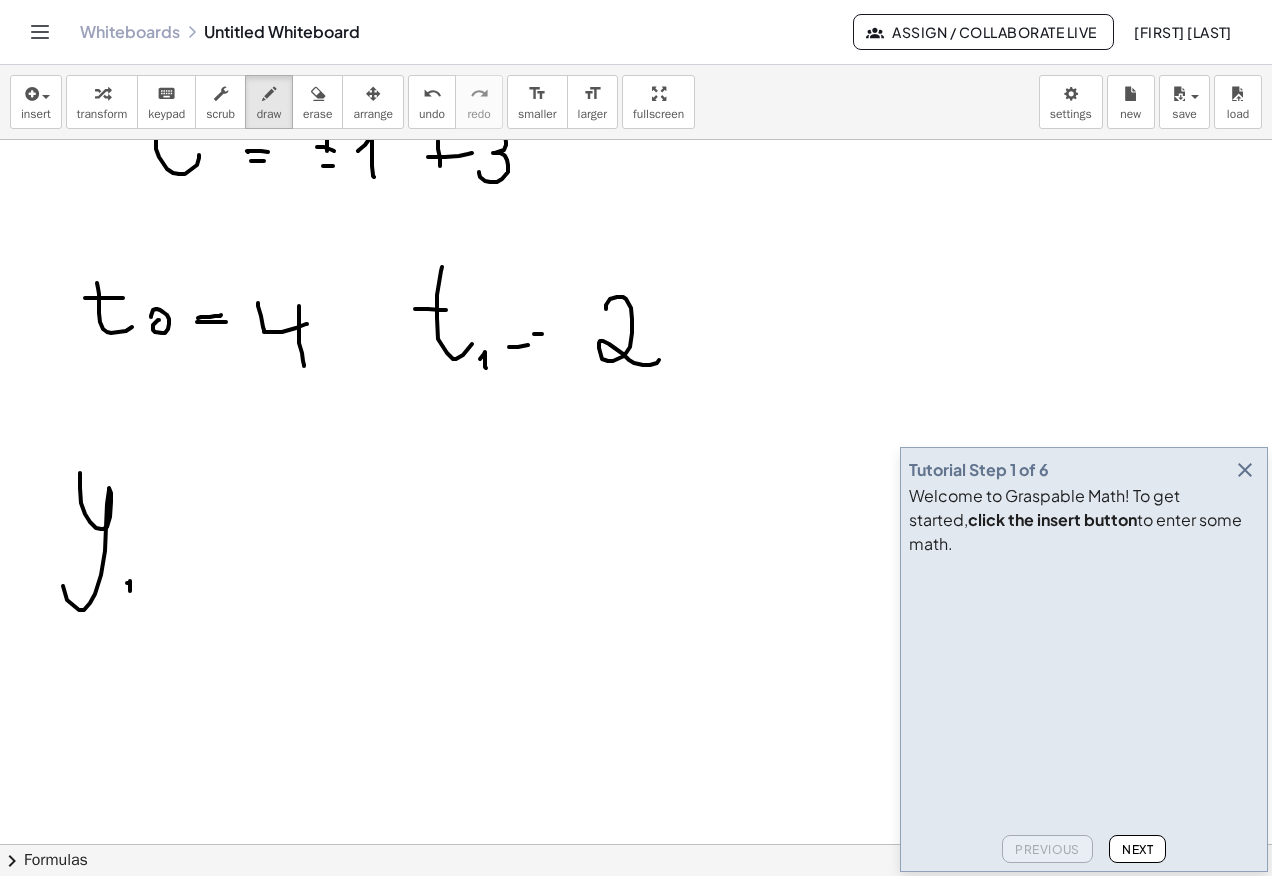 click at bounding box center [636, -38] 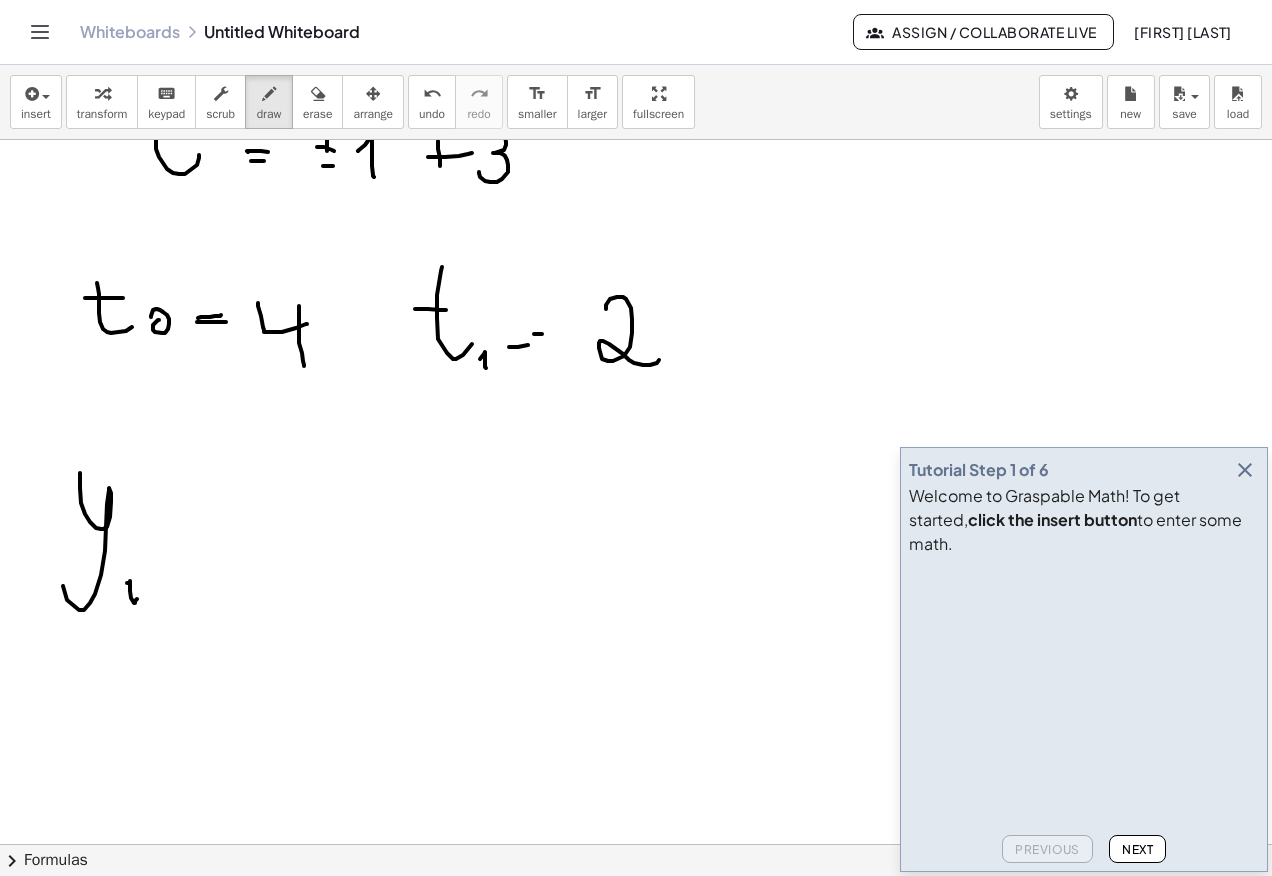 click at bounding box center (636, -38) 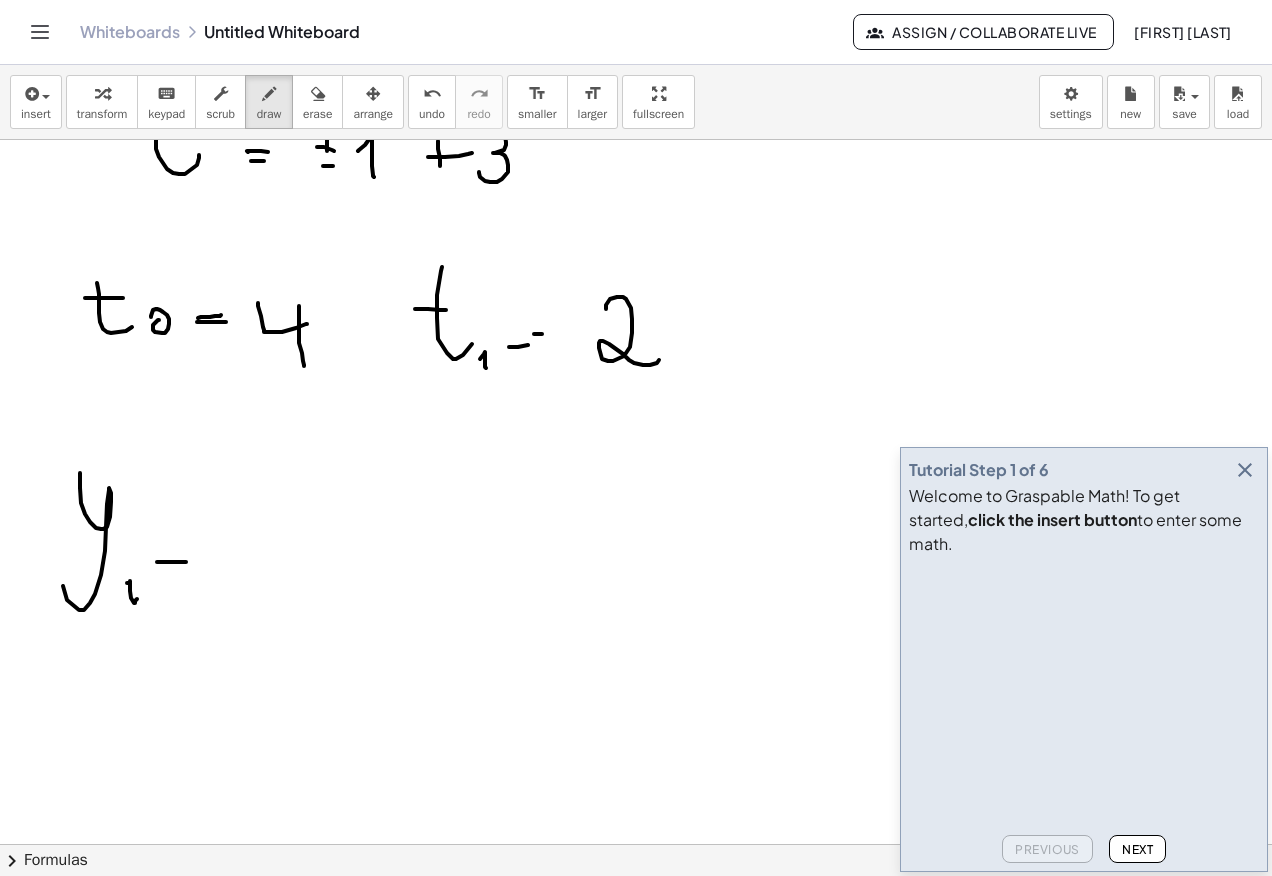 click at bounding box center (636, -38) 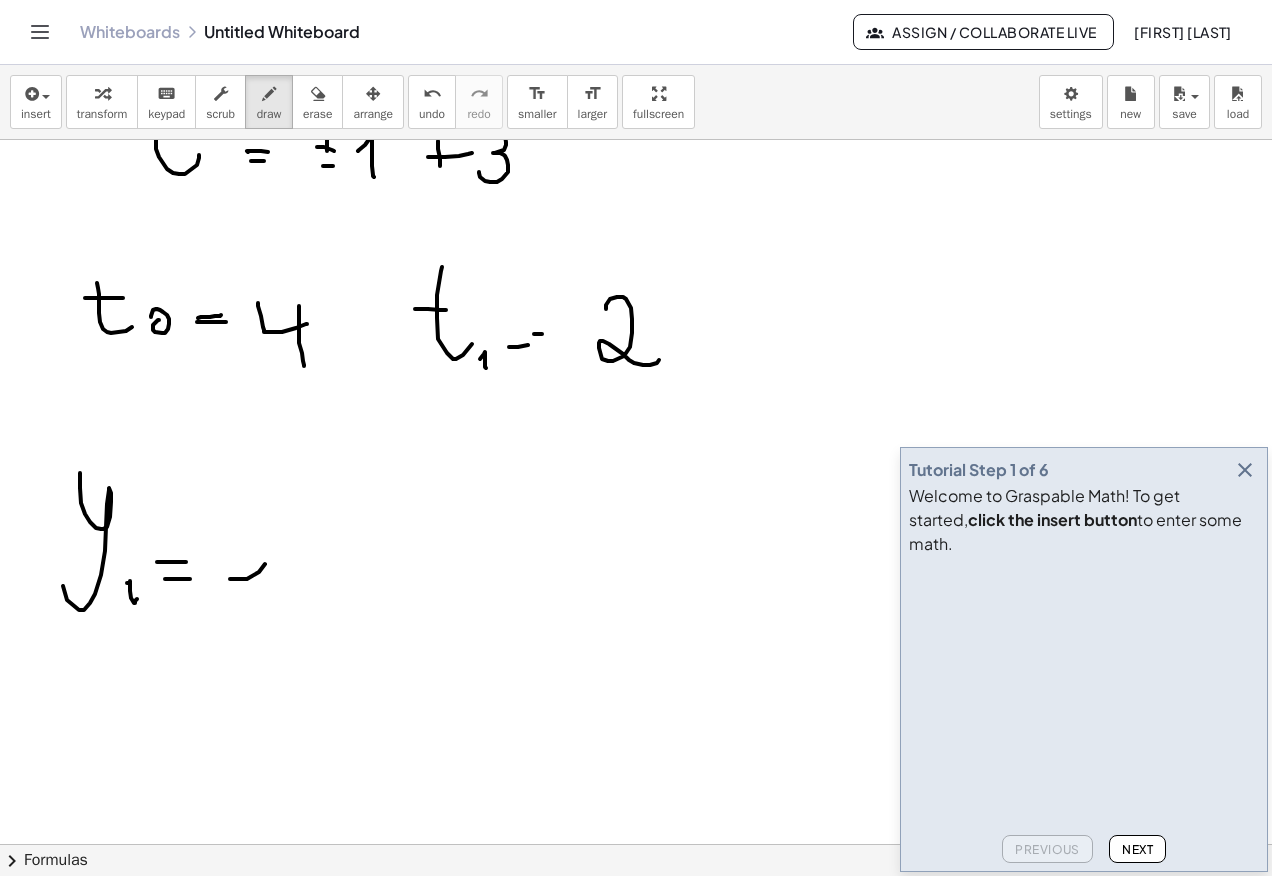 click at bounding box center (636, -38) 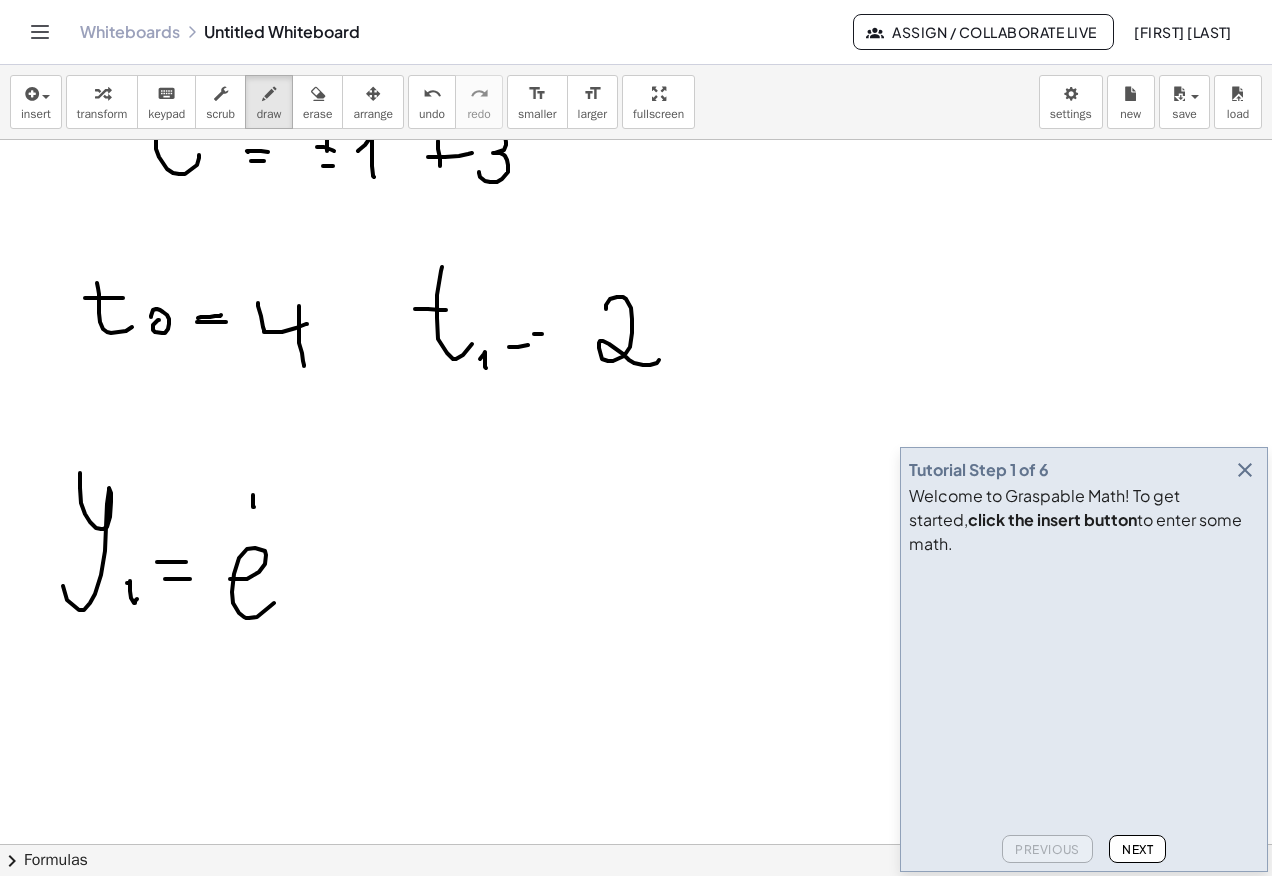 click at bounding box center (636, -38) 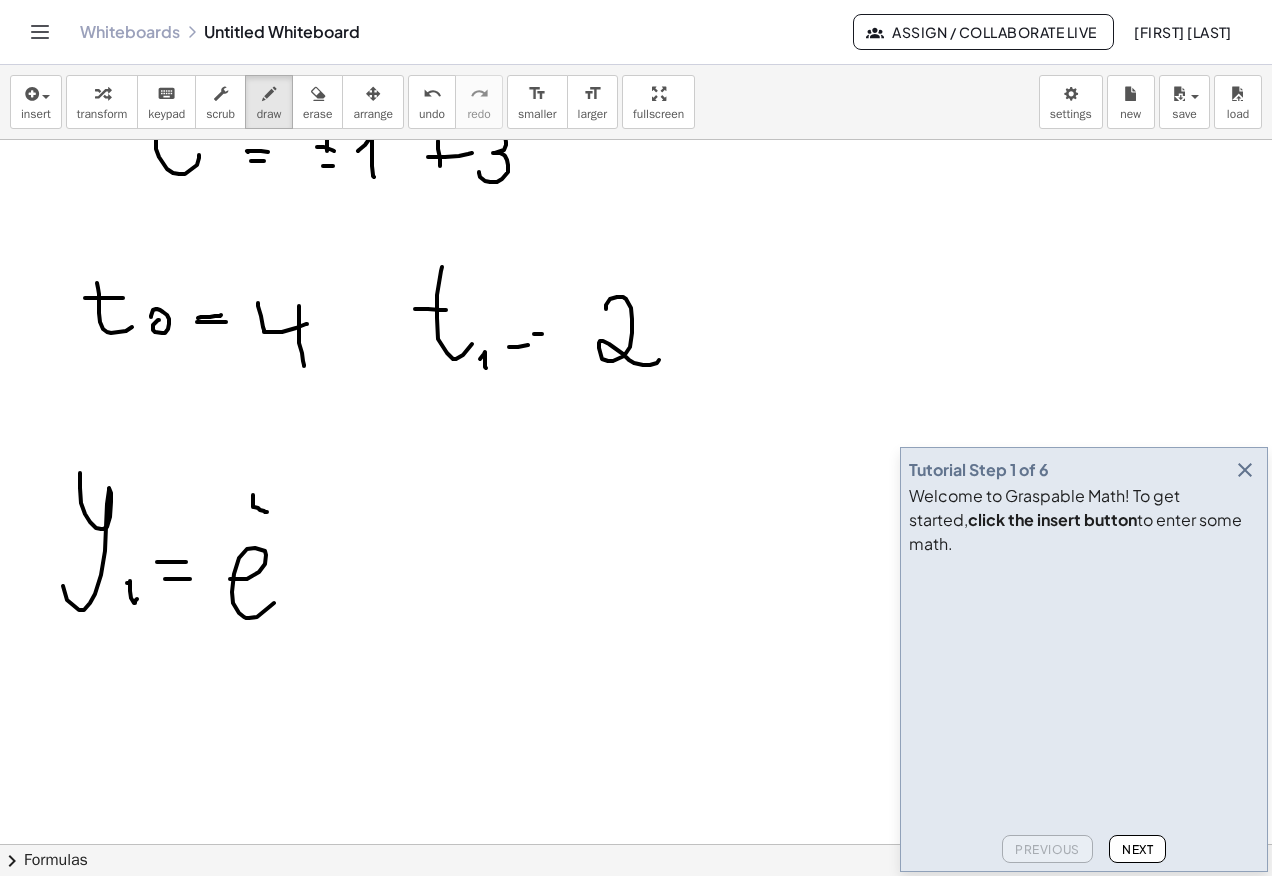 click at bounding box center [636, -38] 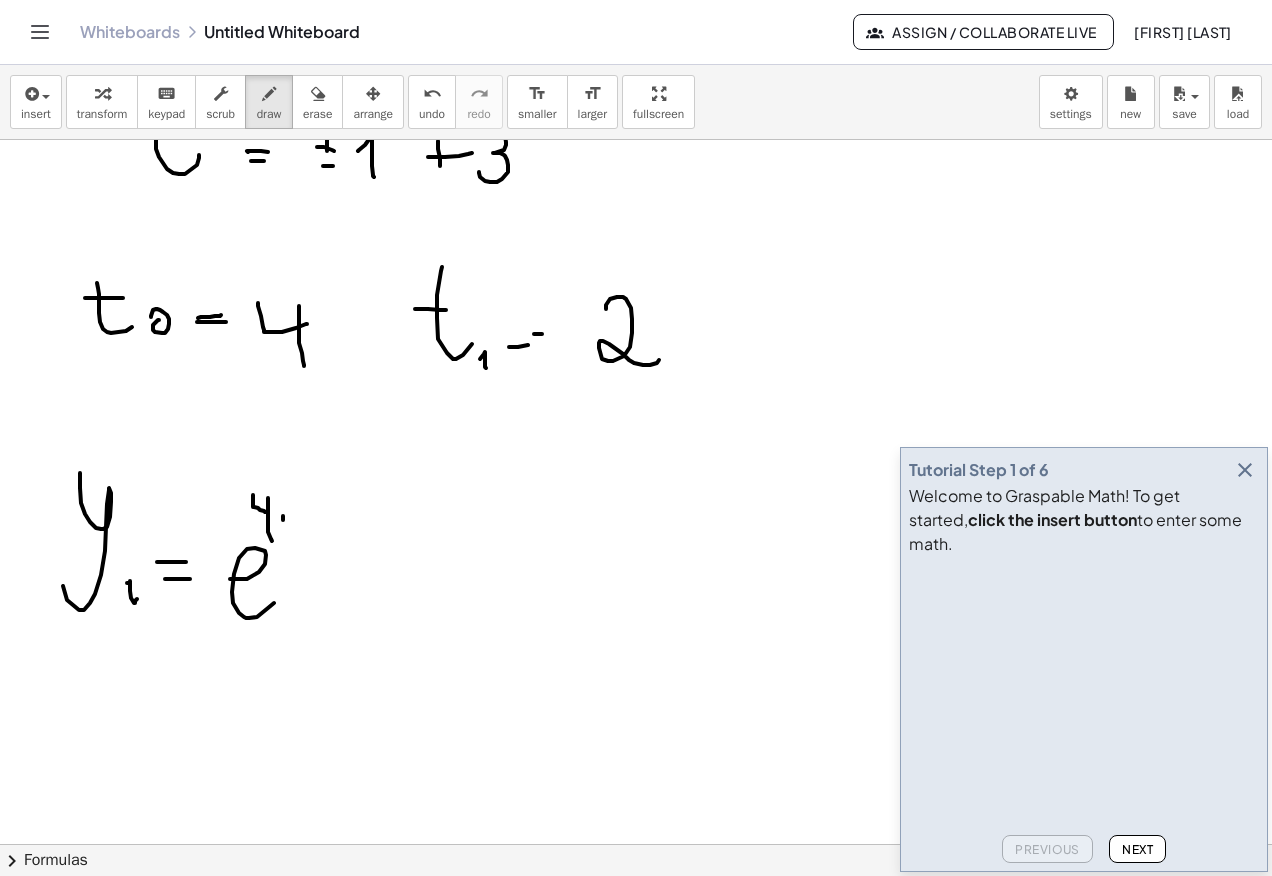 click at bounding box center (636, -38) 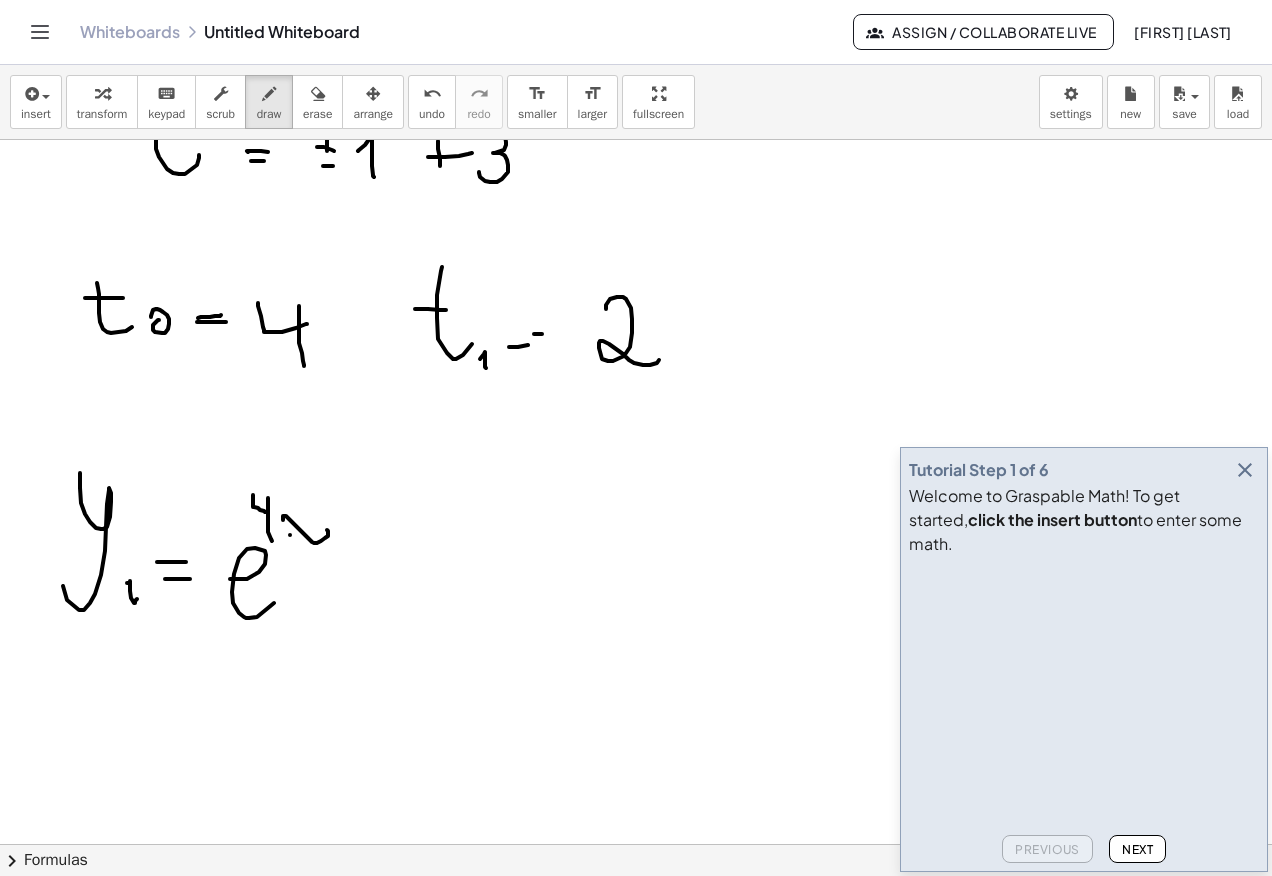 click at bounding box center [636, -38] 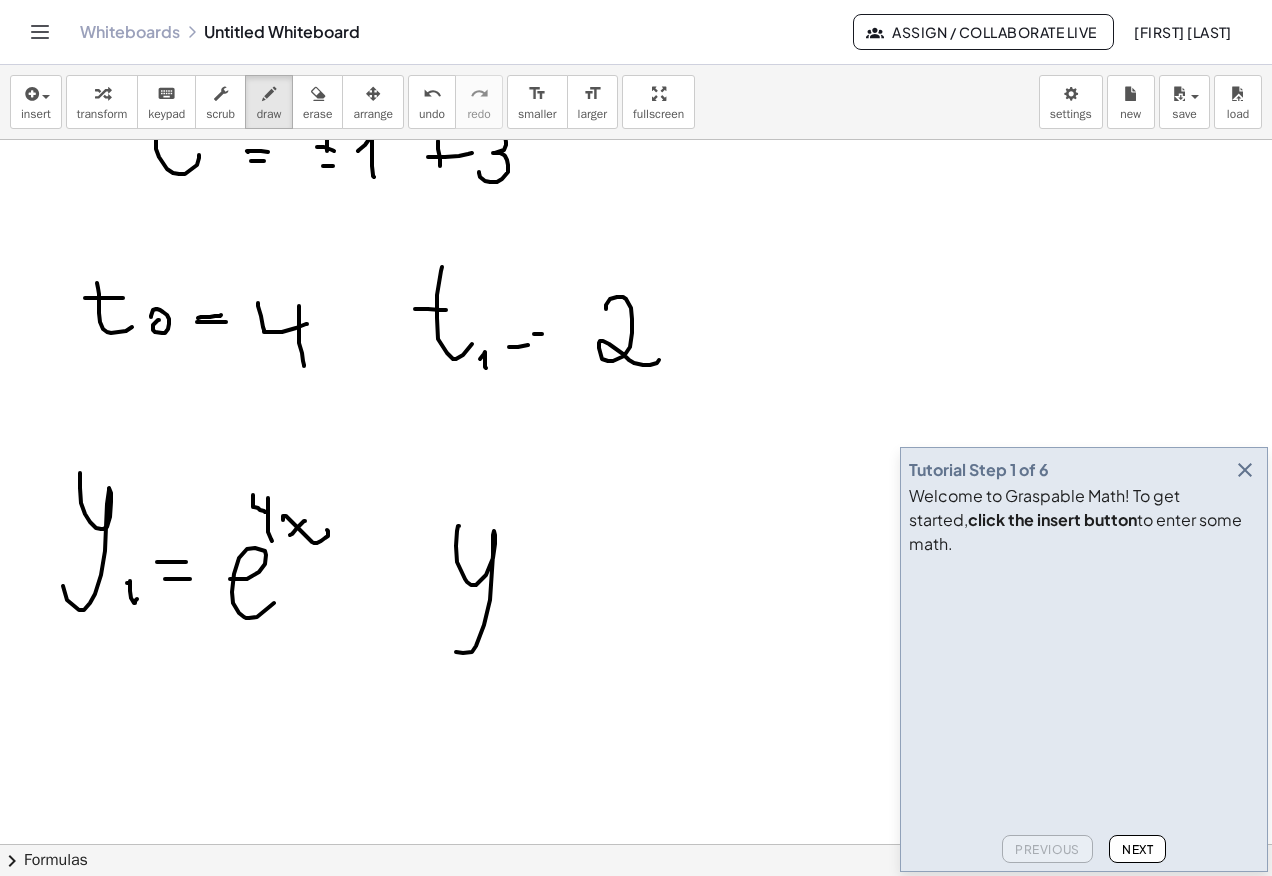 click at bounding box center [636, -38] 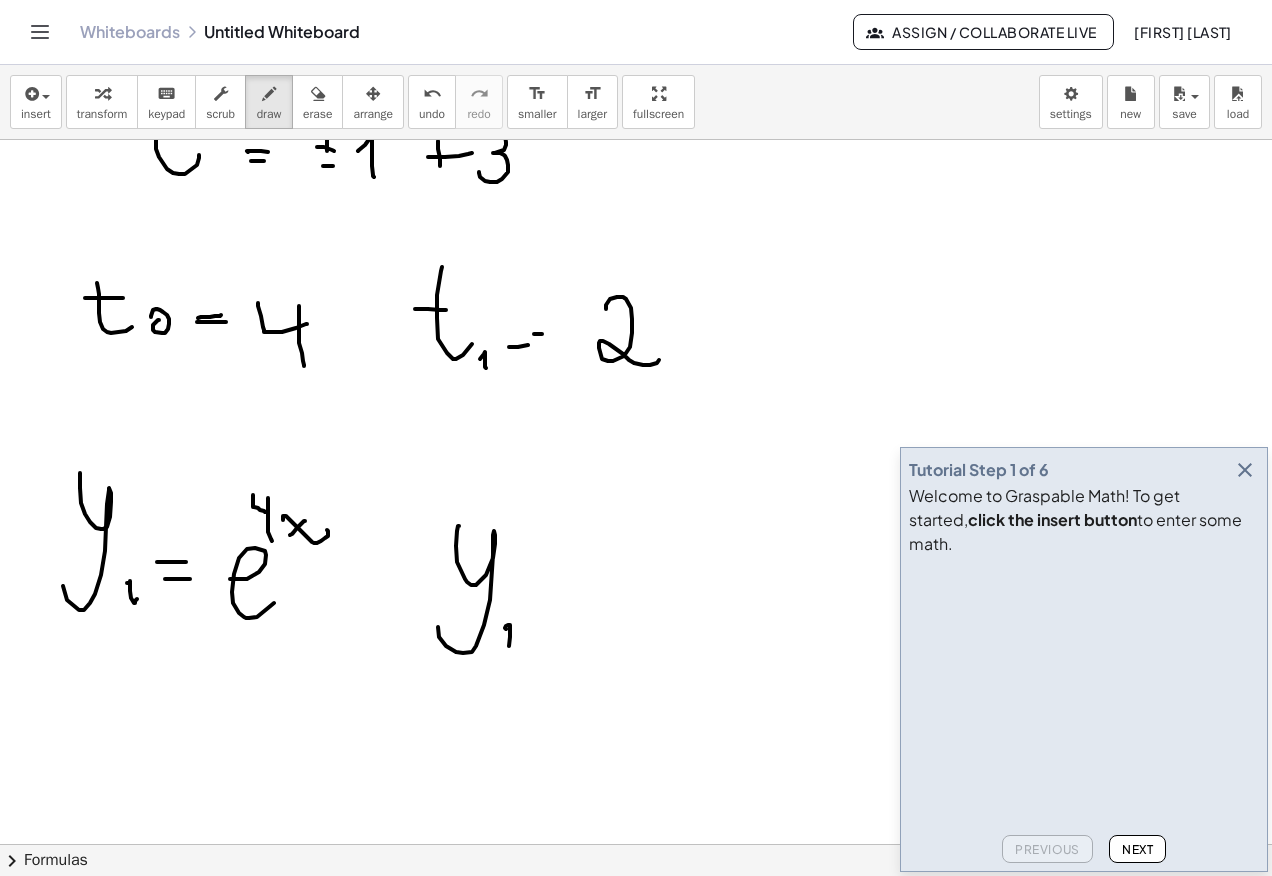 click at bounding box center [636, -38] 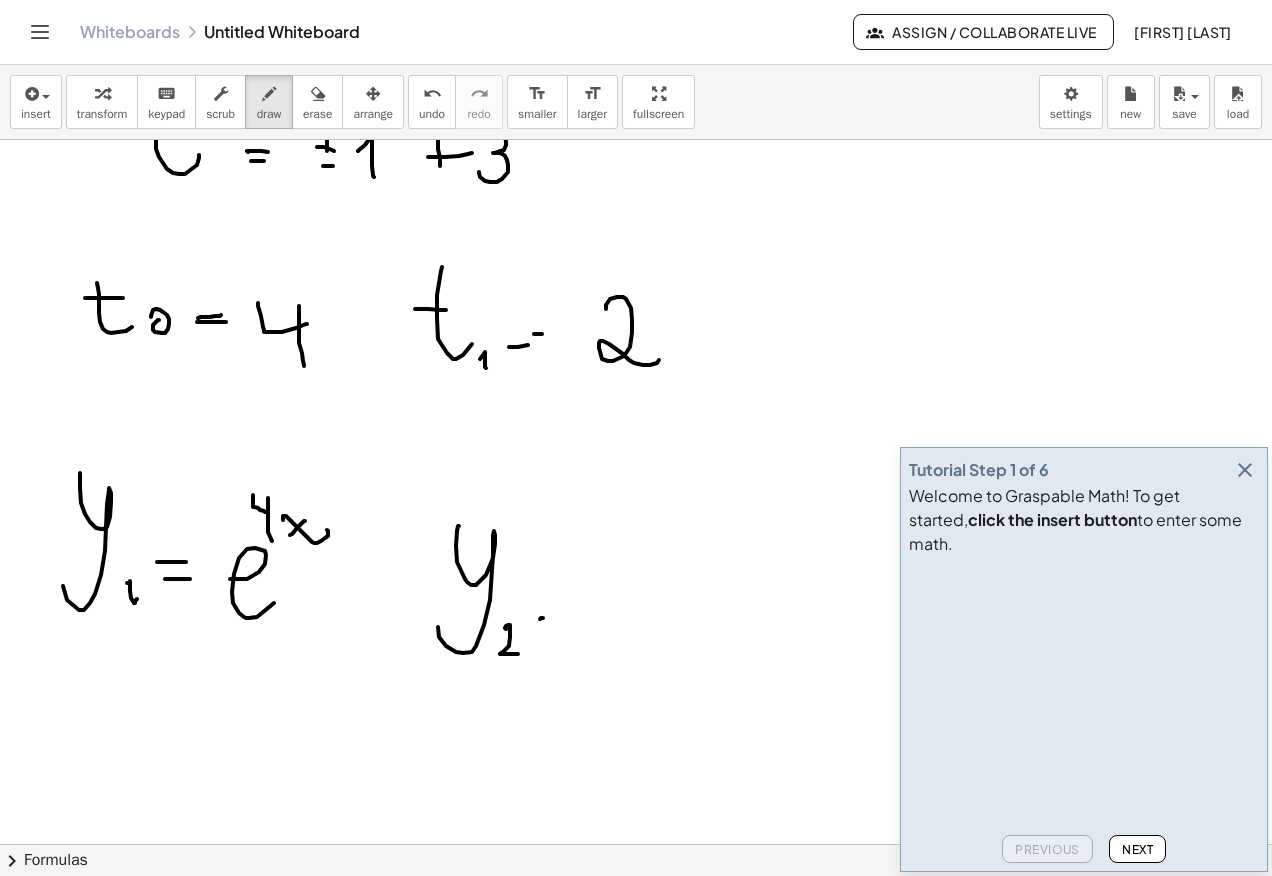 click at bounding box center [636, -38] 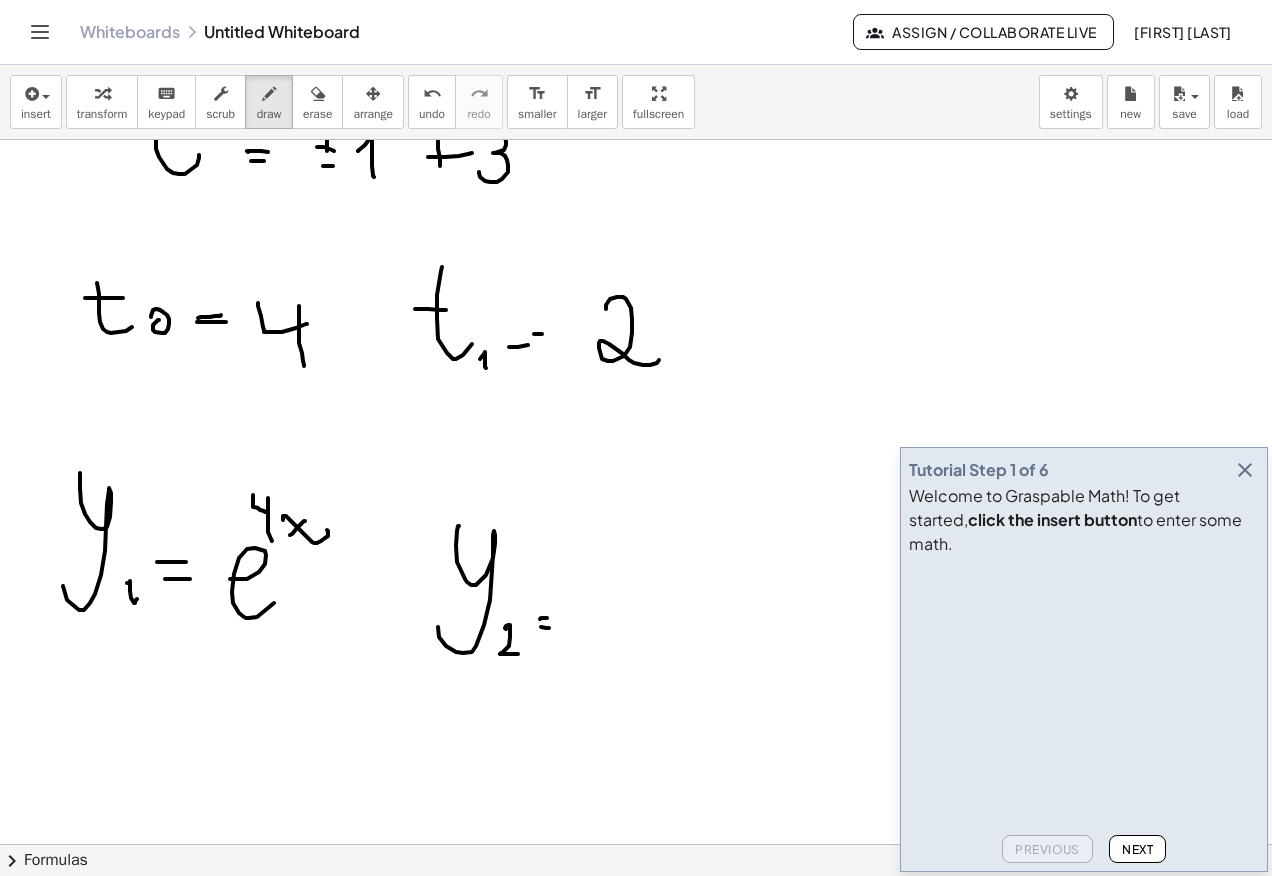 click at bounding box center (636, -38) 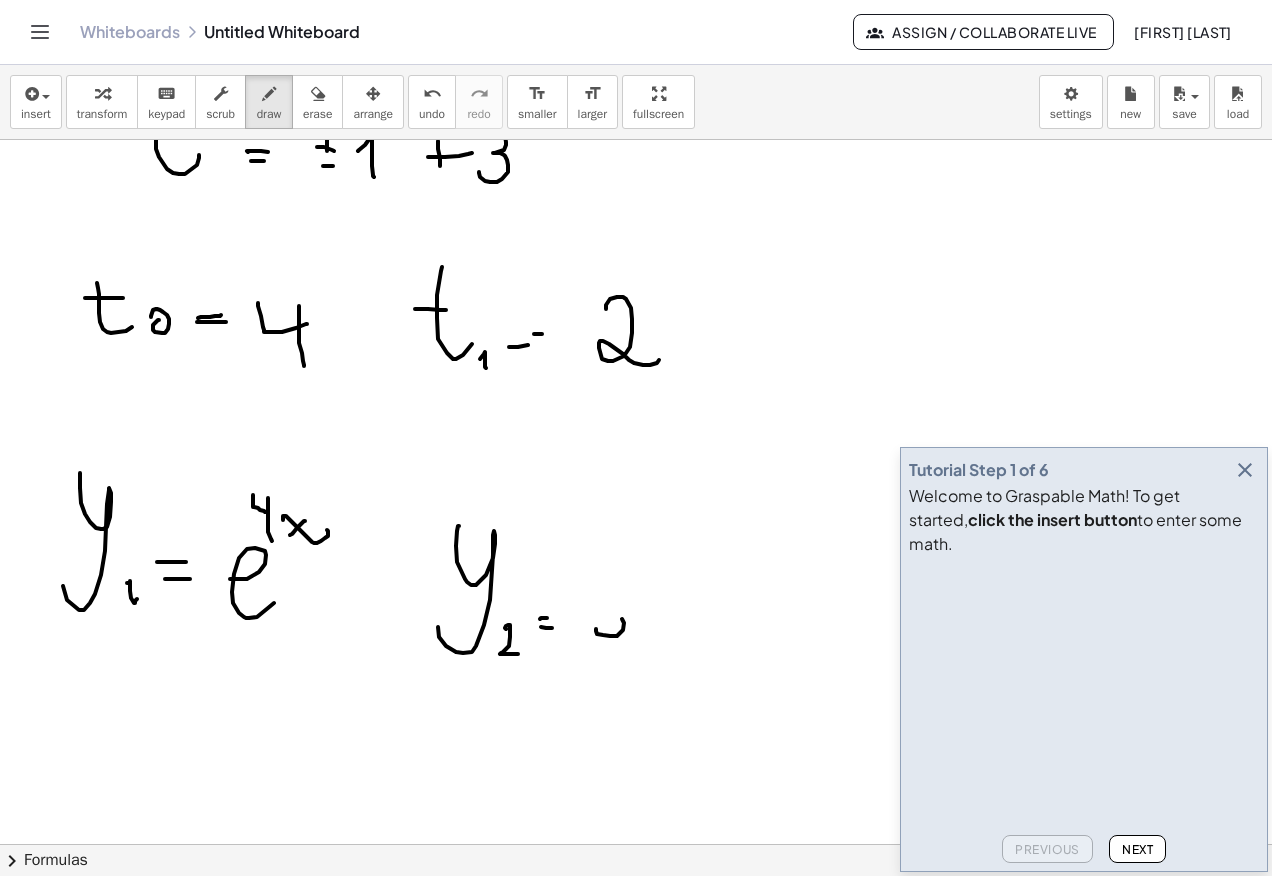 click at bounding box center (636, -38) 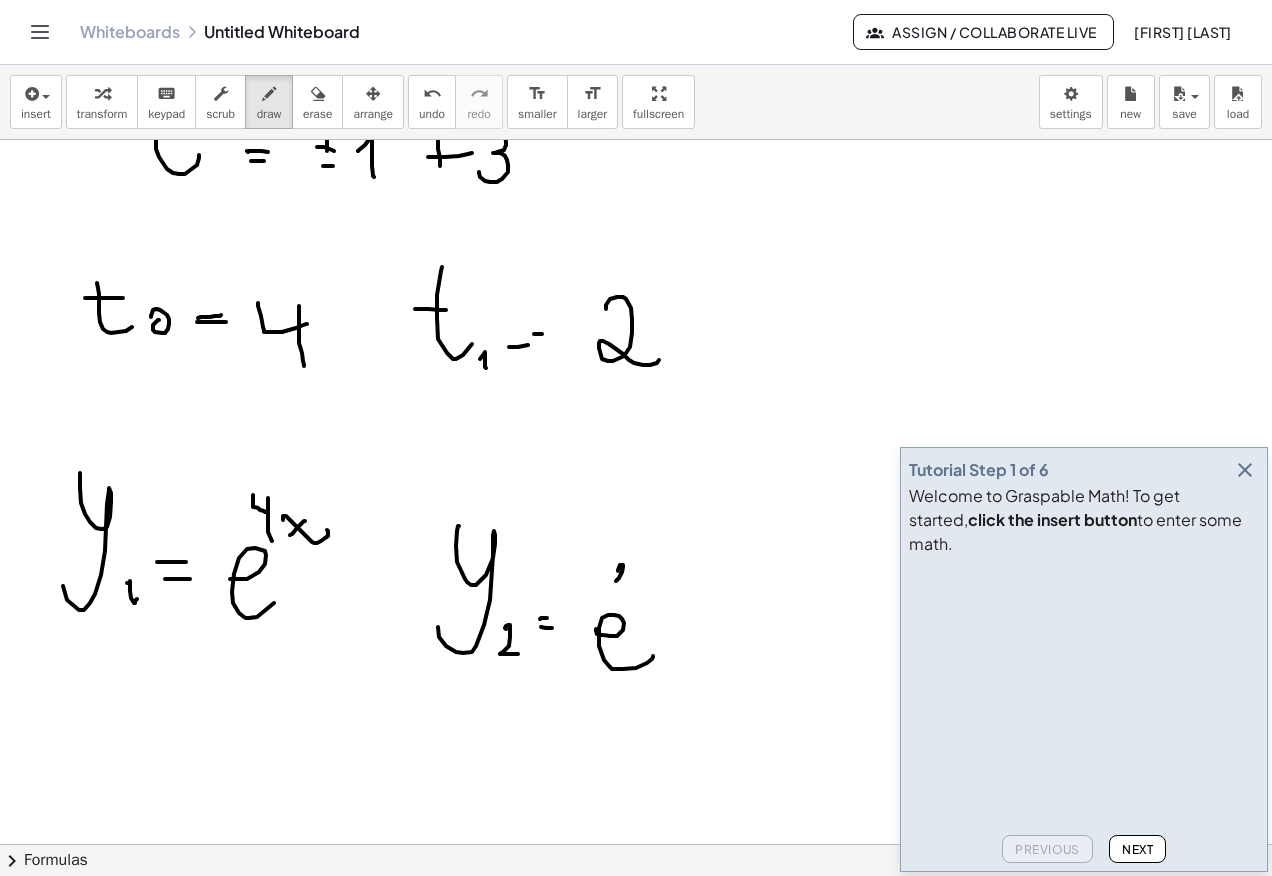 click at bounding box center [636, -38] 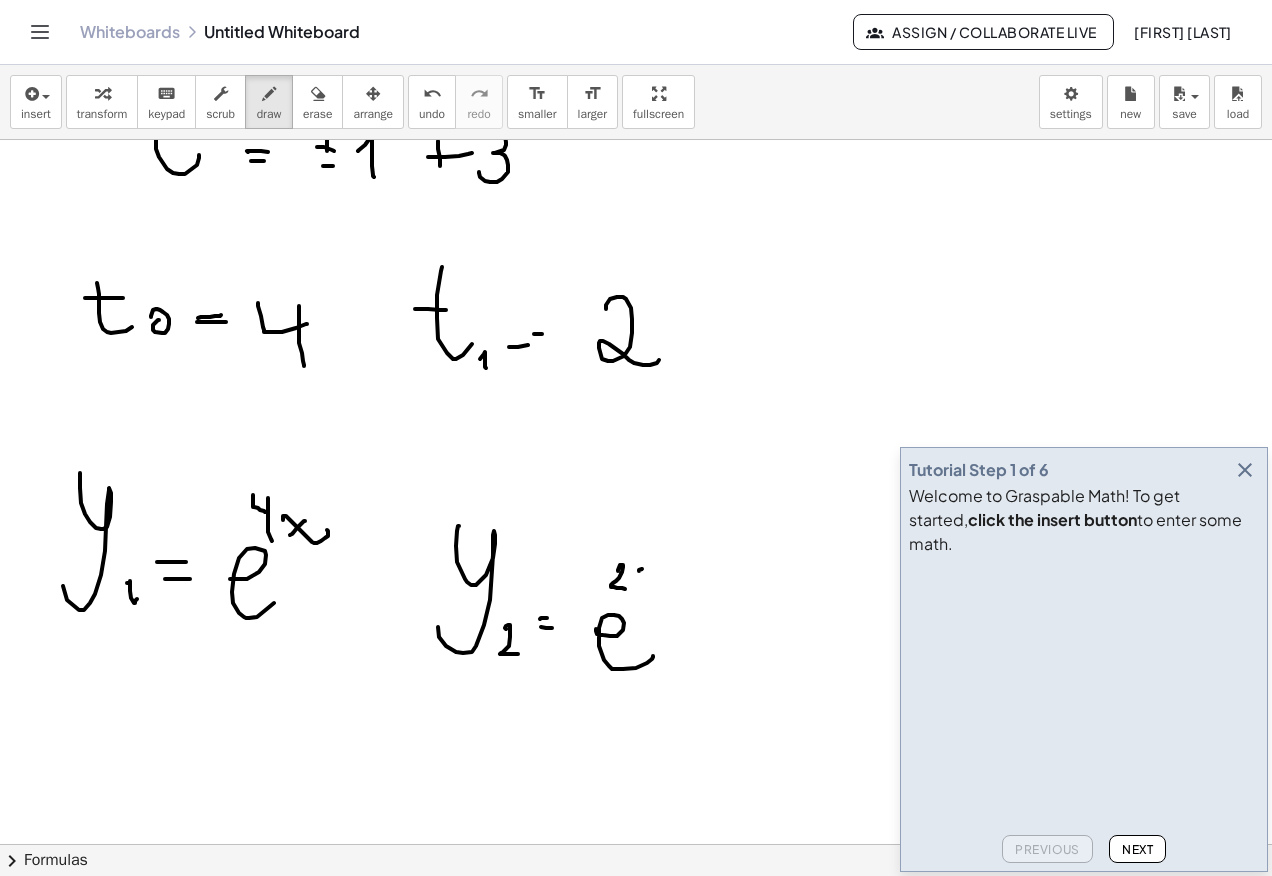 click at bounding box center [636, -38] 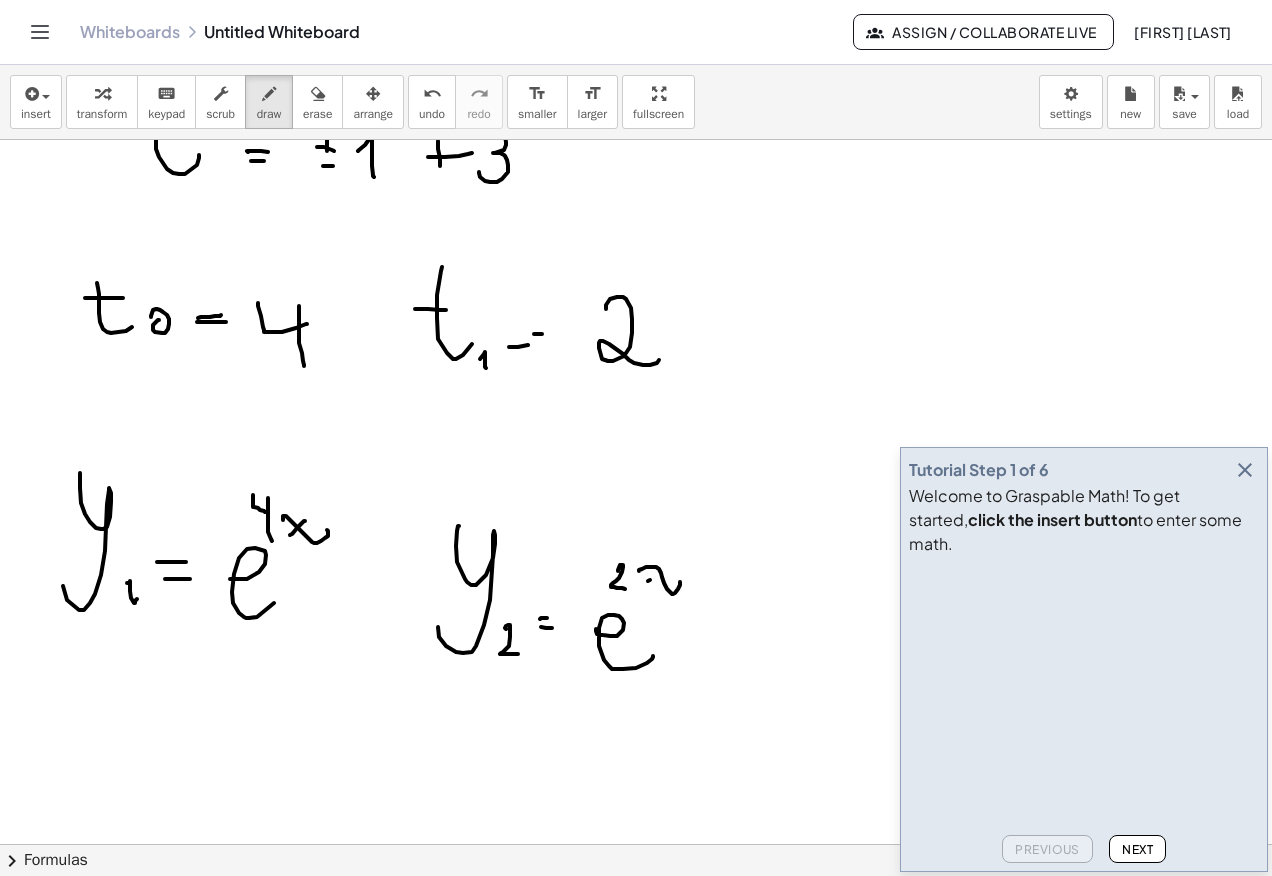 click at bounding box center (636, -38) 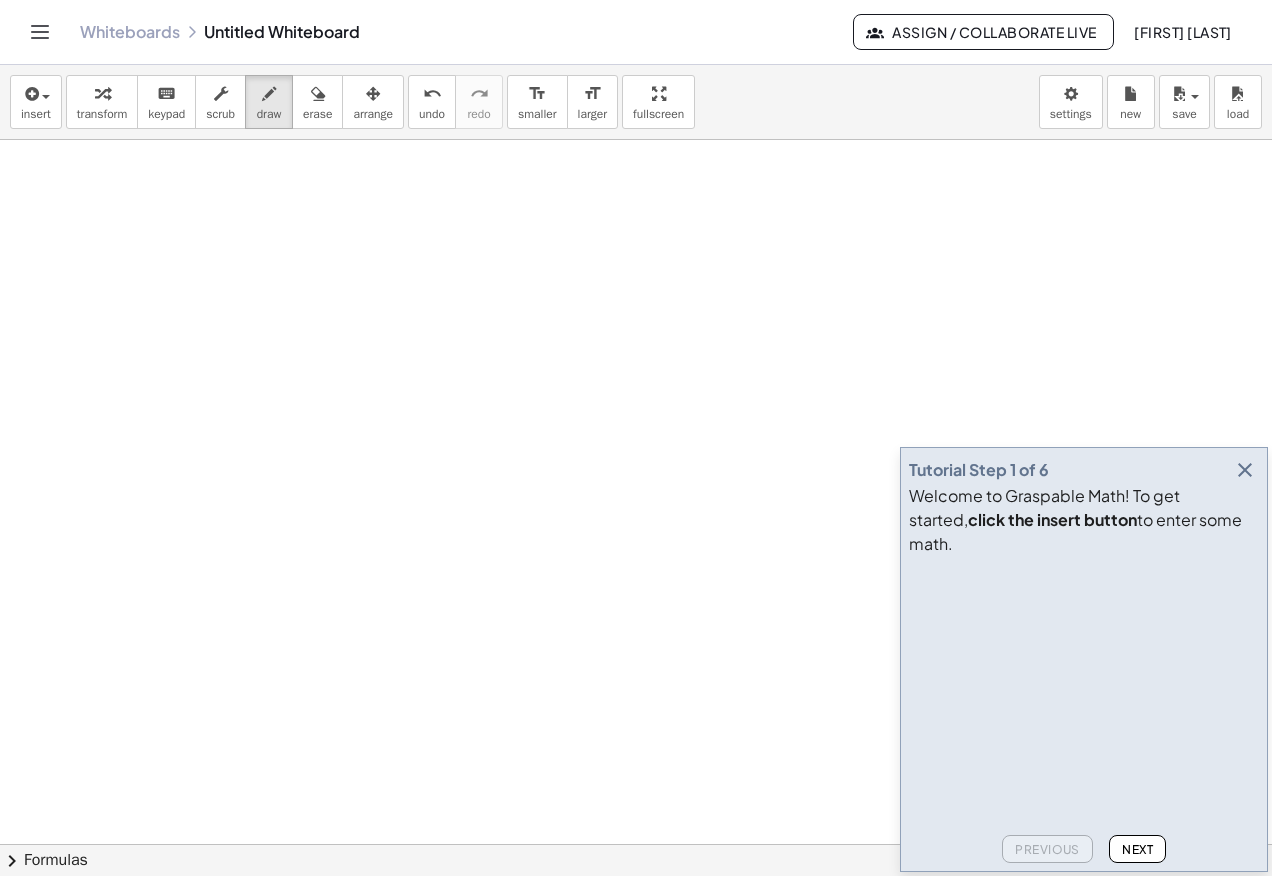 scroll, scrollTop: 1712, scrollLeft: 0, axis: vertical 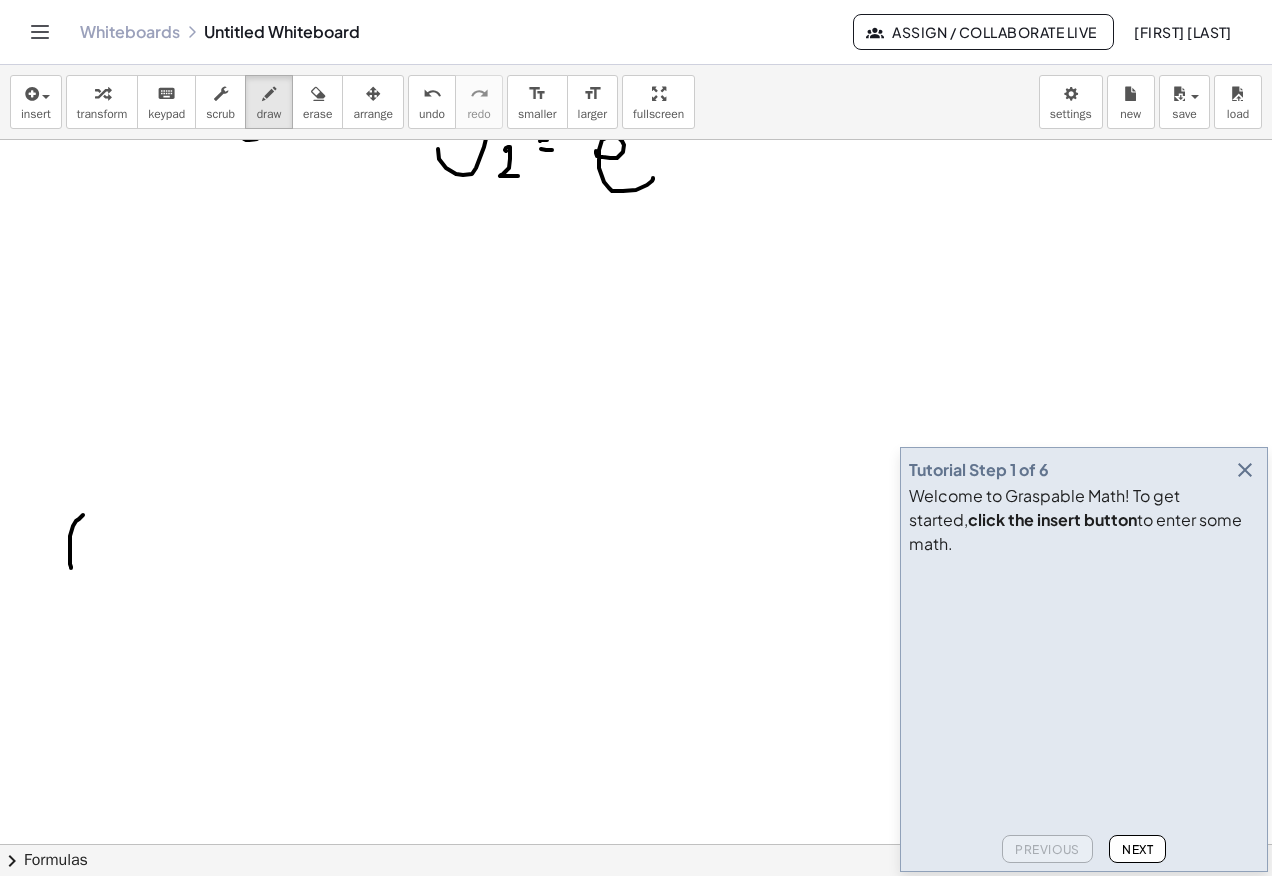 click at bounding box center [636, -164] 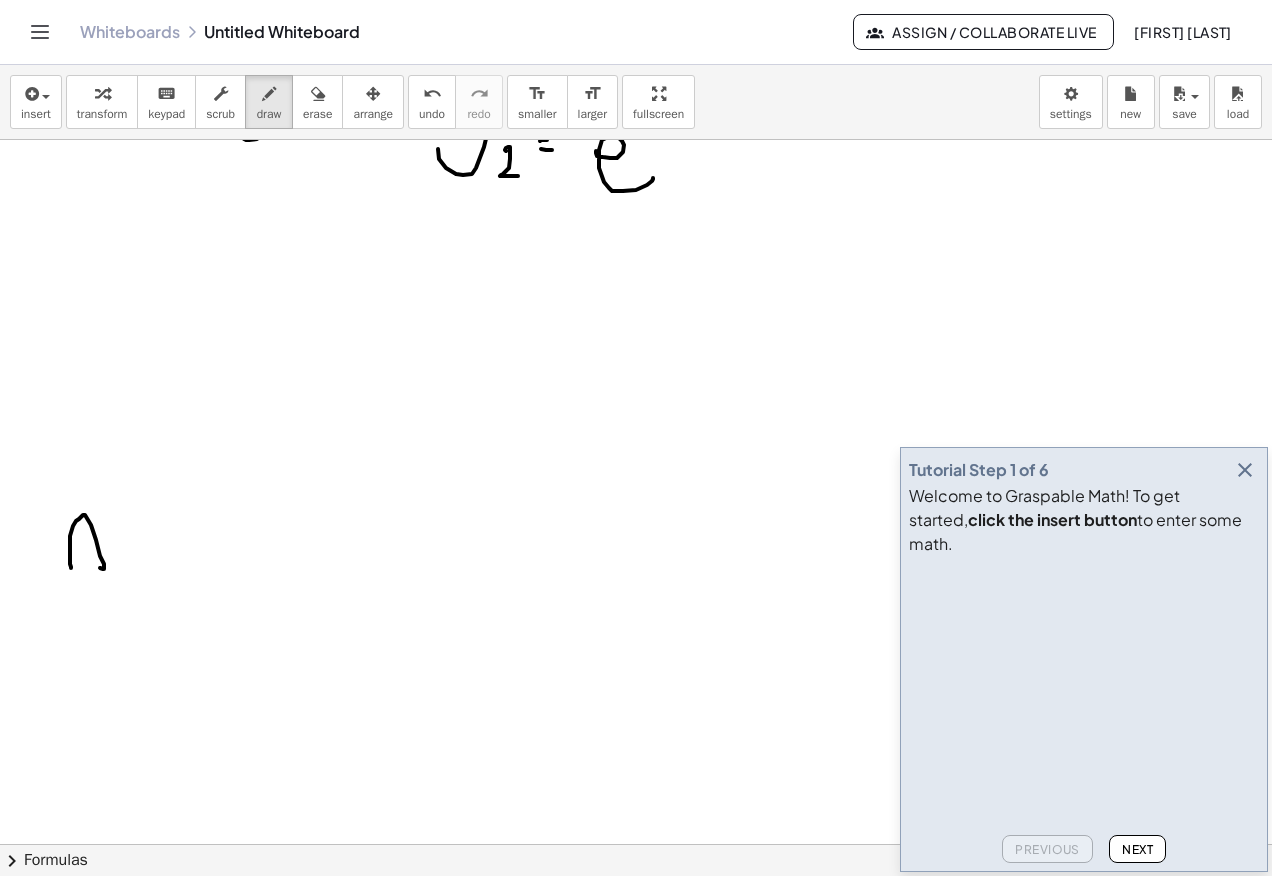 click at bounding box center (636, -164) 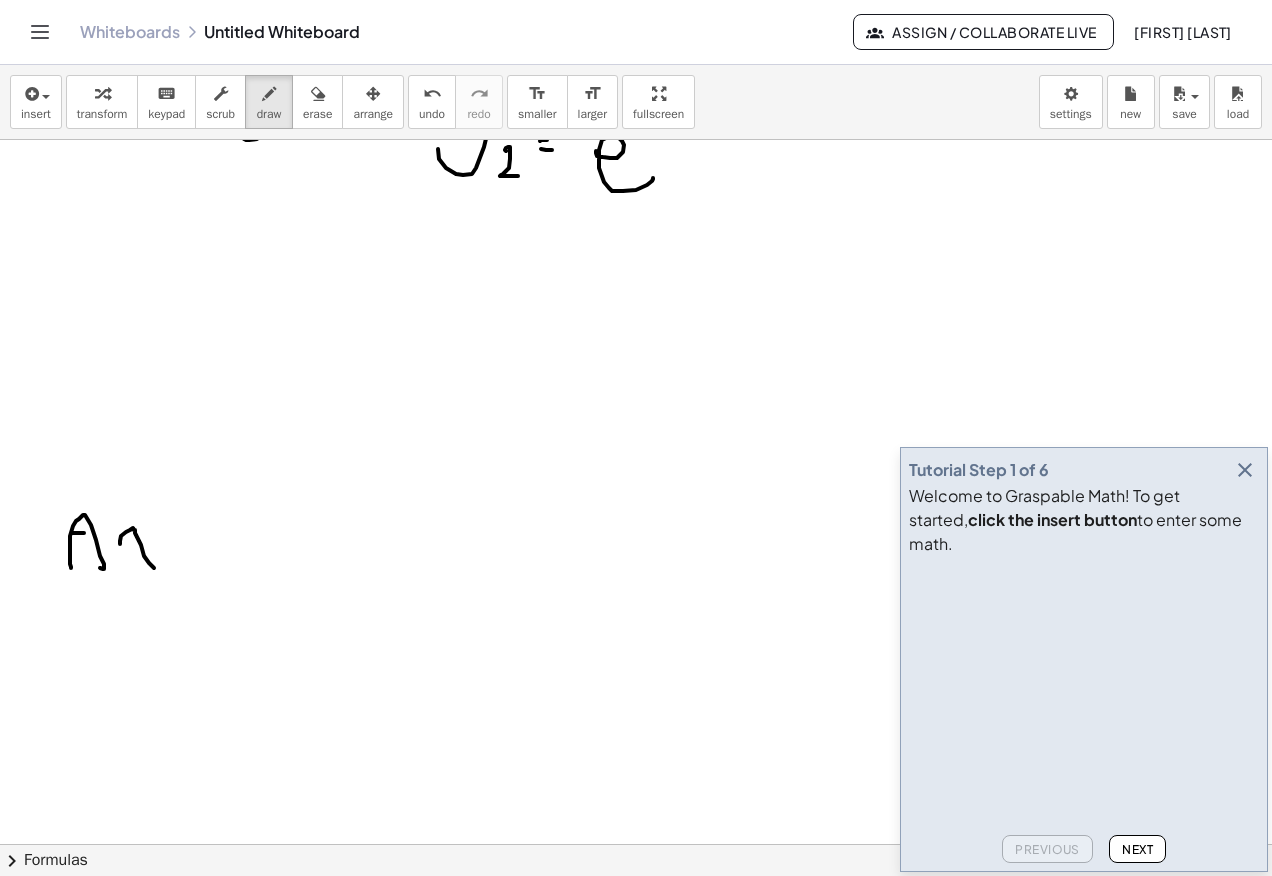 click at bounding box center [636, -164] 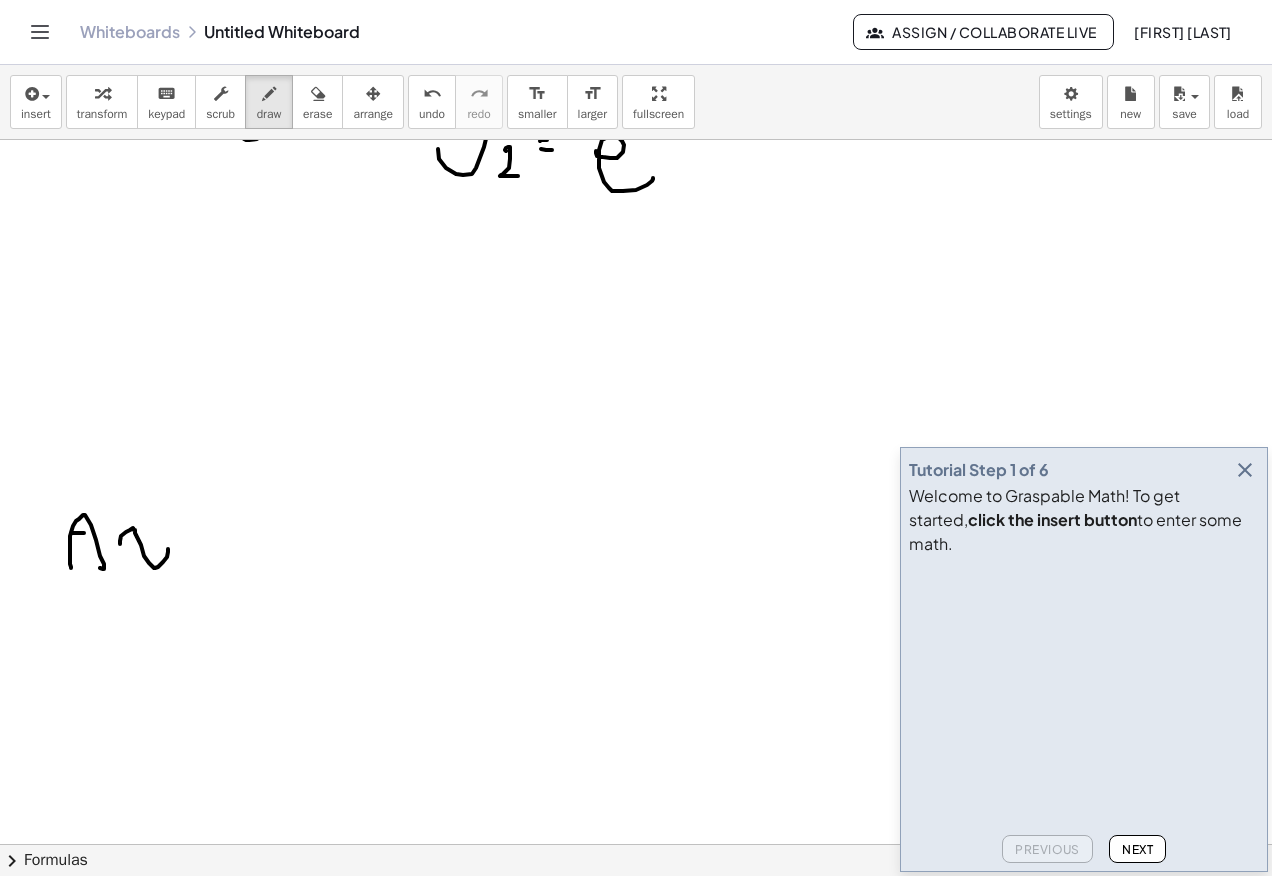 click at bounding box center [636, -164] 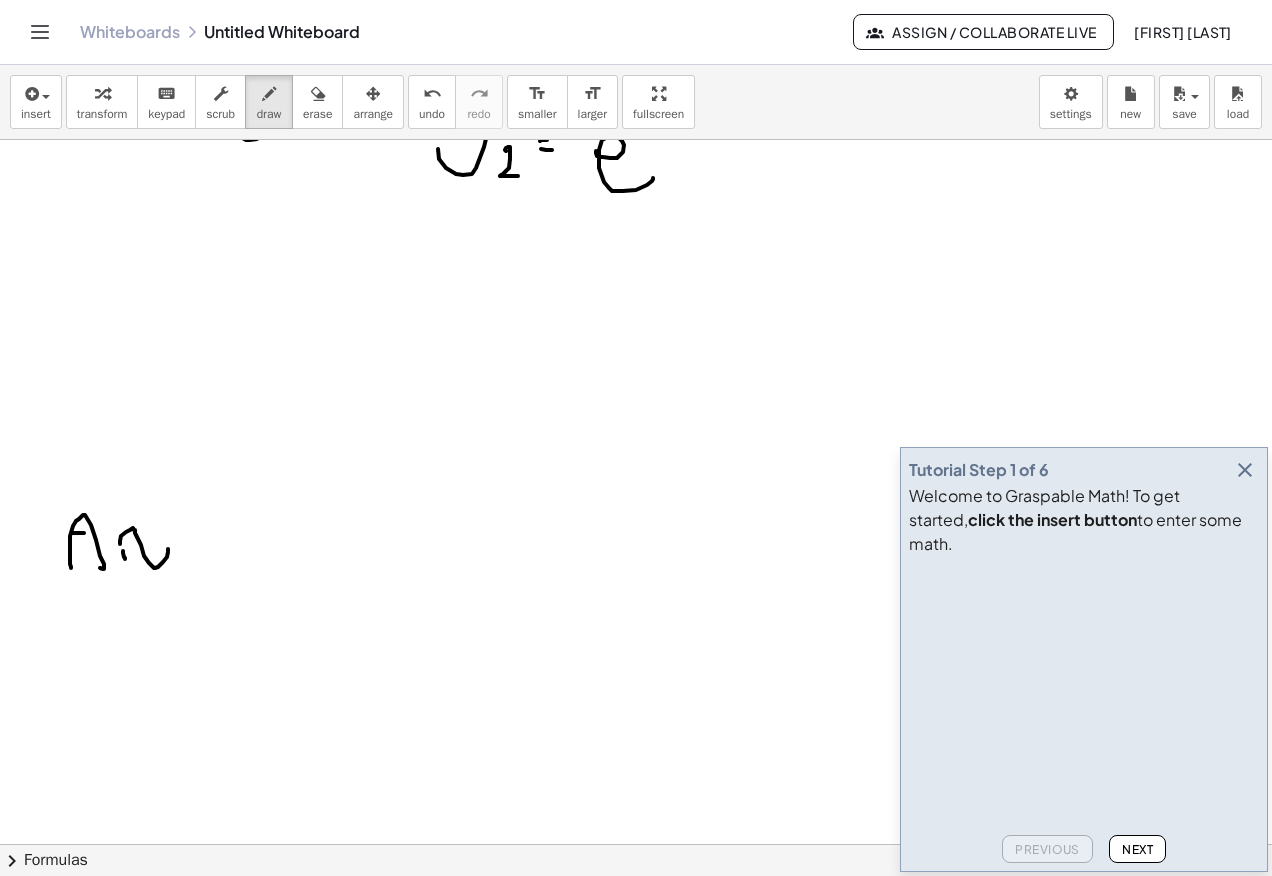 click at bounding box center [636, -164] 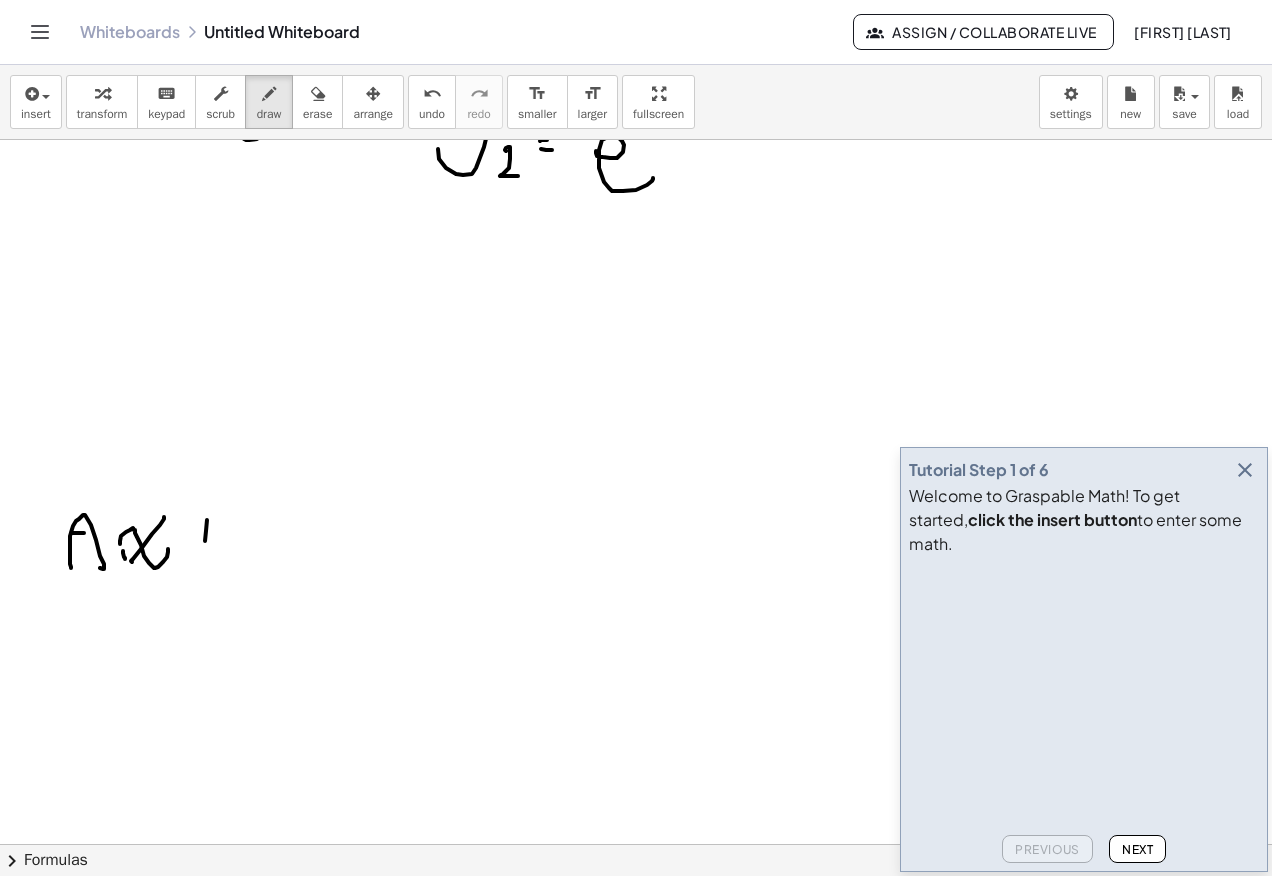 click at bounding box center [636, -164] 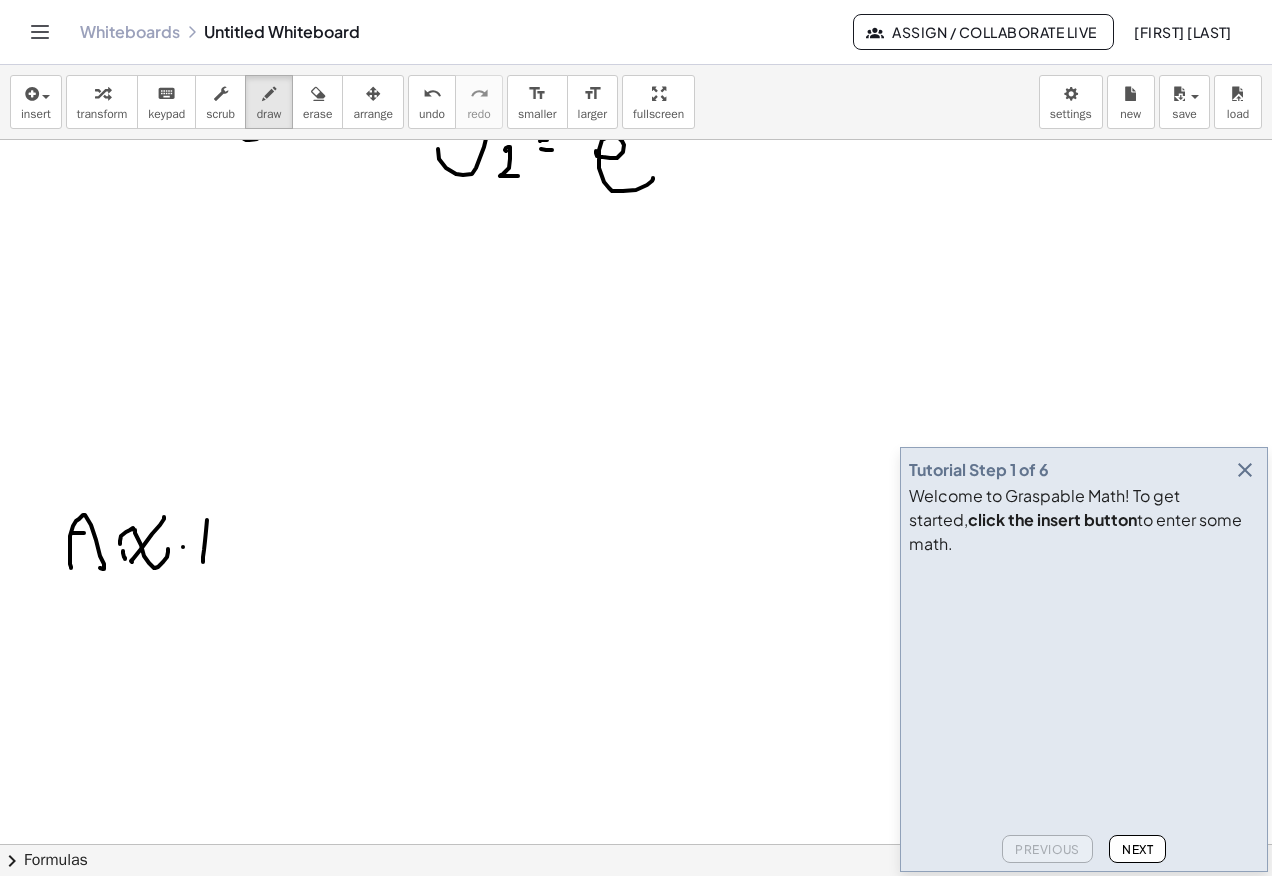 click at bounding box center [636, -164] 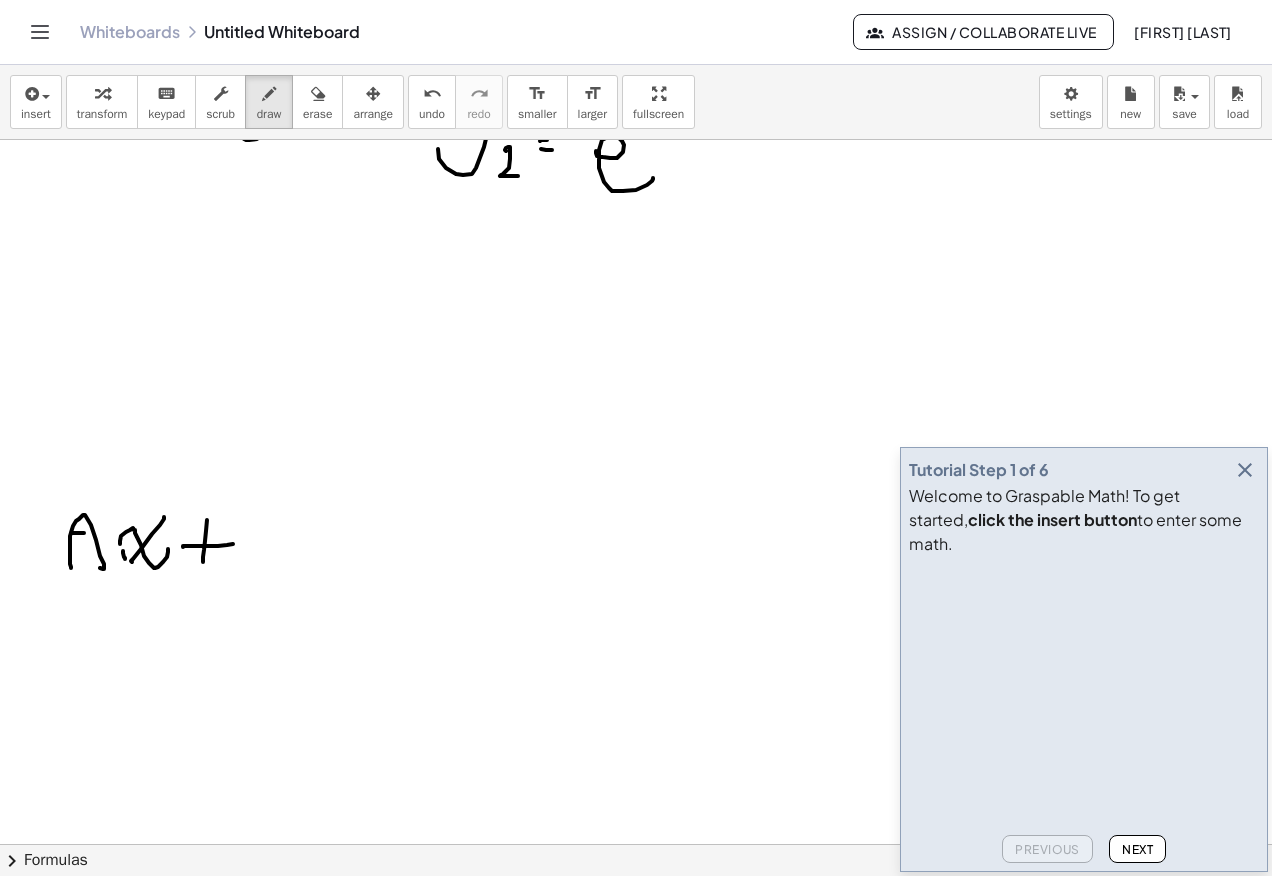 click at bounding box center (636, -164) 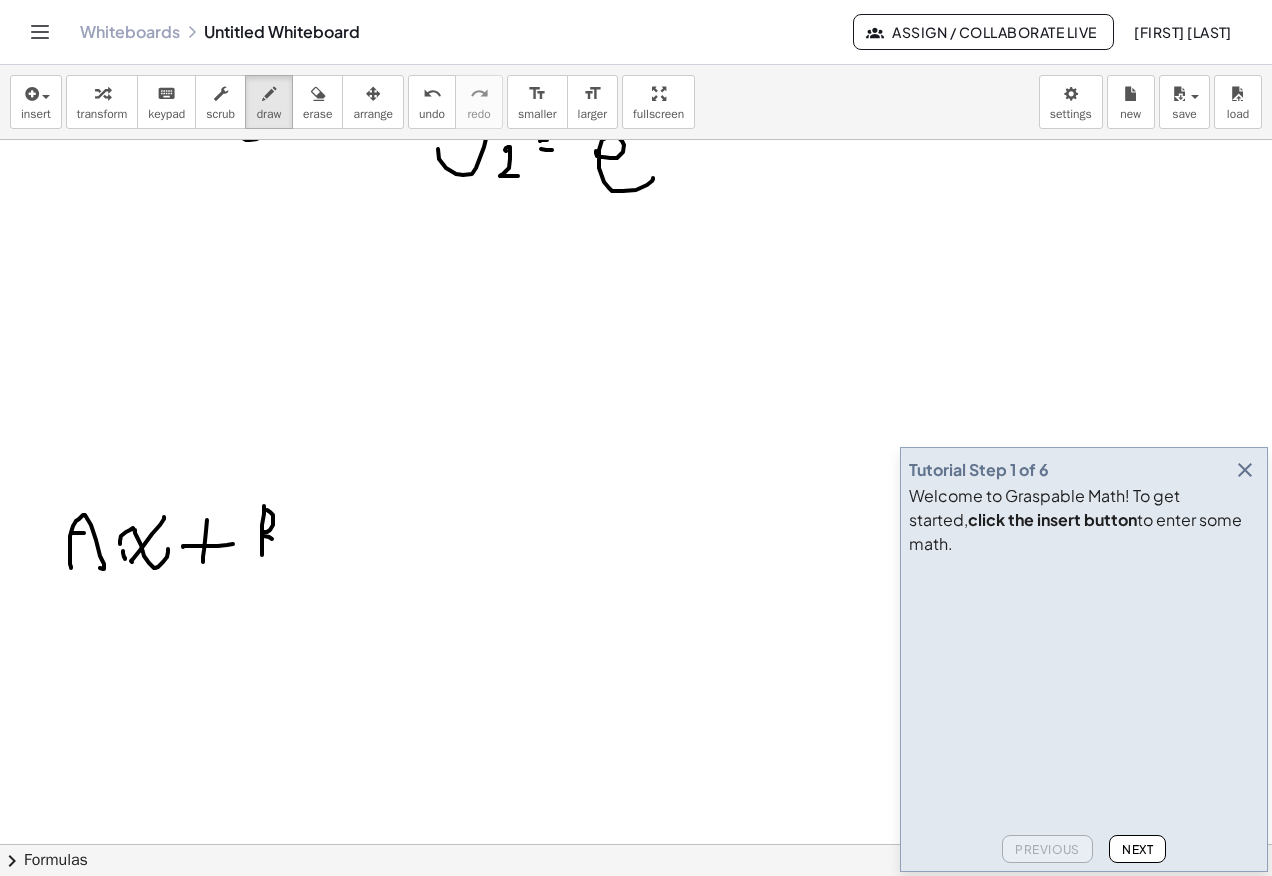 click at bounding box center [636, -164] 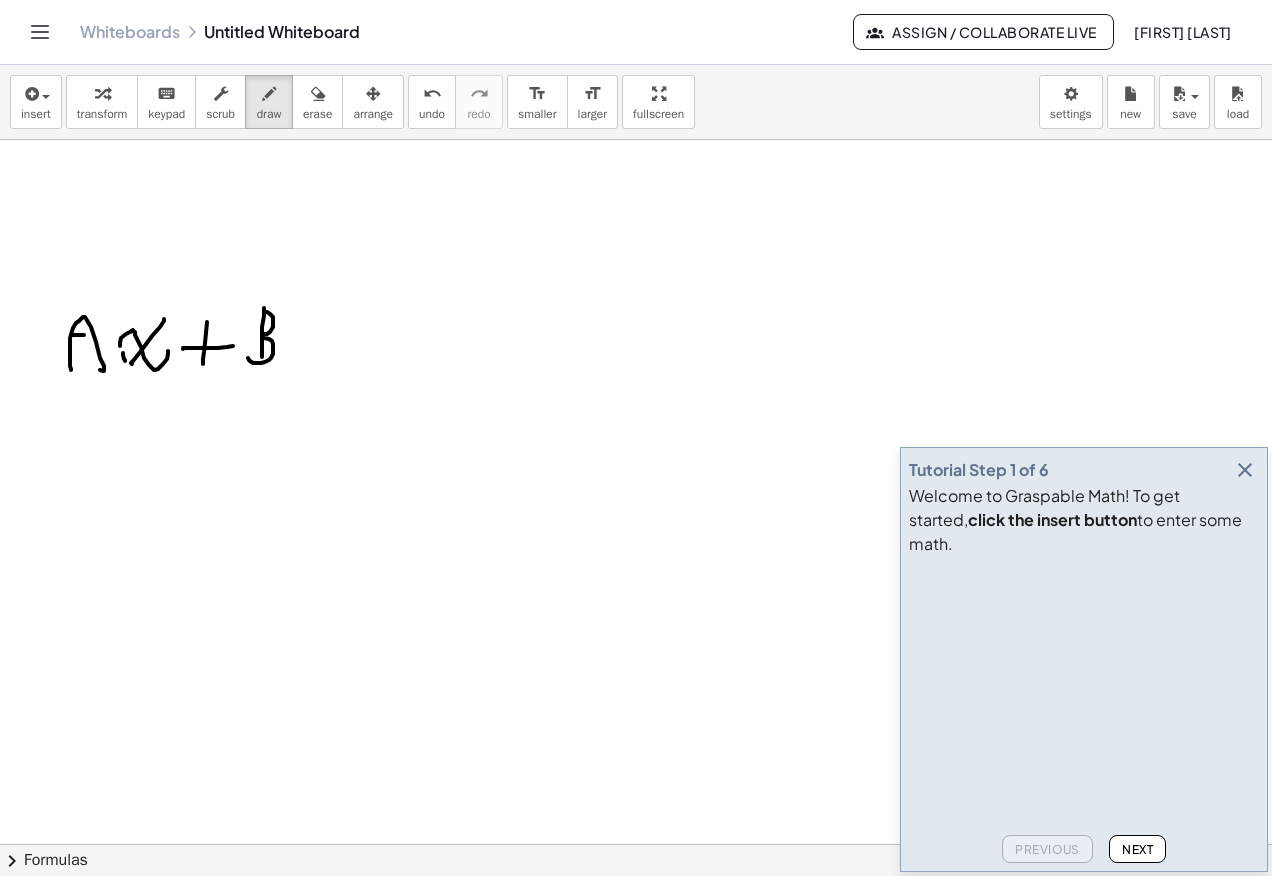 scroll, scrollTop: 1912, scrollLeft: 0, axis: vertical 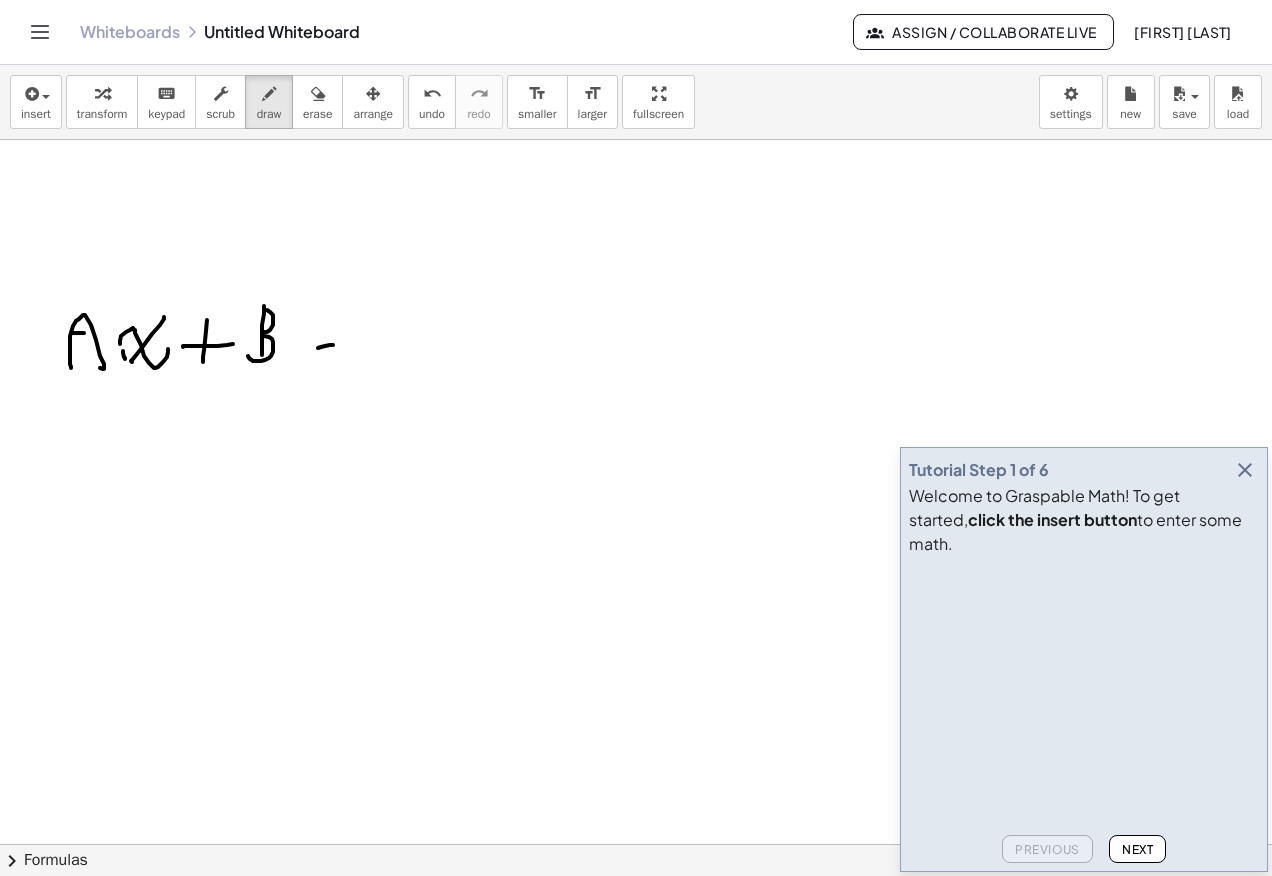 click at bounding box center [636, -364] 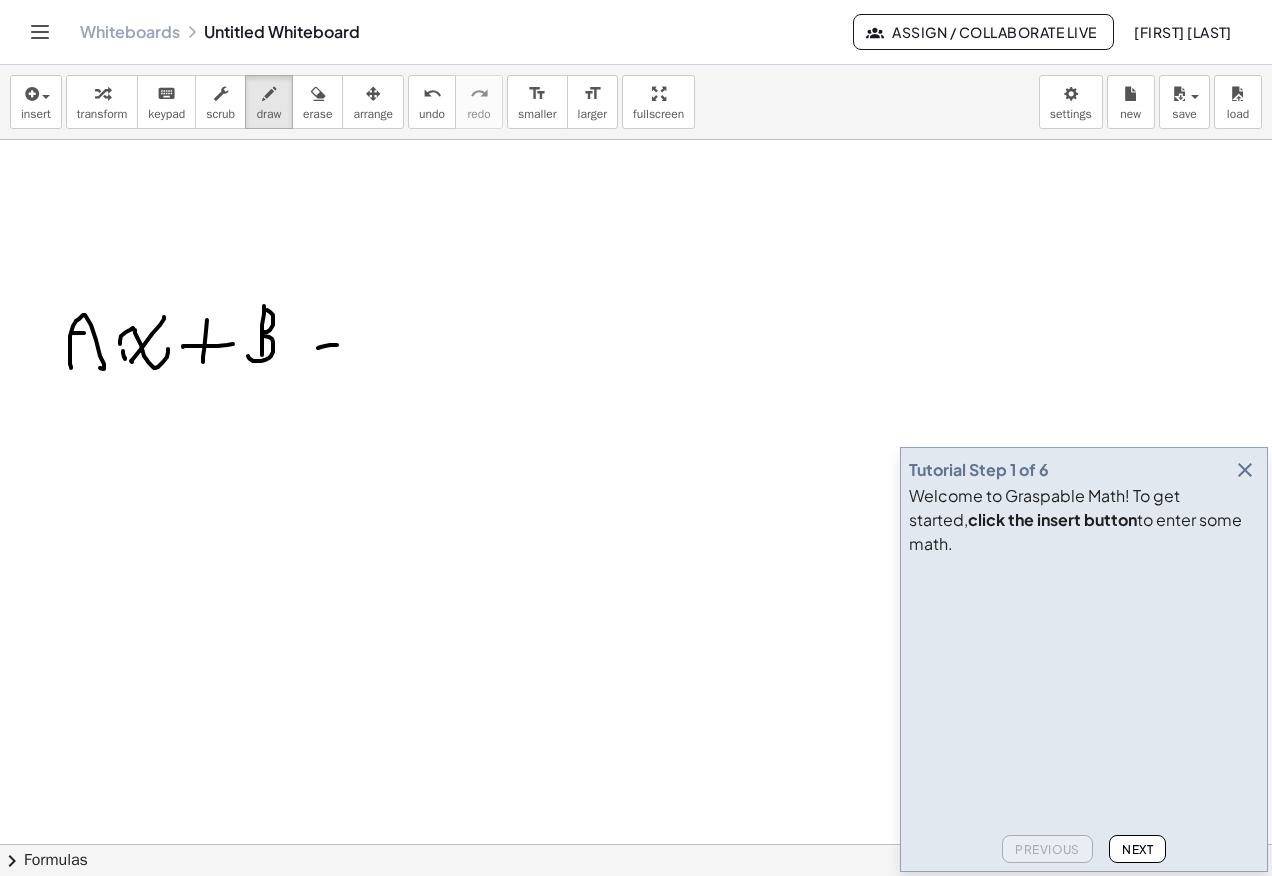 click at bounding box center (636, -364) 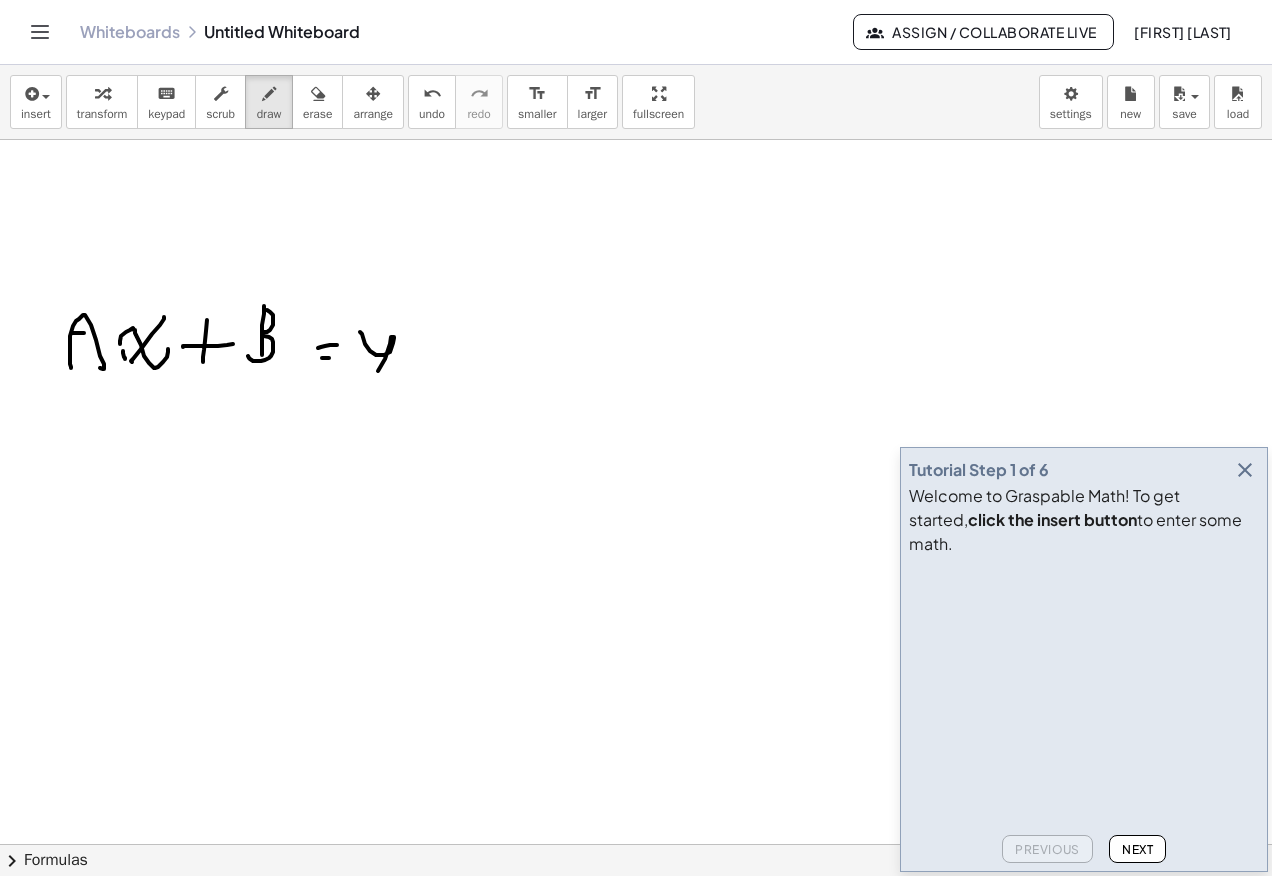 click at bounding box center [636, -364] 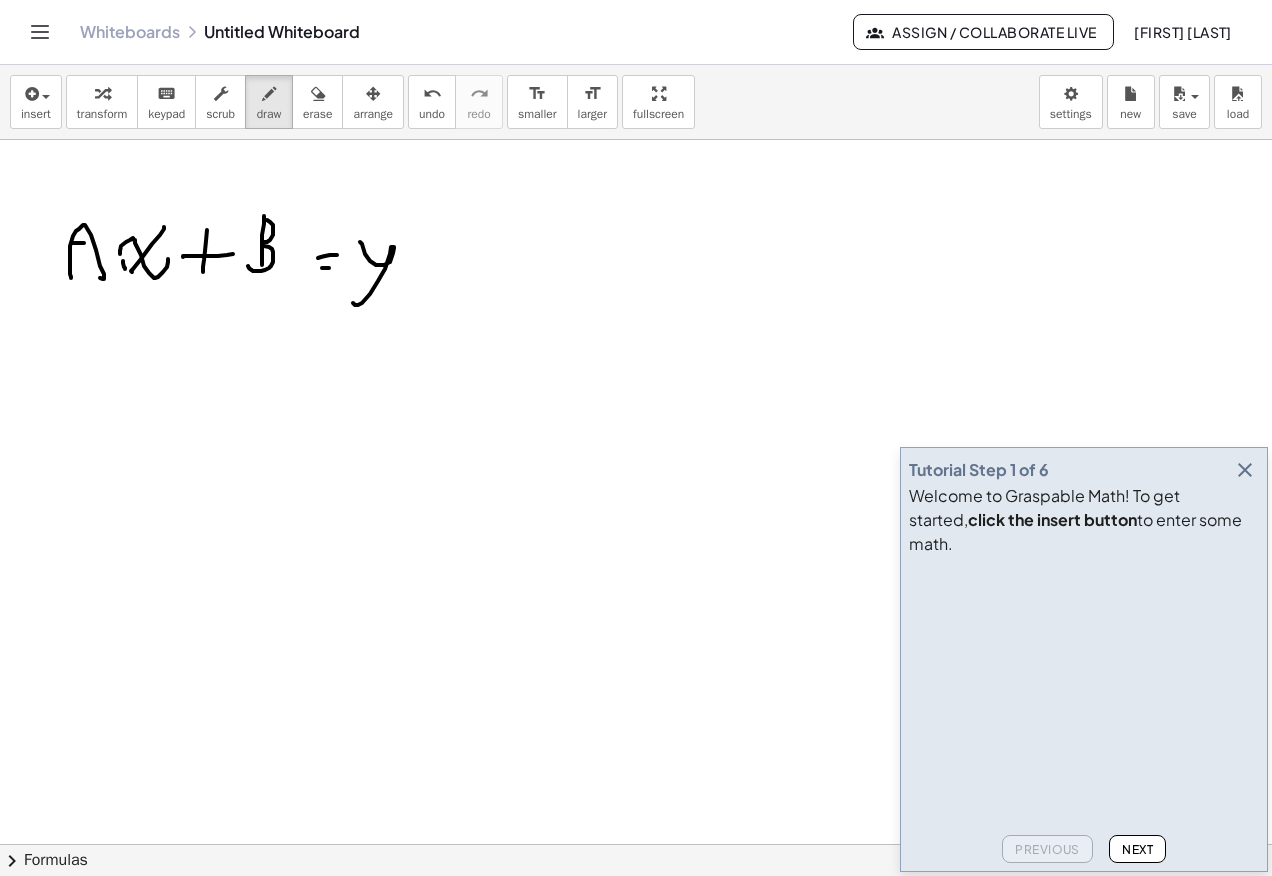 scroll, scrollTop: 1912, scrollLeft: 0, axis: vertical 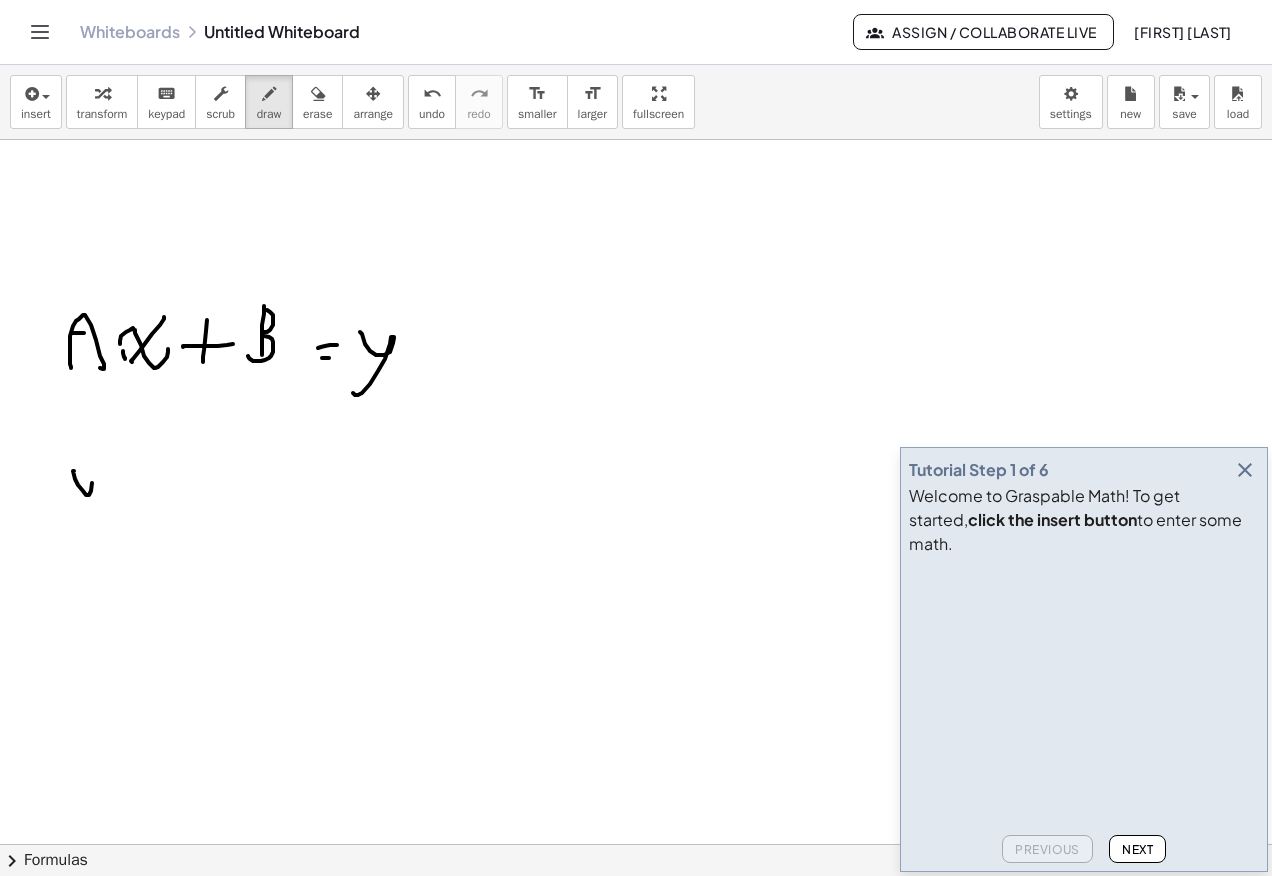 drag, startPoint x: 73, startPoint y: 471, endPoint x: 63, endPoint y: 519, distance: 49.0306 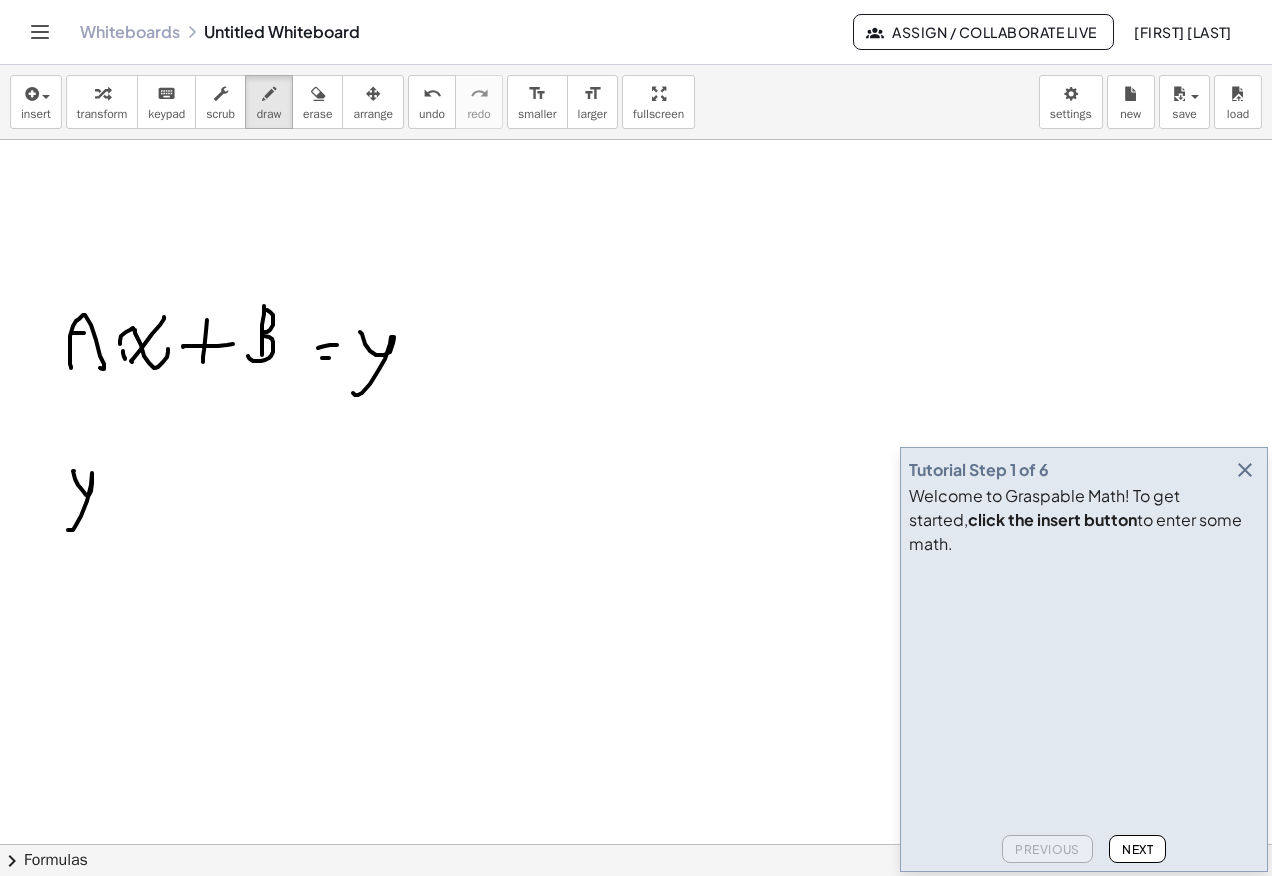click at bounding box center [636, -12] 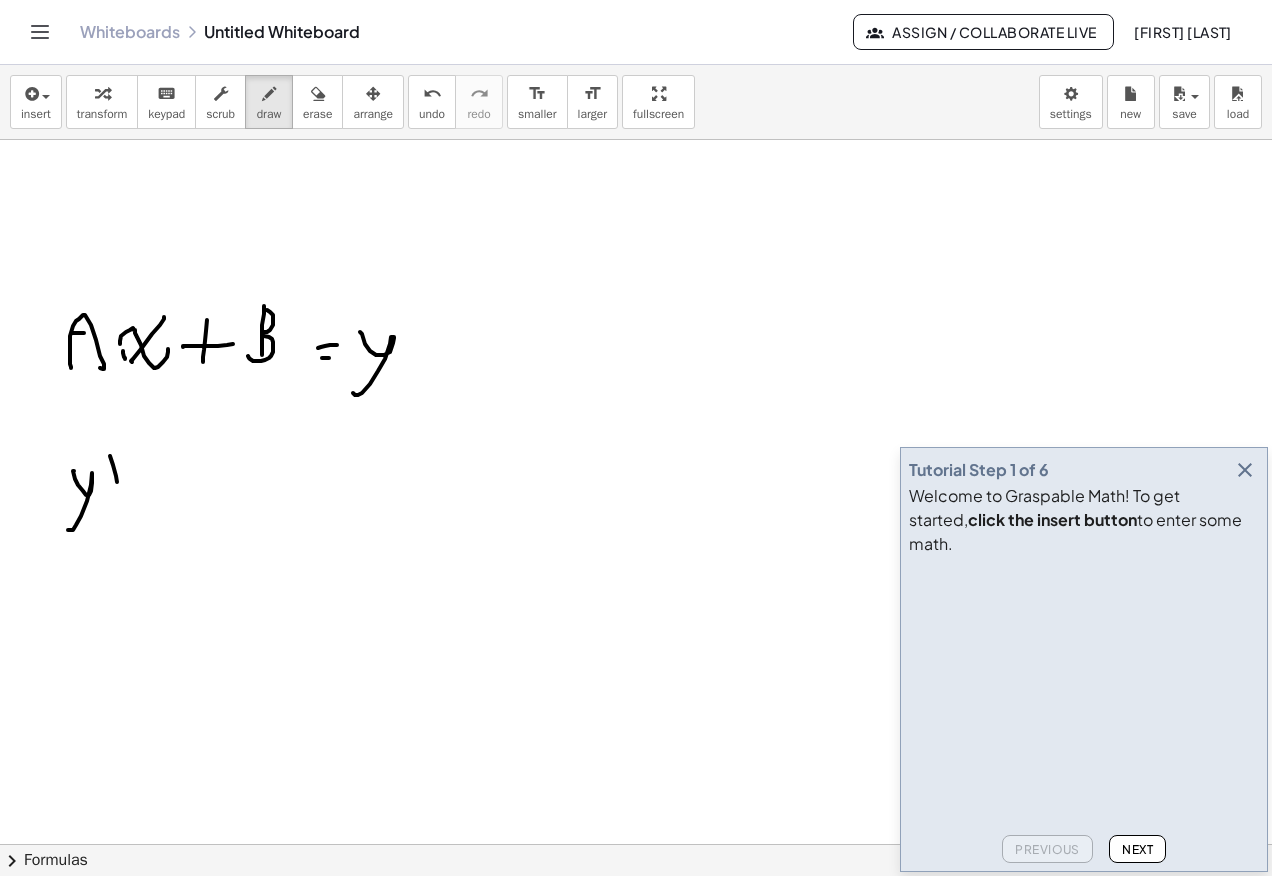 click at bounding box center (636, -12) 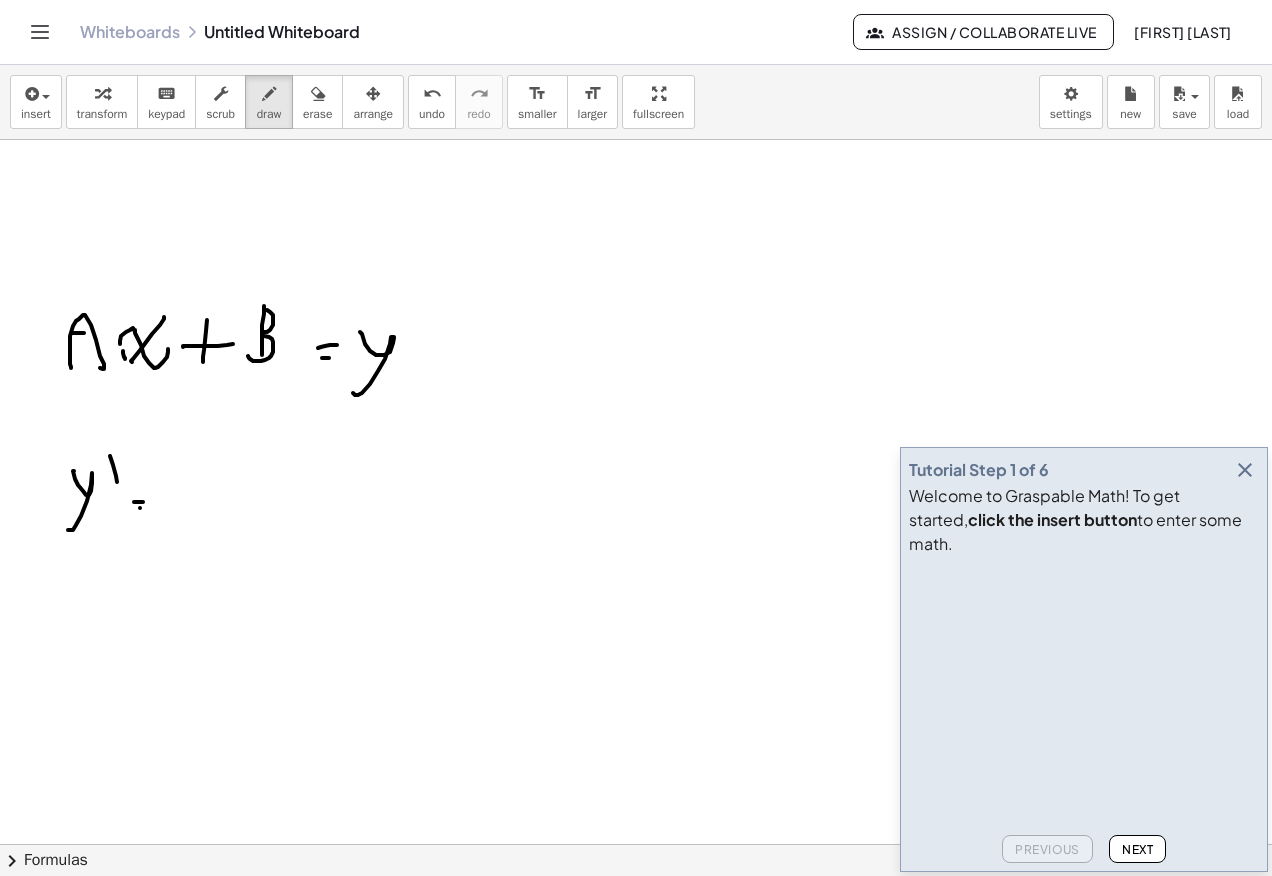 drag, startPoint x: 140, startPoint y: 508, endPoint x: 177, endPoint y: 508, distance: 37 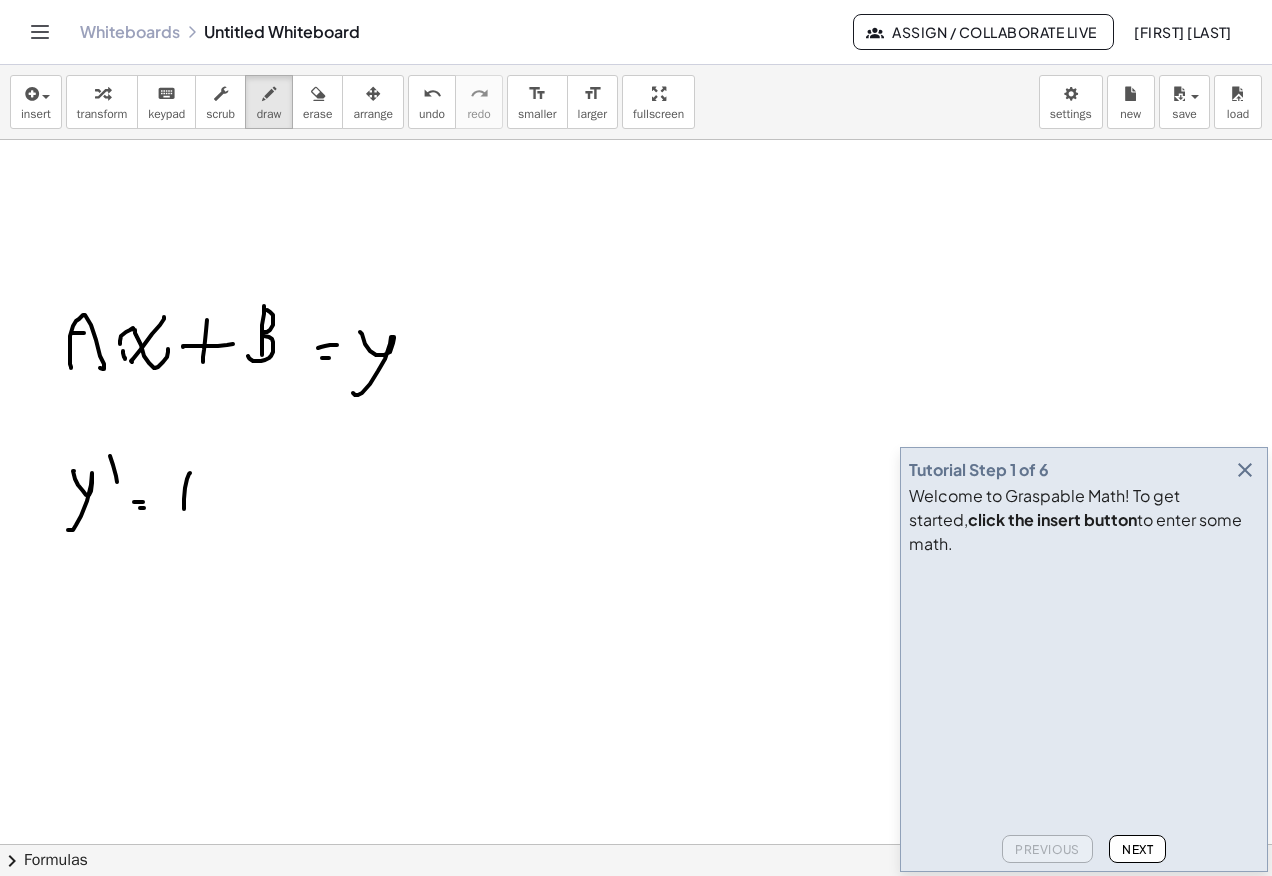 drag, startPoint x: 184, startPoint y: 509, endPoint x: 205, endPoint y: 514, distance: 21.587032 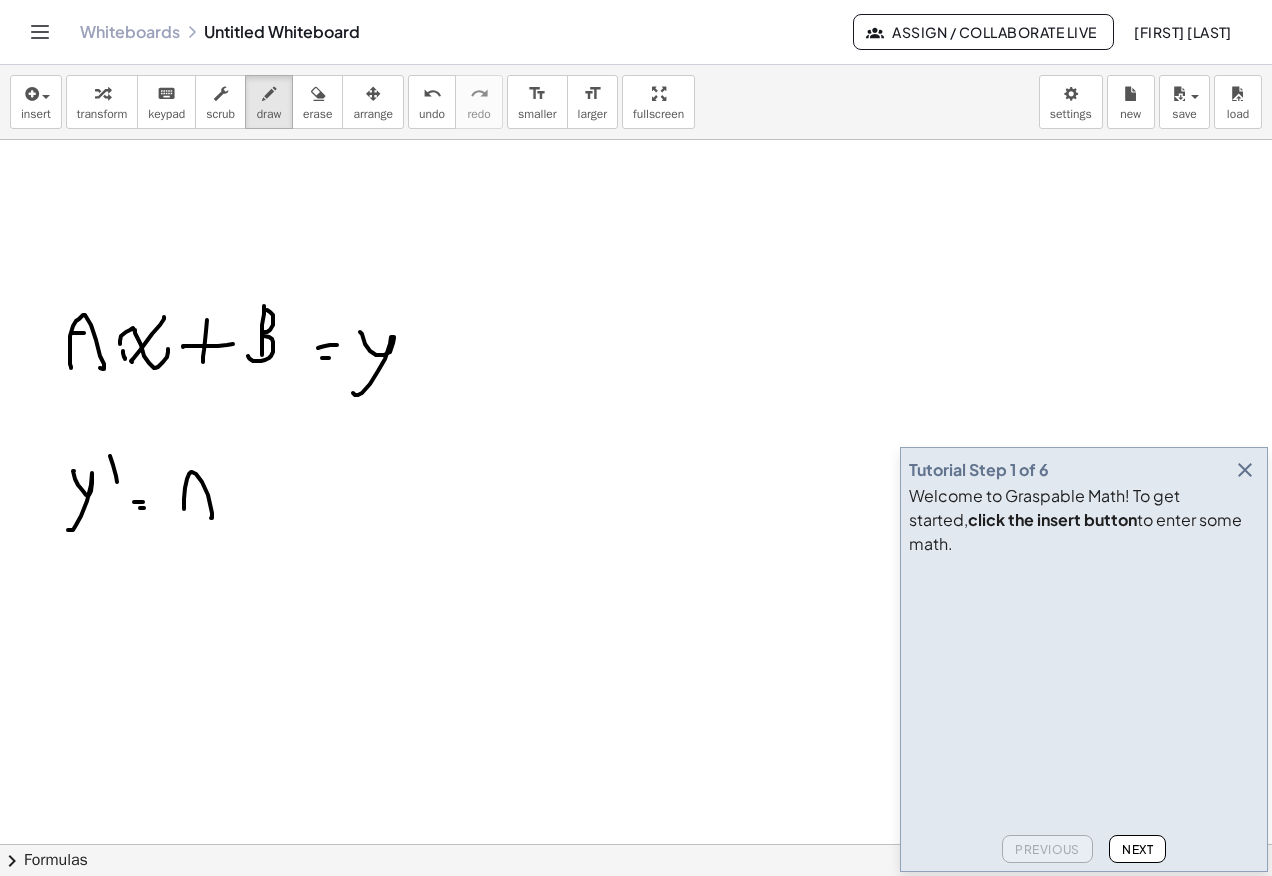drag, startPoint x: 192, startPoint y: 501, endPoint x: 208, endPoint y: 505, distance: 16.492422 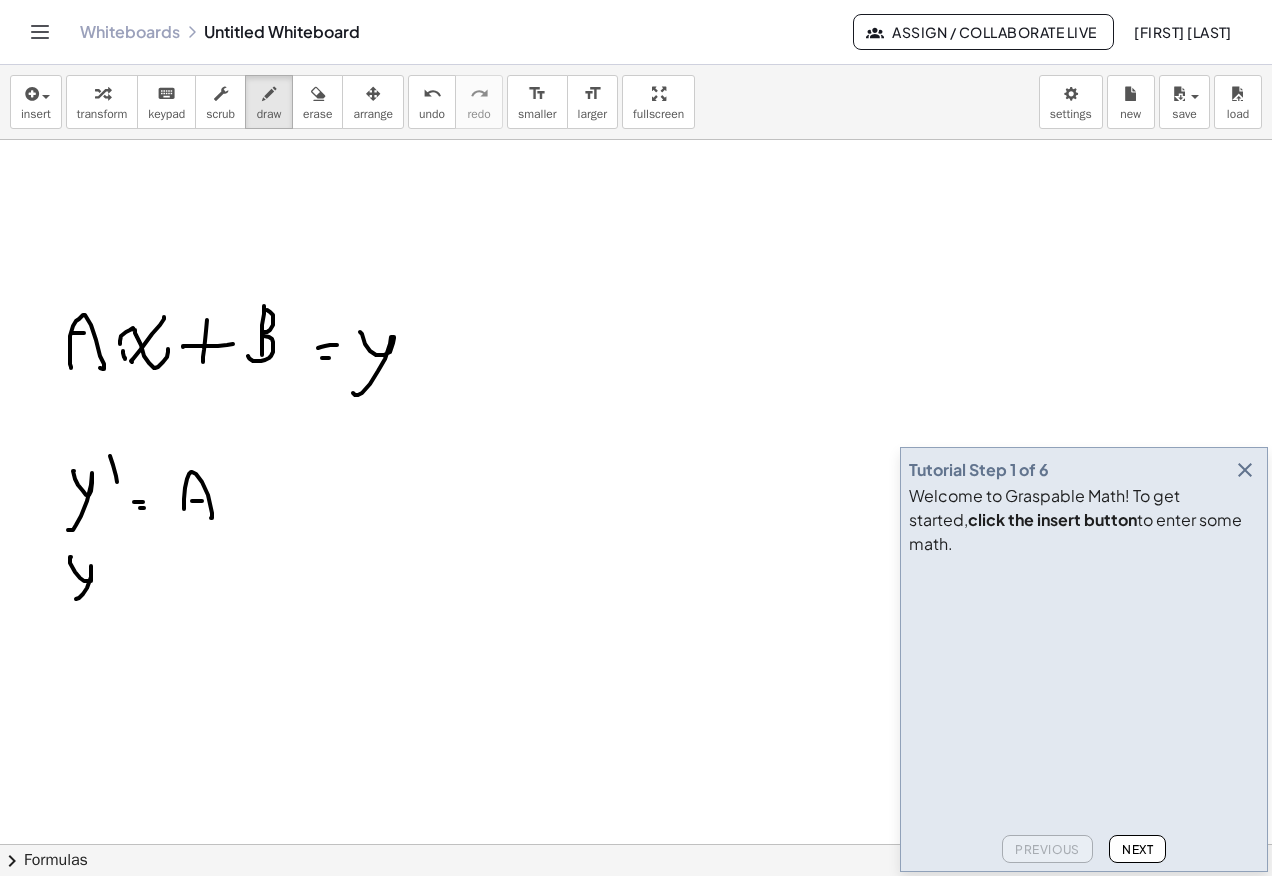 drag, startPoint x: 71, startPoint y: 557, endPoint x: 55, endPoint y: 584, distance: 31.38471 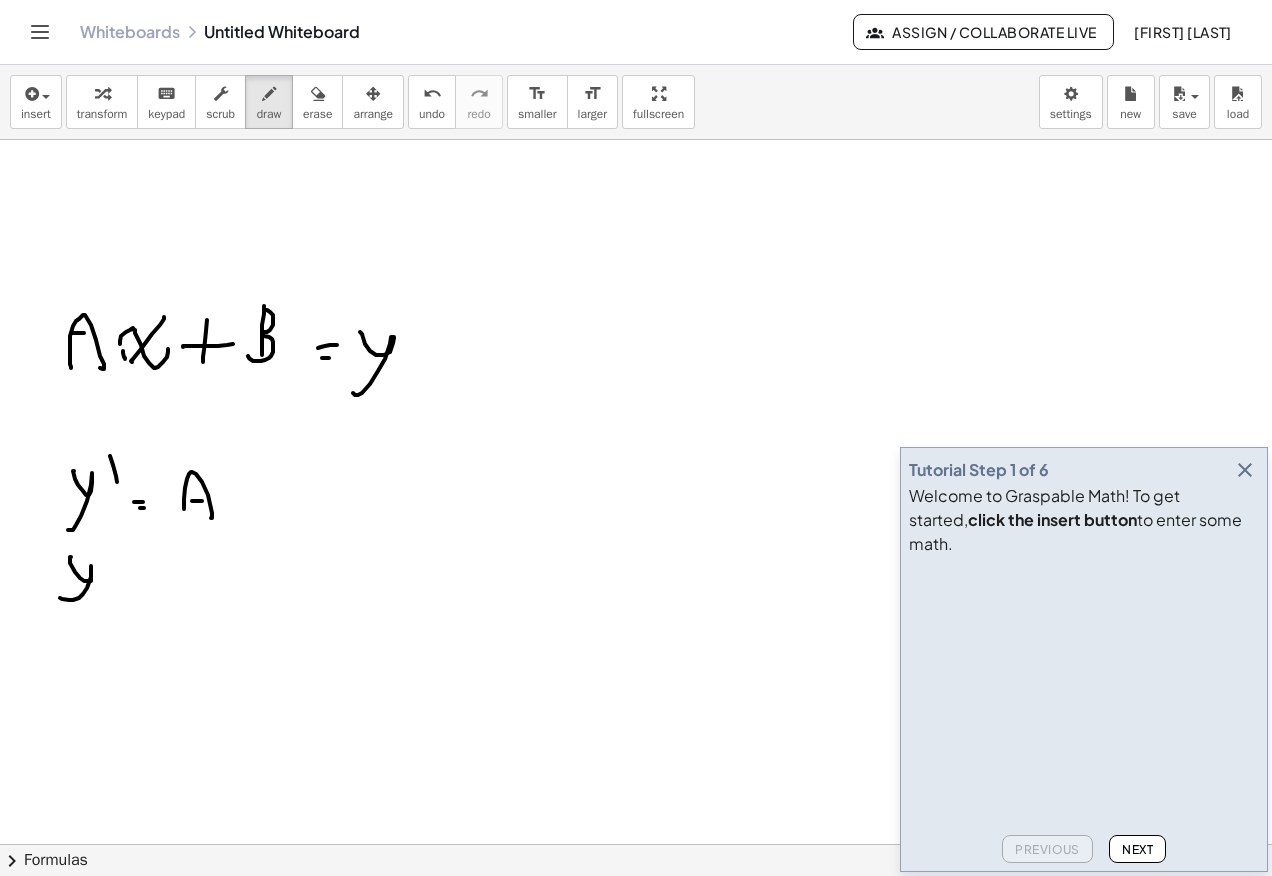 drag, startPoint x: 115, startPoint y: 559, endPoint x: 117, endPoint y: 575, distance: 16.124516 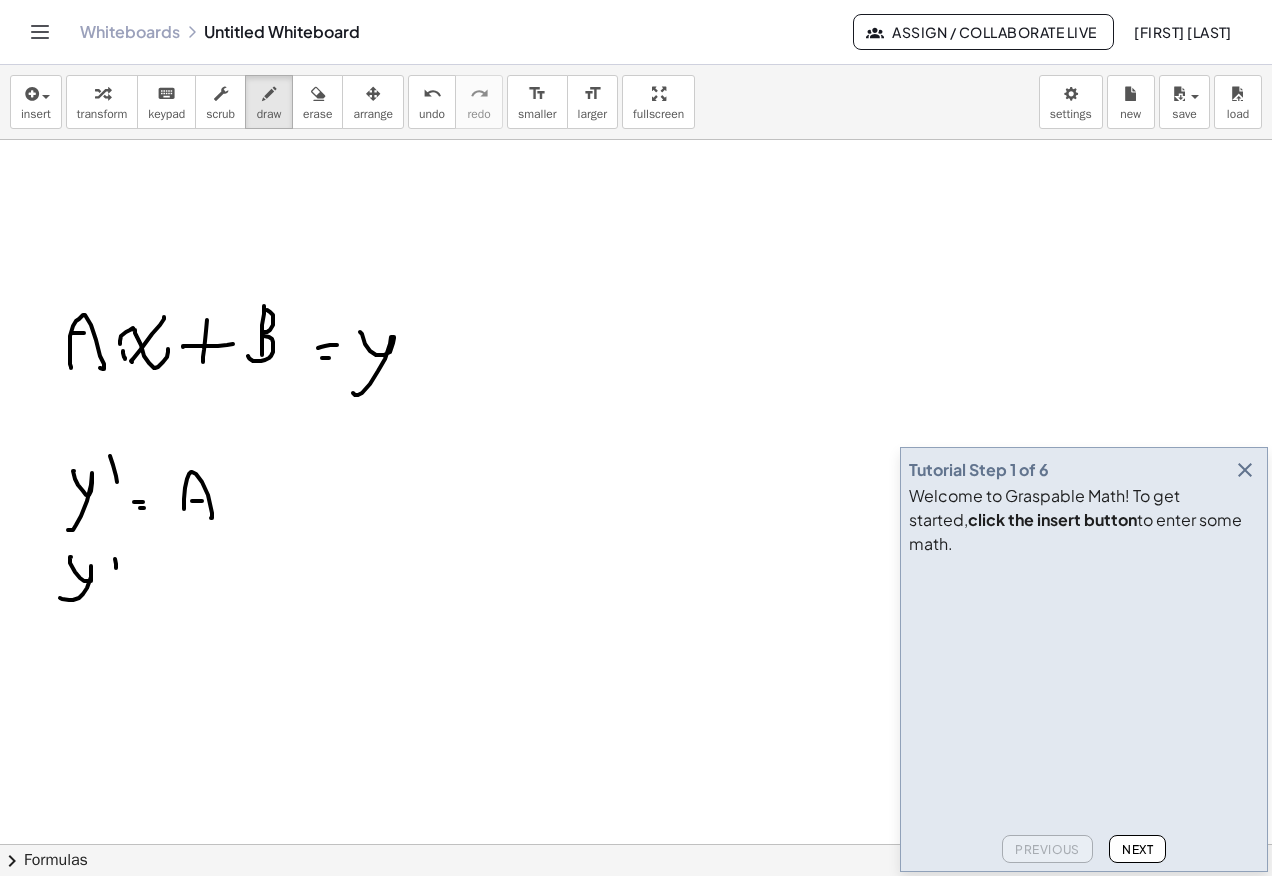 drag, startPoint x: 124, startPoint y: 563, endPoint x: 127, endPoint y: 579, distance: 16.27882 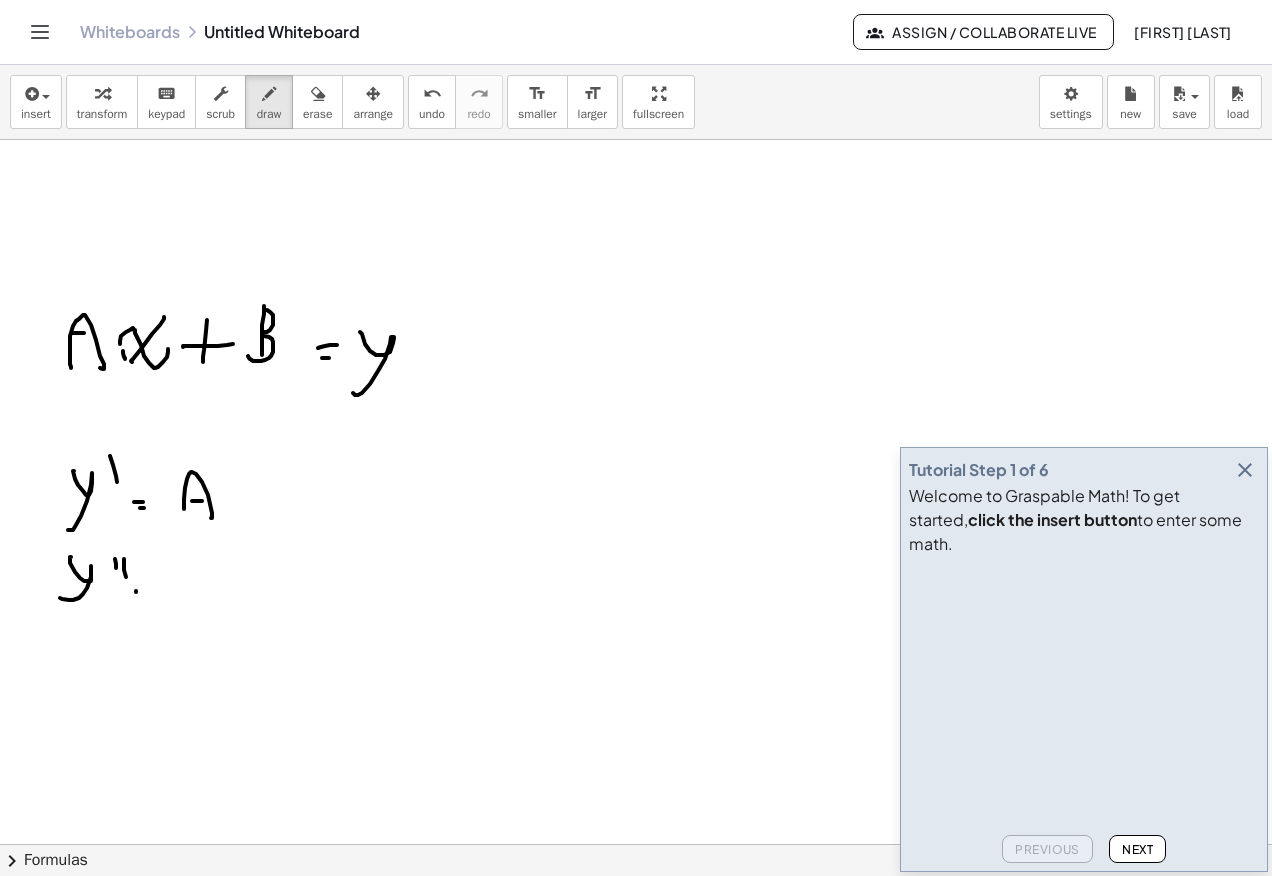 click at bounding box center [636, -12] 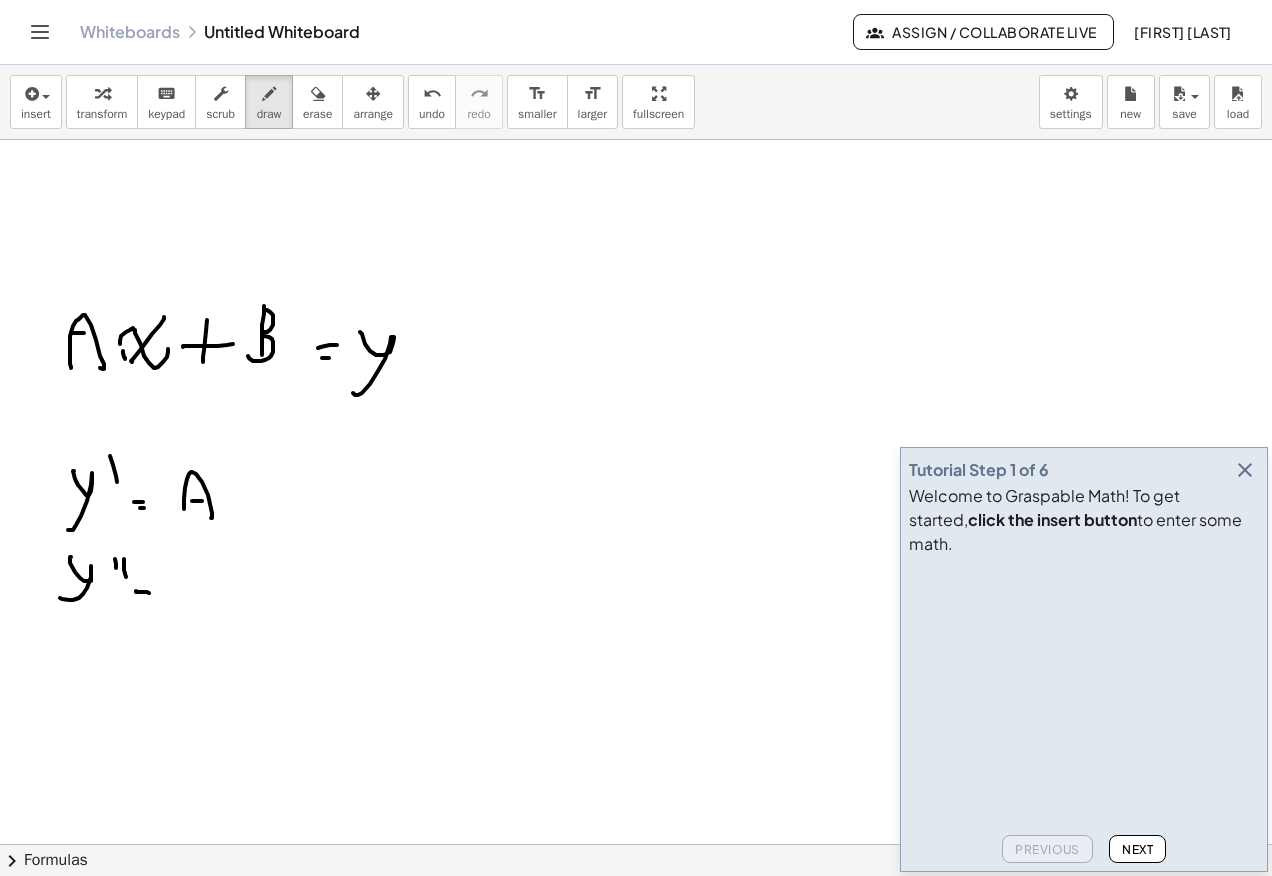 click at bounding box center [636, -12] 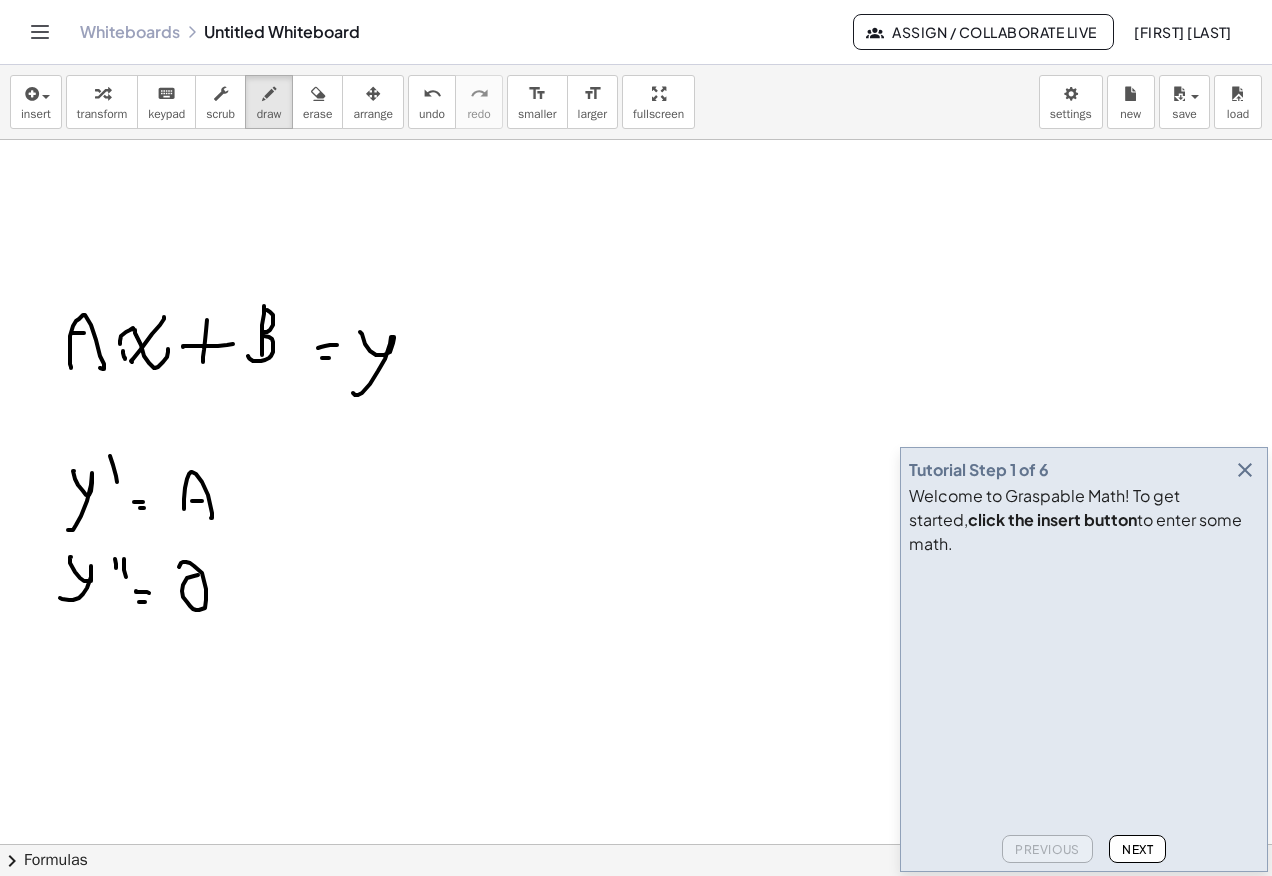 drag, startPoint x: 198, startPoint y: 575, endPoint x: 180, endPoint y: 580, distance: 18.681541 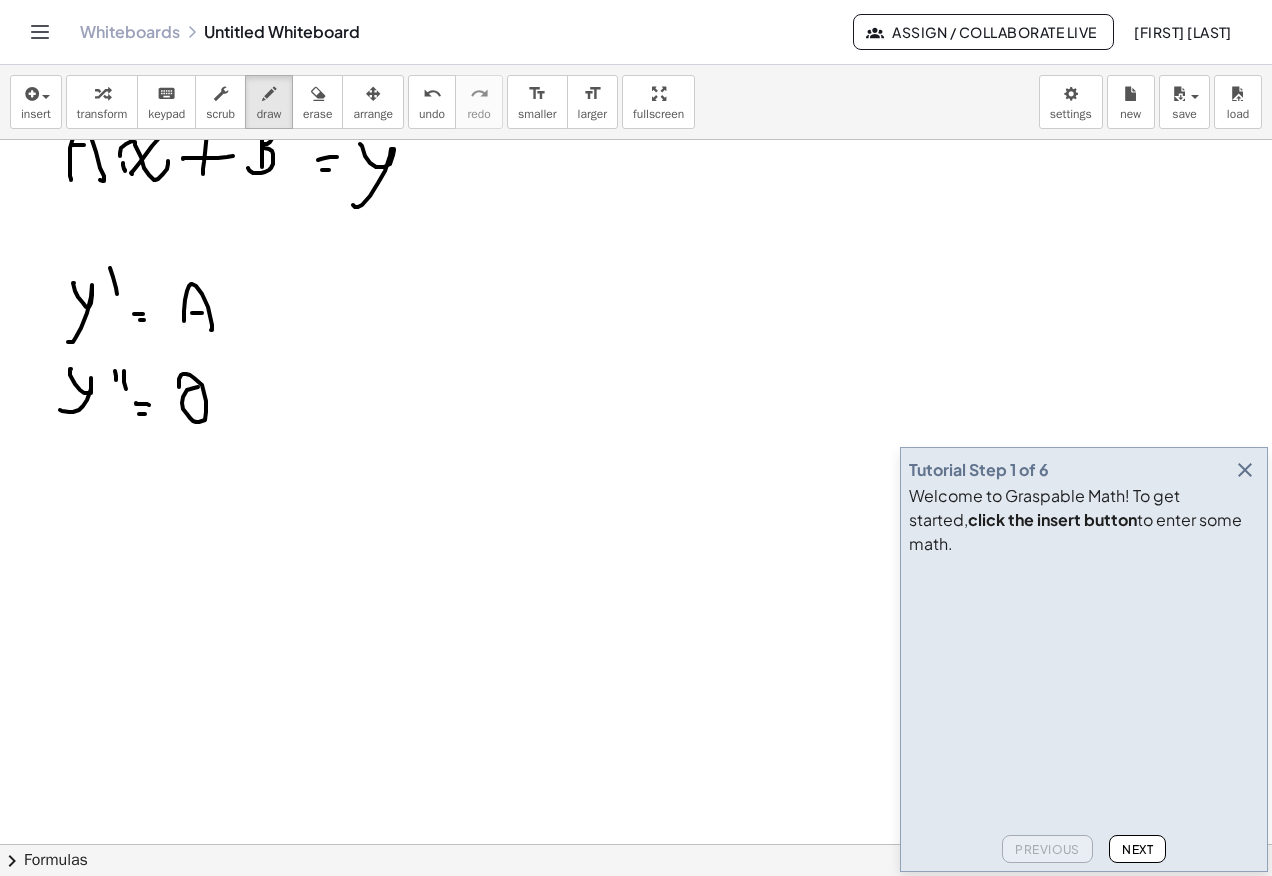 scroll, scrollTop: 2400, scrollLeft: 0, axis: vertical 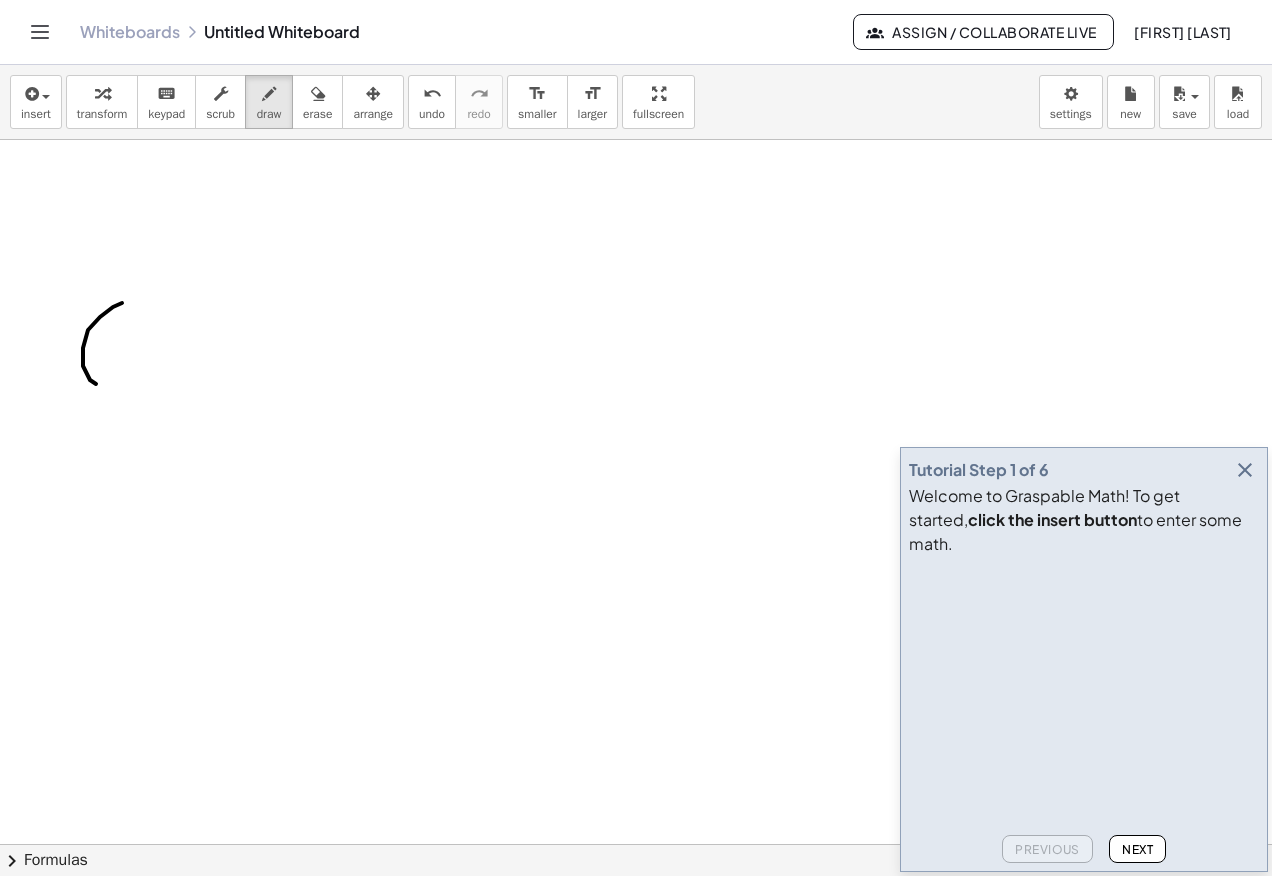 drag, startPoint x: 96, startPoint y: 384, endPoint x: 94, endPoint y: 296, distance: 88.02273 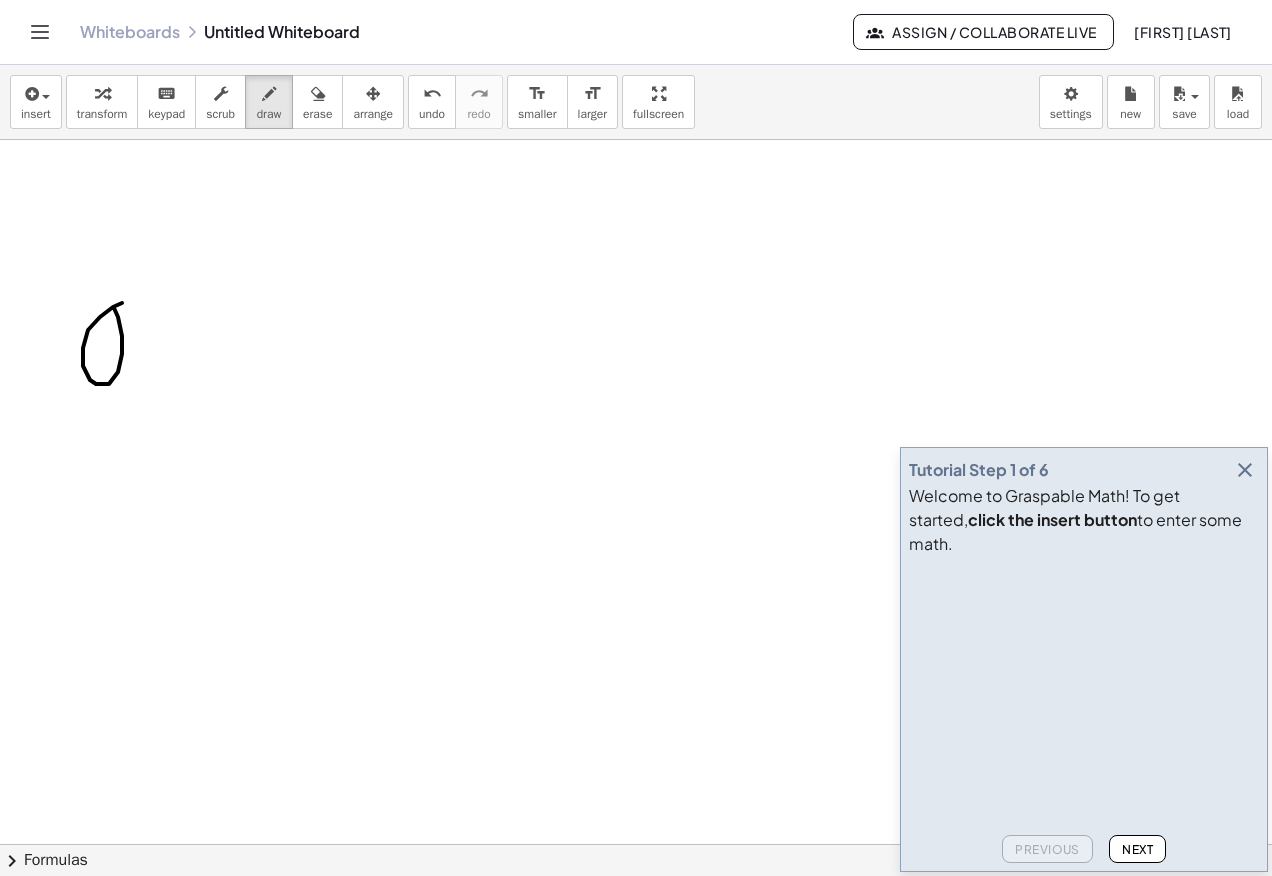 click at bounding box center (636, -500) 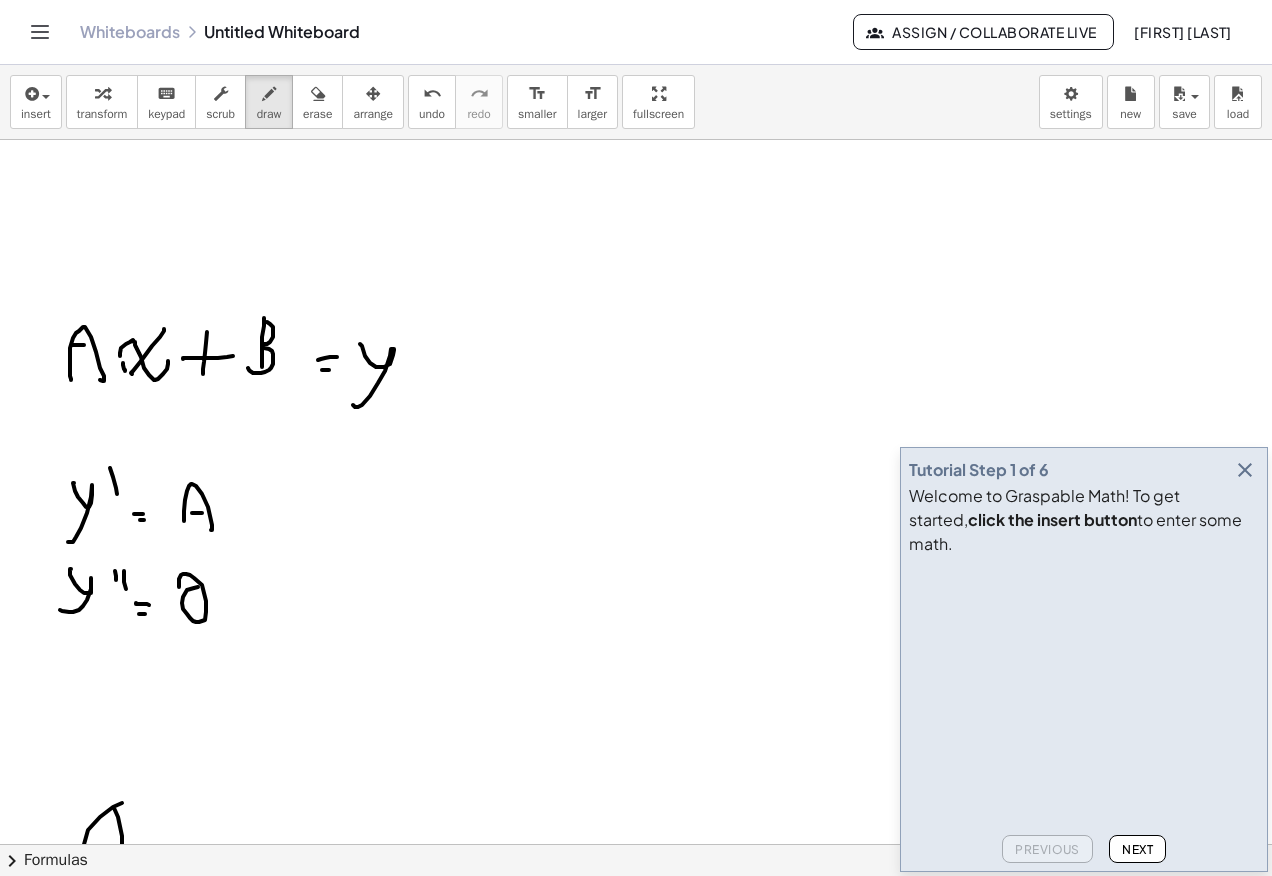 scroll, scrollTop: 2400, scrollLeft: 0, axis: vertical 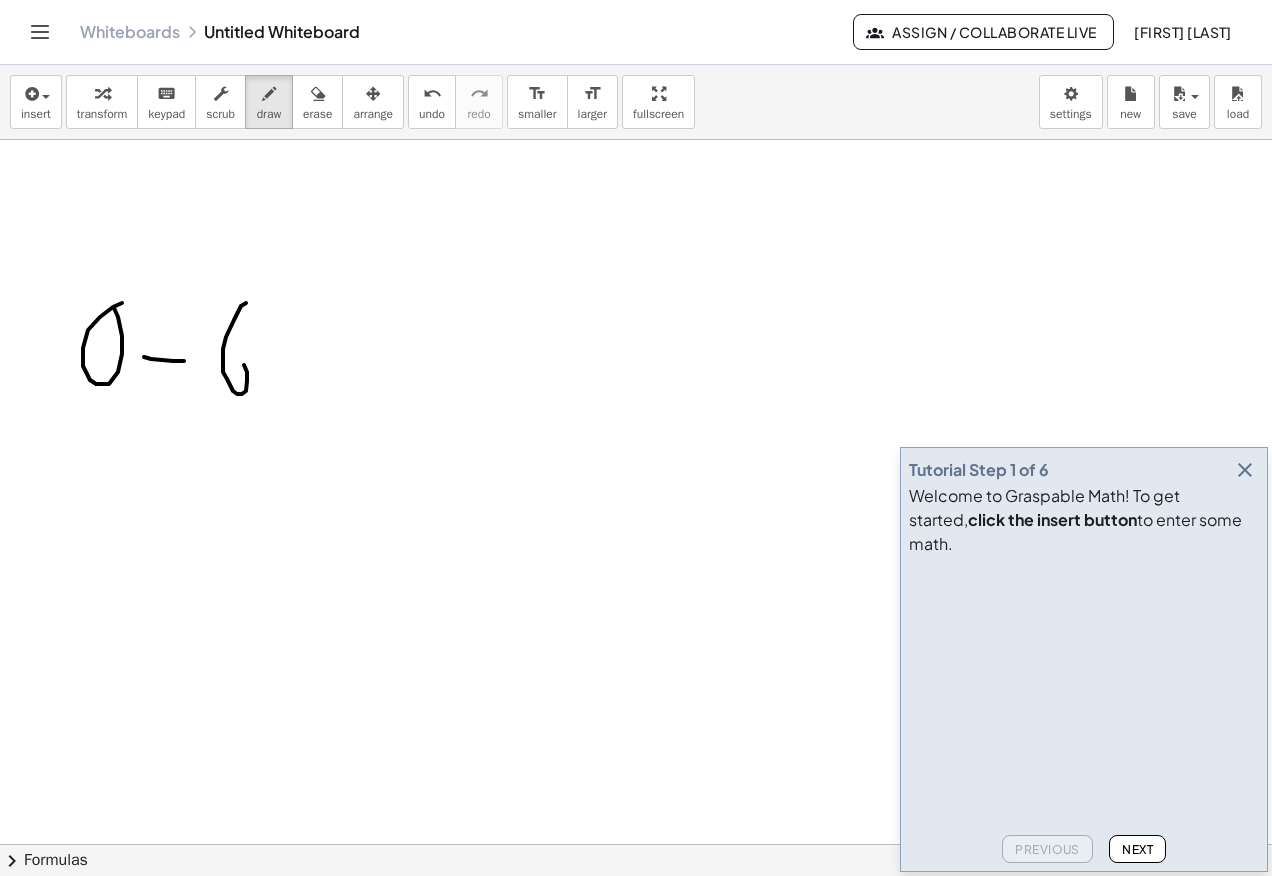 drag, startPoint x: 241, startPoint y: 306, endPoint x: 252, endPoint y: 367, distance: 61.983868 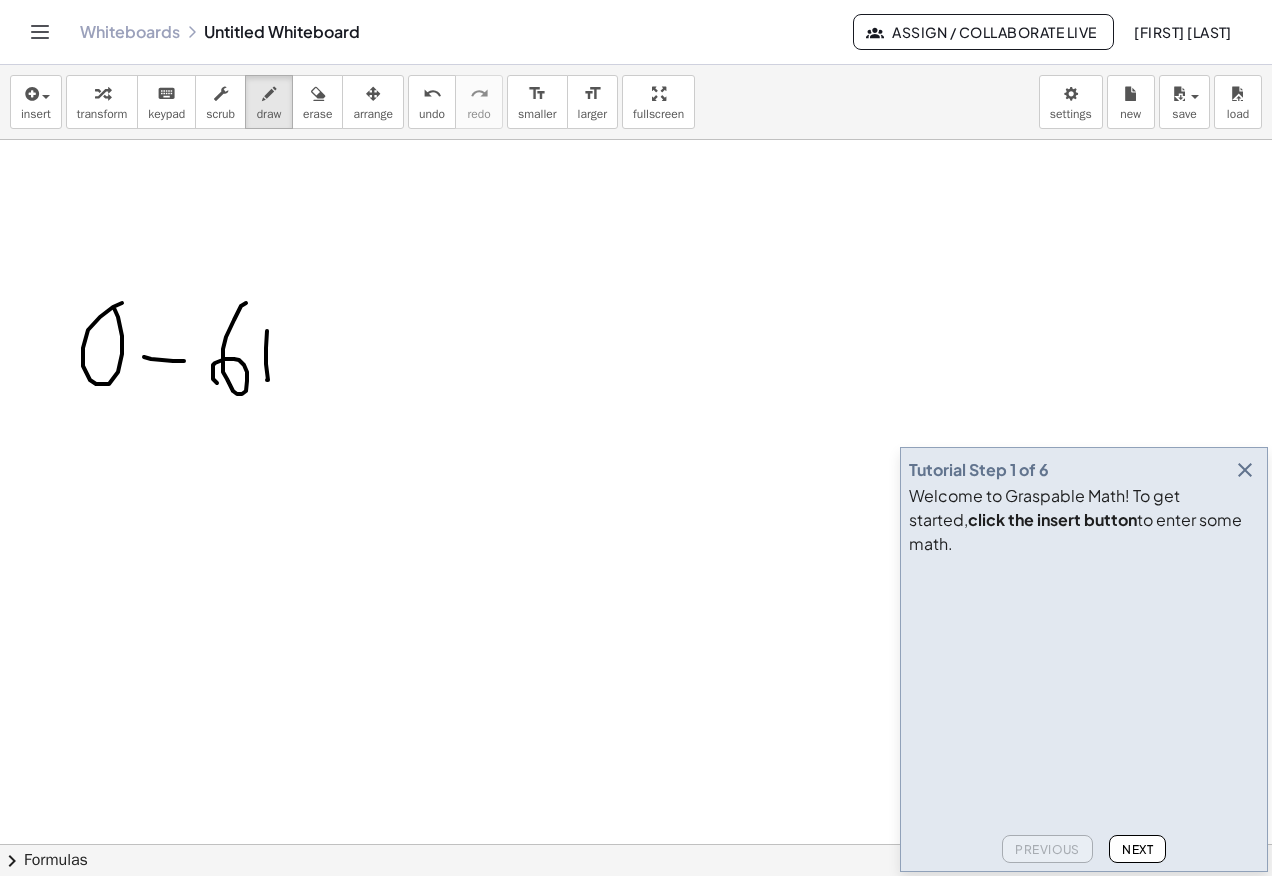 drag, startPoint x: 267, startPoint y: 380, endPoint x: 284, endPoint y: 371, distance: 19.235384 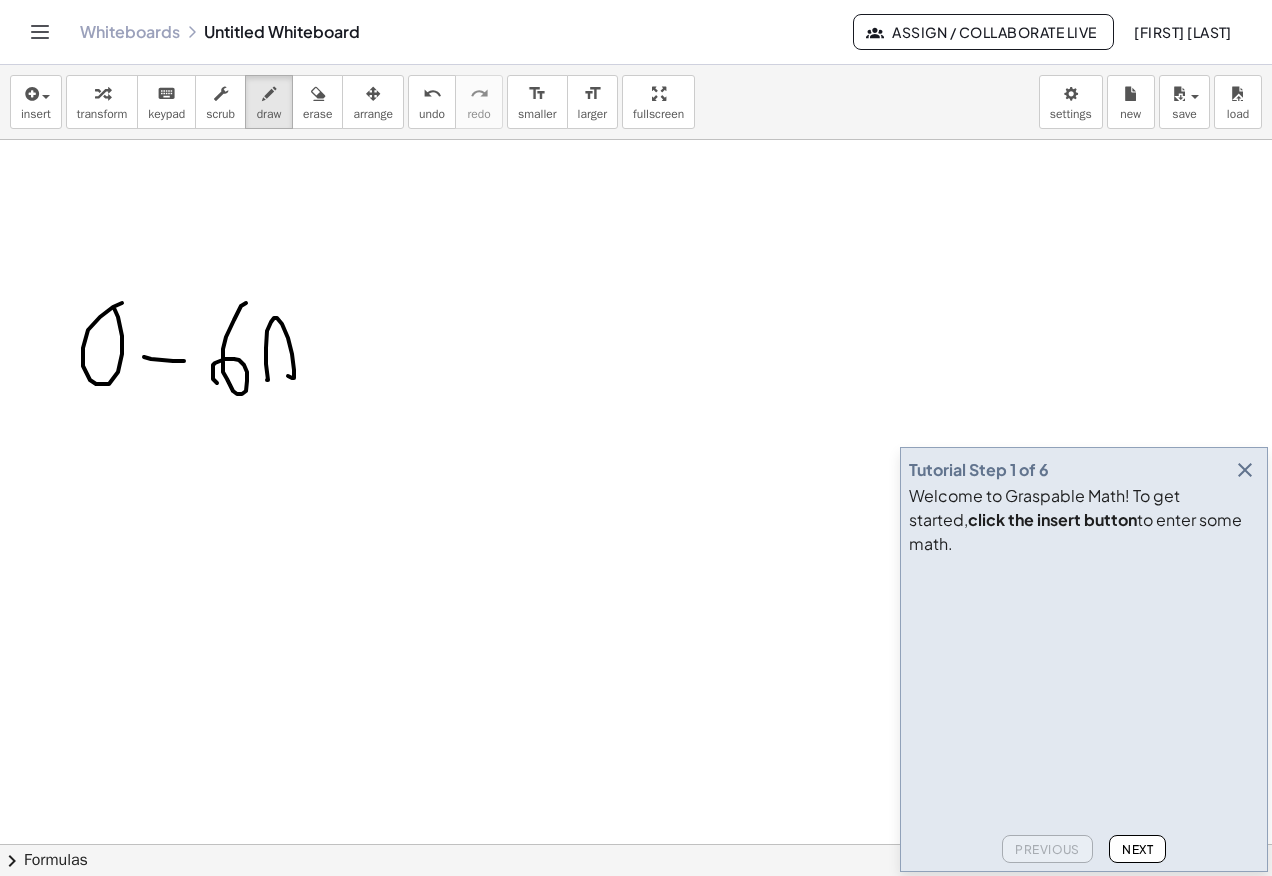 drag, startPoint x: 270, startPoint y: 349, endPoint x: 334, endPoint y: 342, distance: 64.381676 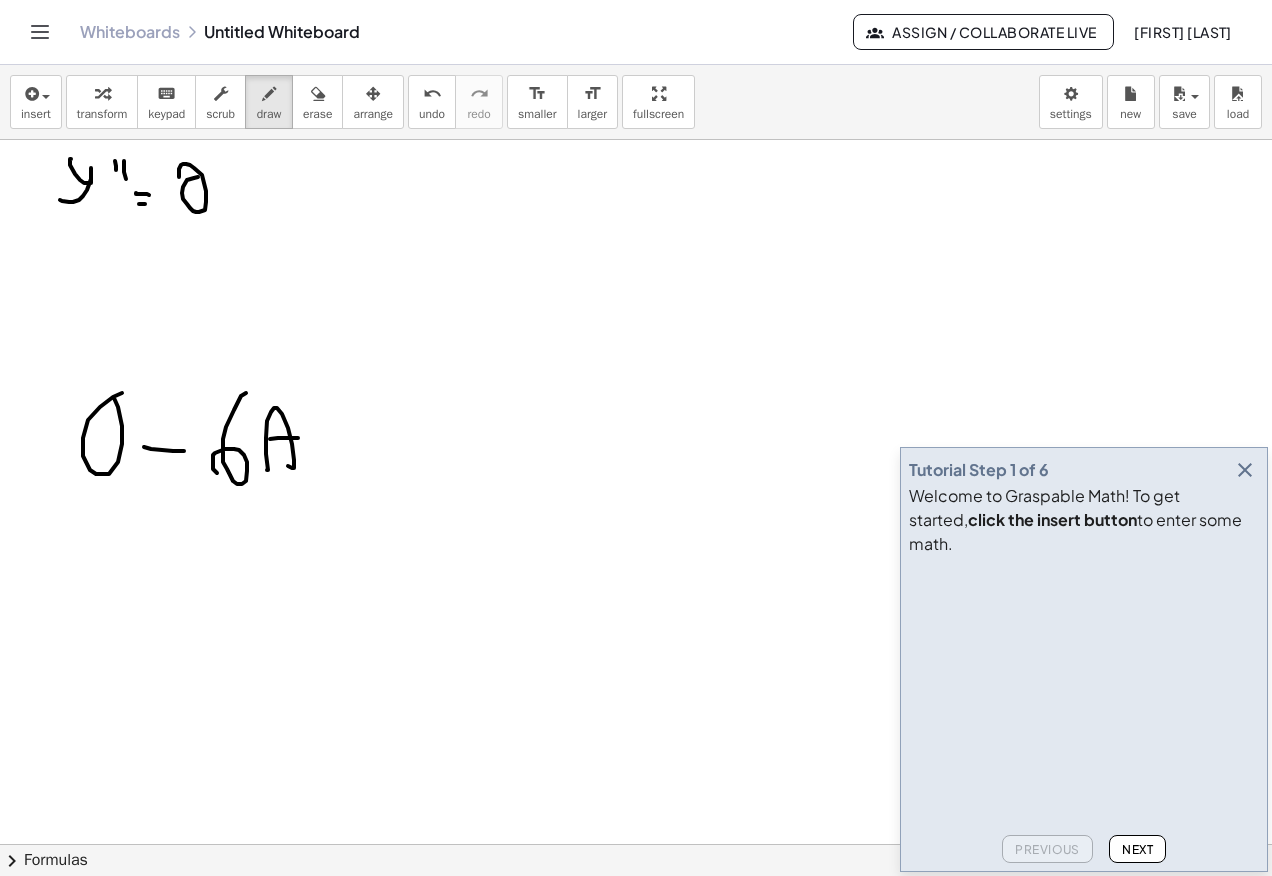 scroll, scrollTop: 2300, scrollLeft: 0, axis: vertical 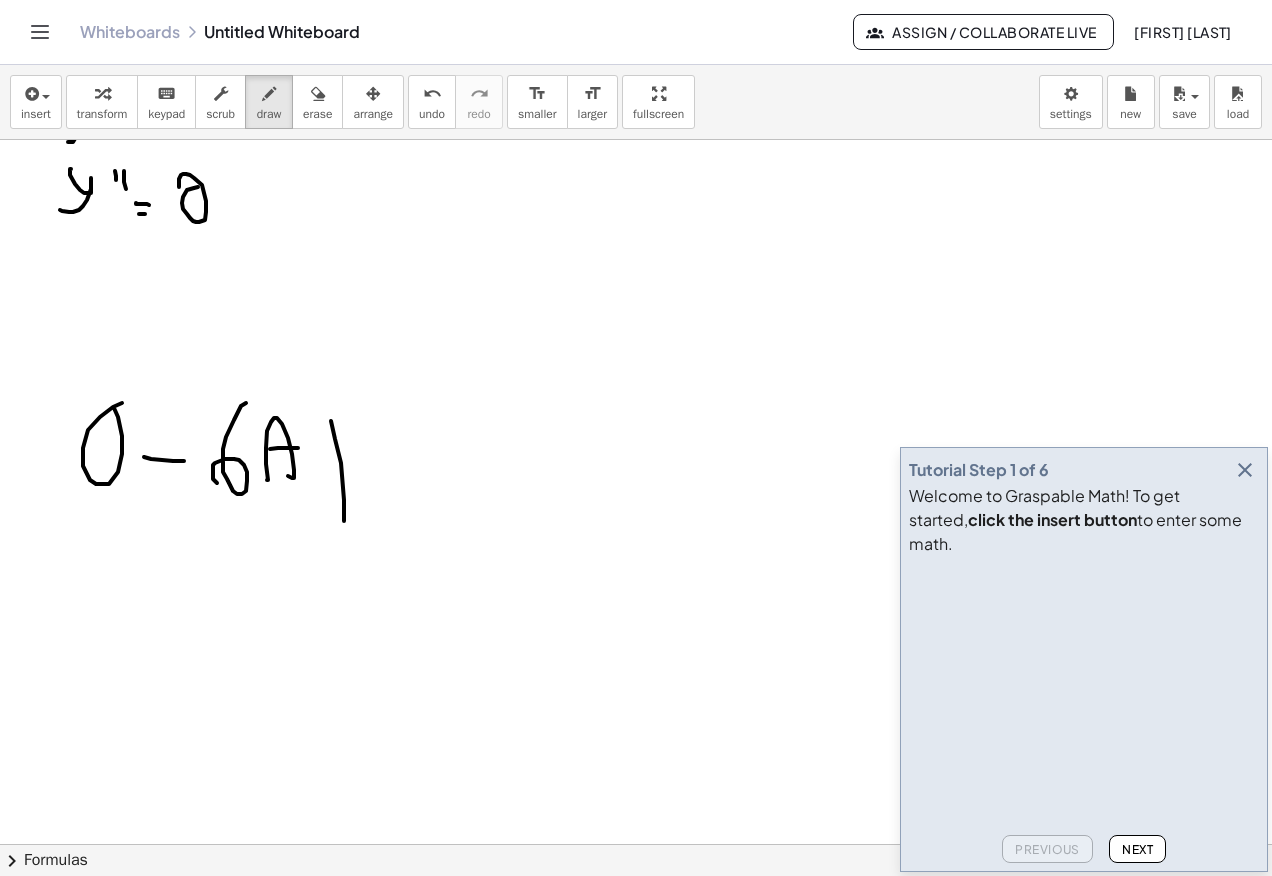 click at bounding box center (636, -400) 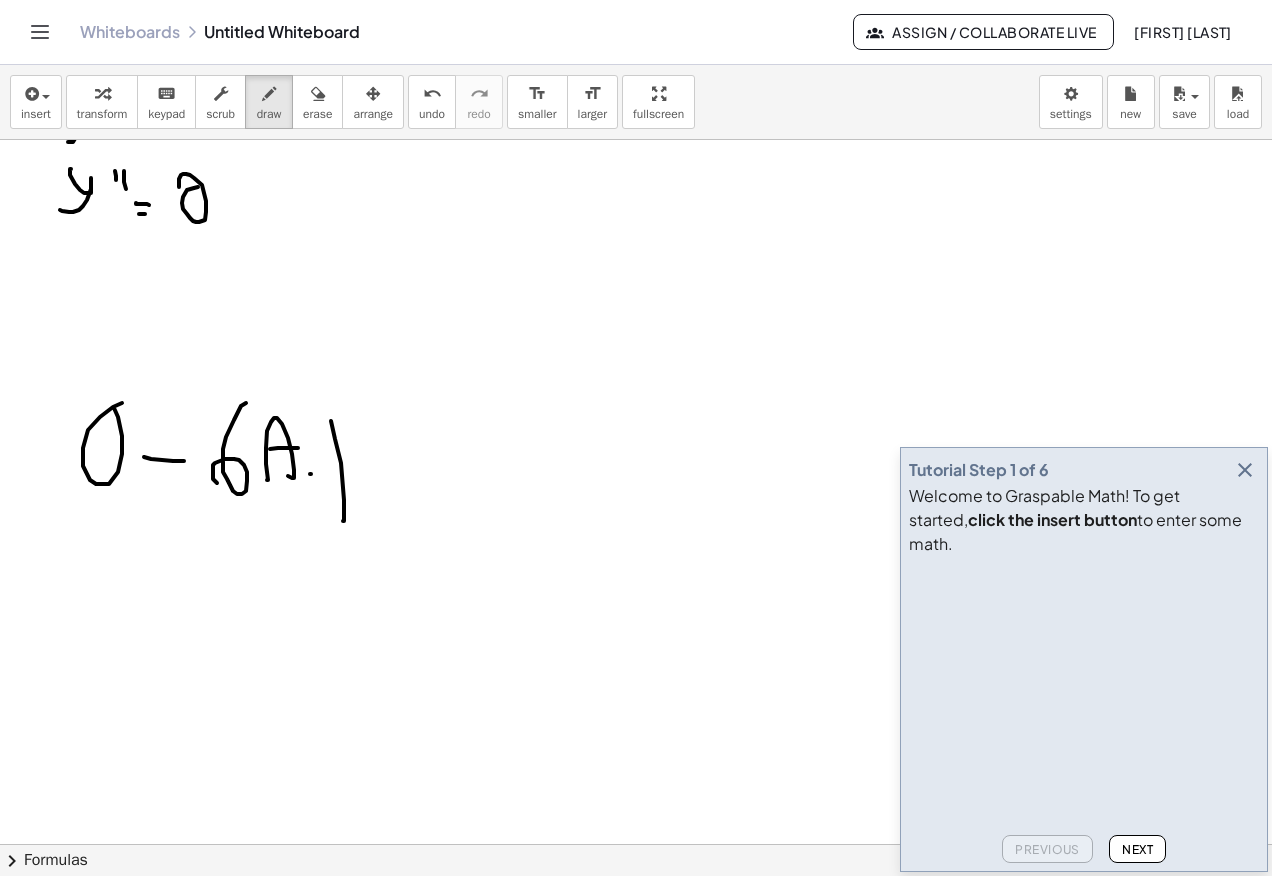 drag, startPoint x: 310, startPoint y: 474, endPoint x: 392, endPoint y: 471, distance: 82.05486 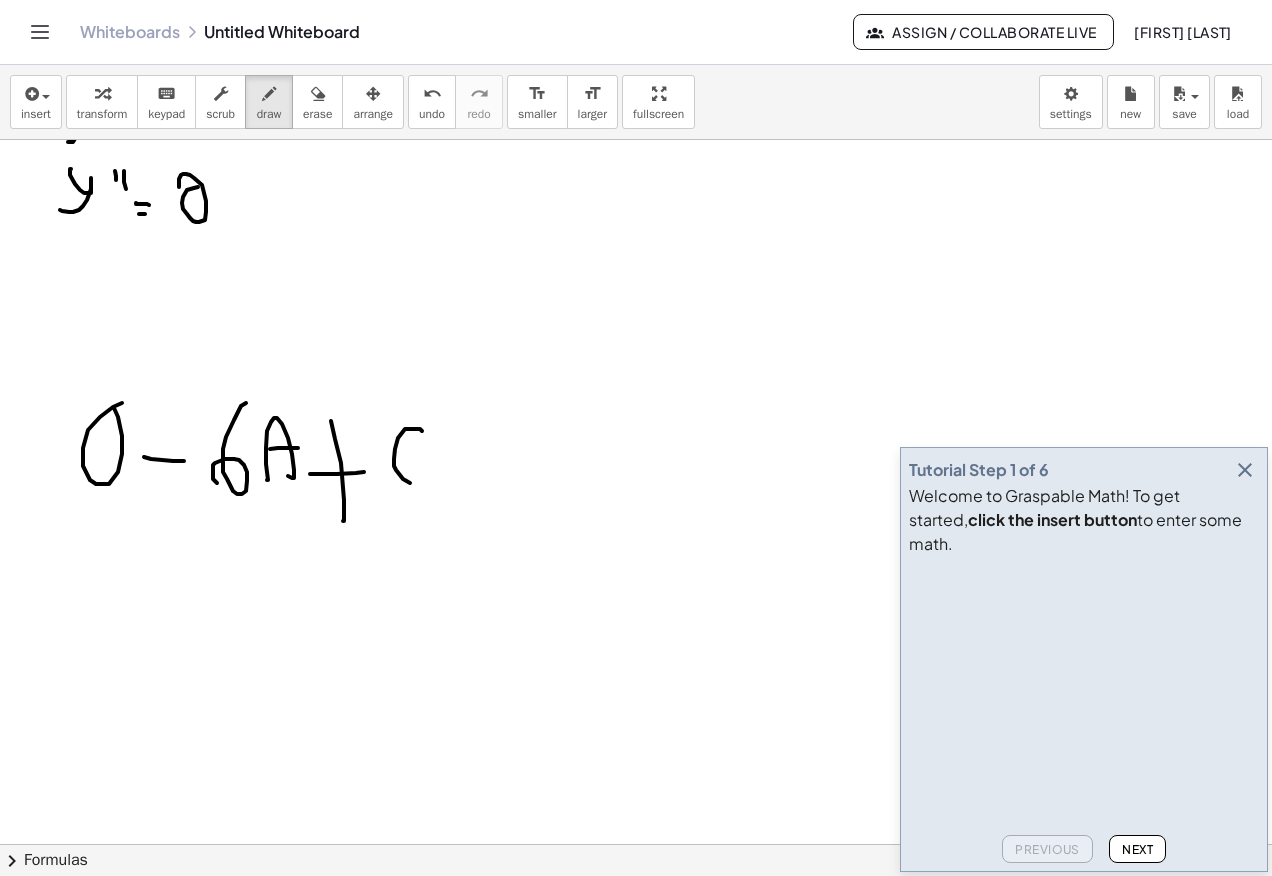 drag, startPoint x: 394, startPoint y: 459, endPoint x: 398, endPoint y: 472, distance: 13.601471 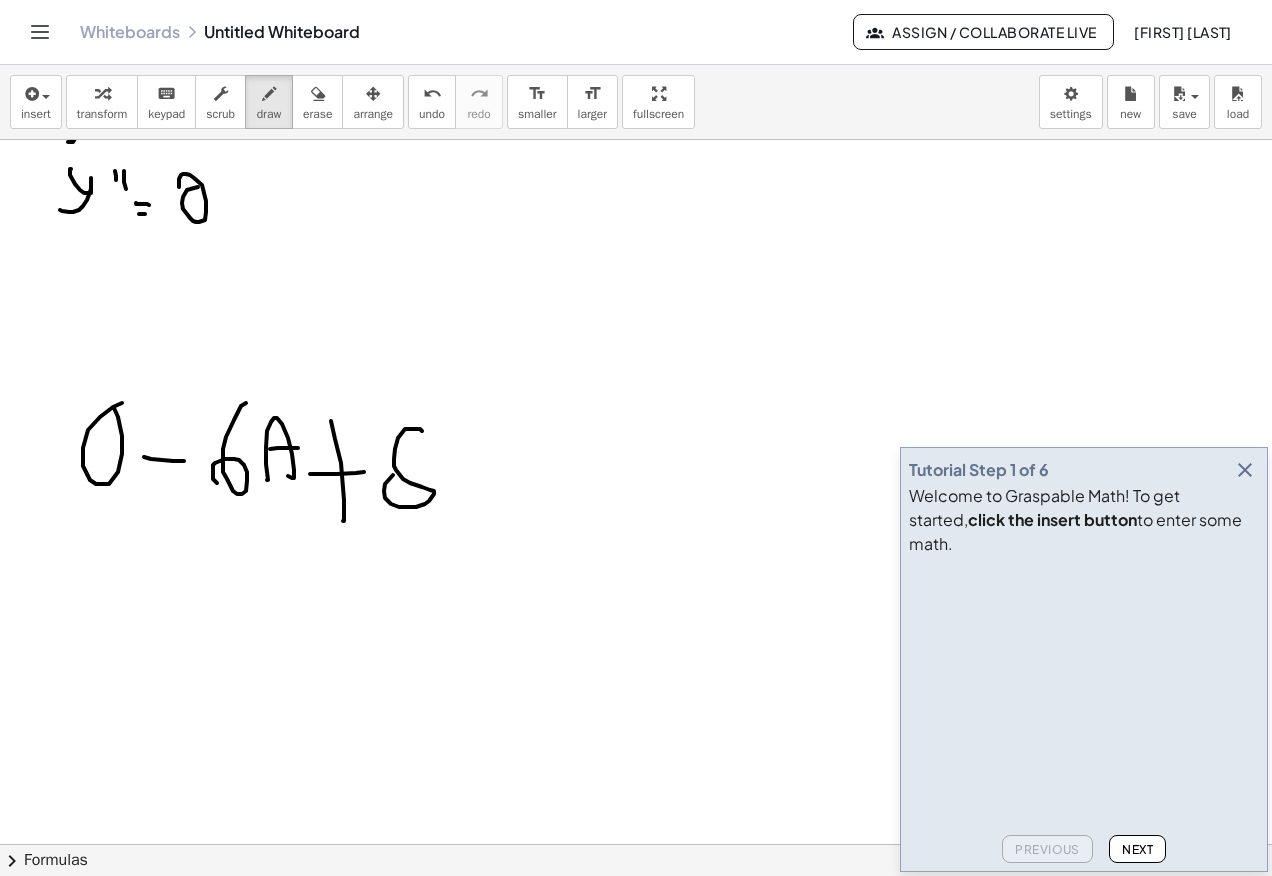 click at bounding box center [636, -400] 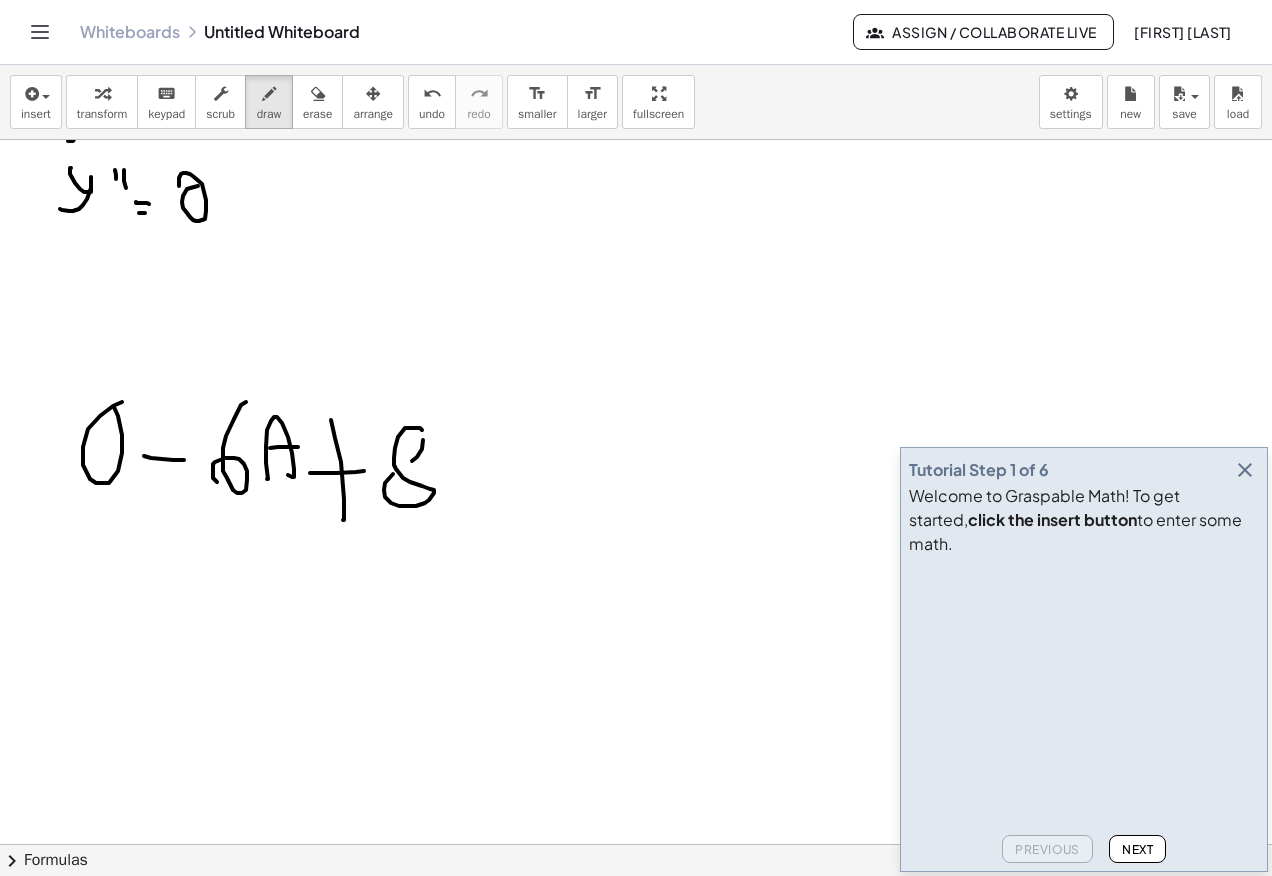 scroll, scrollTop: 2300, scrollLeft: 0, axis: vertical 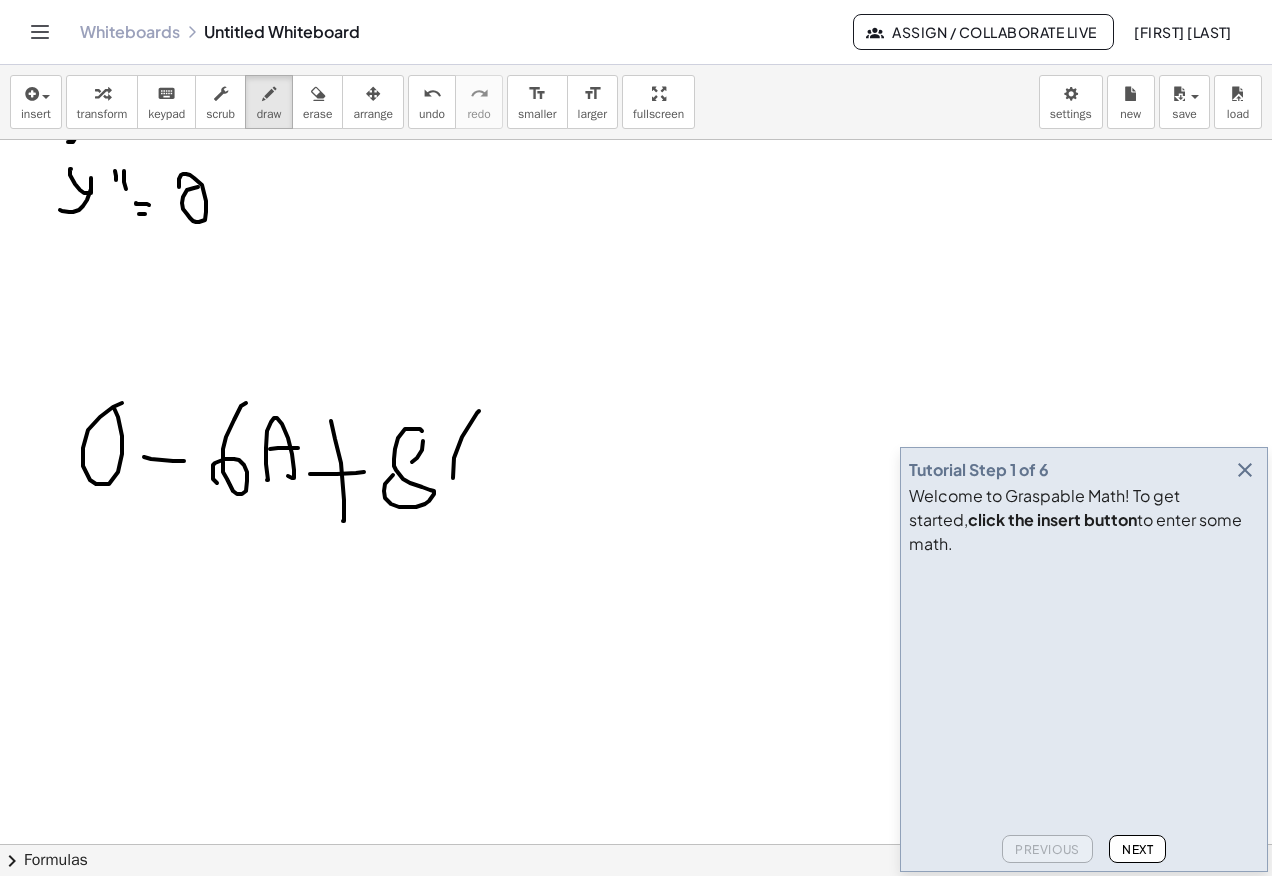 drag, startPoint x: 479, startPoint y: 411, endPoint x: 505, endPoint y: 505, distance: 97.52948 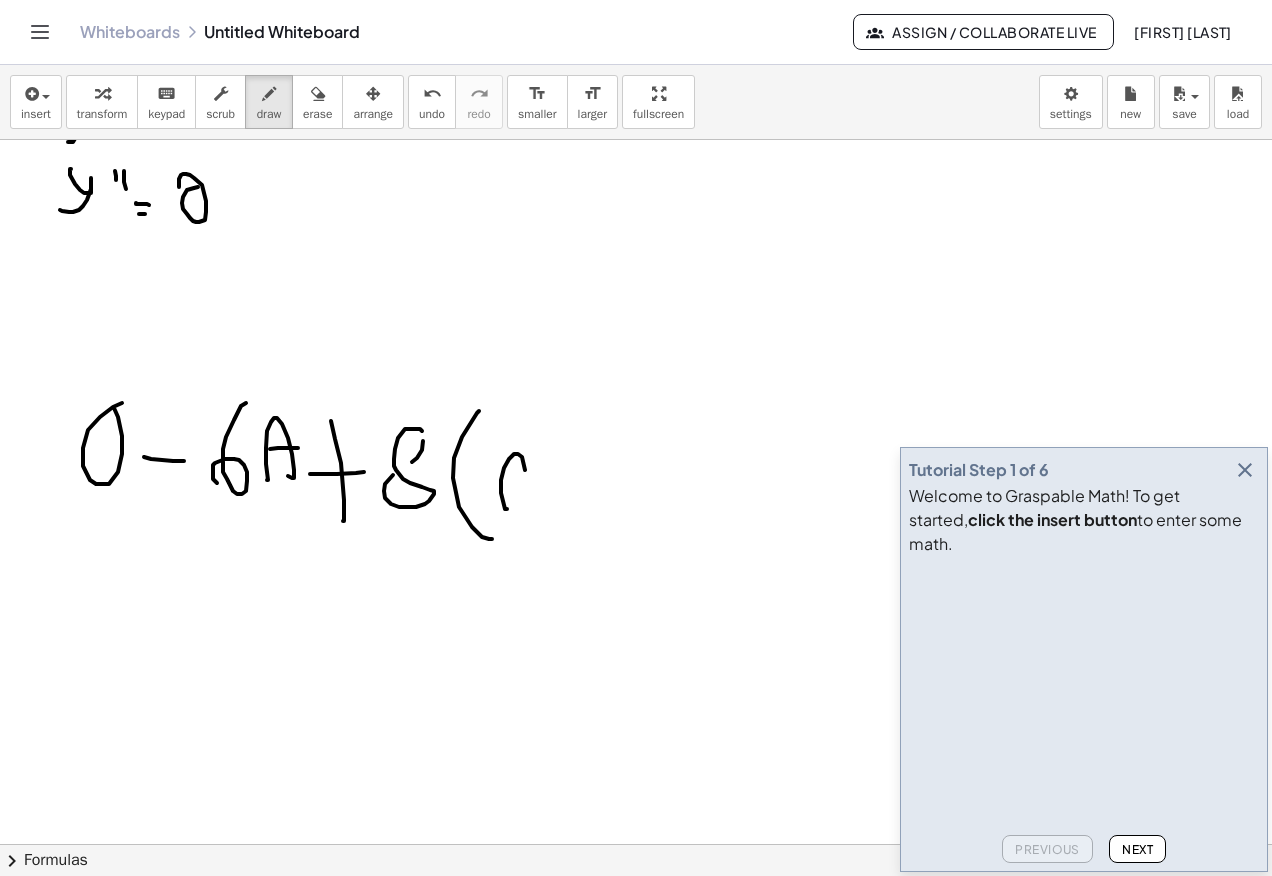 click at bounding box center [636, -400] 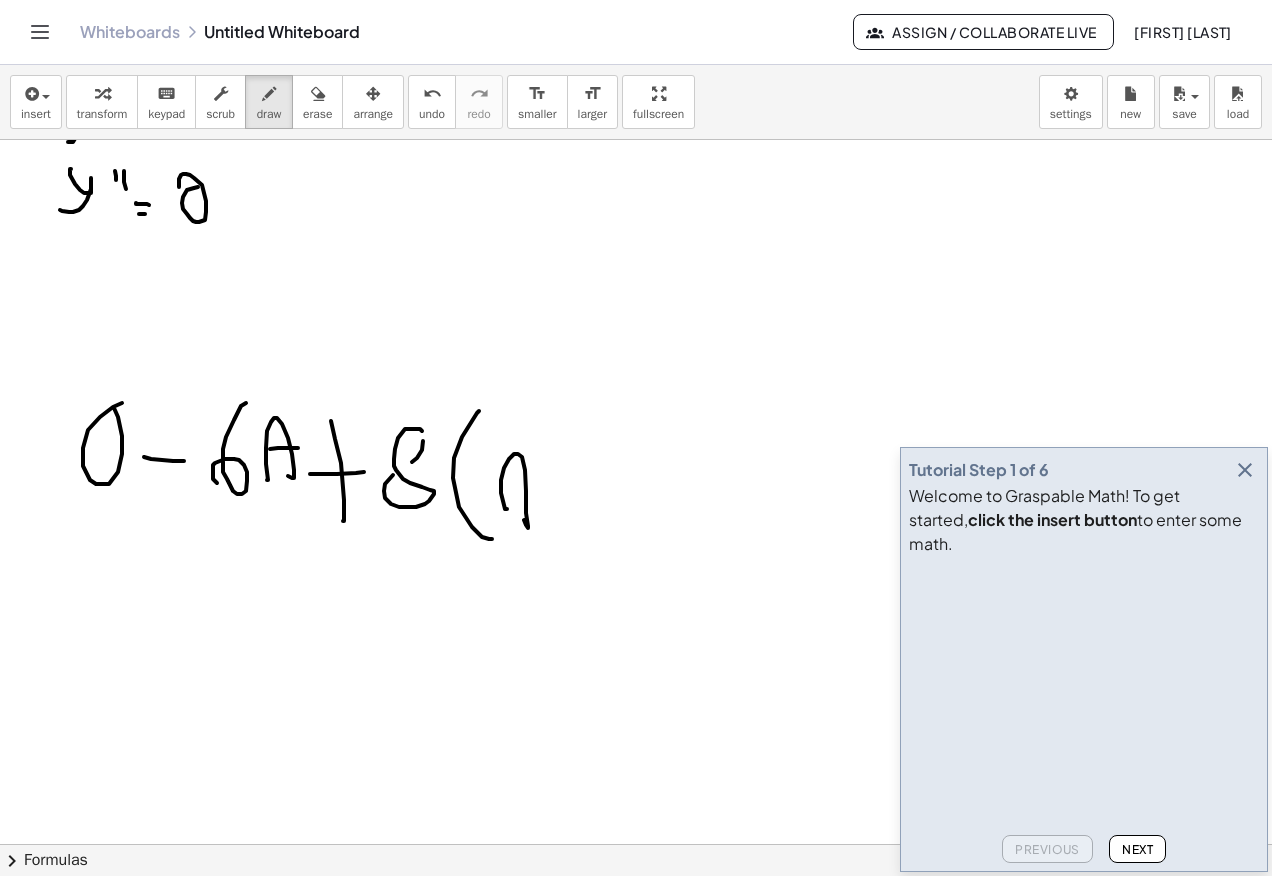 drag, startPoint x: 499, startPoint y: 494, endPoint x: 560, endPoint y: 488, distance: 61.294373 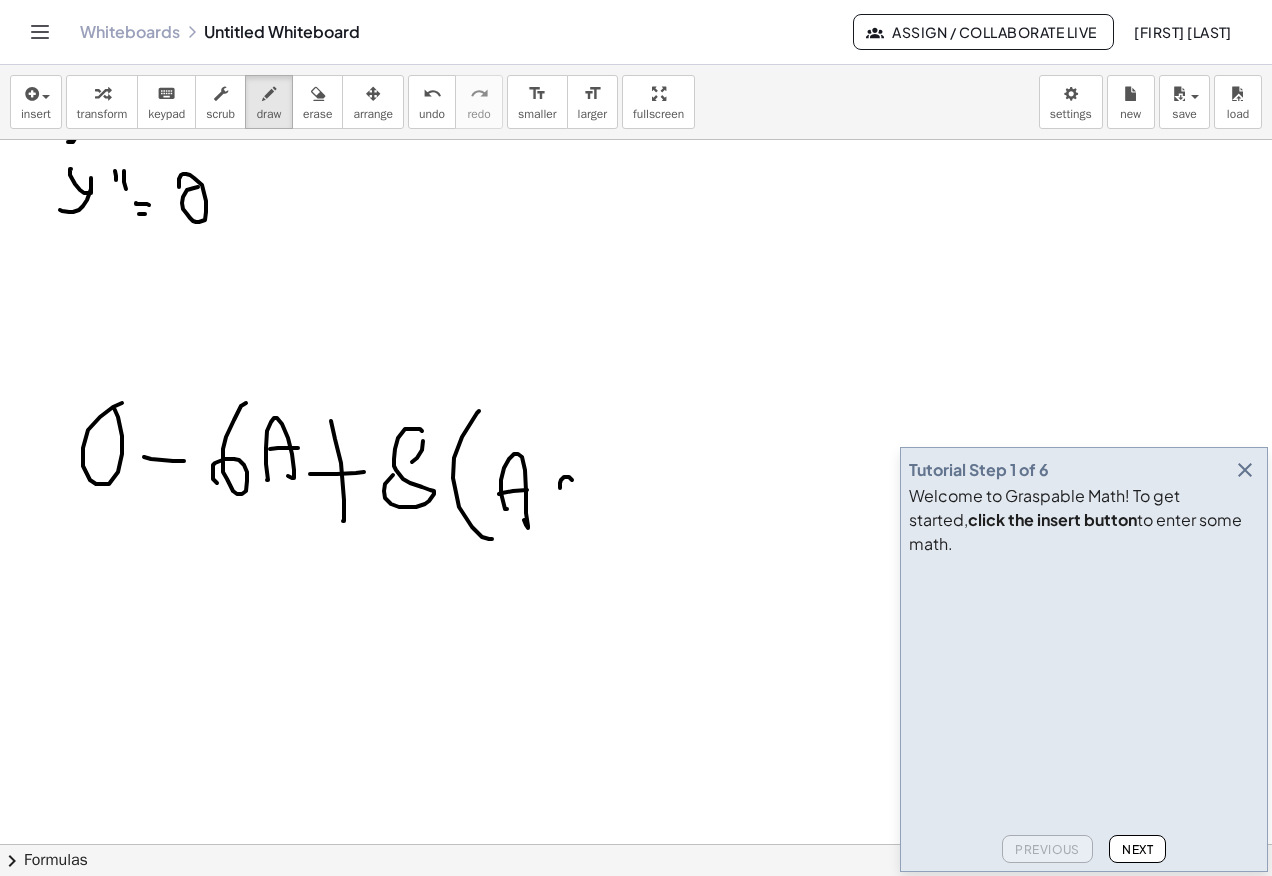 drag, startPoint x: 560, startPoint y: 487, endPoint x: 604, endPoint y: 502, distance: 46.486557 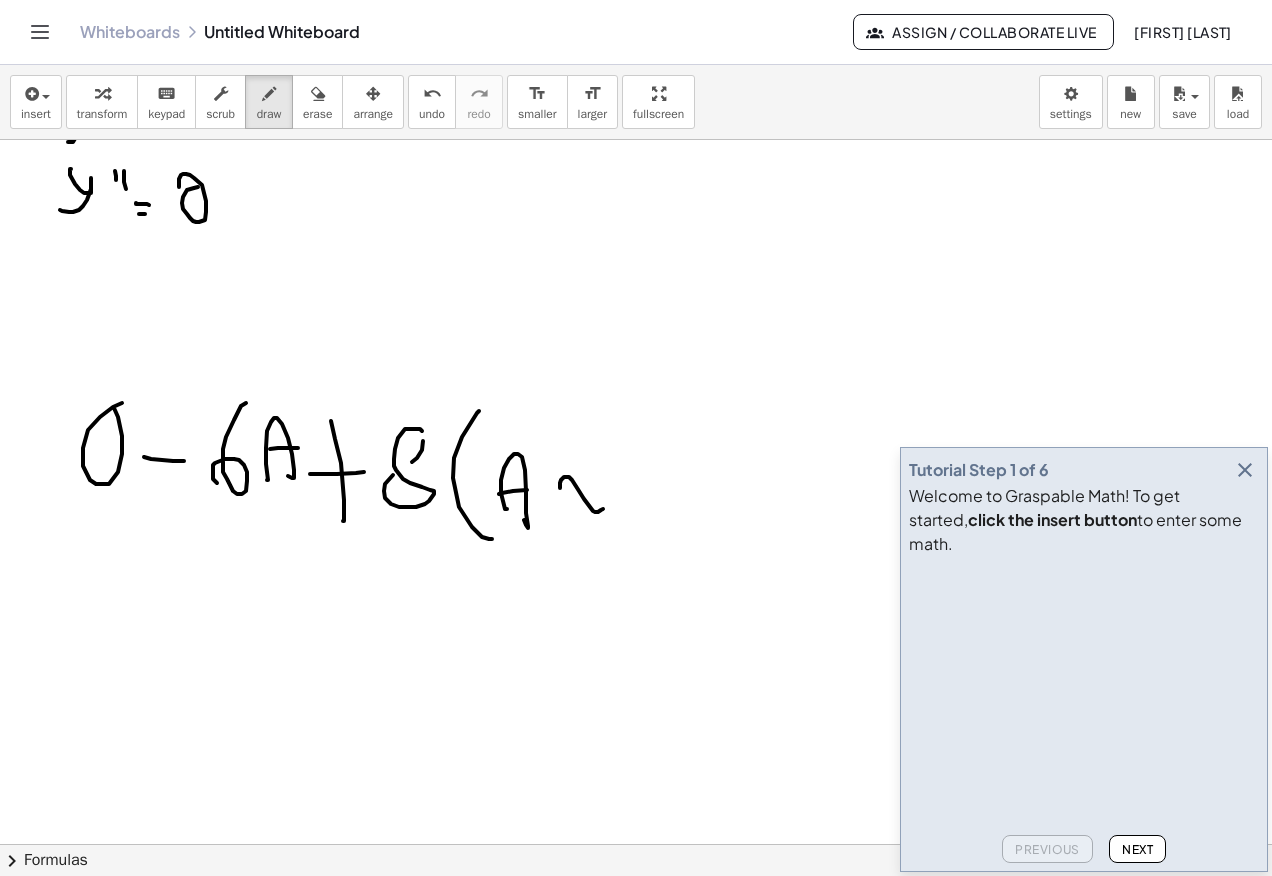 drag, startPoint x: 561, startPoint y: 510, endPoint x: 602, endPoint y: 475, distance: 53.90733 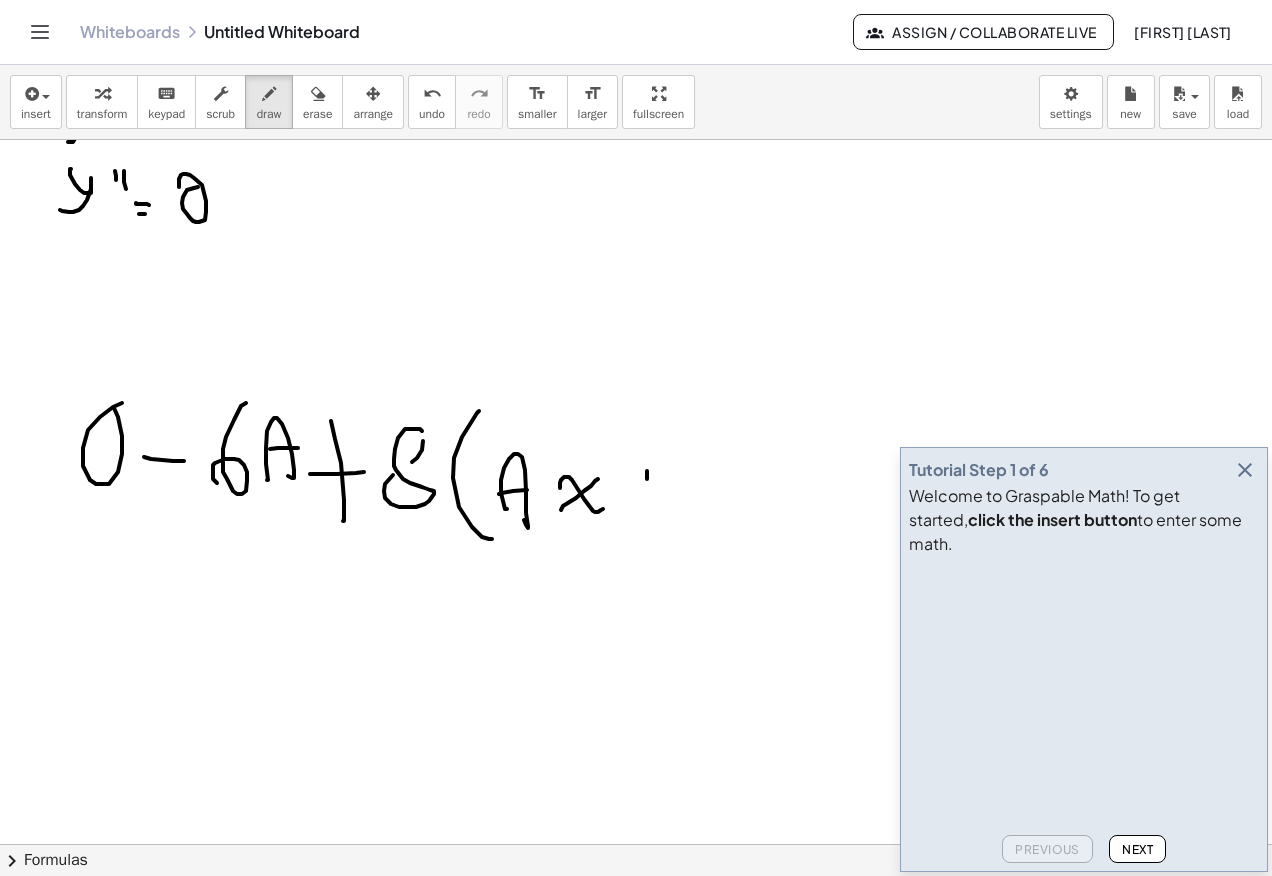drag, startPoint x: 647, startPoint y: 479, endPoint x: 644, endPoint y: 511, distance: 32.140316 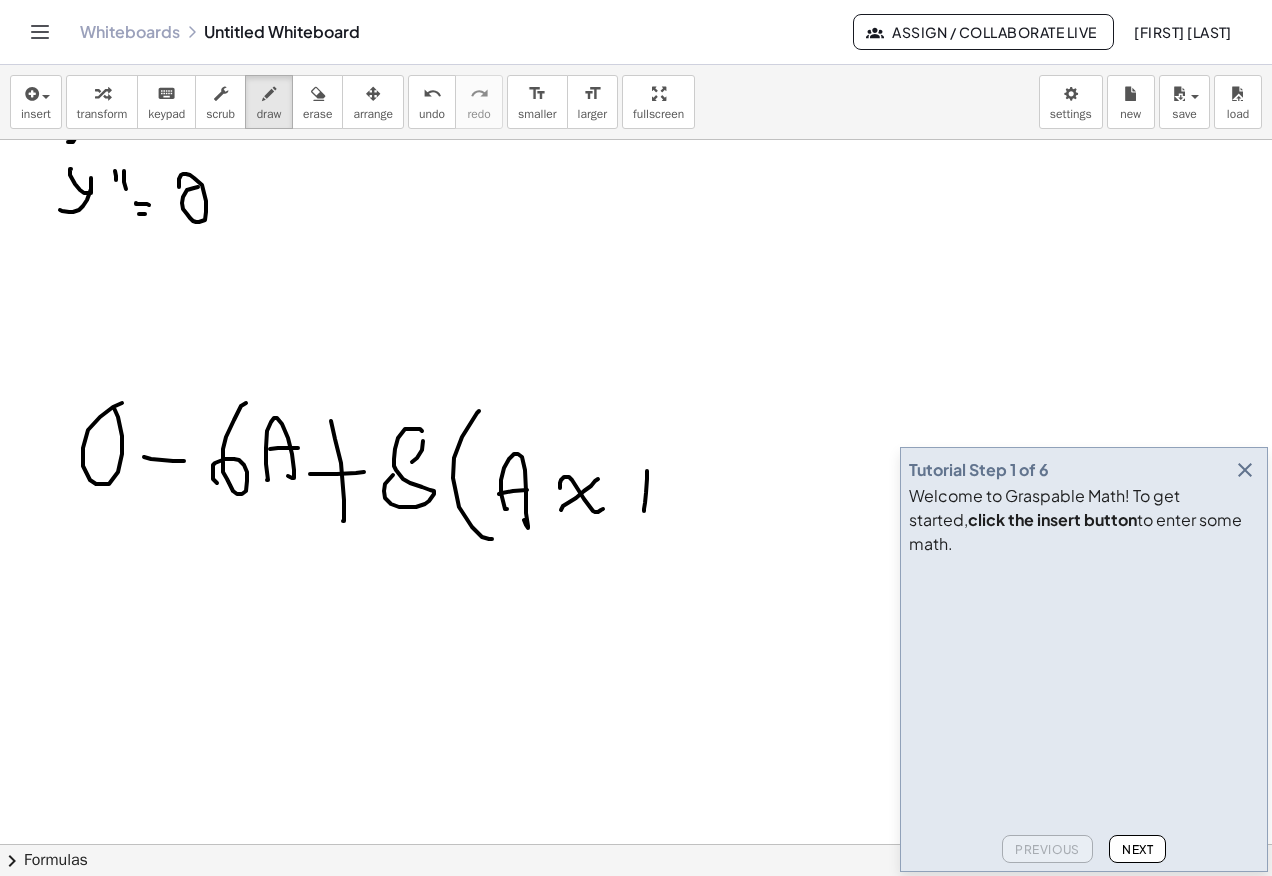 drag, startPoint x: 623, startPoint y: 490, endPoint x: 668, endPoint y: 486, distance: 45.17743 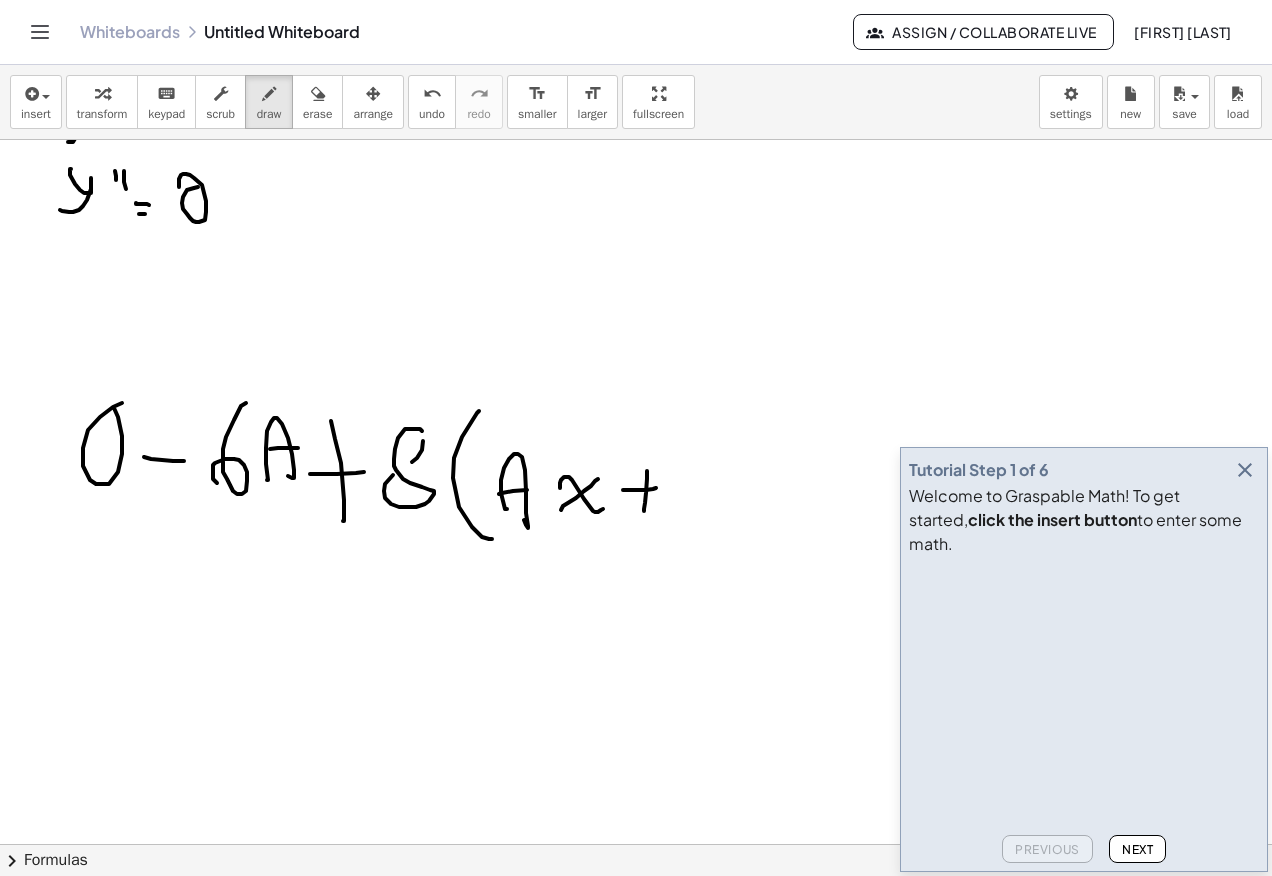 click at bounding box center (636, -400) 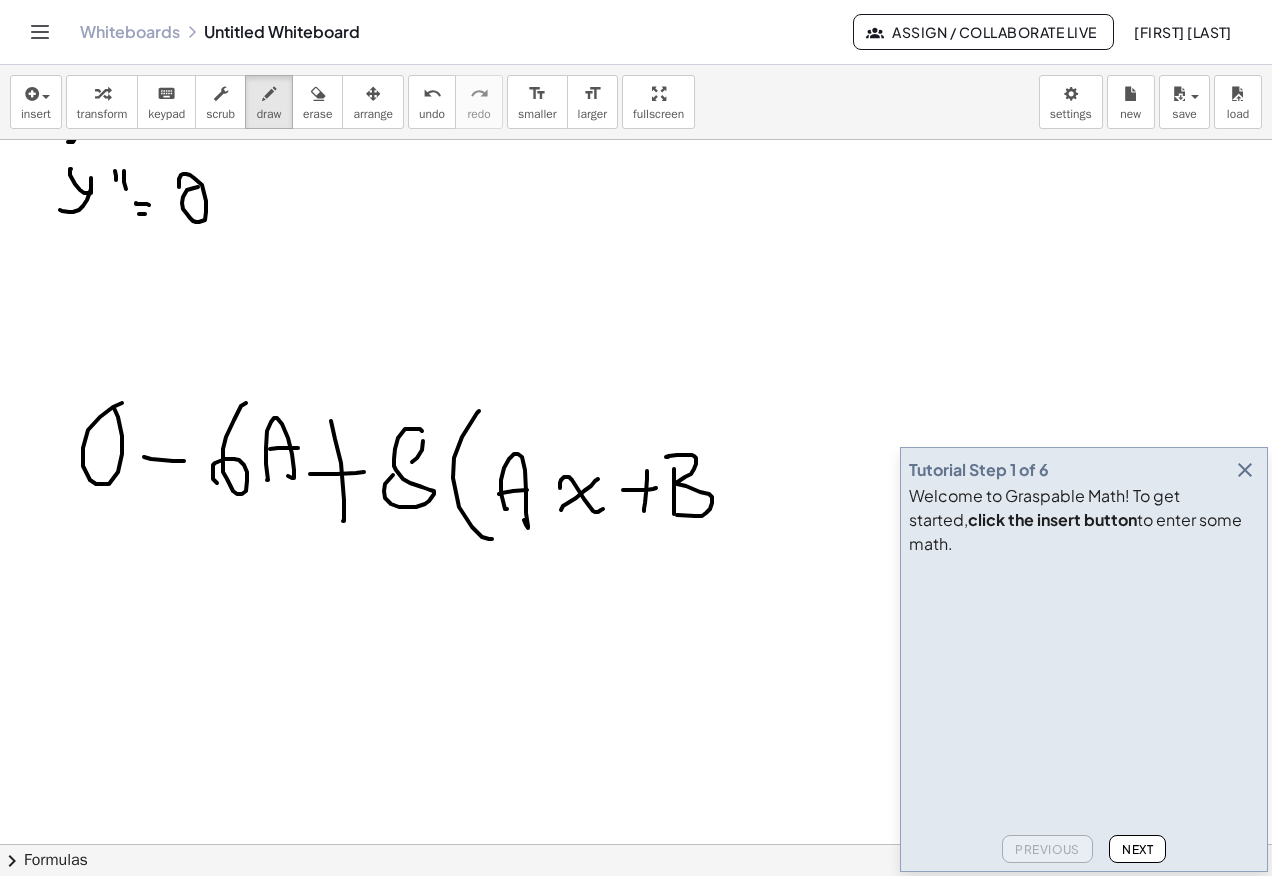 drag, startPoint x: 668, startPoint y: 457, endPoint x: 661, endPoint y: 492, distance: 35.69314 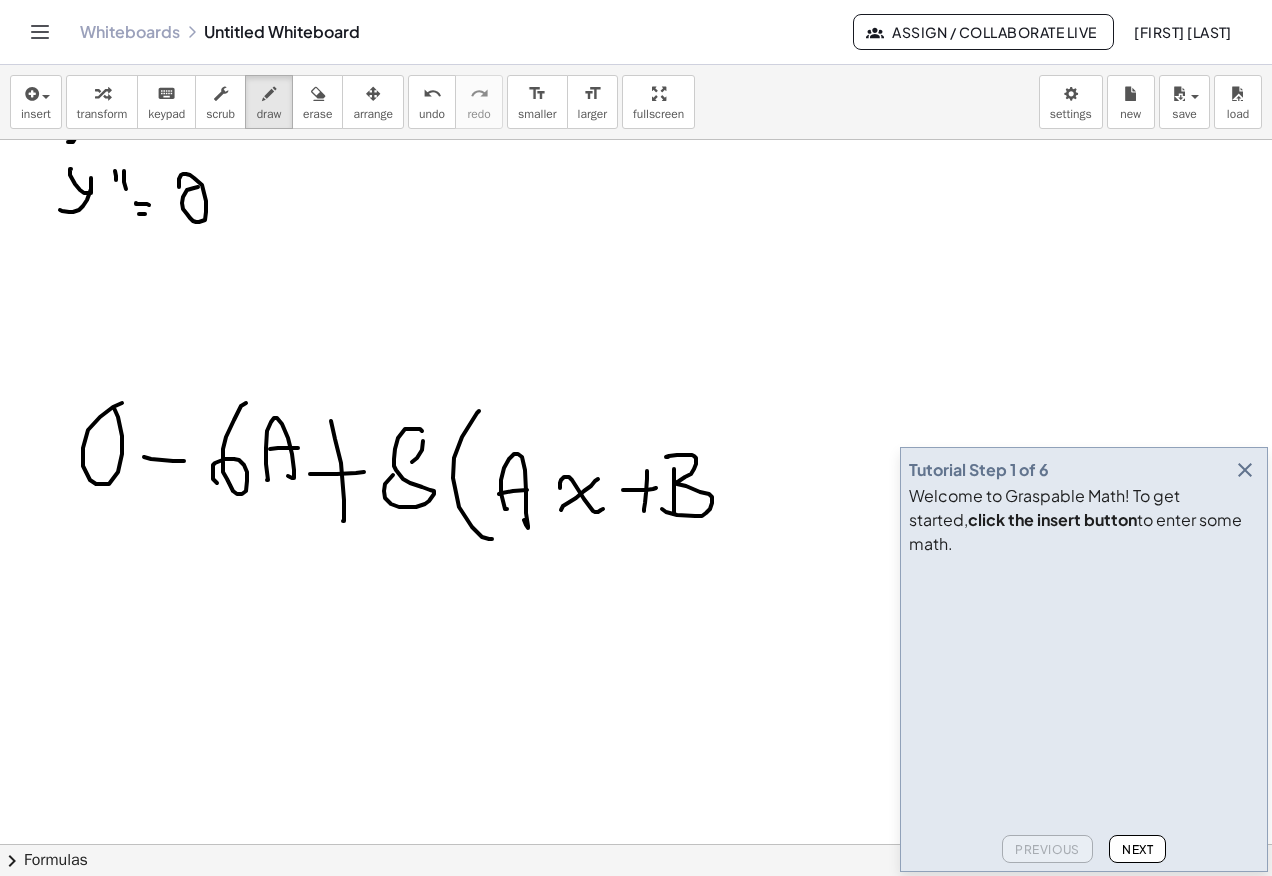 drag, startPoint x: 729, startPoint y: 463, endPoint x: 729, endPoint y: 557, distance: 94 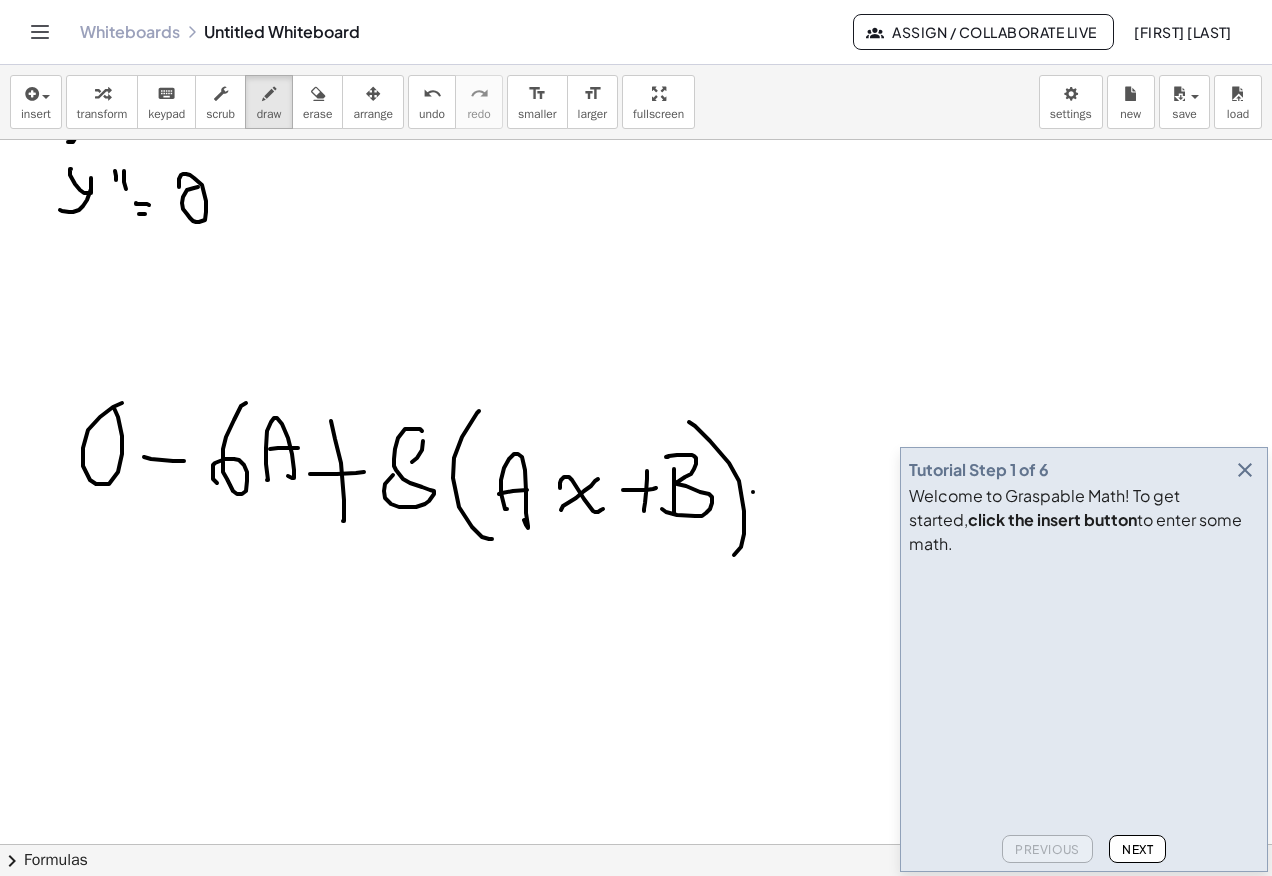 drag, startPoint x: 753, startPoint y: 492, endPoint x: 795, endPoint y: 496, distance: 42.190044 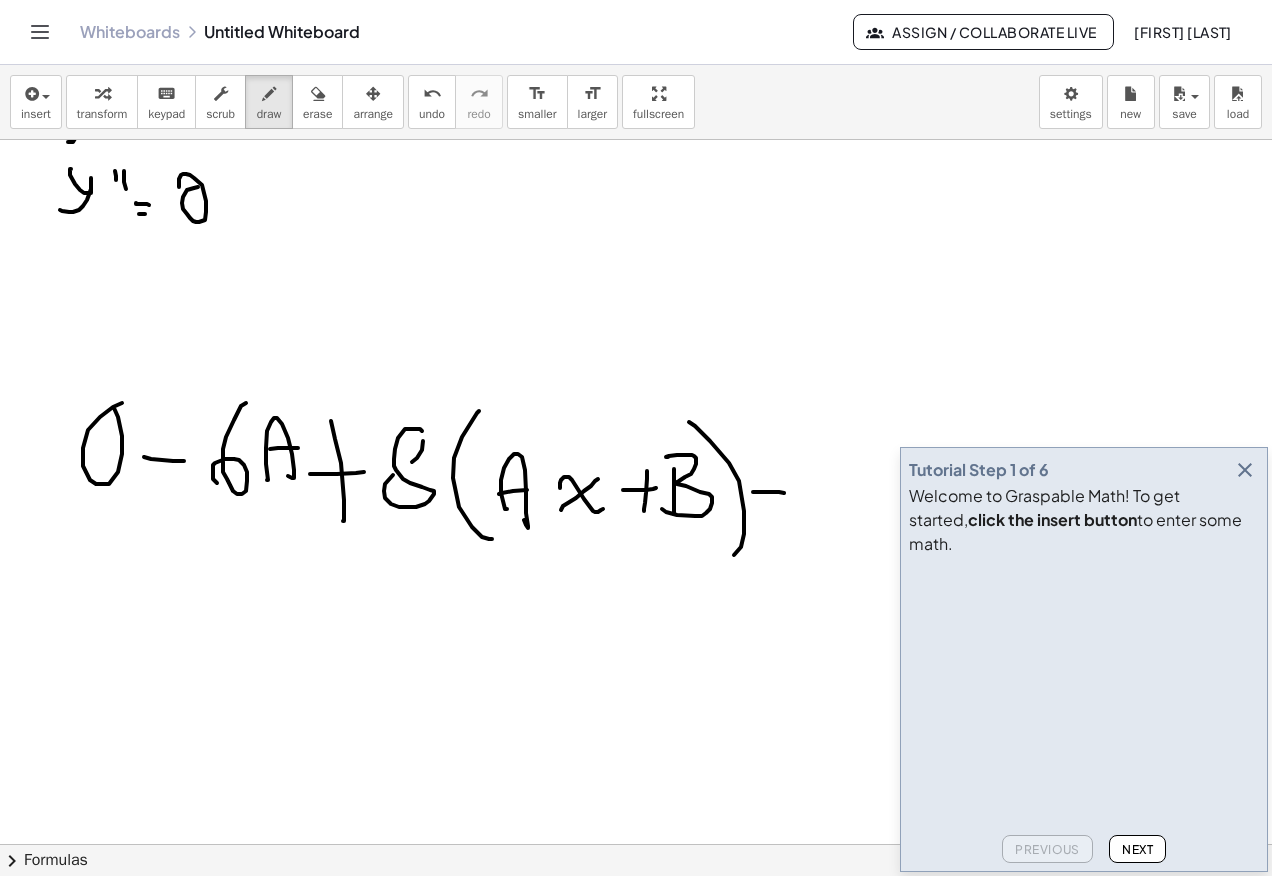 click at bounding box center (636, -400) 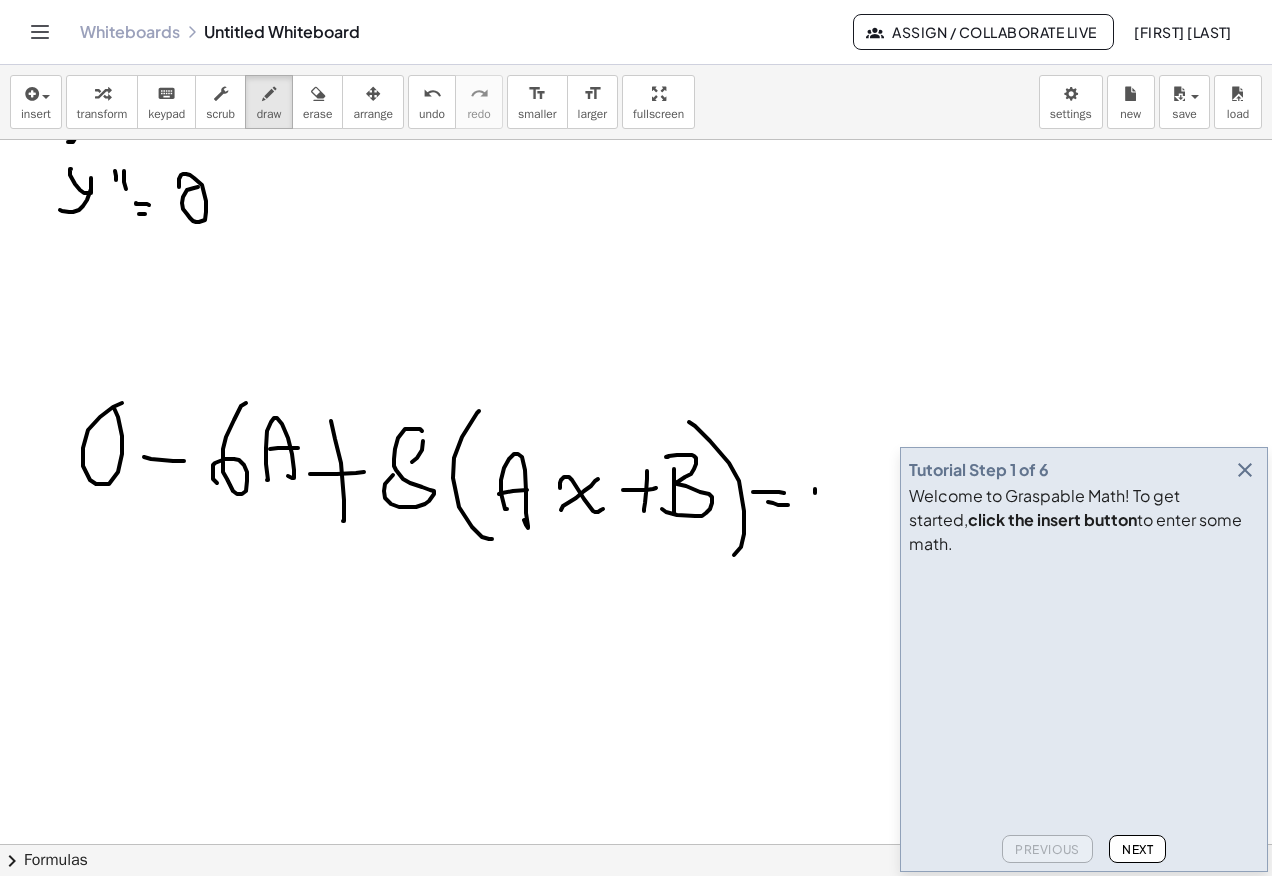 drag, startPoint x: 815, startPoint y: 489, endPoint x: 869, endPoint y: 501, distance: 55.31727 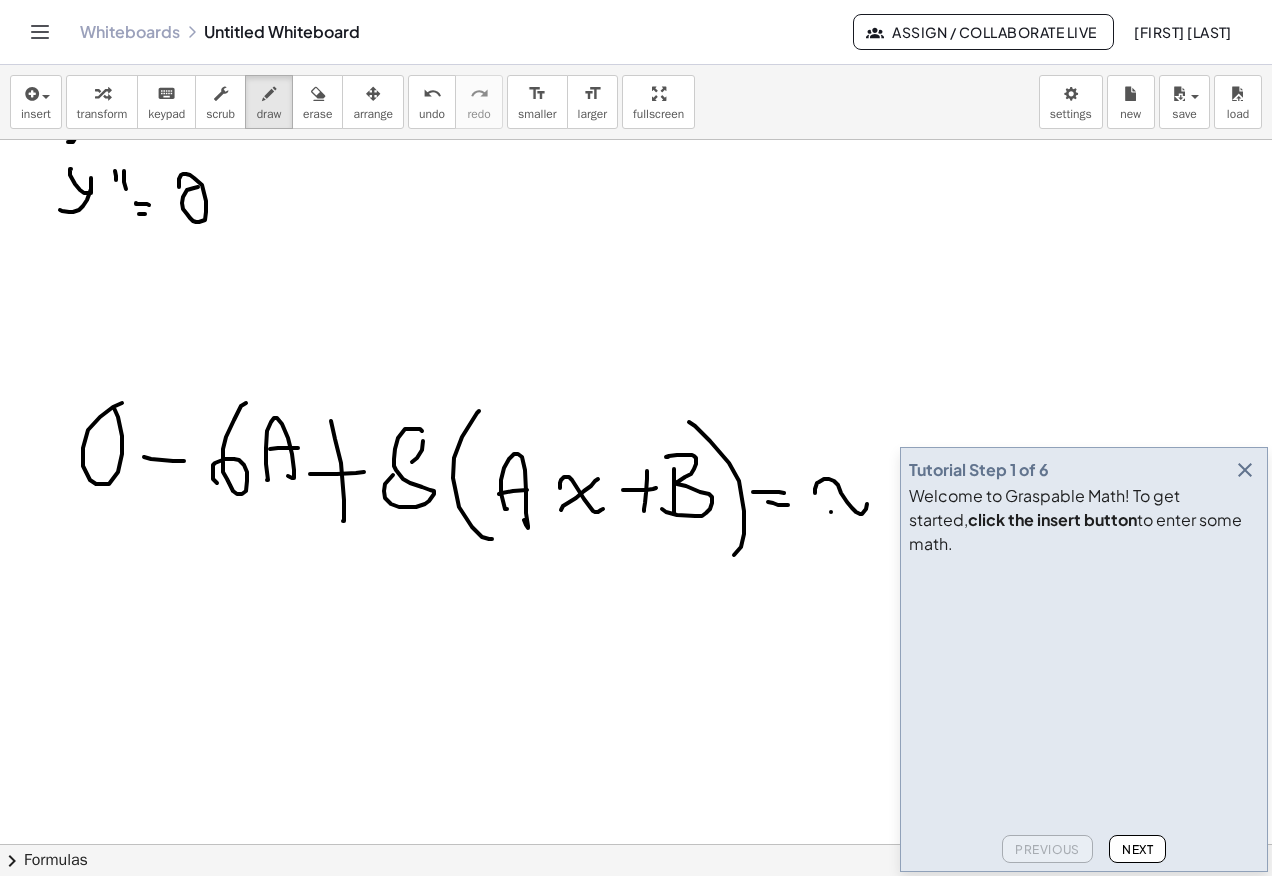 drag, startPoint x: 831, startPoint y: 512, endPoint x: 867, endPoint y: 460, distance: 63.245552 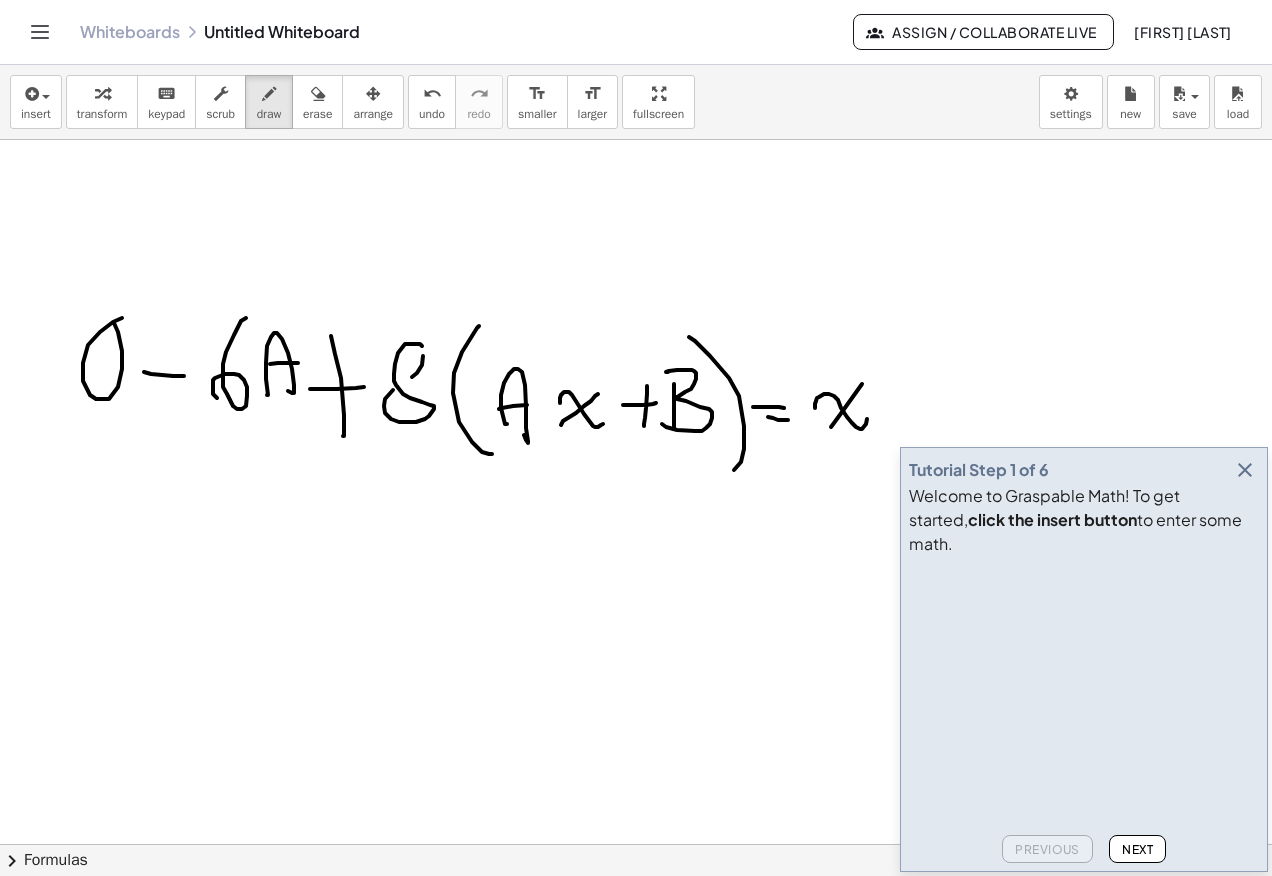 scroll, scrollTop: 2500, scrollLeft: 0, axis: vertical 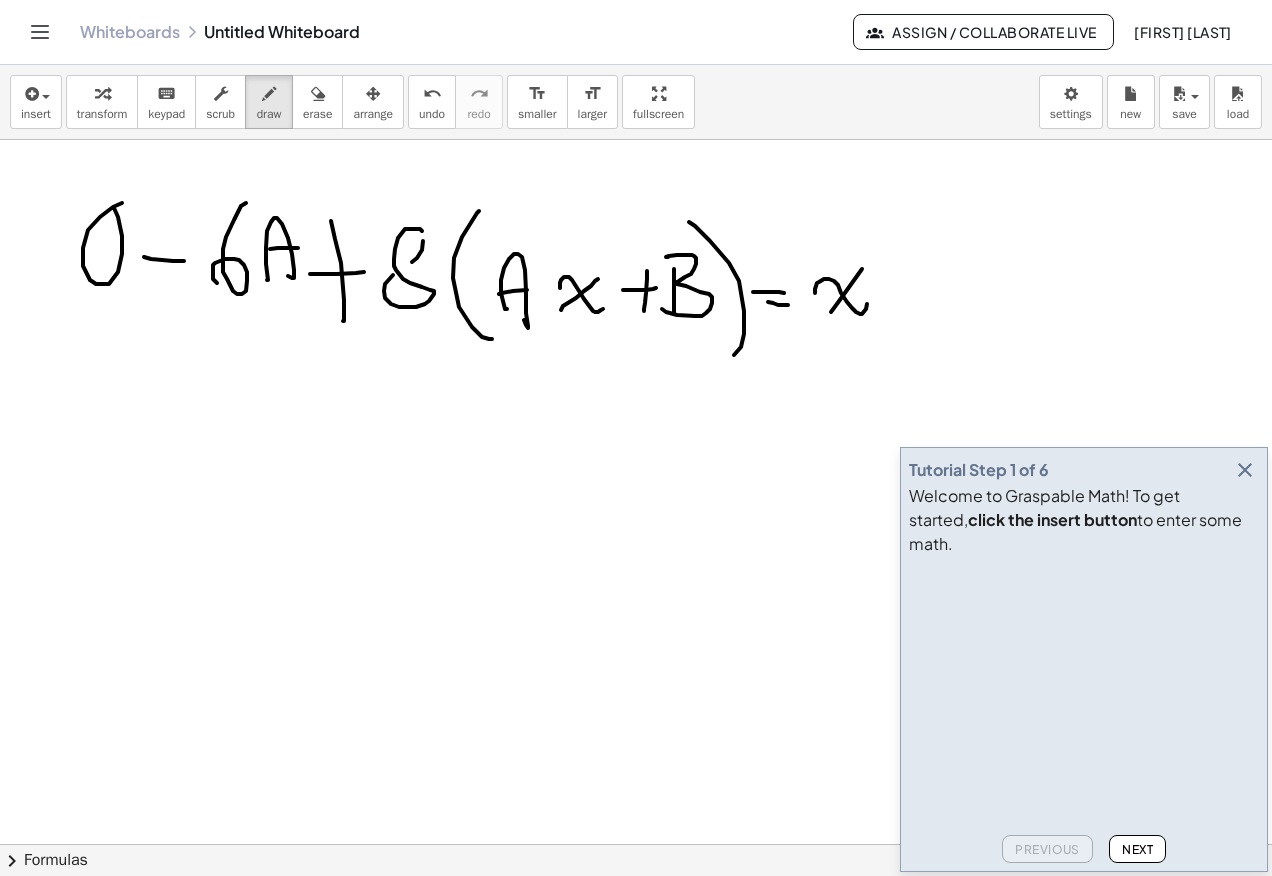 drag, startPoint x: 62, startPoint y: 471, endPoint x: 125, endPoint y: 471, distance: 63 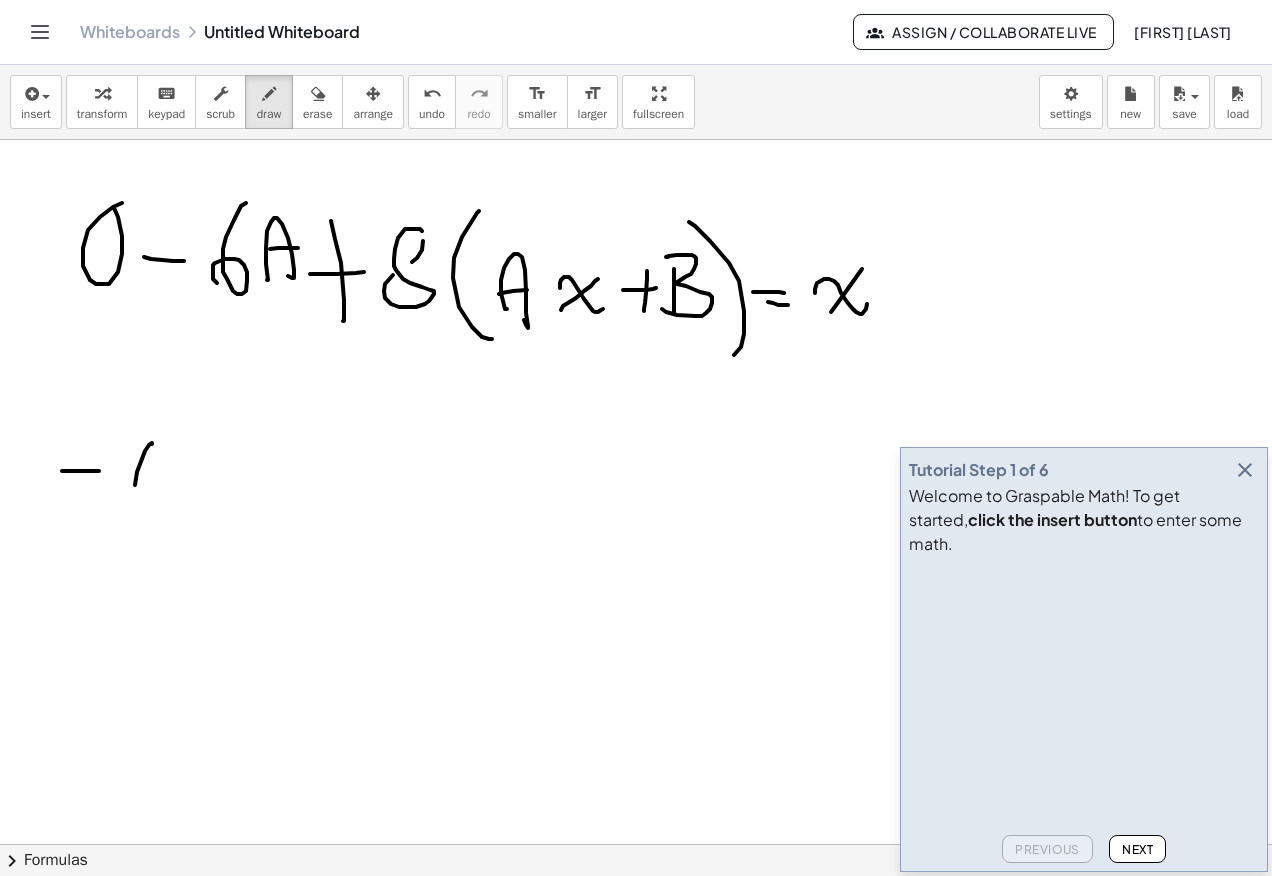 drag, startPoint x: 152, startPoint y: 444, endPoint x: 136, endPoint y: 498, distance: 56.32051 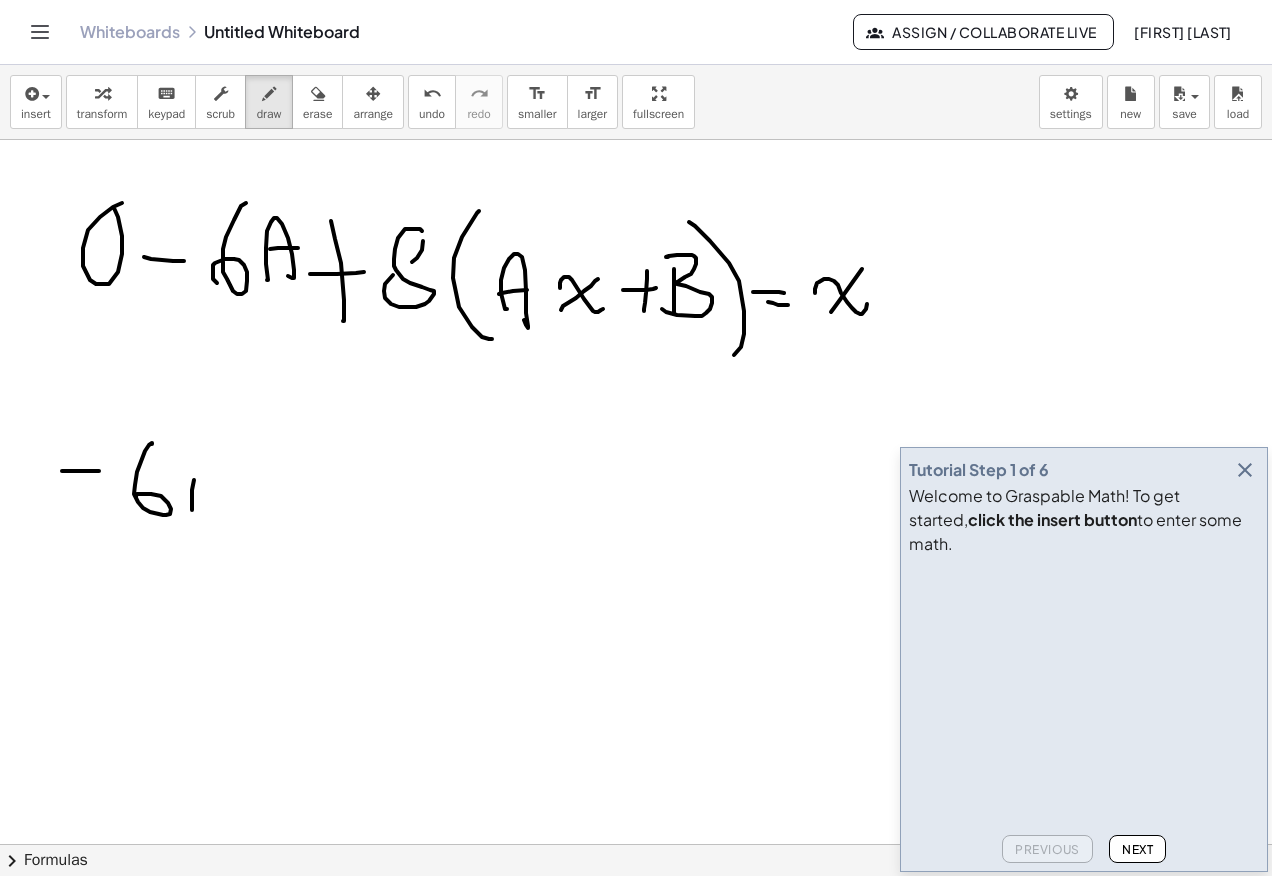 drag, startPoint x: 194, startPoint y: 480, endPoint x: 226, endPoint y: 508, distance: 42.520584 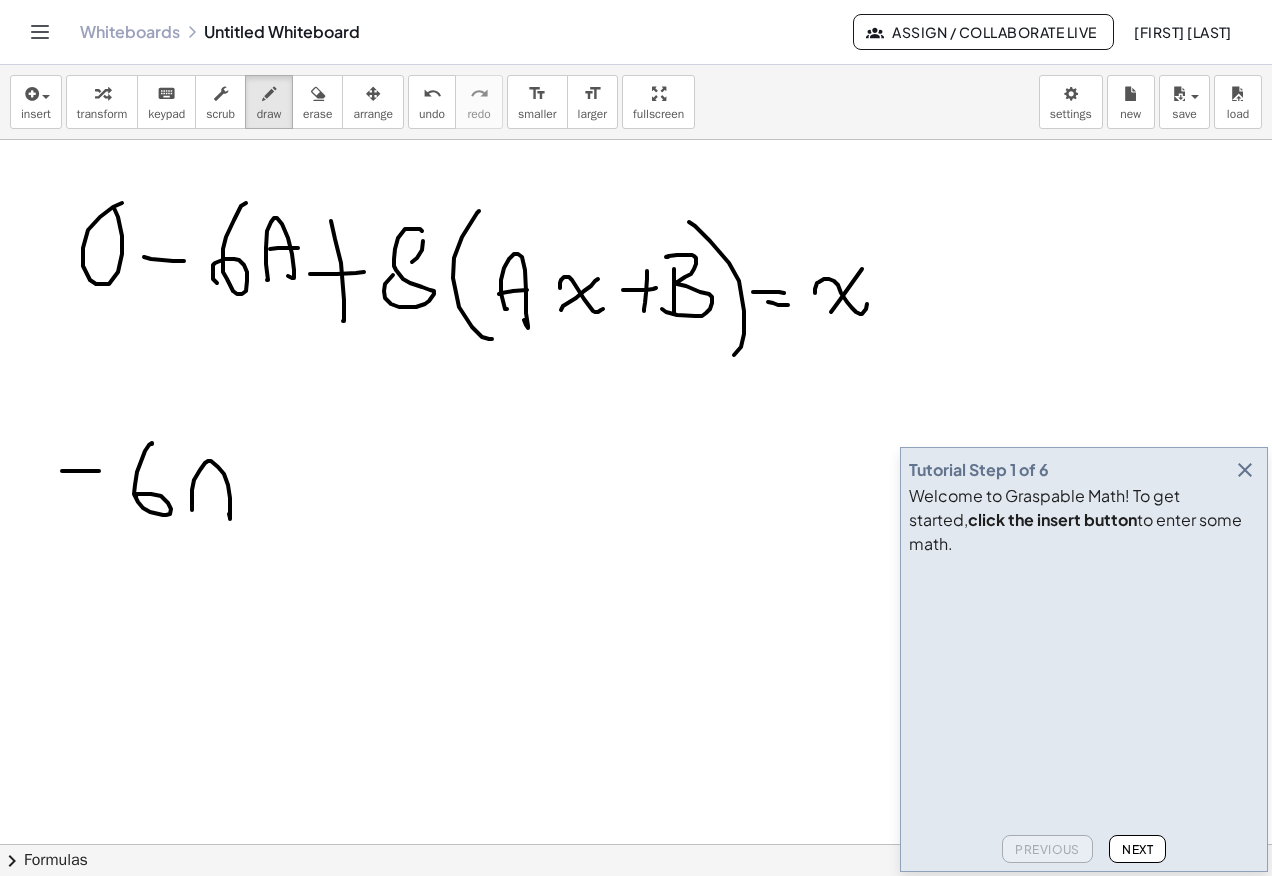 click at bounding box center (636, -600) 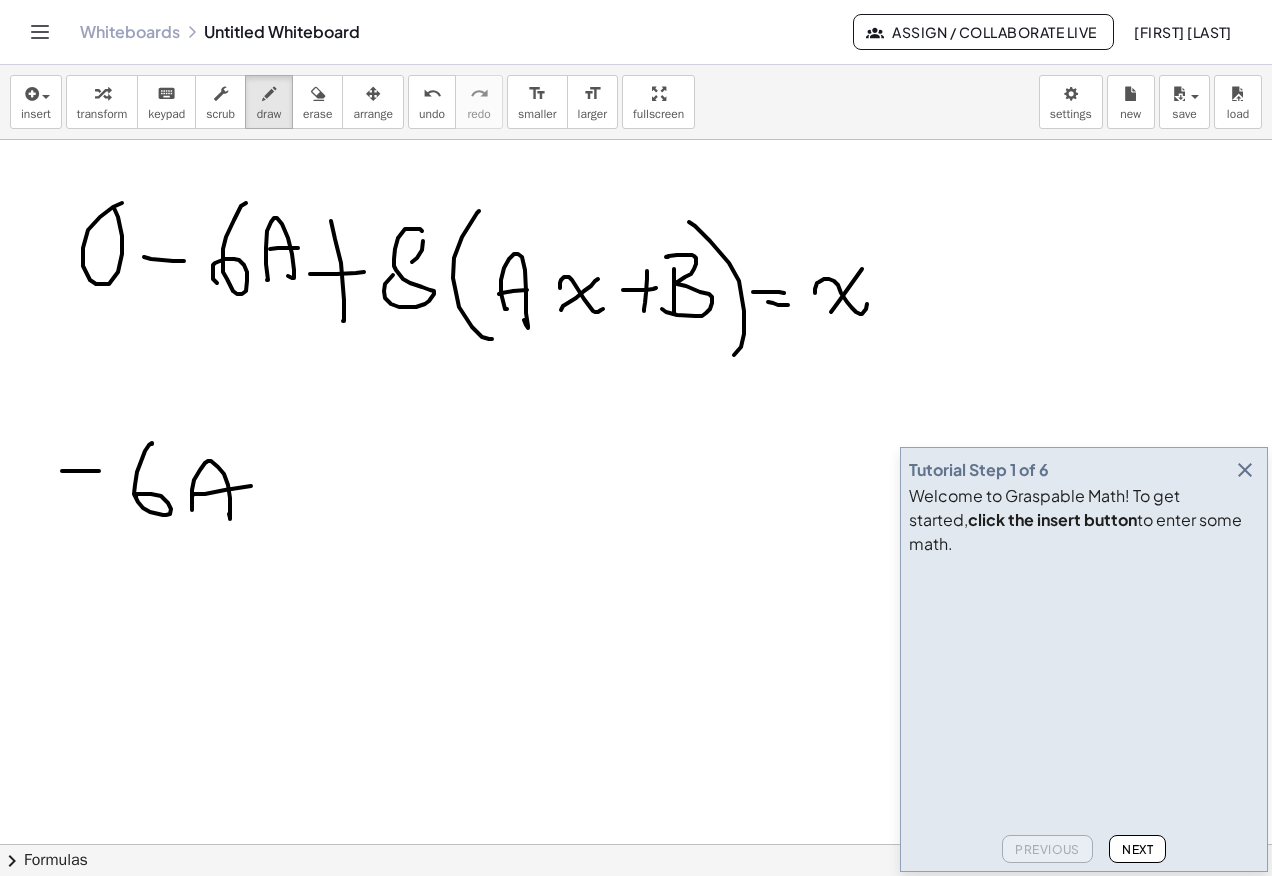 click at bounding box center [636, -600] 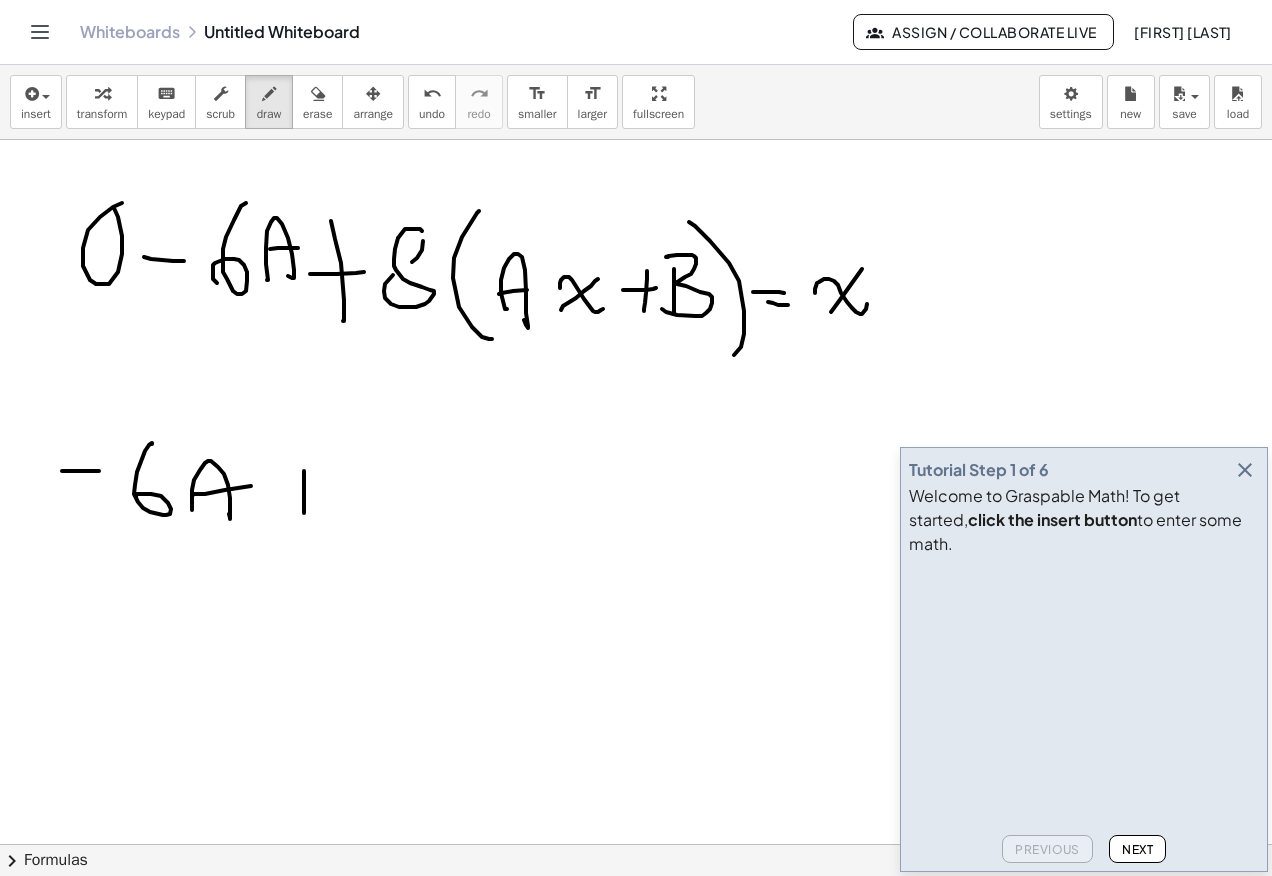 click at bounding box center (636, -600) 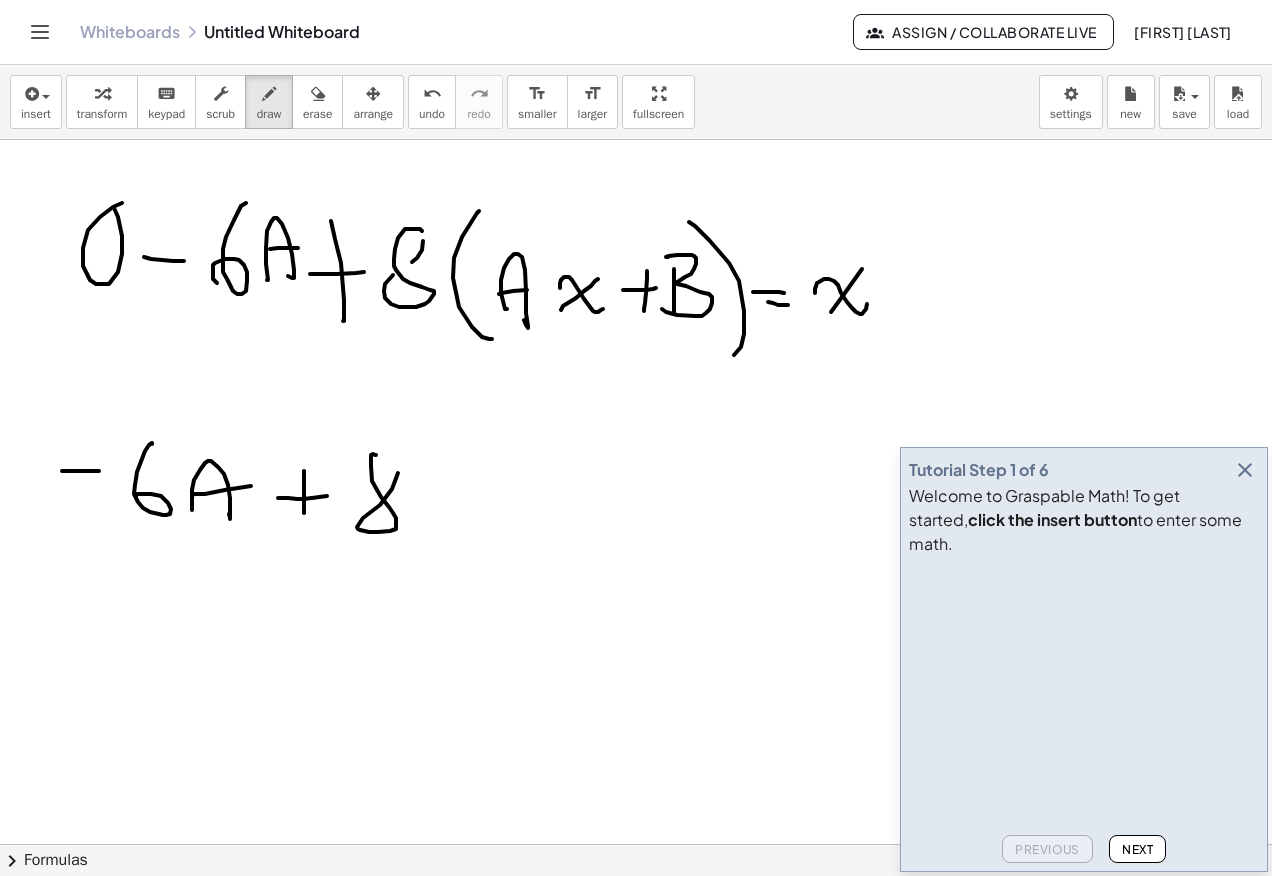 click at bounding box center [636, -600] 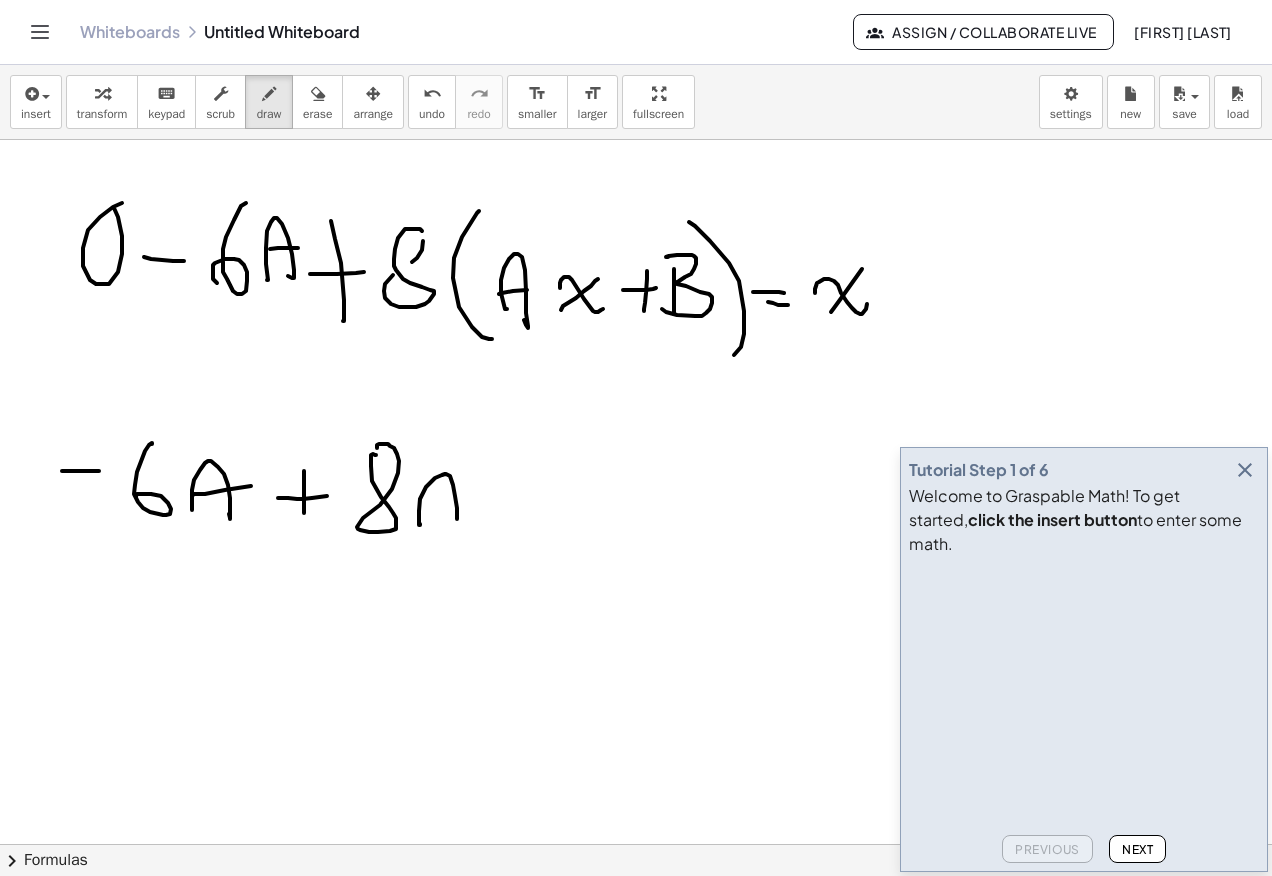 click at bounding box center [636, -600] 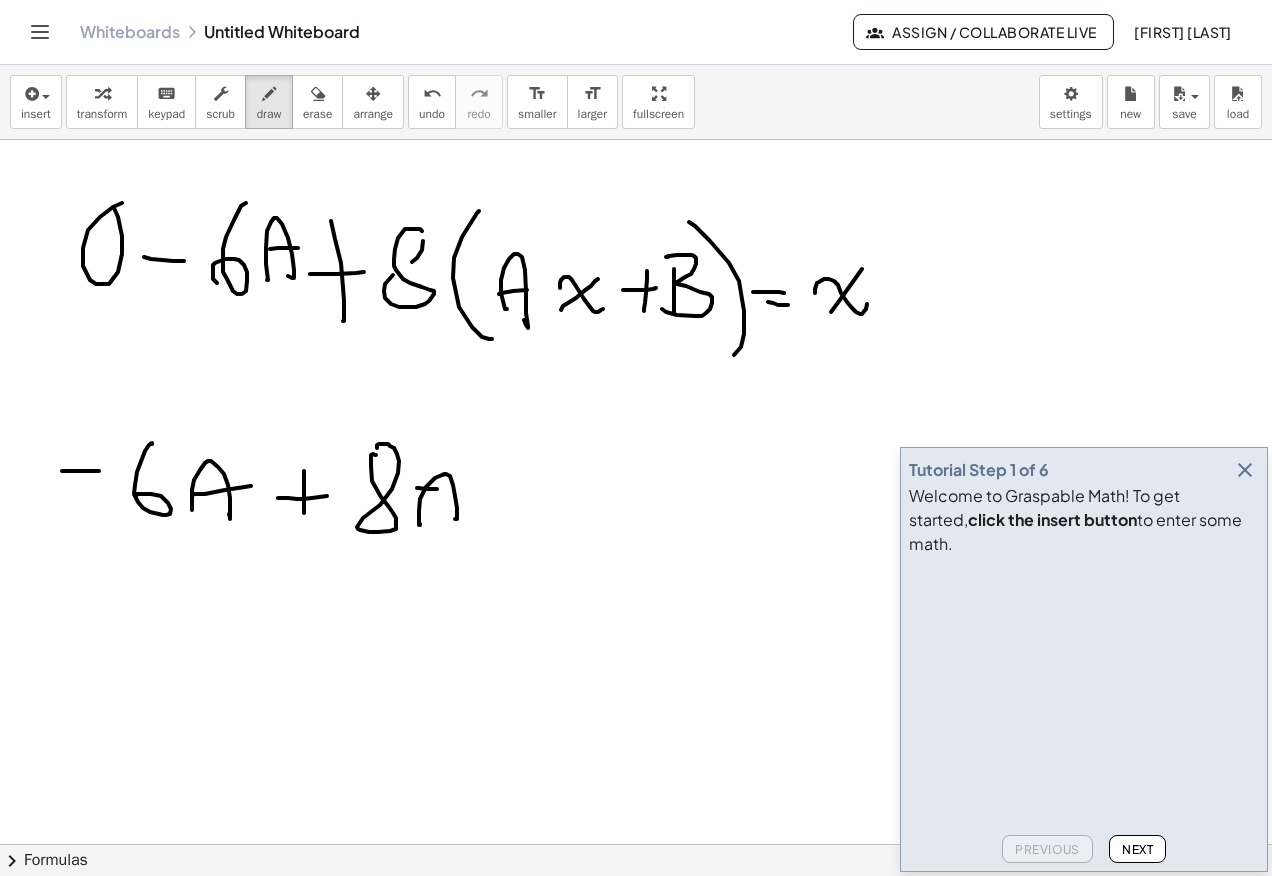 click at bounding box center [636, -600] 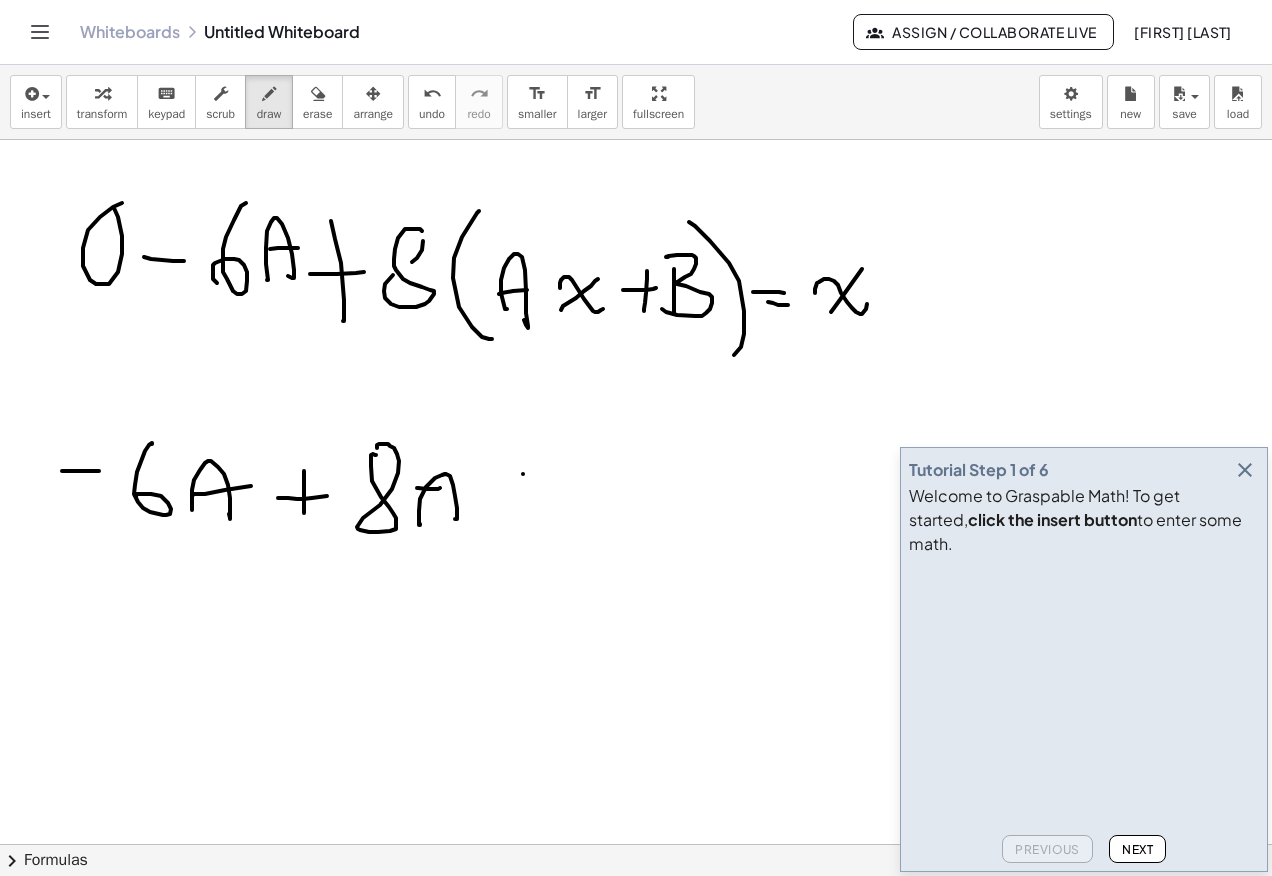 click at bounding box center [636, -600] 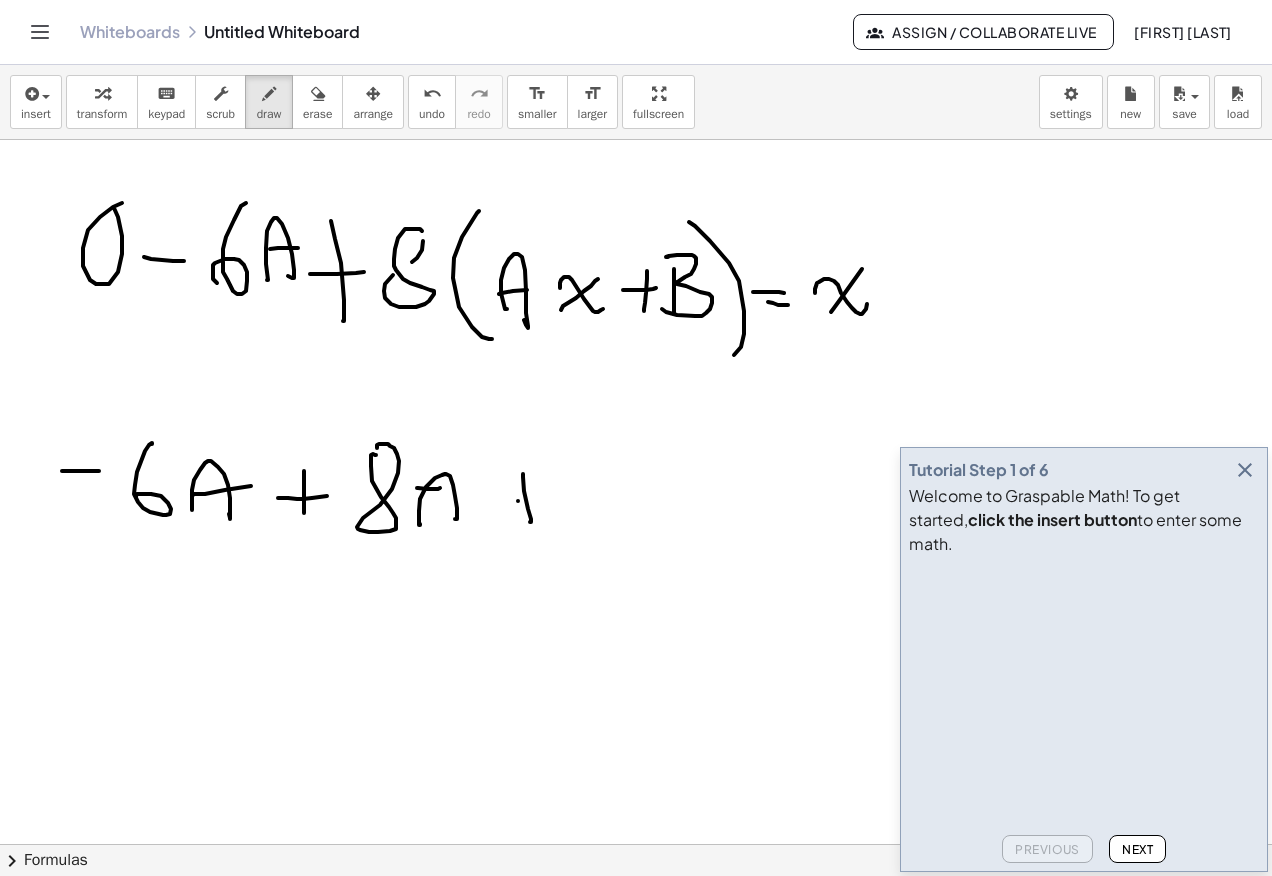 click at bounding box center (636, -600) 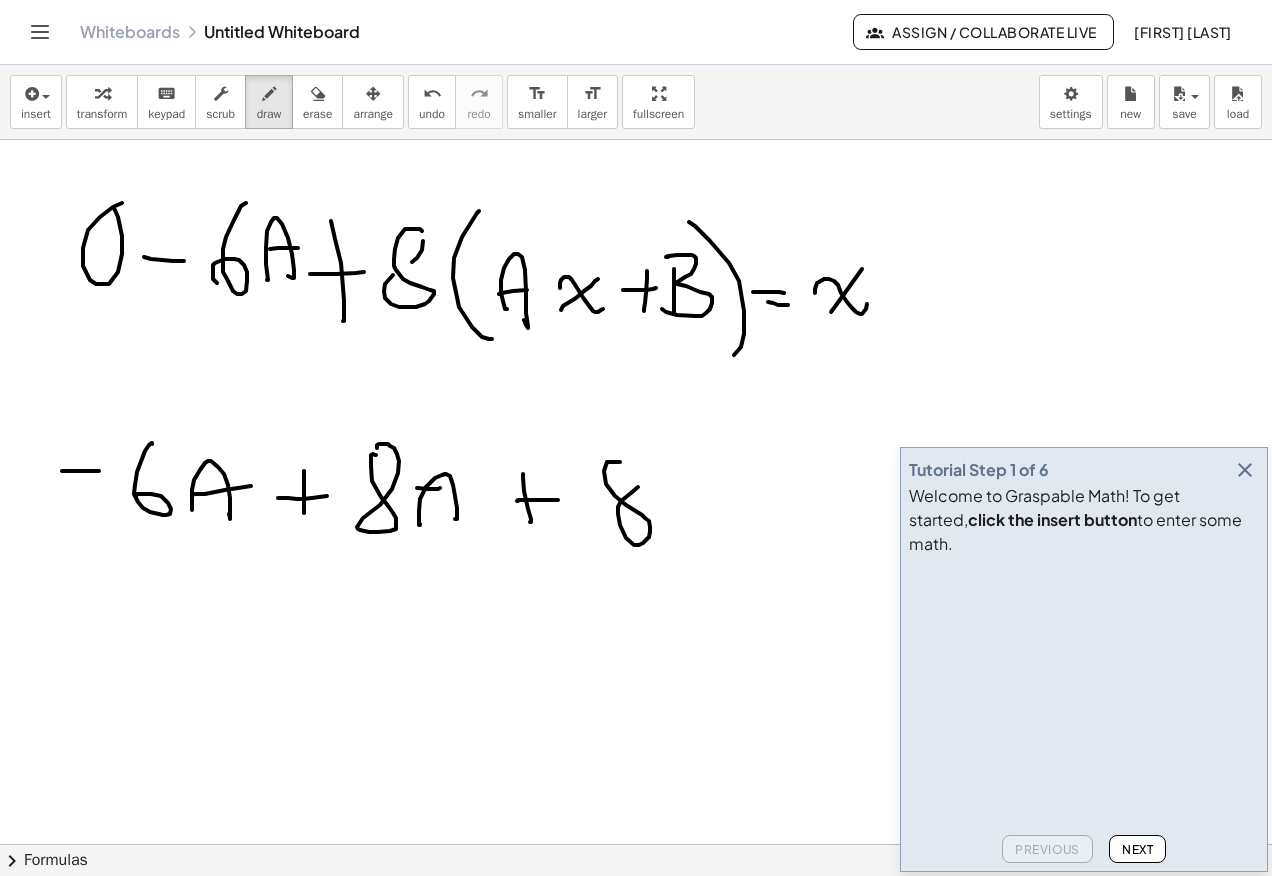 click at bounding box center [636, -600] 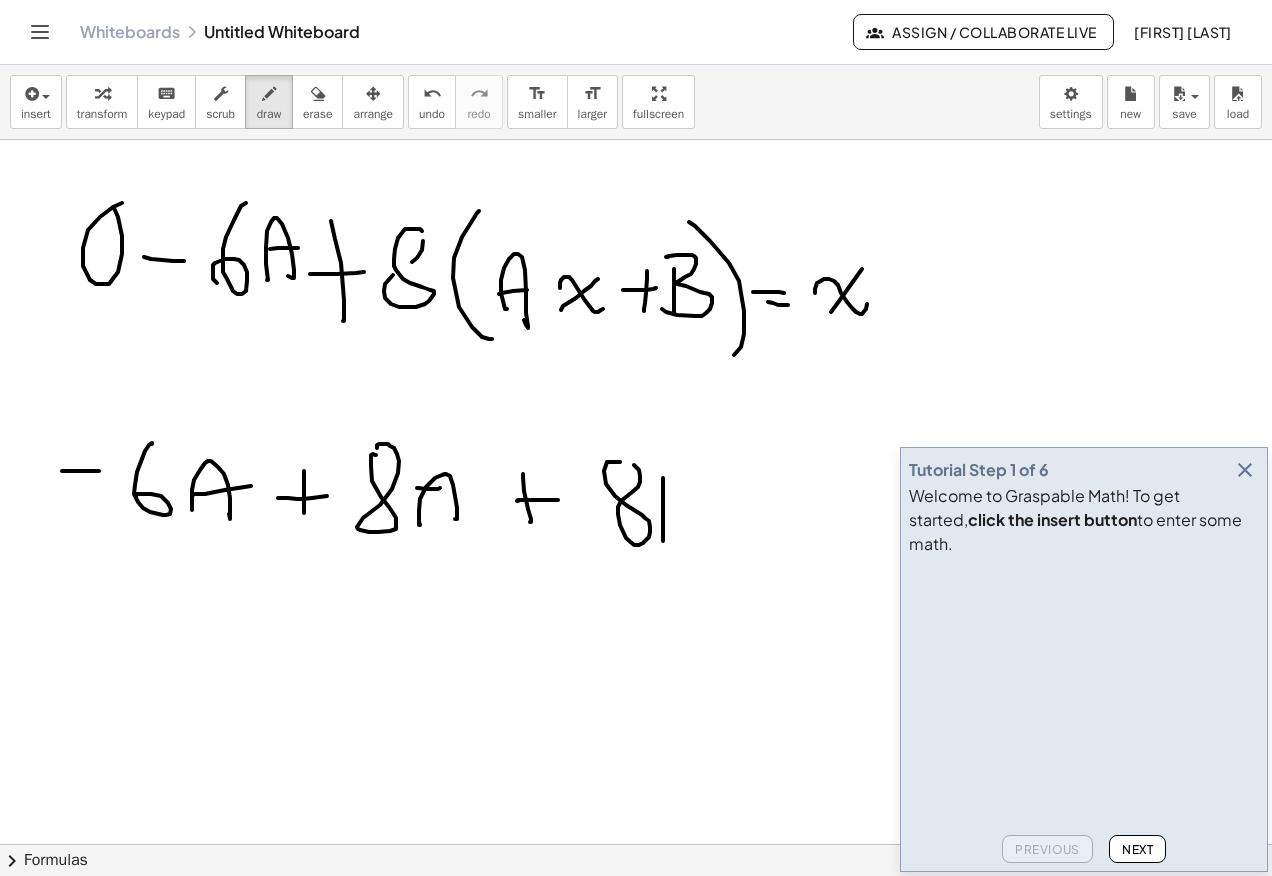click at bounding box center (636, -600) 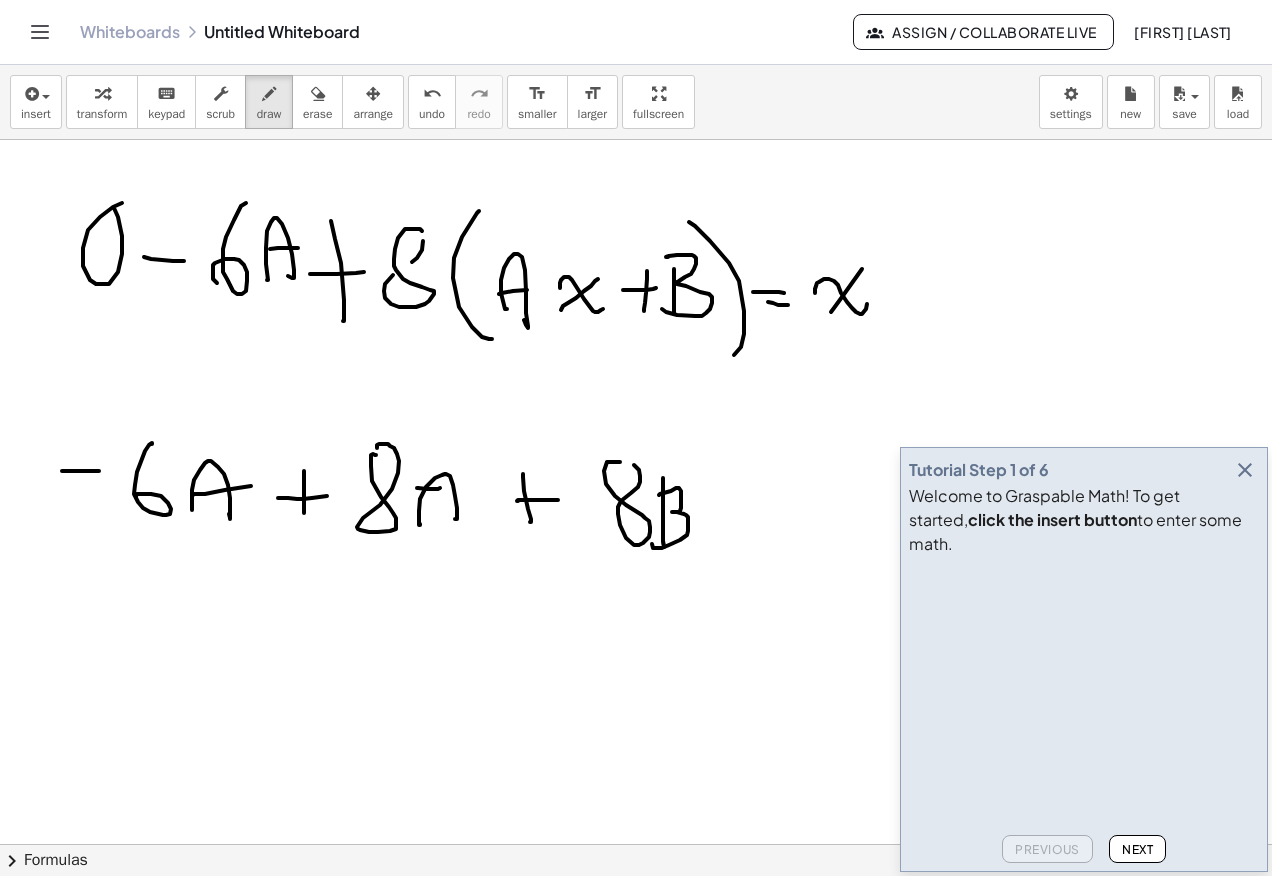 click at bounding box center (636, -600) 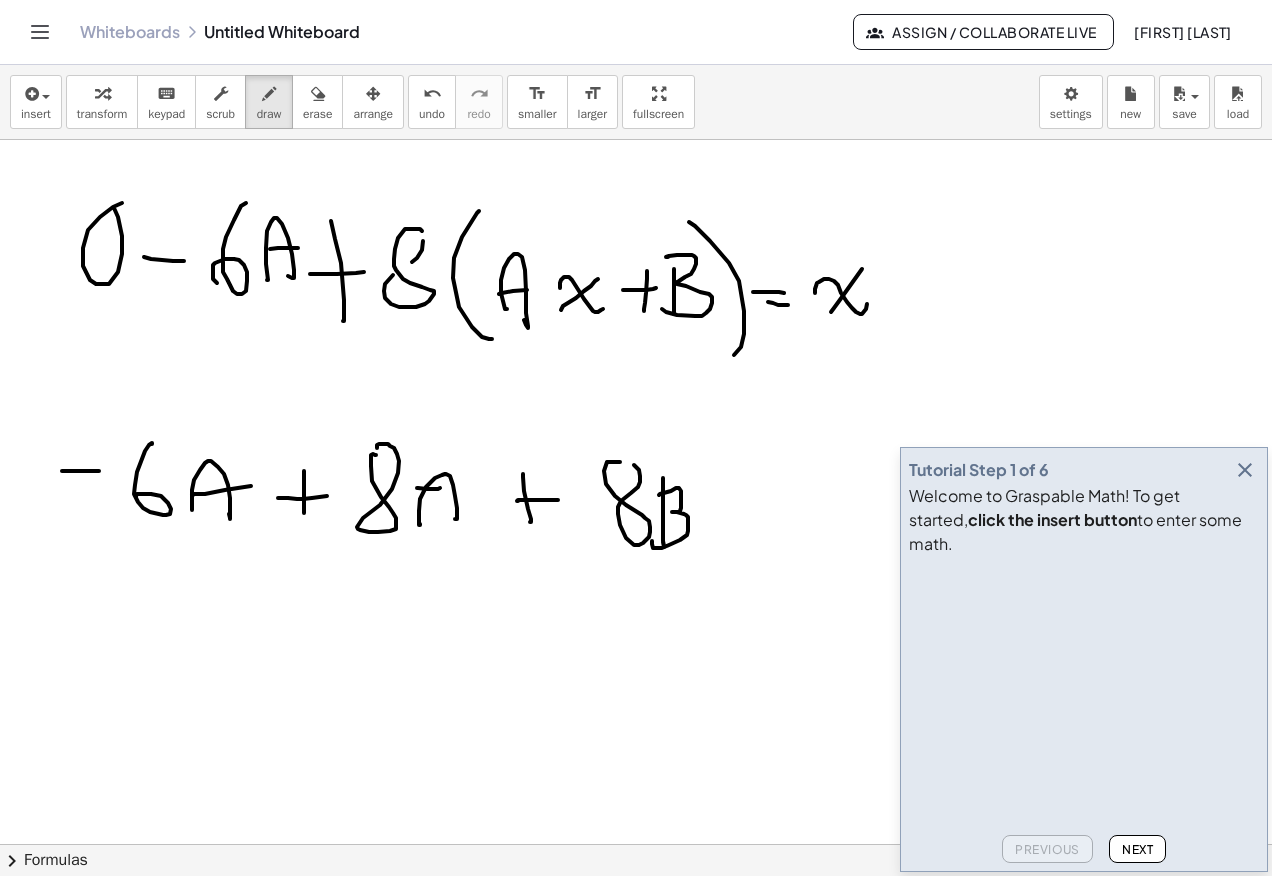 click at bounding box center [636, -600] 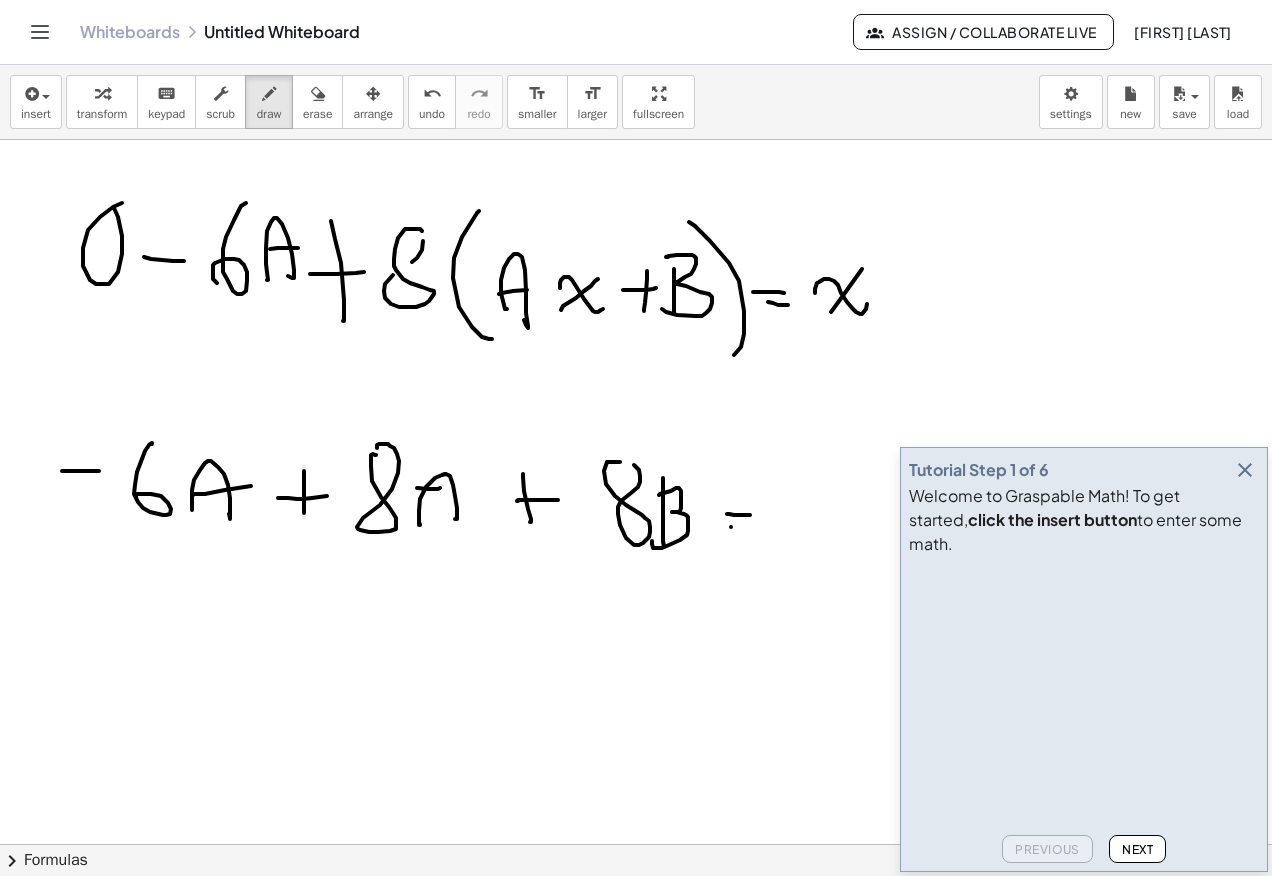 click at bounding box center (636, -600) 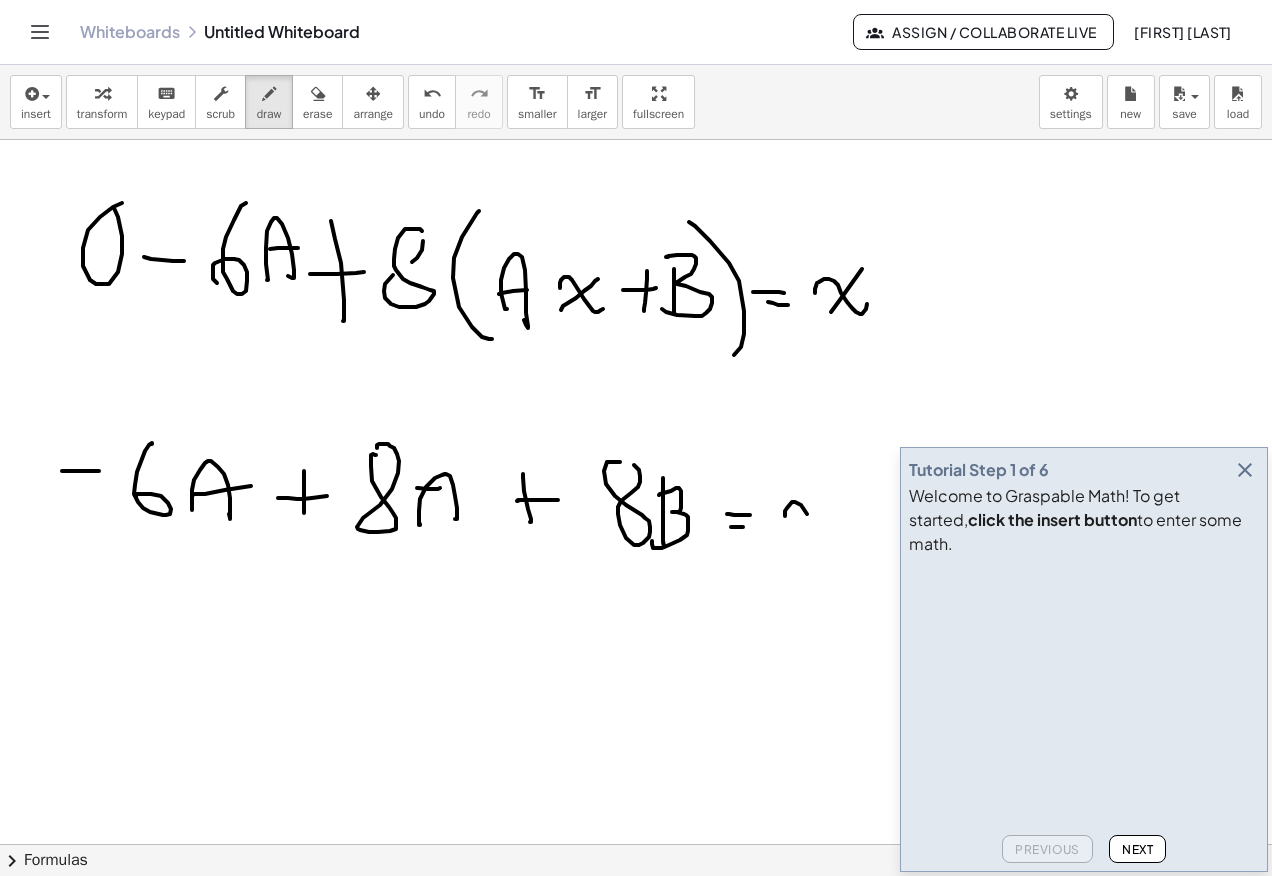 click at bounding box center (636, -600) 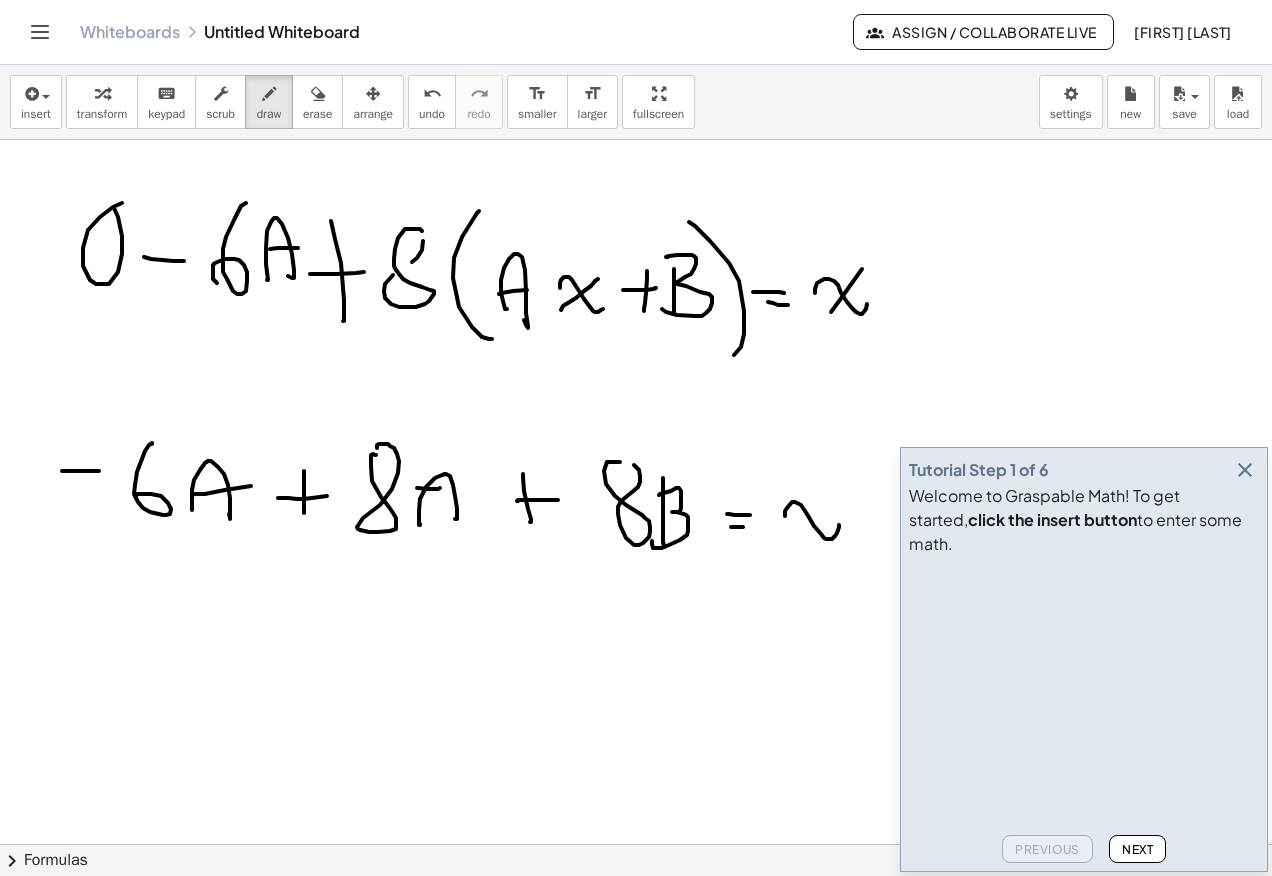 click at bounding box center [636, -600] 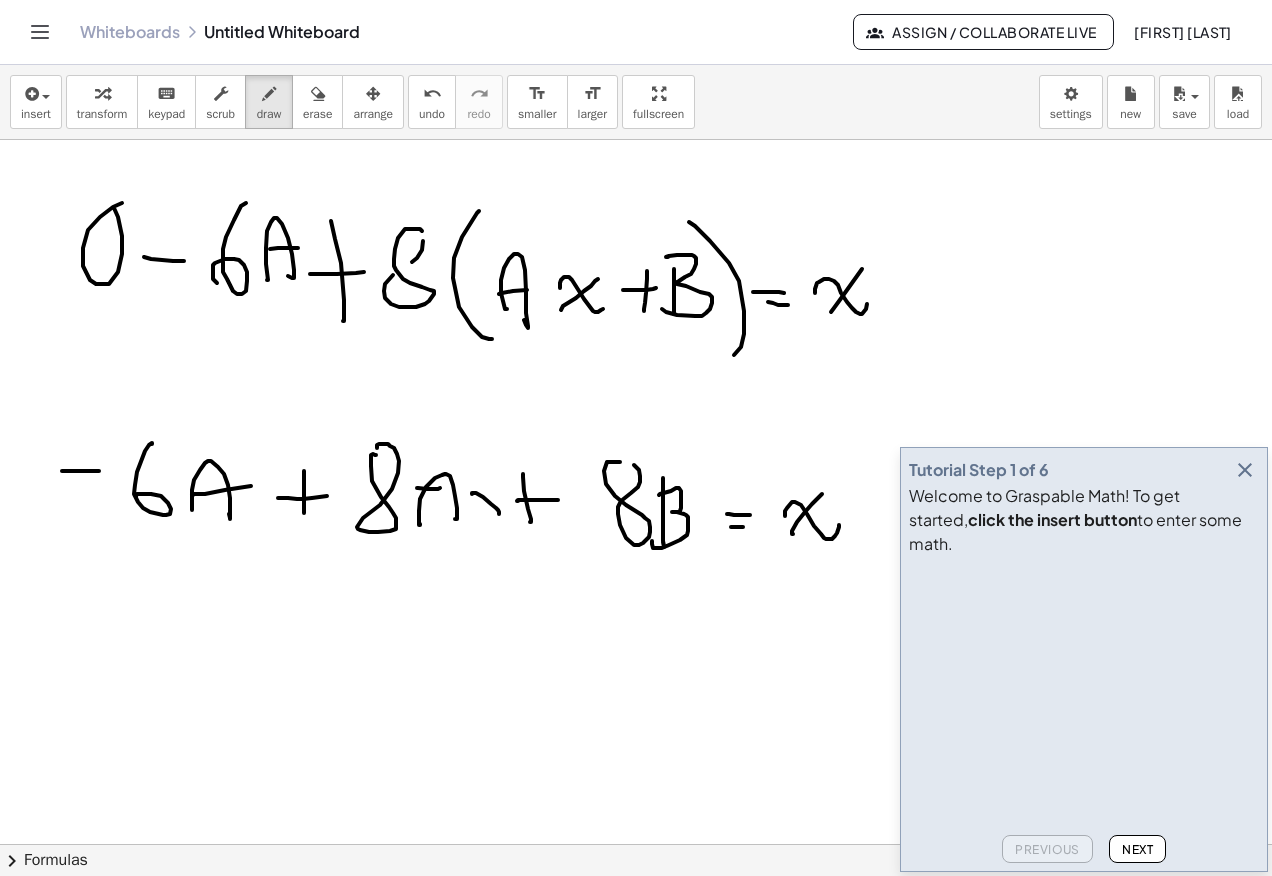click at bounding box center (636, -600) 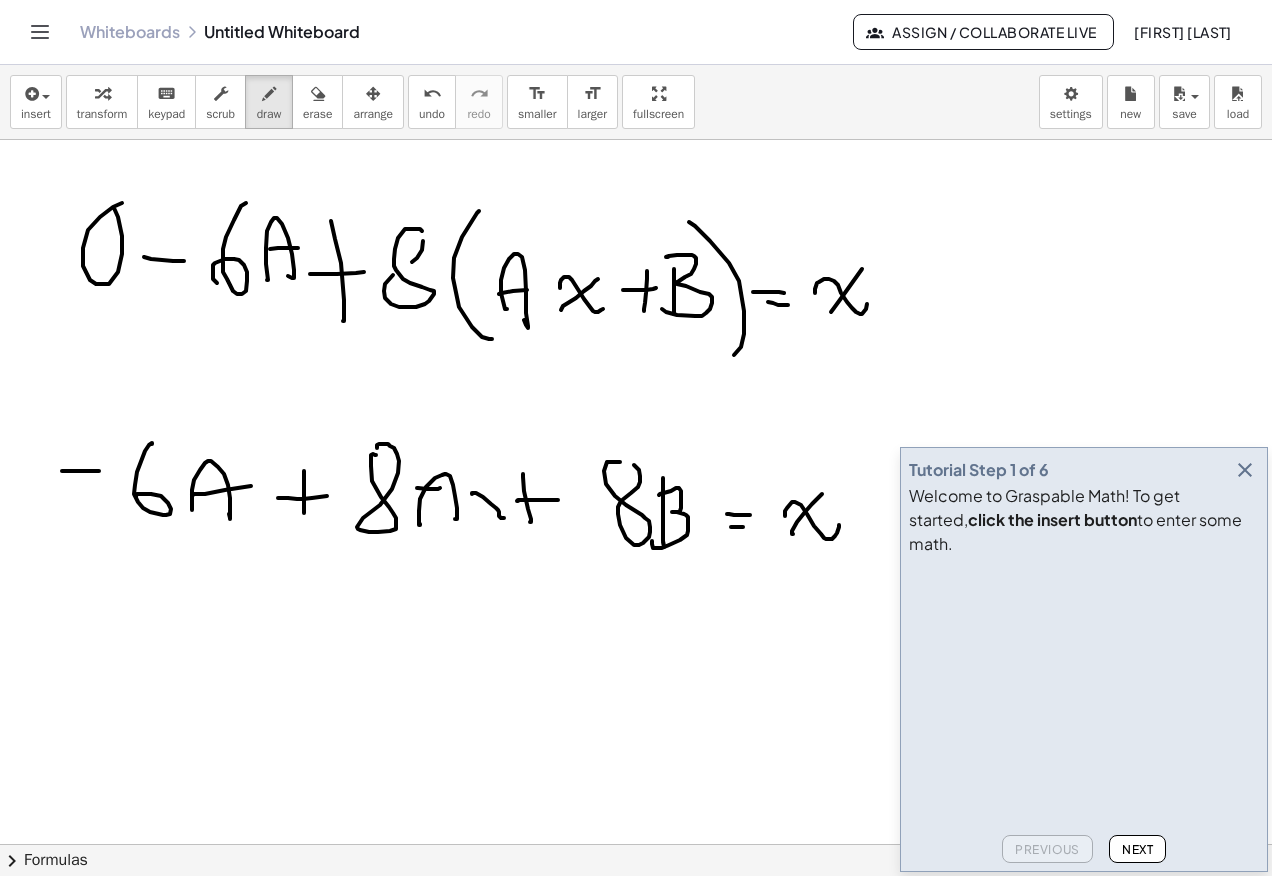 click at bounding box center [636, -600] 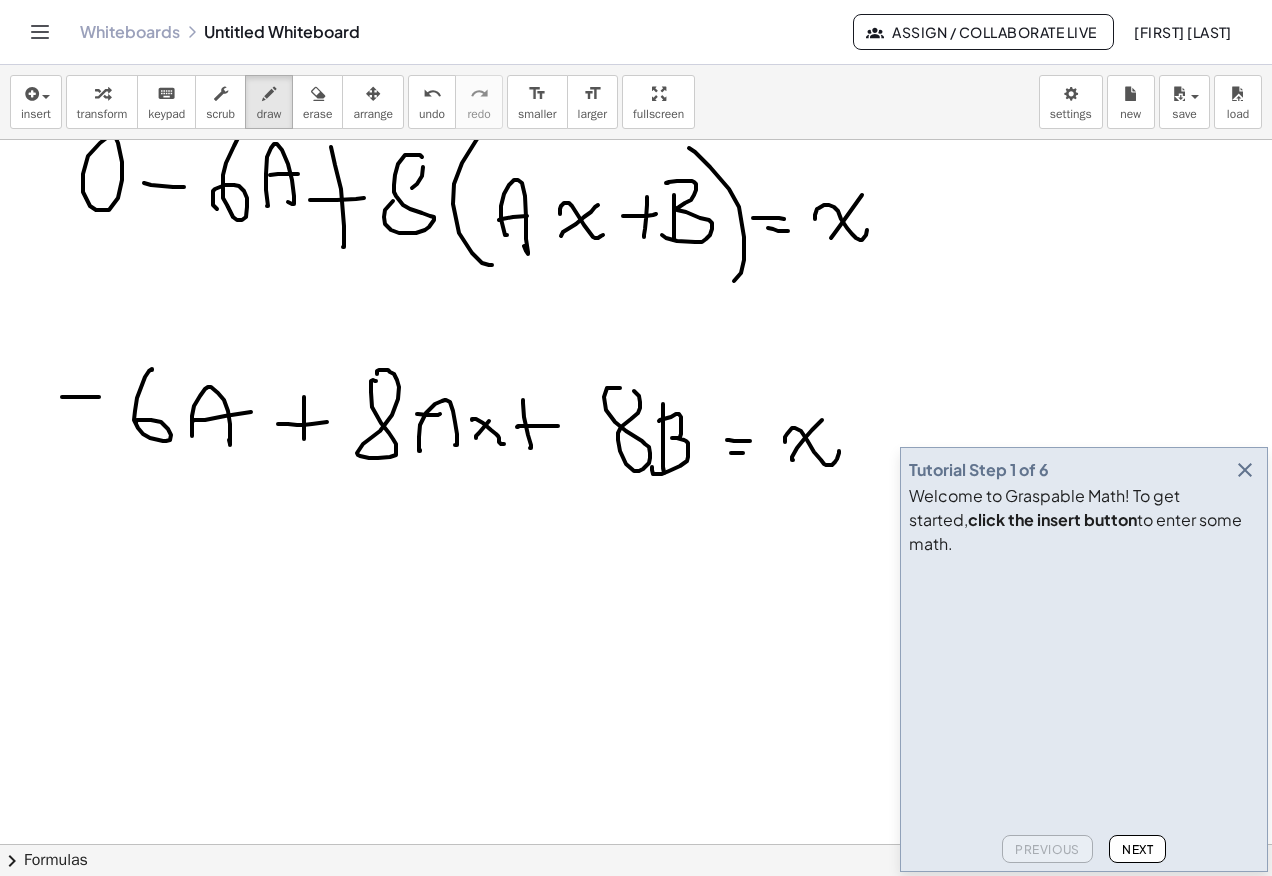 scroll, scrollTop: 2600, scrollLeft: 0, axis: vertical 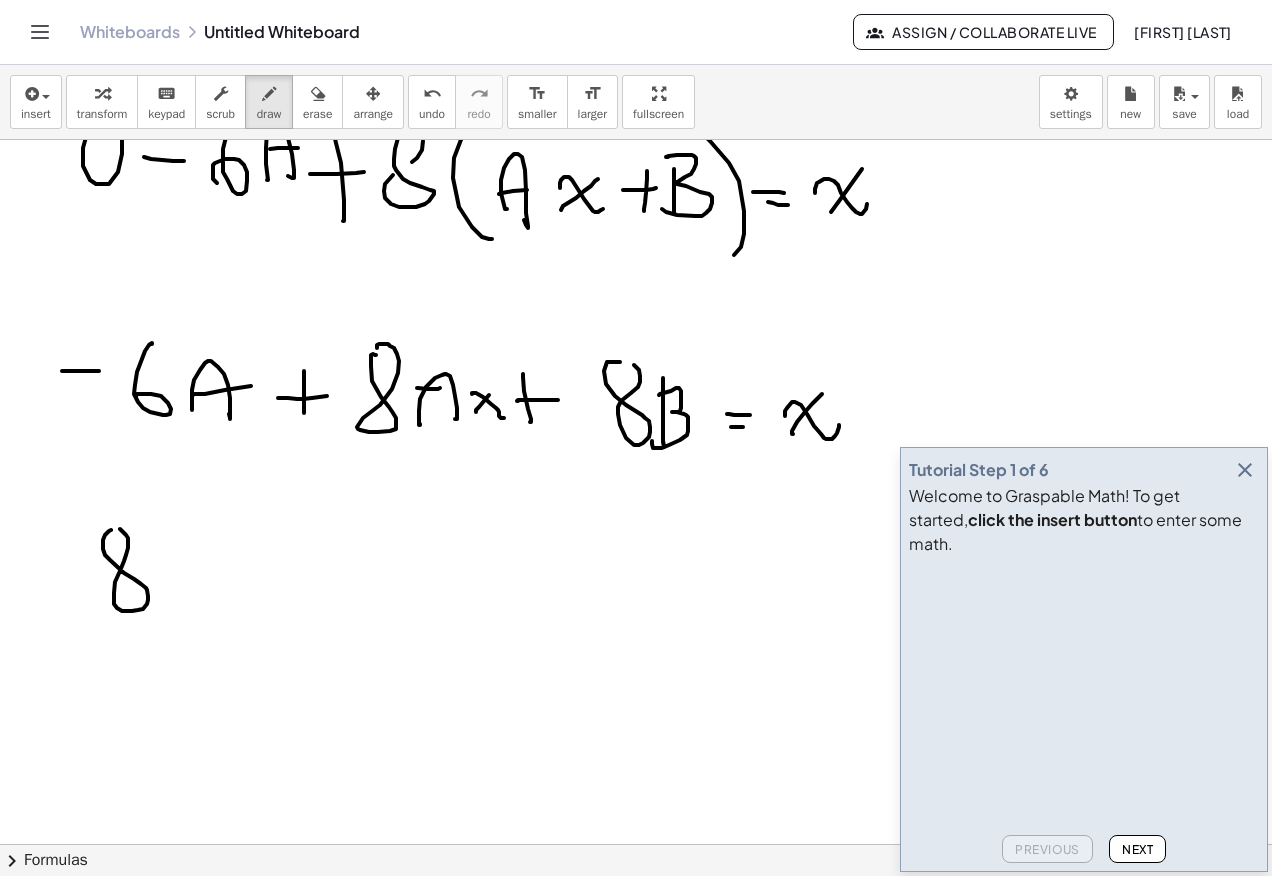 drag, startPoint x: 103, startPoint y: 540, endPoint x: 169, endPoint y: 579, distance: 76.66159 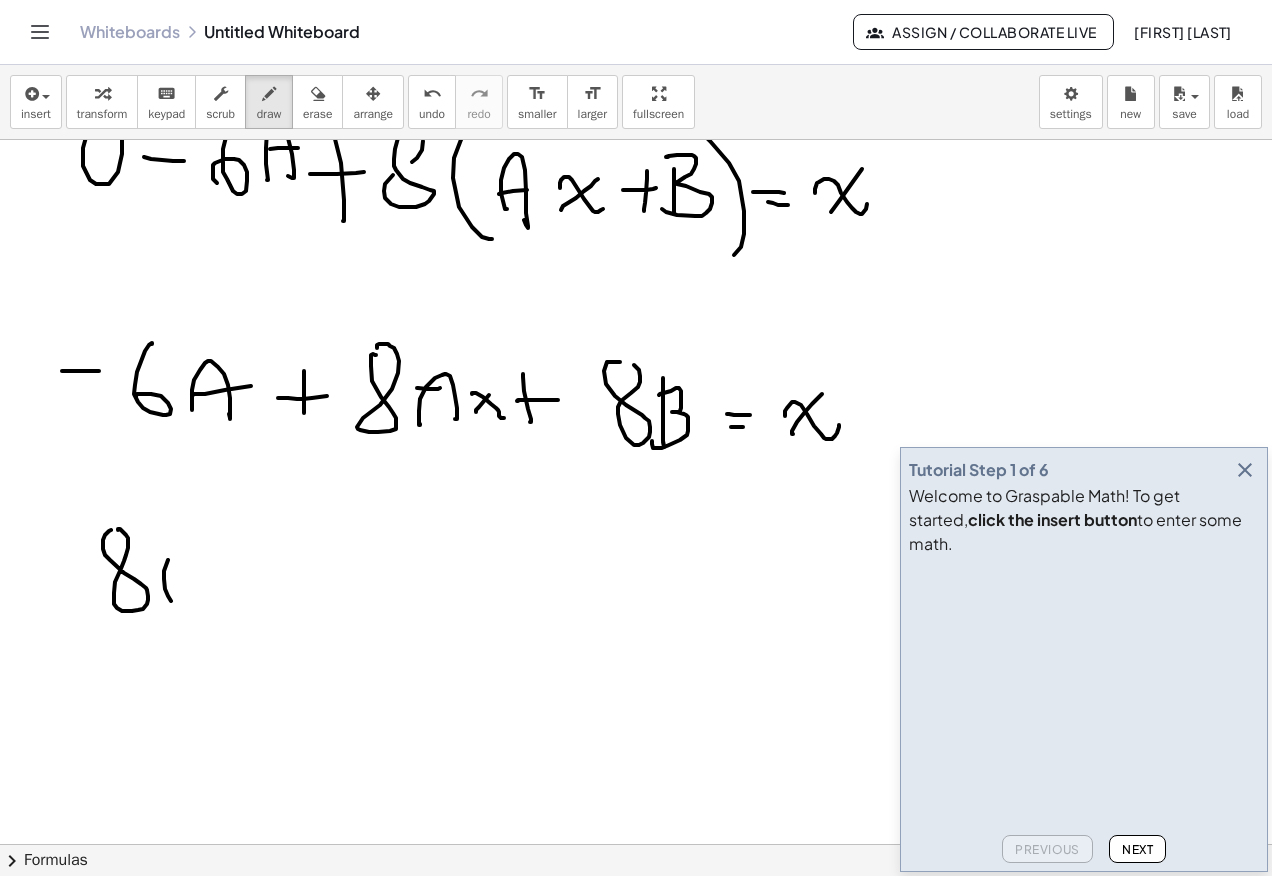 drag, startPoint x: 168, startPoint y: 560, endPoint x: 200, endPoint y: 585, distance: 40.60788 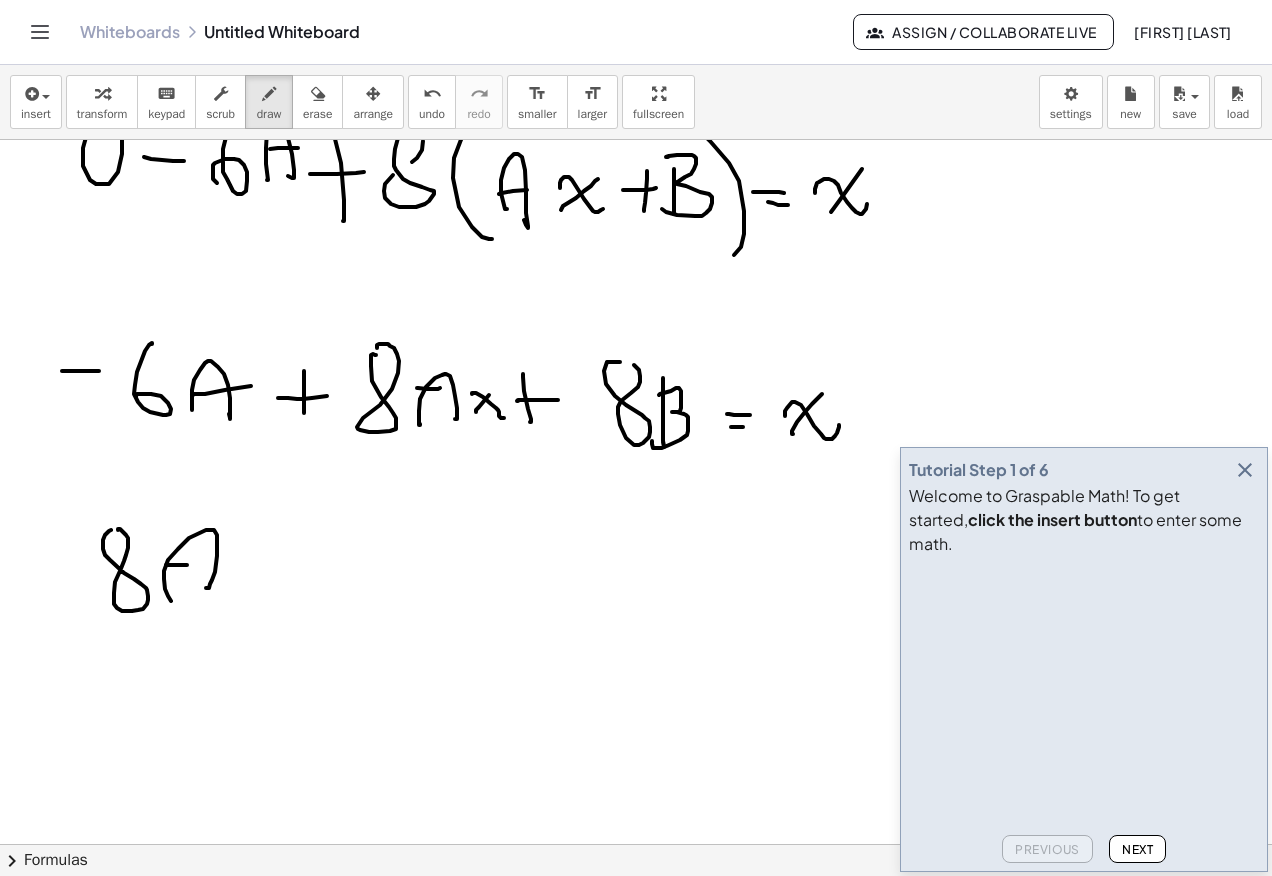 drag, startPoint x: 187, startPoint y: 565, endPoint x: 200, endPoint y: 565, distance: 13 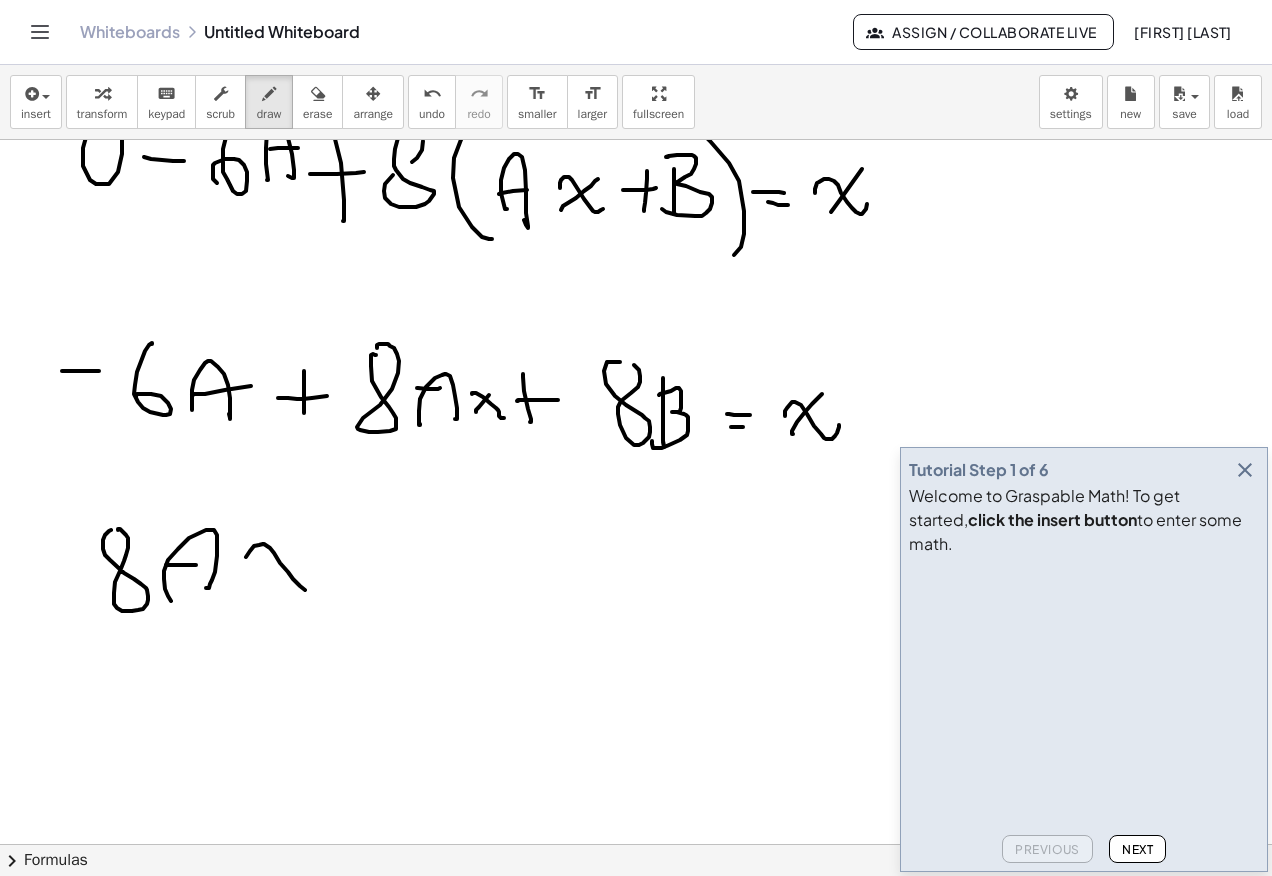 drag, startPoint x: 254, startPoint y: 546, endPoint x: 324, endPoint y: 580, distance: 77.820305 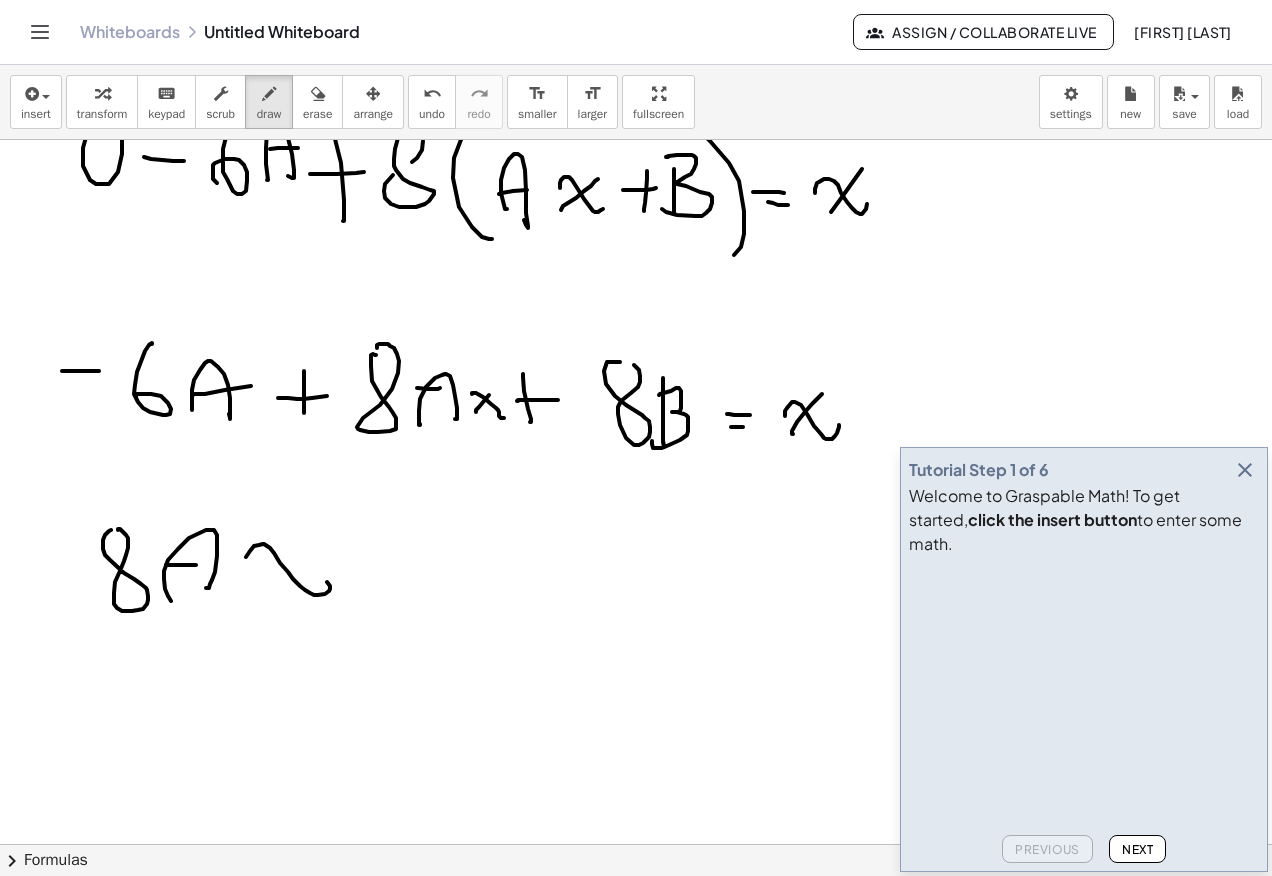 drag, startPoint x: 245, startPoint y: 591, endPoint x: 325, endPoint y: 519, distance: 107.62899 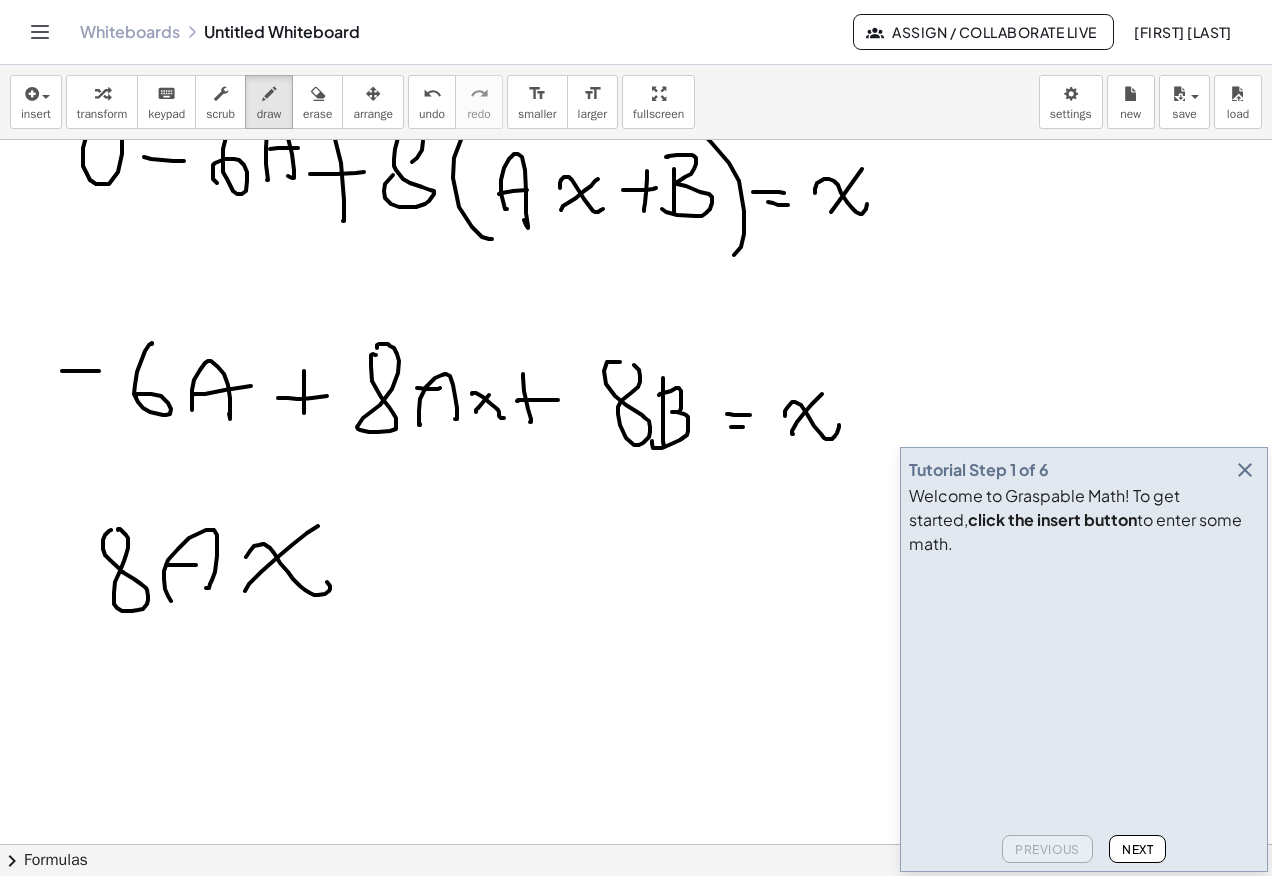 drag, startPoint x: 377, startPoint y: 552, endPoint x: 383, endPoint y: 599, distance: 47.38143 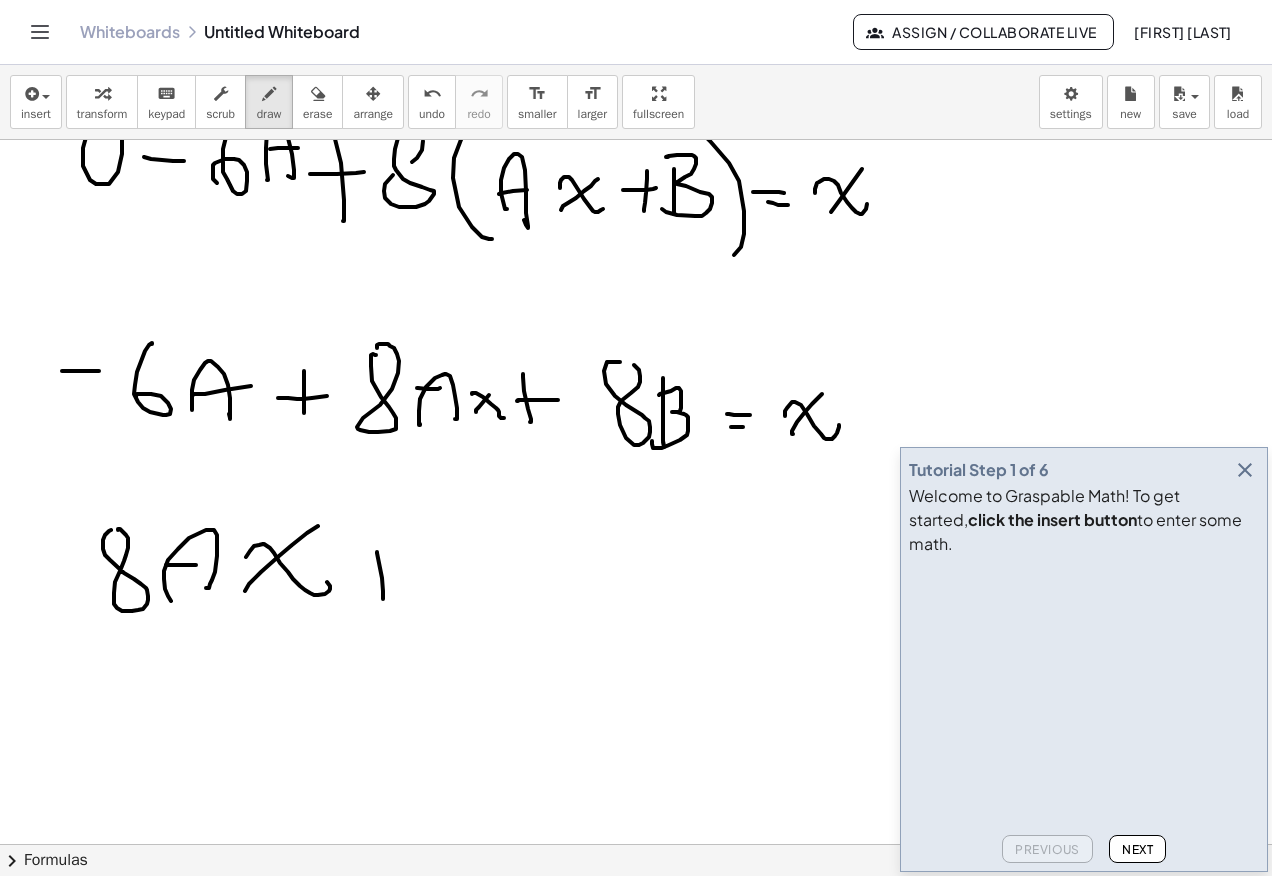 drag, startPoint x: 358, startPoint y: 581, endPoint x: 419, endPoint y: 572, distance: 61.66036 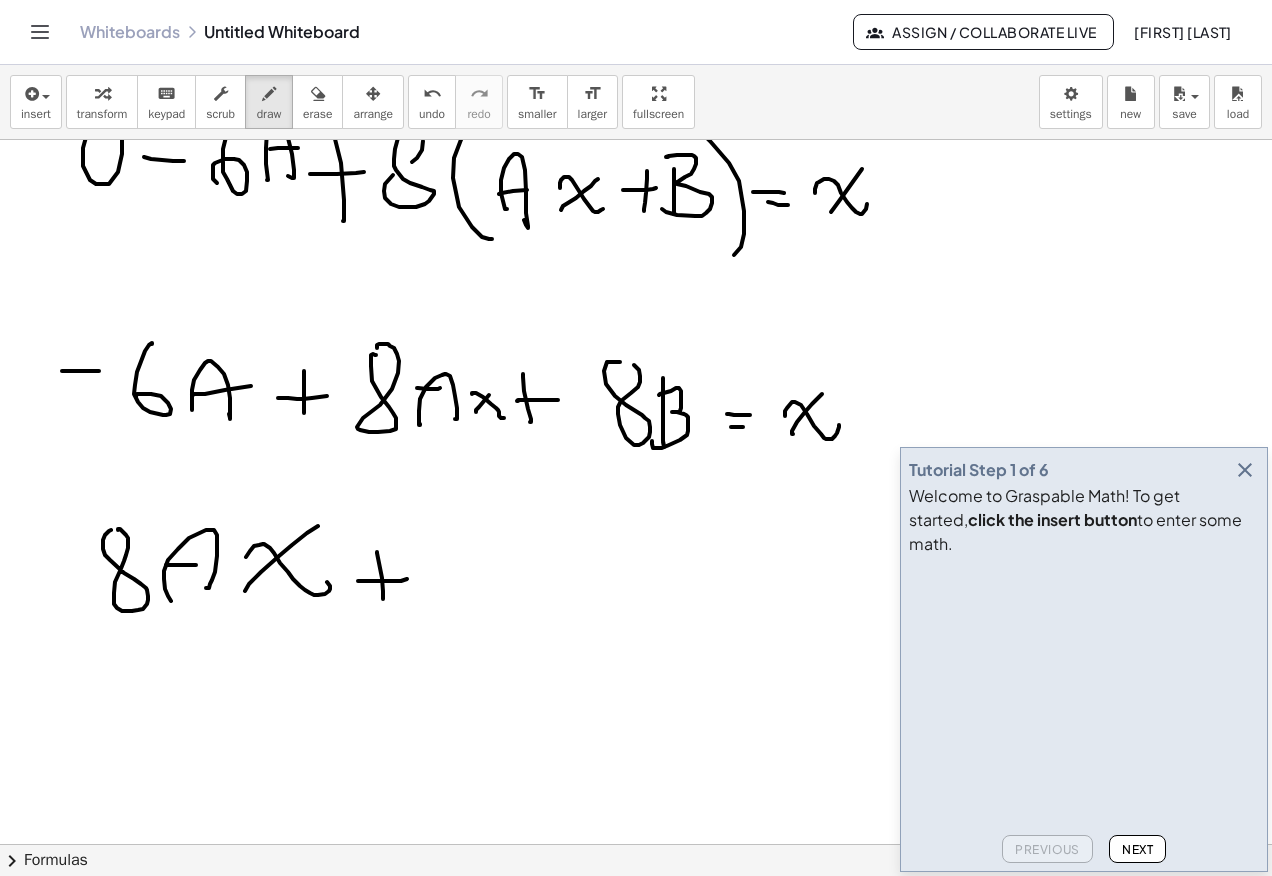 drag, startPoint x: 439, startPoint y: 584, endPoint x: 520, endPoint y: 598, distance: 82.20097 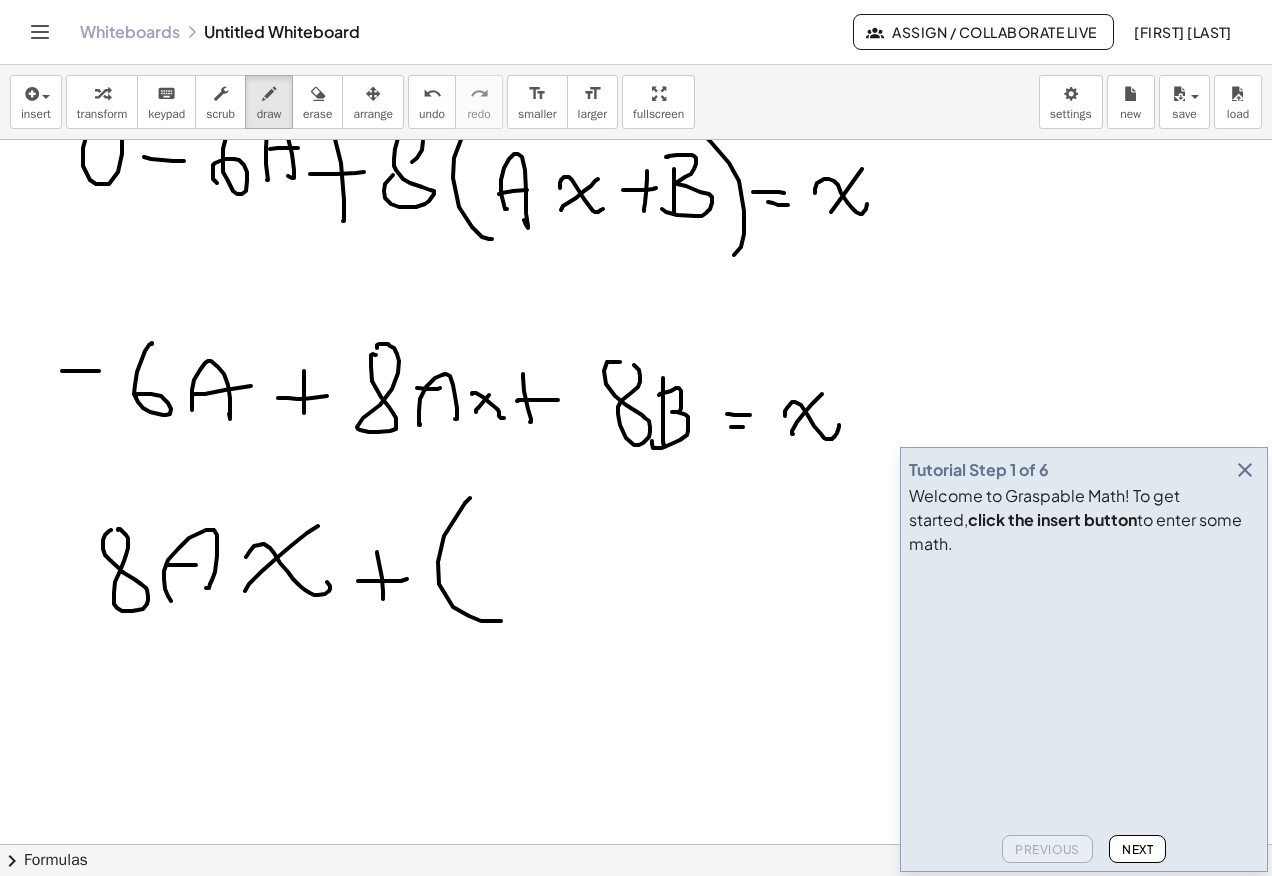 drag, startPoint x: 473, startPoint y: 582, endPoint x: 560, endPoint y: 565, distance: 88.64536 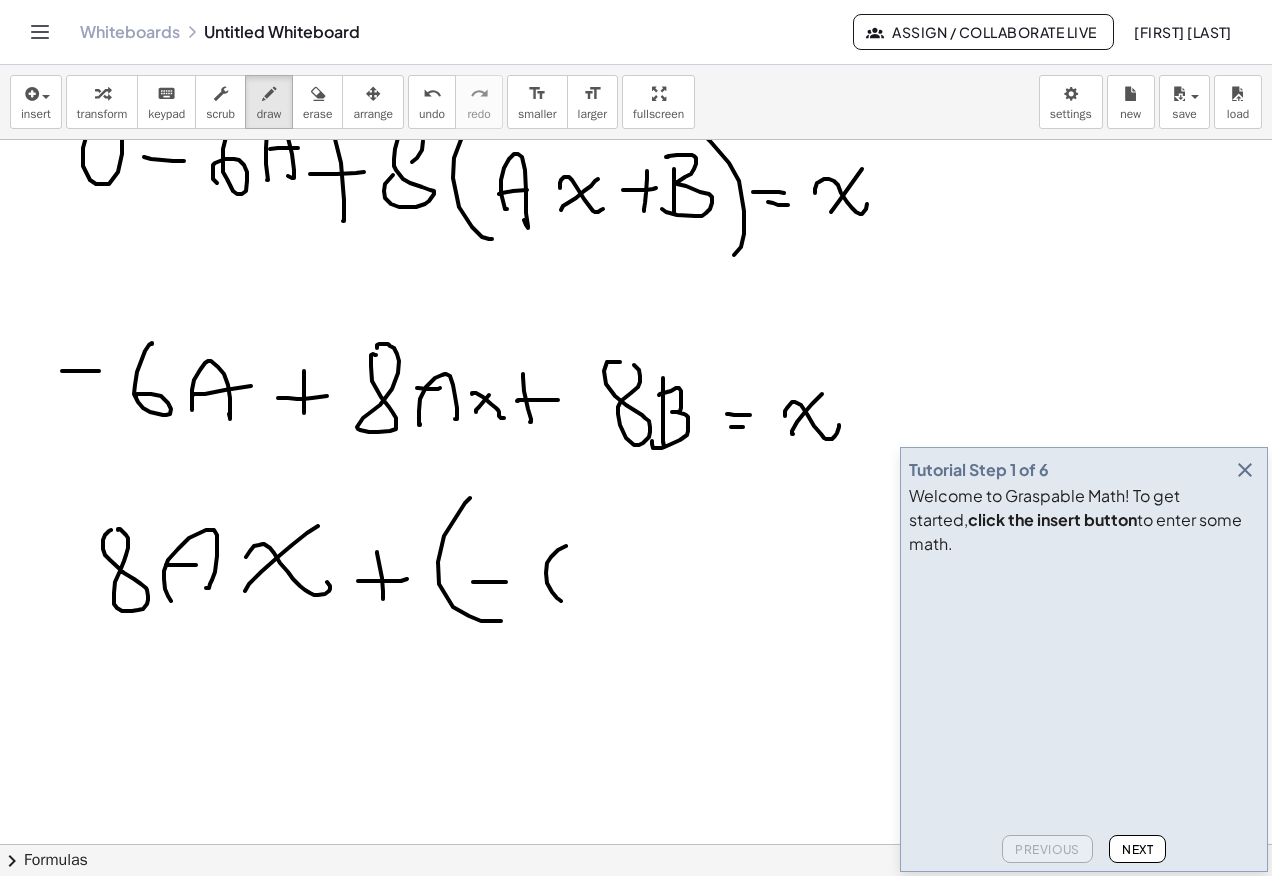 drag, startPoint x: 547, startPoint y: 563, endPoint x: 561, endPoint y: 596, distance: 35.846897 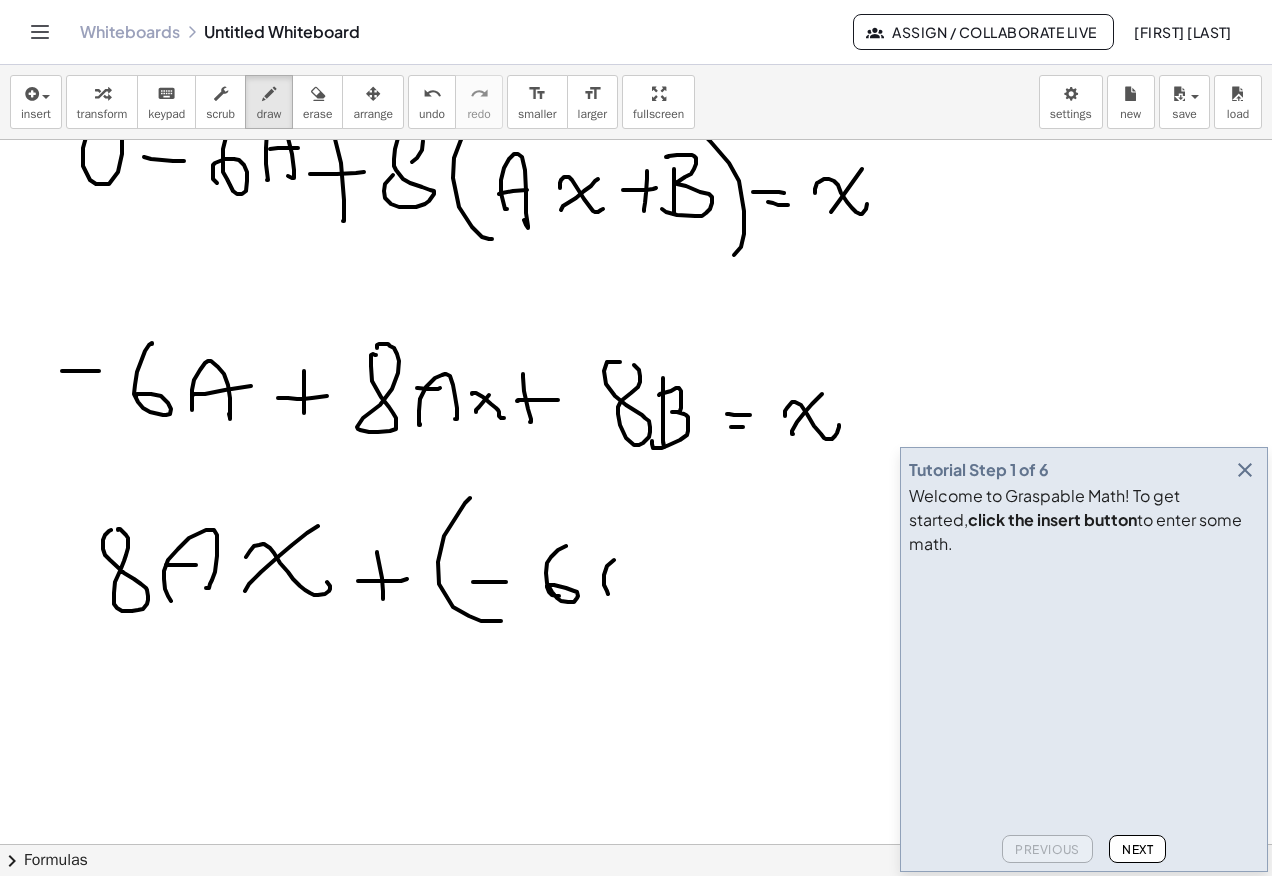 drag, startPoint x: 614, startPoint y: 560, endPoint x: 627, endPoint y: 585, distance: 28.178005 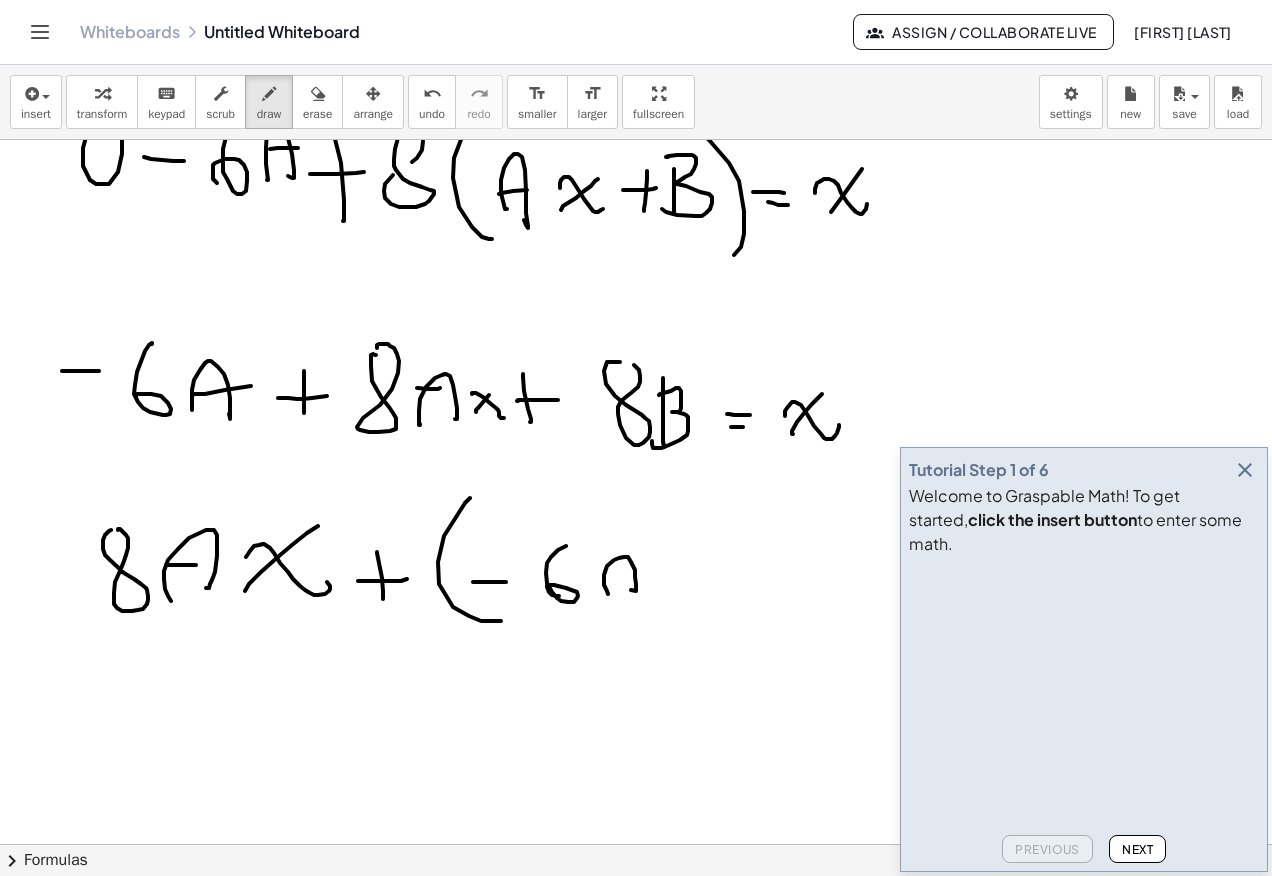 drag, startPoint x: 621, startPoint y: 580, endPoint x: 657, endPoint y: 572, distance: 36.878178 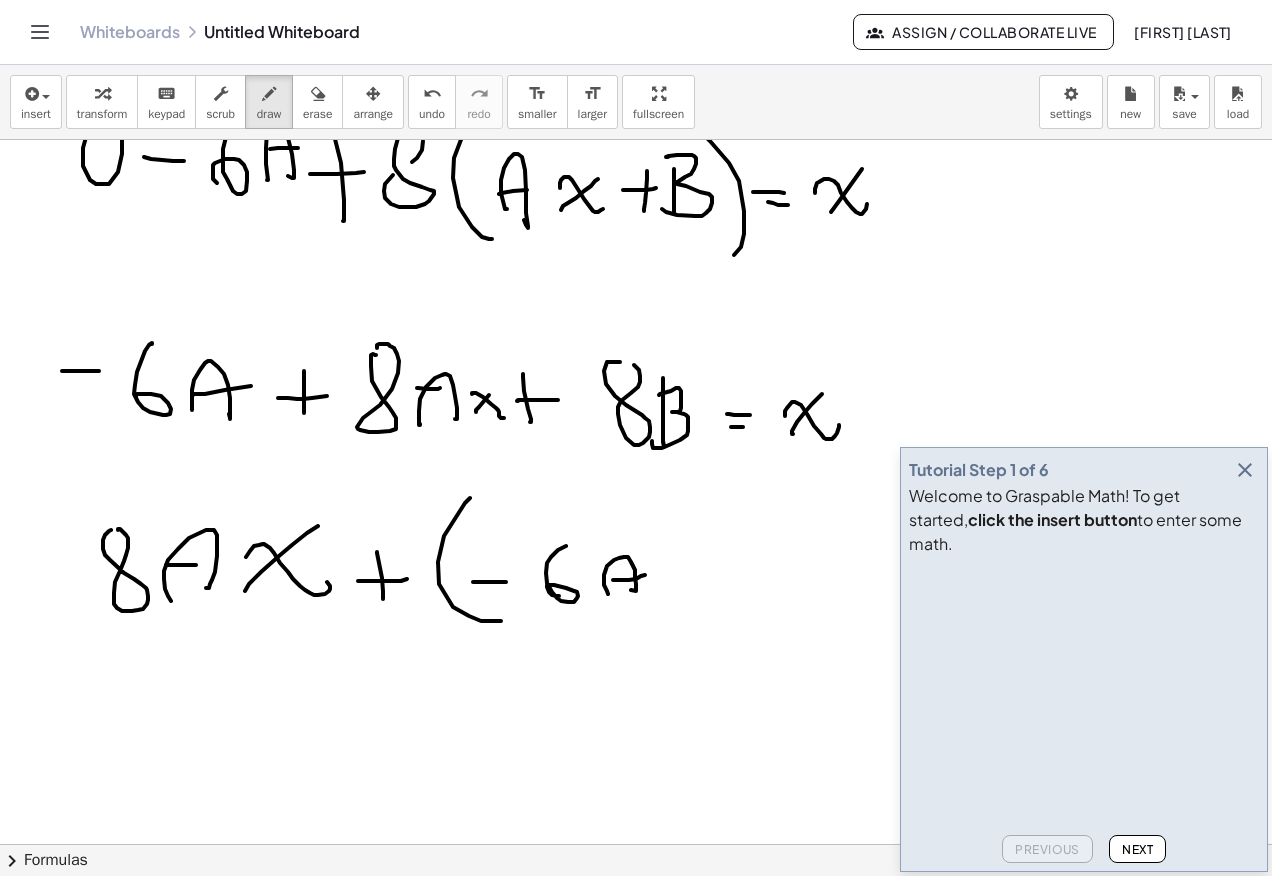 click at bounding box center (636, -700) 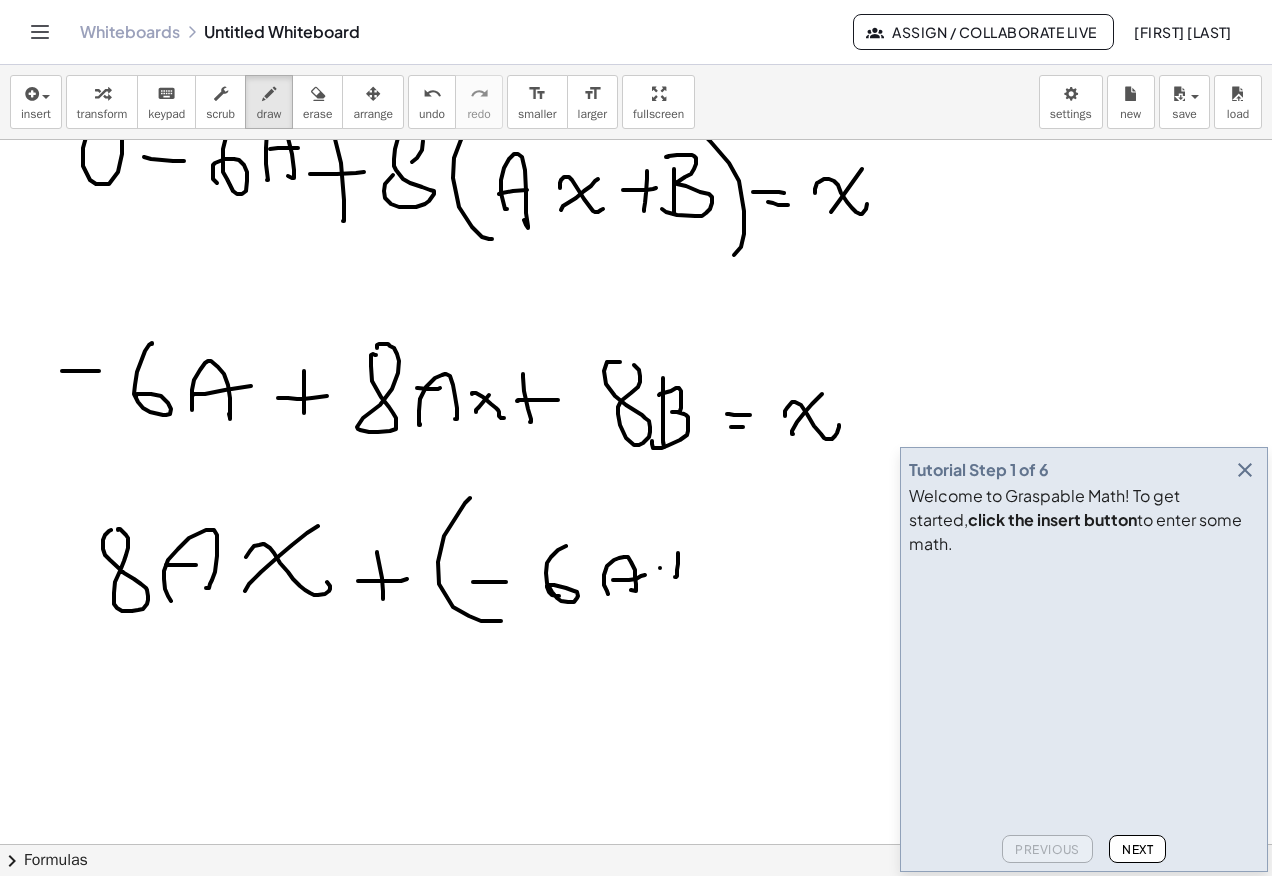 click at bounding box center [636, -700] 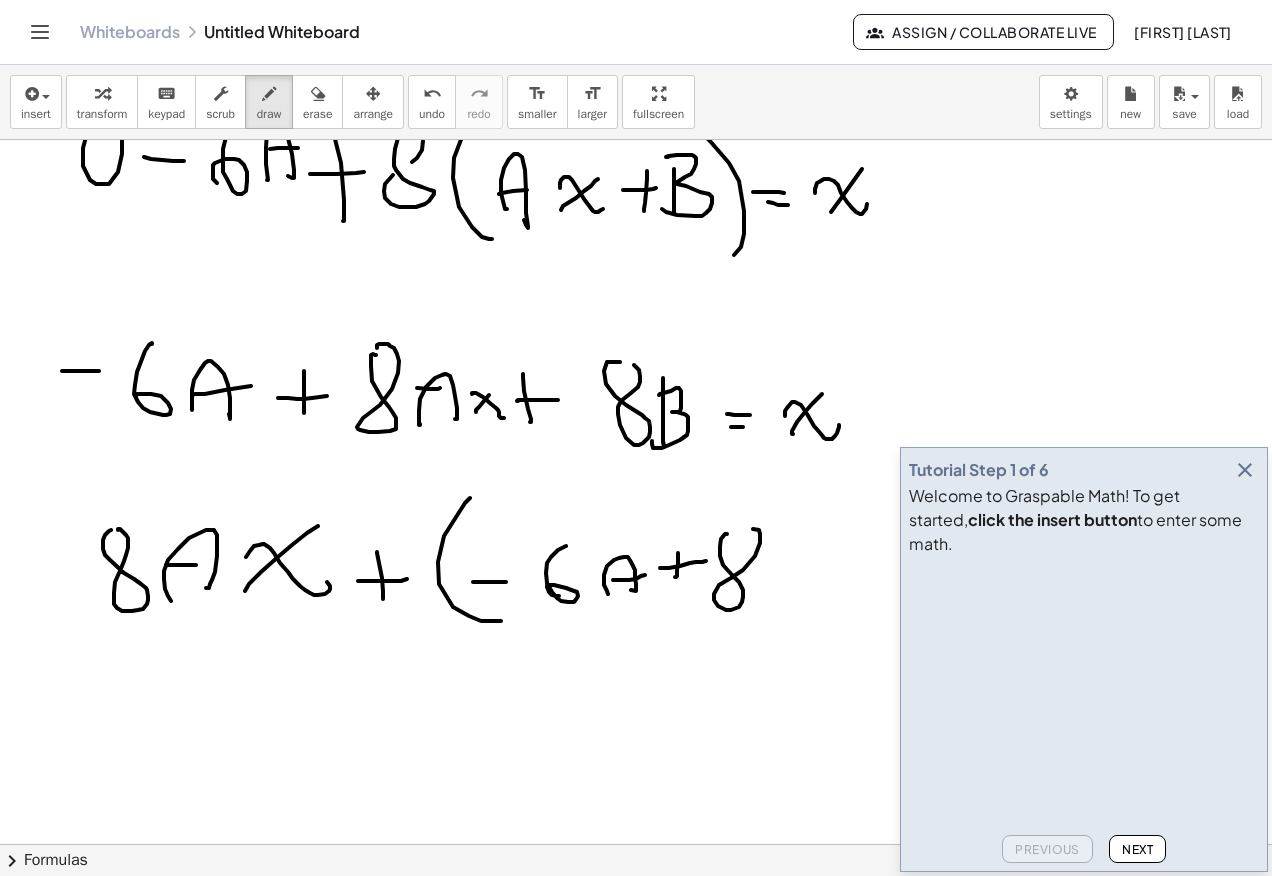 click at bounding box center (636, -700) 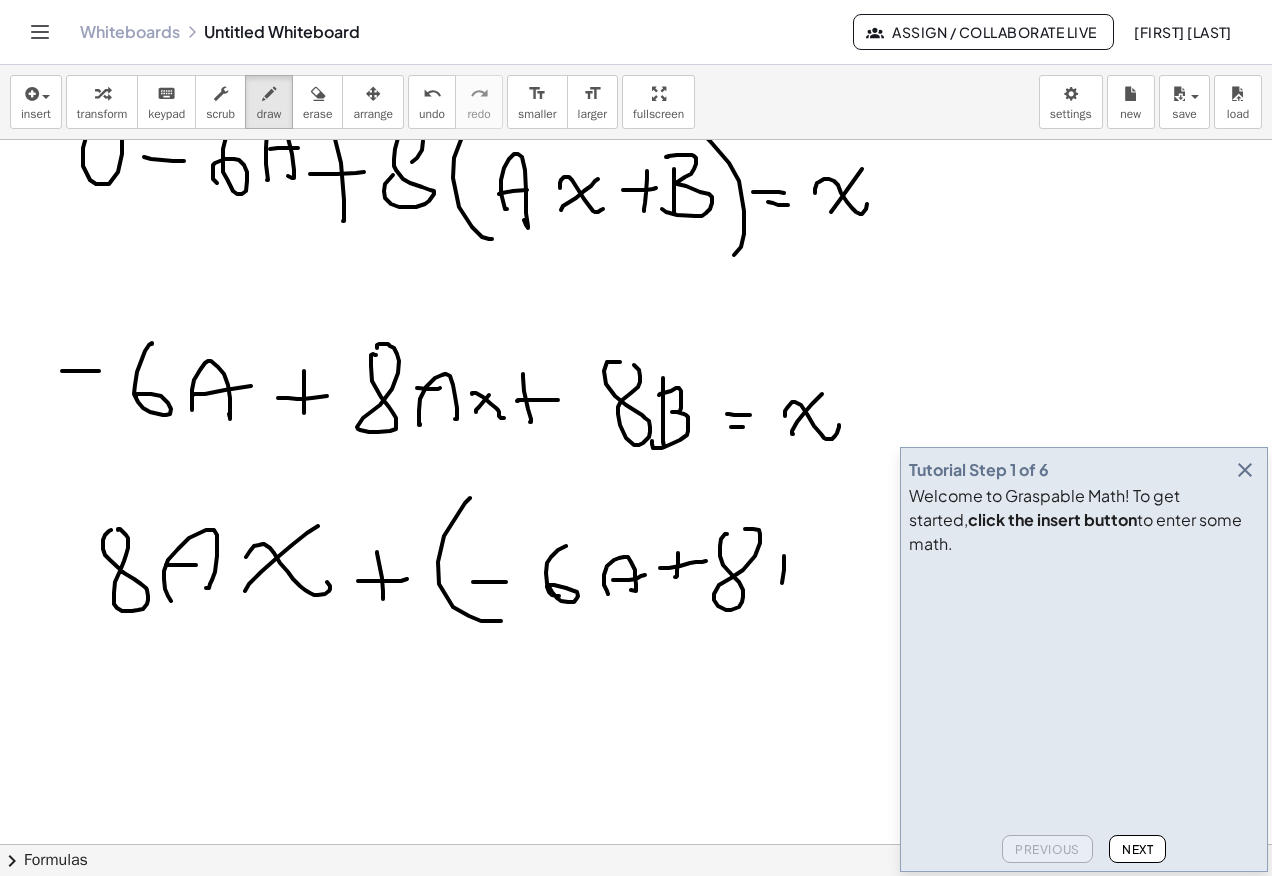 click at bounding box center [636, -700] 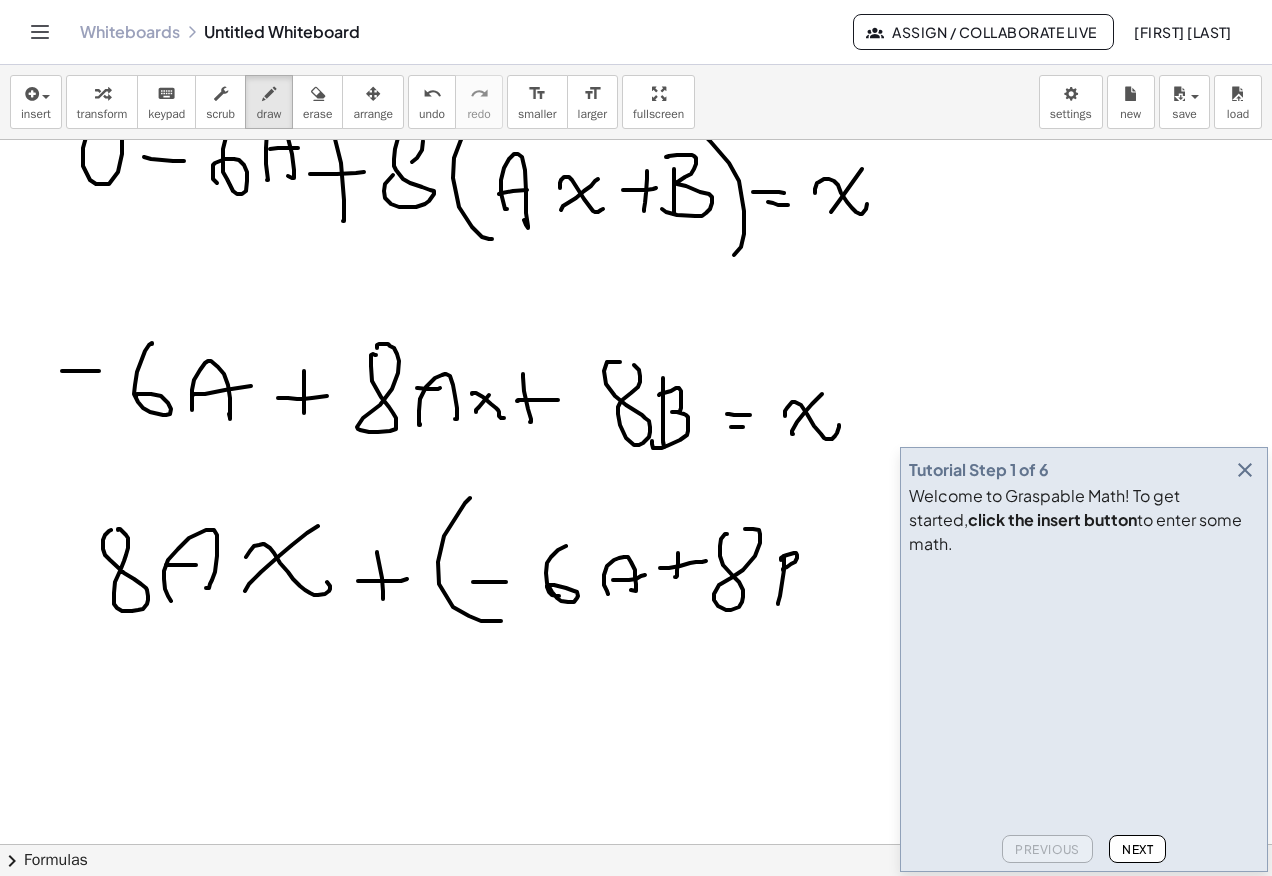 click at bounding box center [636, -700] 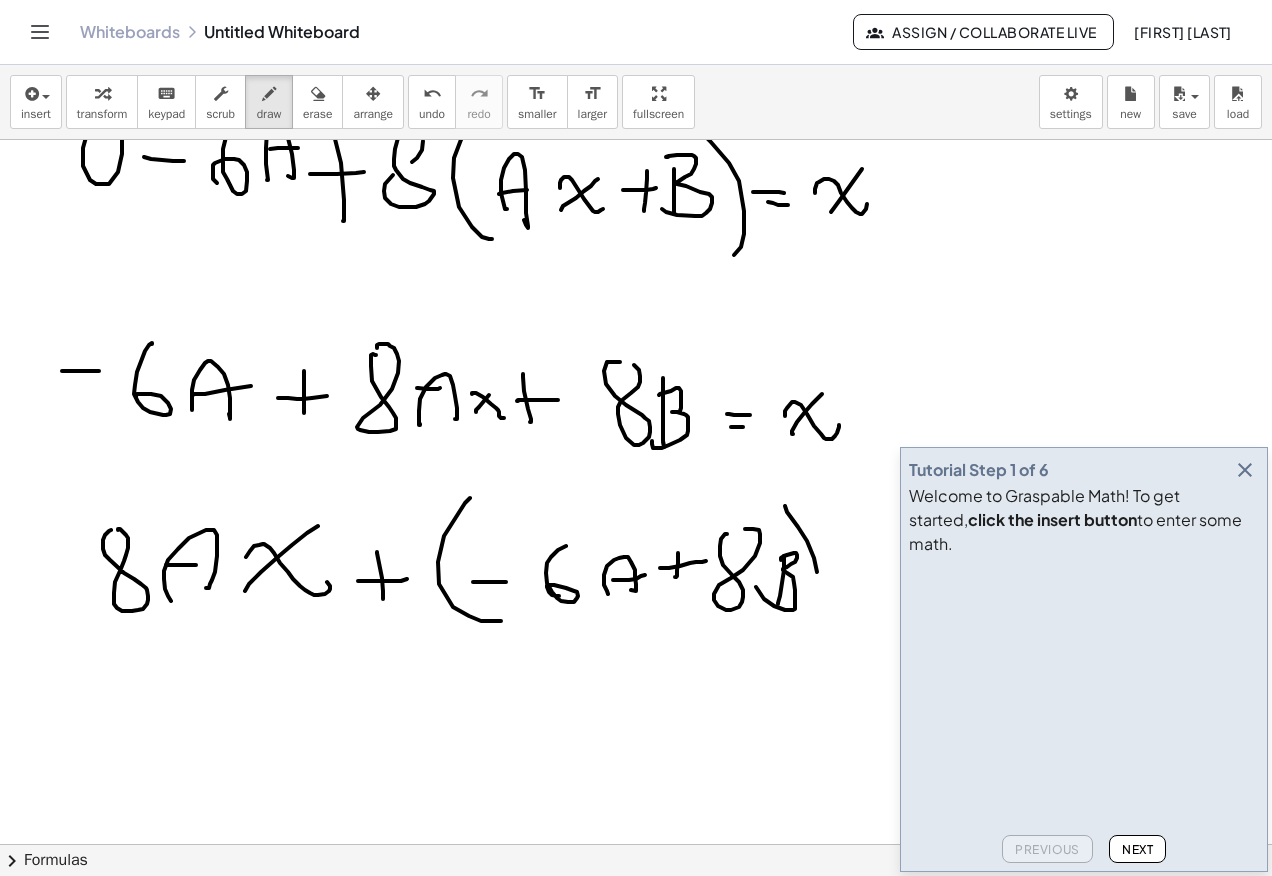 click at bounding box center [636, -700] 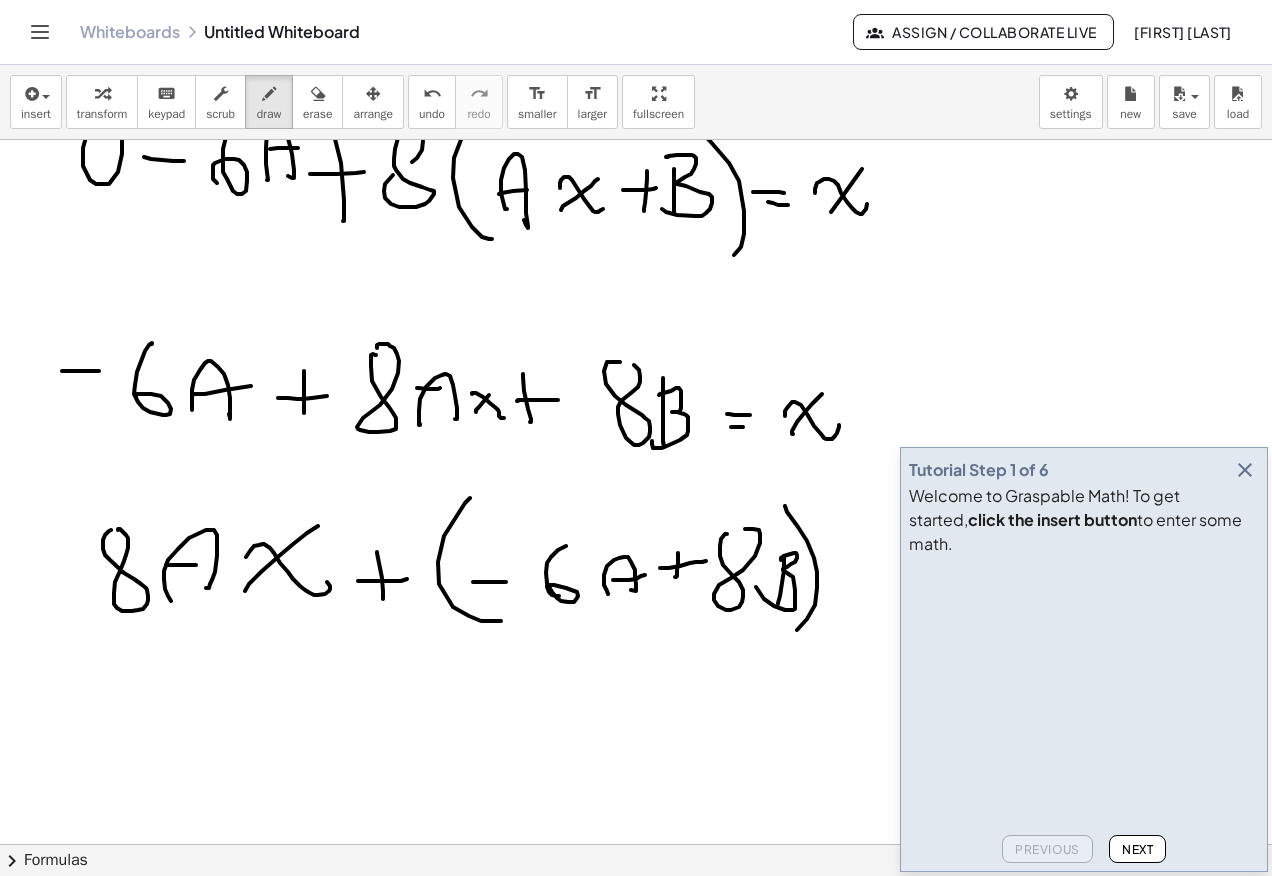click at bounding box center [636, -700] 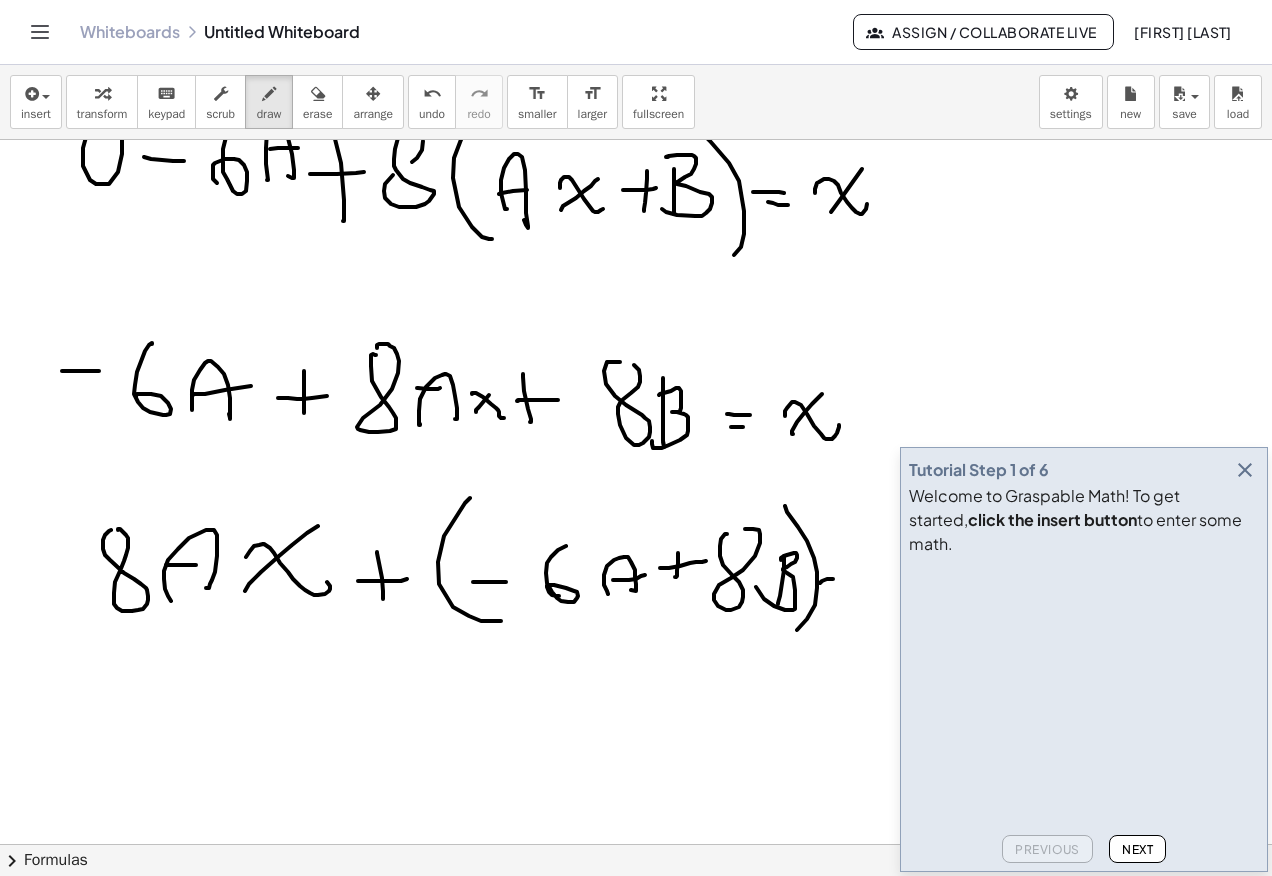 click at bounding box center [636, -700] 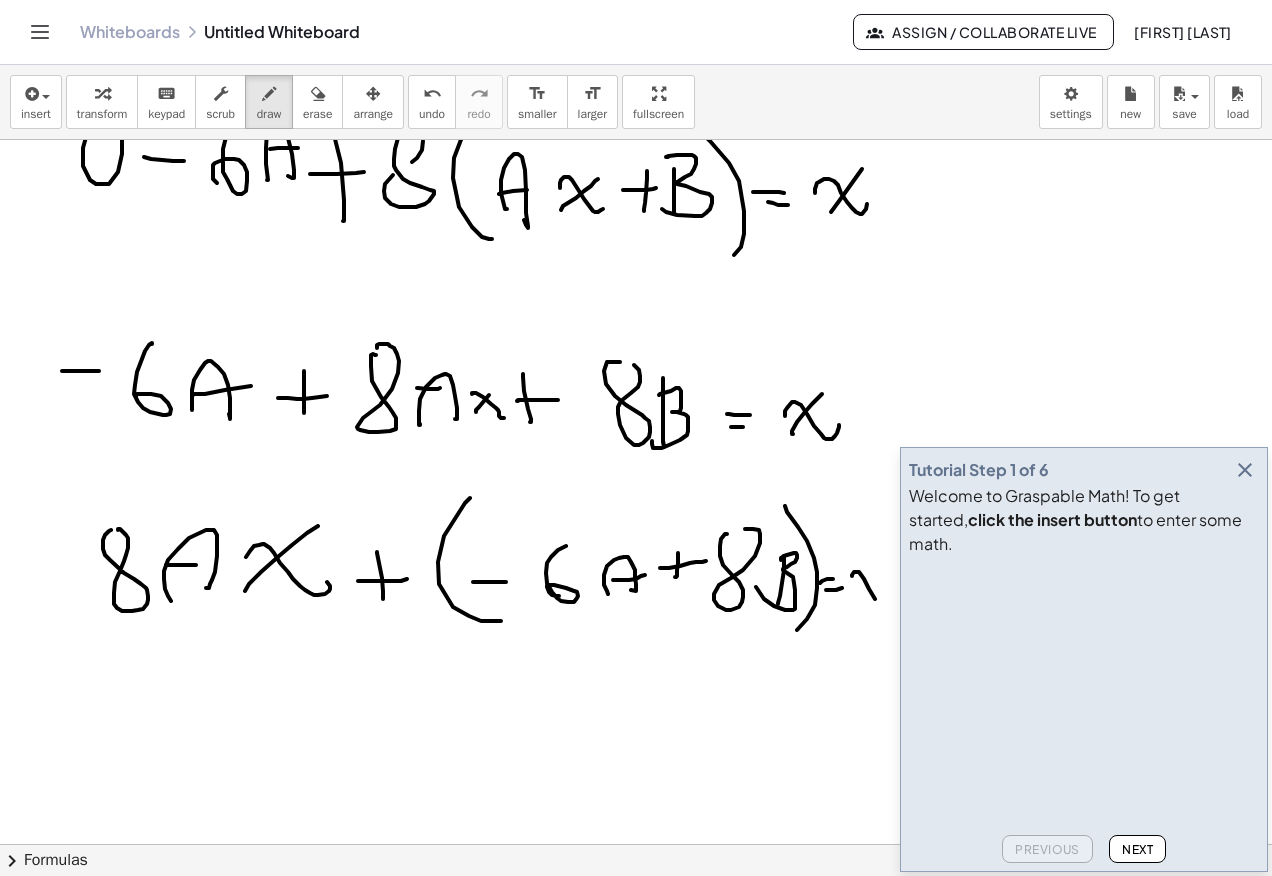 click at bounding box center (636, -700) 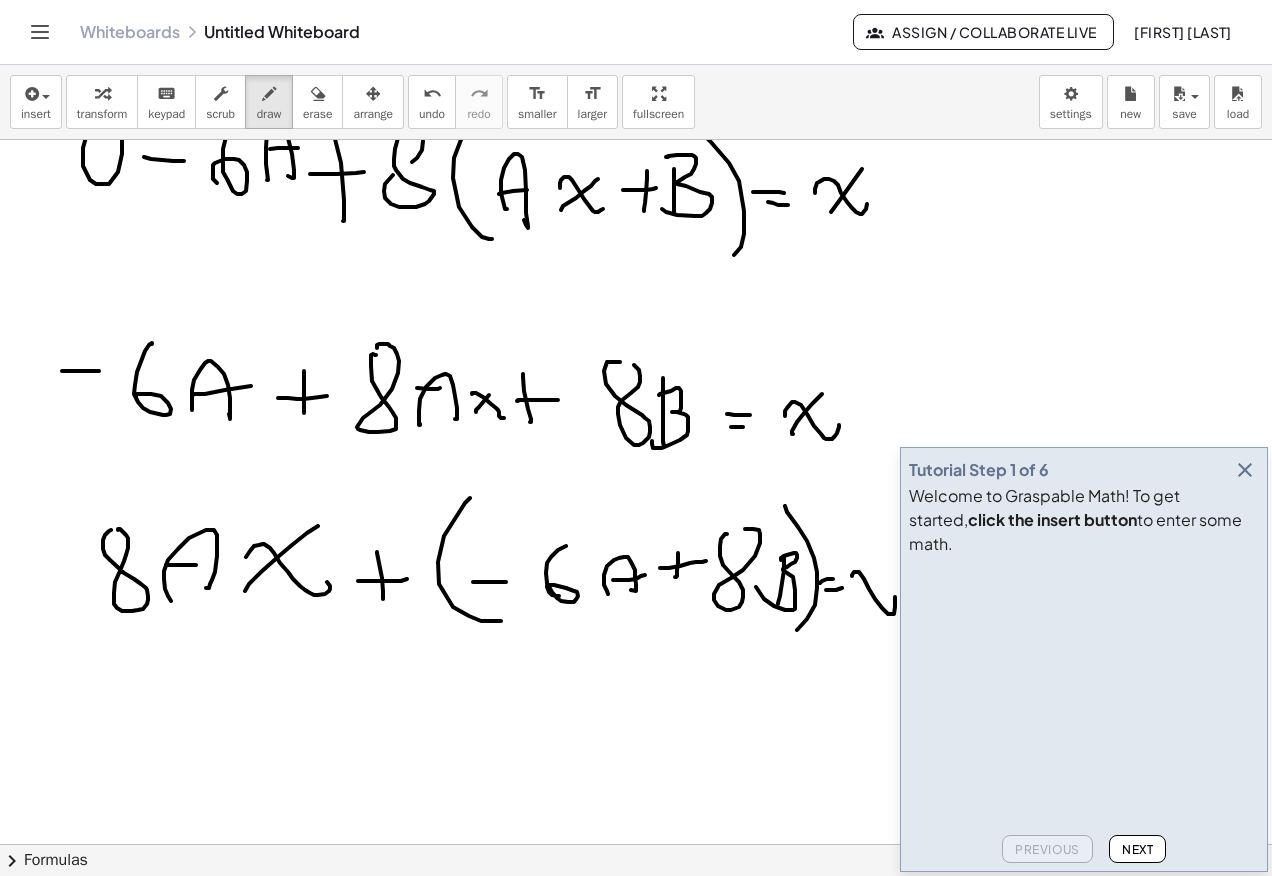 click at bounding box center (636, -700) 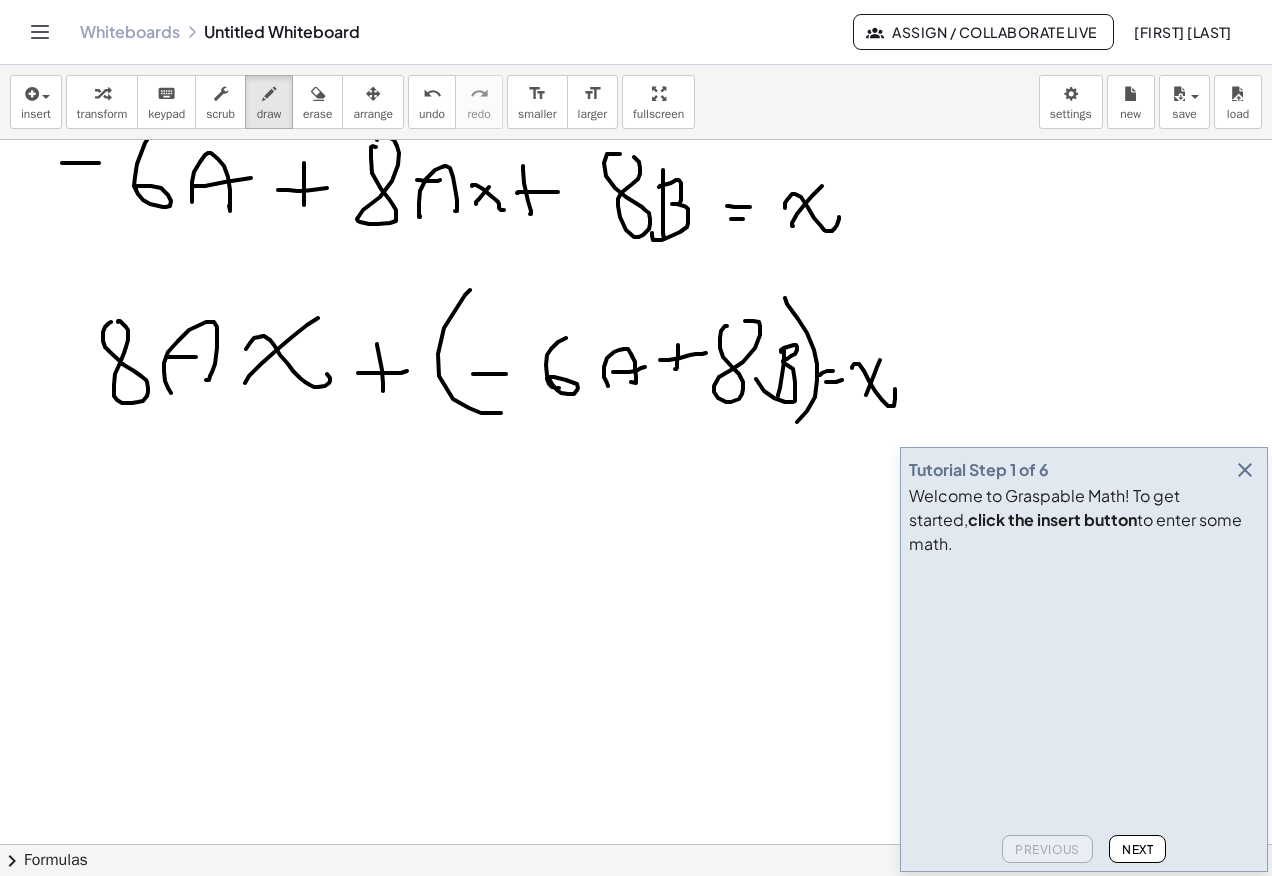 scroll, scrollTop: 2816, scrollLeft: 0, axis: vertical 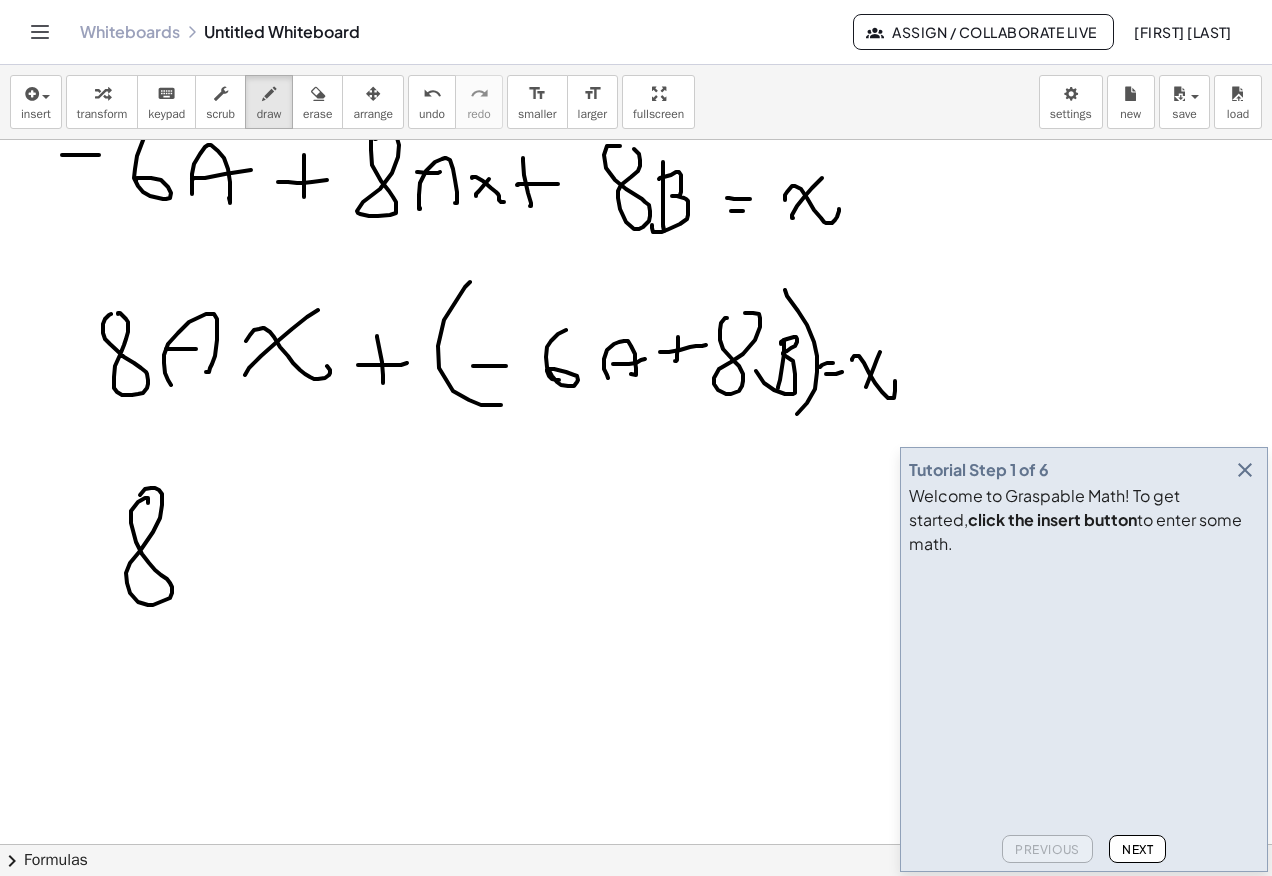 click at bounding box center [636, -564] 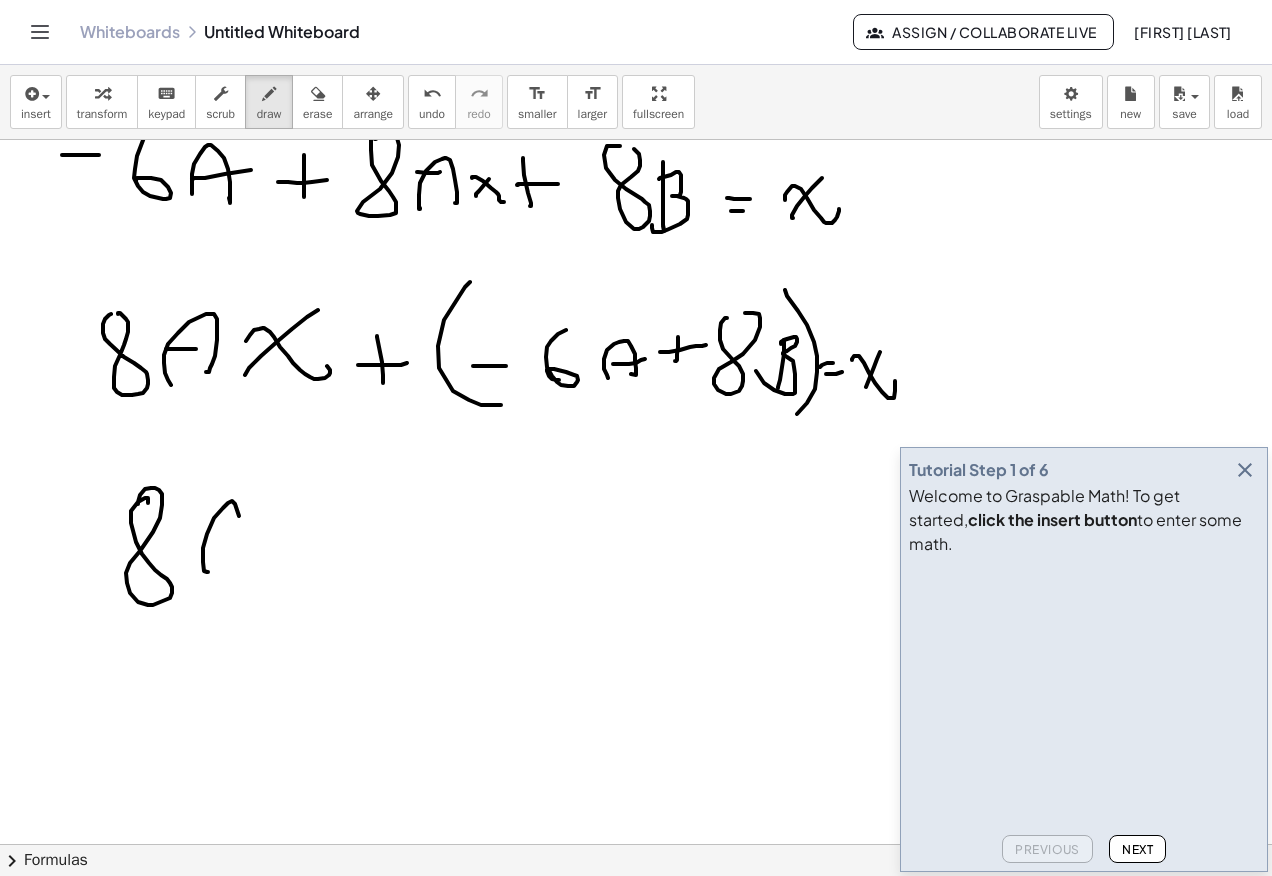 click at bounding box center (636, -564) 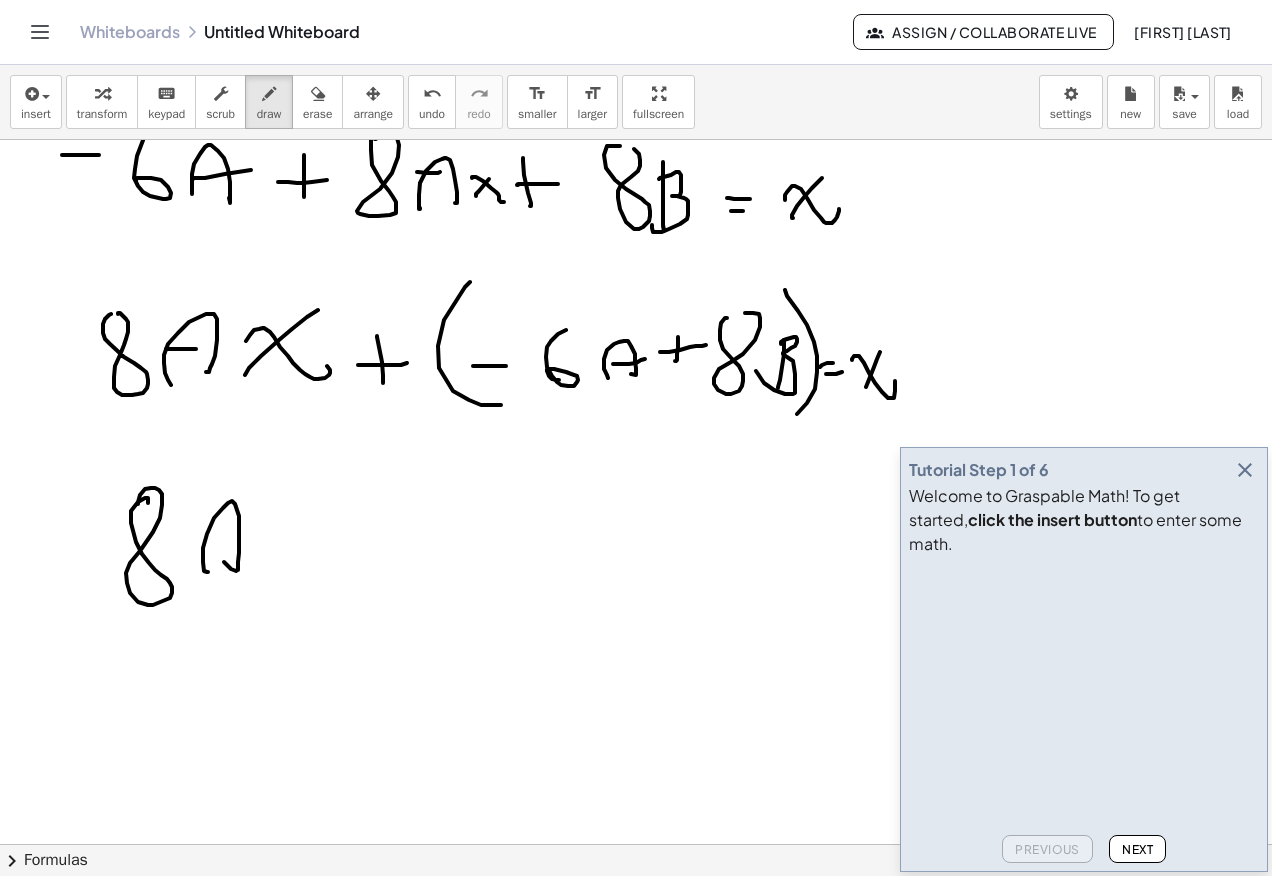click at bounding box center (636, -564) 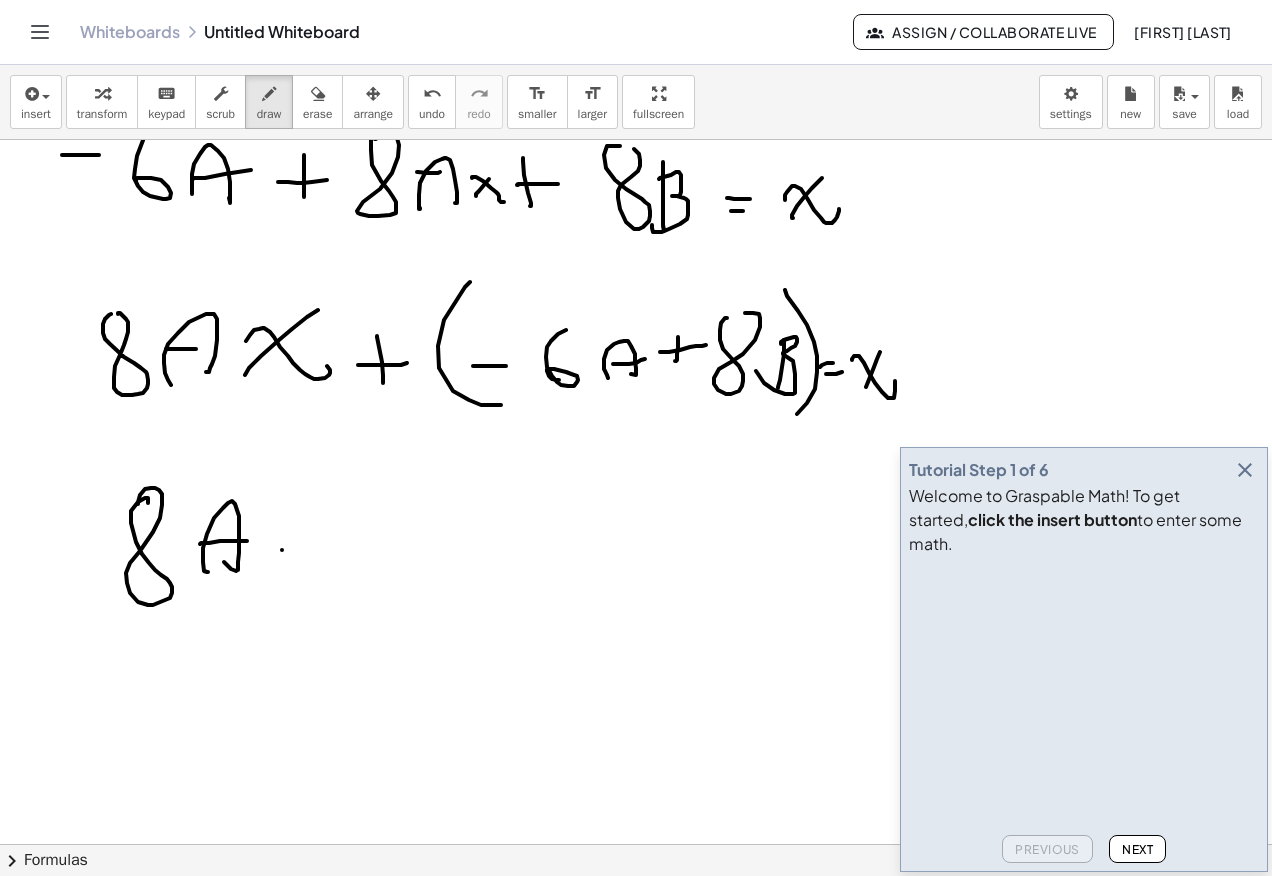 click at bounding box center [636, -564] 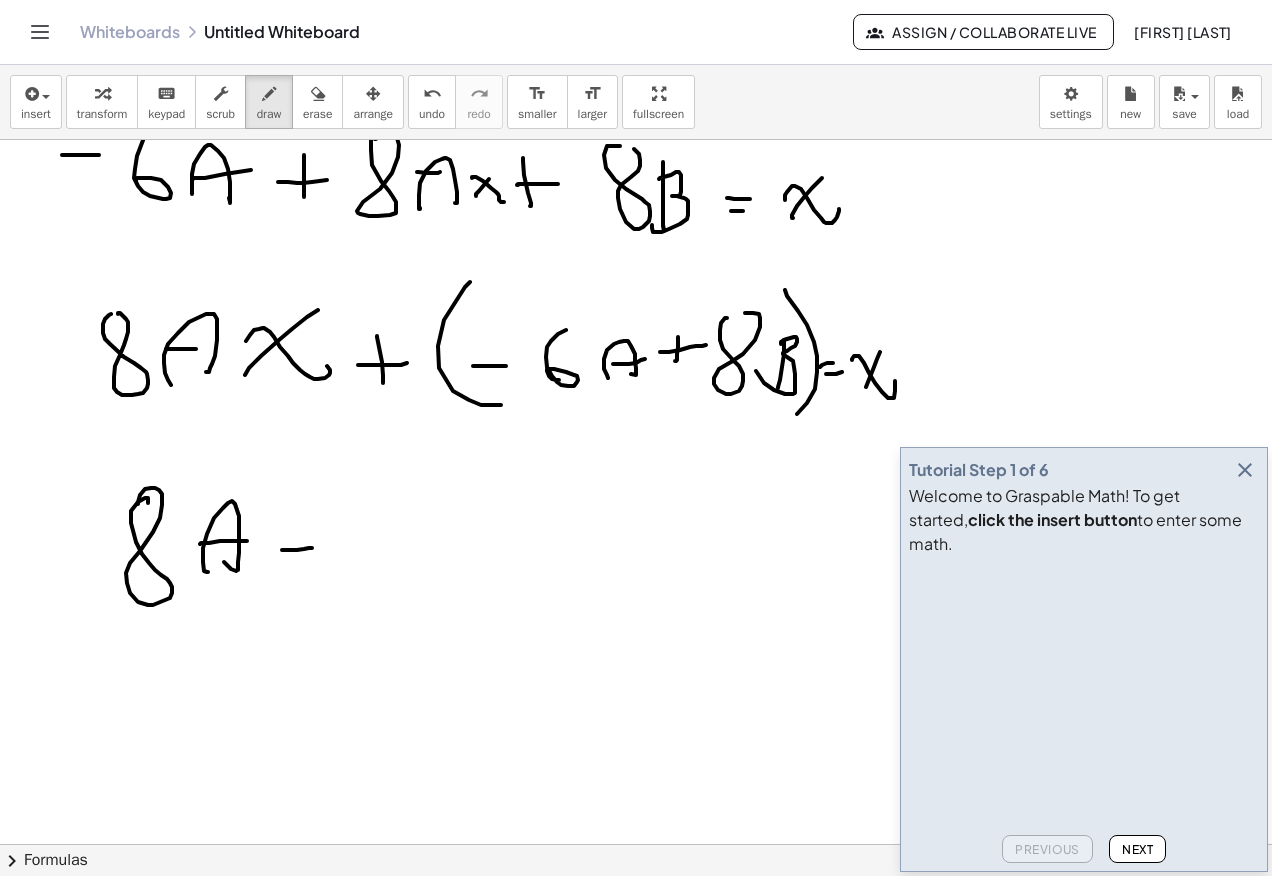 click at bounding box center [636, -564] 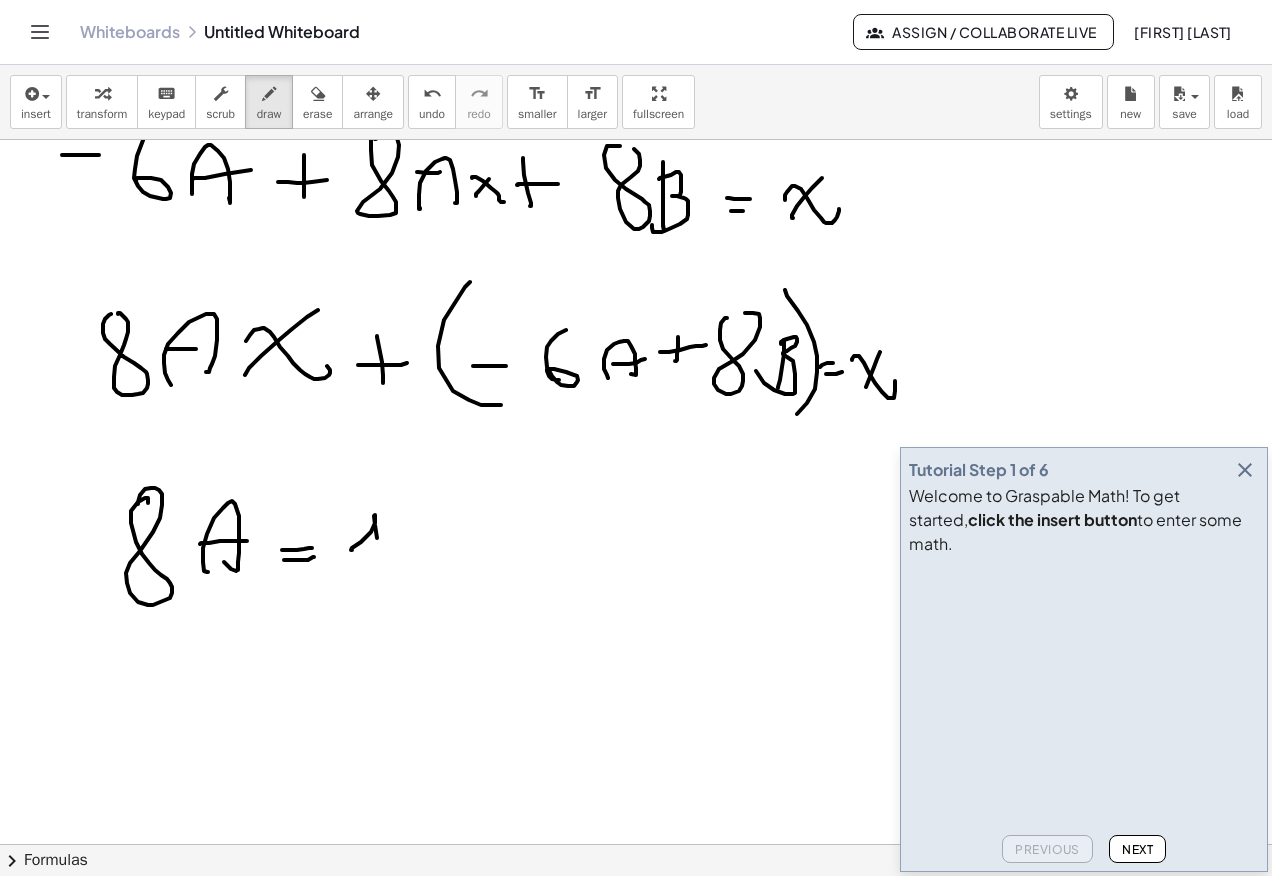 click at bounding box center [636, -564] 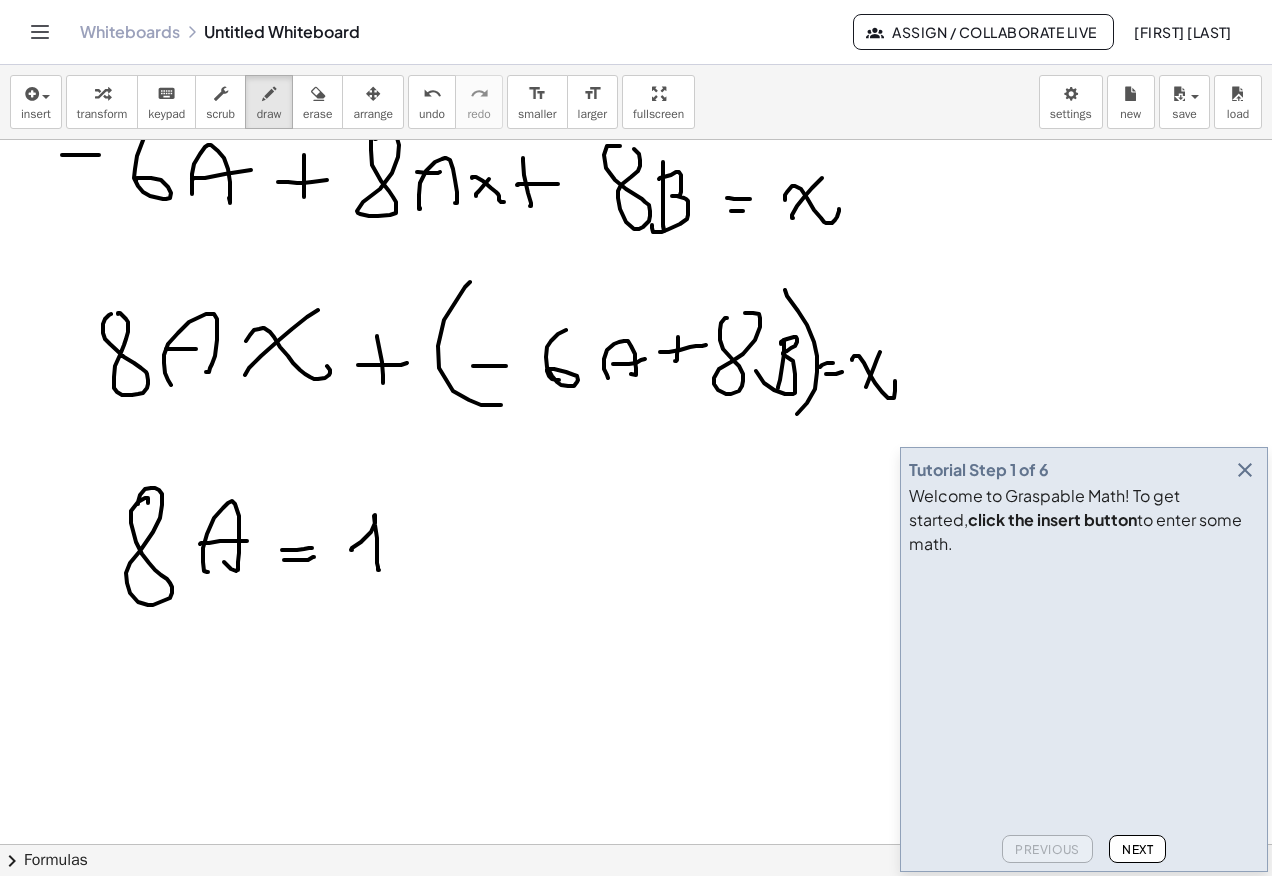 scroll, scrollTop: 3016, scrollLeft: 0, axis: vertical 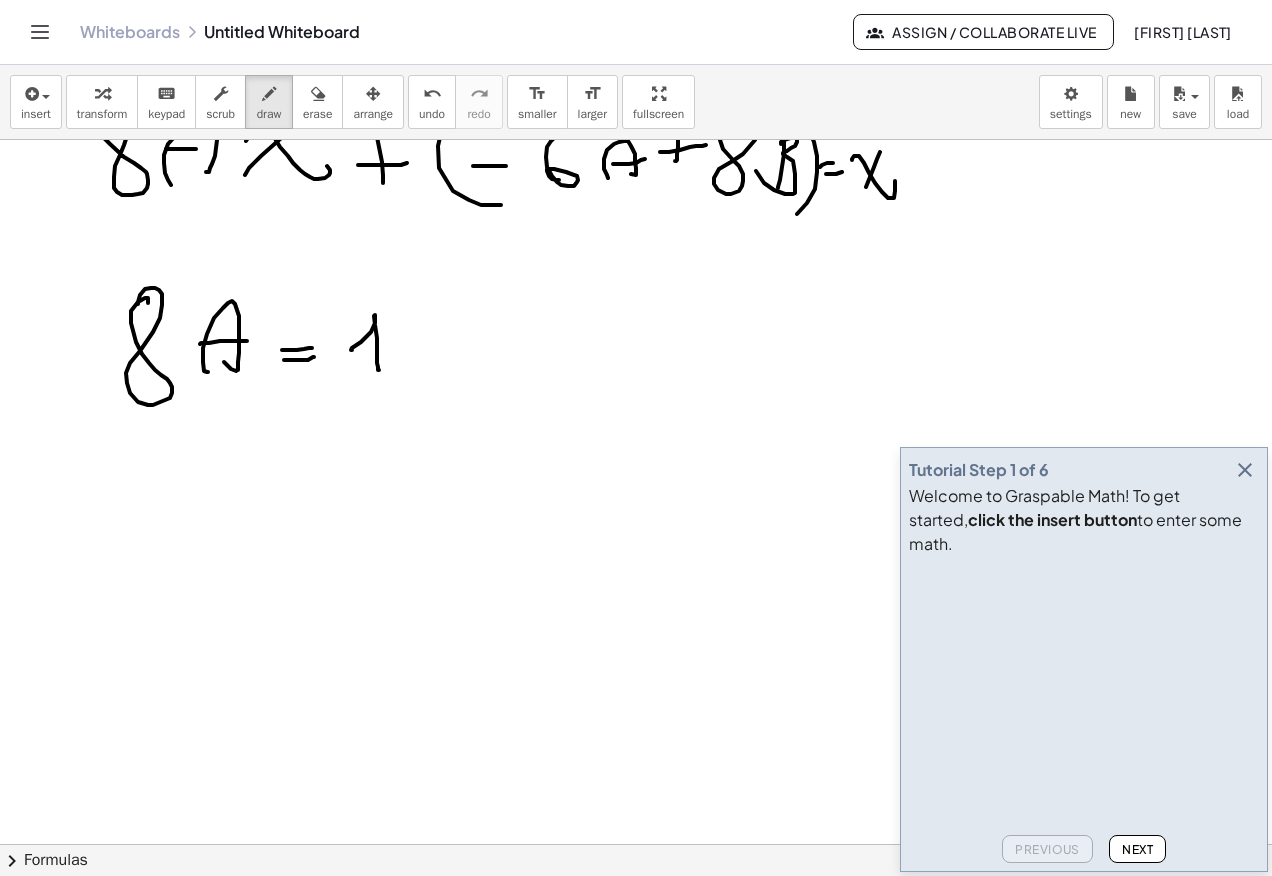 click at bounding box center (636, -764) 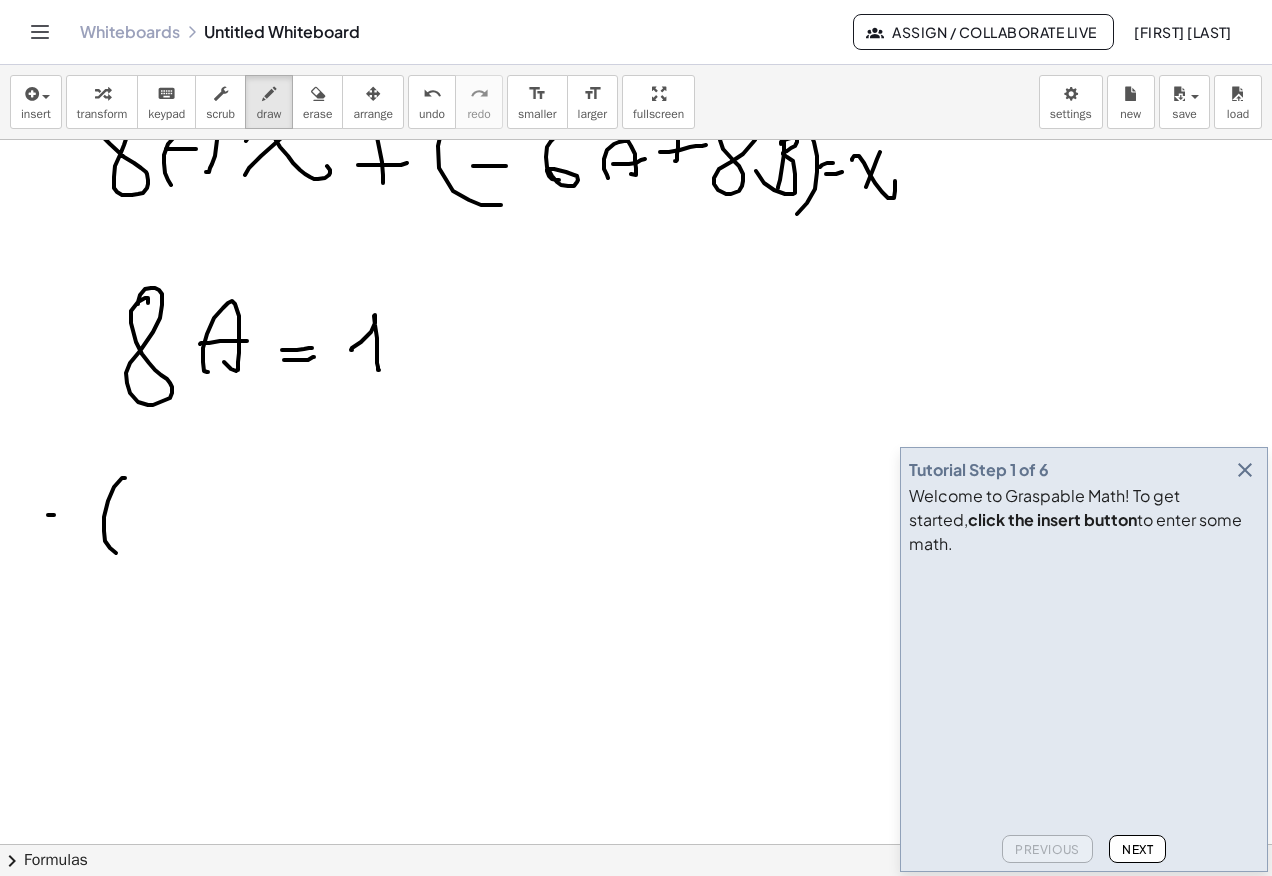 click at bounding box center [636, -764] 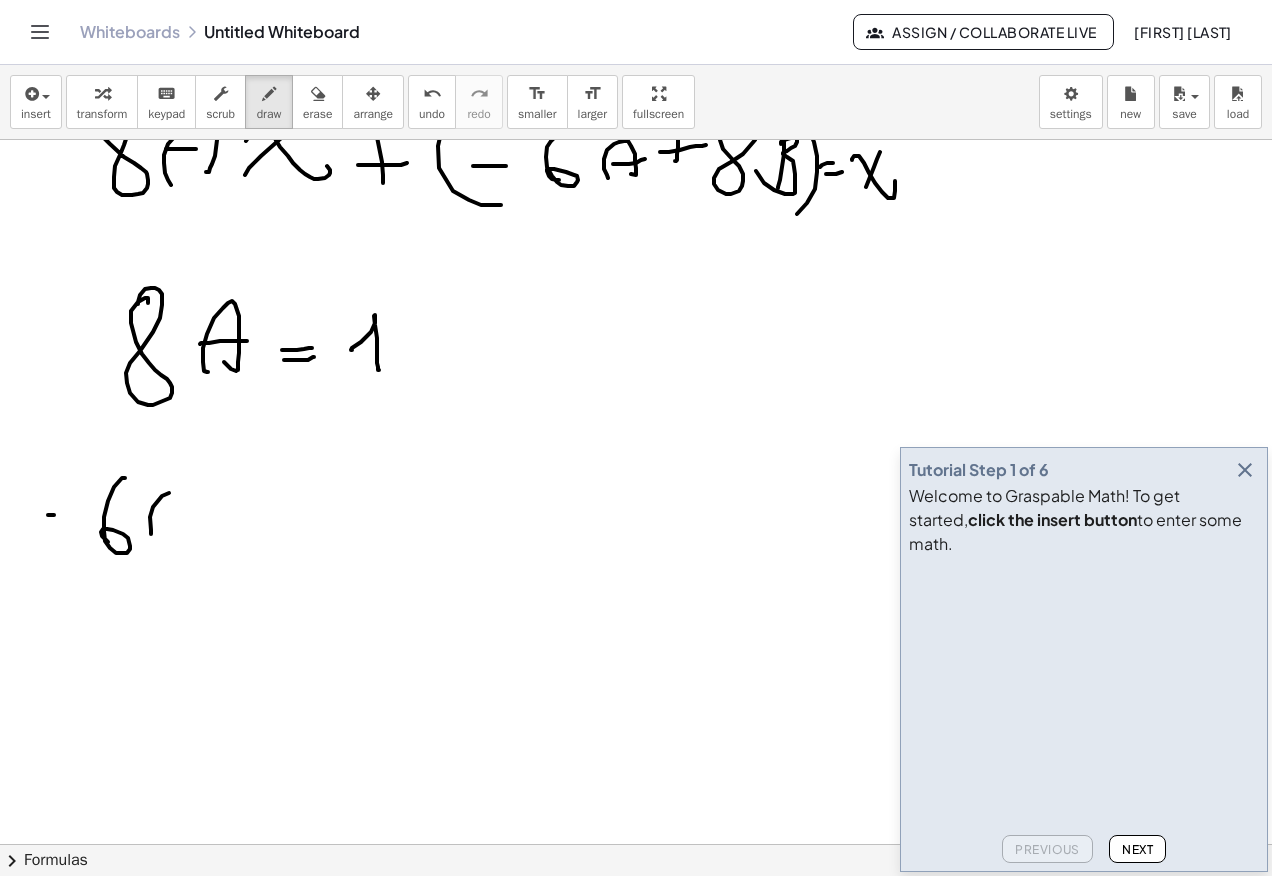 click at bounding box center (636, -764) 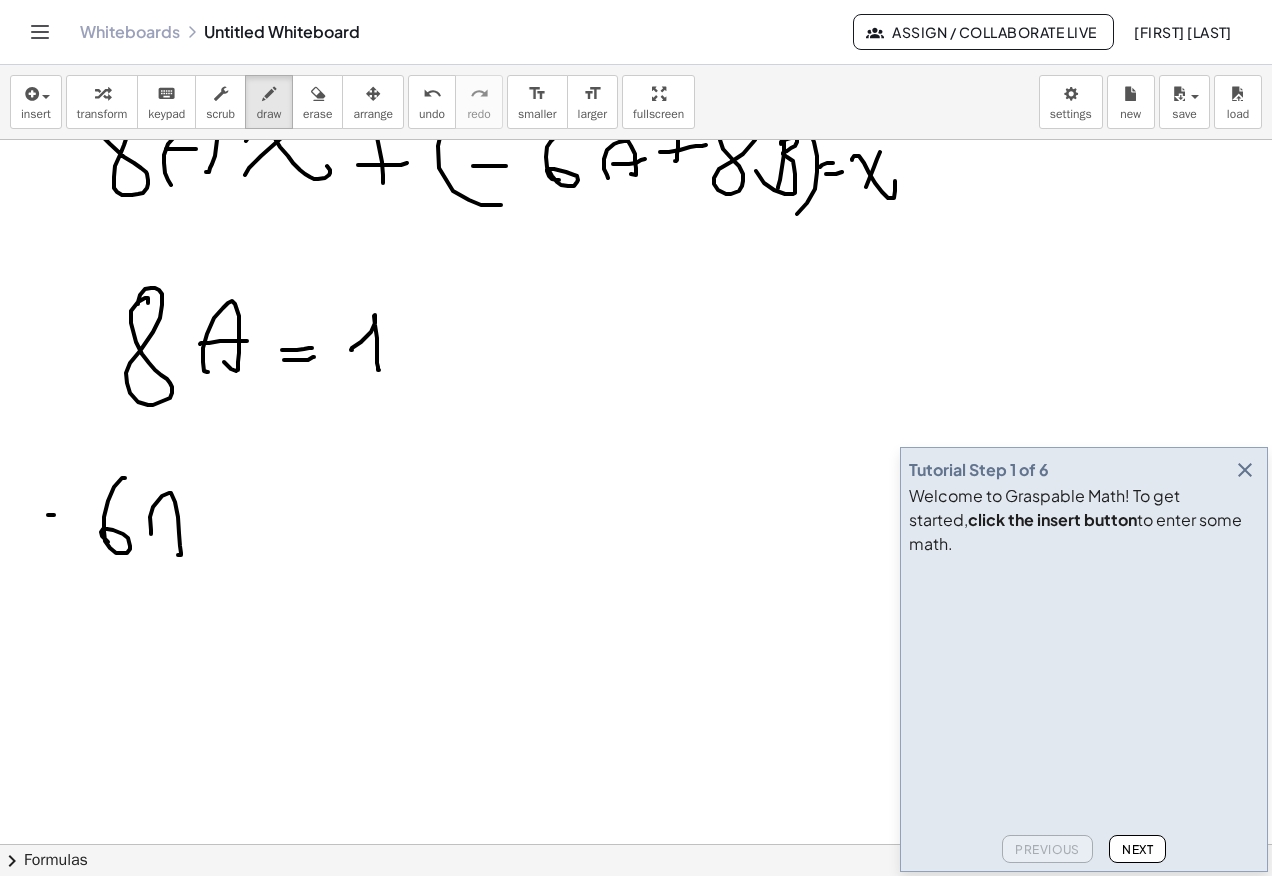click at bounding box center [636, -764] 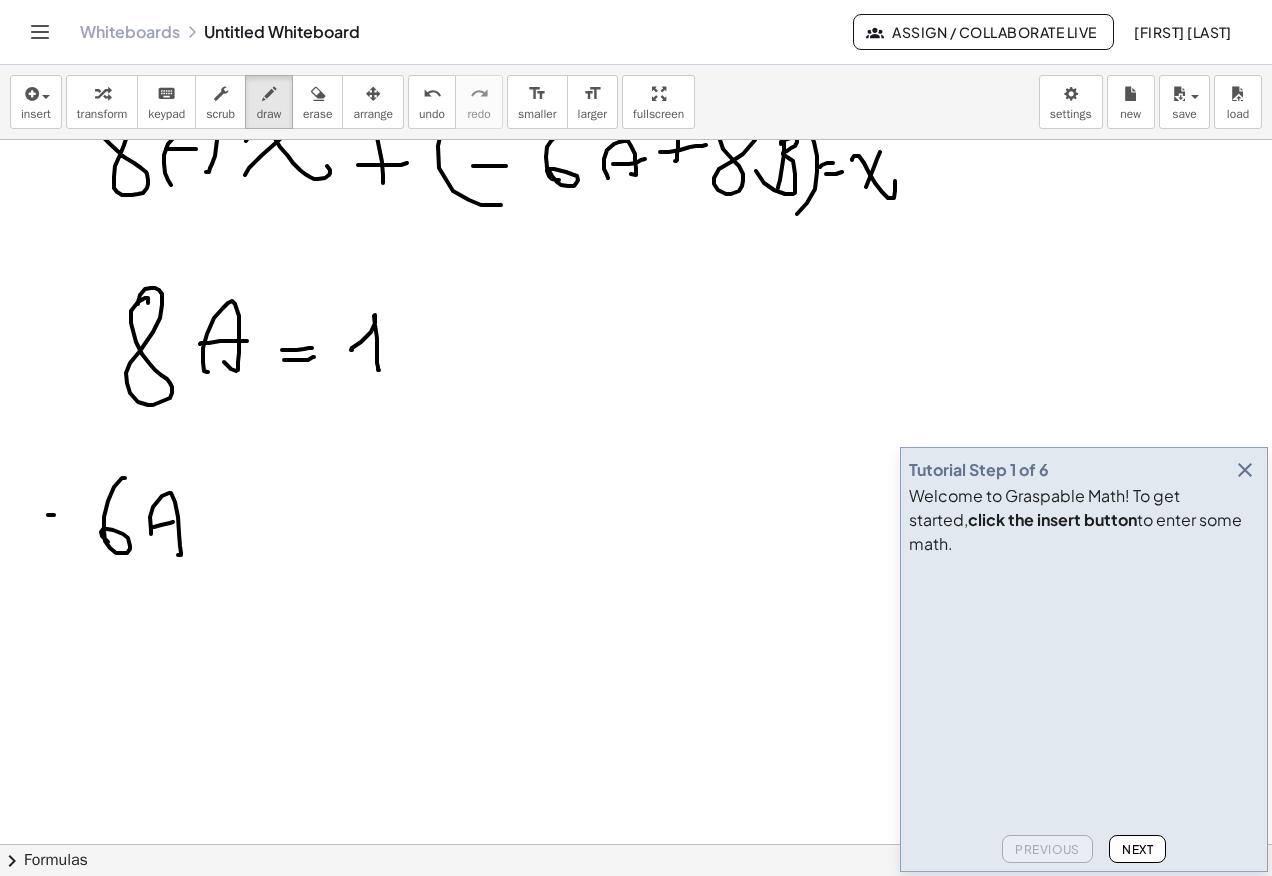 click at bounding box center (636, -764) 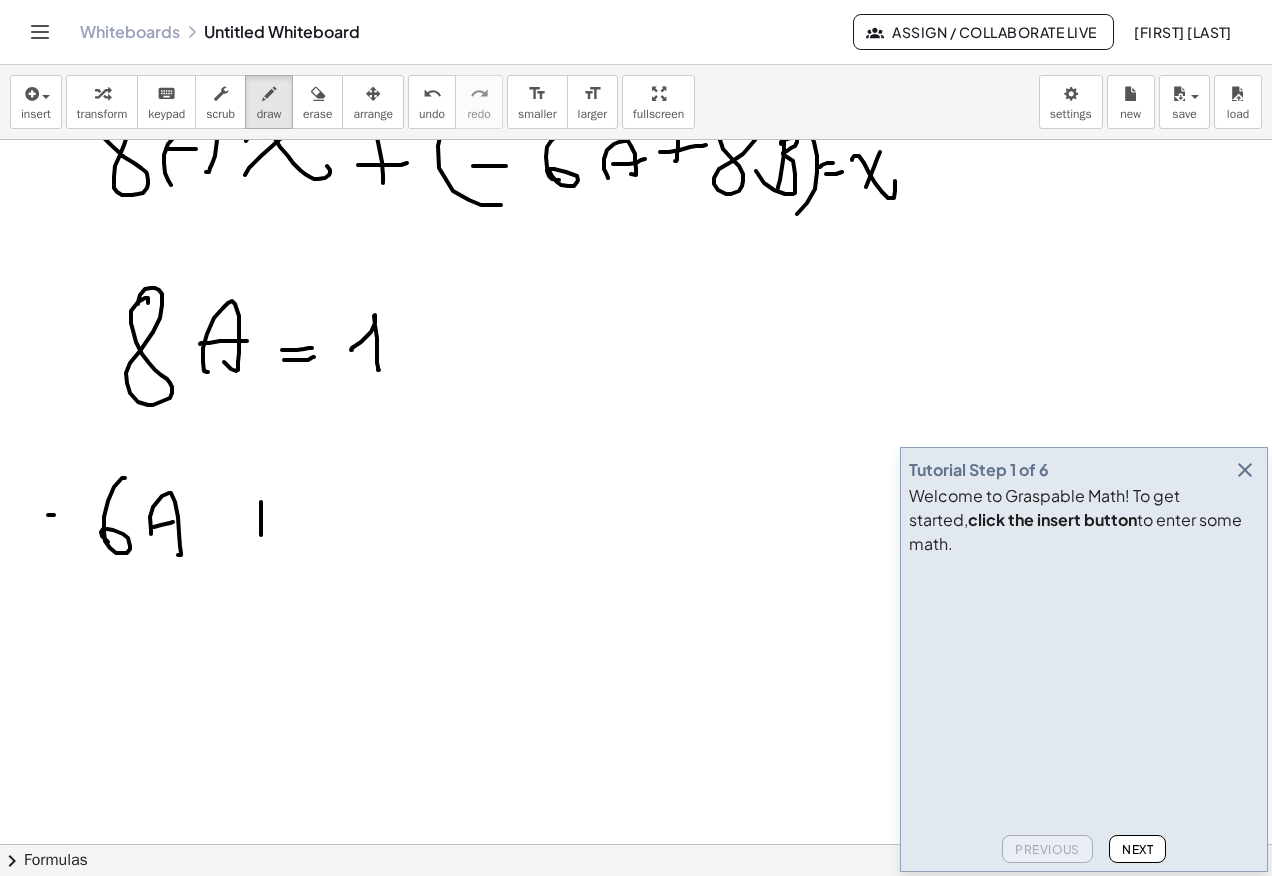 click at bounding box center [636, -764] 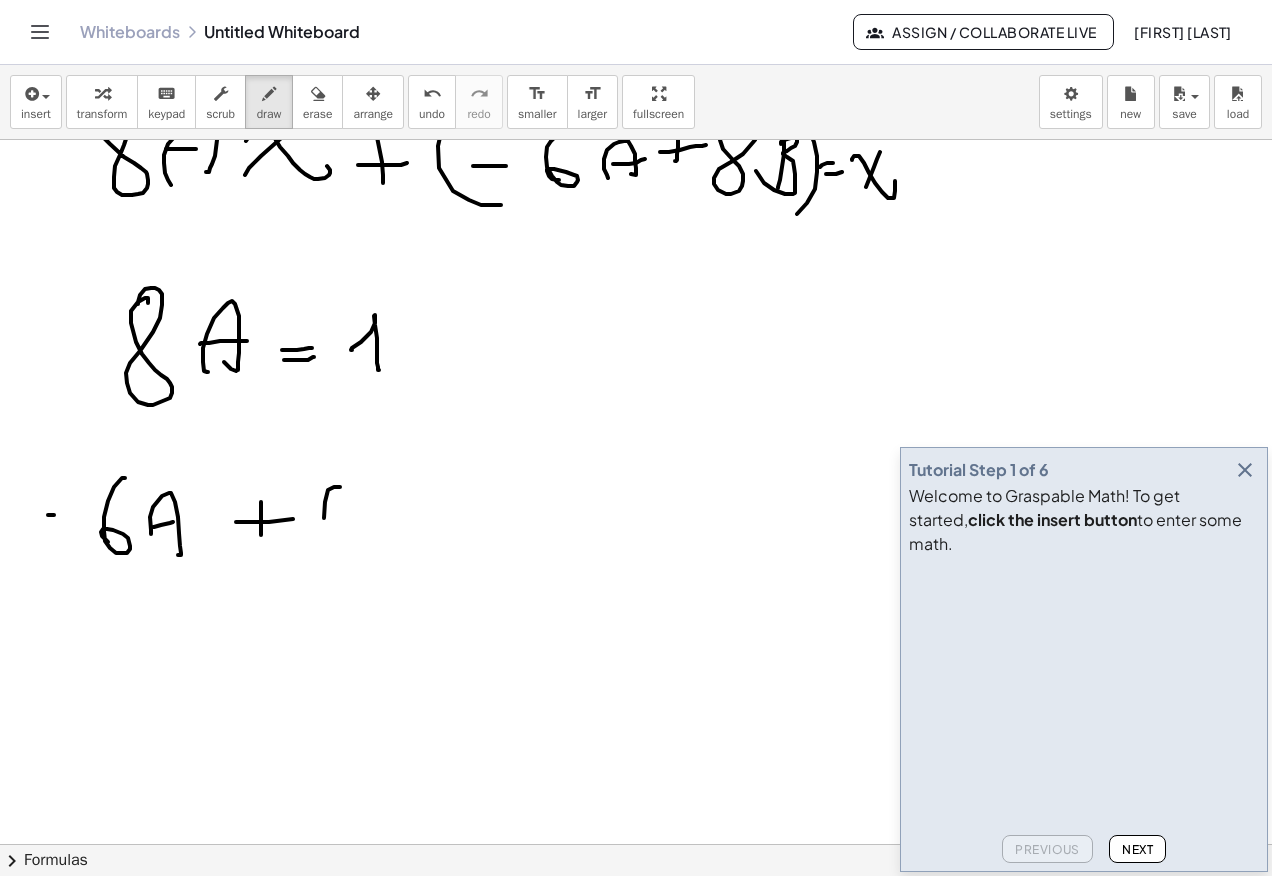 click at bounding box center (636, -764) 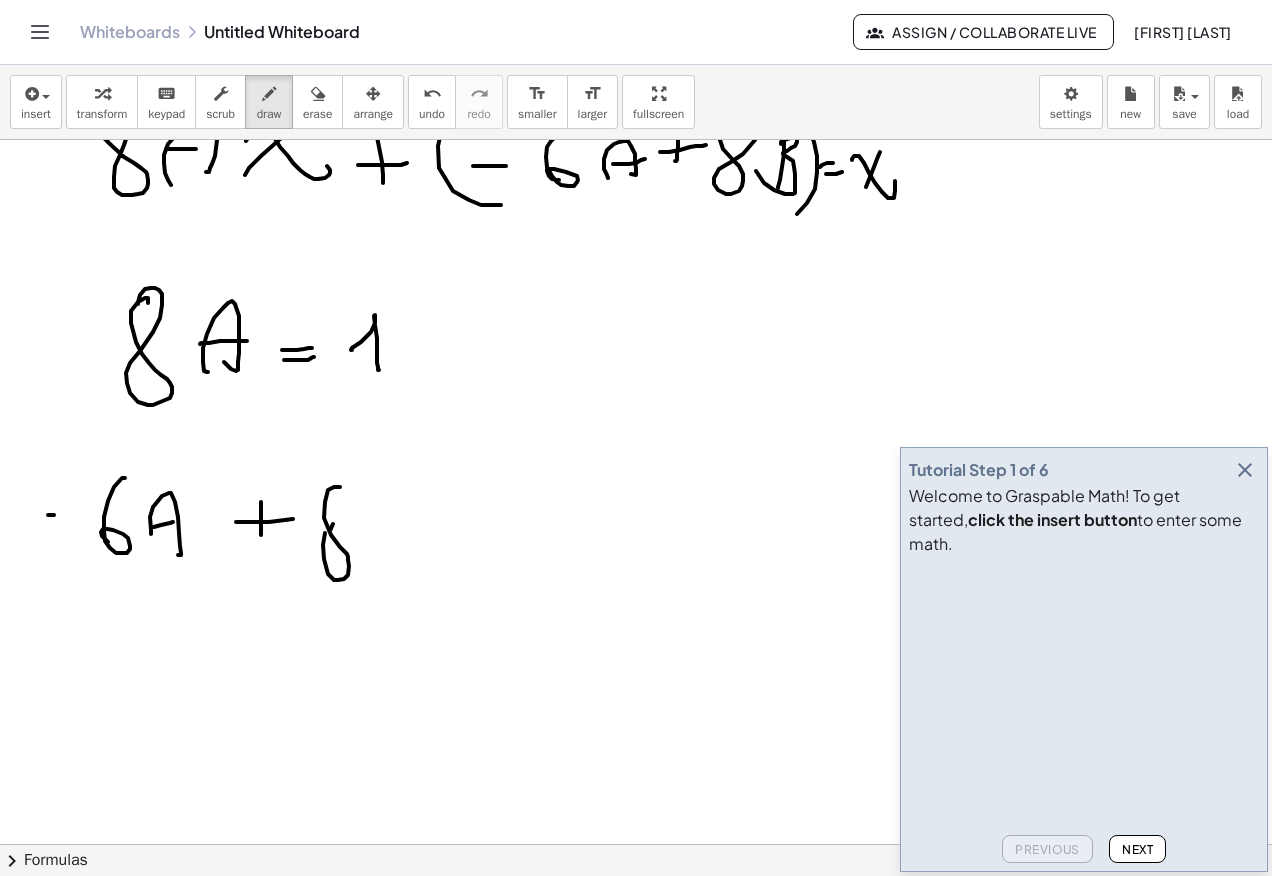 click at bounding box center [636, -764] 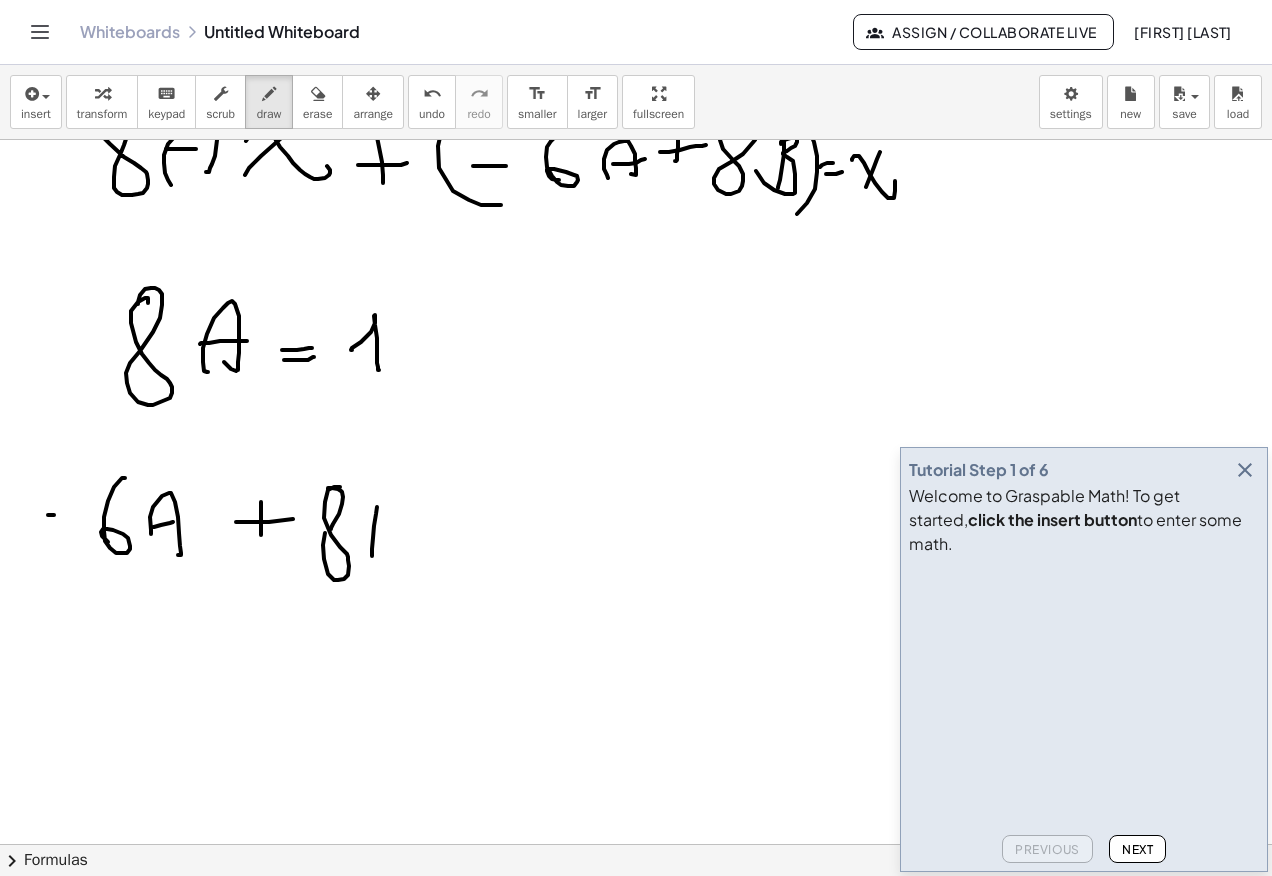 click at bounding box center (636, -764) 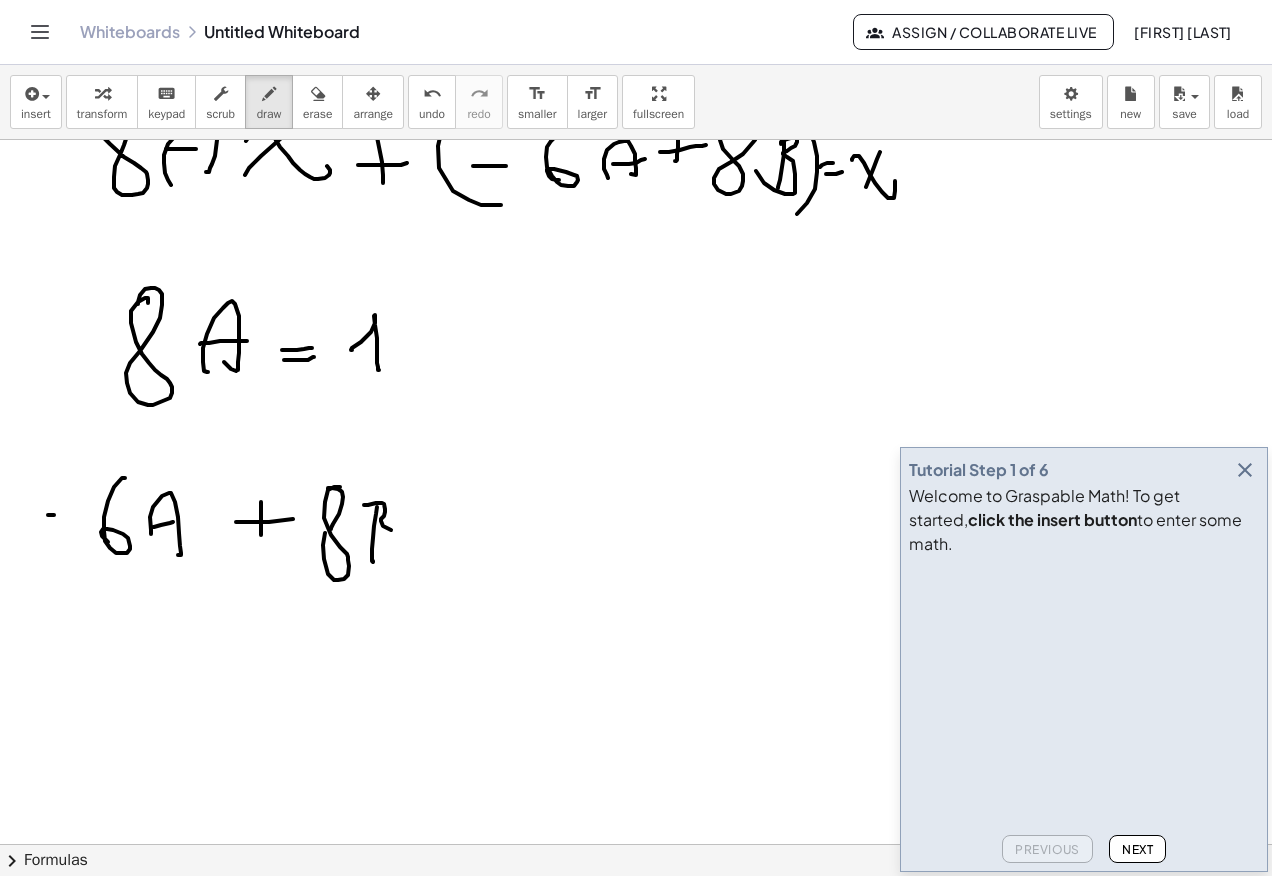 click at bounding box center [636, -764] 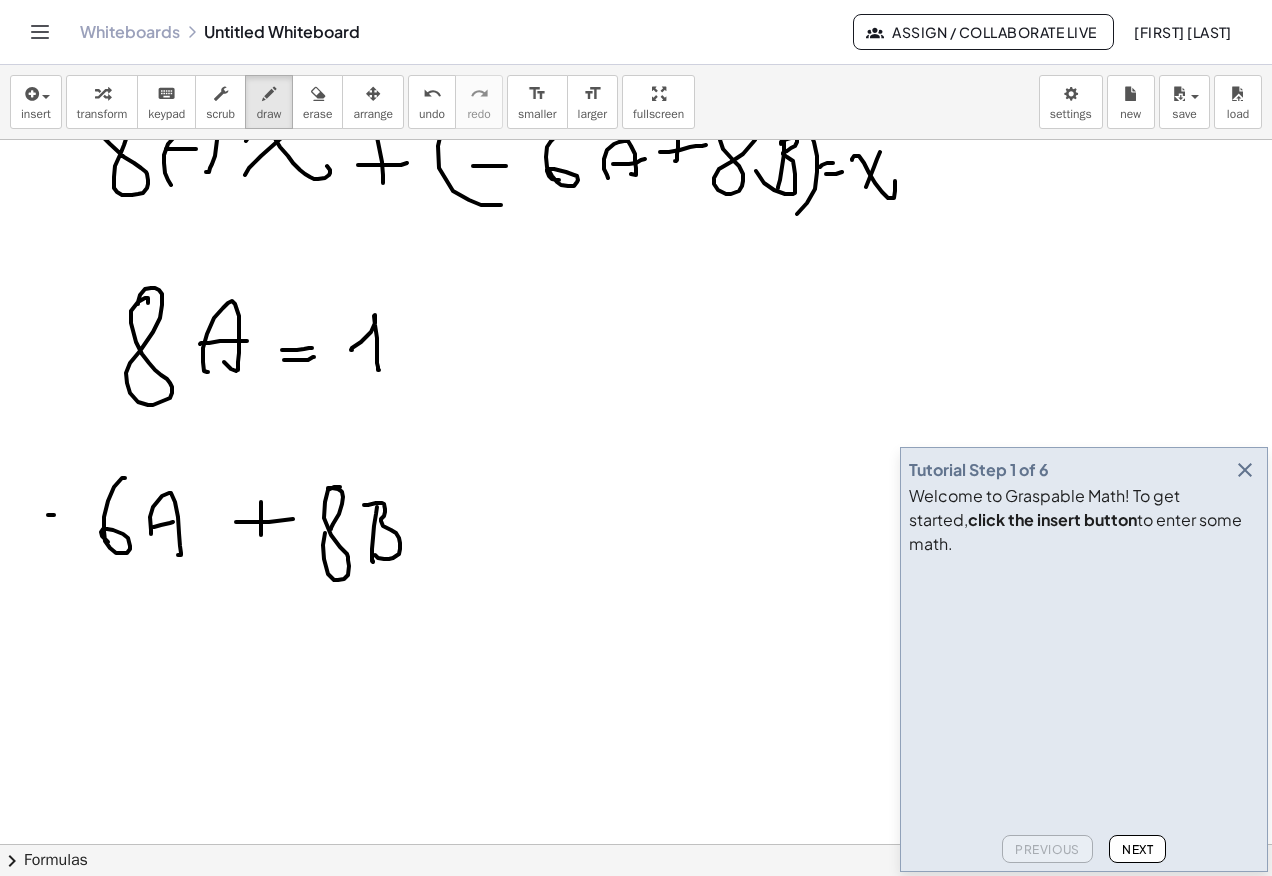click at bounding box center [636, -764] 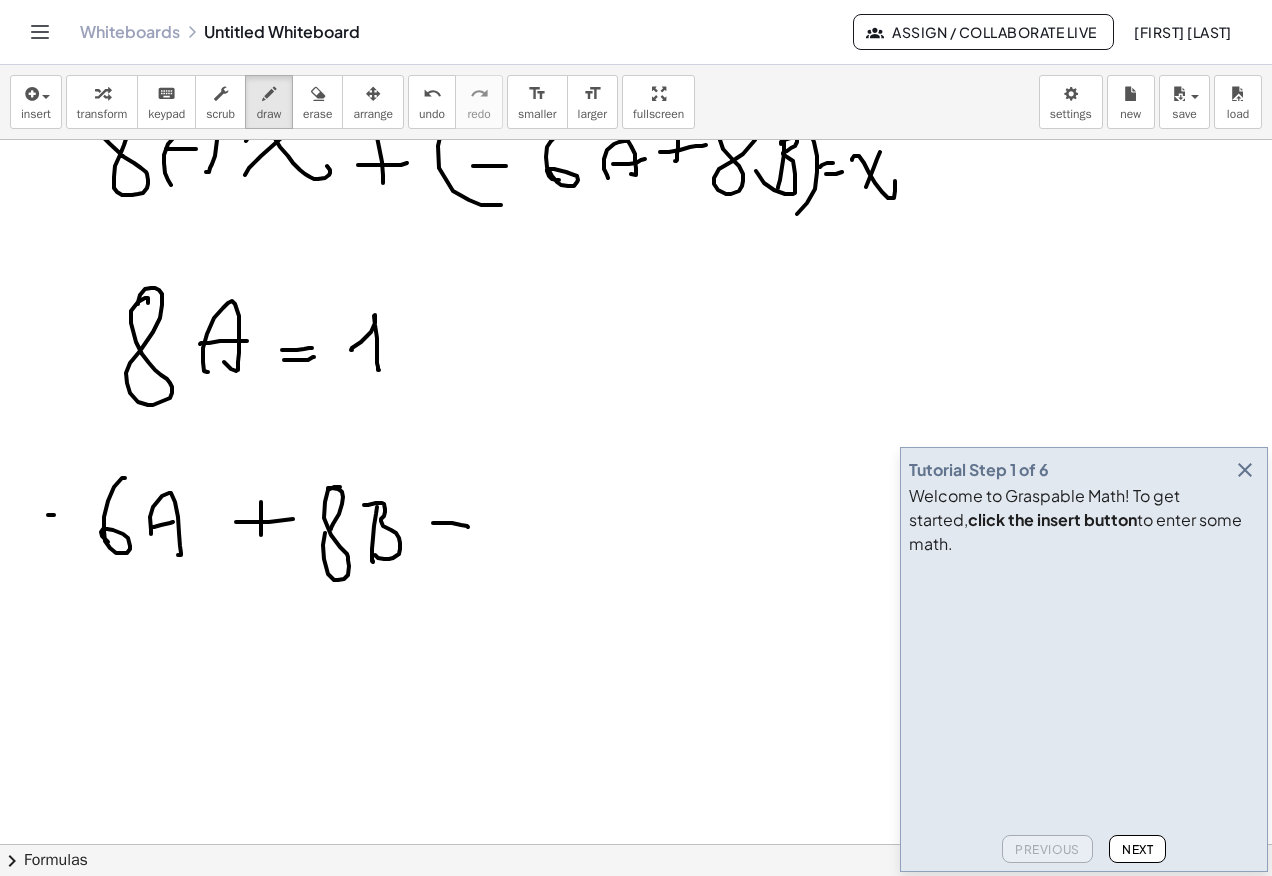 click at bounding box center [636, -764] 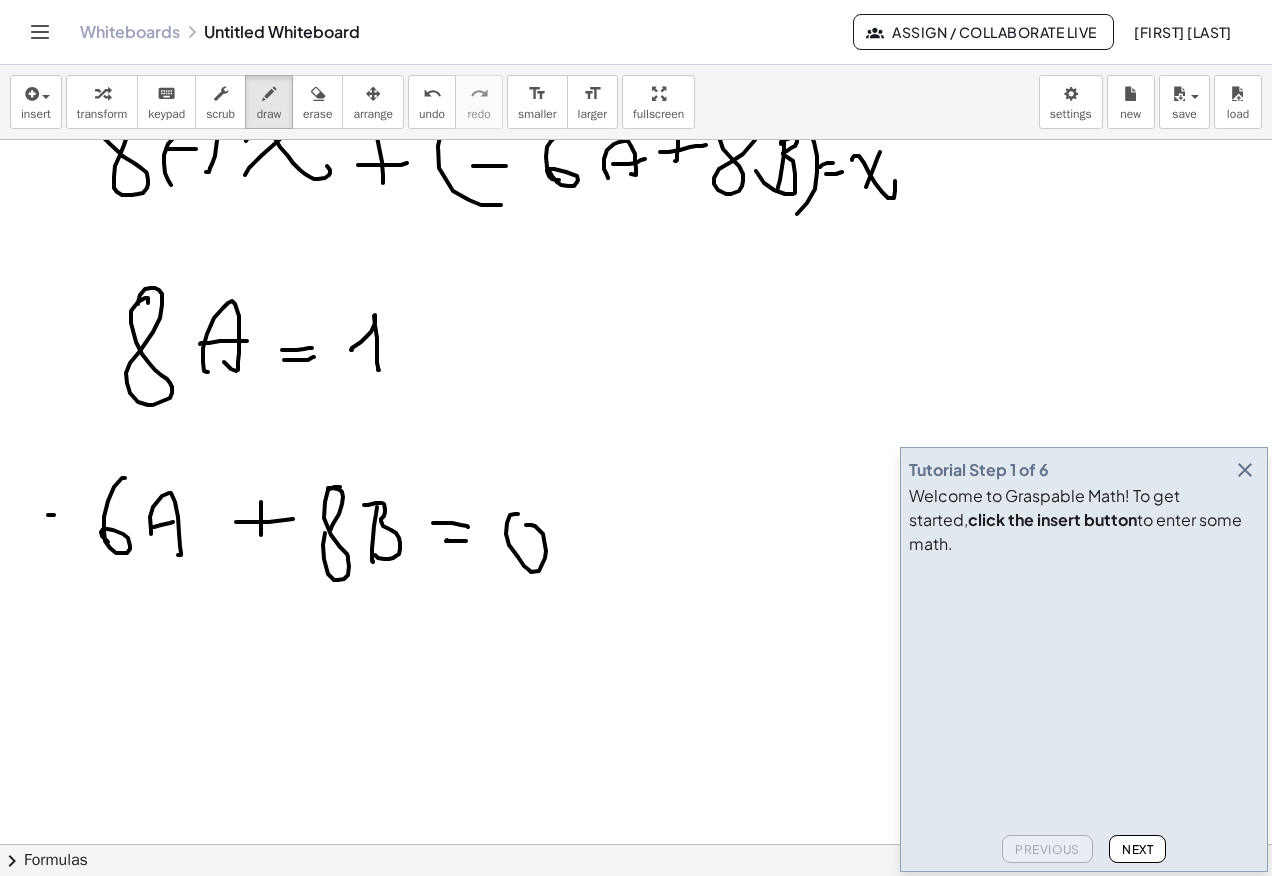 click at bounding box center (636, -764) 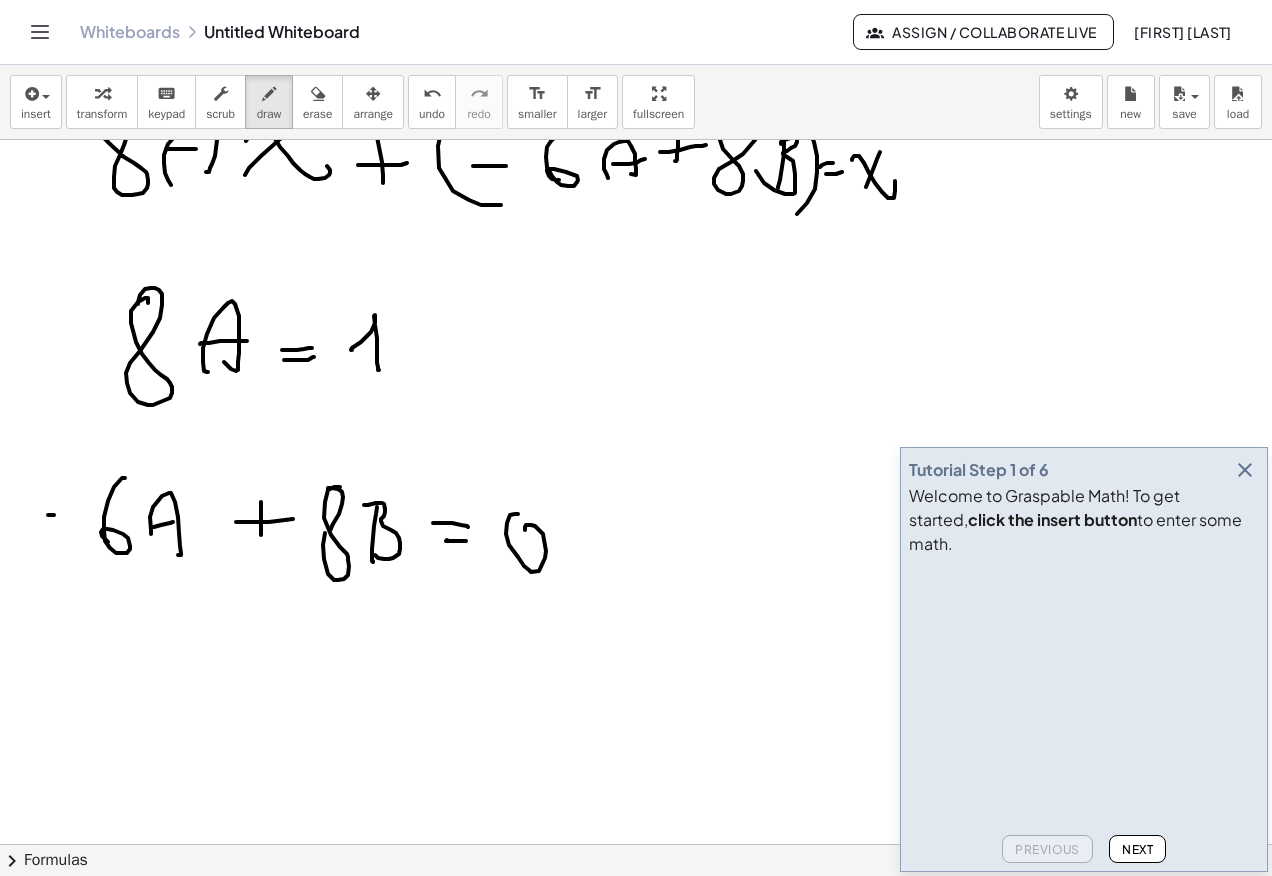 click at bounding box center [636, -764] 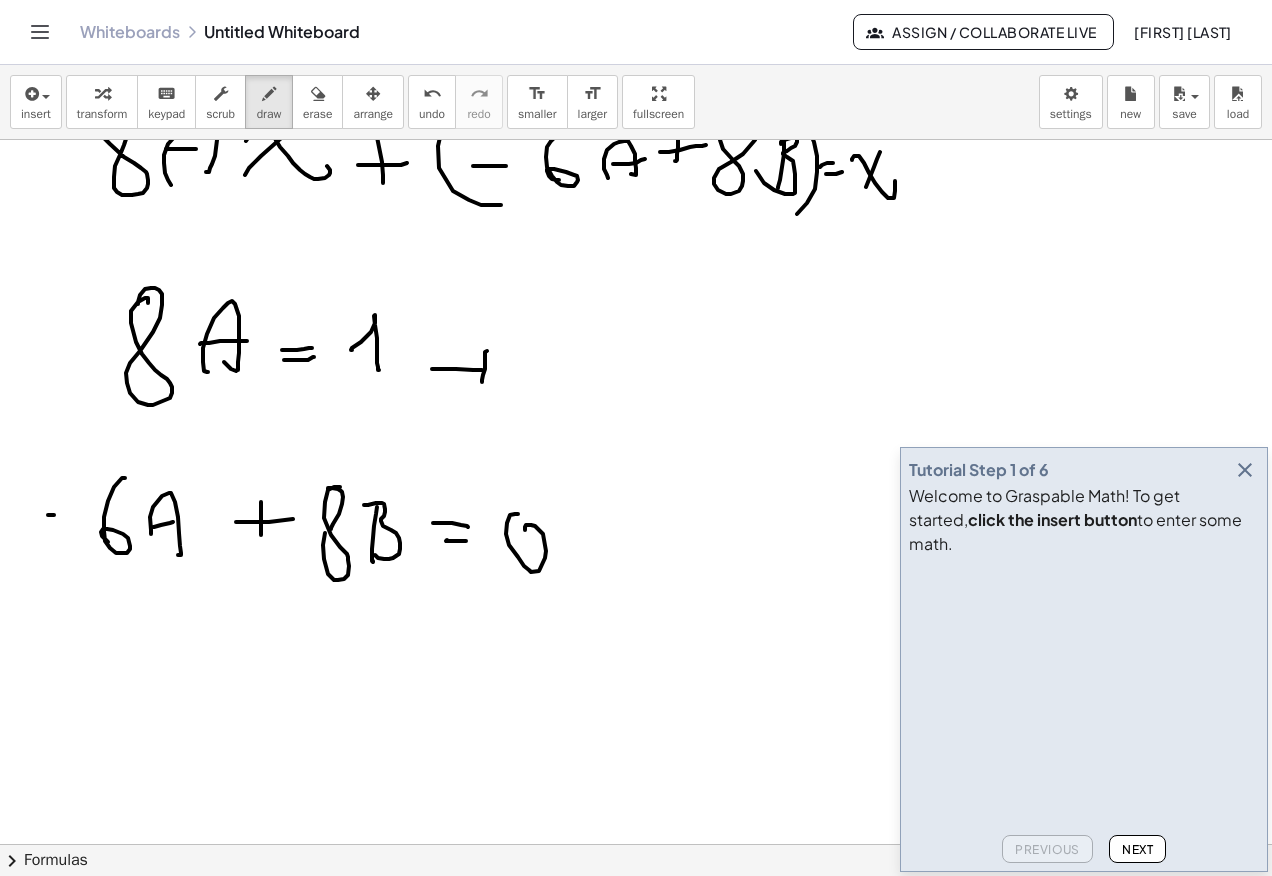 click at bounding box center [636, -764] 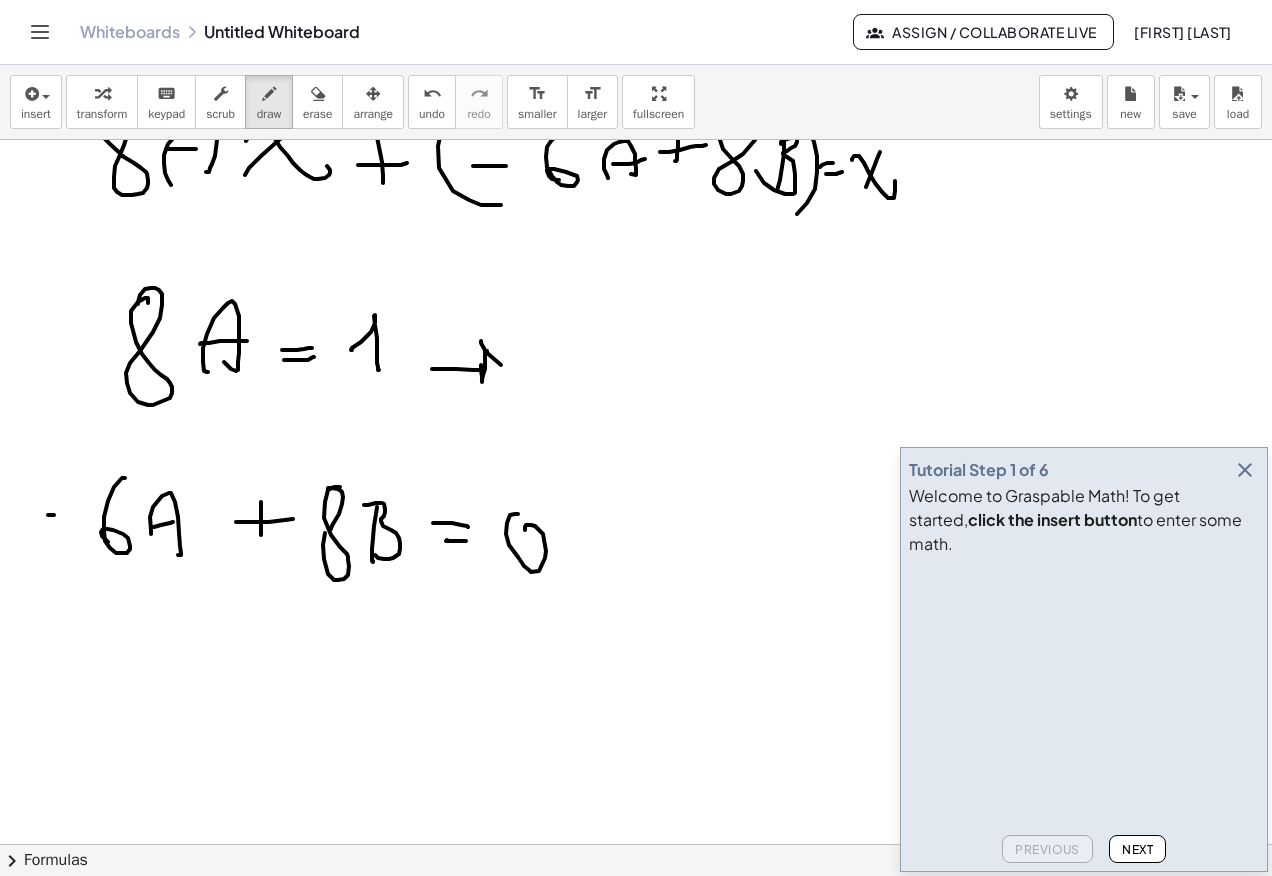 click at bounding box center [636, -764] 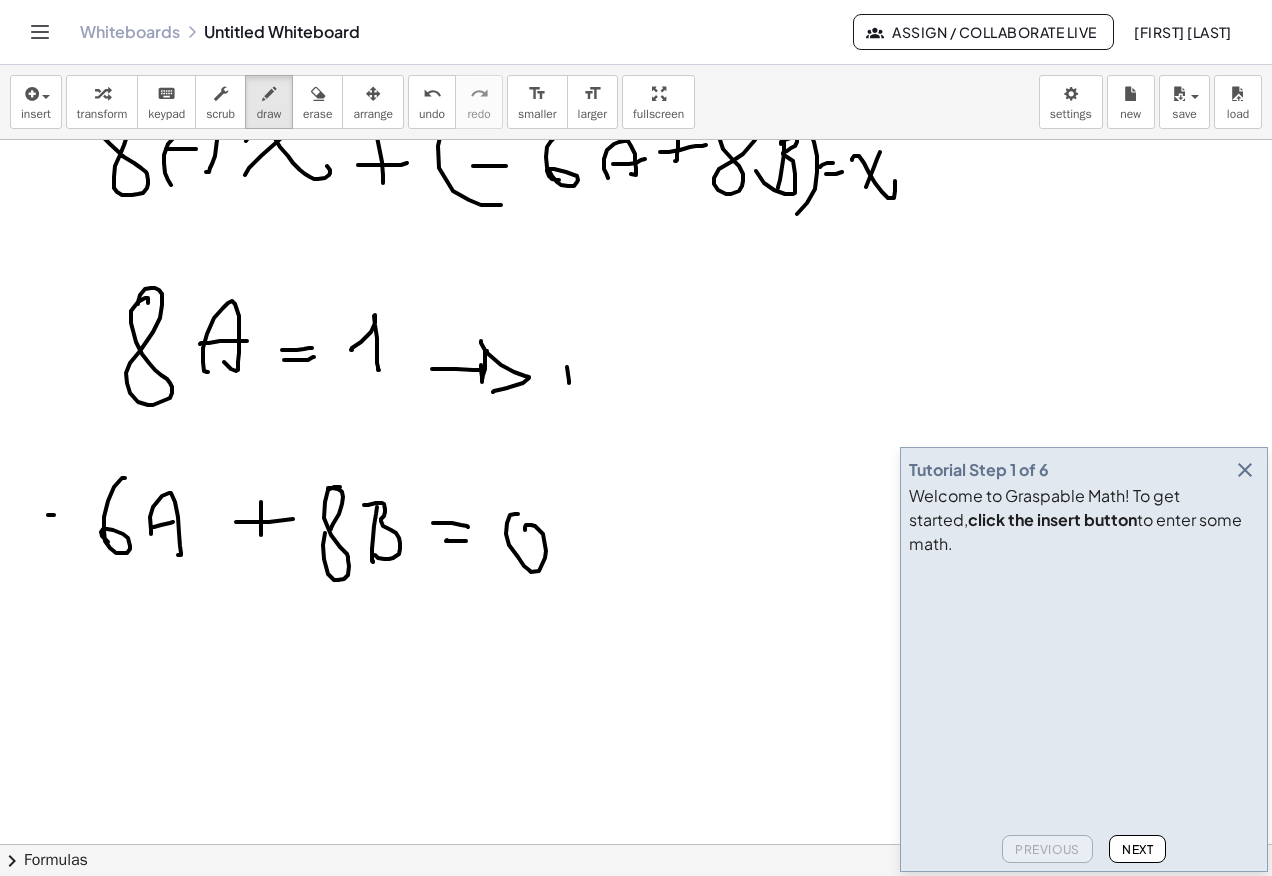 click at bounding box center [636, -764] 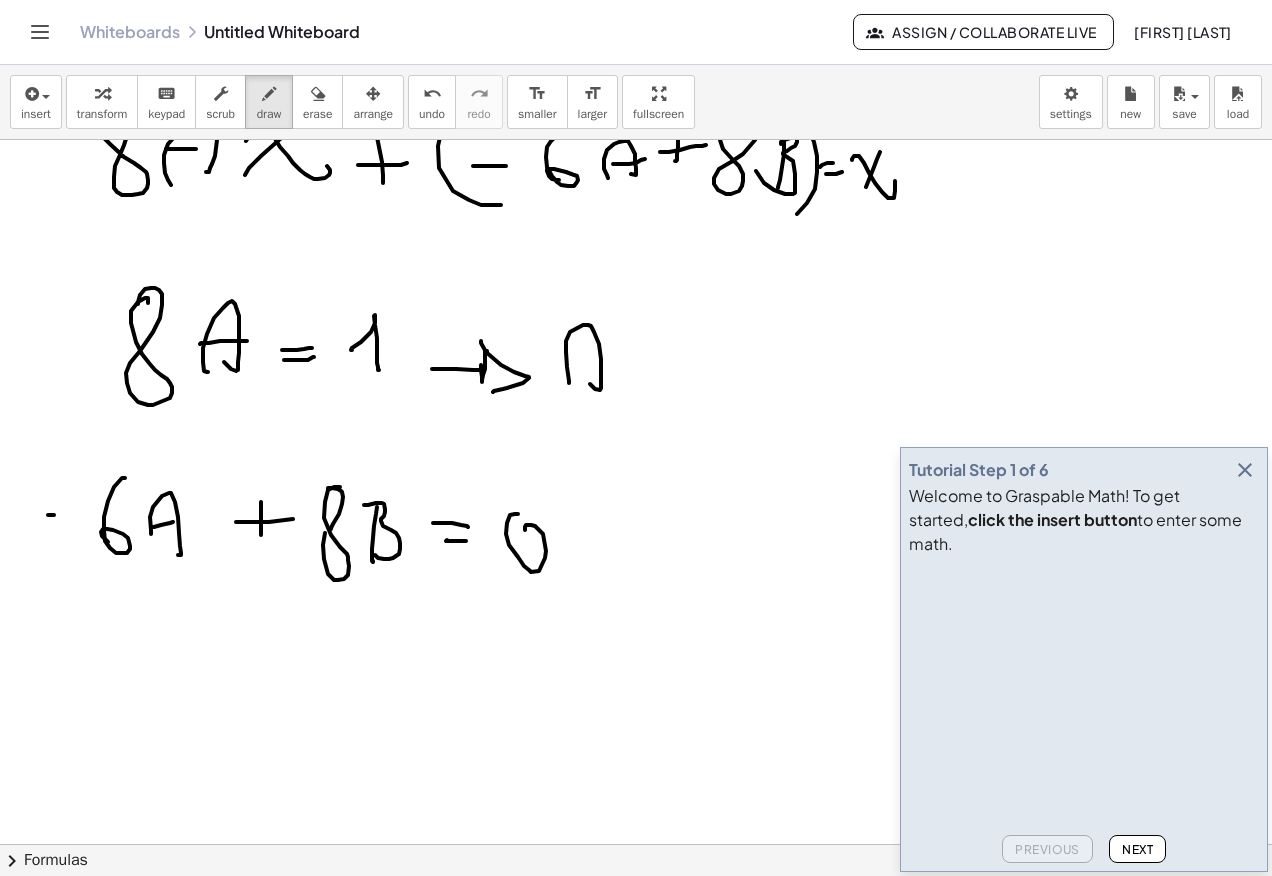 click at bounding box center (636, -764) 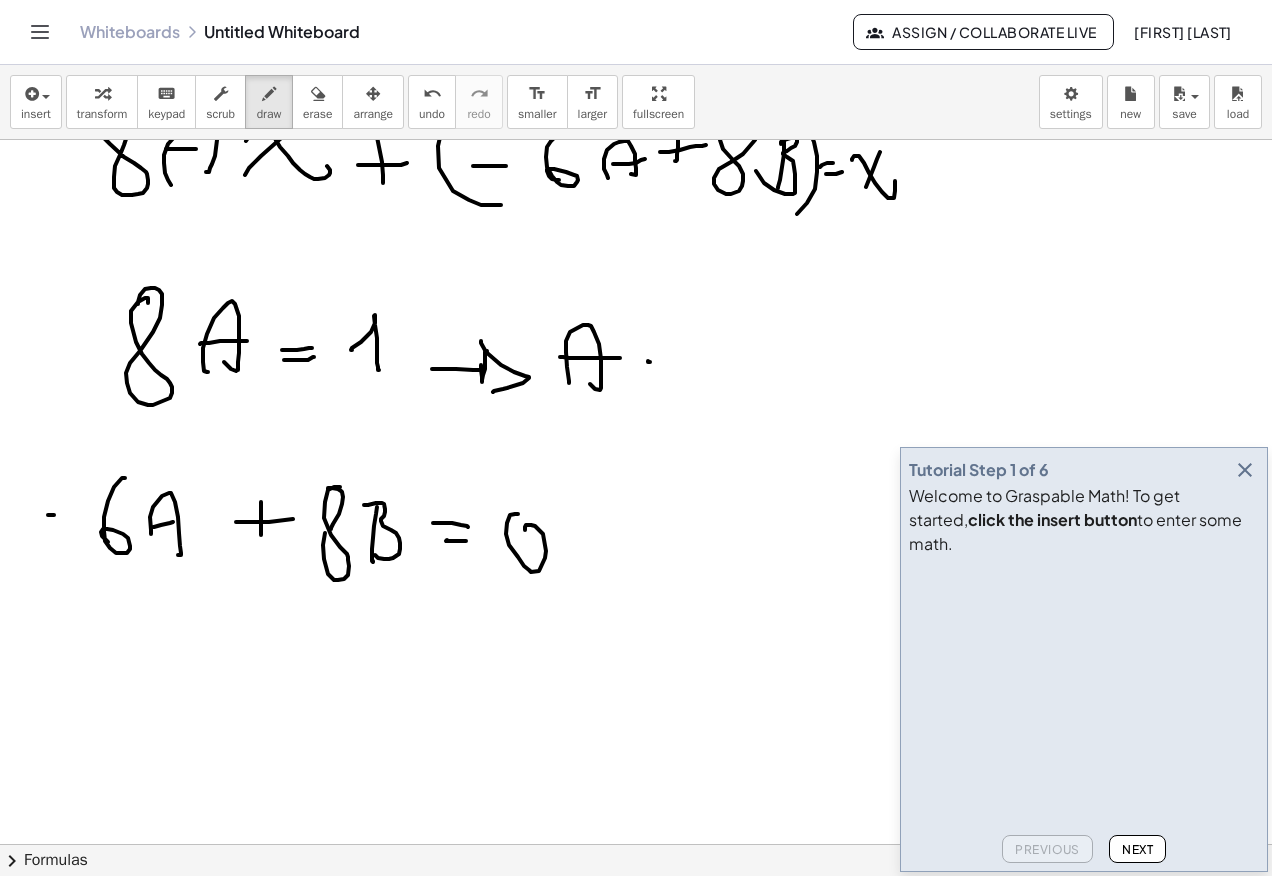 click at bounding box center [636, -764] 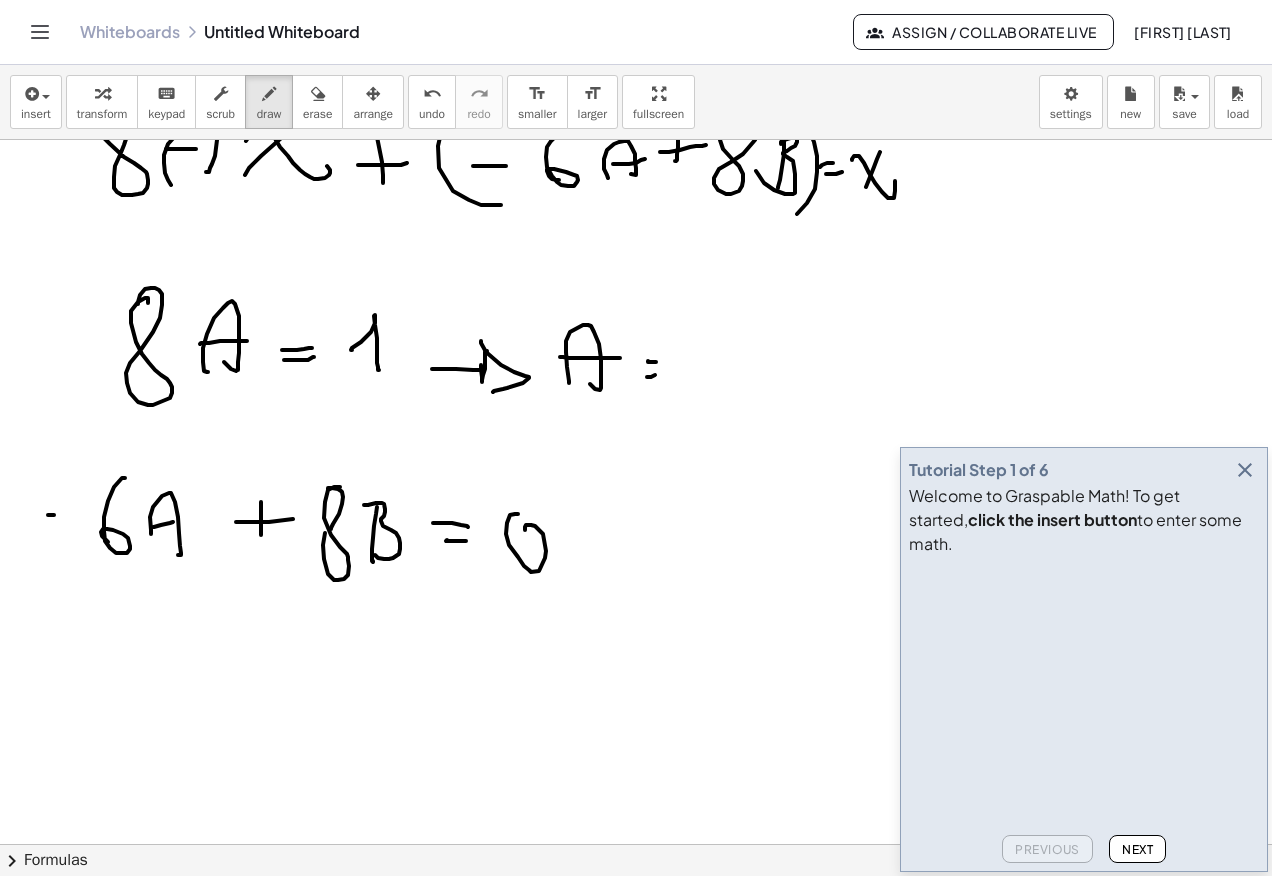 click at bounding box center [636, -764] 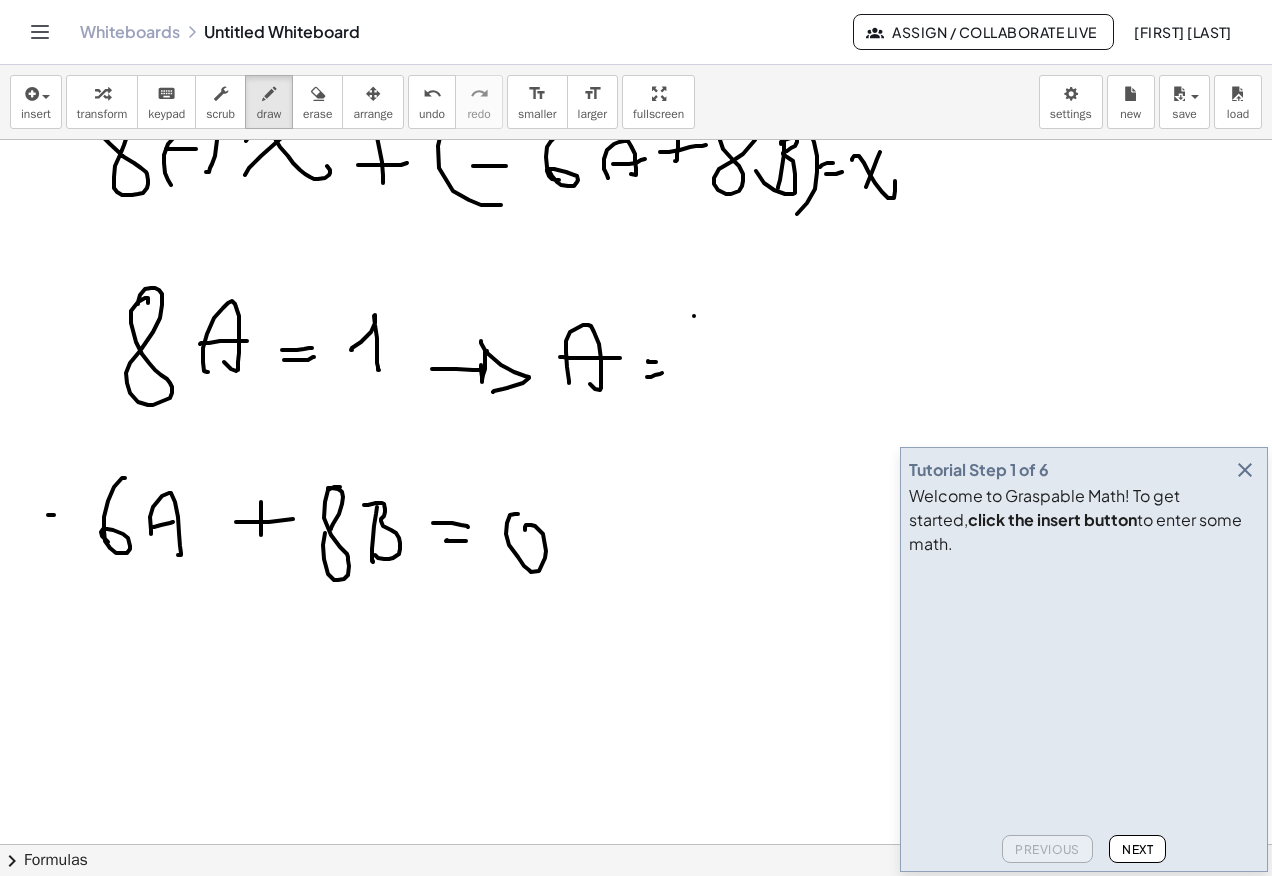 click at bounding box center (636, -764) 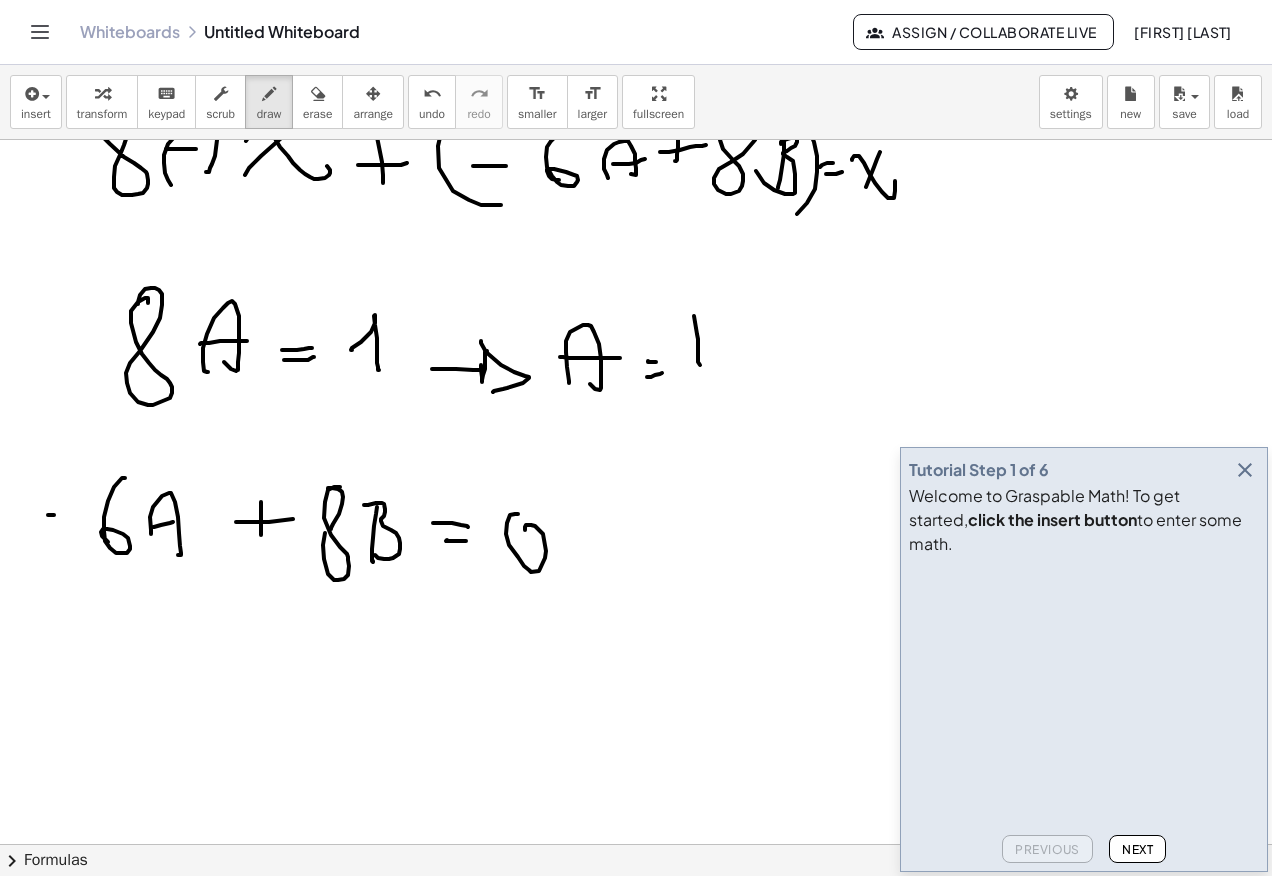 click at bounding box center [636, -764] 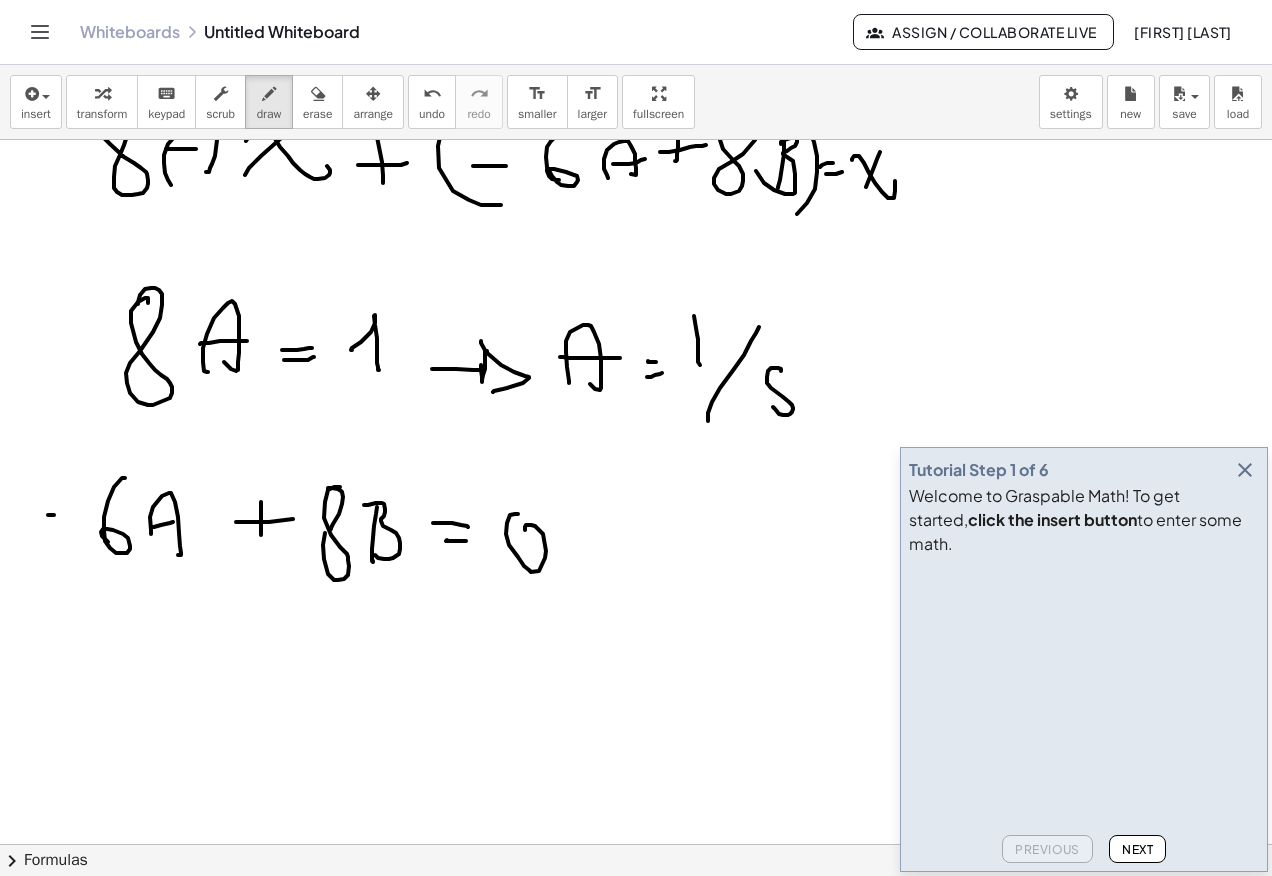 click at bounding box center [636, -764] 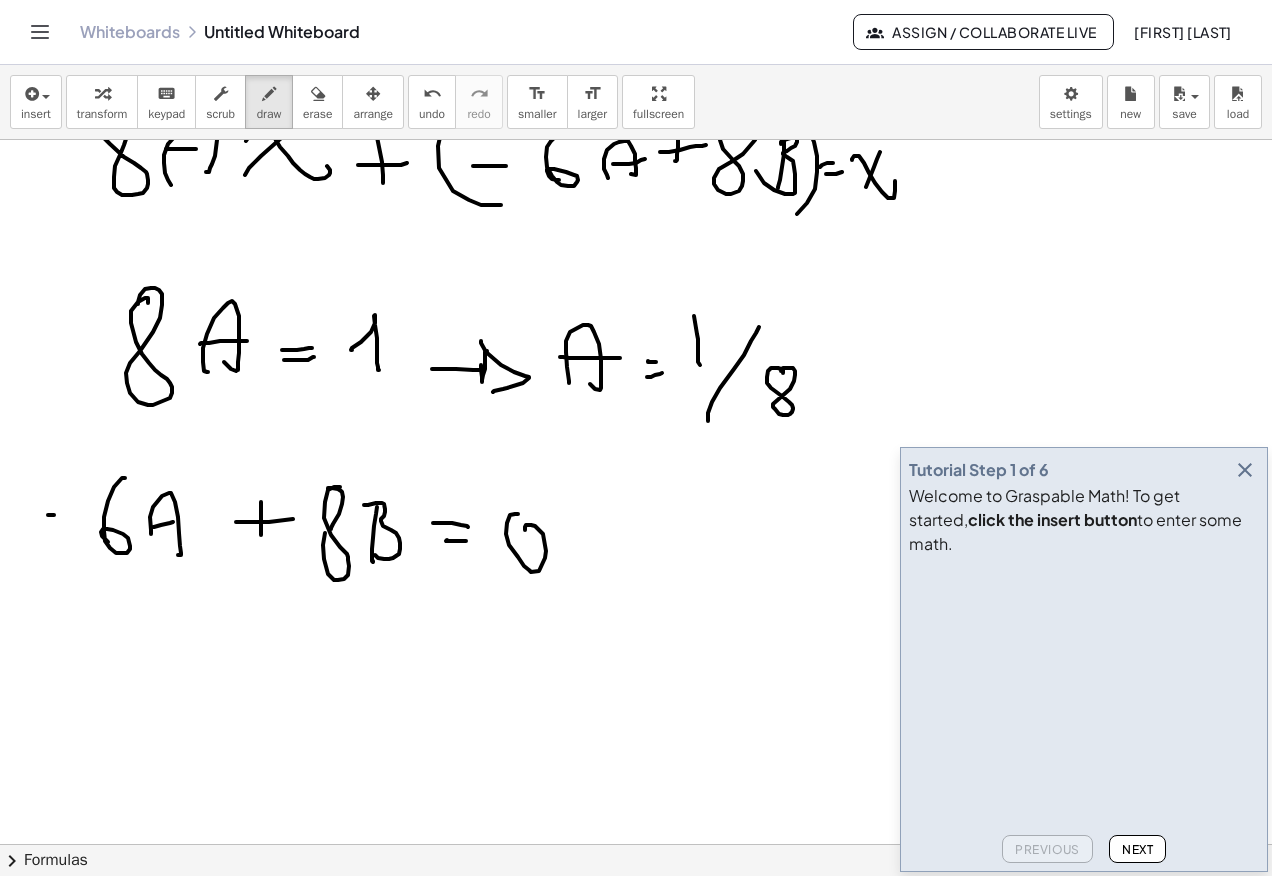 scroll, scrollTop: 3216, scrollLeft: 0, axis: vertical 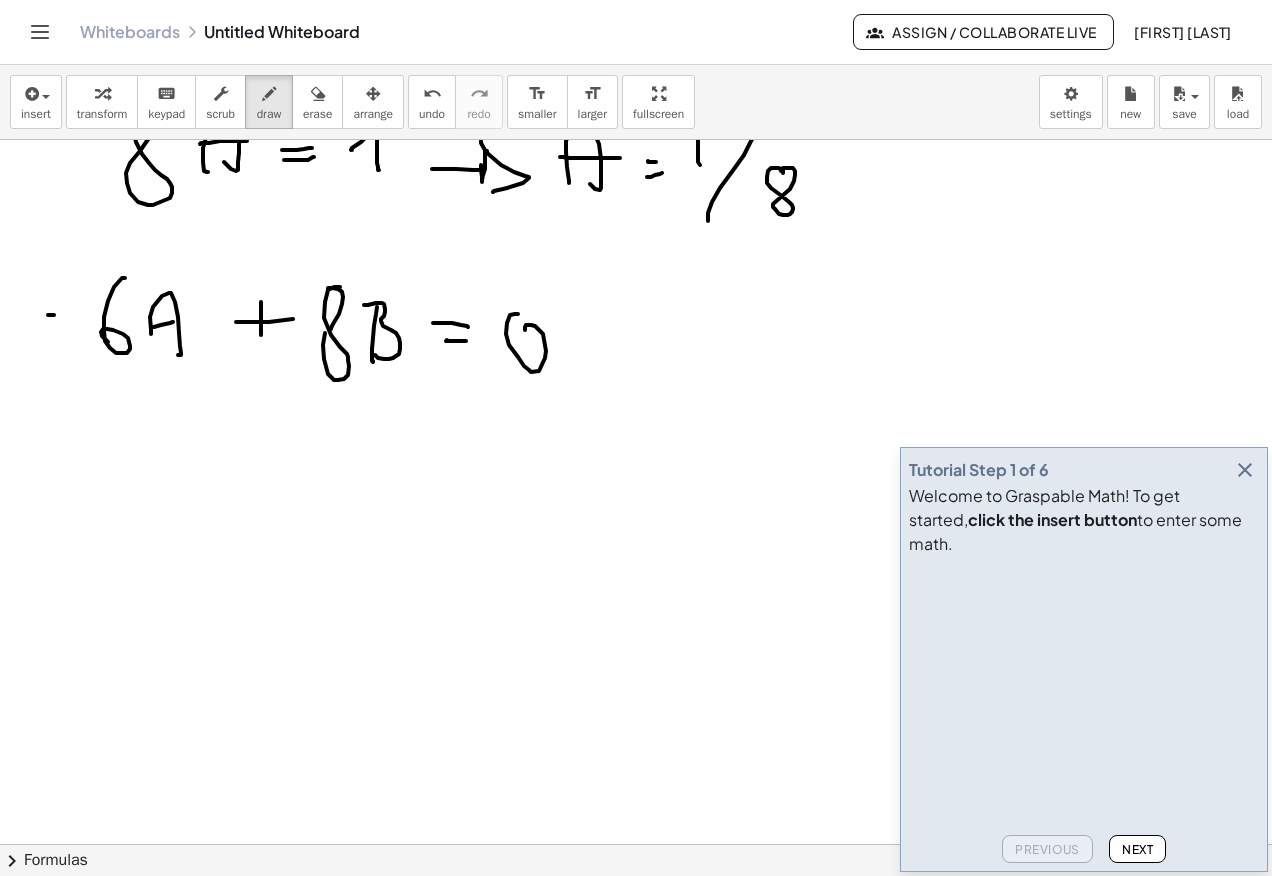 click at bounding box center [636, -964] 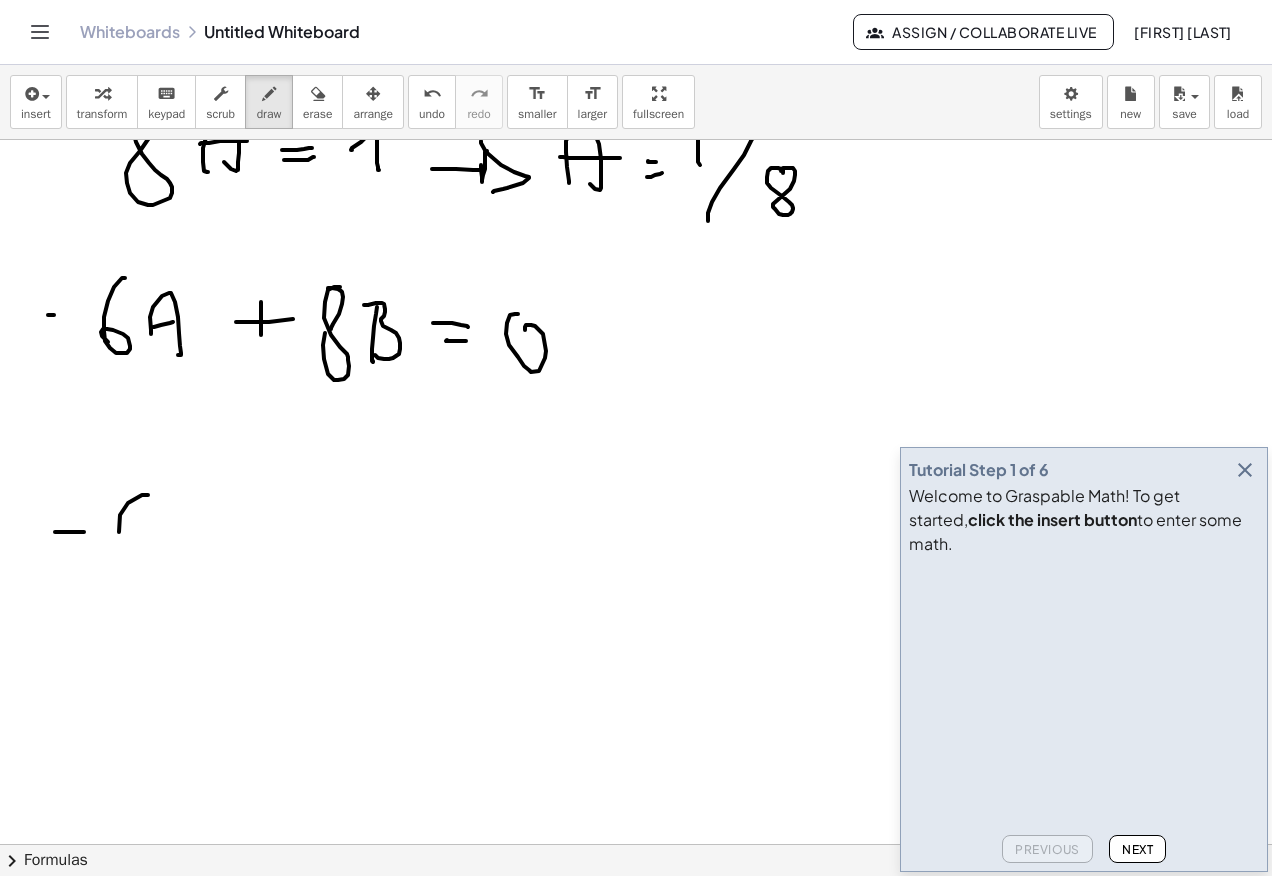 click at bounding box center [636, -964] 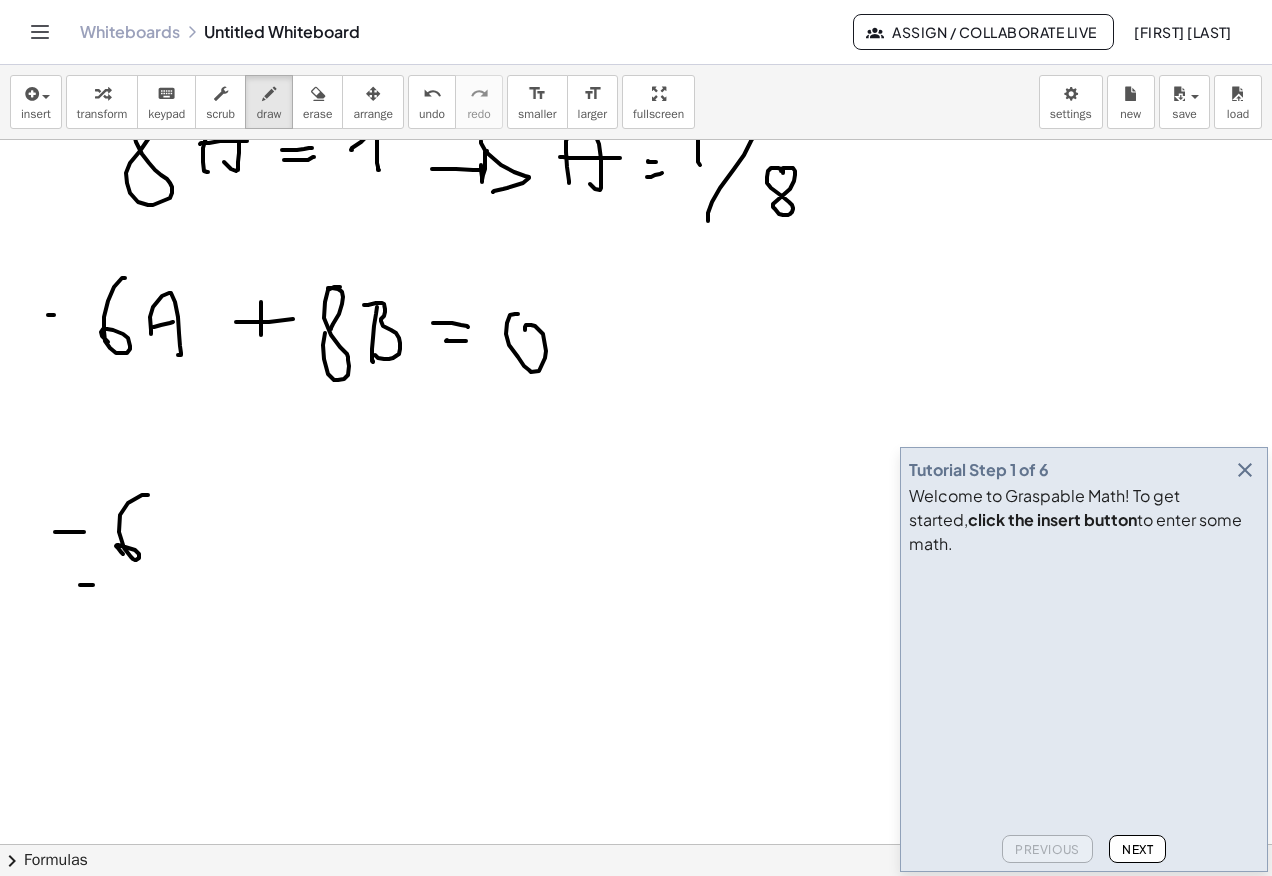 click at bounding box center (636, -964) 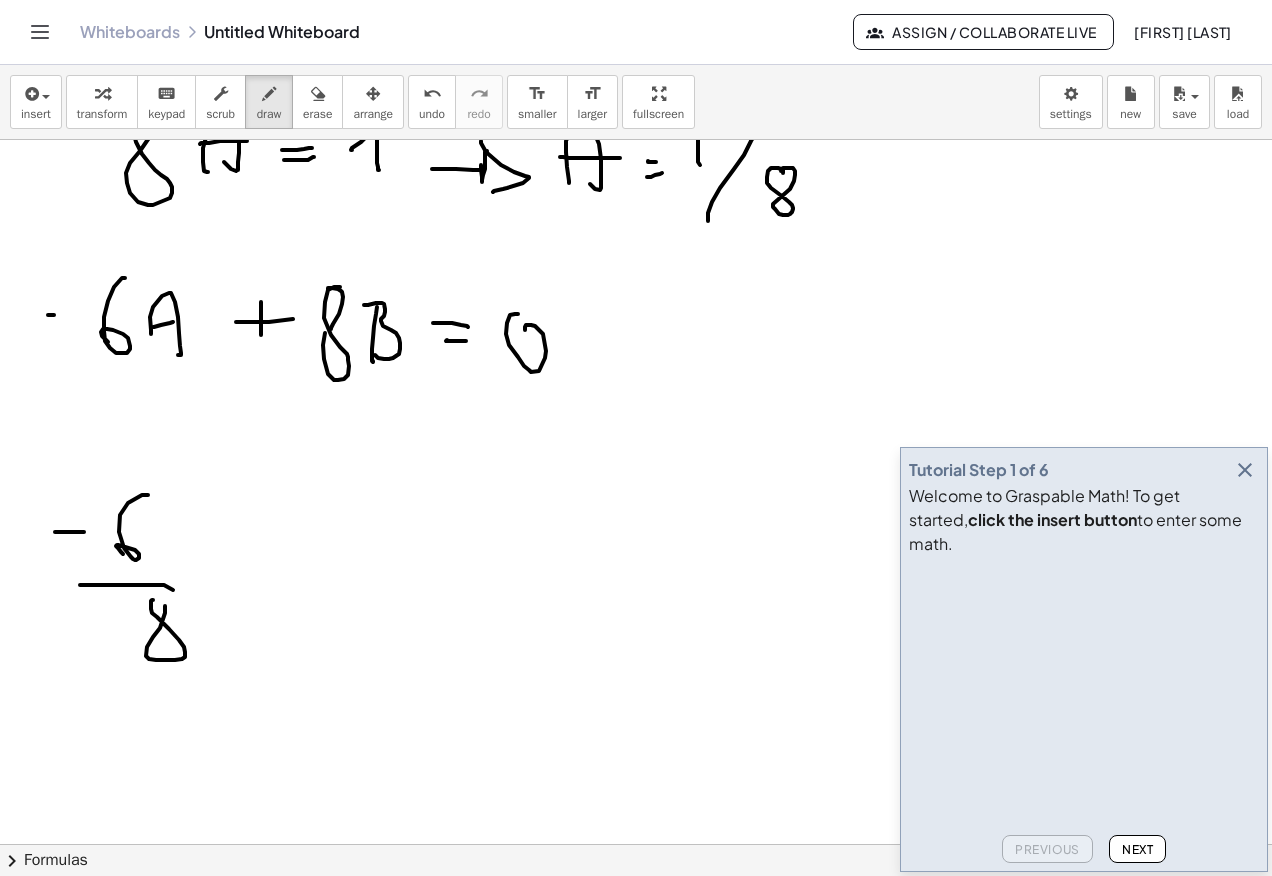 click at bounding box center [636, -964] 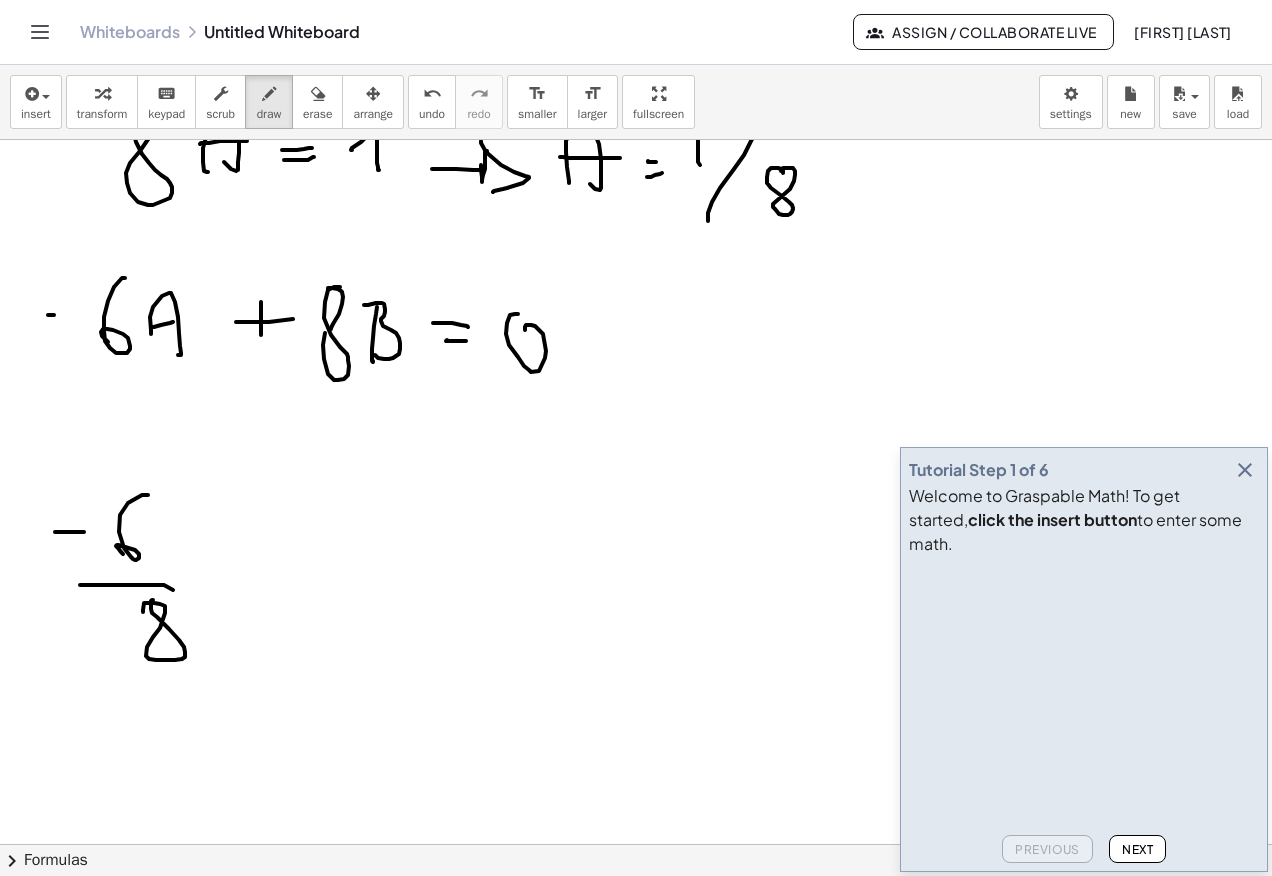 click at bounding box center (636, -964) 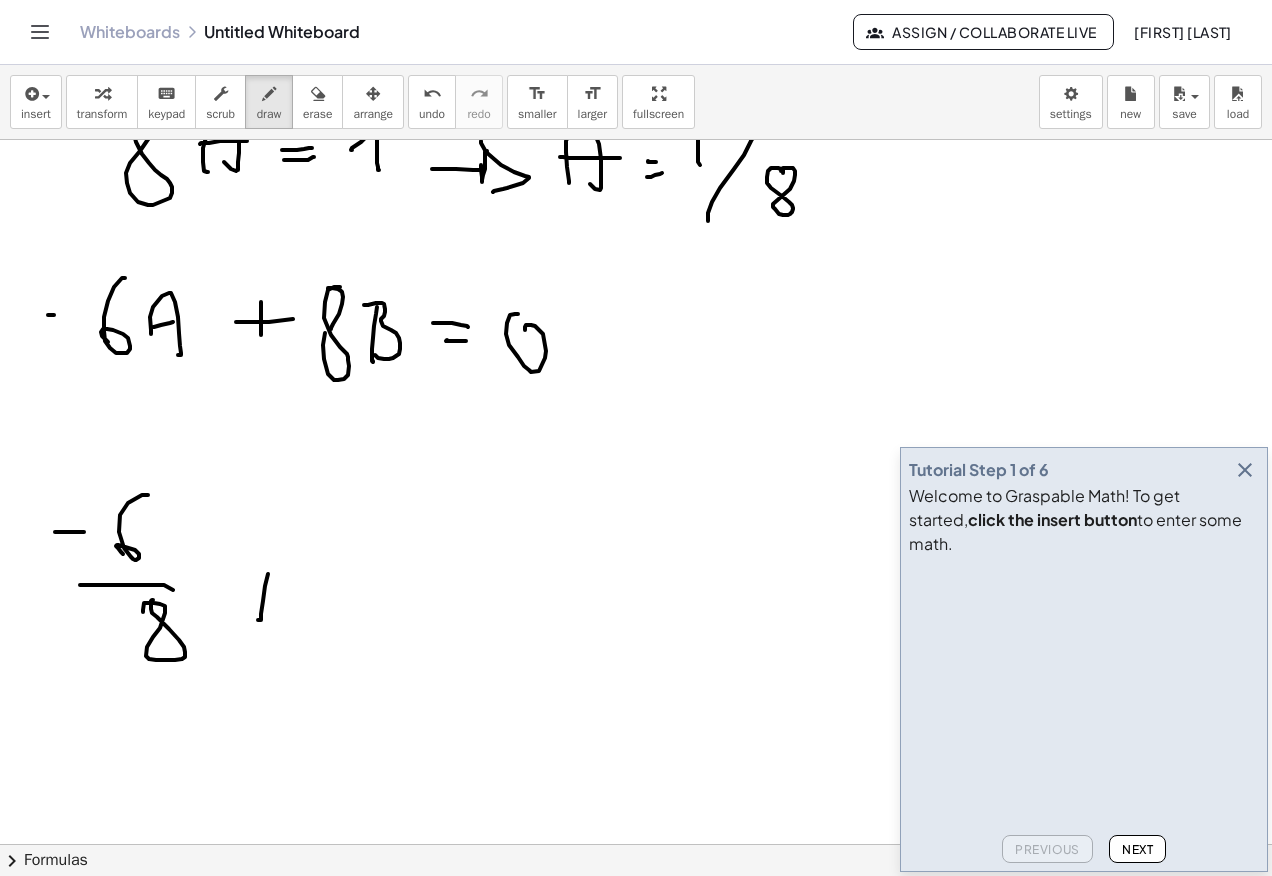 click at bounding box center (636, -964) 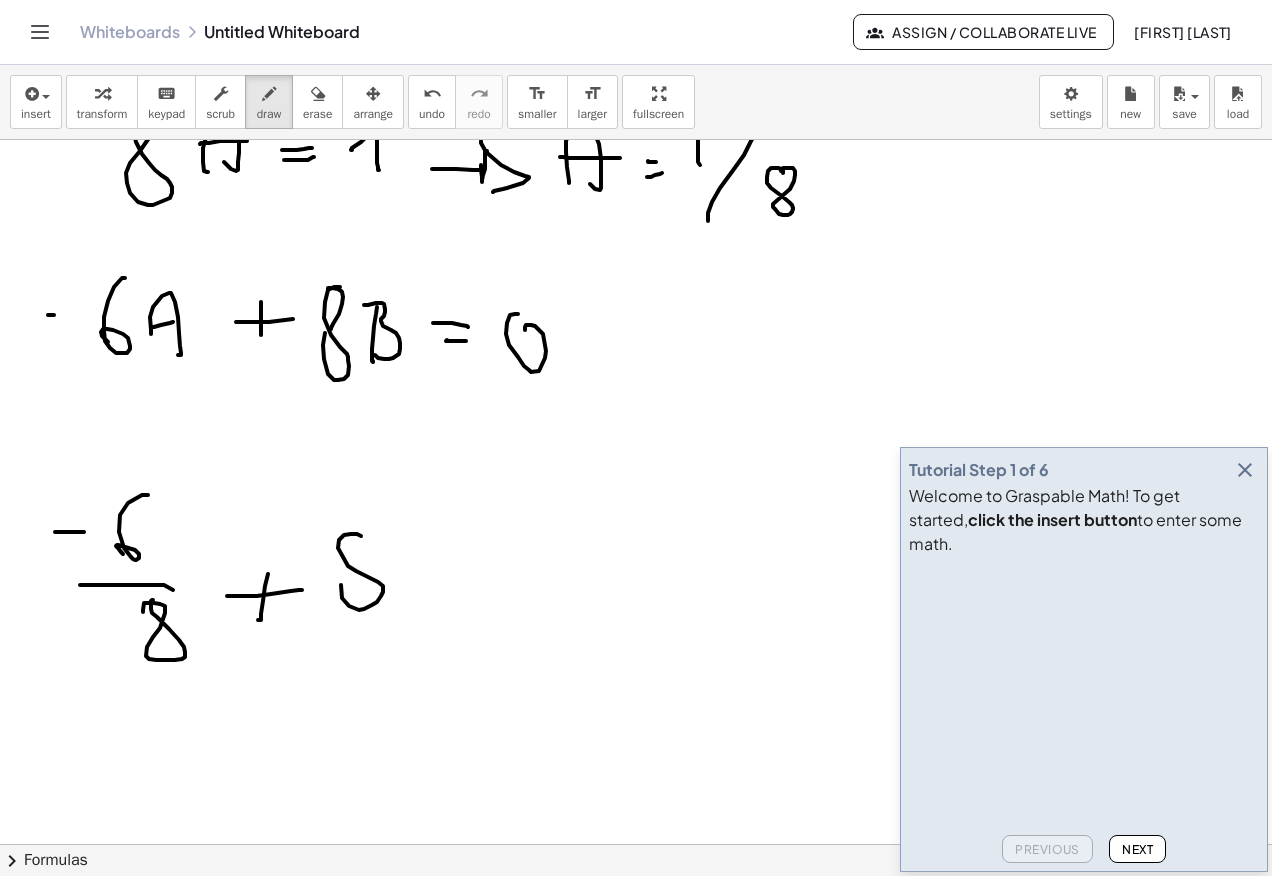 click at bounding box center [636, -964] 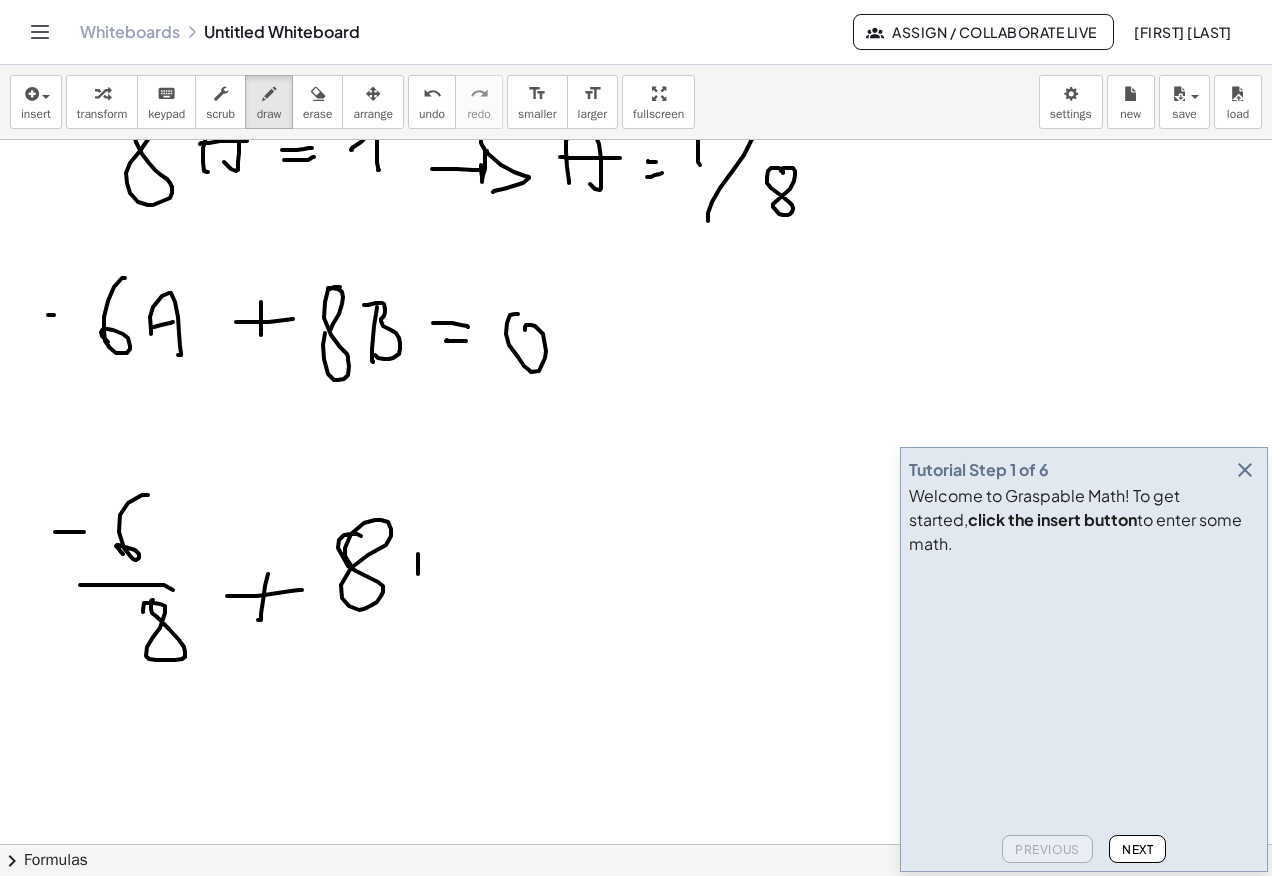 click at bounding box center (636, -964) 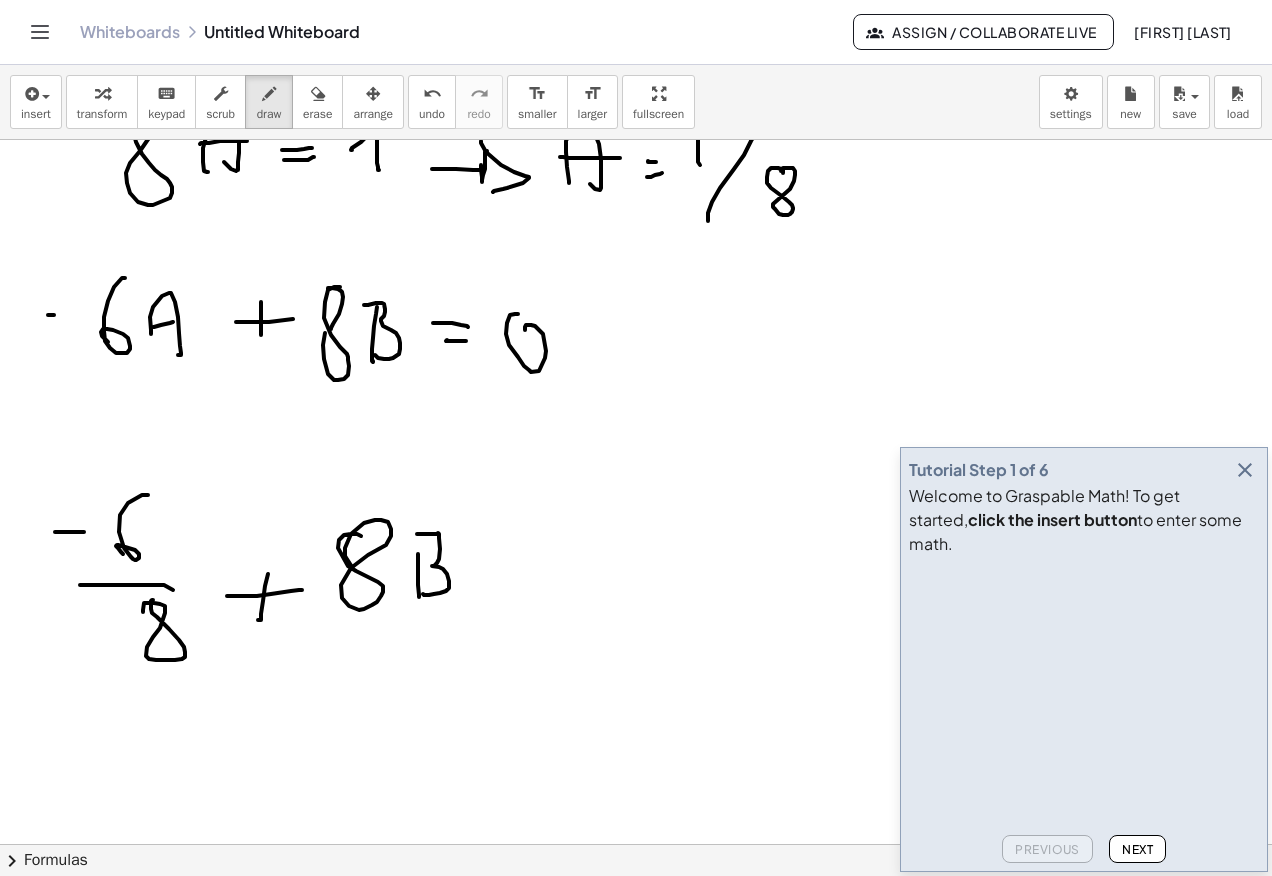 click at bounding box center (636, -964) 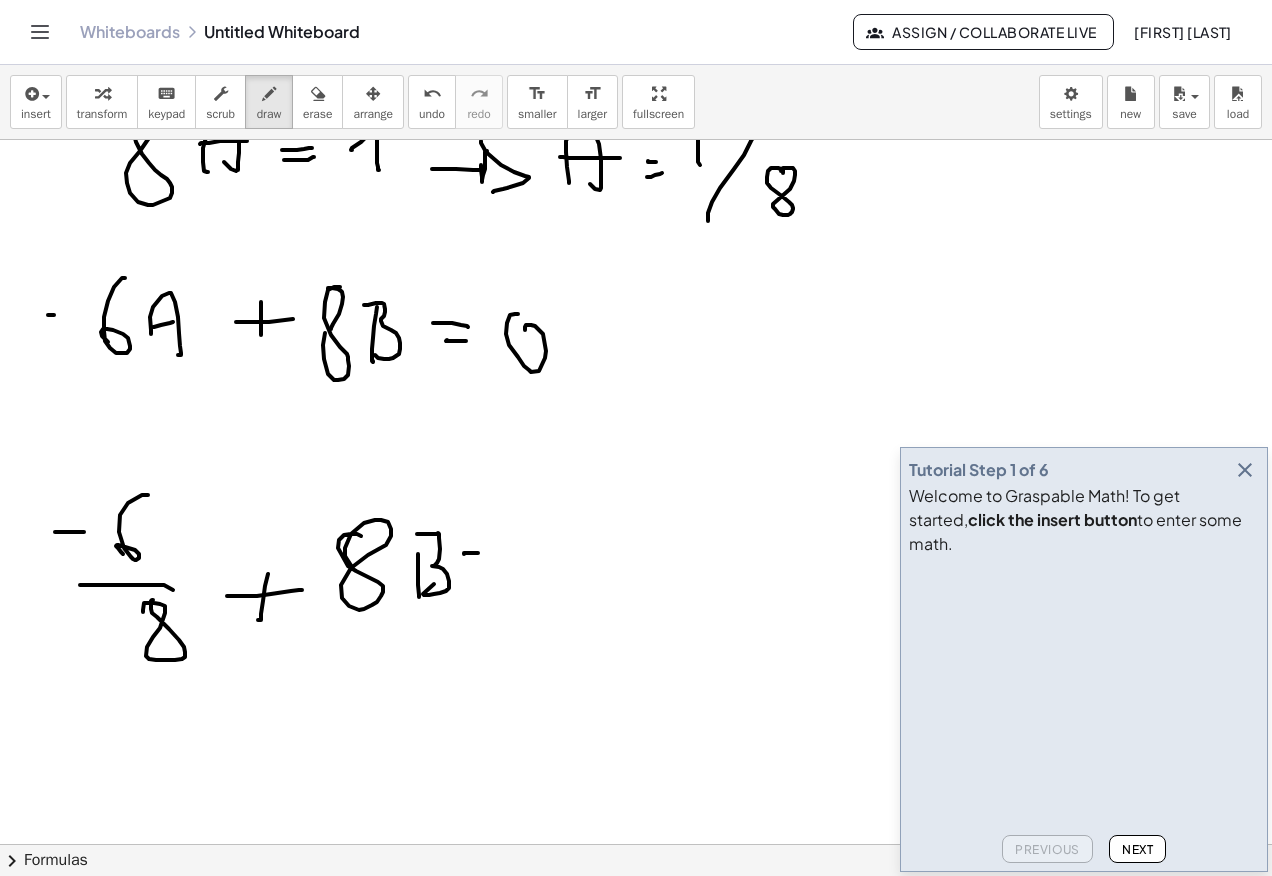 click at bounding box center [636, -964] 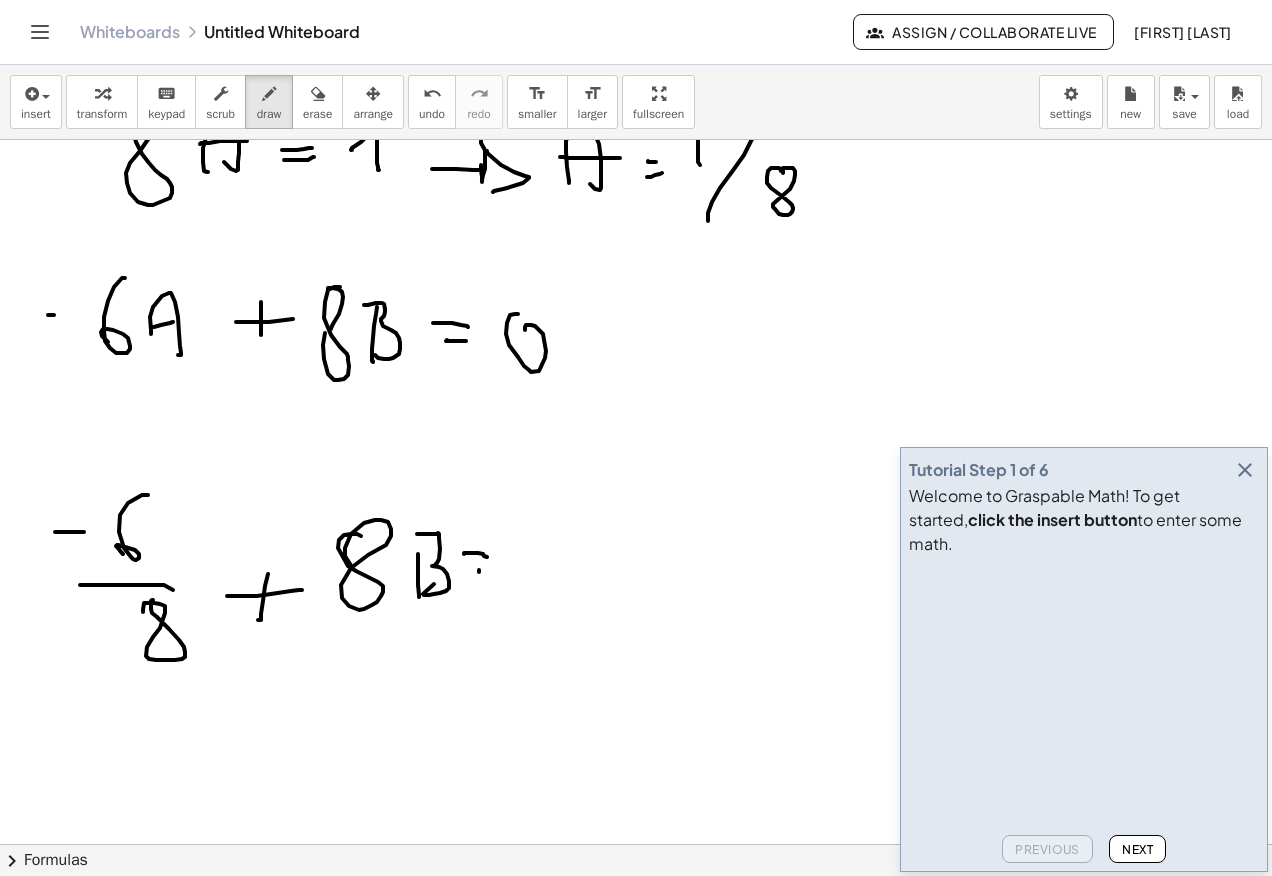 click at bounding box center (636, -964) 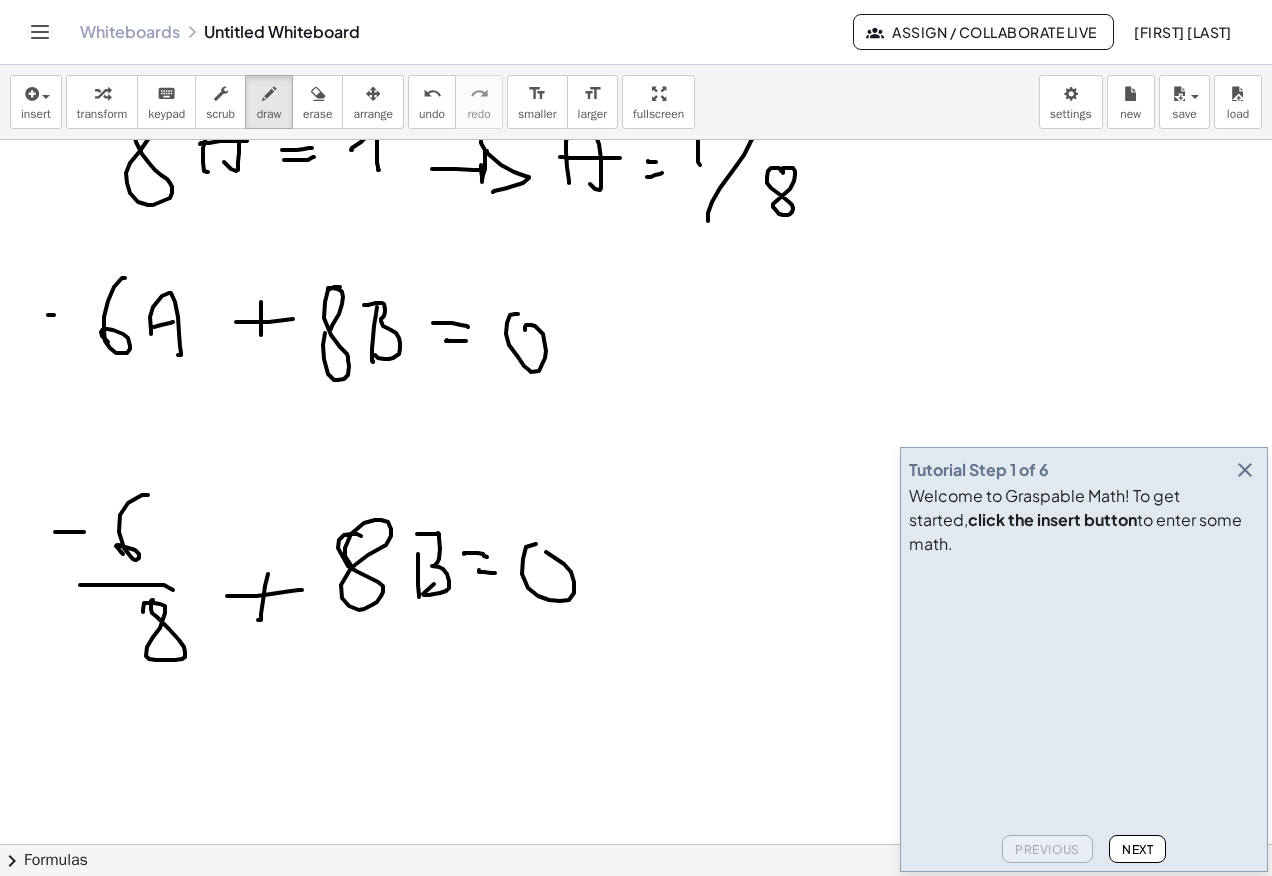click at bounding box center [636, -964] 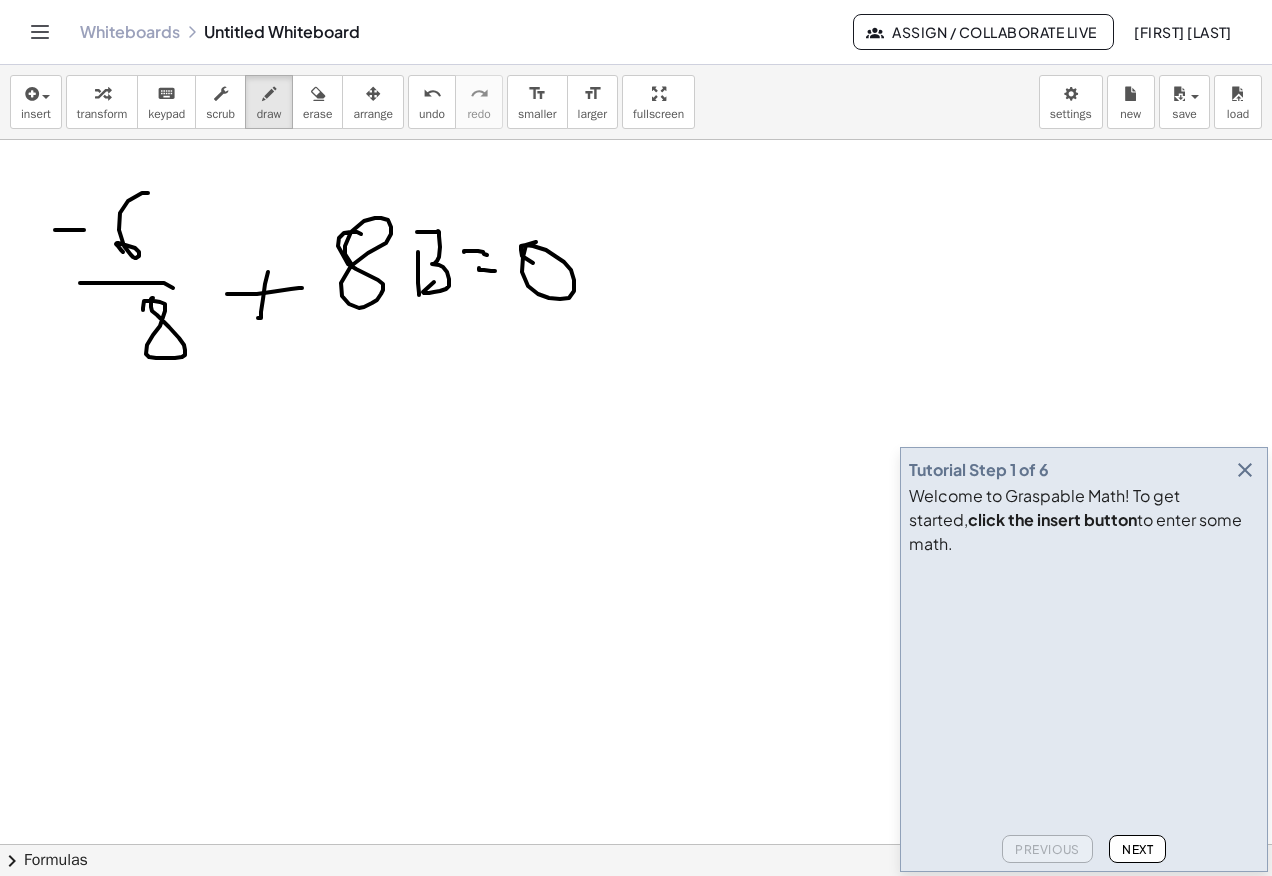 scroll, scrollTop: 3520, scrollLeft: 0, axis: vertical 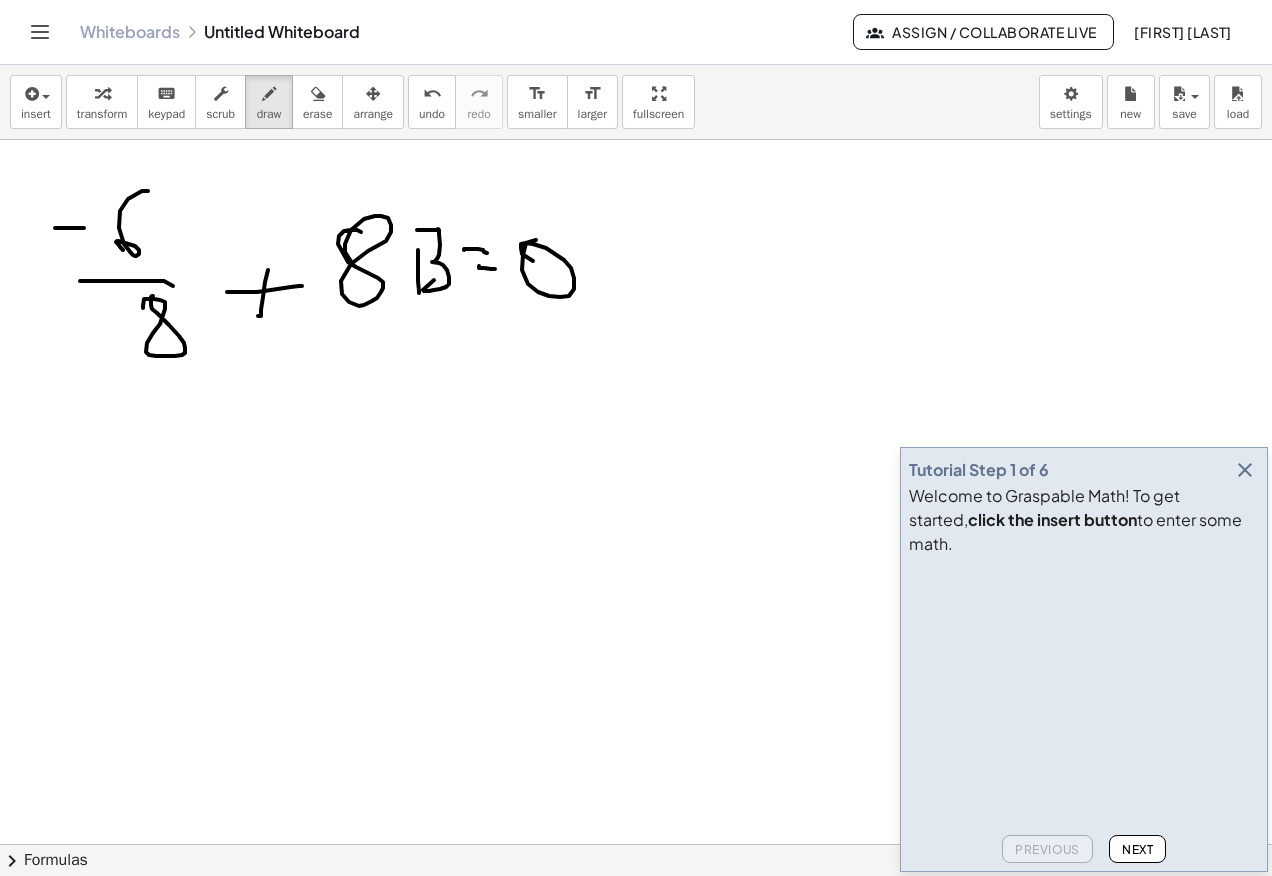 click at bounding box center (636, -916) 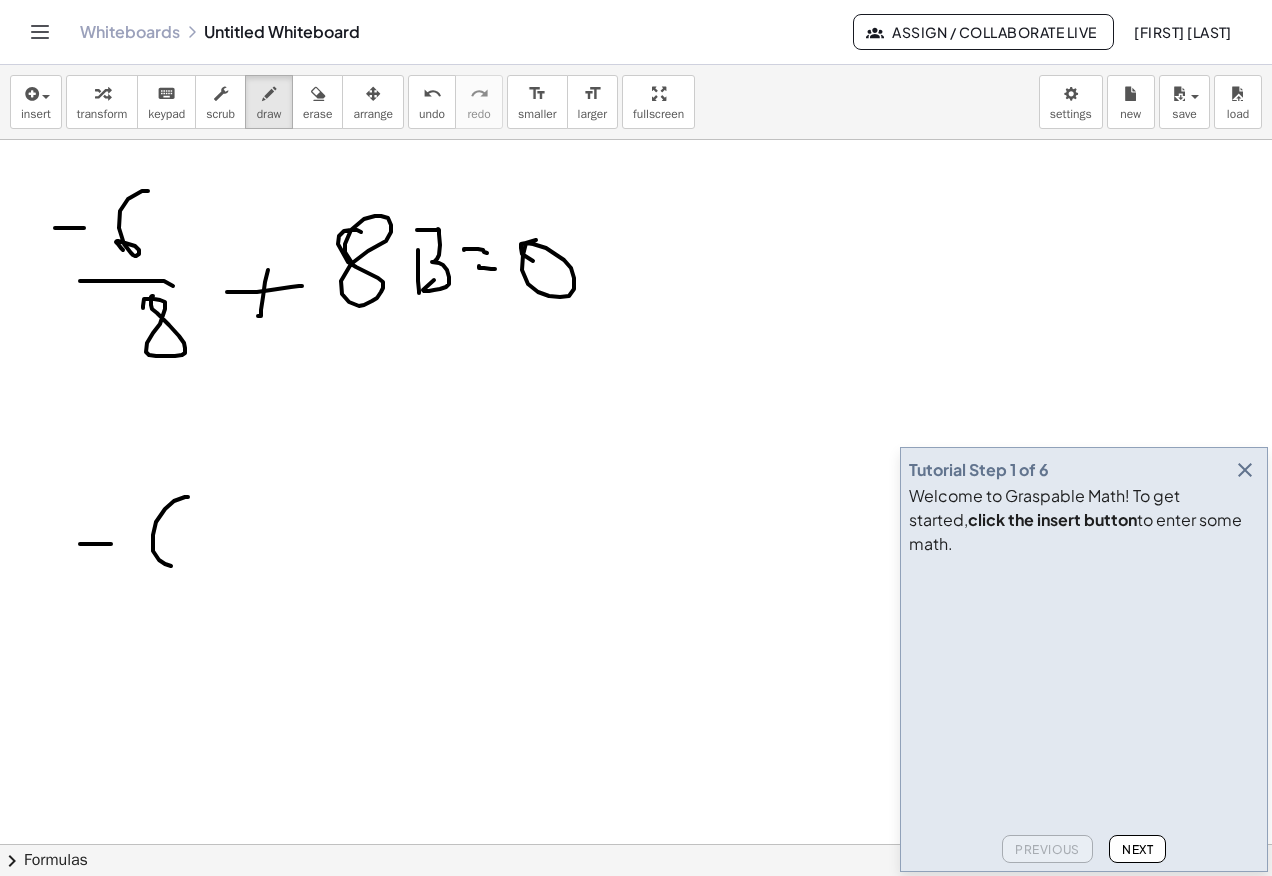 click at bounding box center (636, -916) 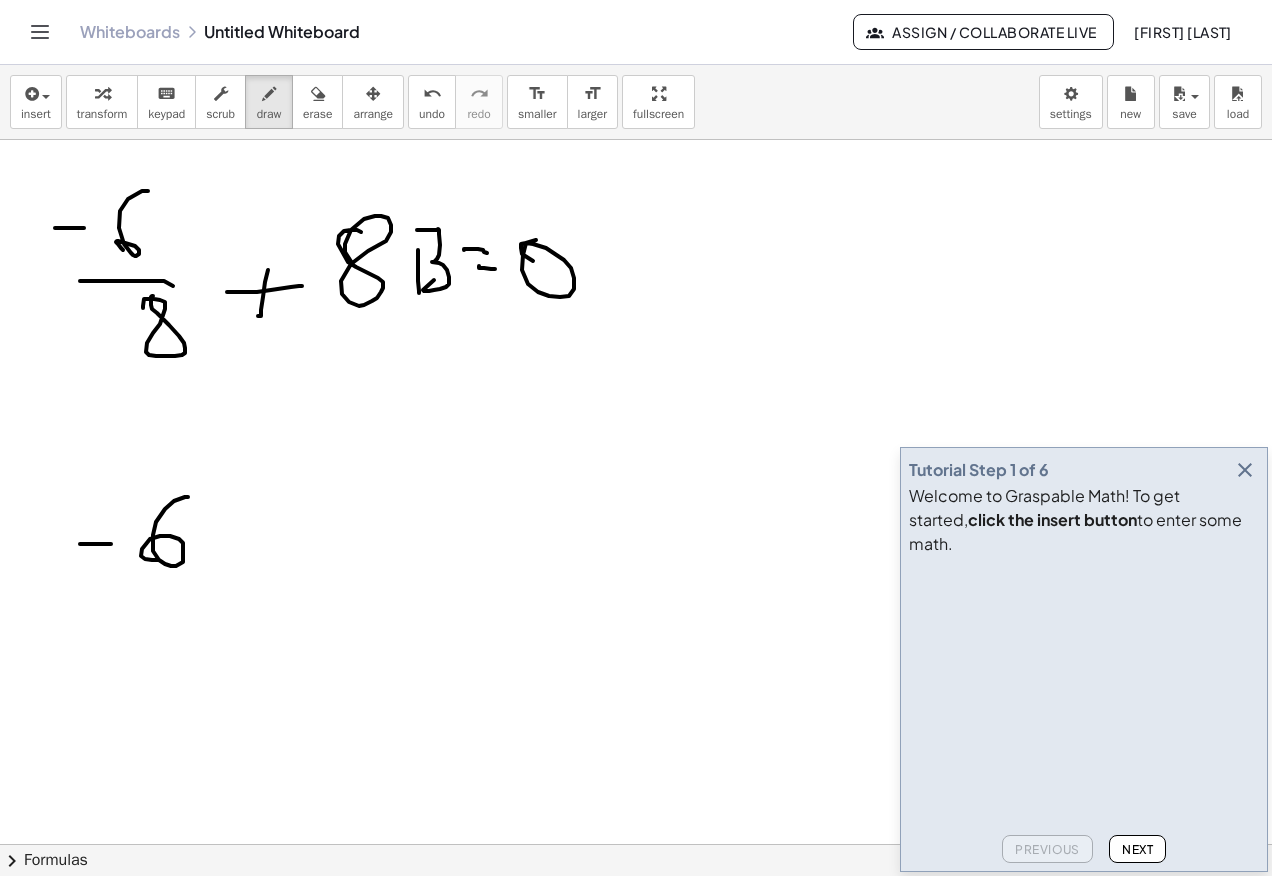 click at bounding box center (636, -916) 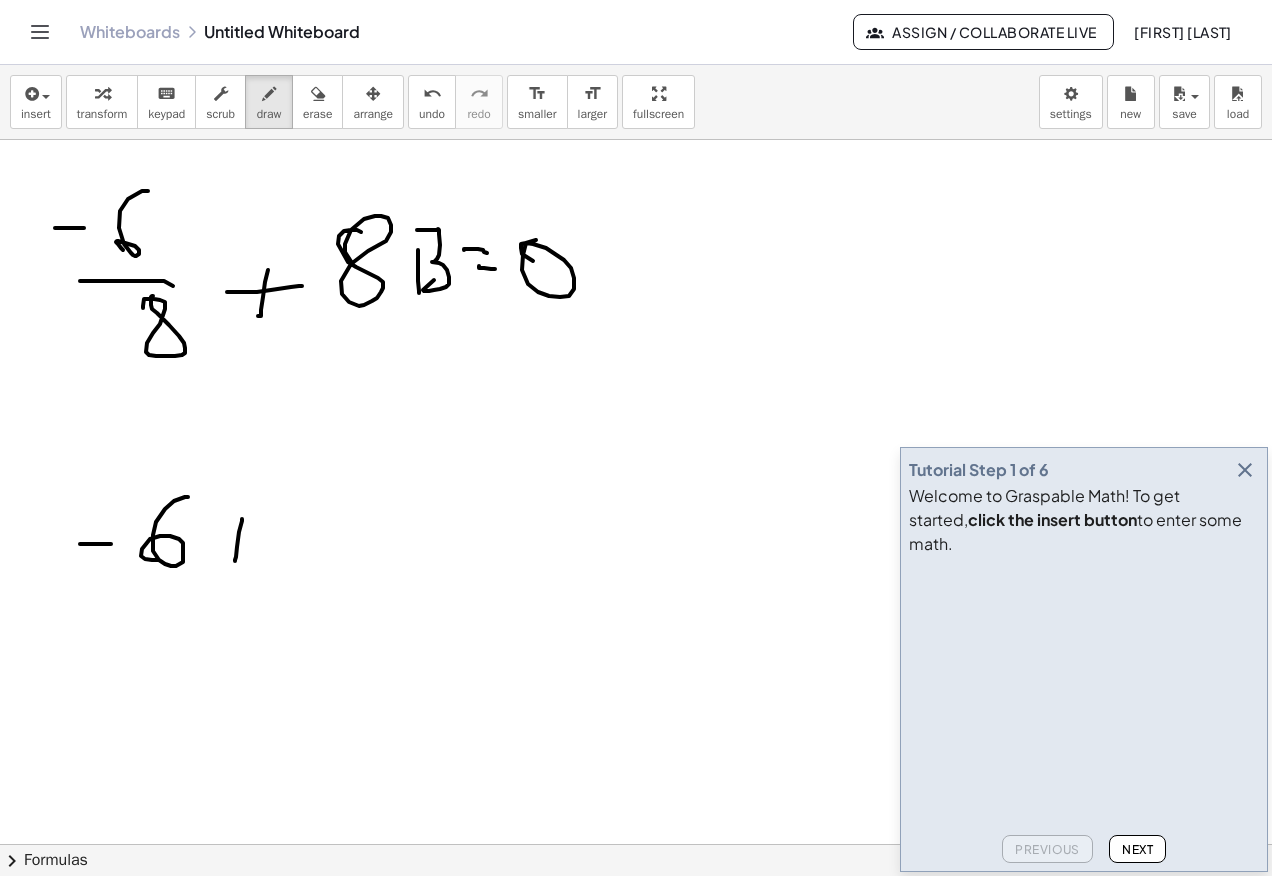 click at bounding box center (636, -916) 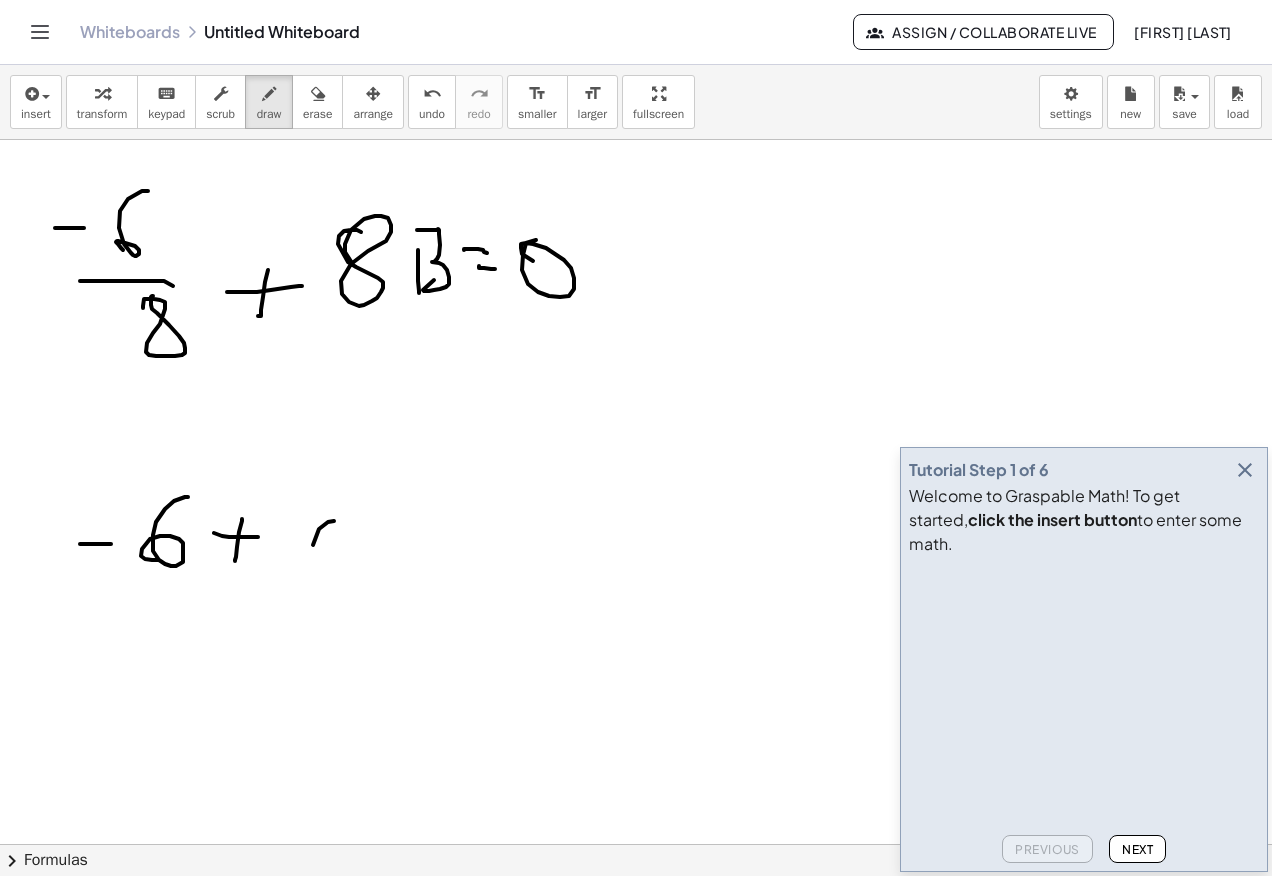 click at bounding box center [636, -916] 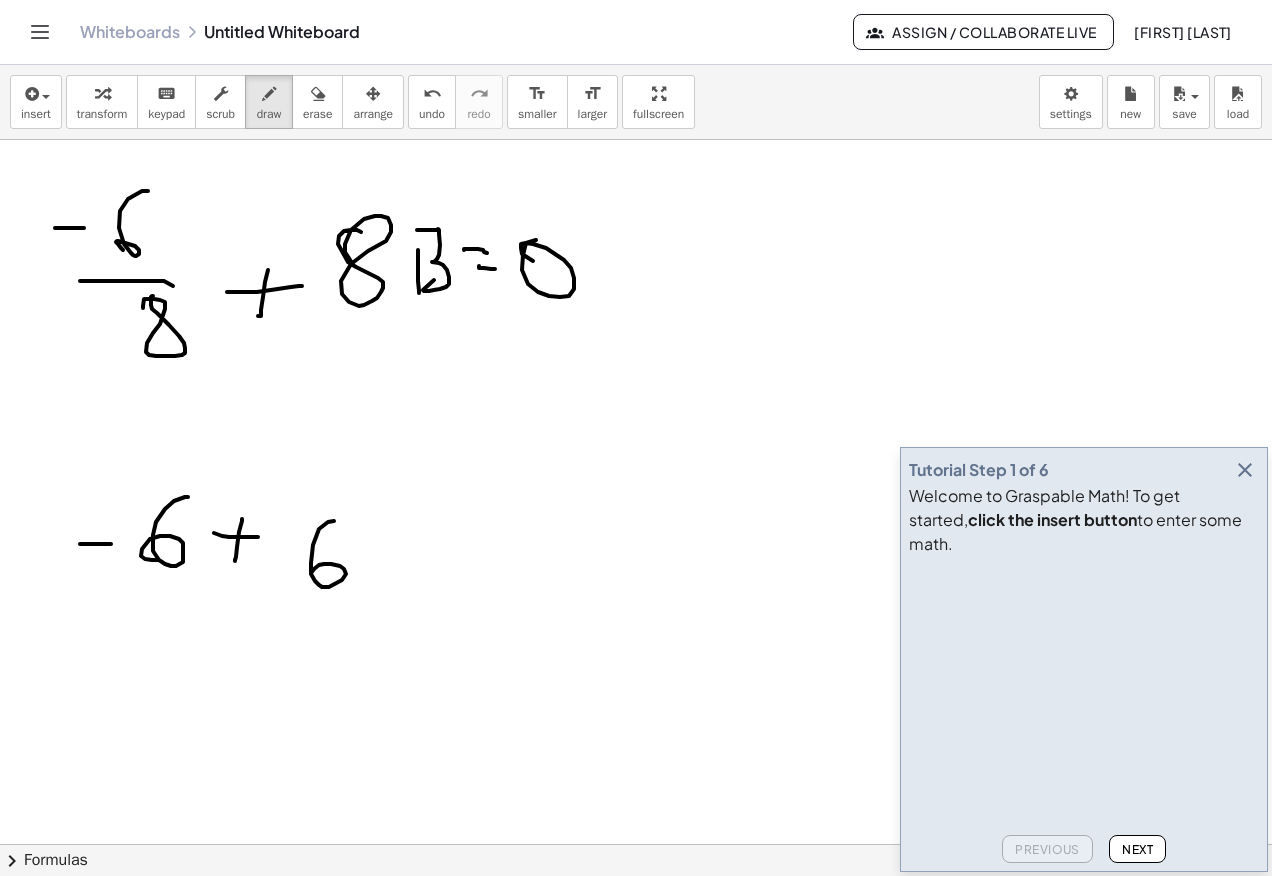 click at bounding box center (636, -916) 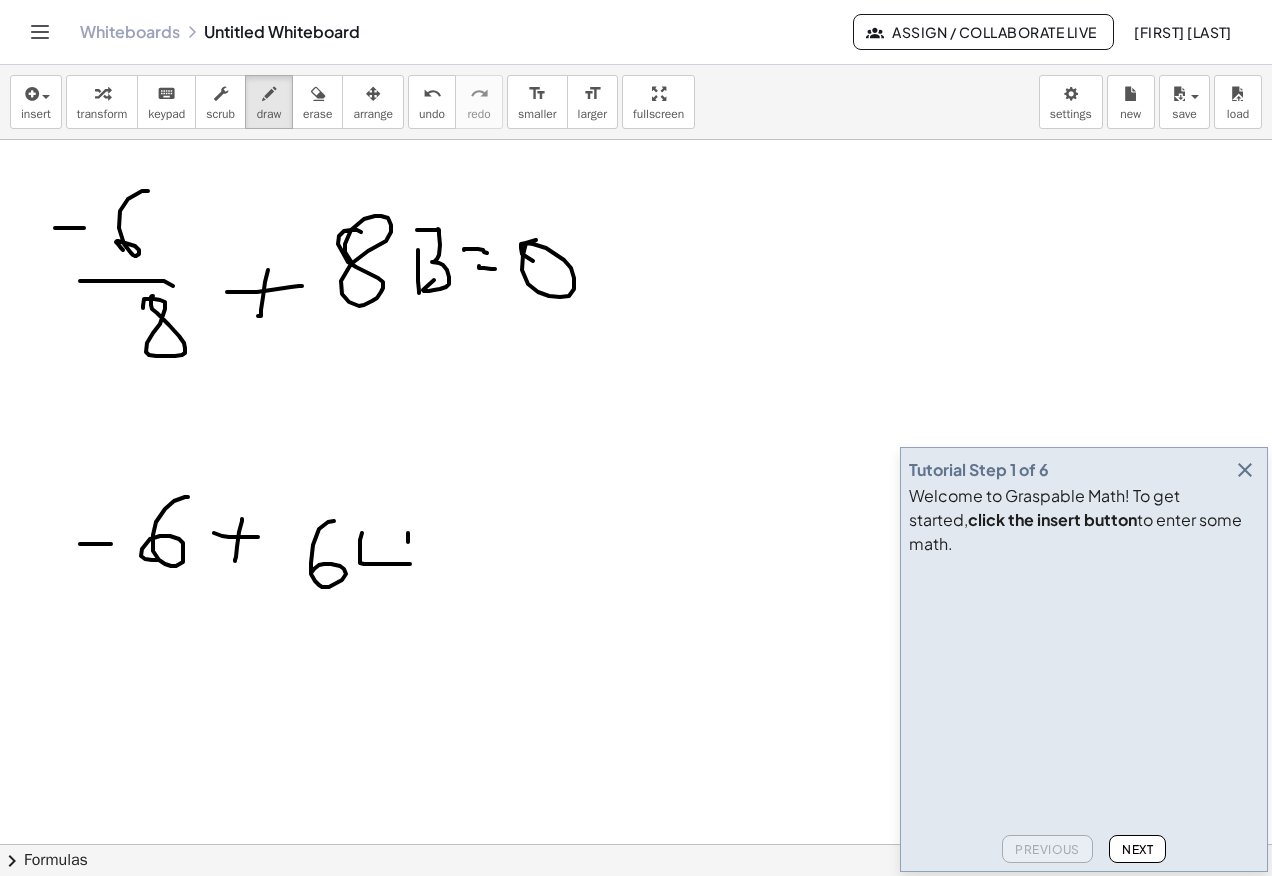 click at bounding box center (636, -916) 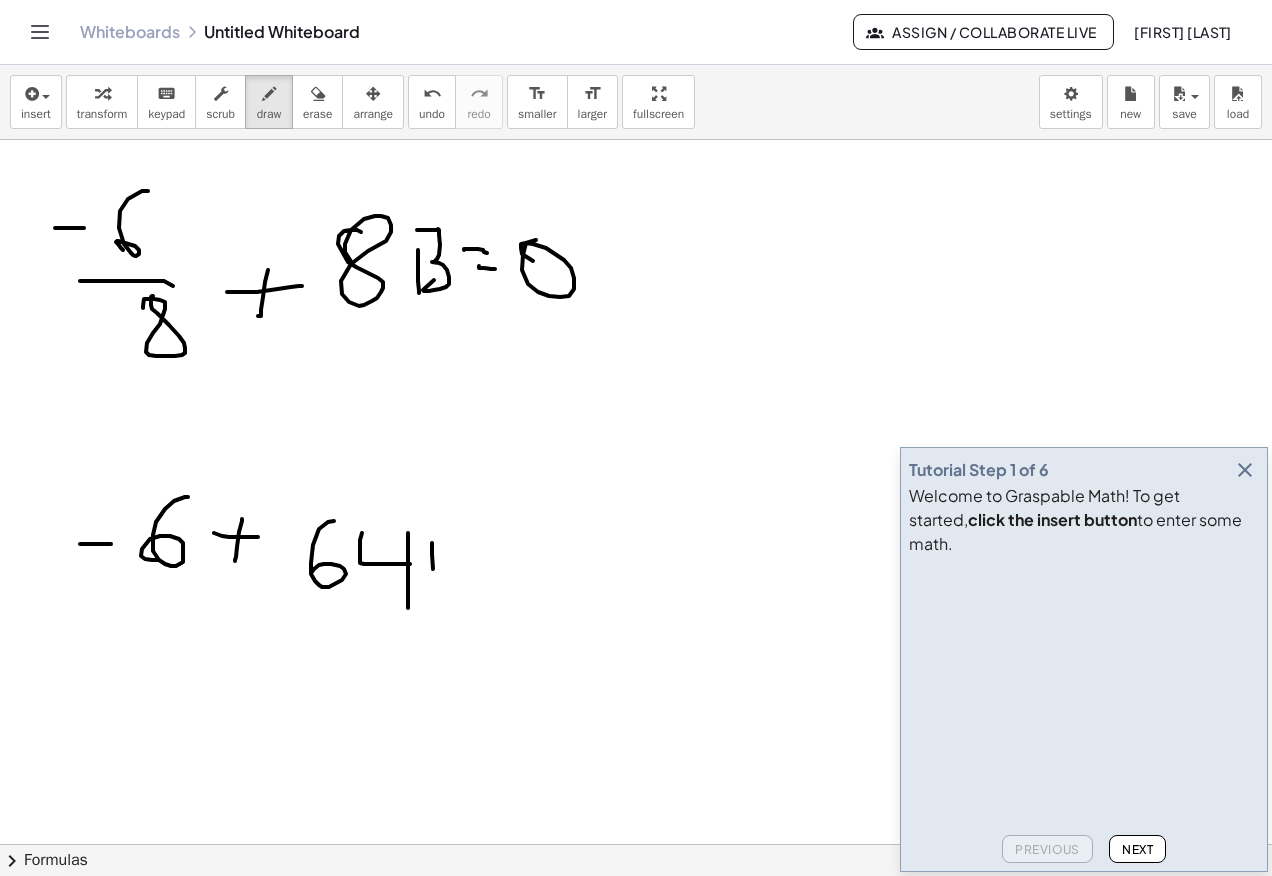 click at bounding box center [636, -916] 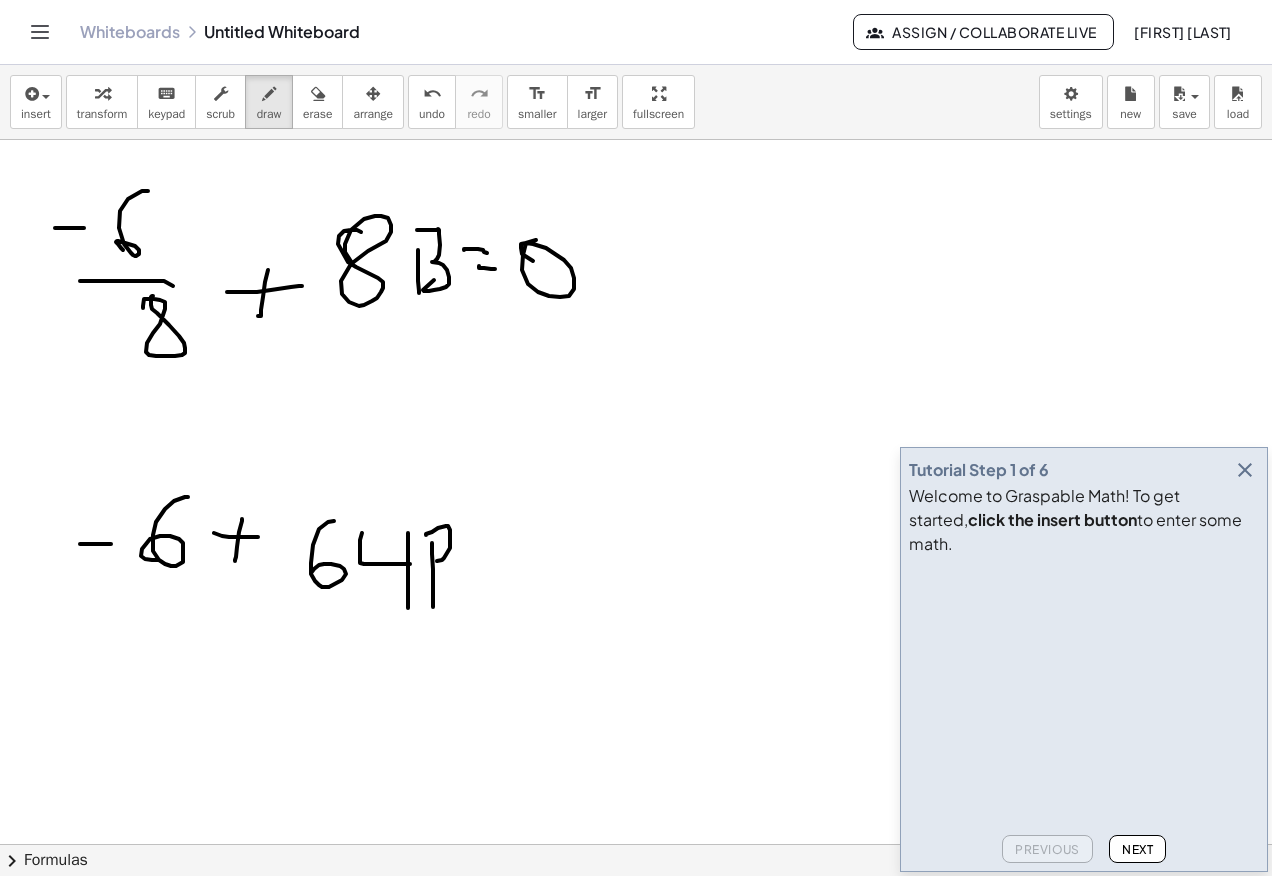 click at bounding box center (636, -916) 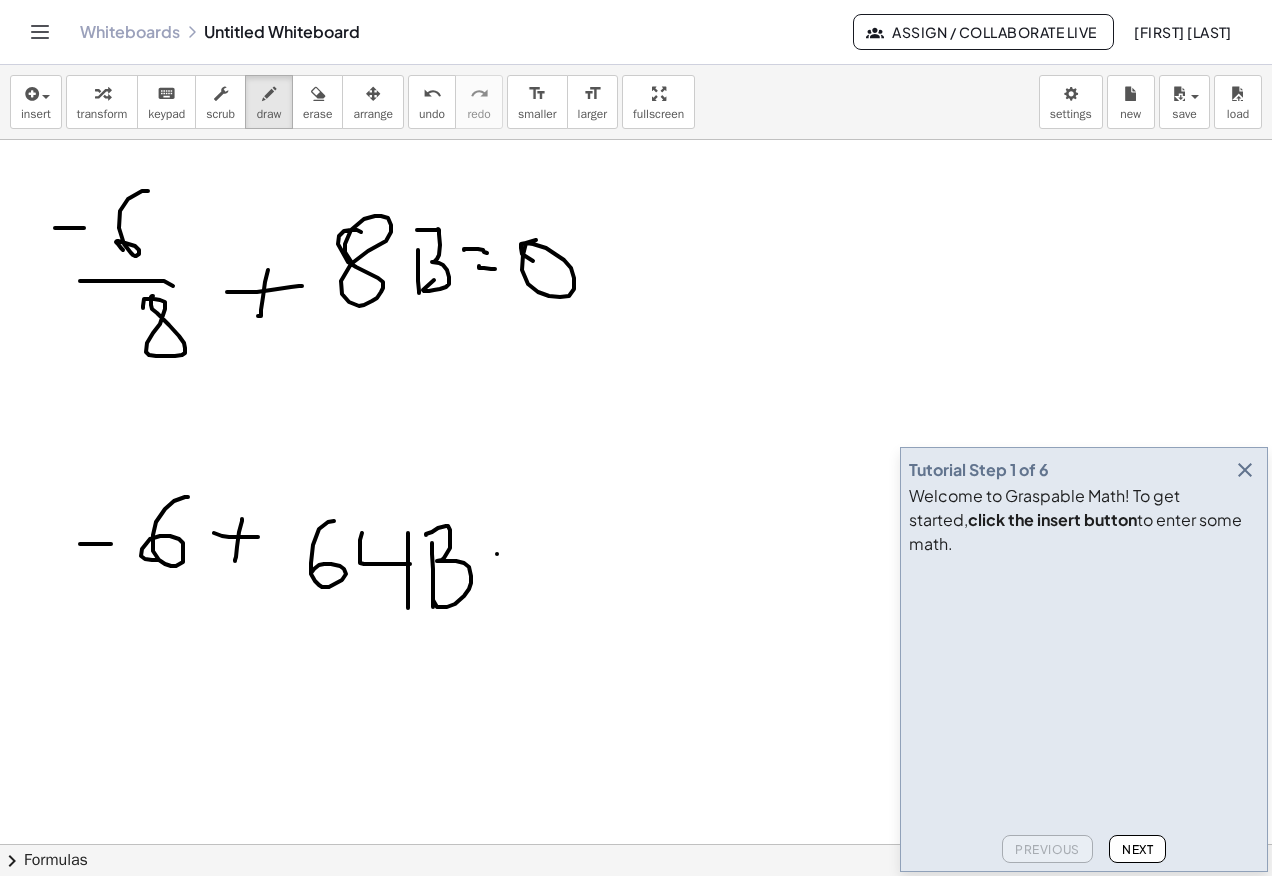 click at bounding box center (636, -916) 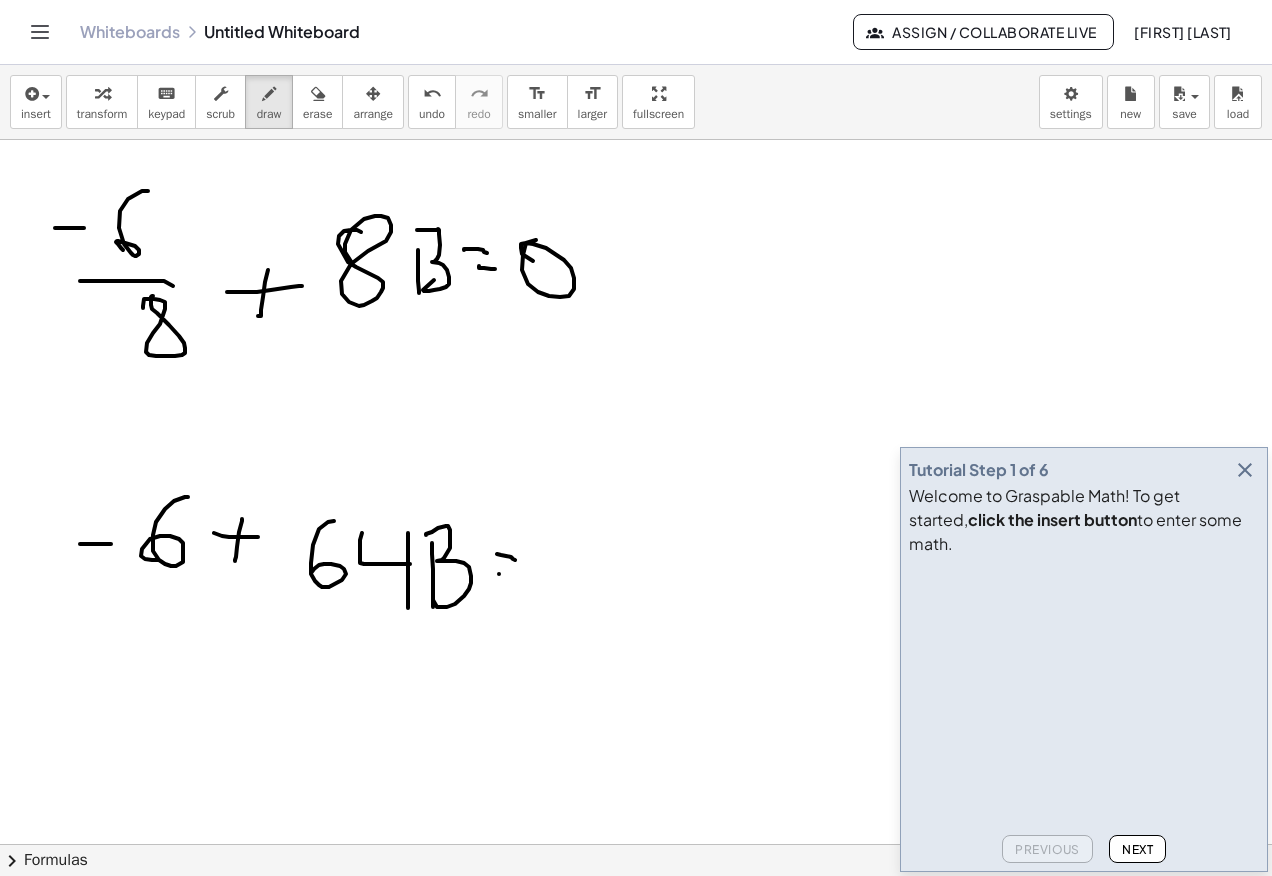 click at bounding box center [636, -916] 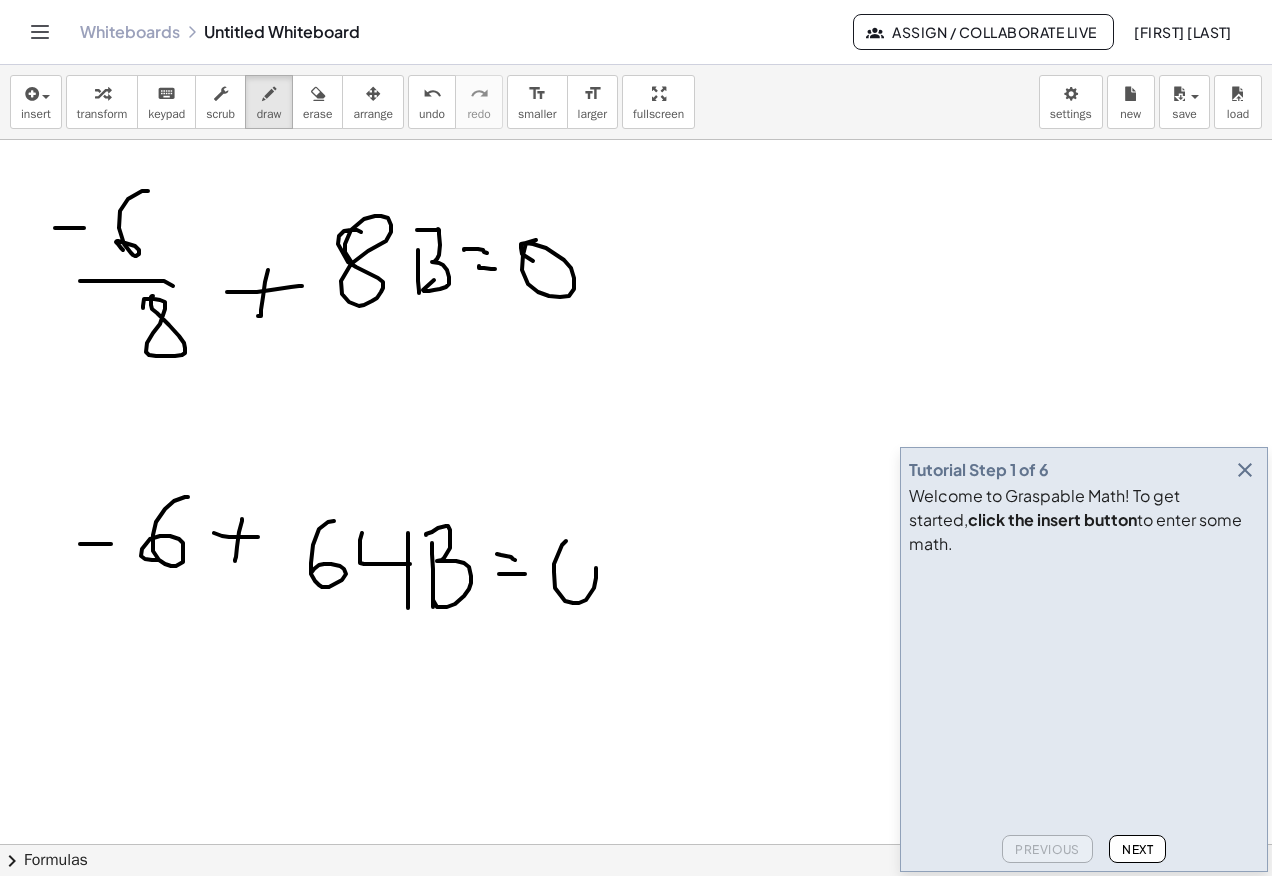 click at bounding box center [636, -916] 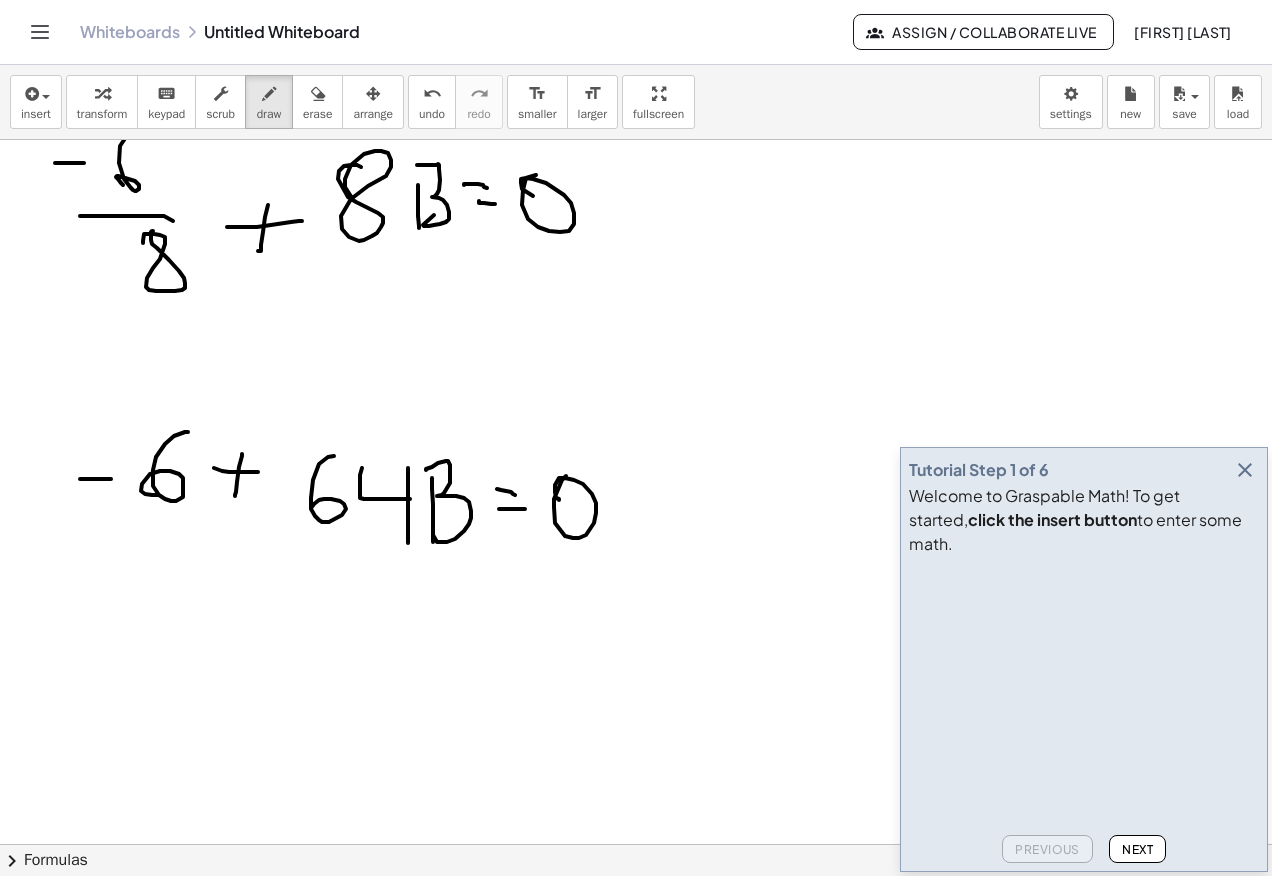 scroll, scrollTop: 3620, scrollLeft: 0, axis: vertical 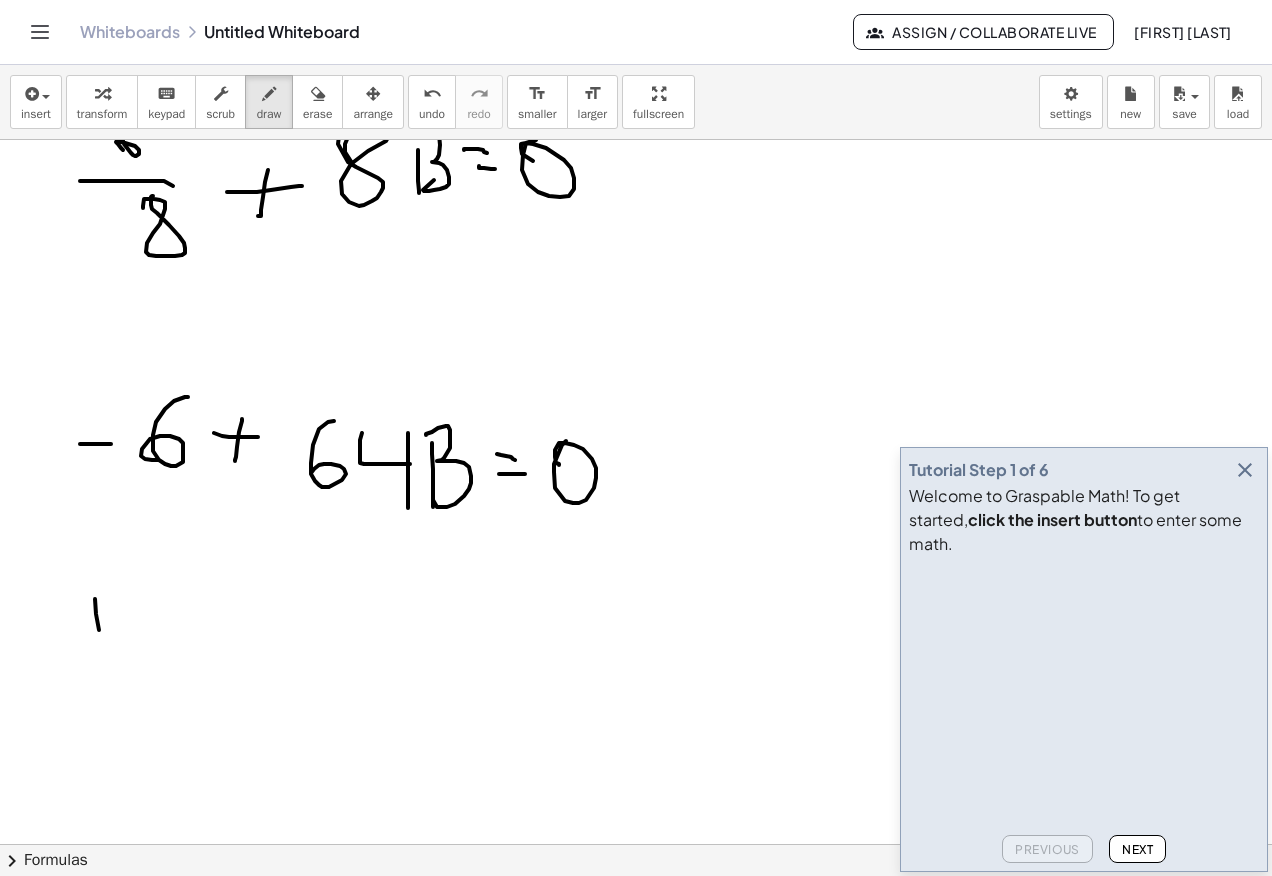 click at bounding box center (636, -1016) 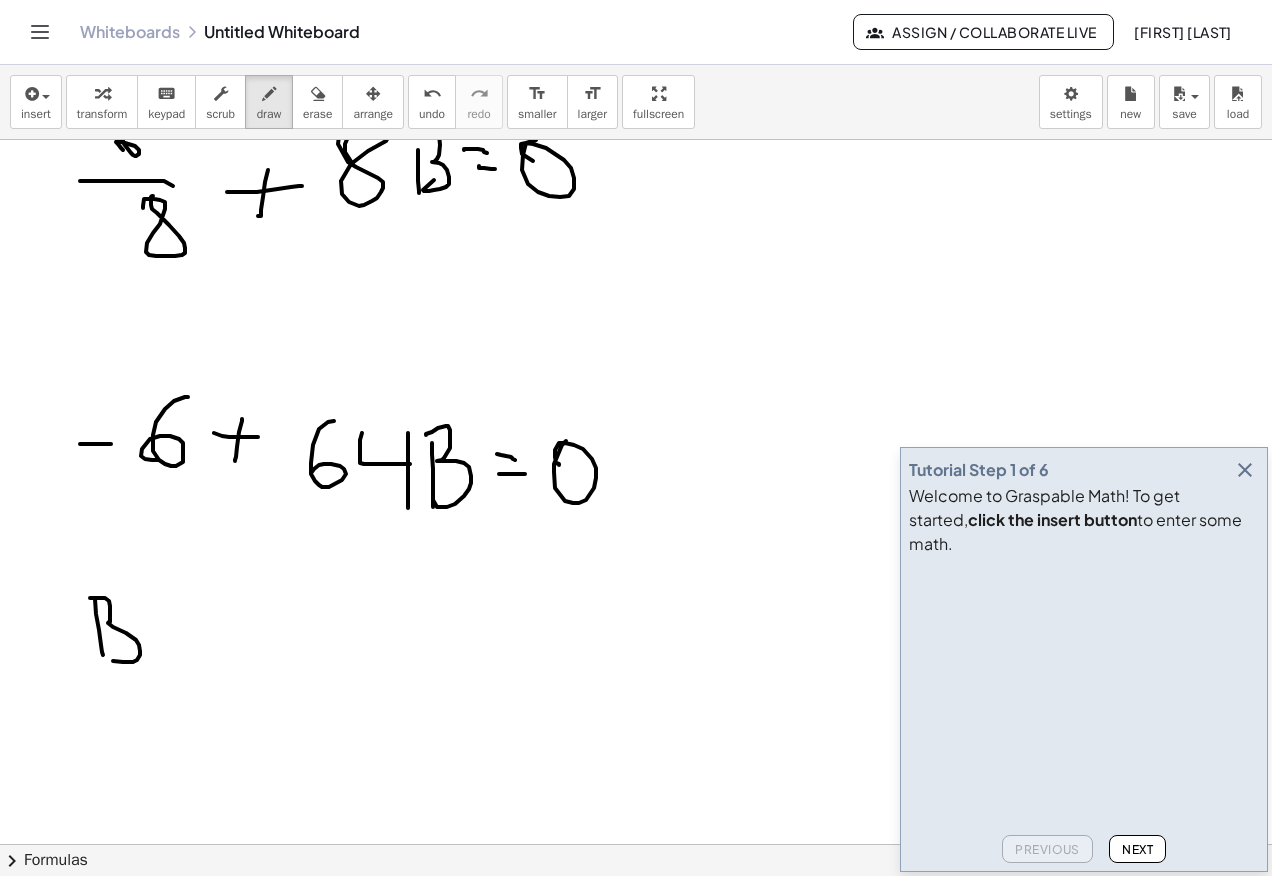 click at bounding box center [636, -1016] 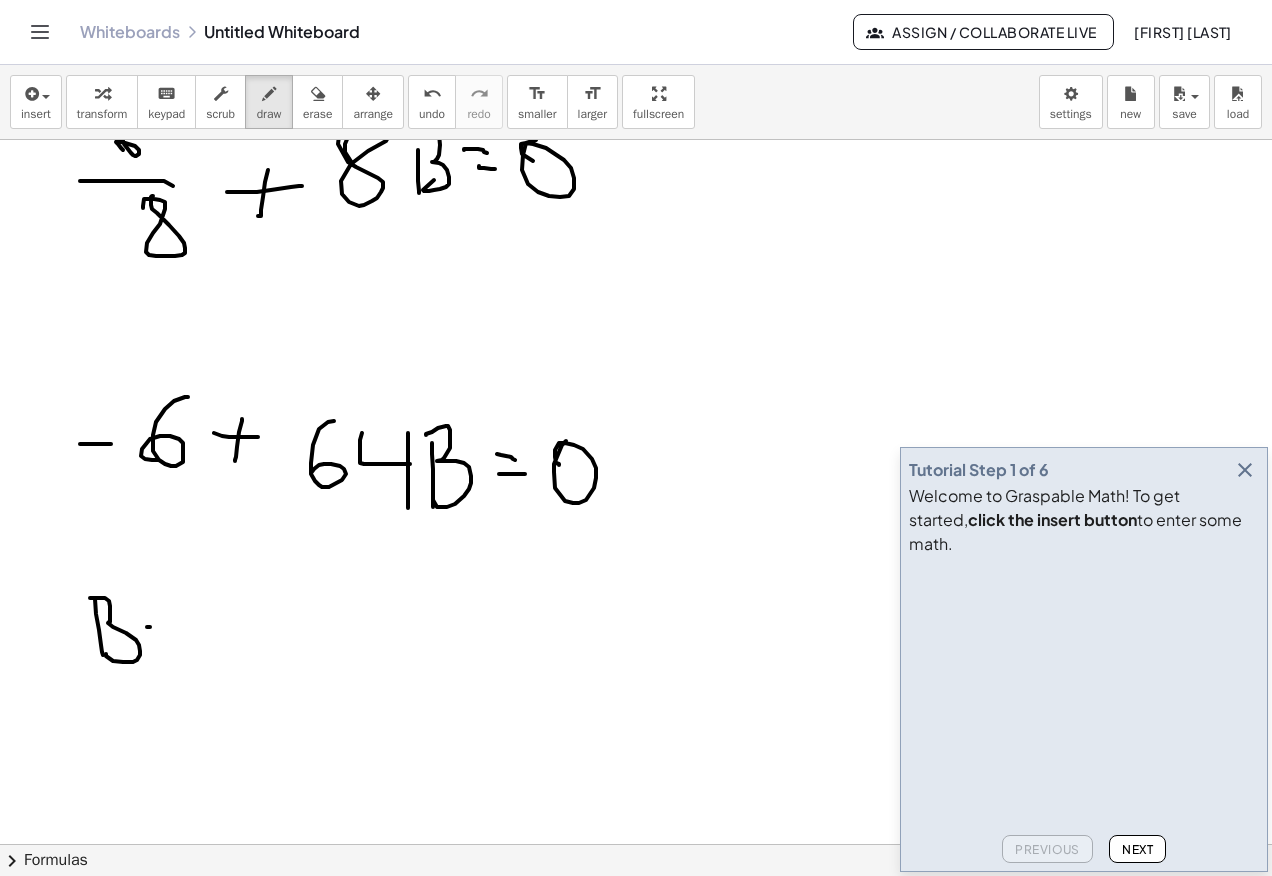 click at bounding box center (636, -1016) 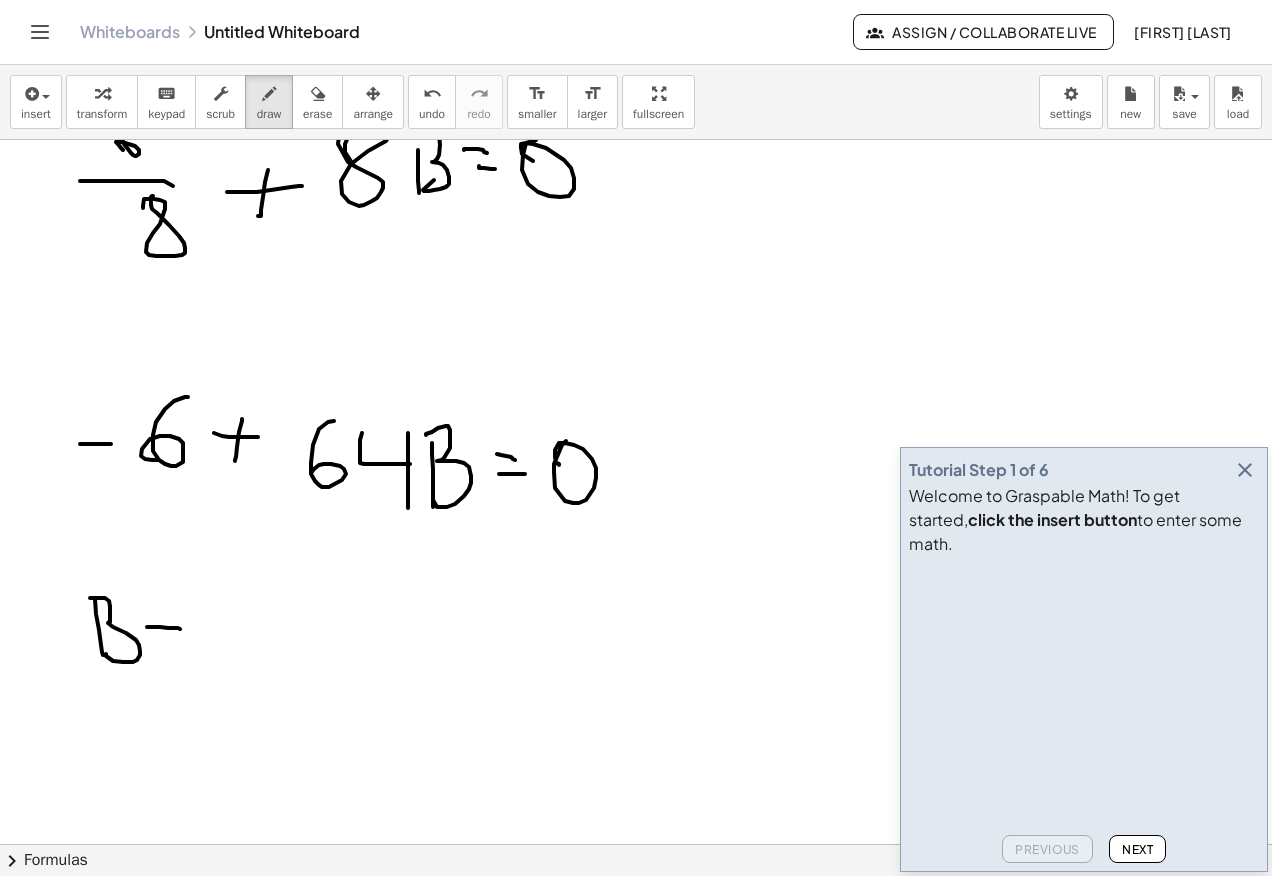 click at bounding box center (636, -1016) 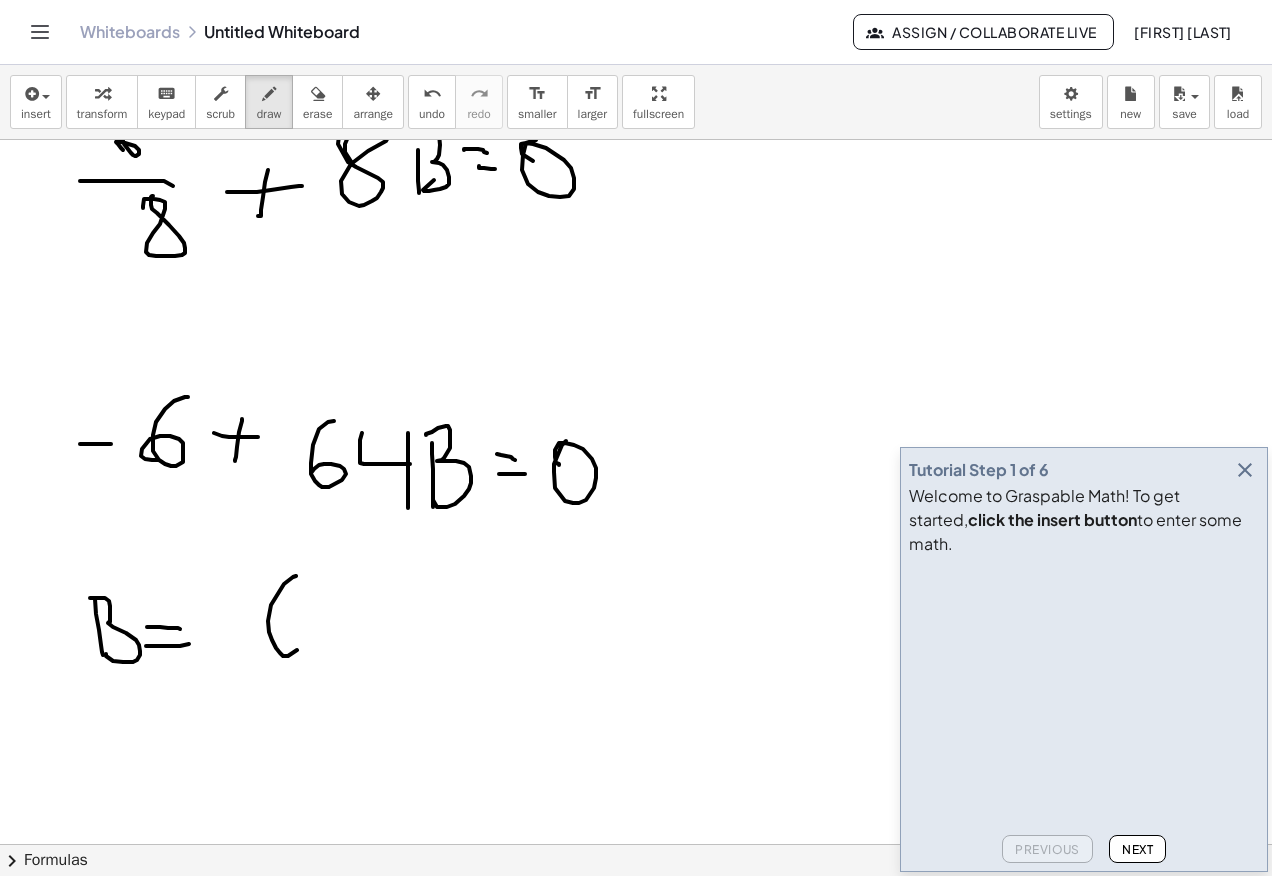 click at bounding box center [636, -1016] 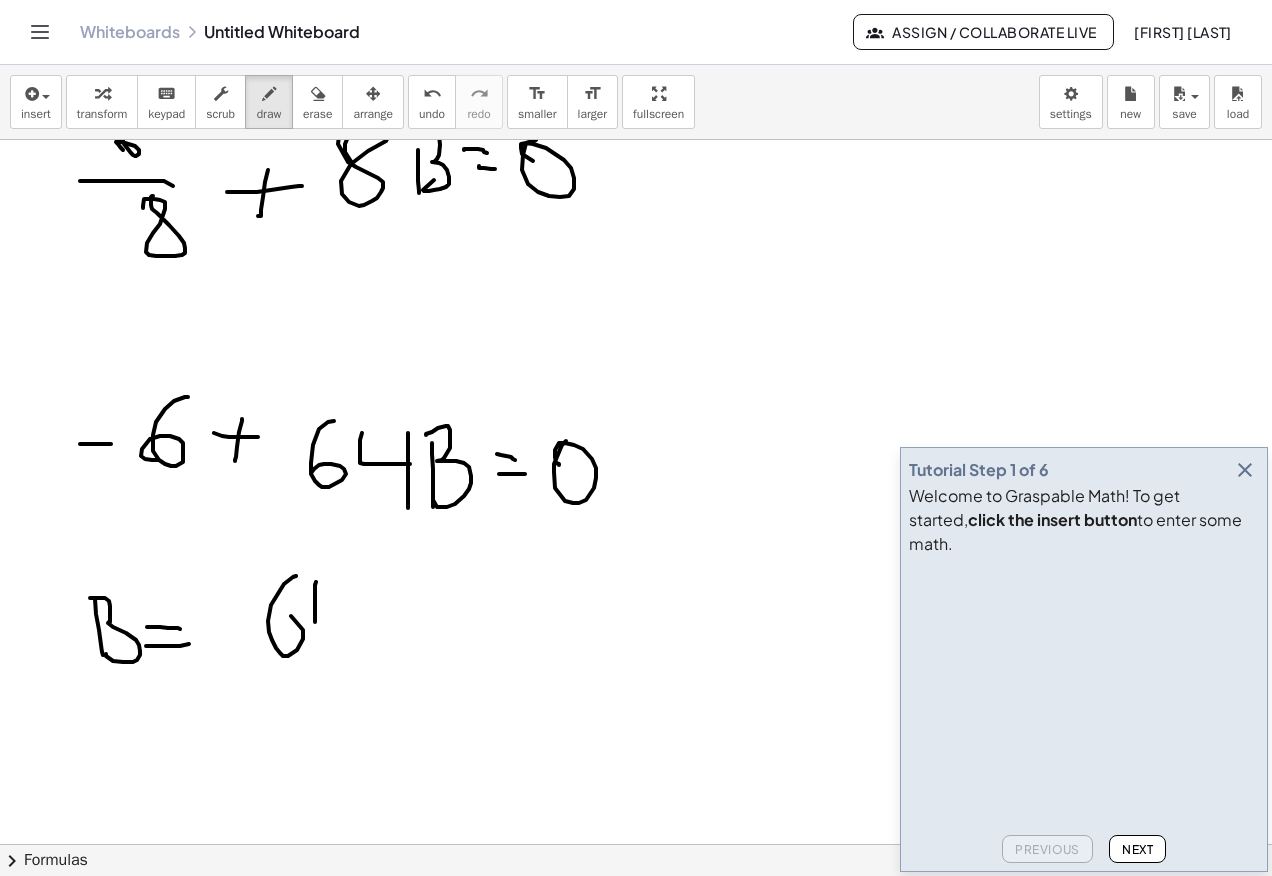 click at bounding box center [636, -1016] 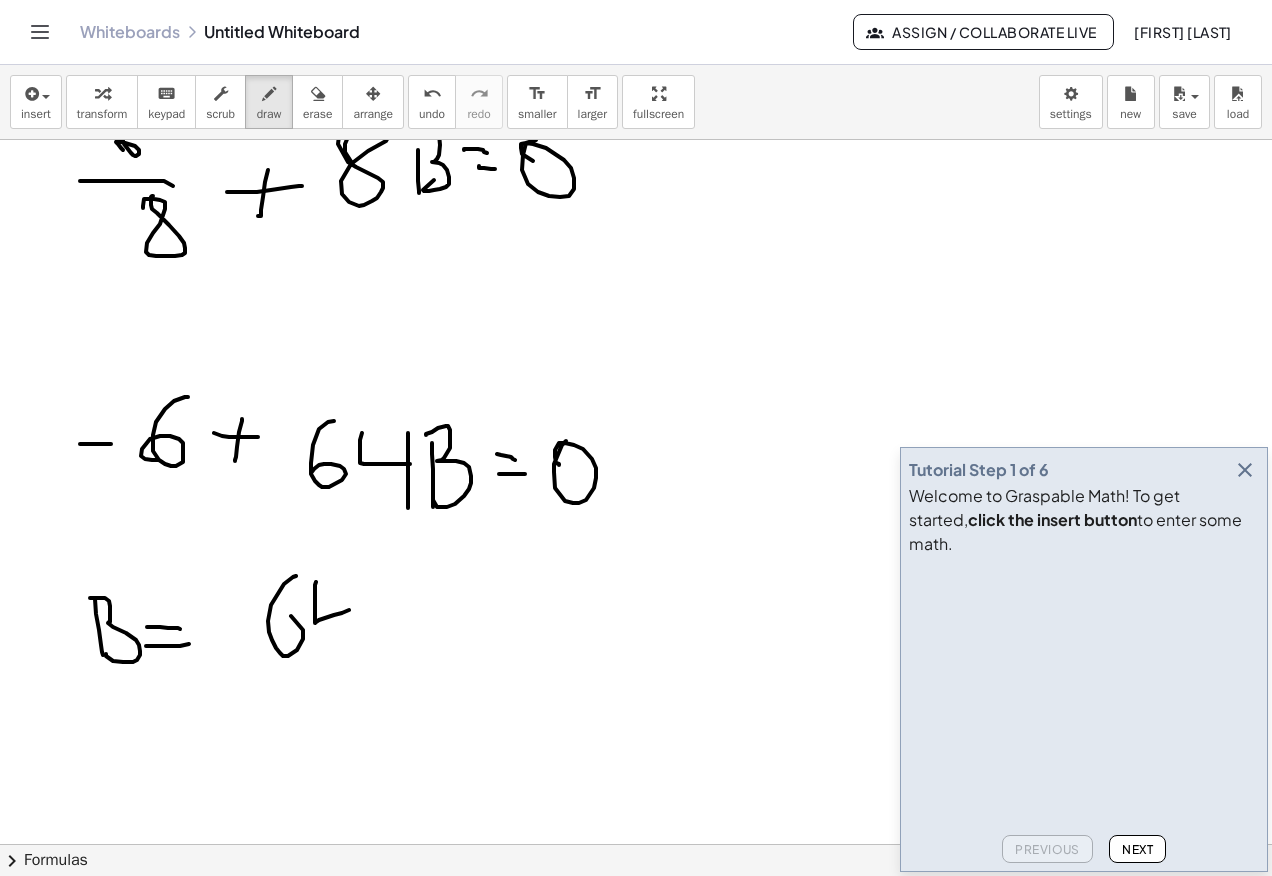 click at bounding box center (636, -1016) 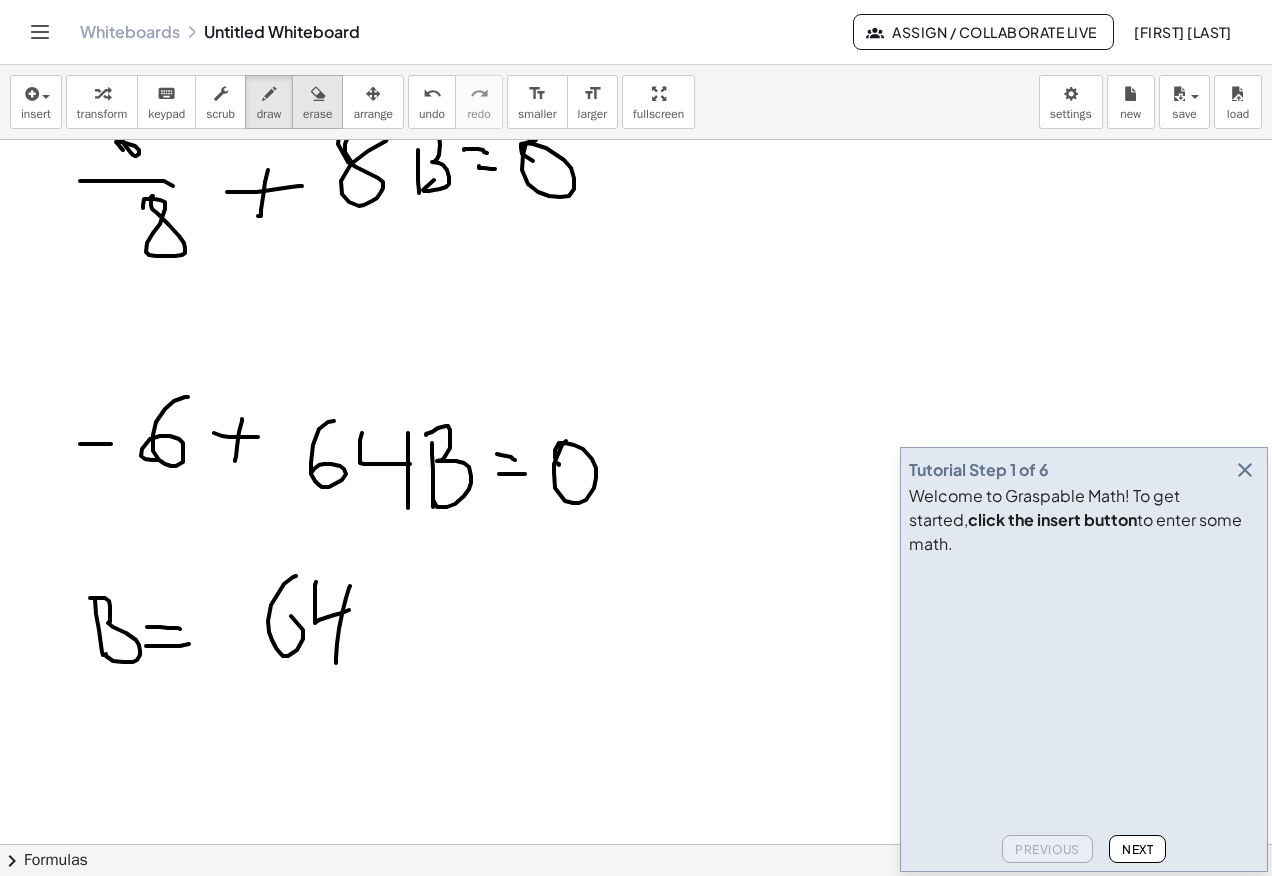 click on "transform keyboard keypad scrub draw erase arrange" at bounding box center (235, 102) 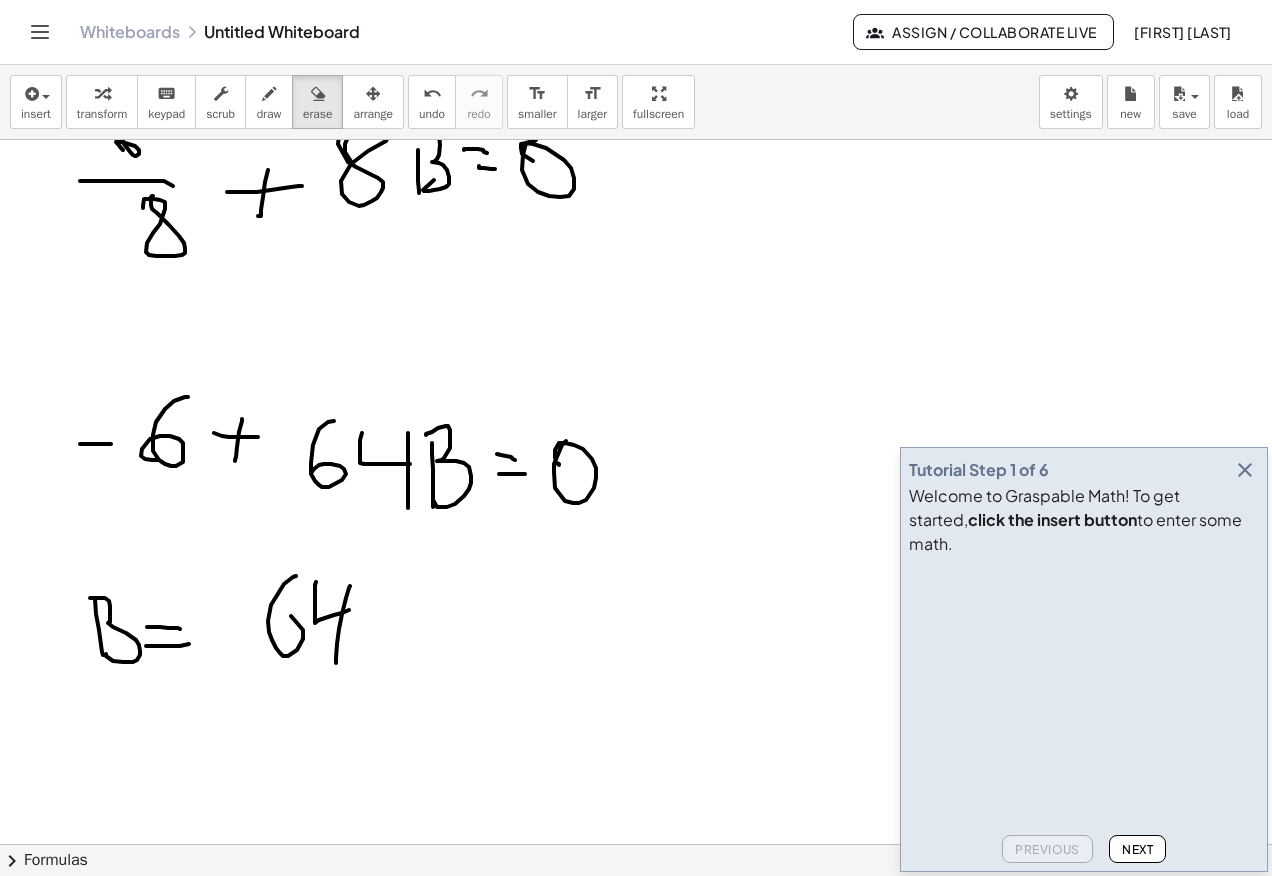 click on "erase" at bounding box center [317, 102] 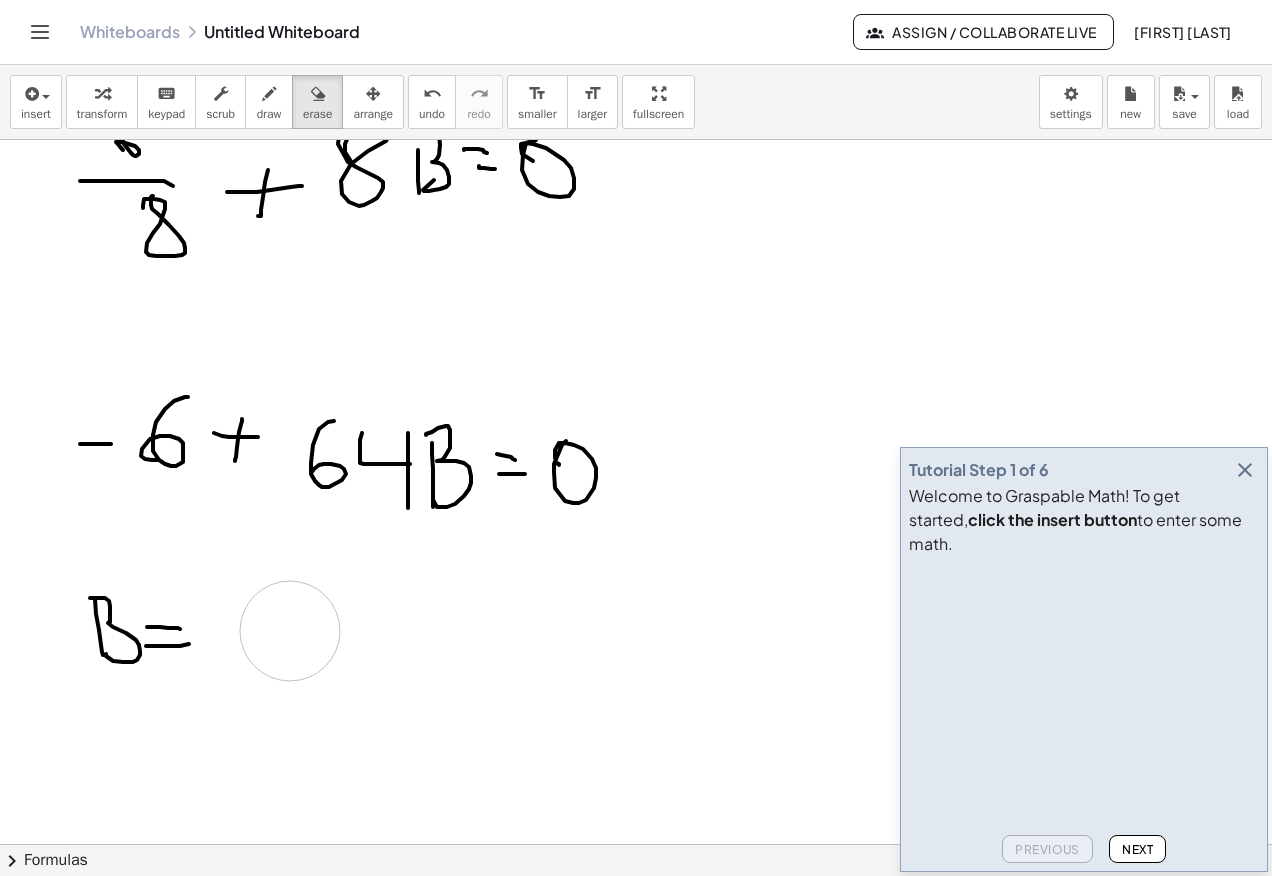click at bounding box center [636, -1016] 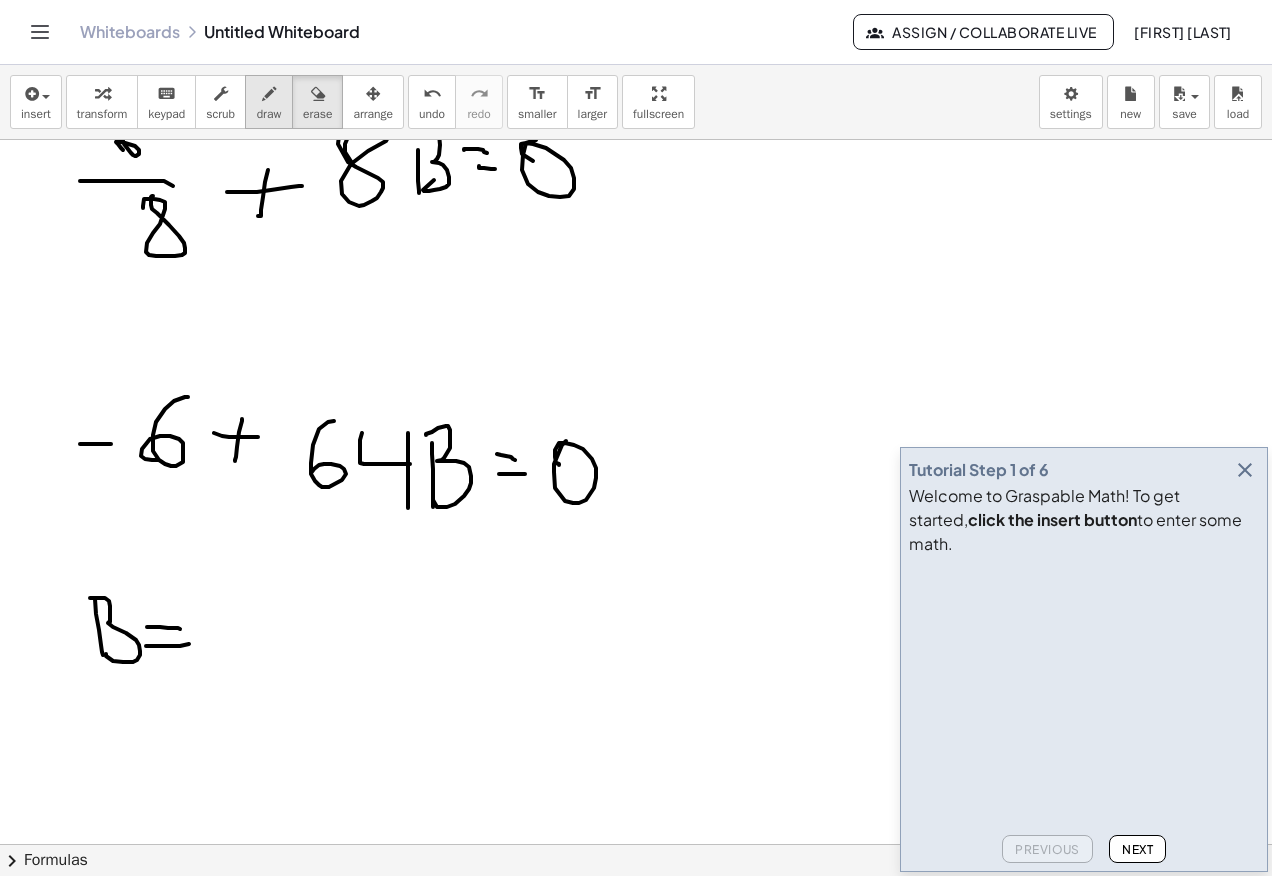 click on "draw" at bounding box center [269, 114] 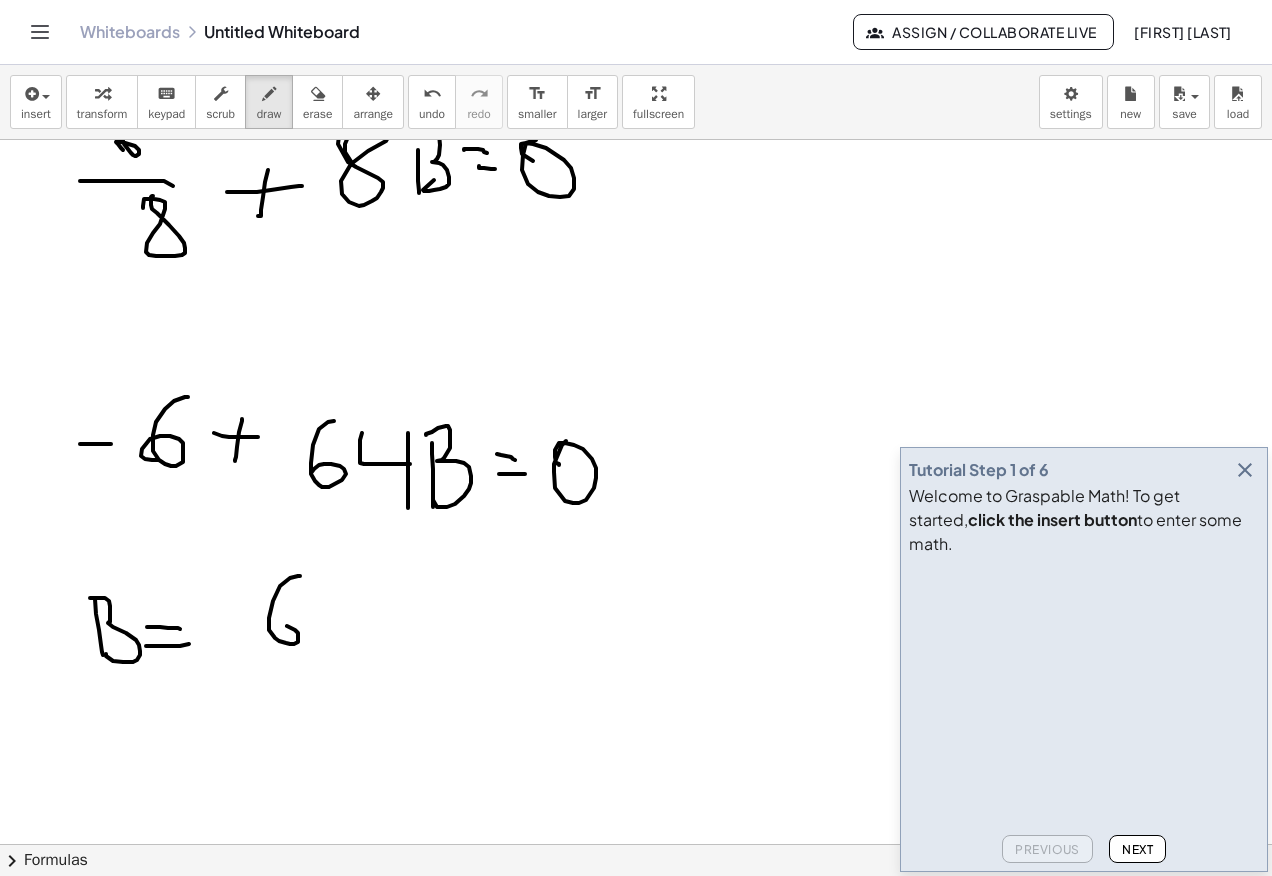 click at bounding box center (636, -1016) 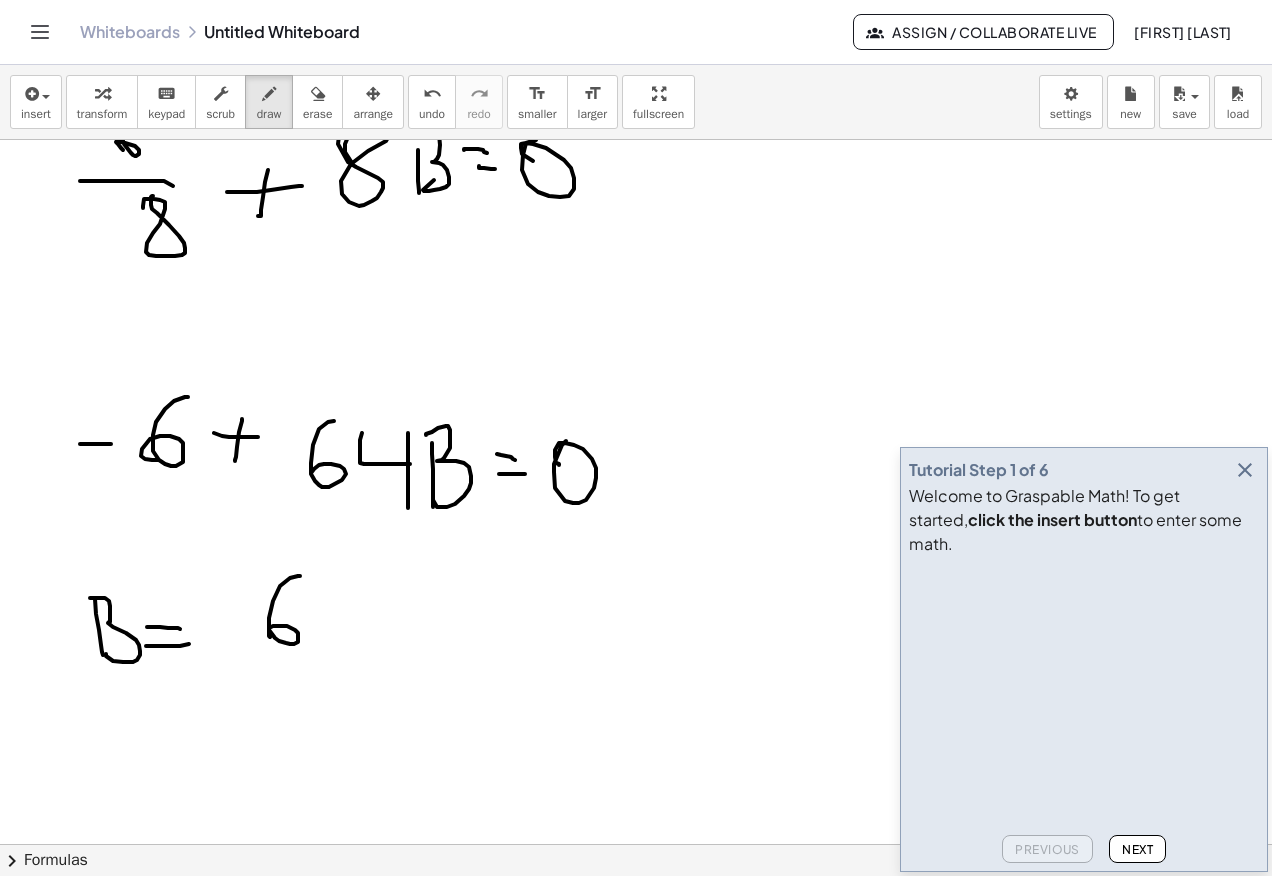 click at bounding box center [636, -1016] 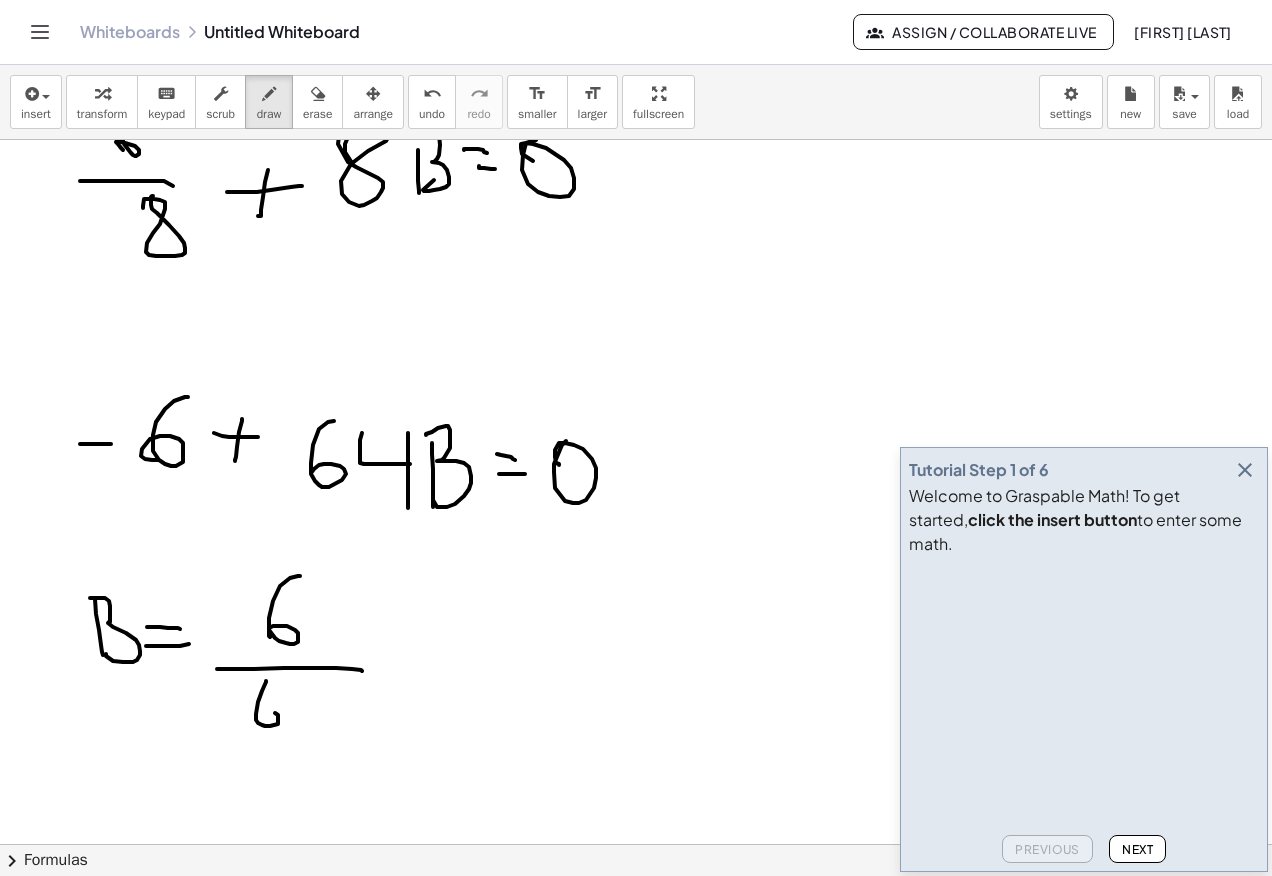 click at bounding box center (636, -1016) 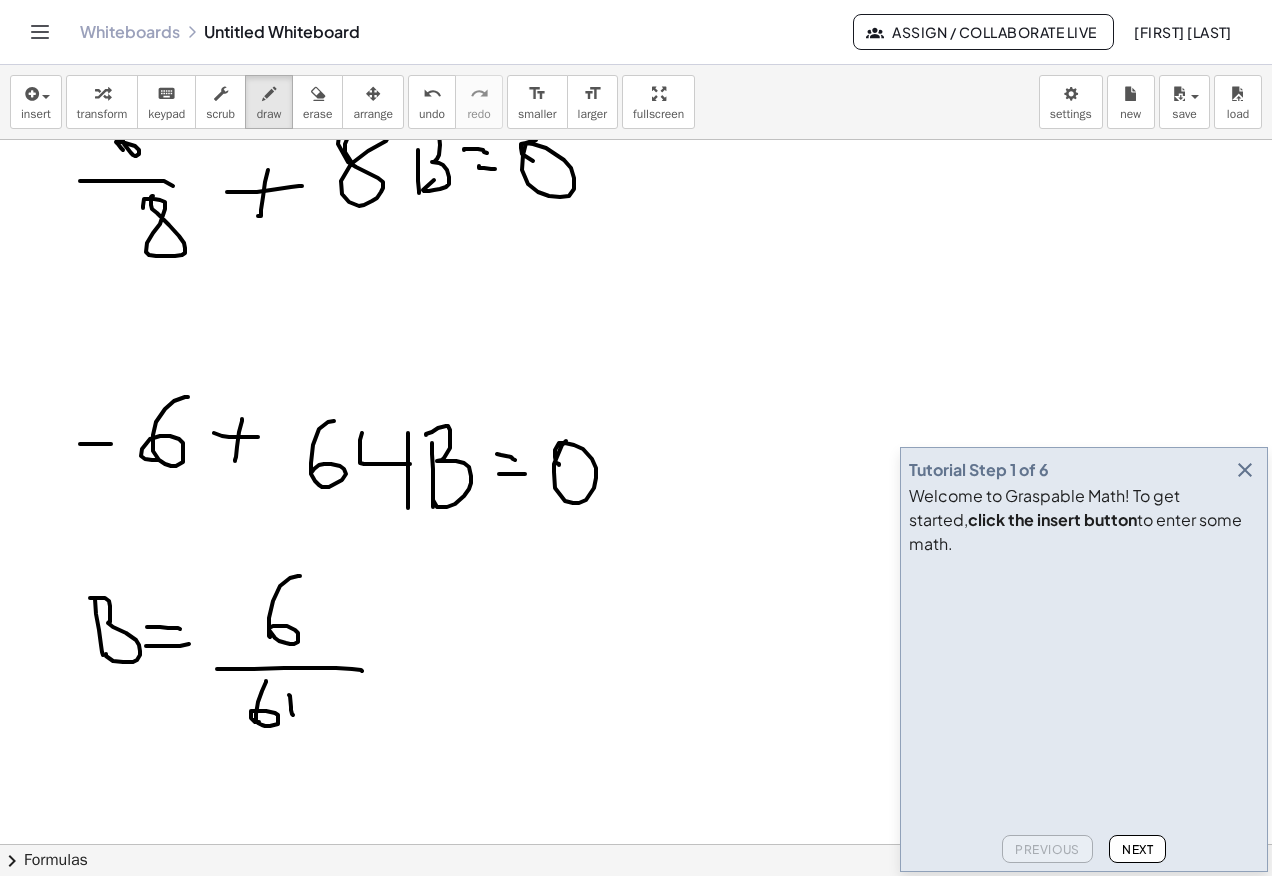 click at bounding box center [636, -1016] 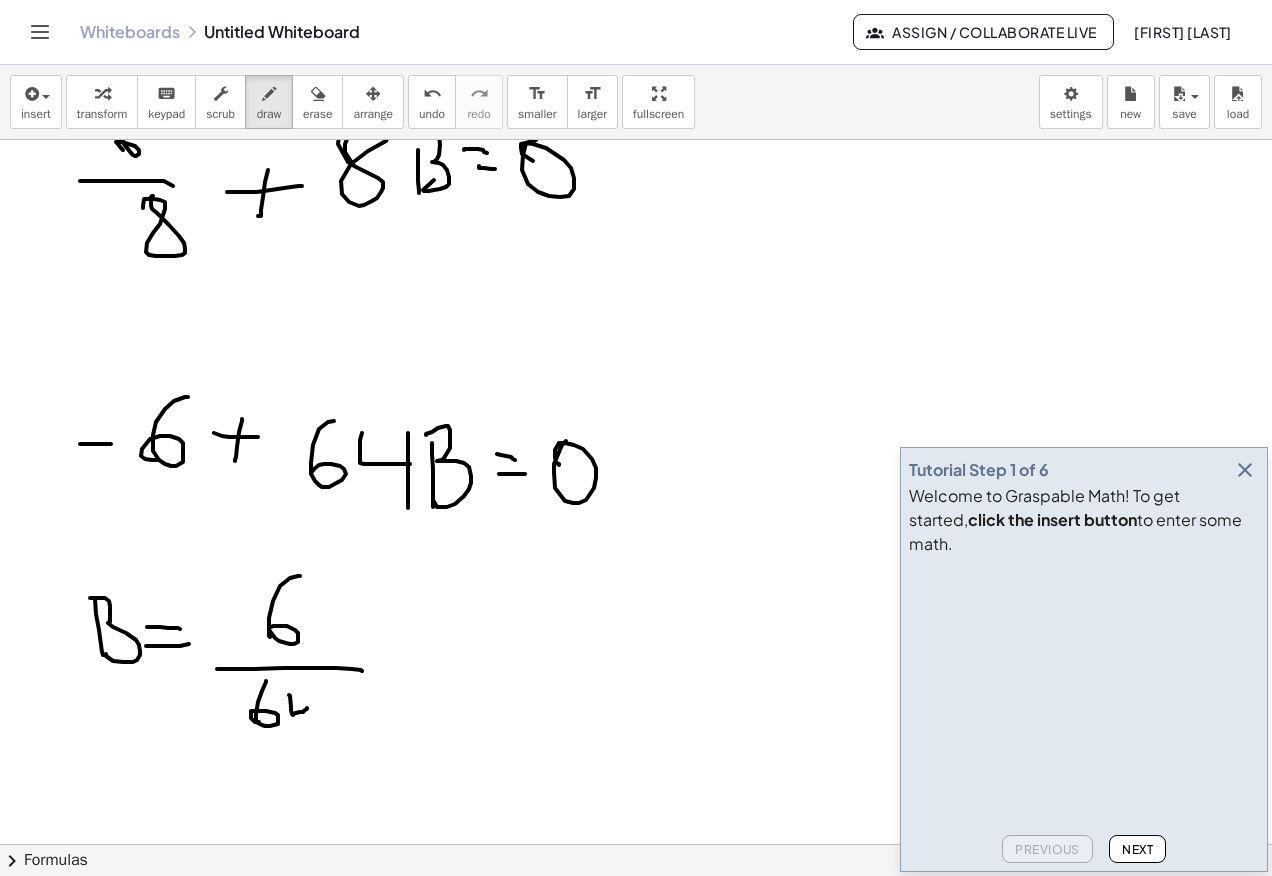 click at bounding box center [636, -1016] 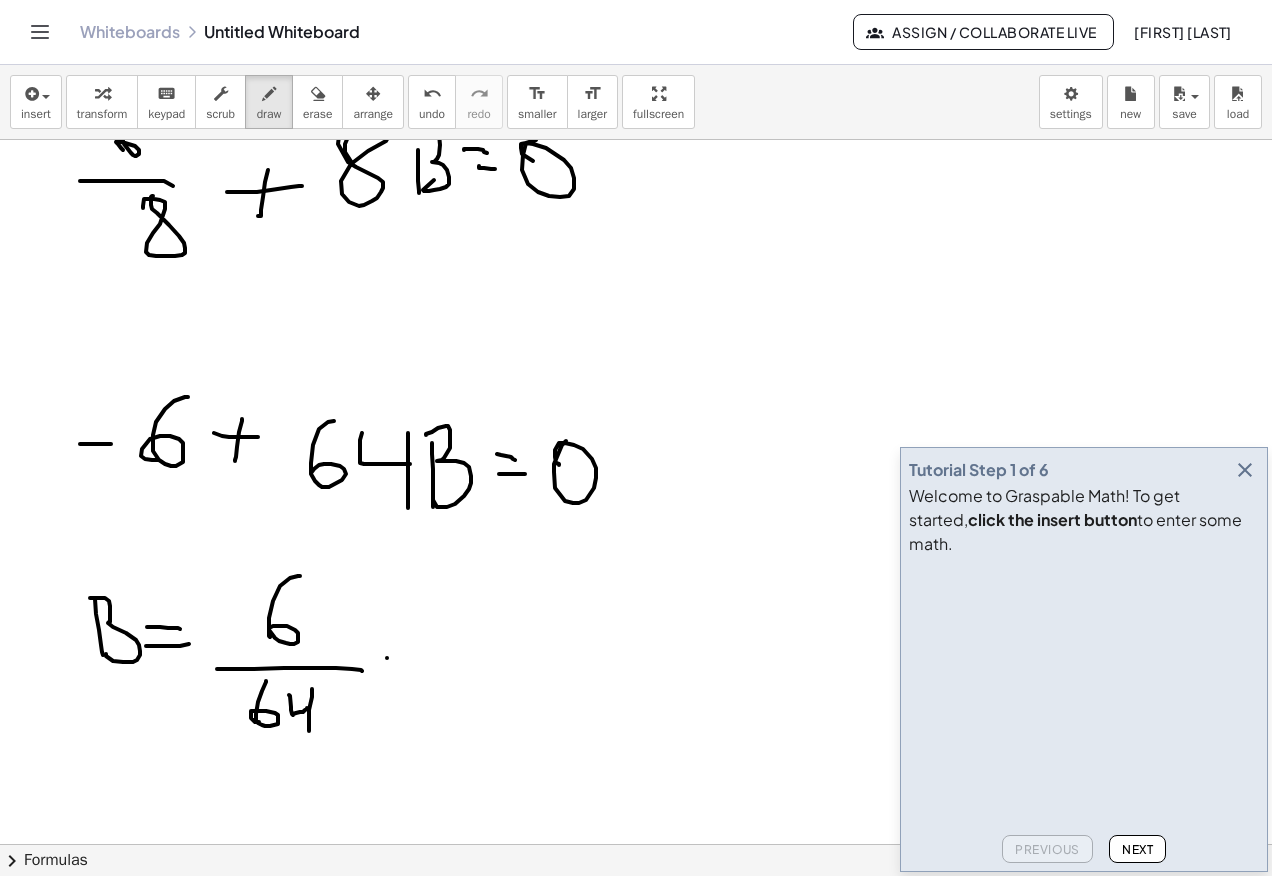 click at bounding box center (636, -1016) 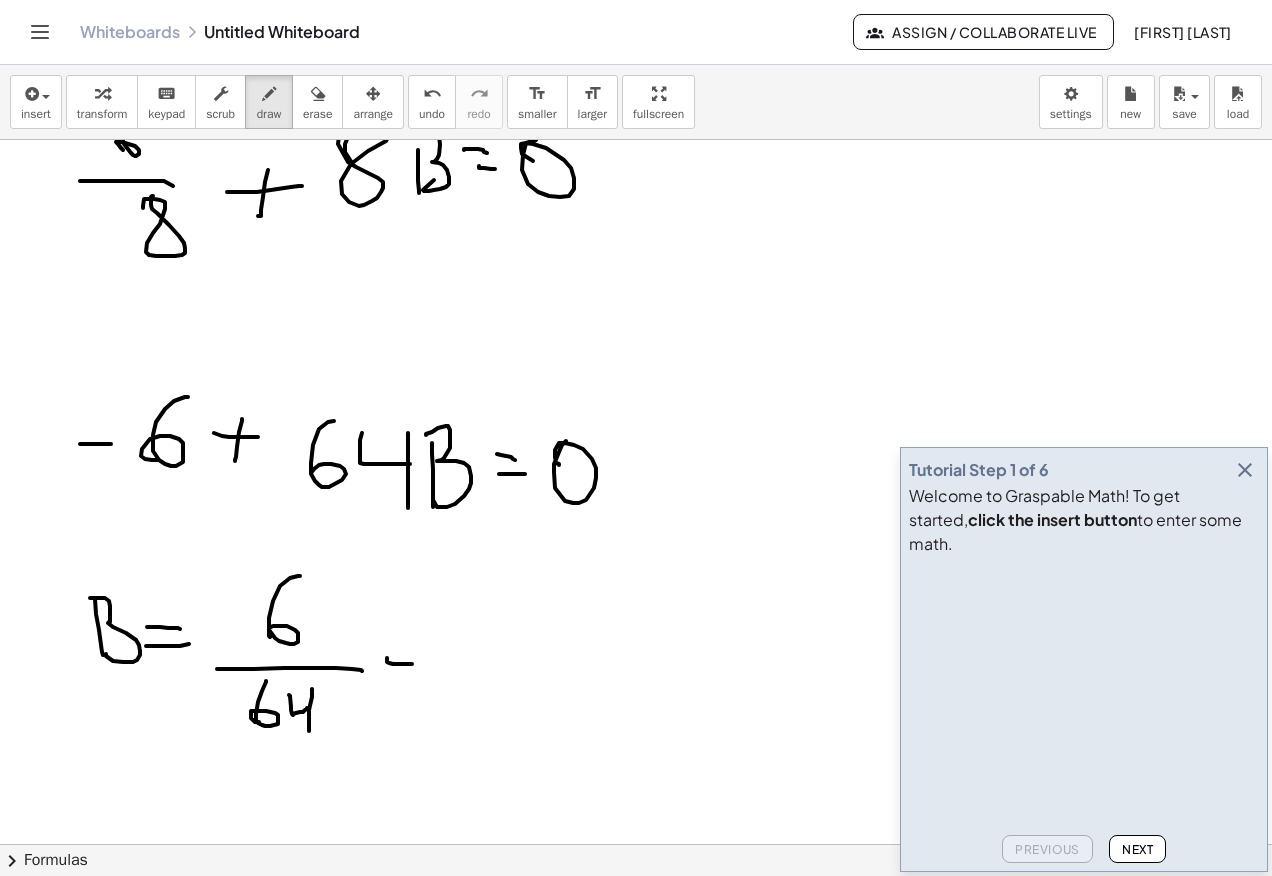 click at bounding box center [636, -1016] 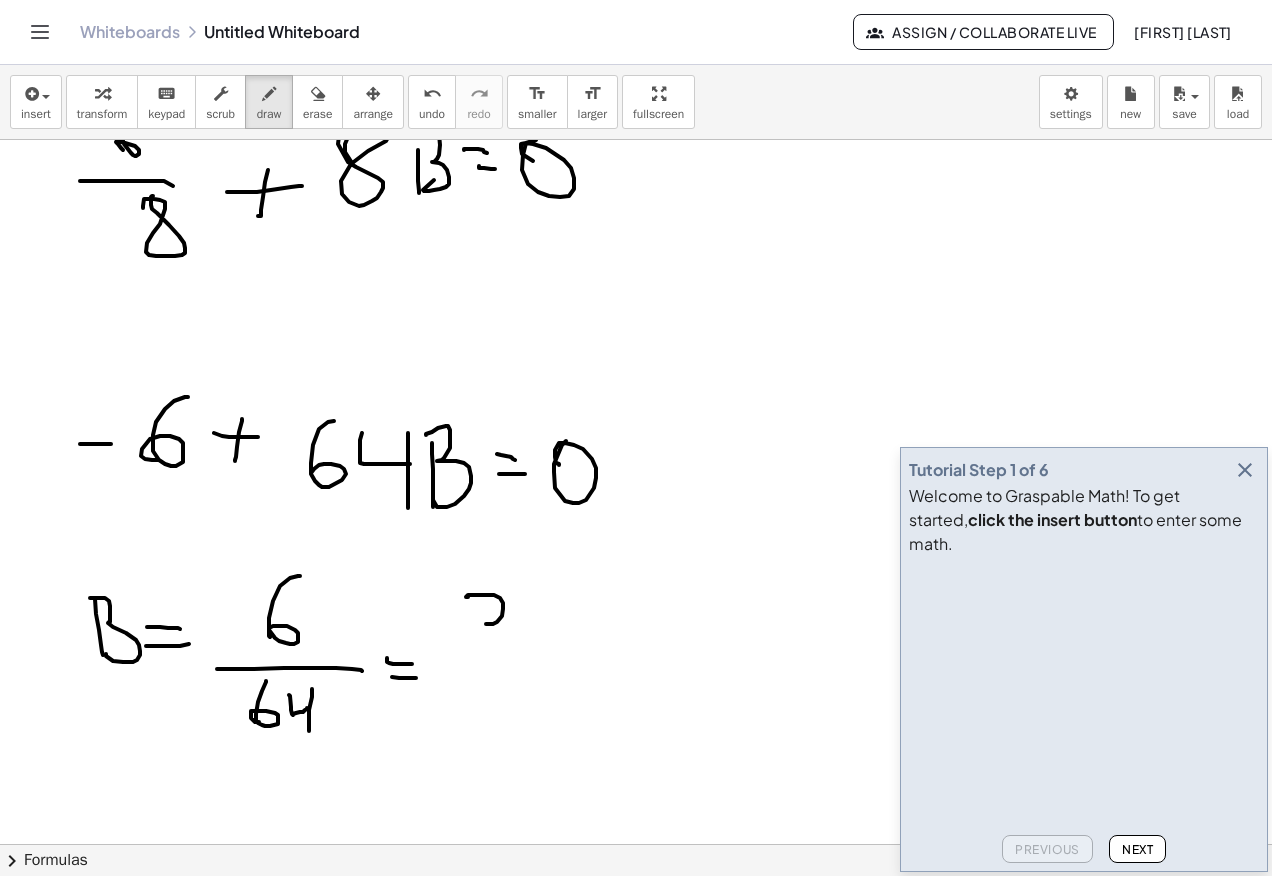 click at bounding box center (636, -1016) 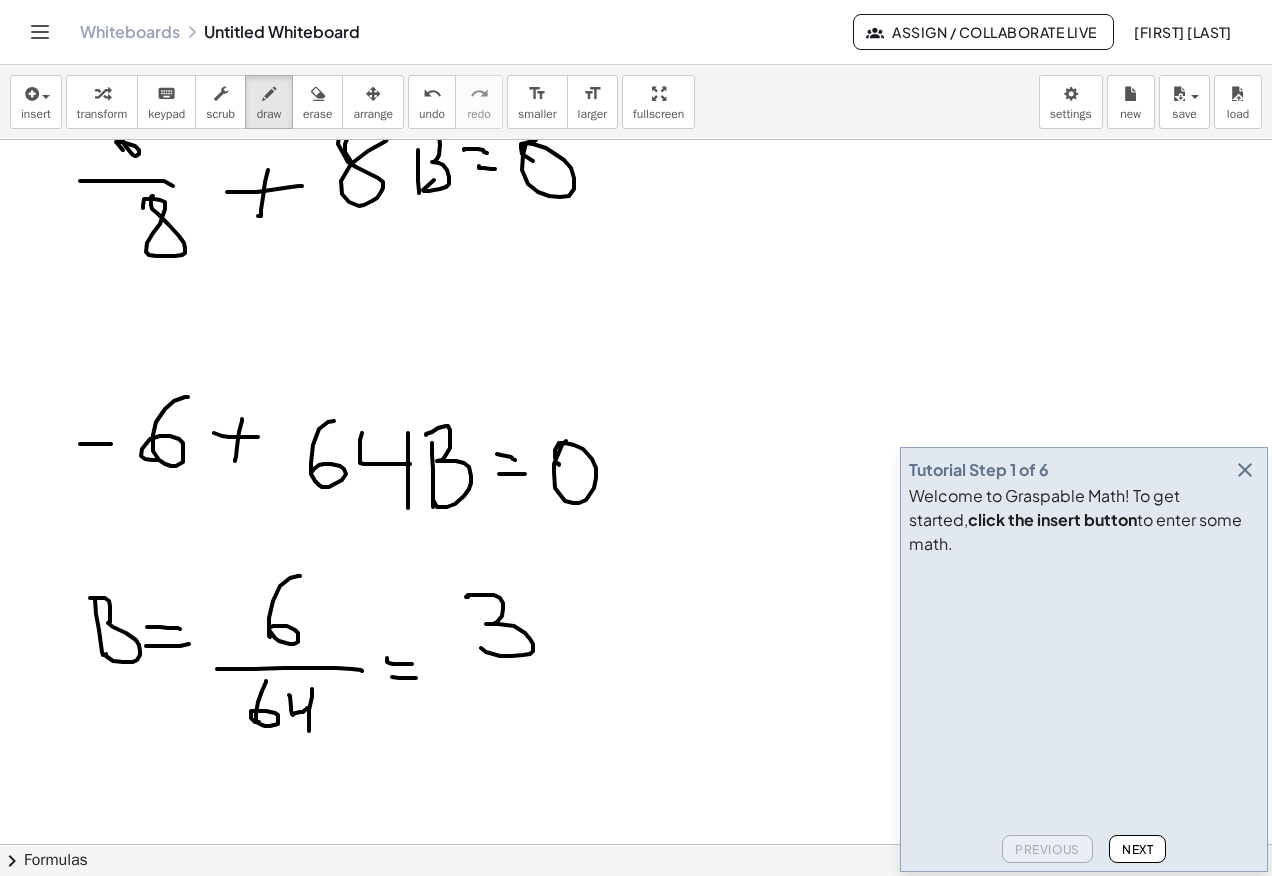 click at bounding box center (636, -1016) 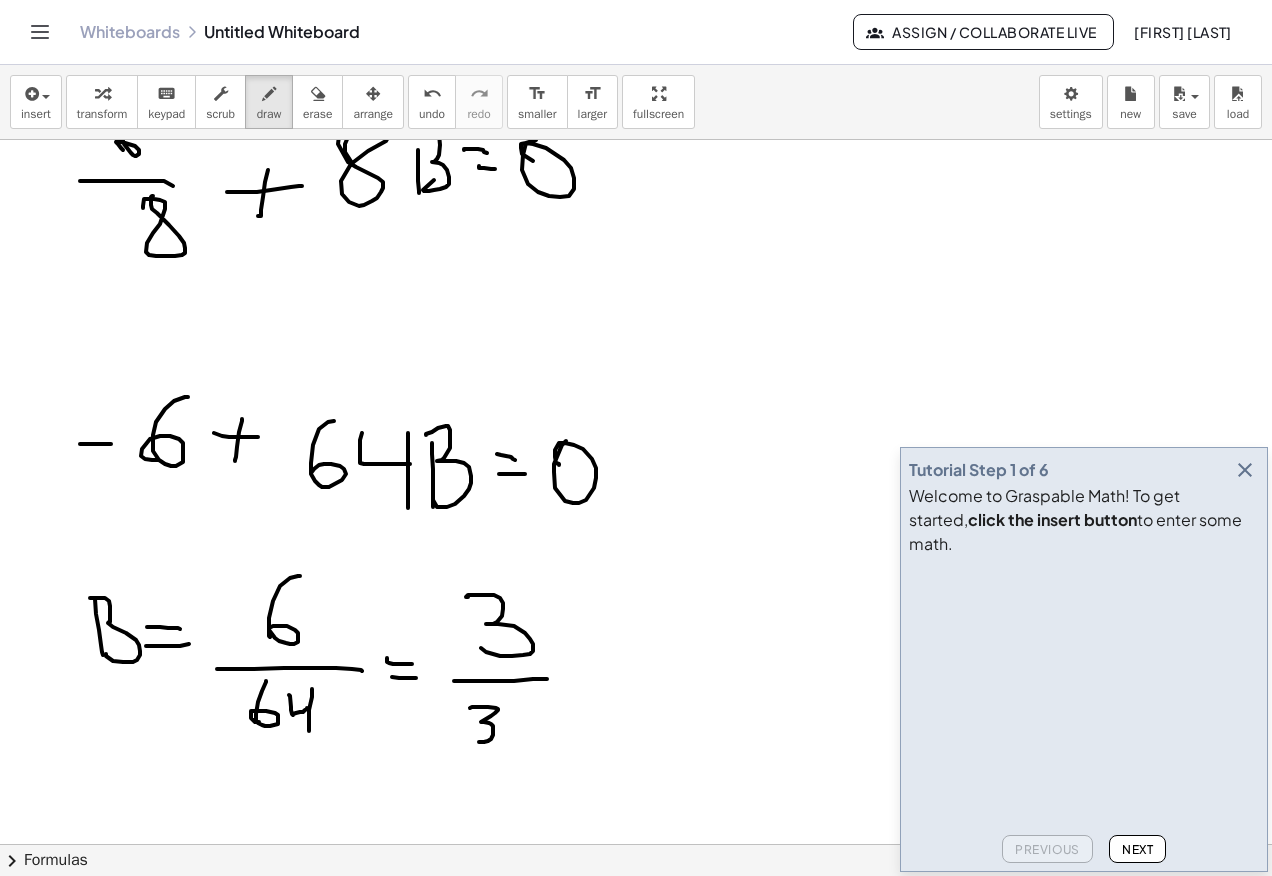 click at bounding box center [636, -1016] 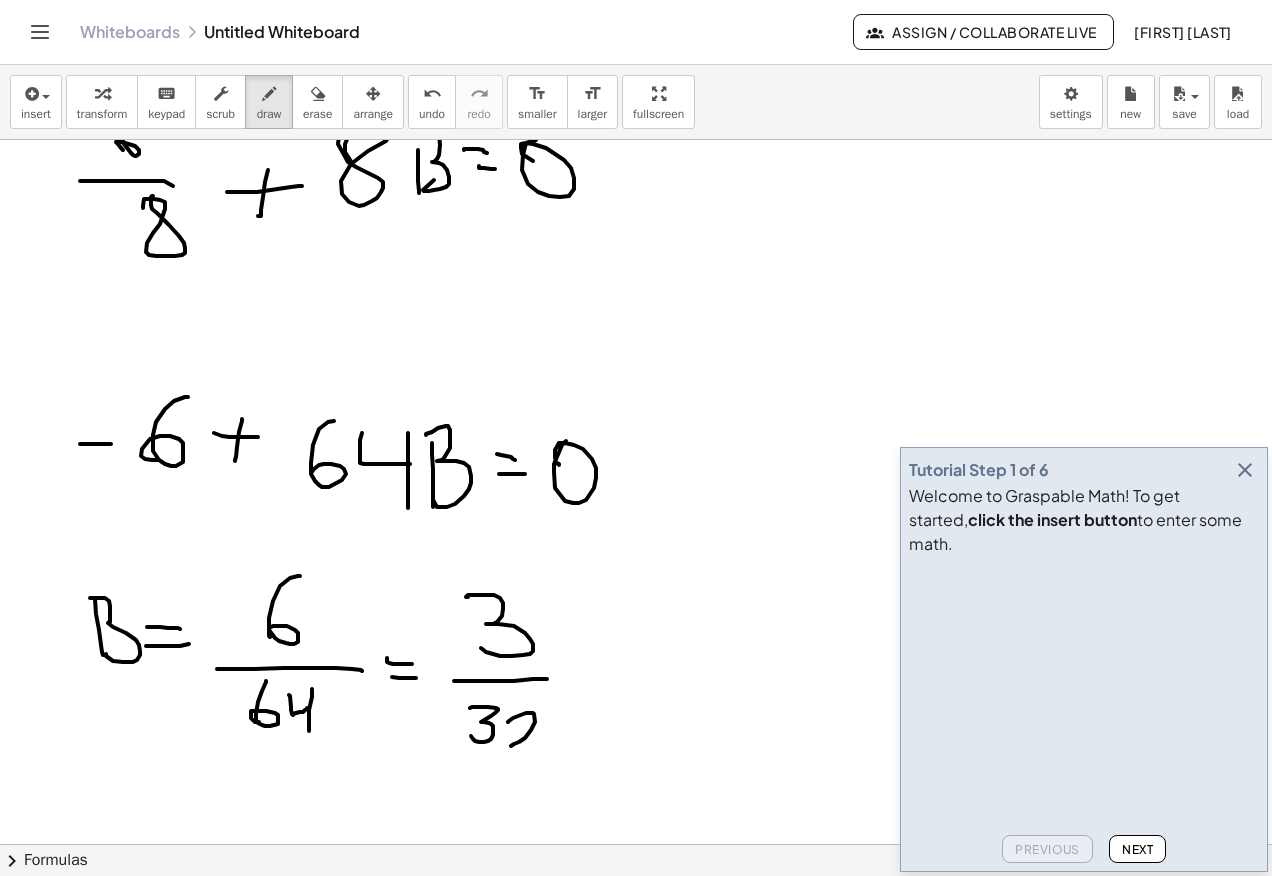 click at bounding box center [636, -1016] 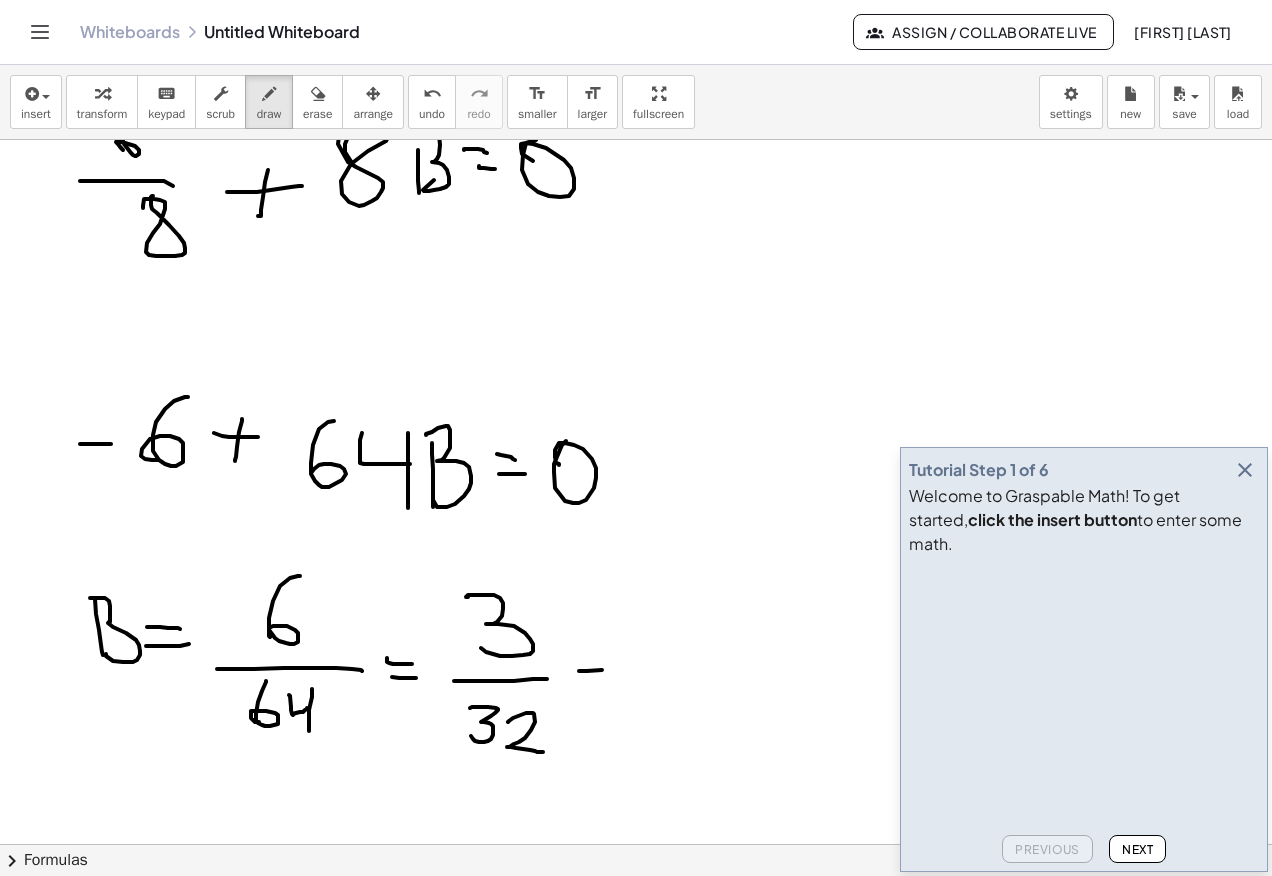 click at bounding box center [636, -1016] 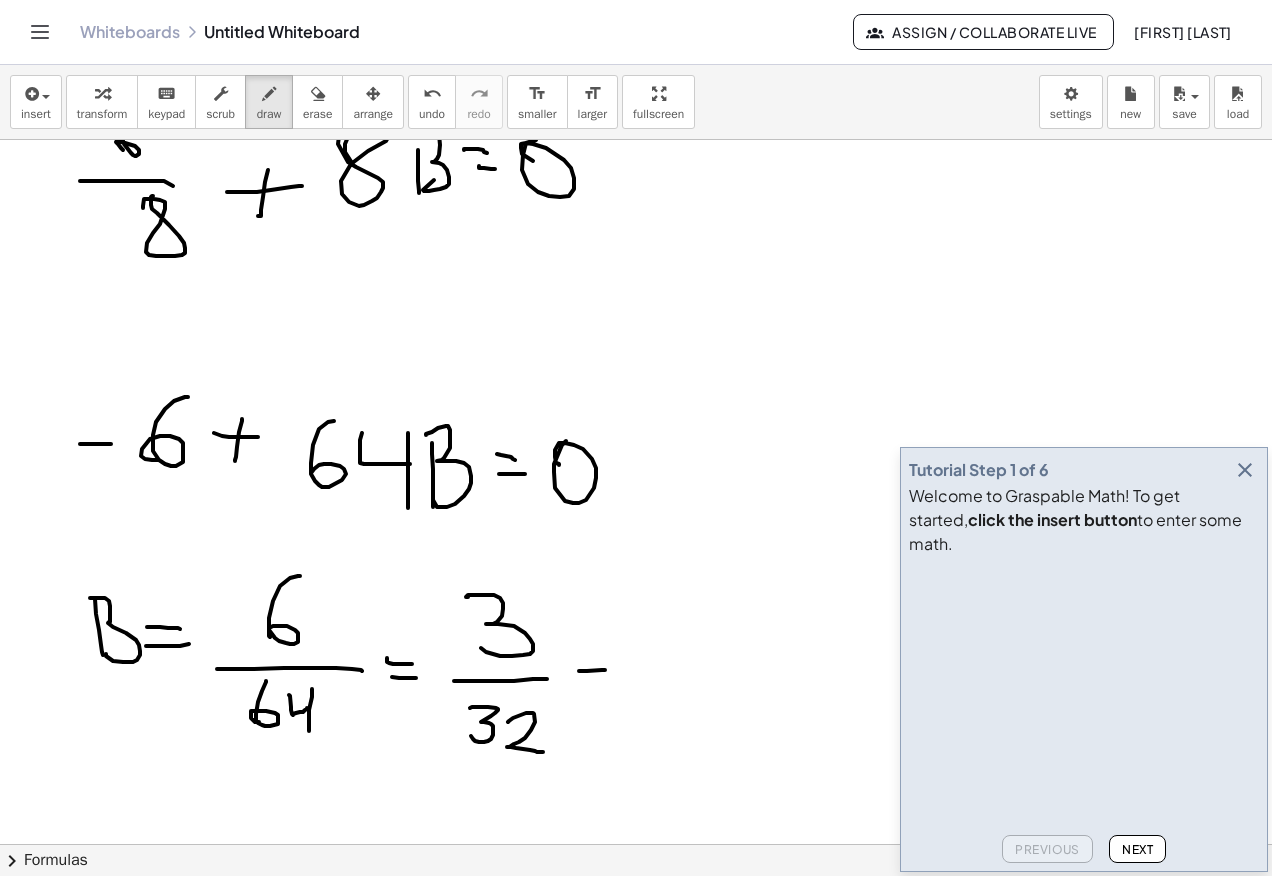 click at bounding box center [636, -1016] 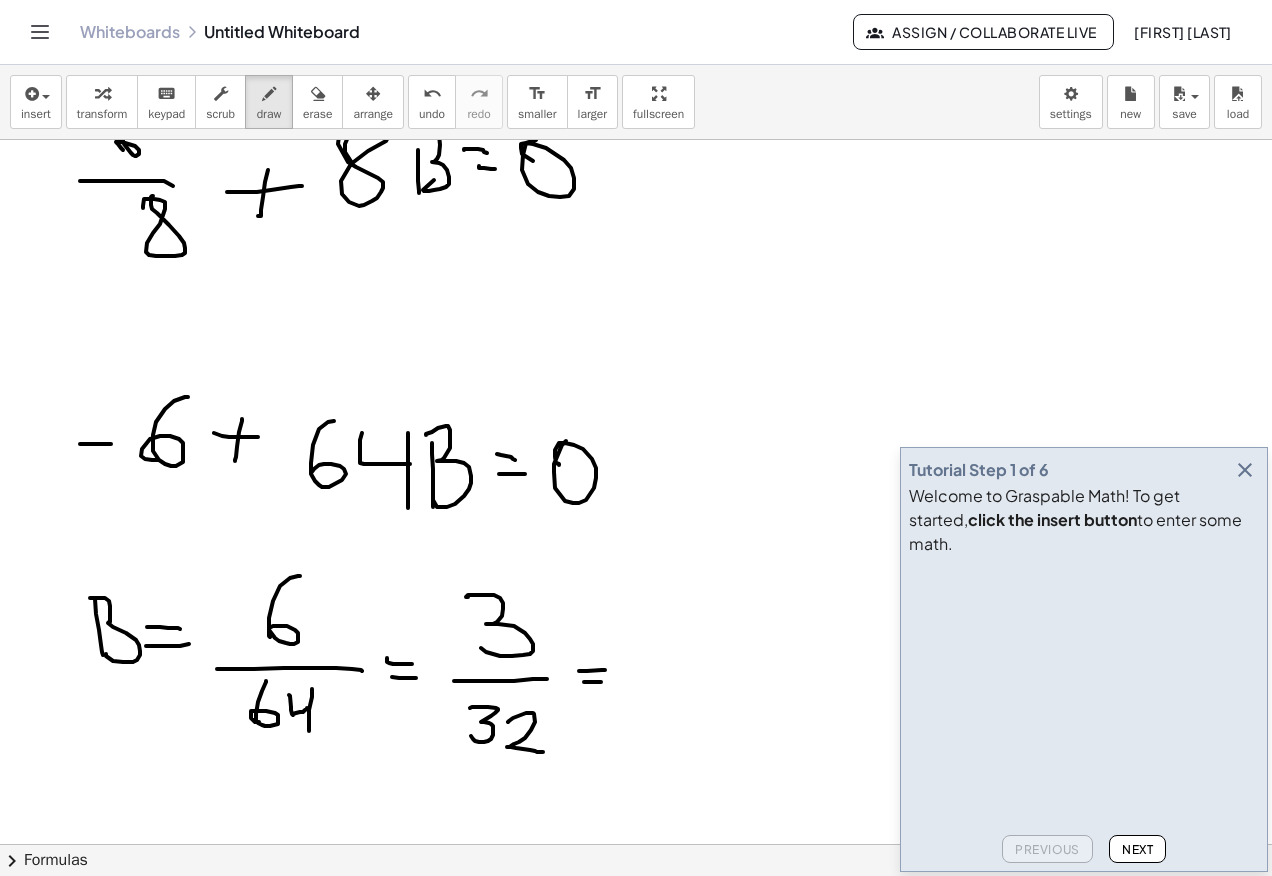 scroll, scrollTop: 3920, scrollLeft: 0, axis: vertical 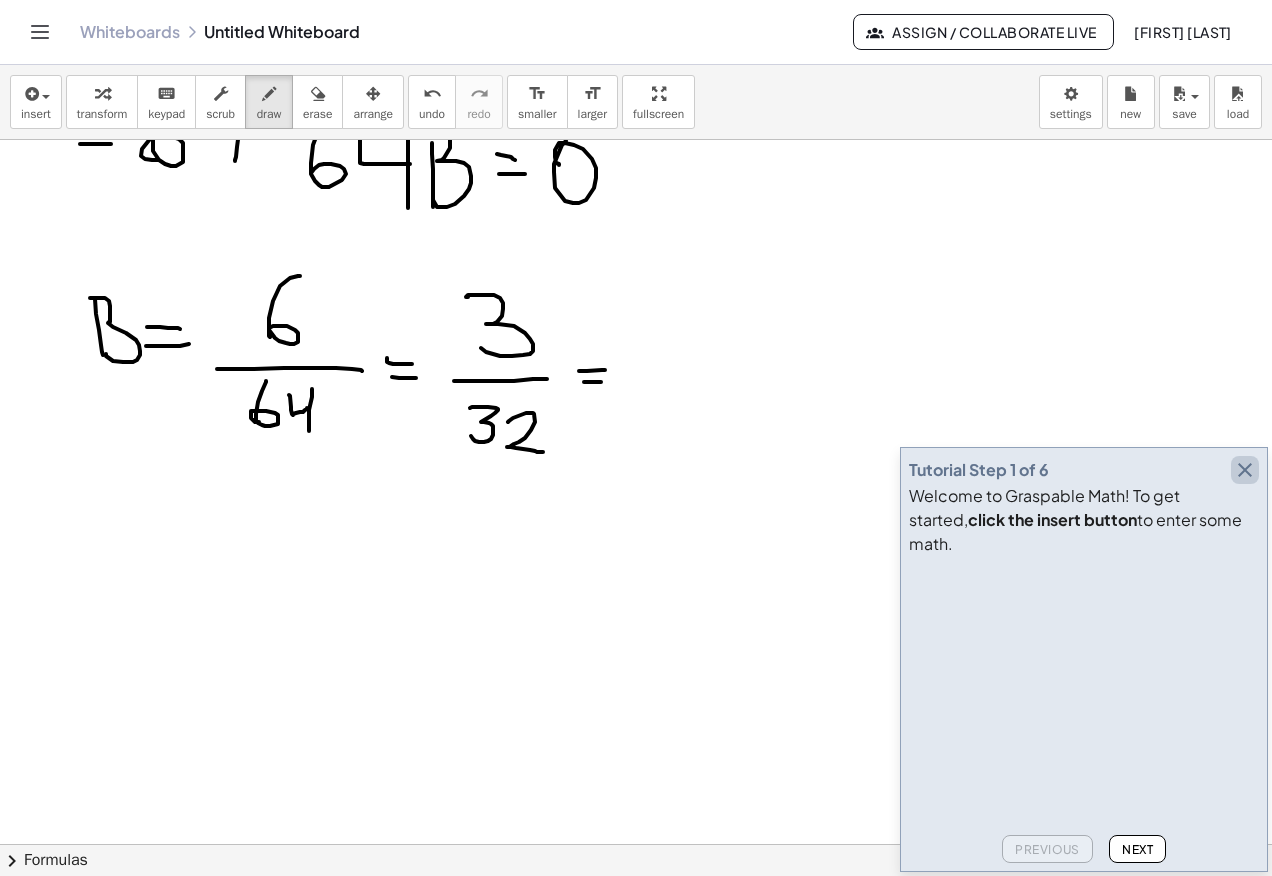 click at bounding box center (1245, 470) 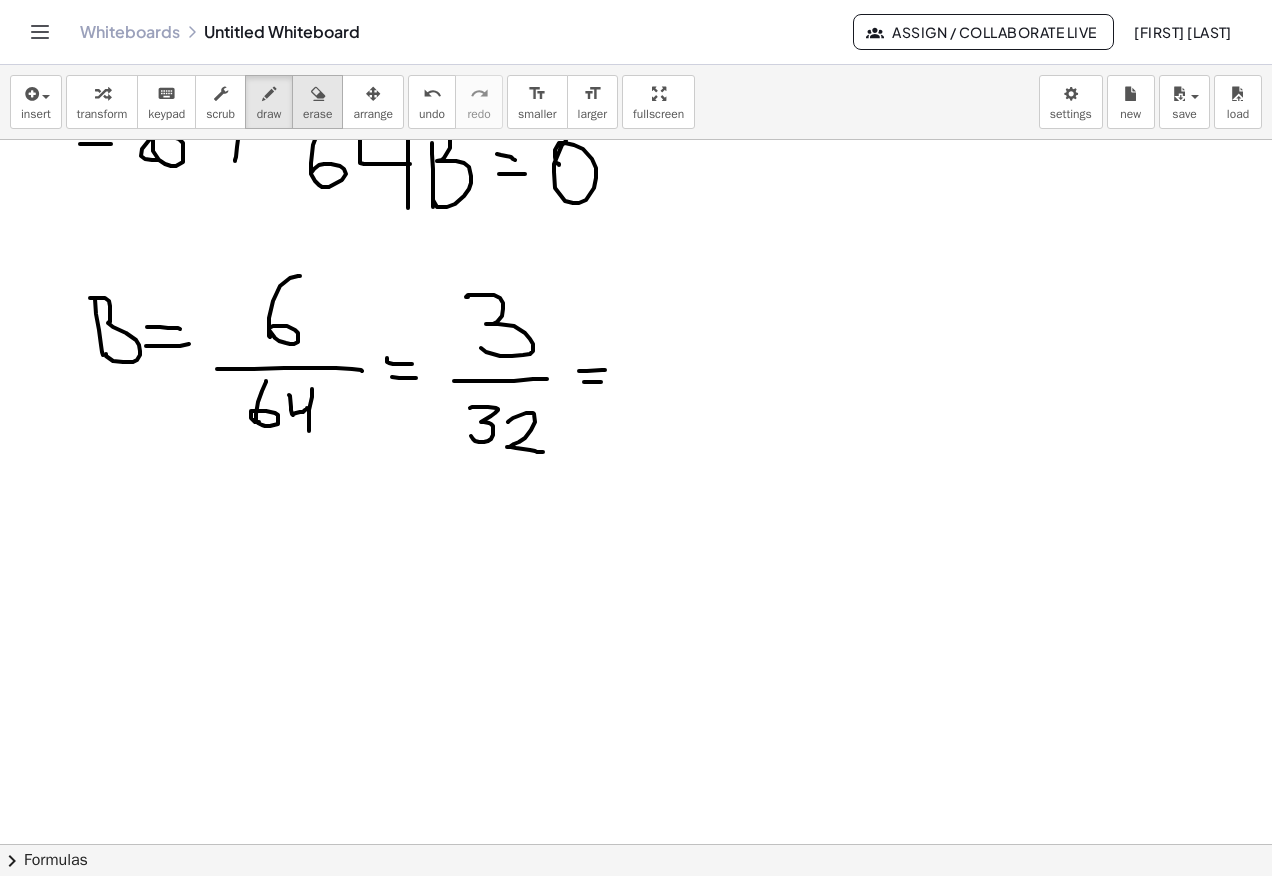 click at bounding box center (317, 93) 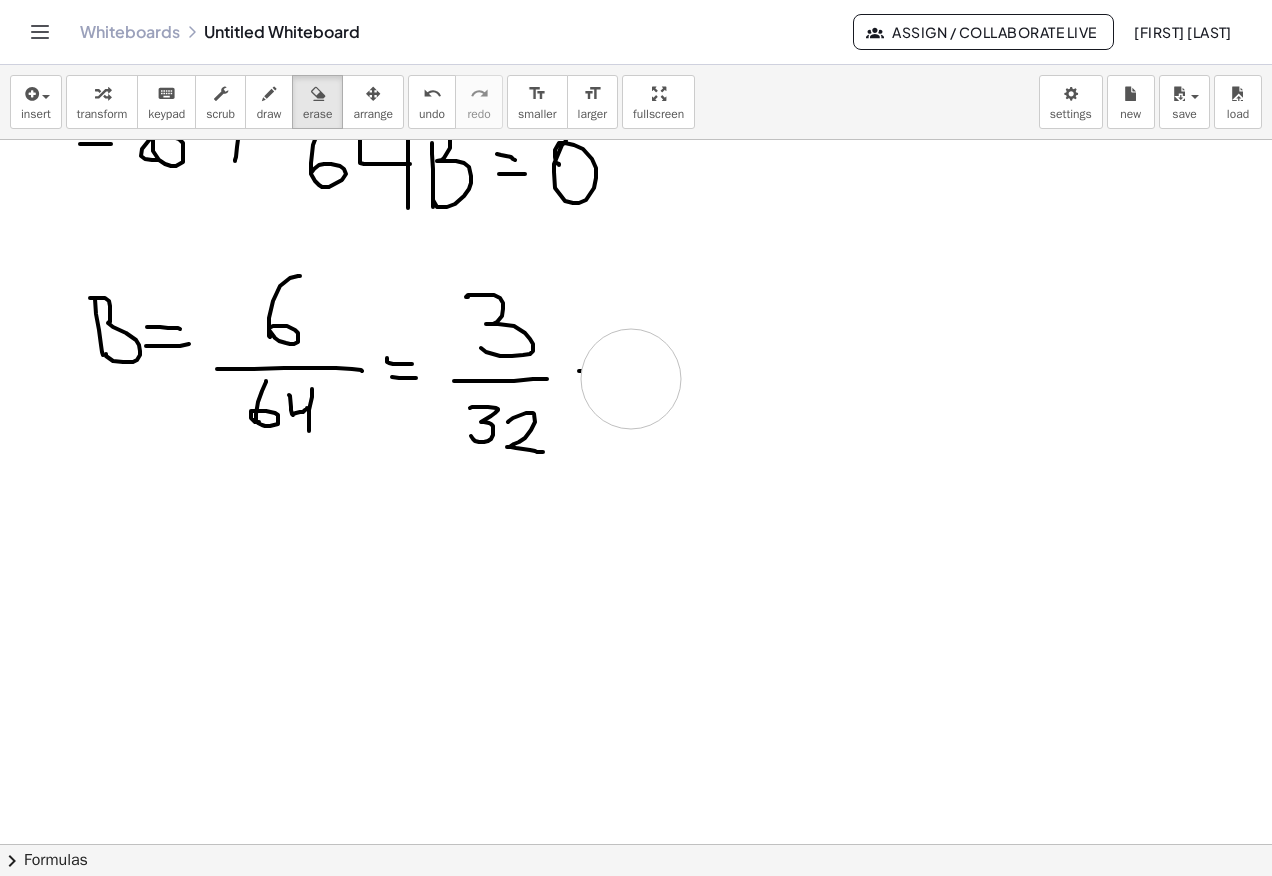 click at bounding box center (636, -1316) 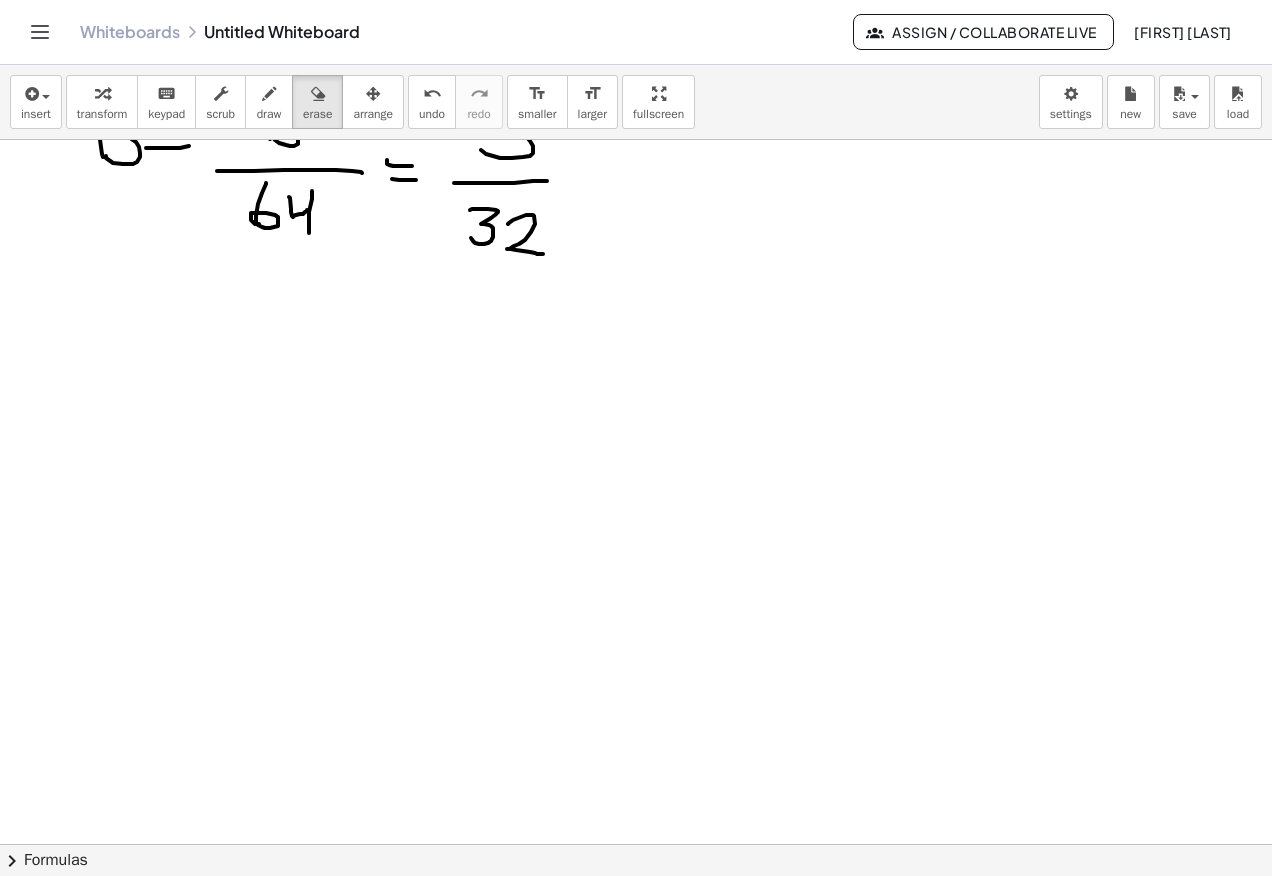 scroll, scrollTop: 3924, scrollLeft: 0, axis: vertical 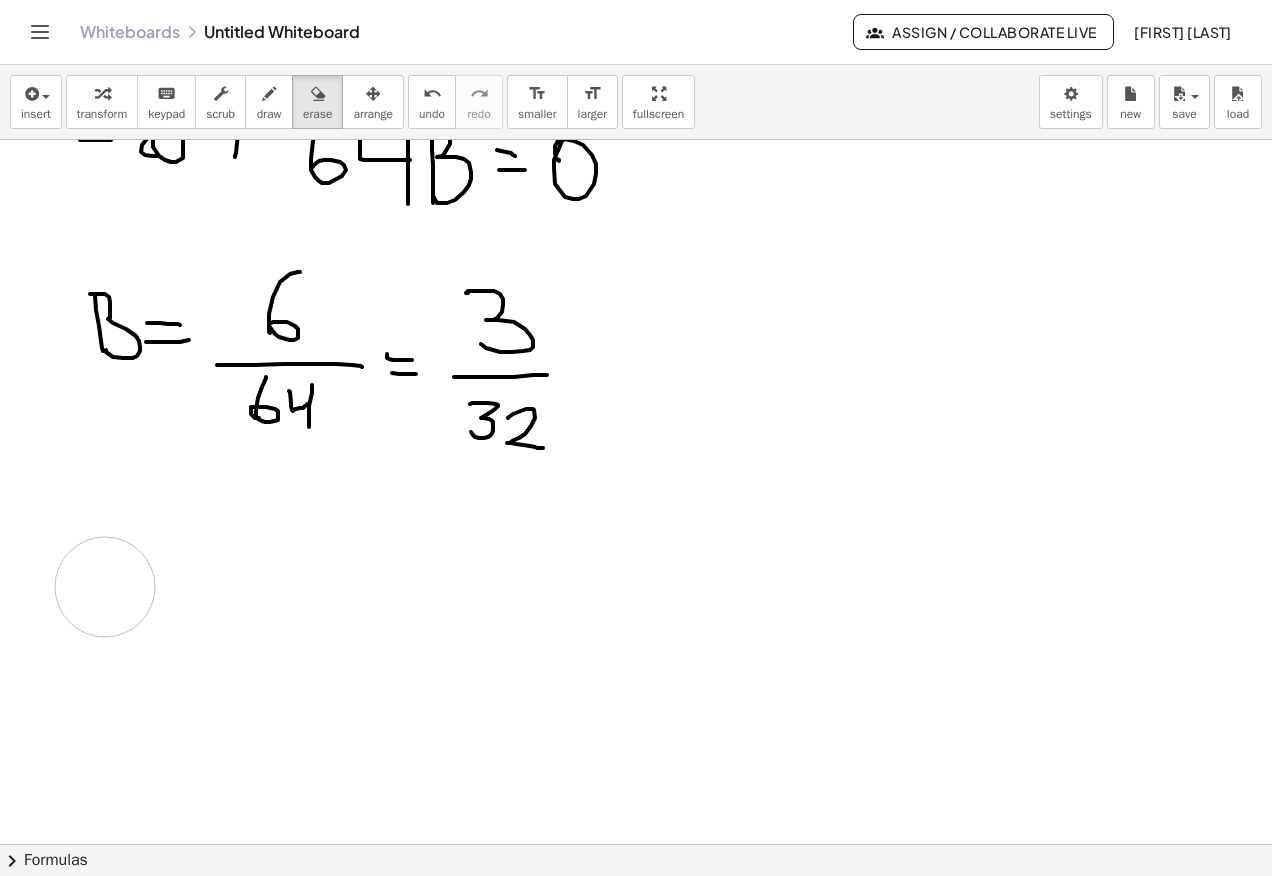 click at bounding box center [636, -1320] 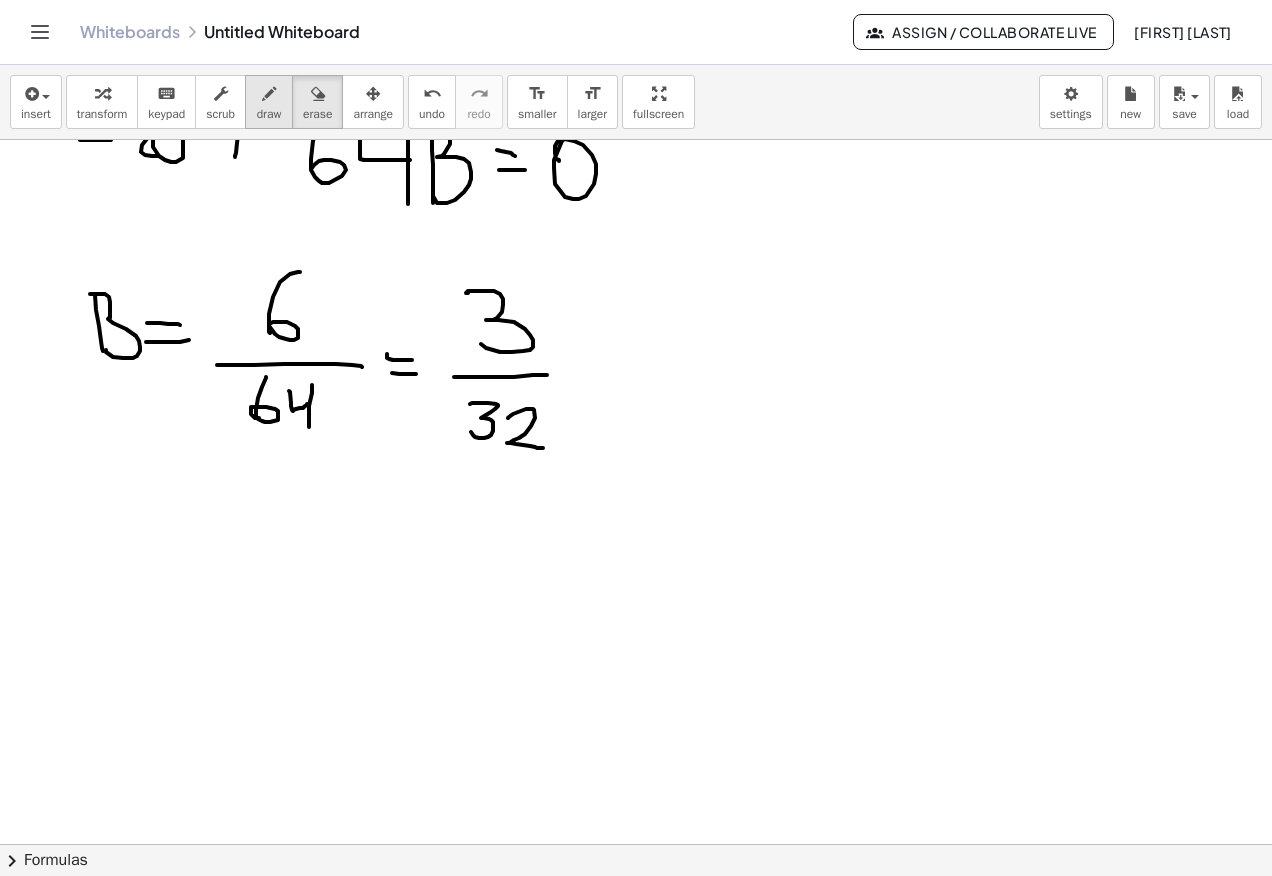 click at bounding box center [269, 94] 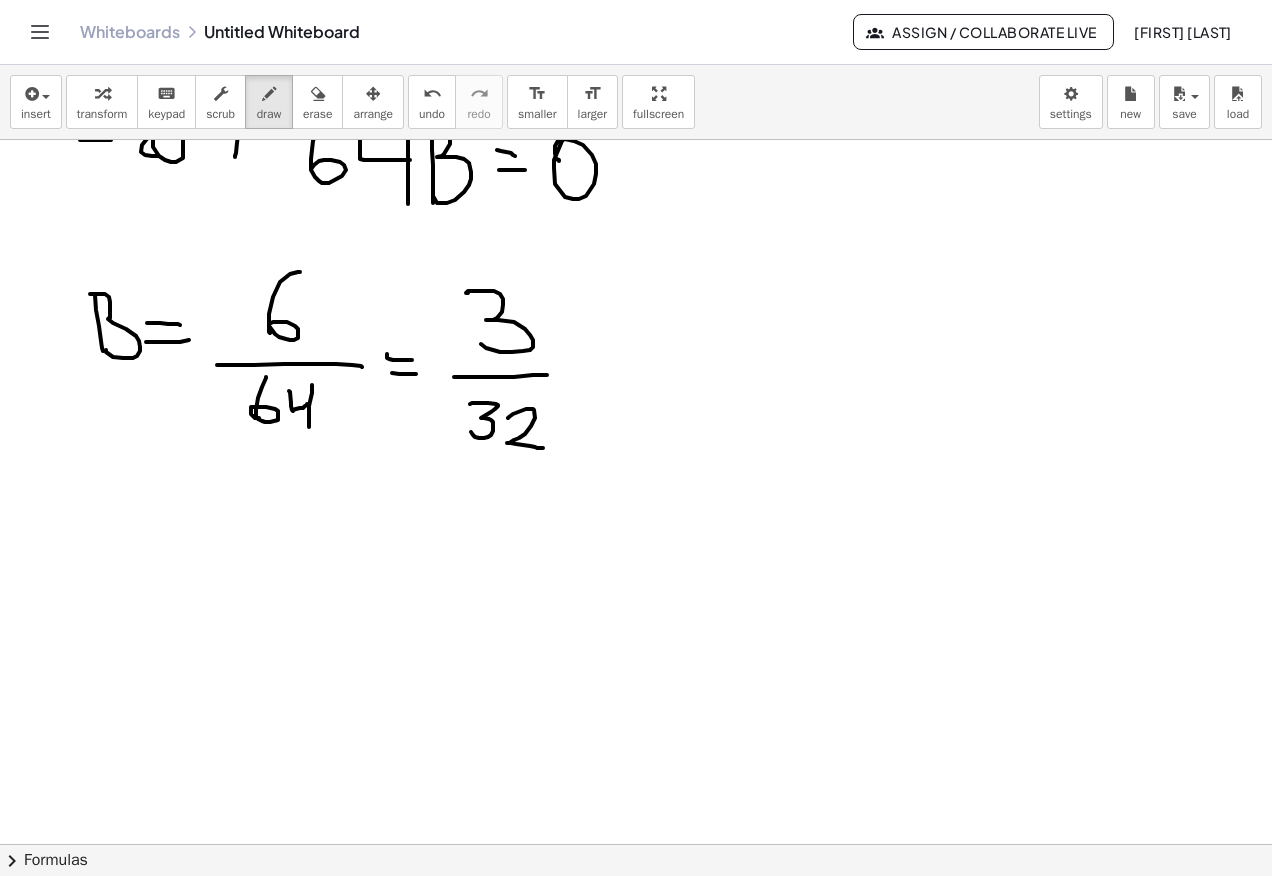 click at bounding box center [636, -1320] 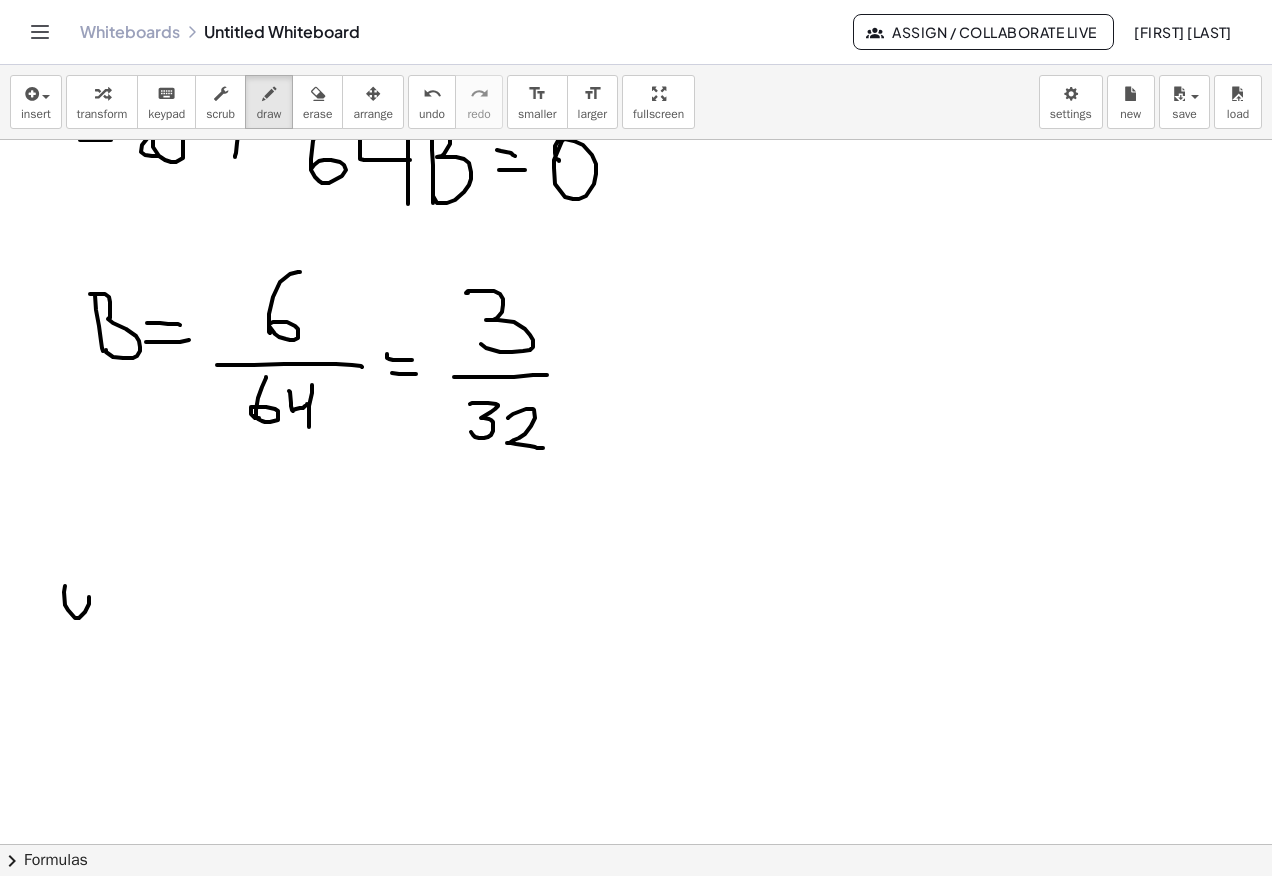 click at bounding box center (636, -1320) 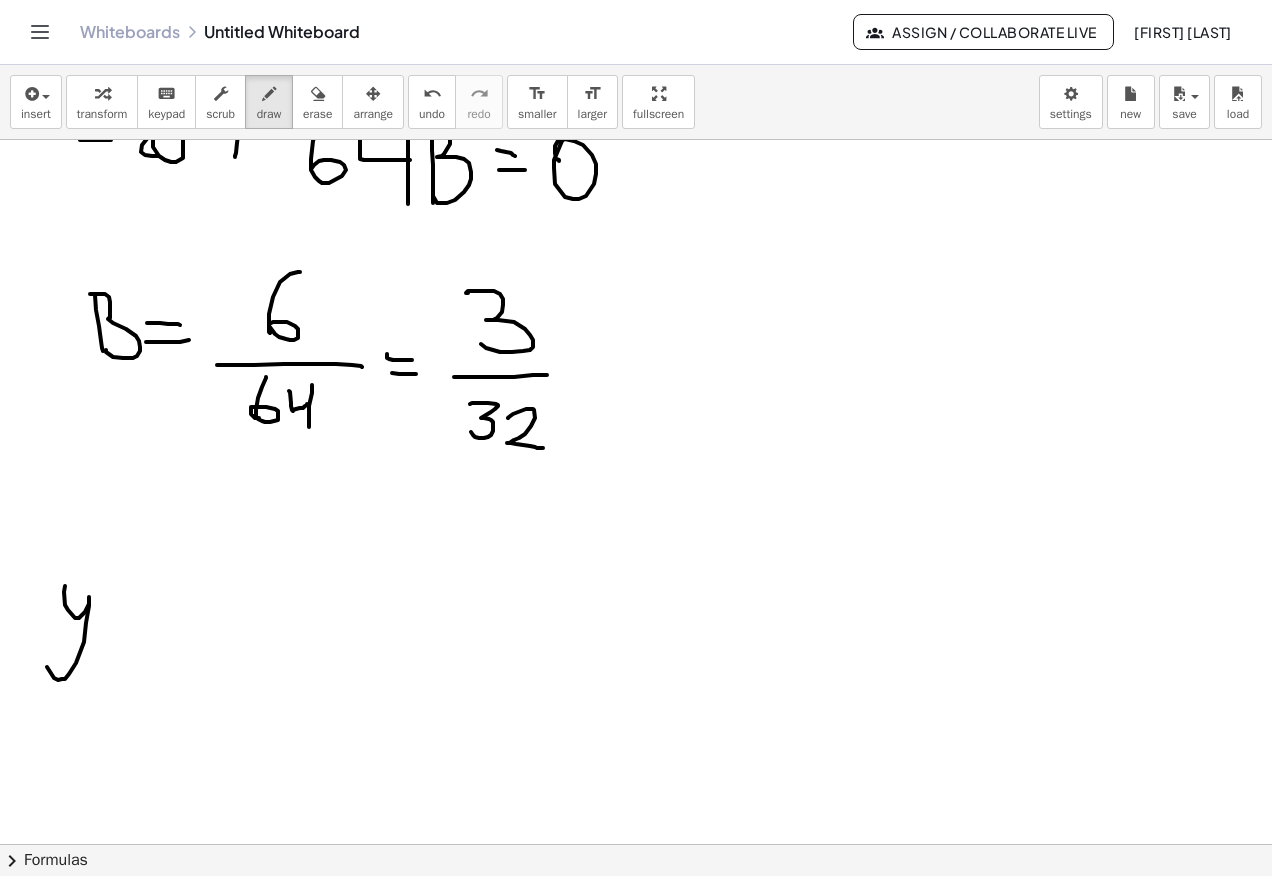 click at bounding box center [636, -1320] 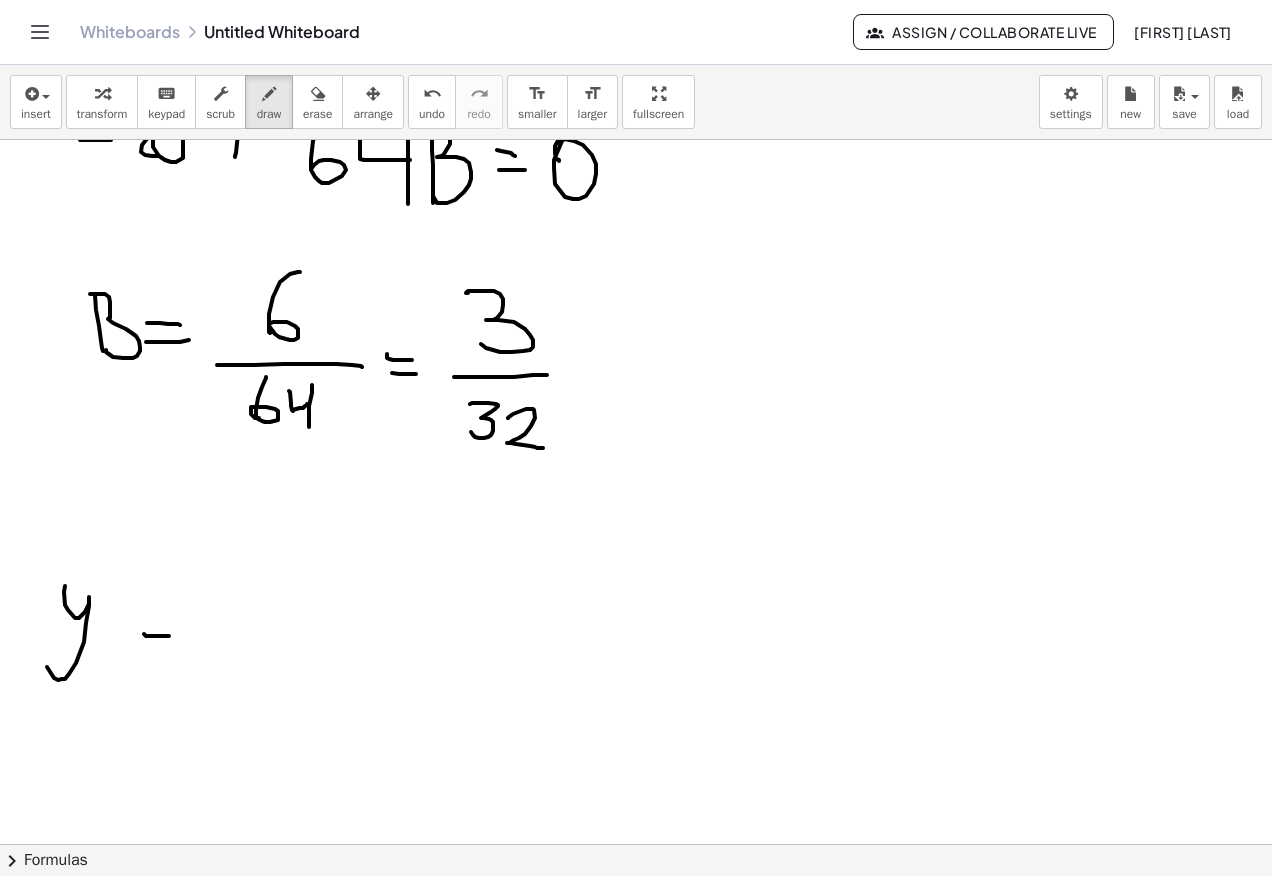 click at bounding box center (636, -1320) 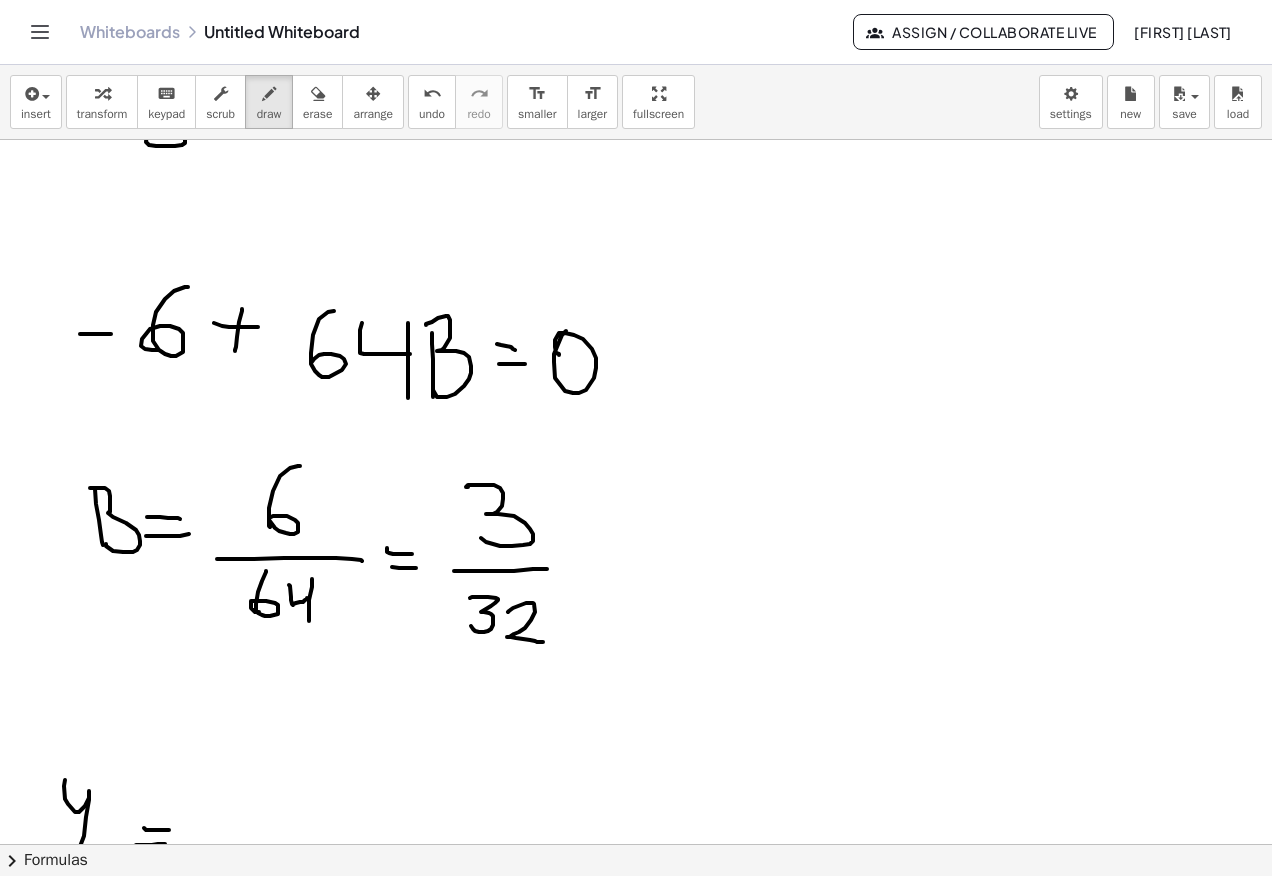 scroll, scrollTop: 4024, scrollLeft: 0, axis: vertical 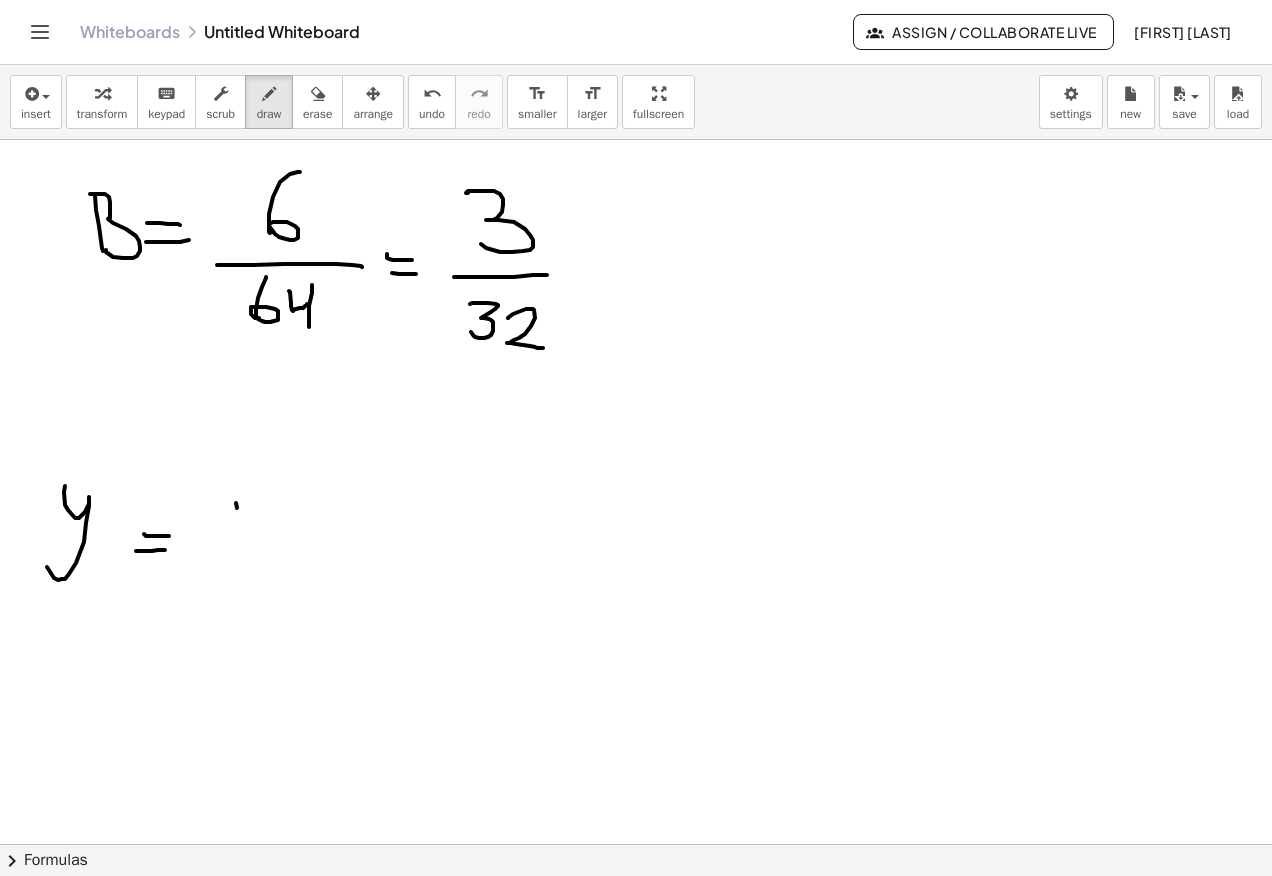 click at bounding box center [636, -1420] 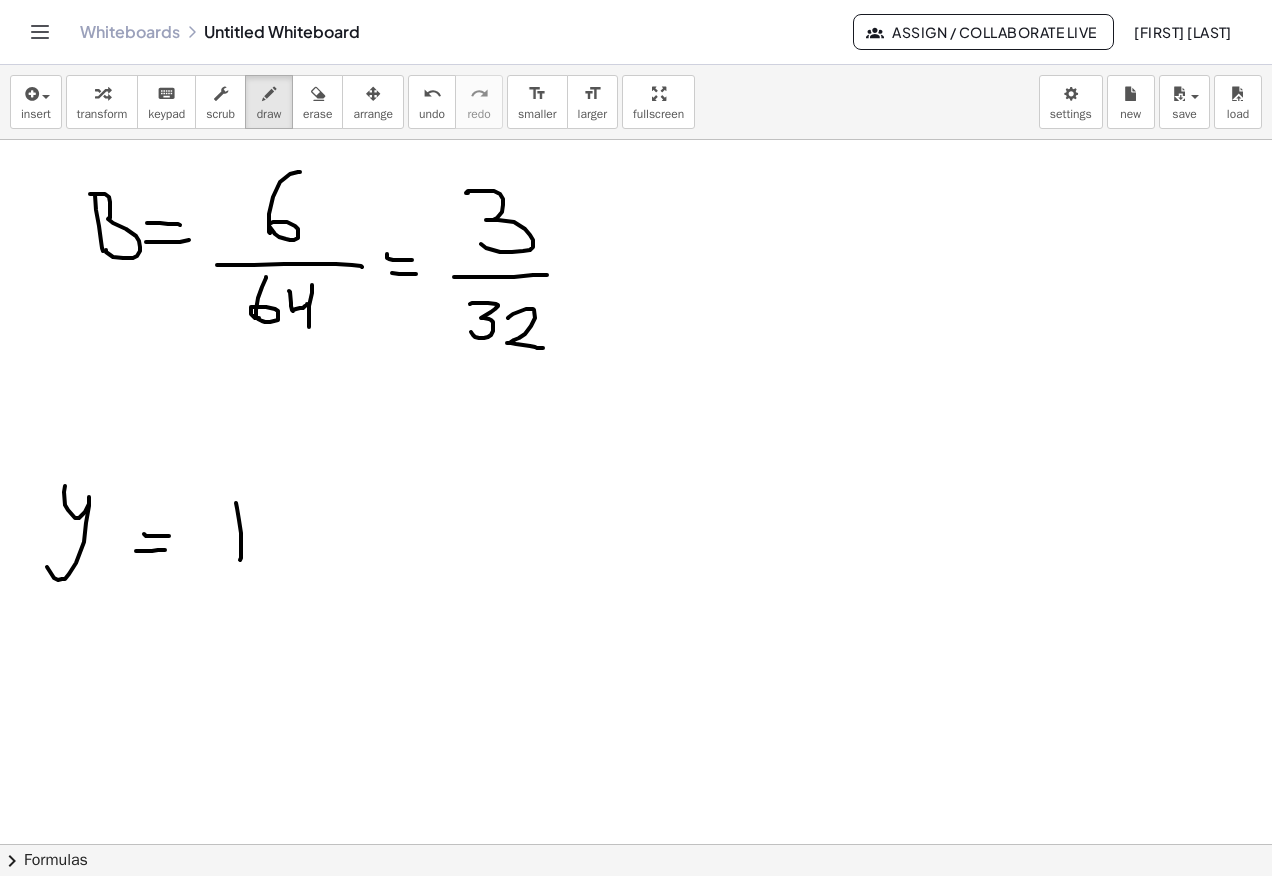click at bounding box center (636, -1420) 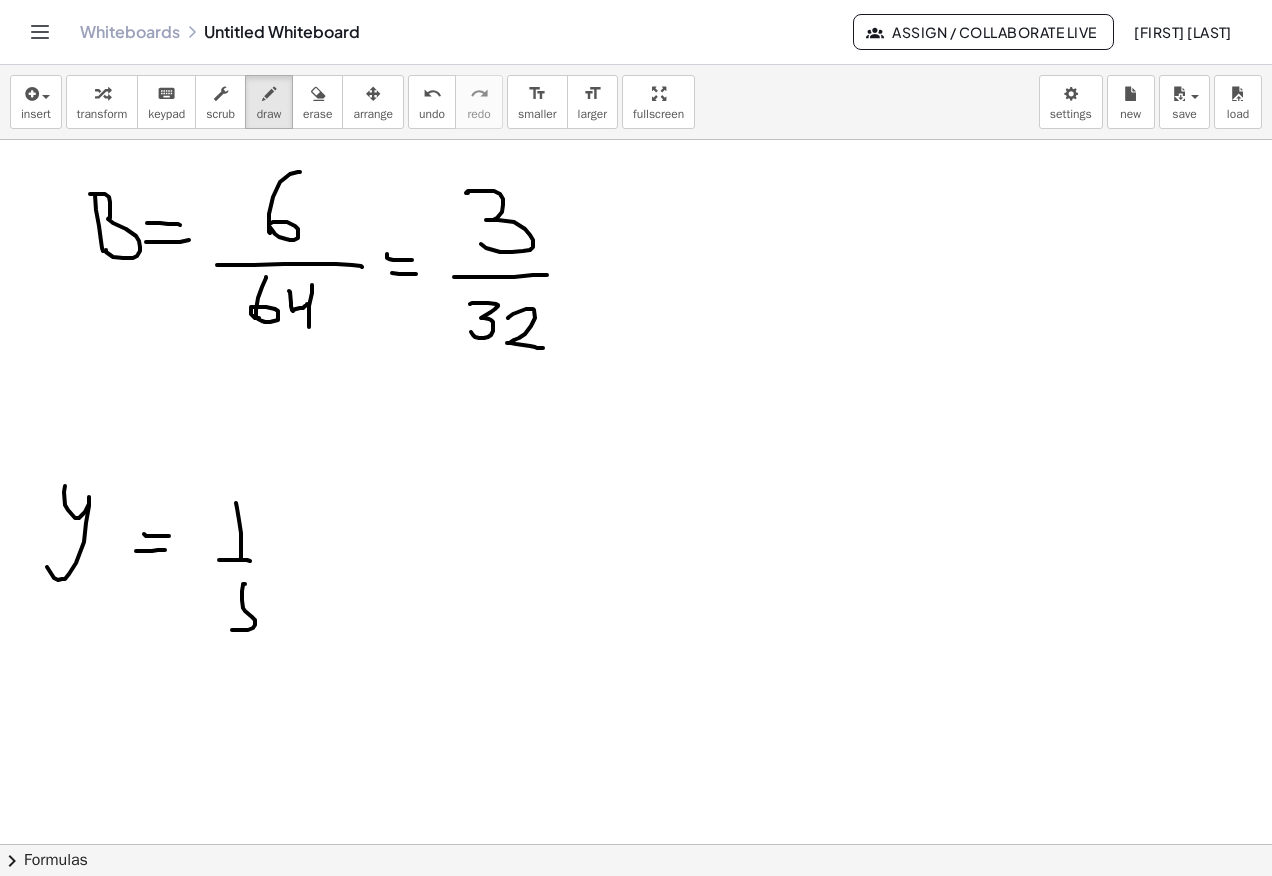 click at bounding box center [636, -1420] 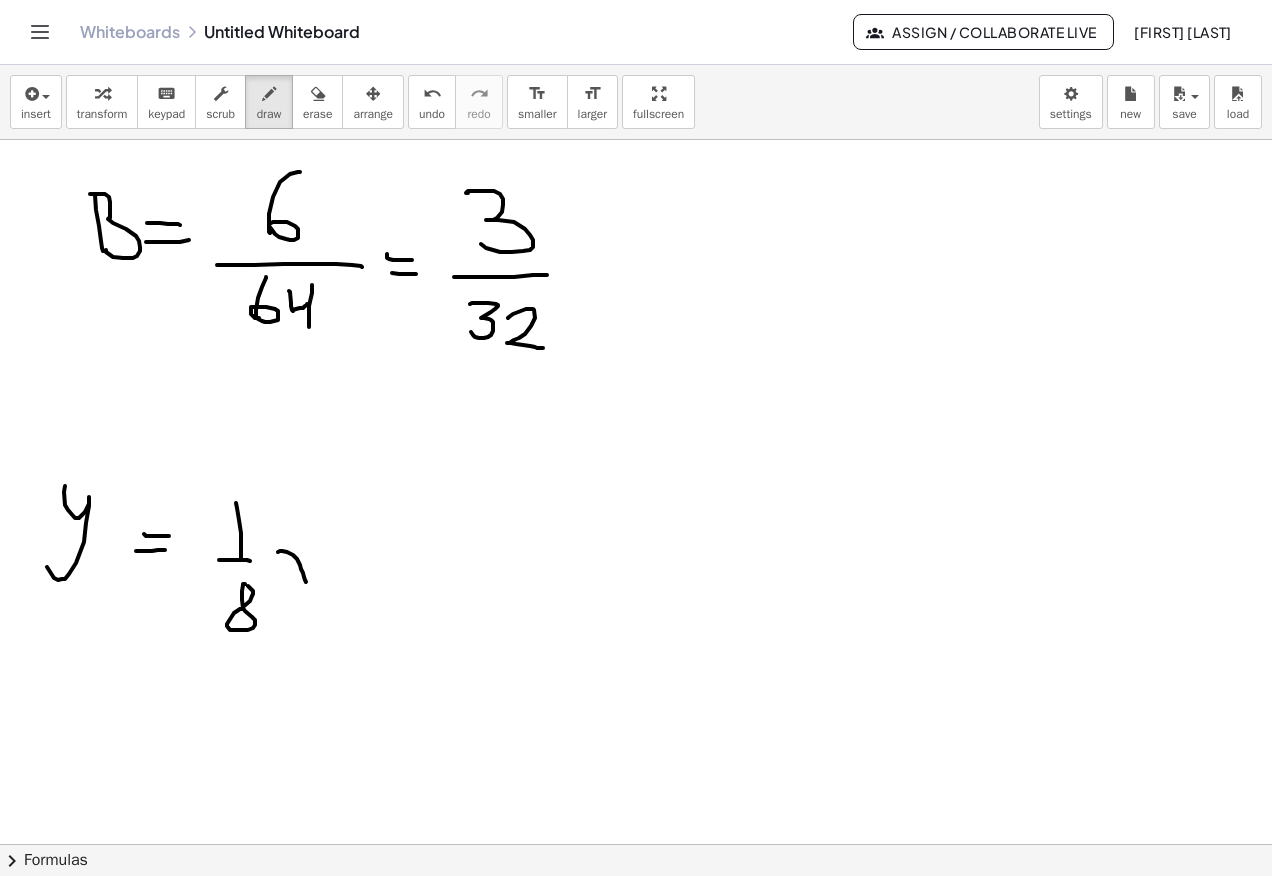 click at bounding box center (636, -1420) 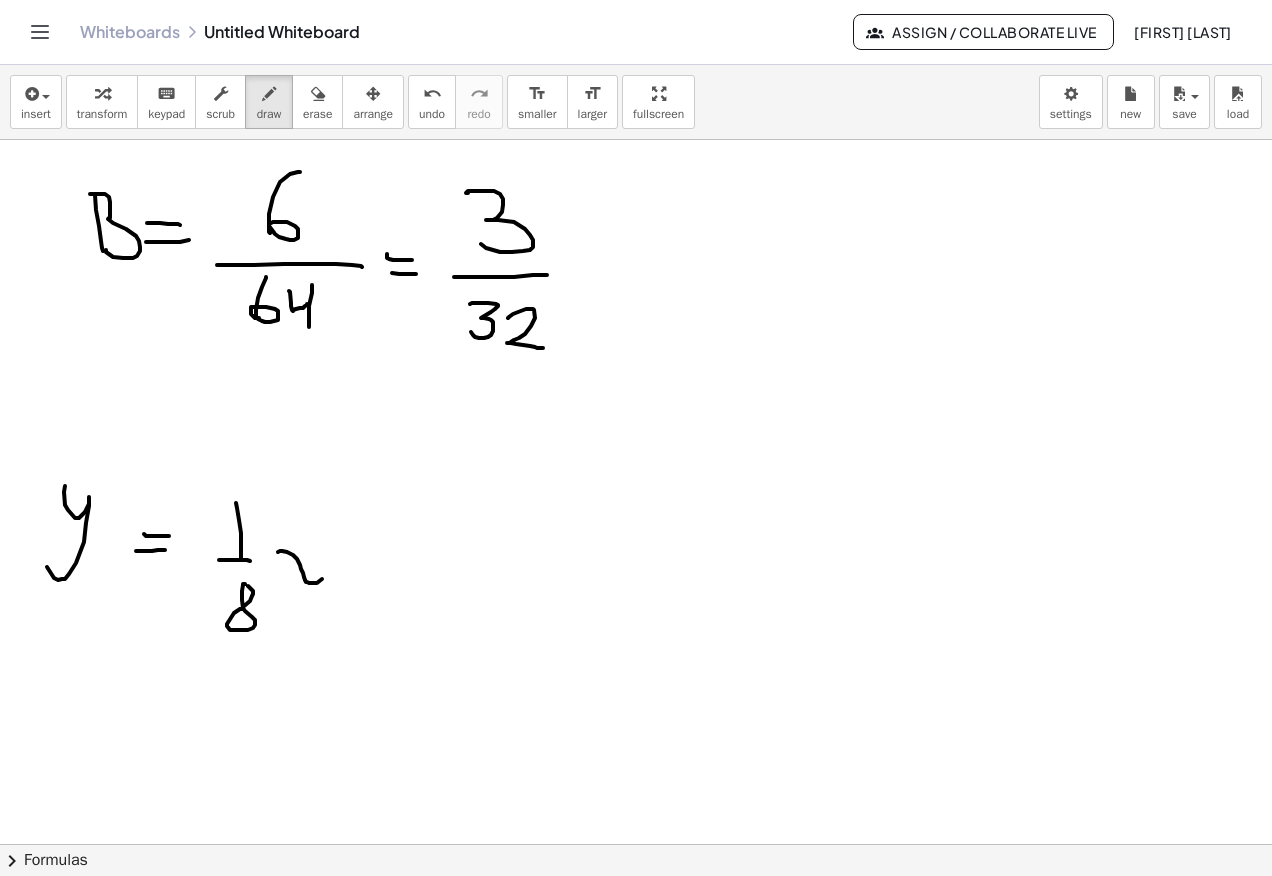 click at bounding box center [636, -1420] 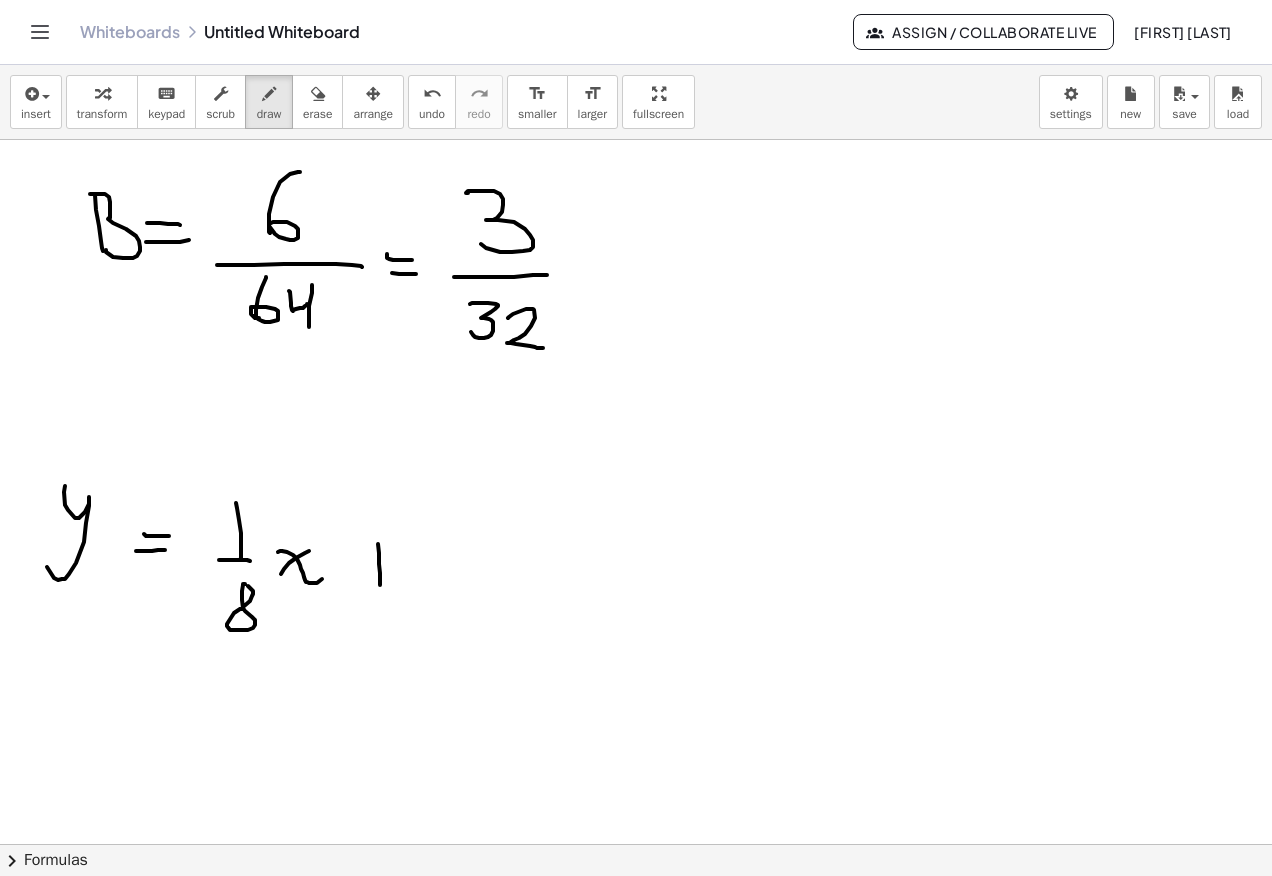 click at bounding box center [636, -1420] 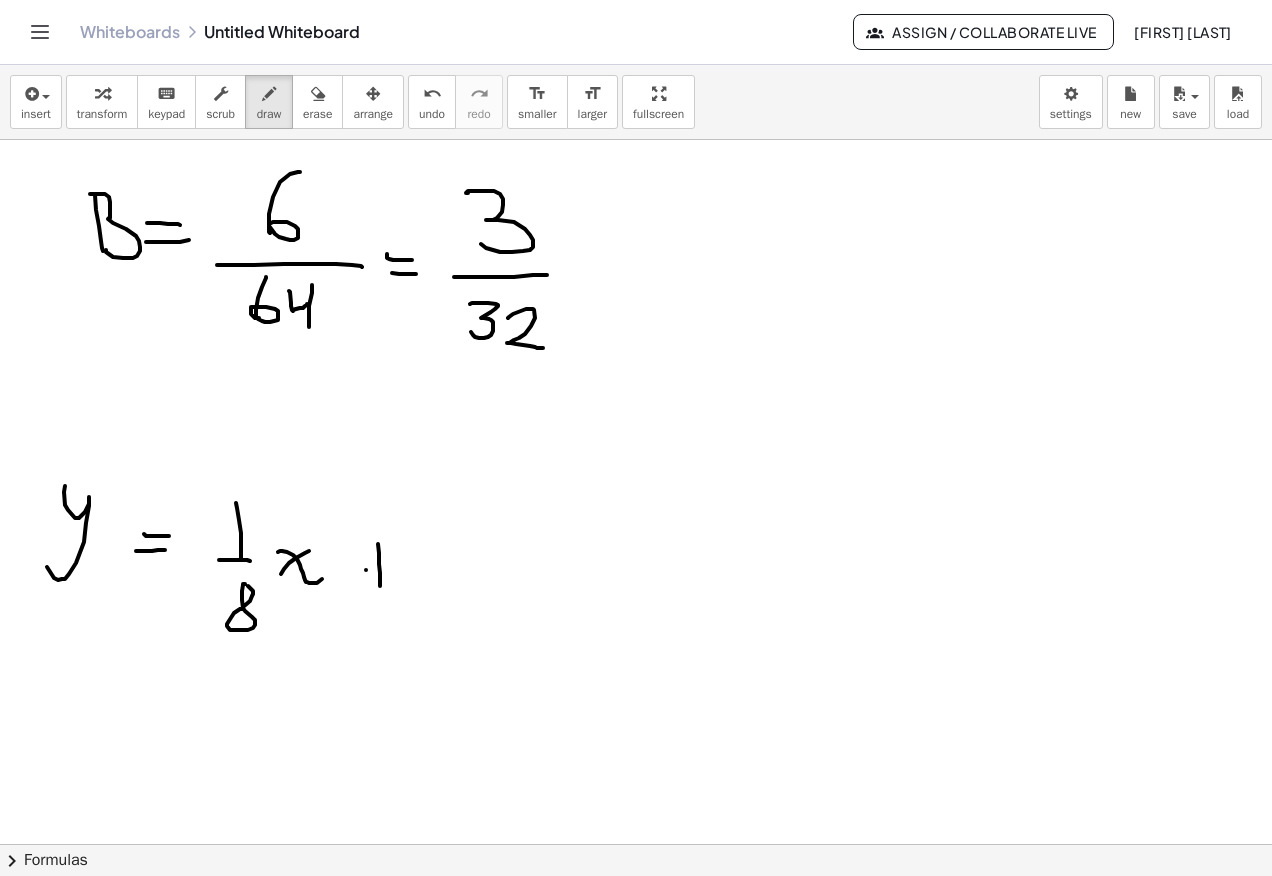 click at bounding box center (636, -1420) 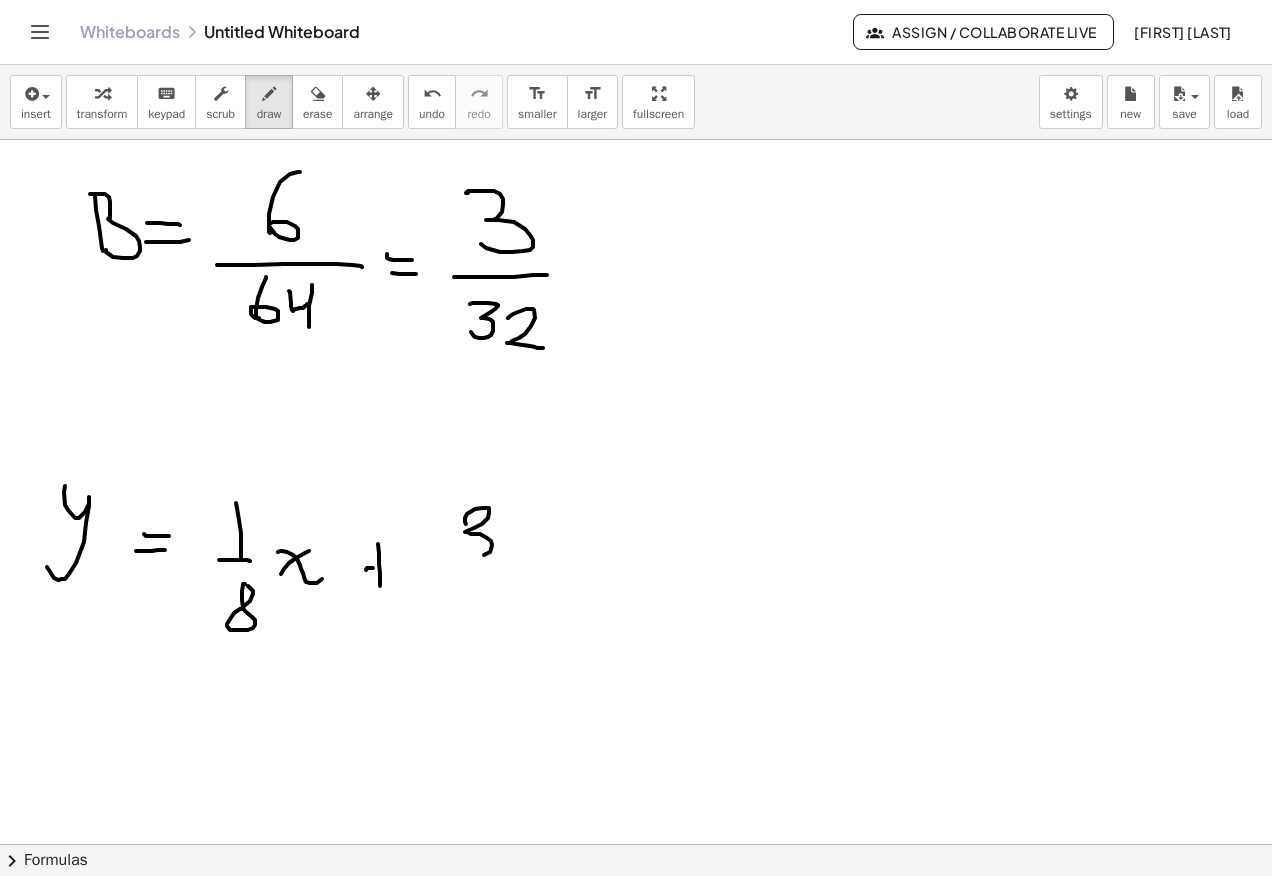click at bounding box center [636, -1420] 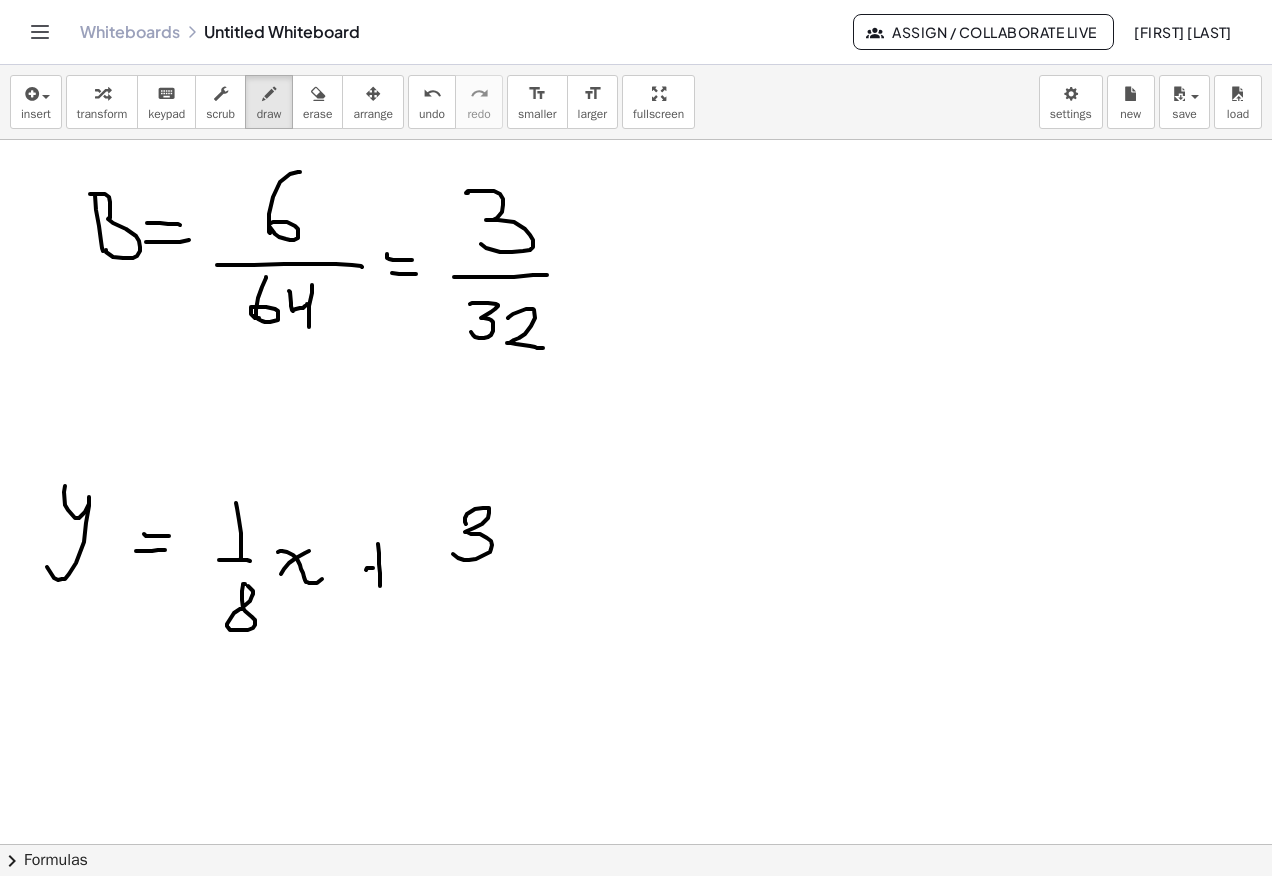 click at bounding box center [636, -1420] 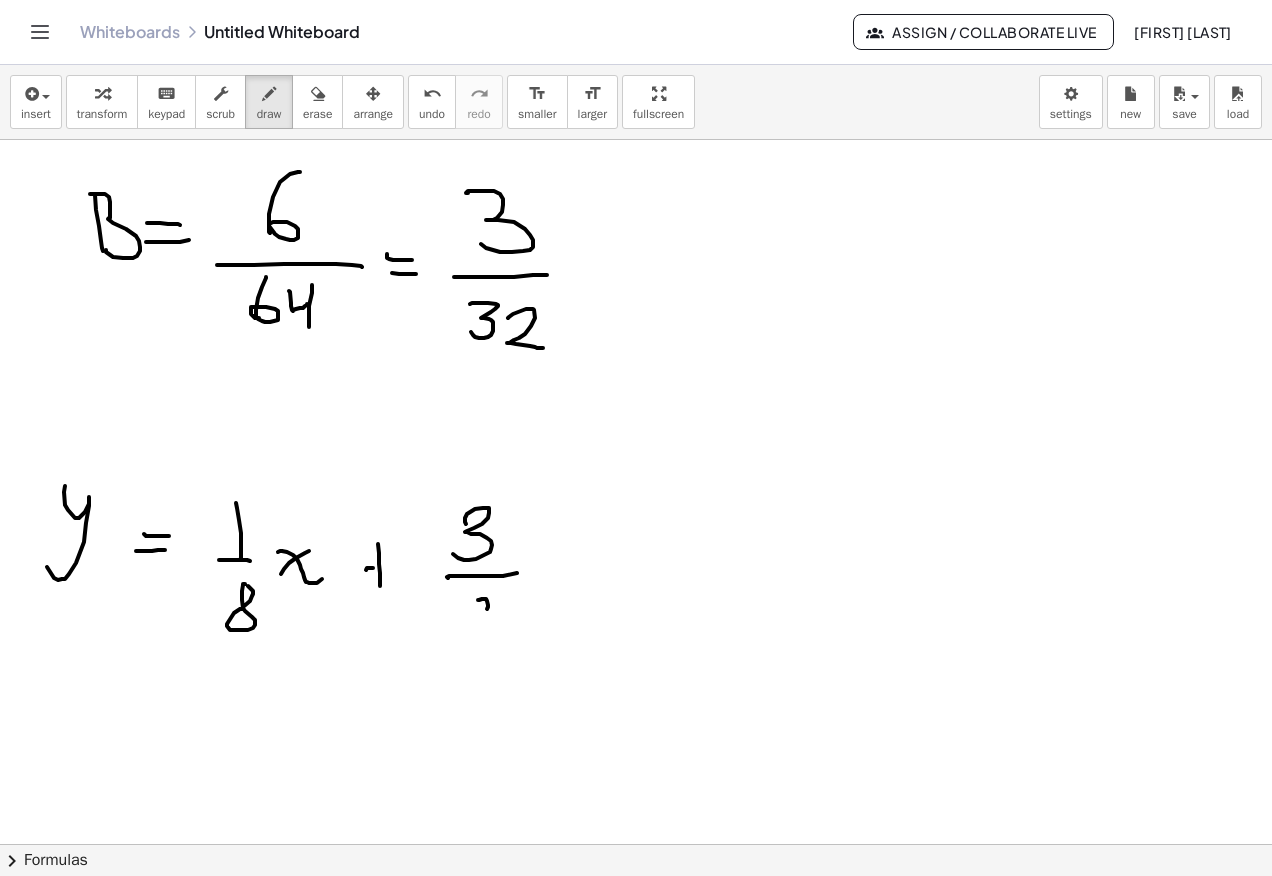 click at bounding box center [636, -1420] 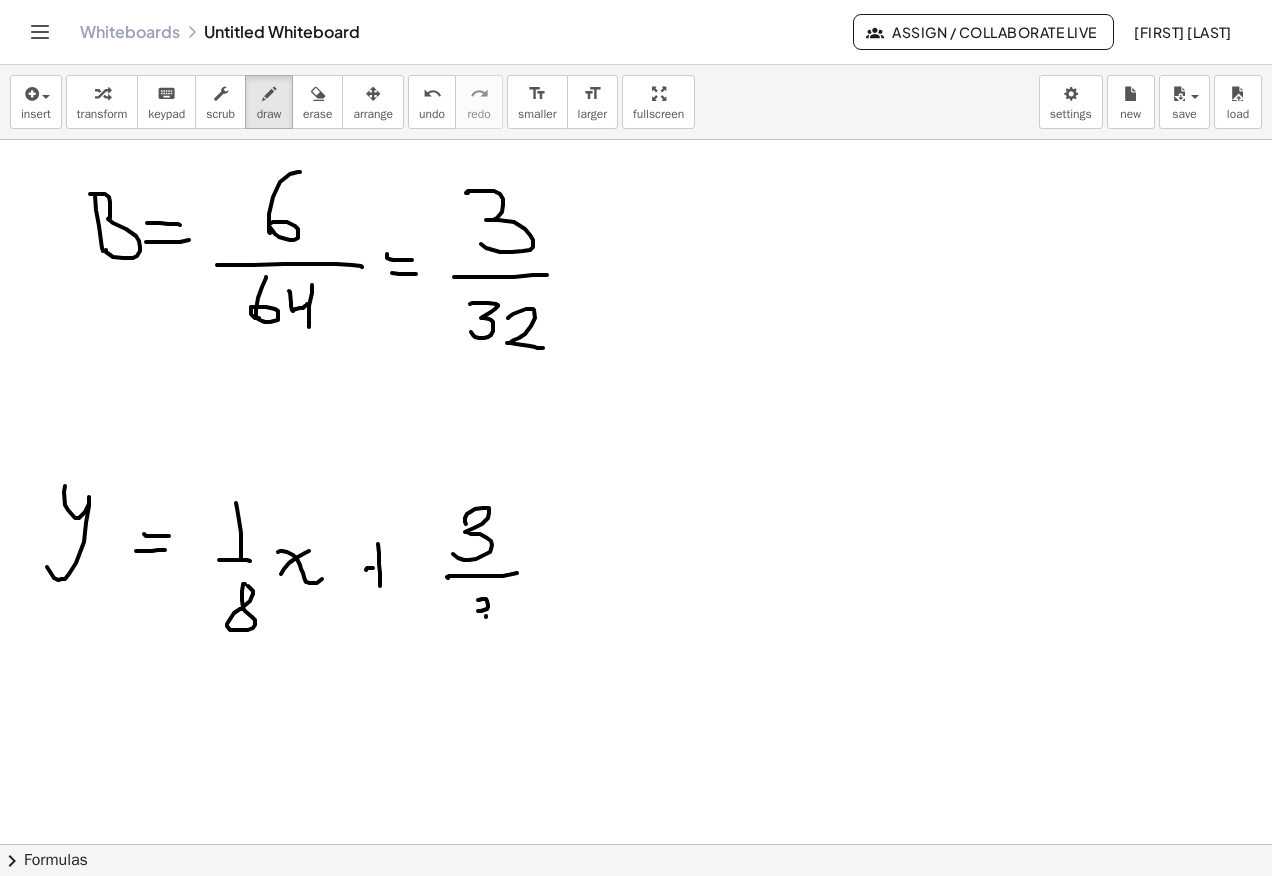 click at bounding box center [636, -1420] 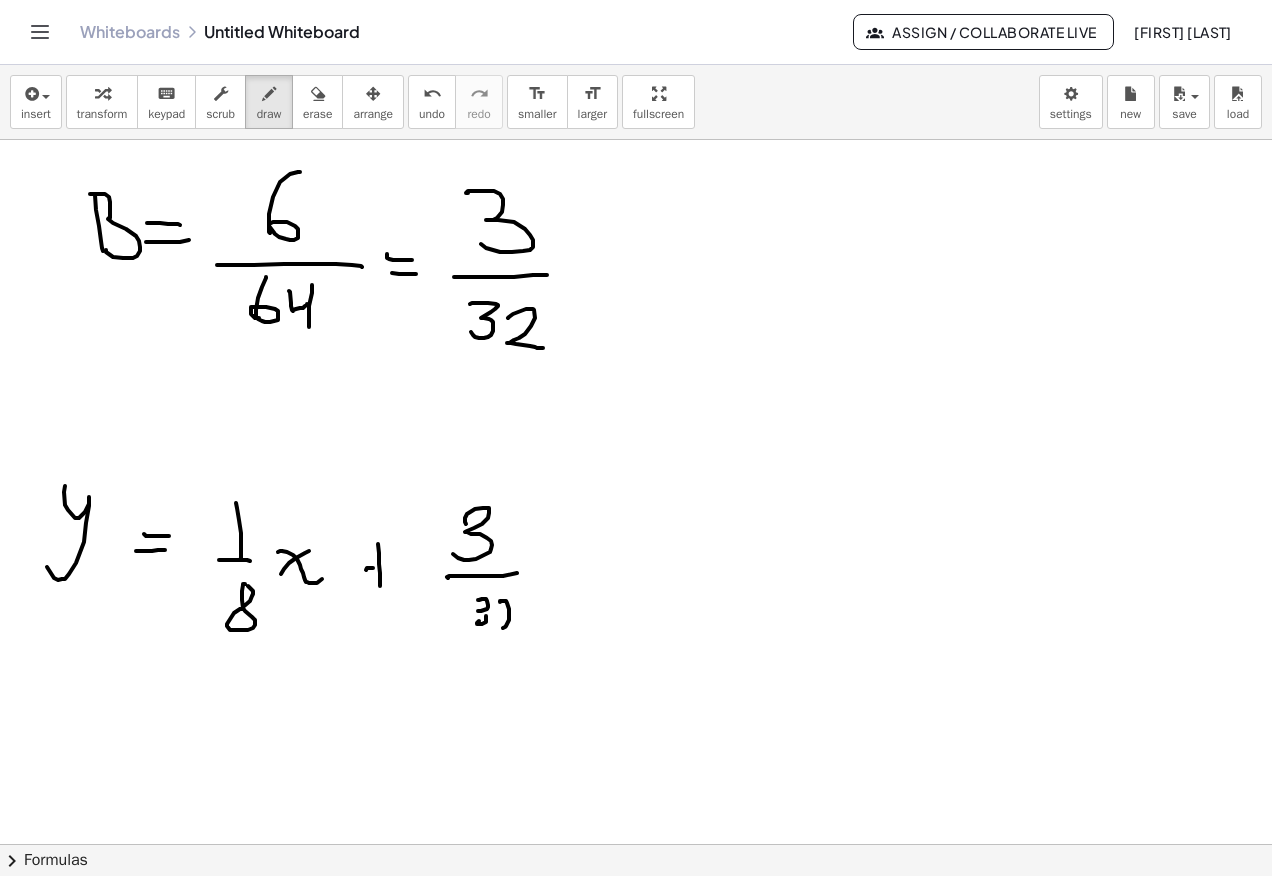 click at bounding box center (636, -1420) 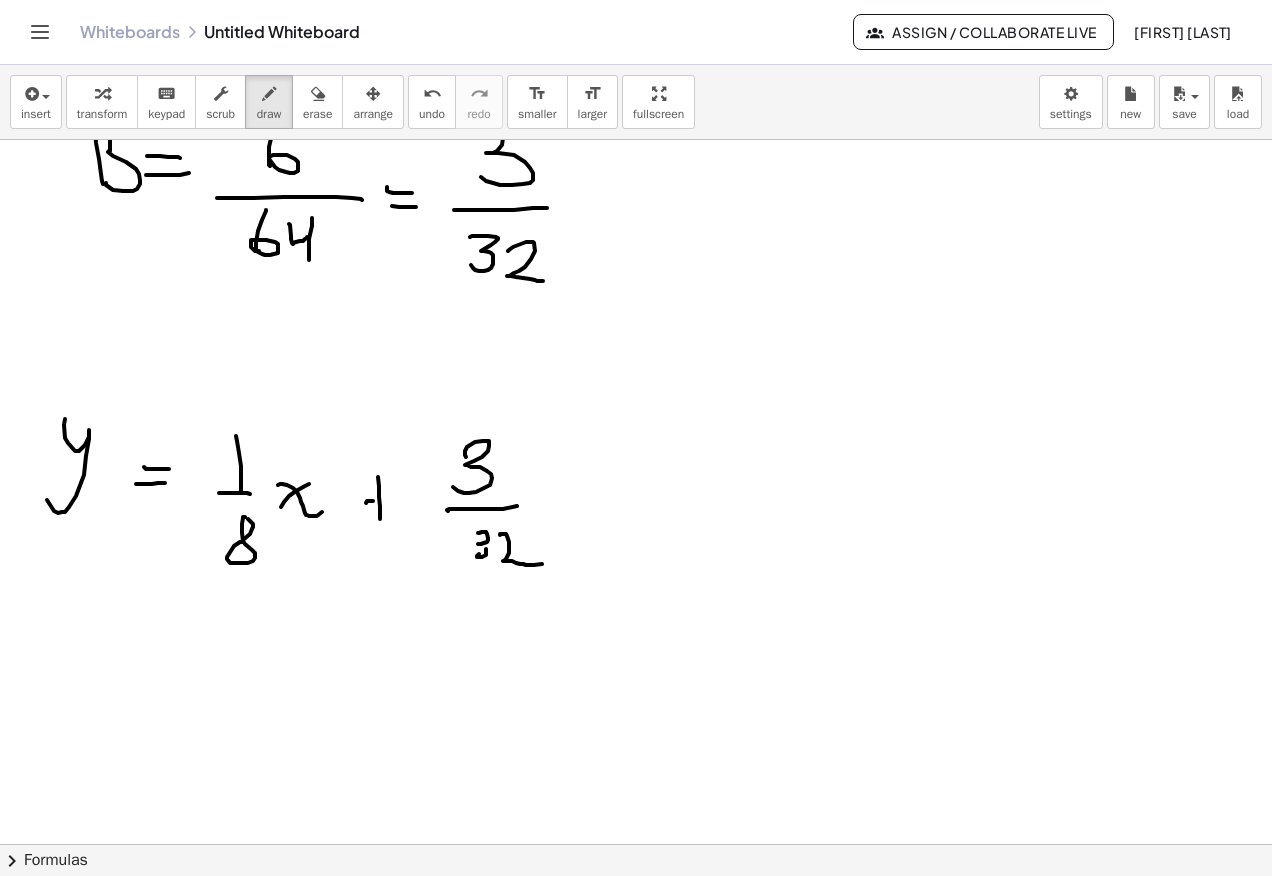 scroll, scrollTop: 4124, scrollLeft: 0, axis: vertical 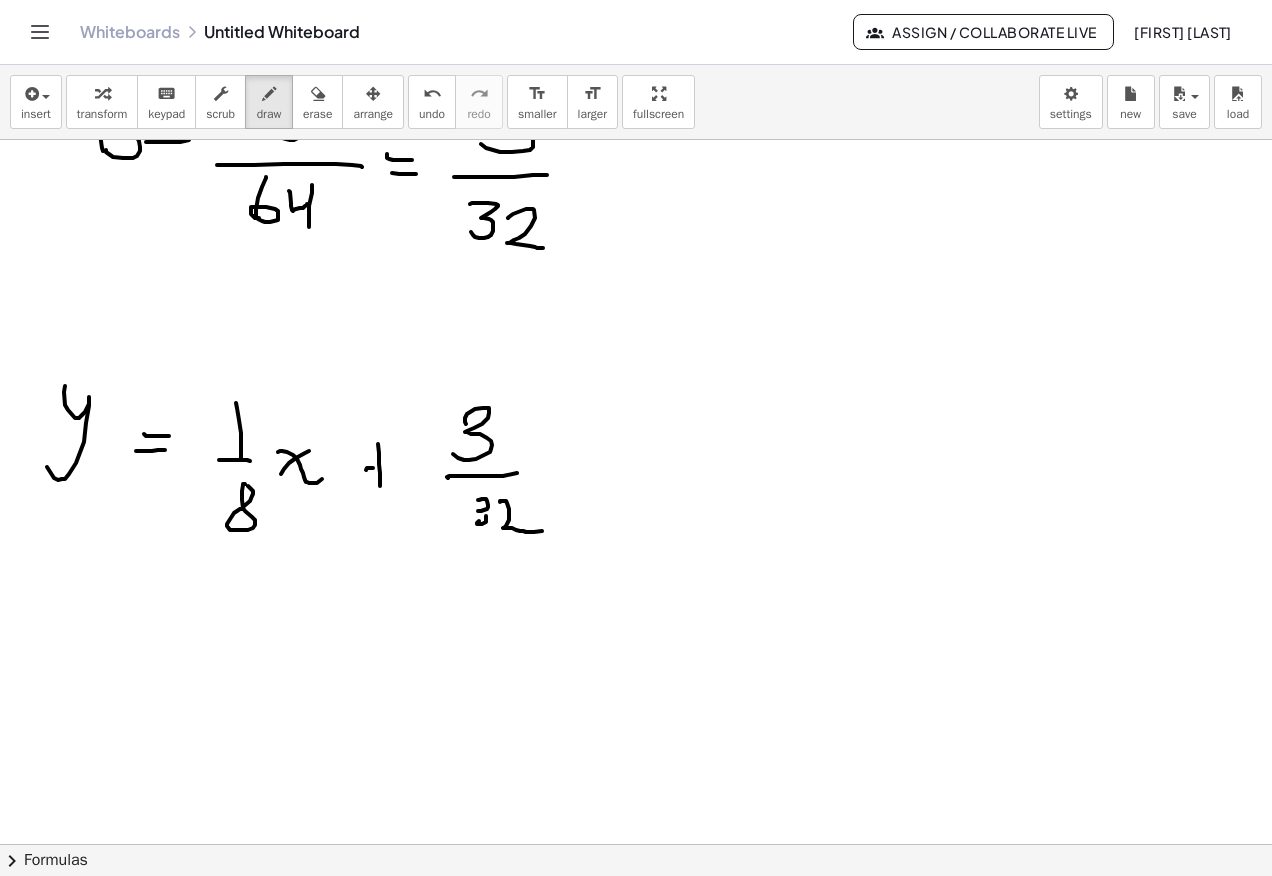 click at bounding box center (636, -1520) 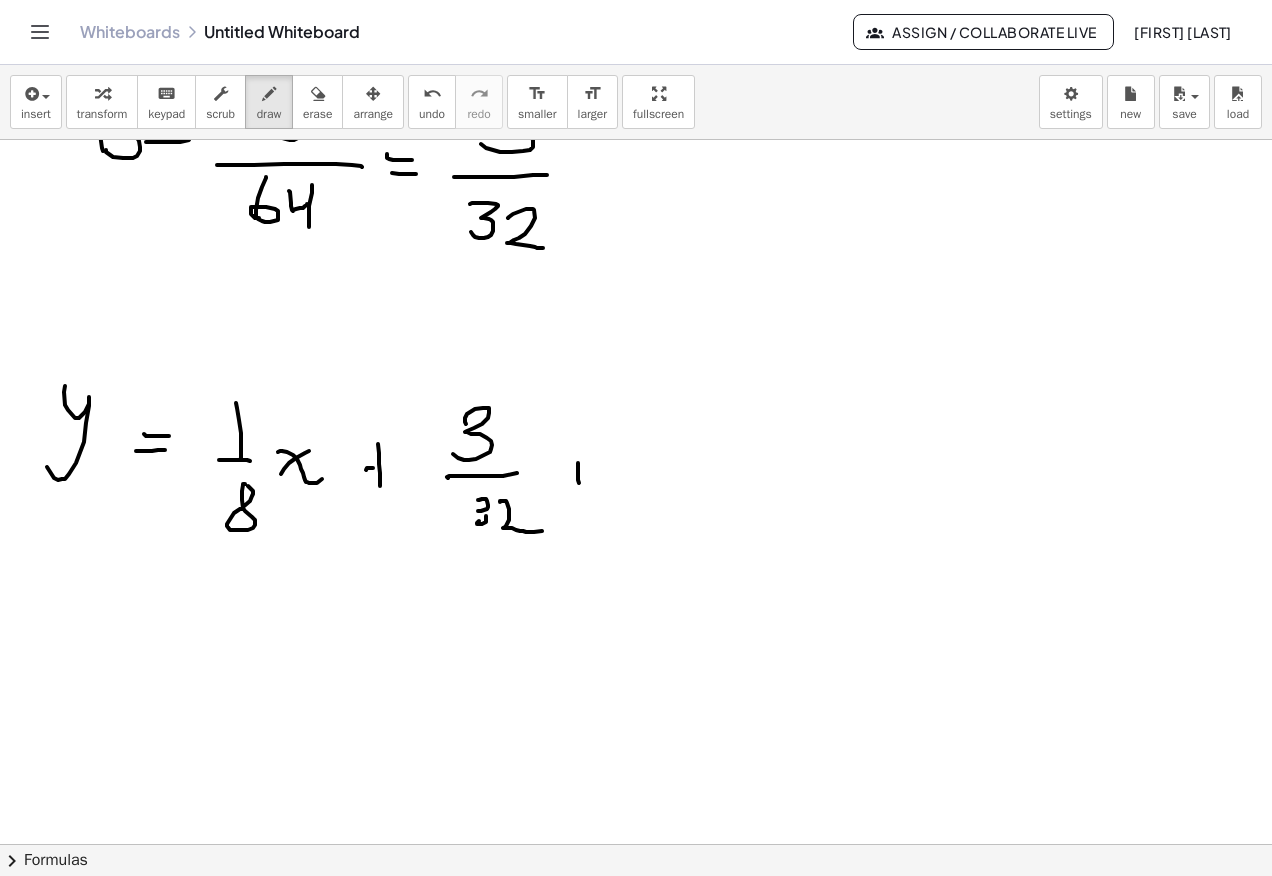 click at bounding box center [636, -1520] 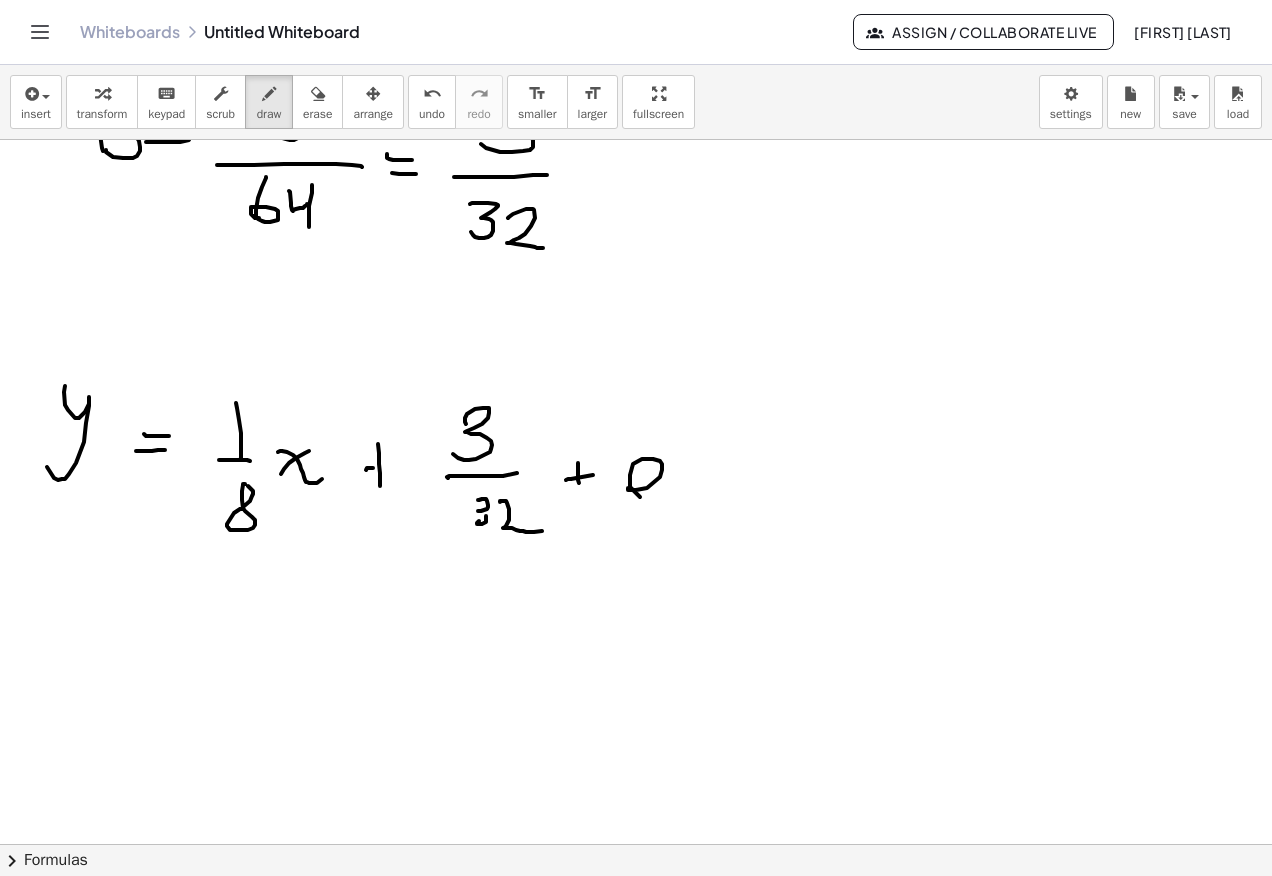 click at bounding box center [636, -1520] 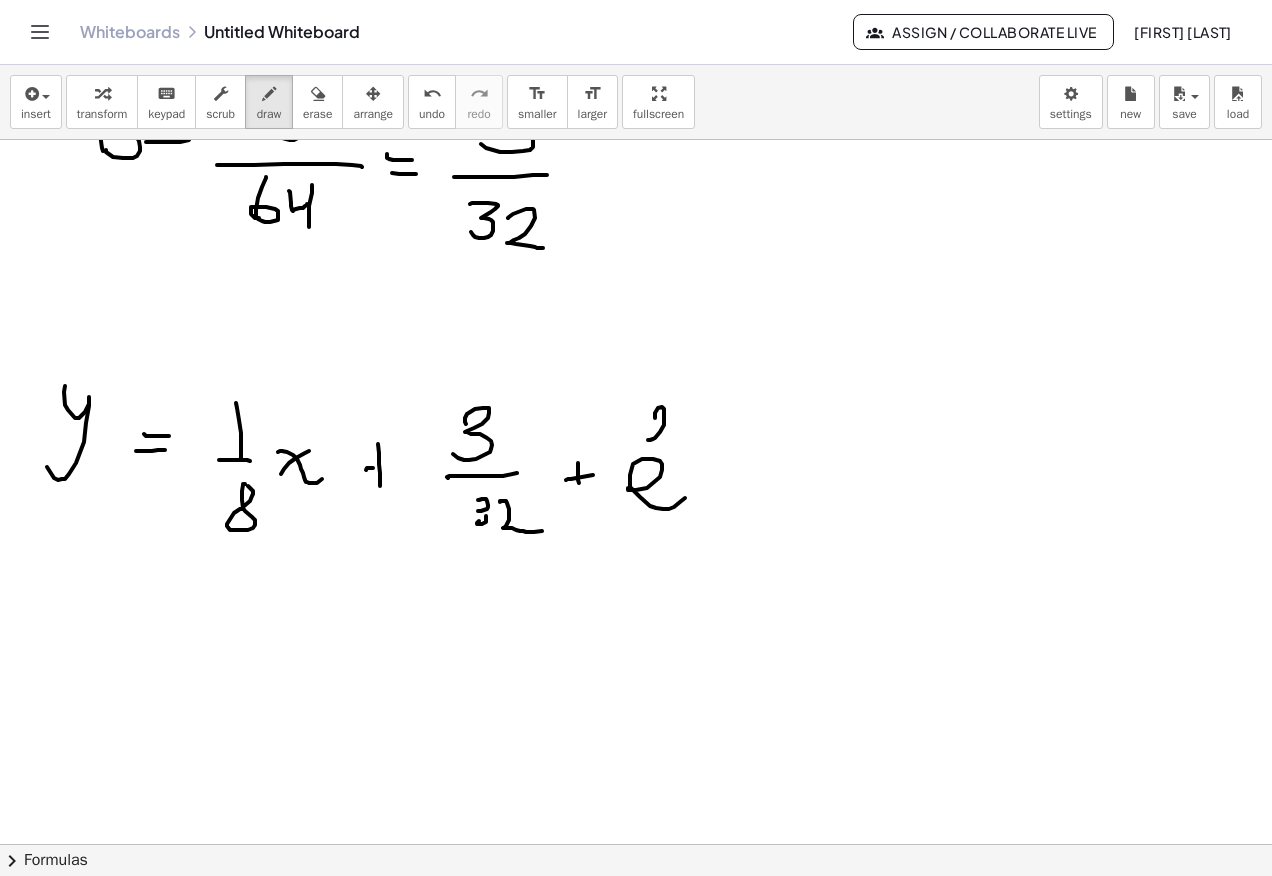 click at bounding box center (636, -1520) 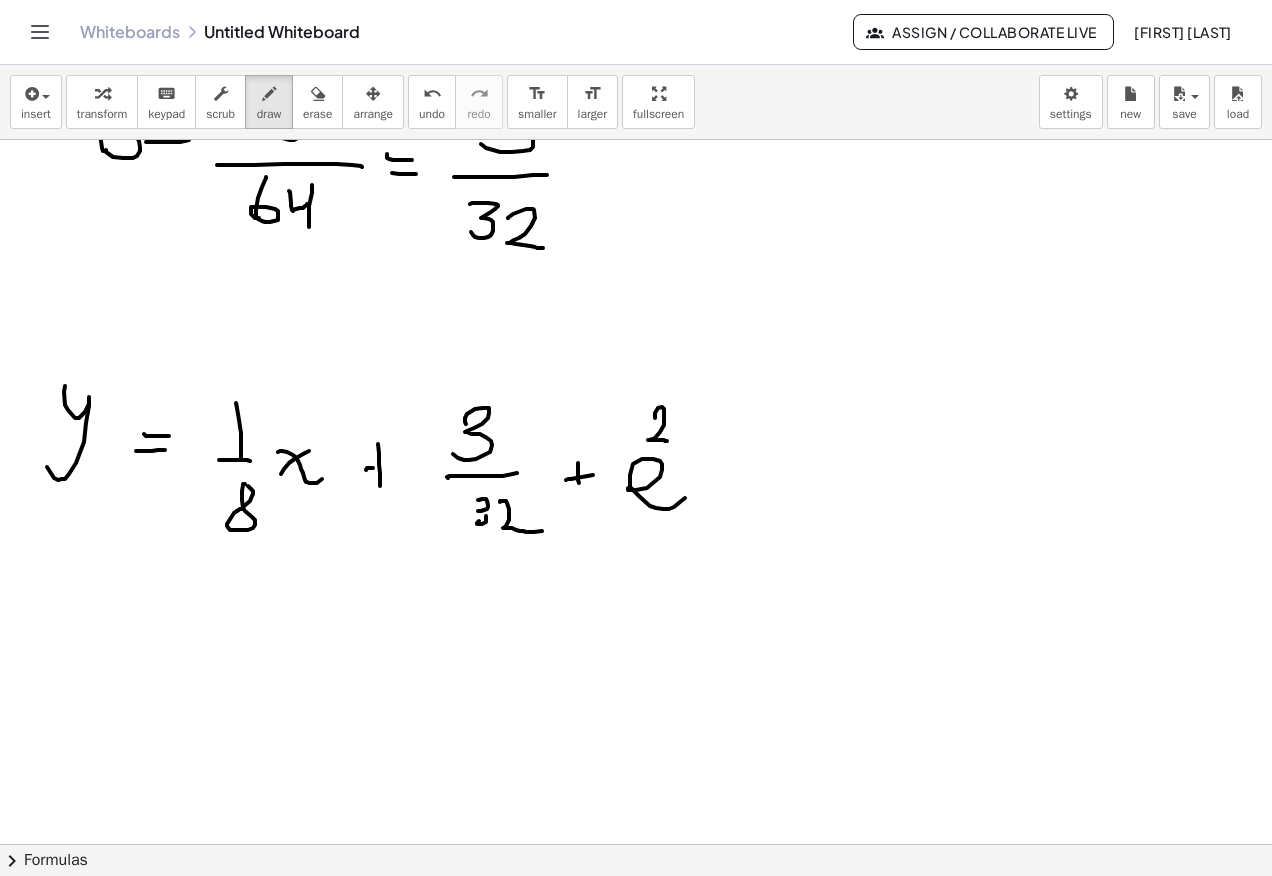 click at bounding box center (636, -1520) 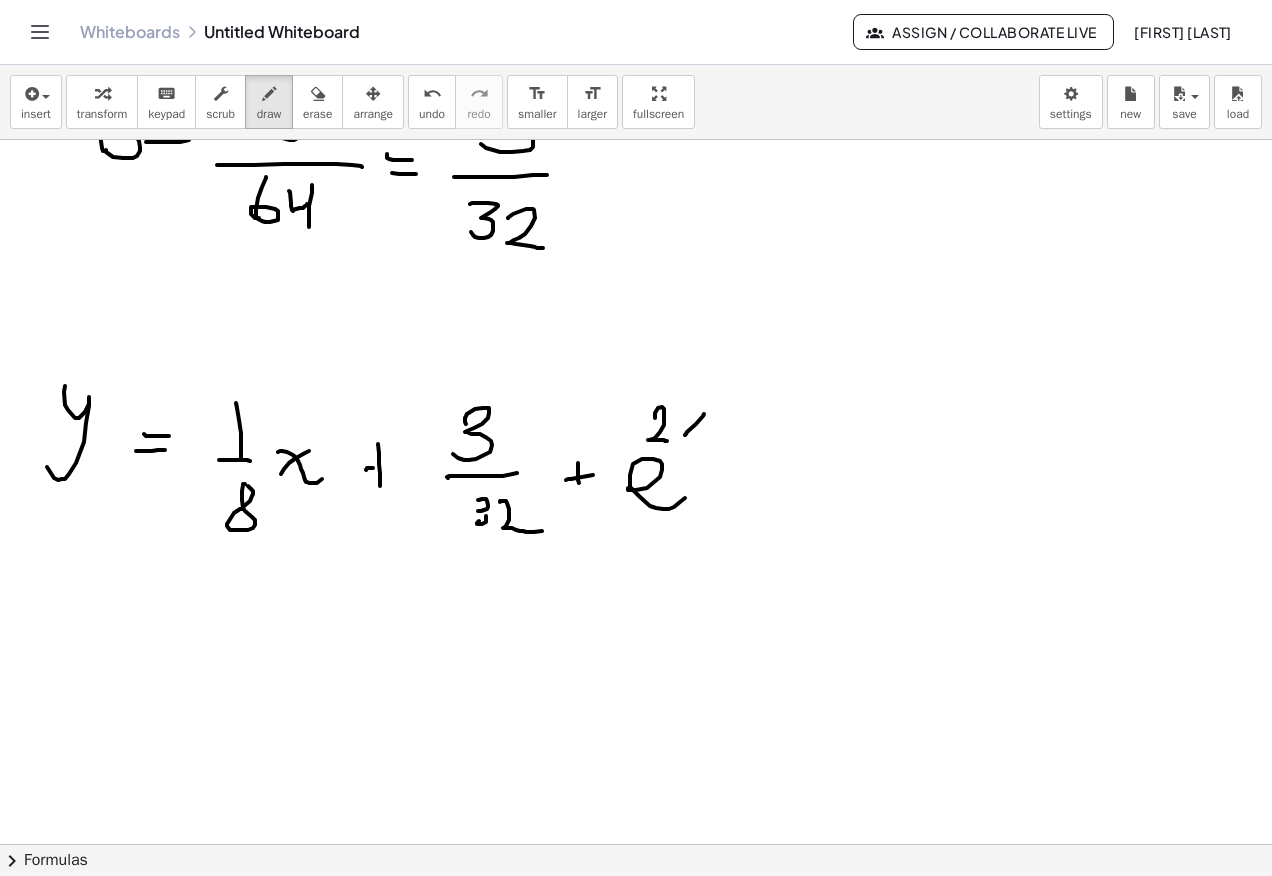 click at bounding box center [636, -1520] 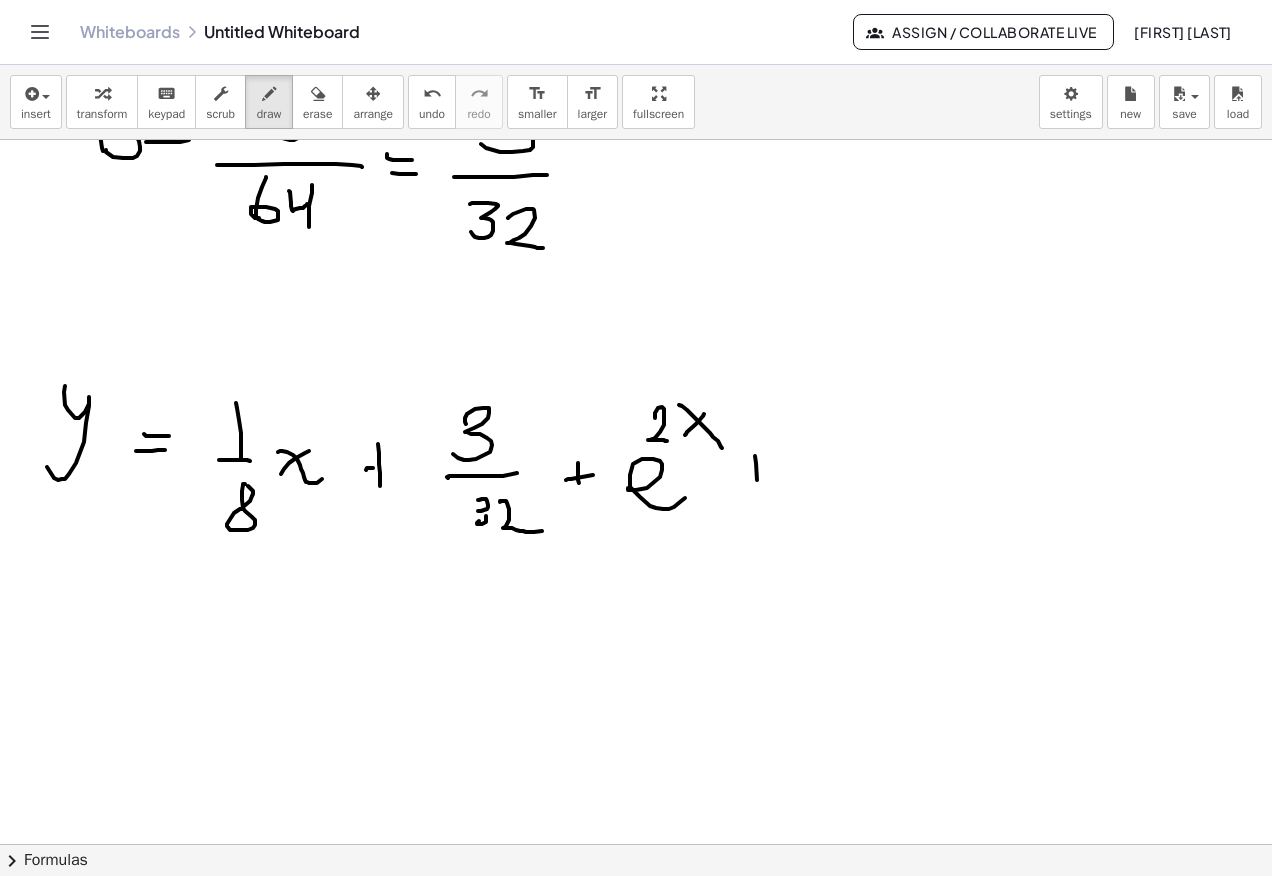 click at bounding box center (636, -1520) 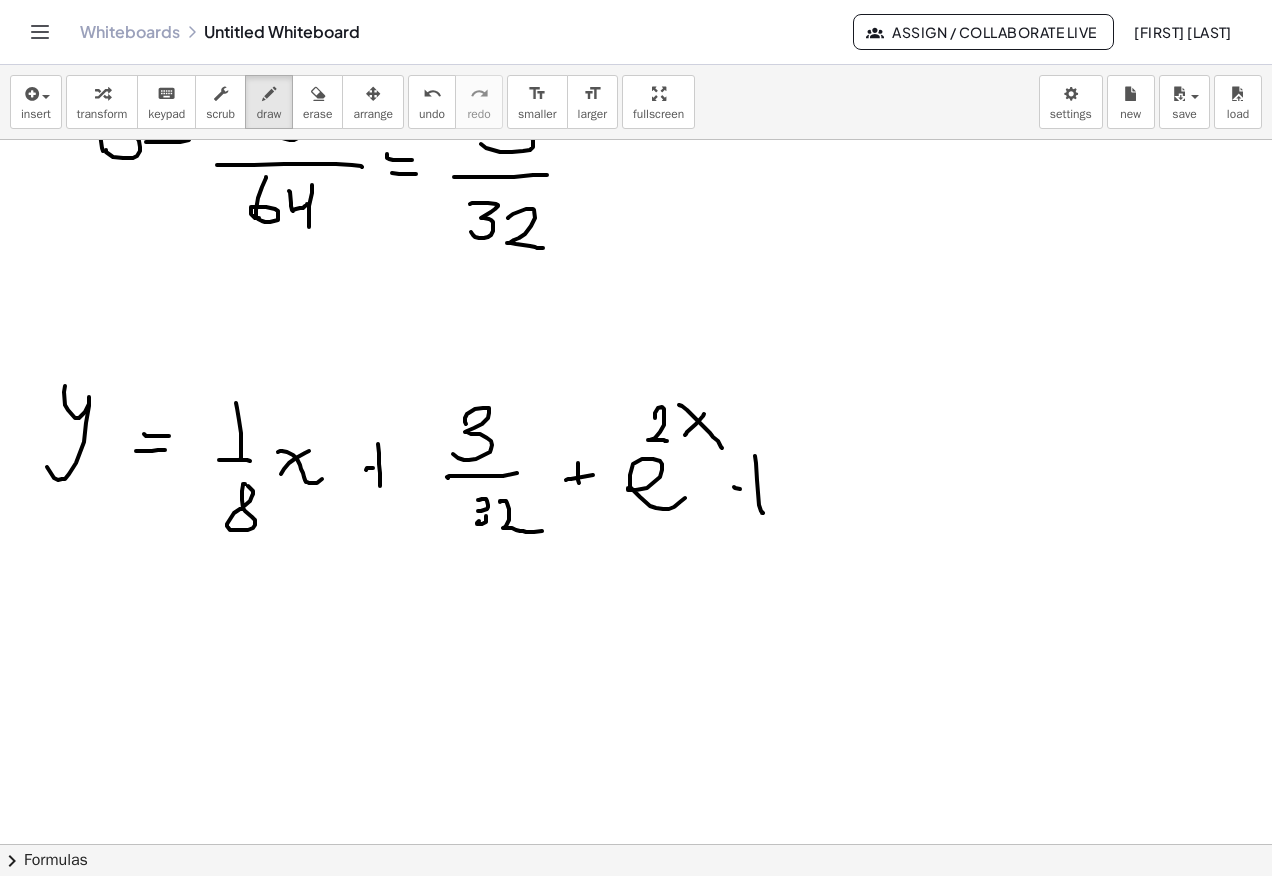click at bounding box center (636, -1520) 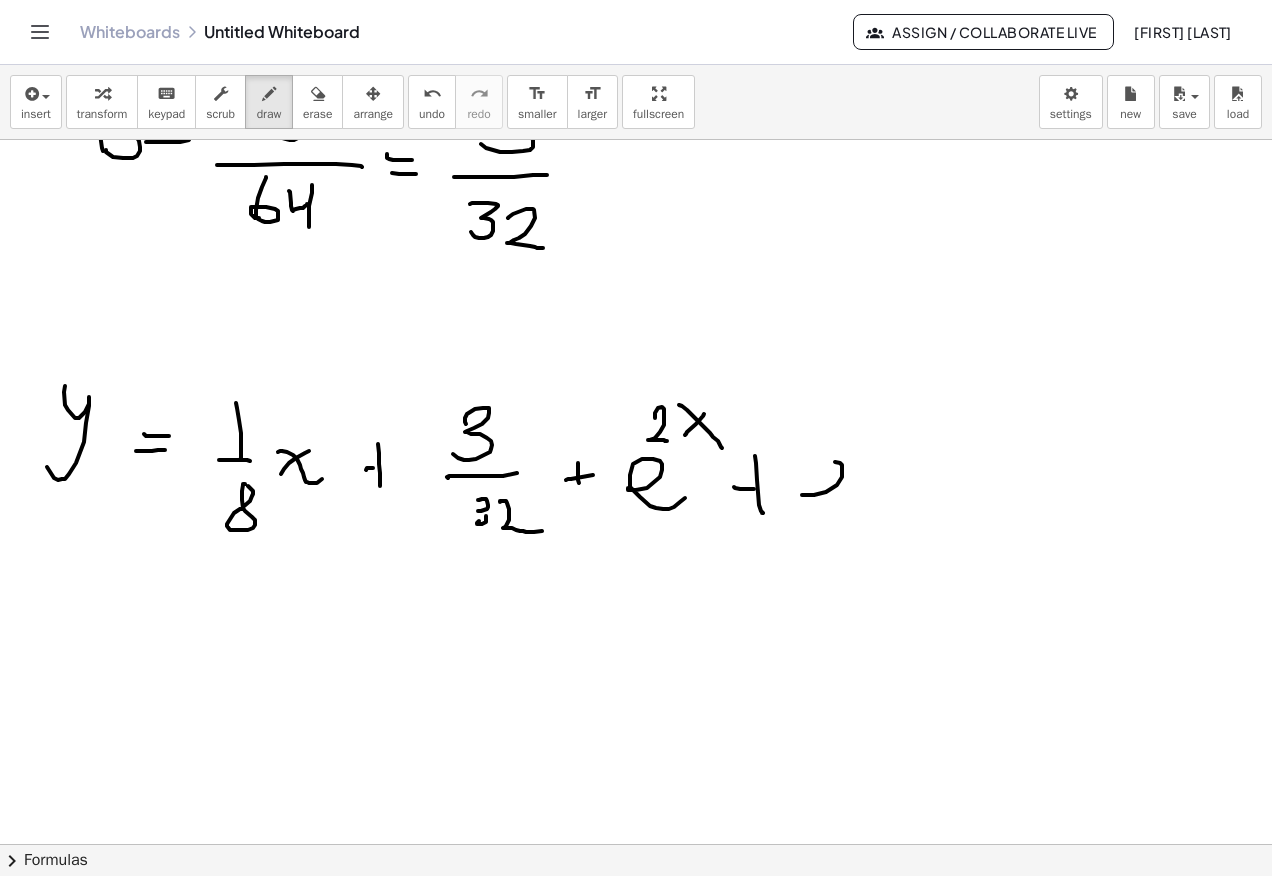click at bounding box center [636, -1520] 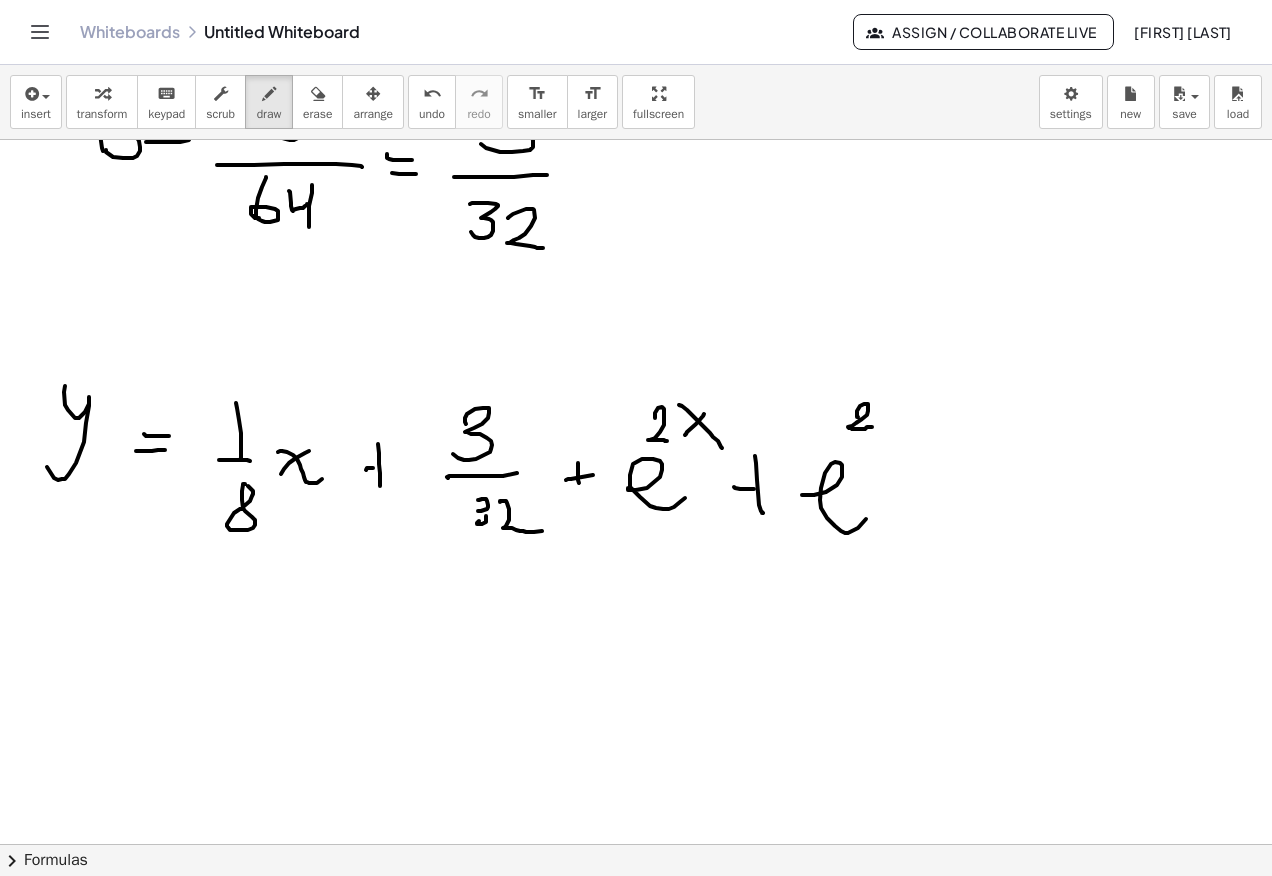 click at bounding box center [636, -1520] 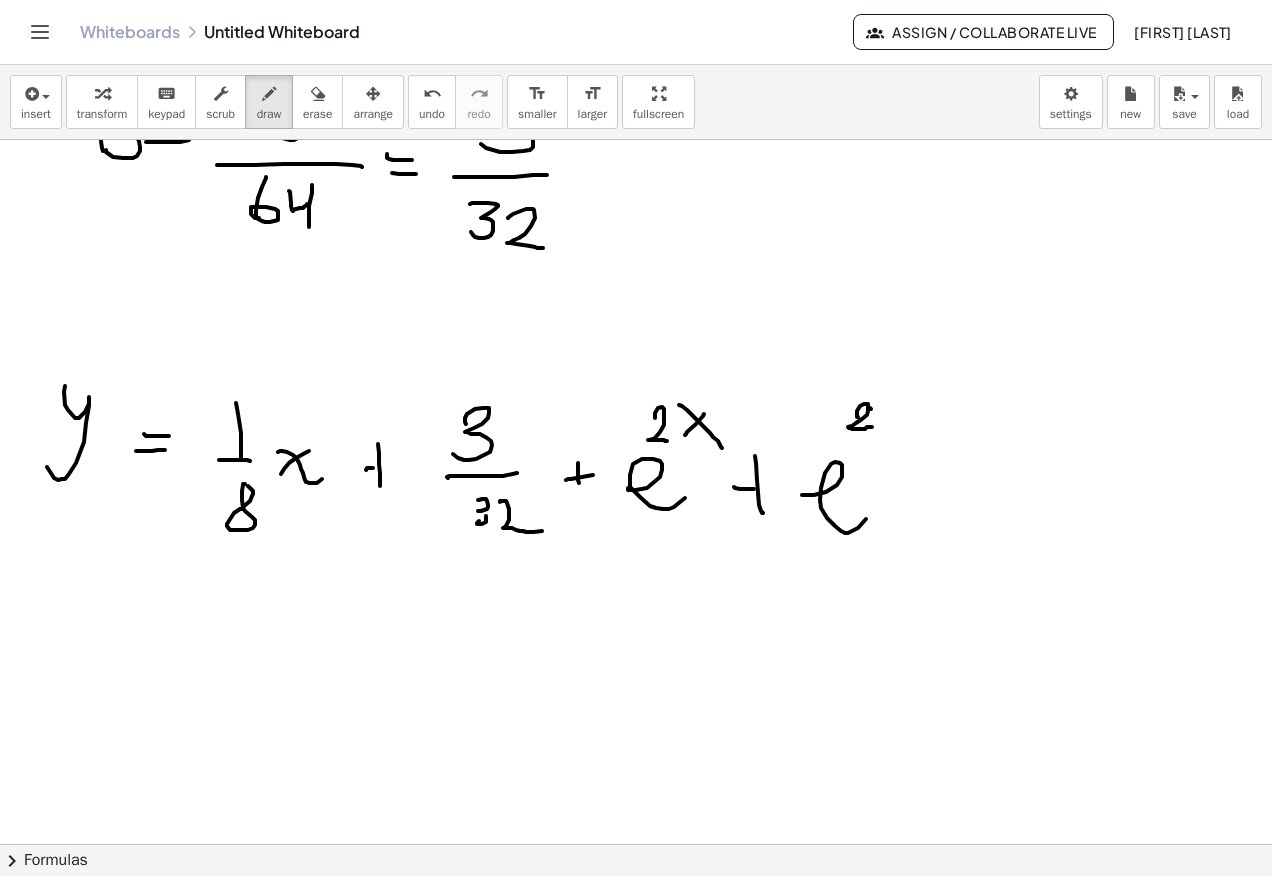 click at bounding box center [636, -1520] 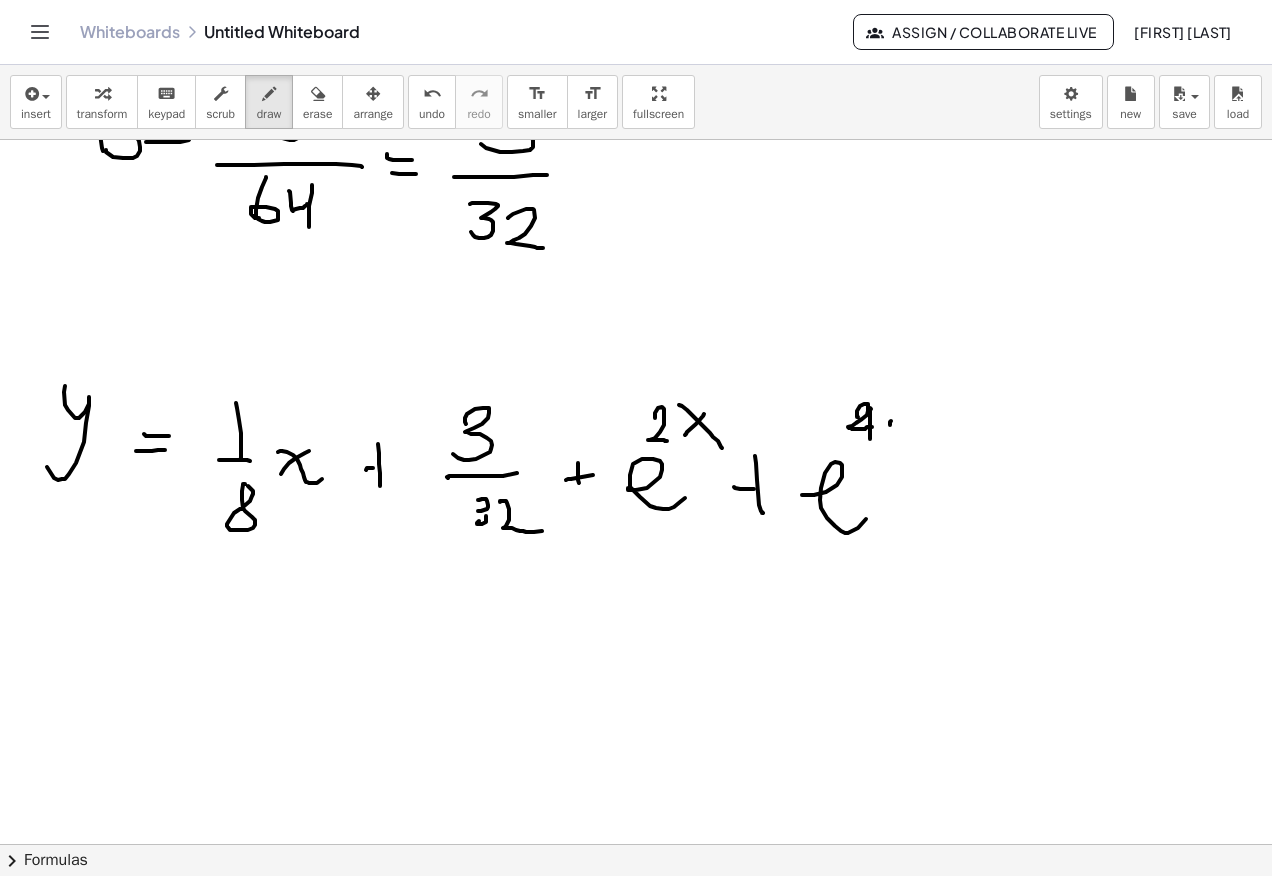 click at bounding box center [636, -1520] 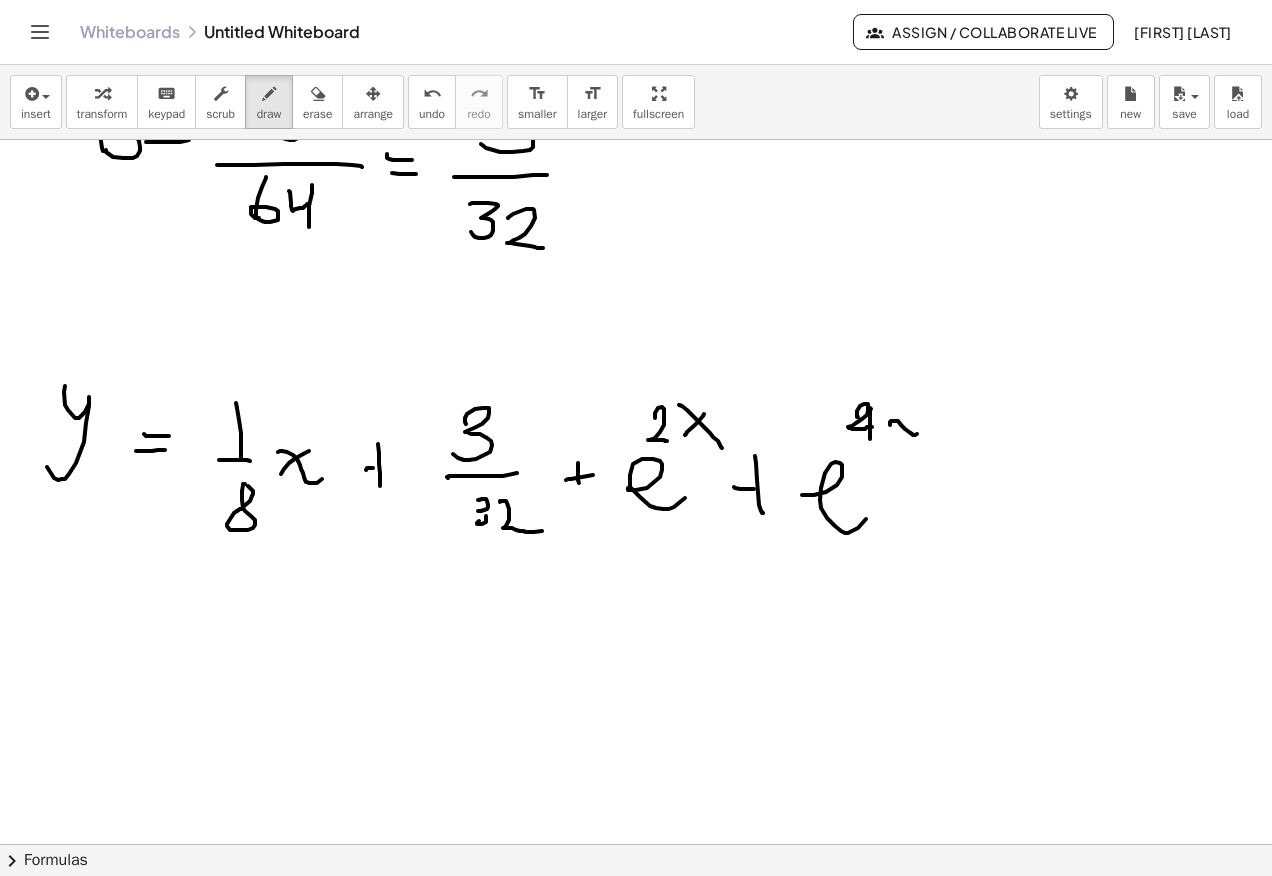 click at bounding box center (636, -1520) 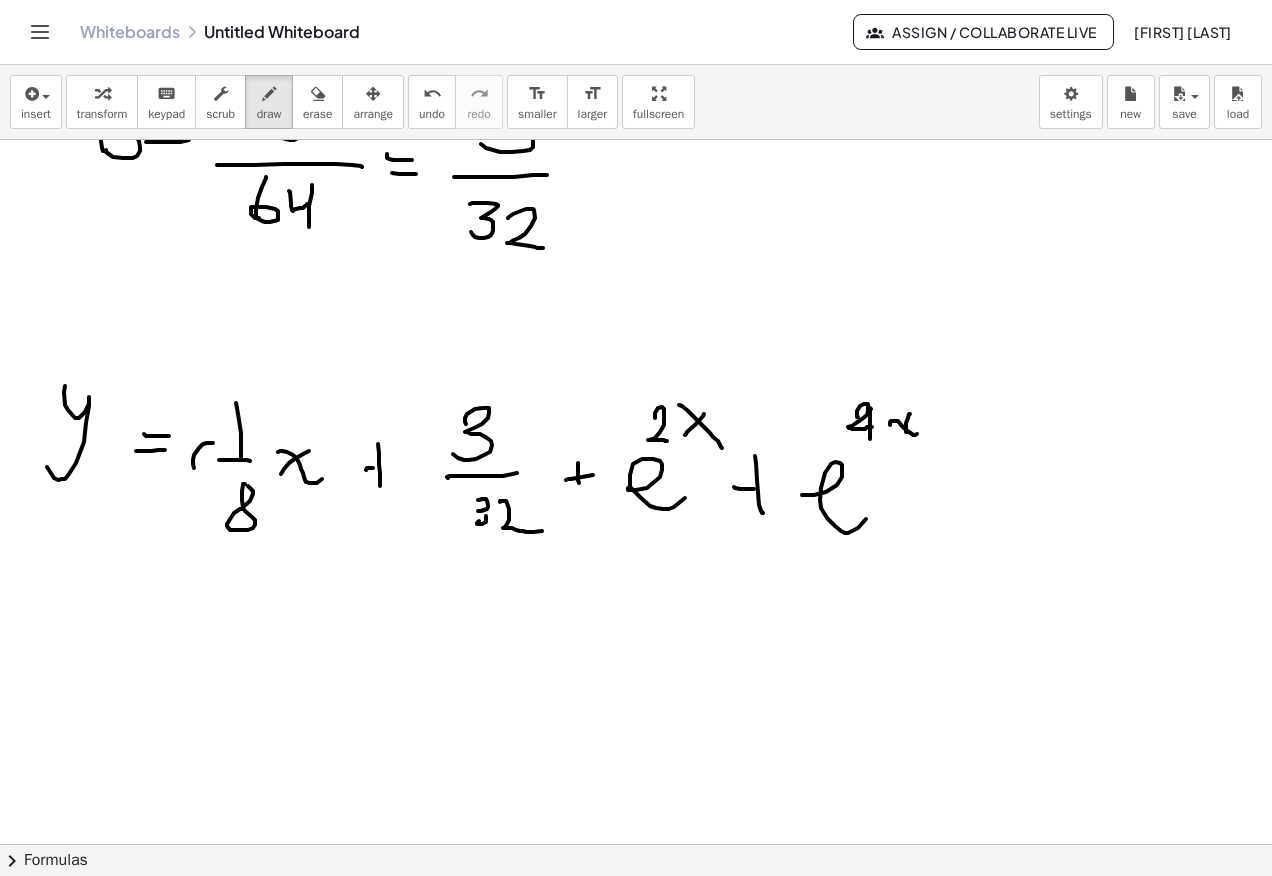 click at bounding box center [636, -1520] 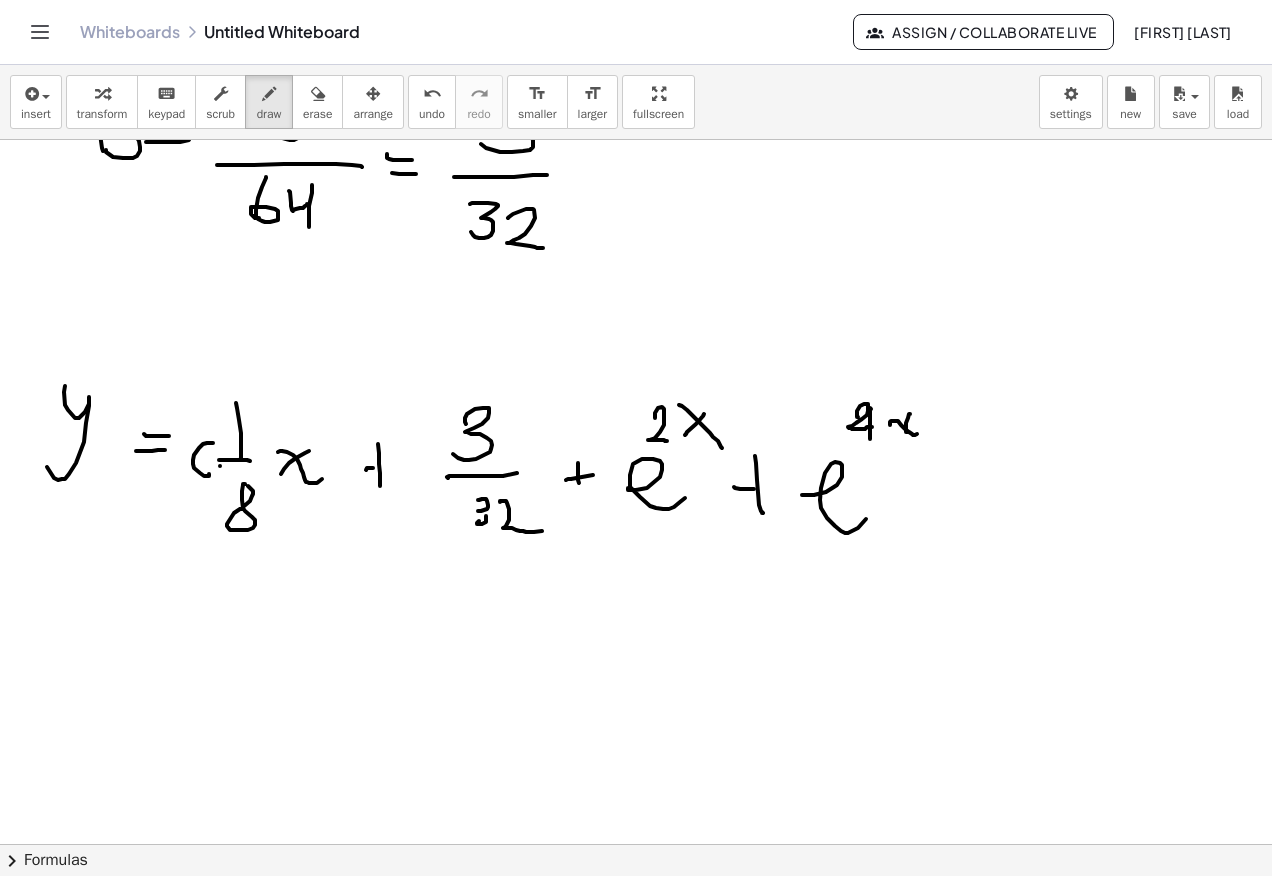 click at bounding box center (636, -1520) 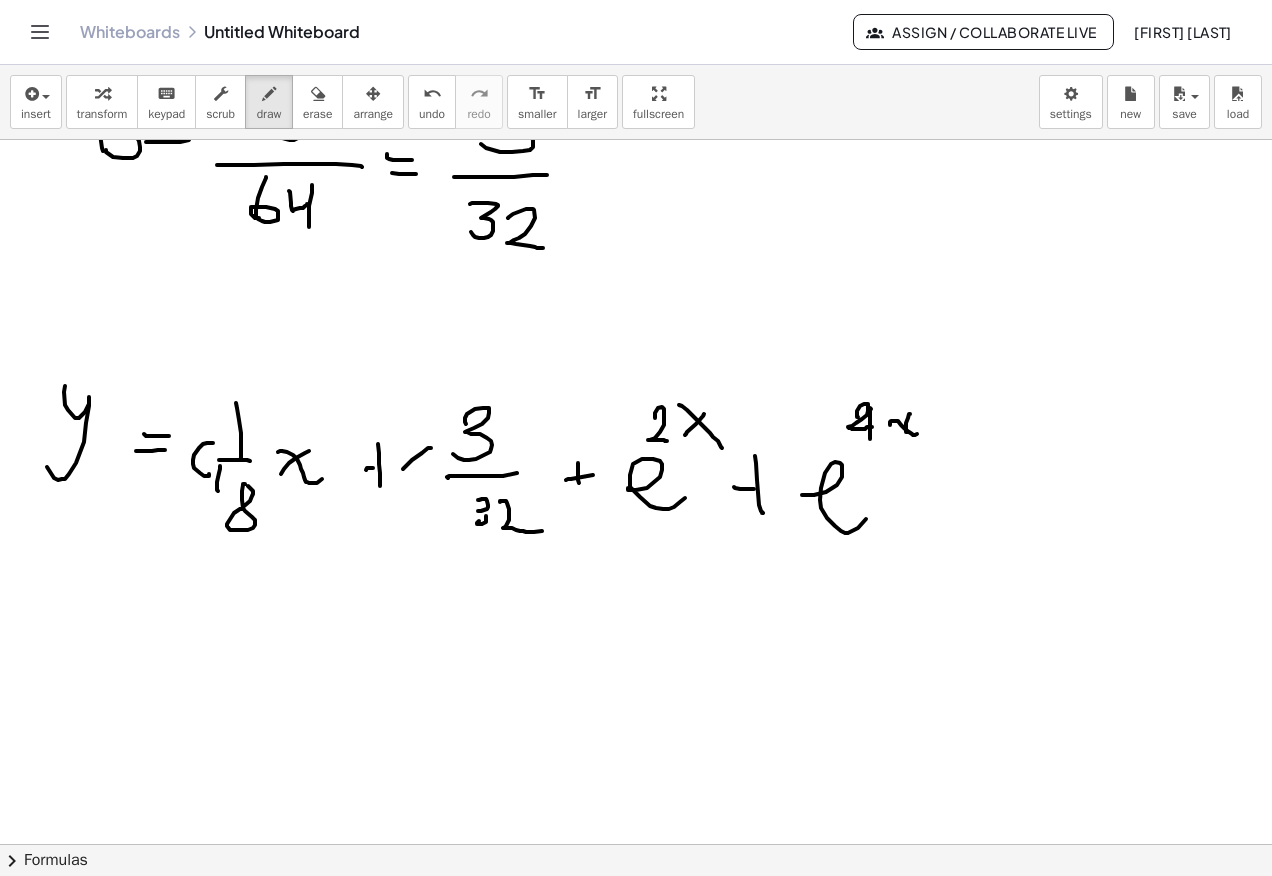 click at bounding box center (636, -1520) 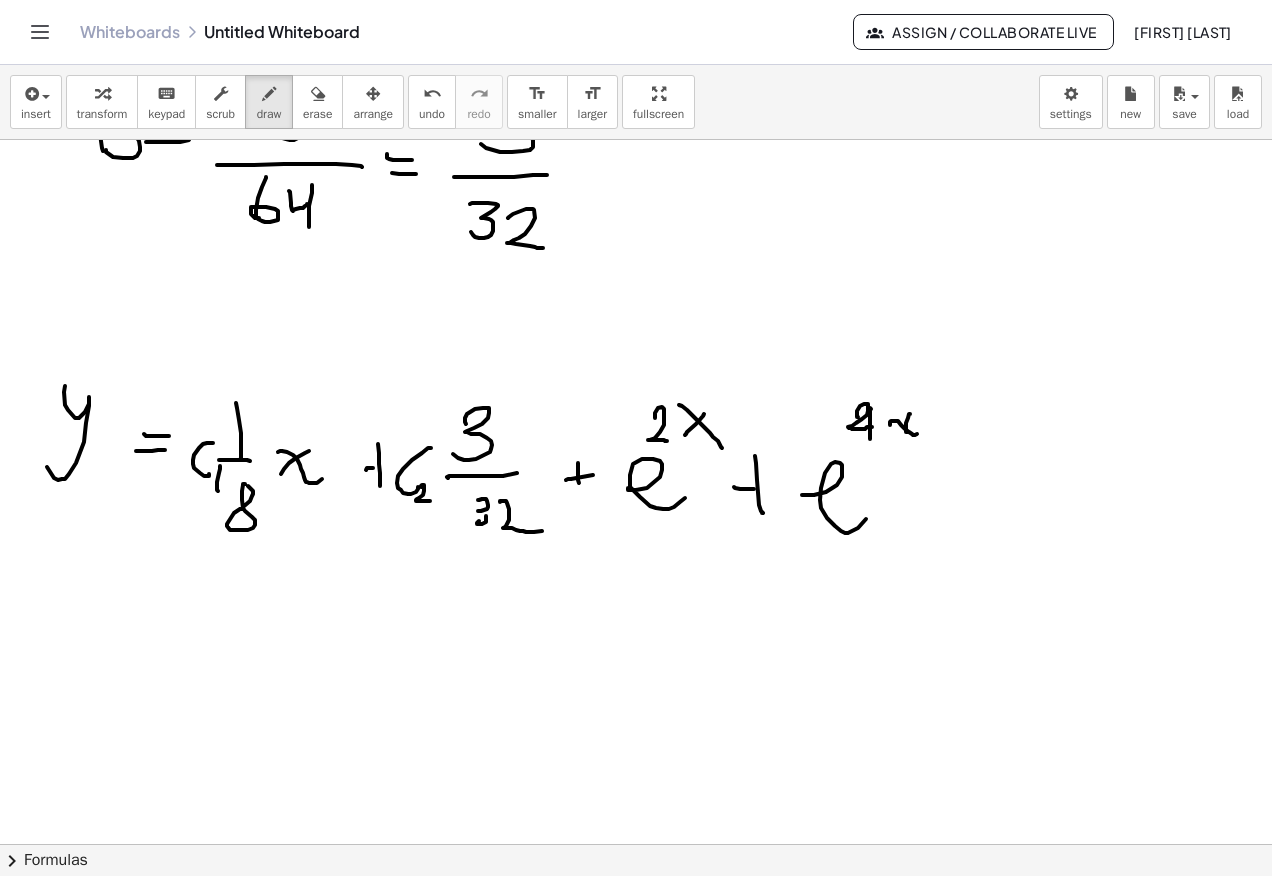 click at bounding box center (636, -1520) 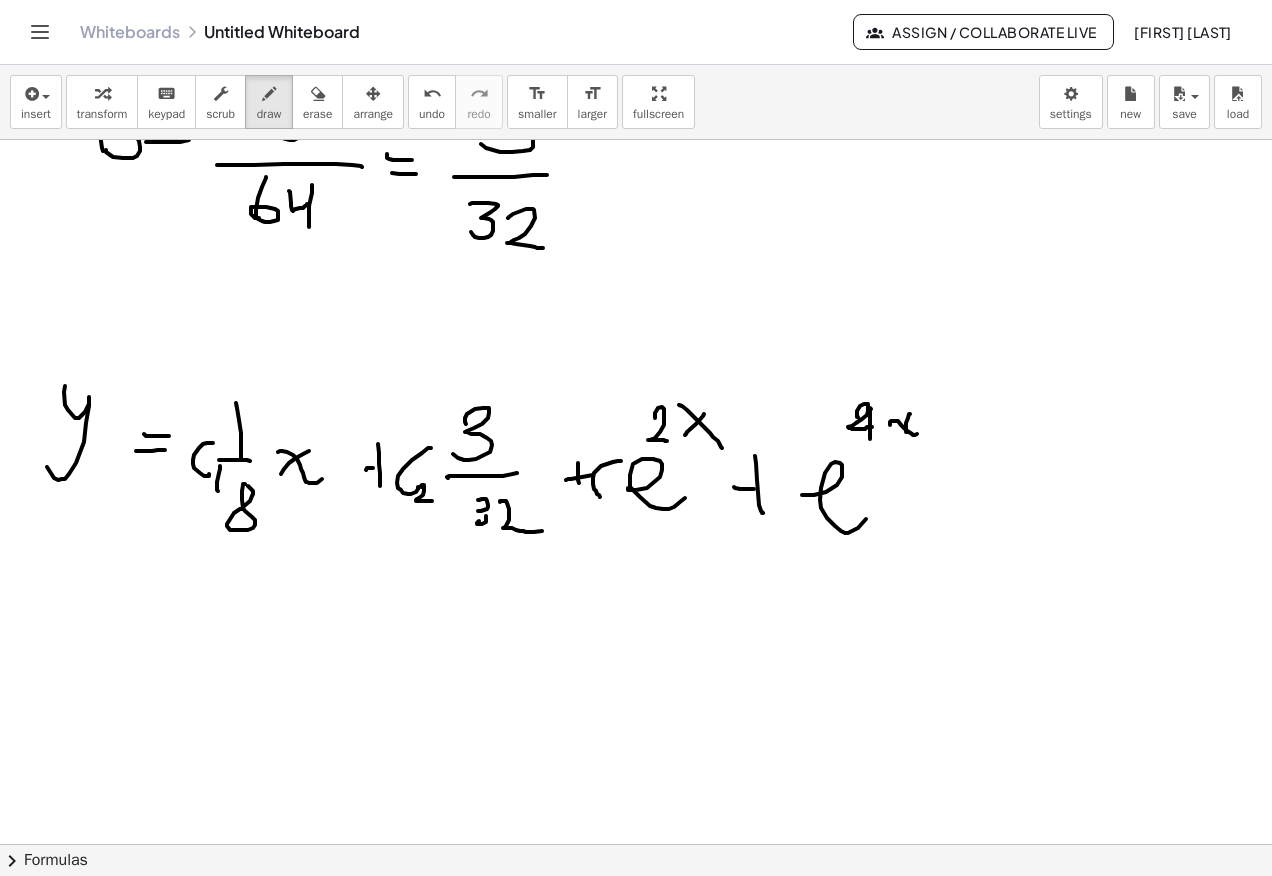 click at bounding box center (636, -1520) 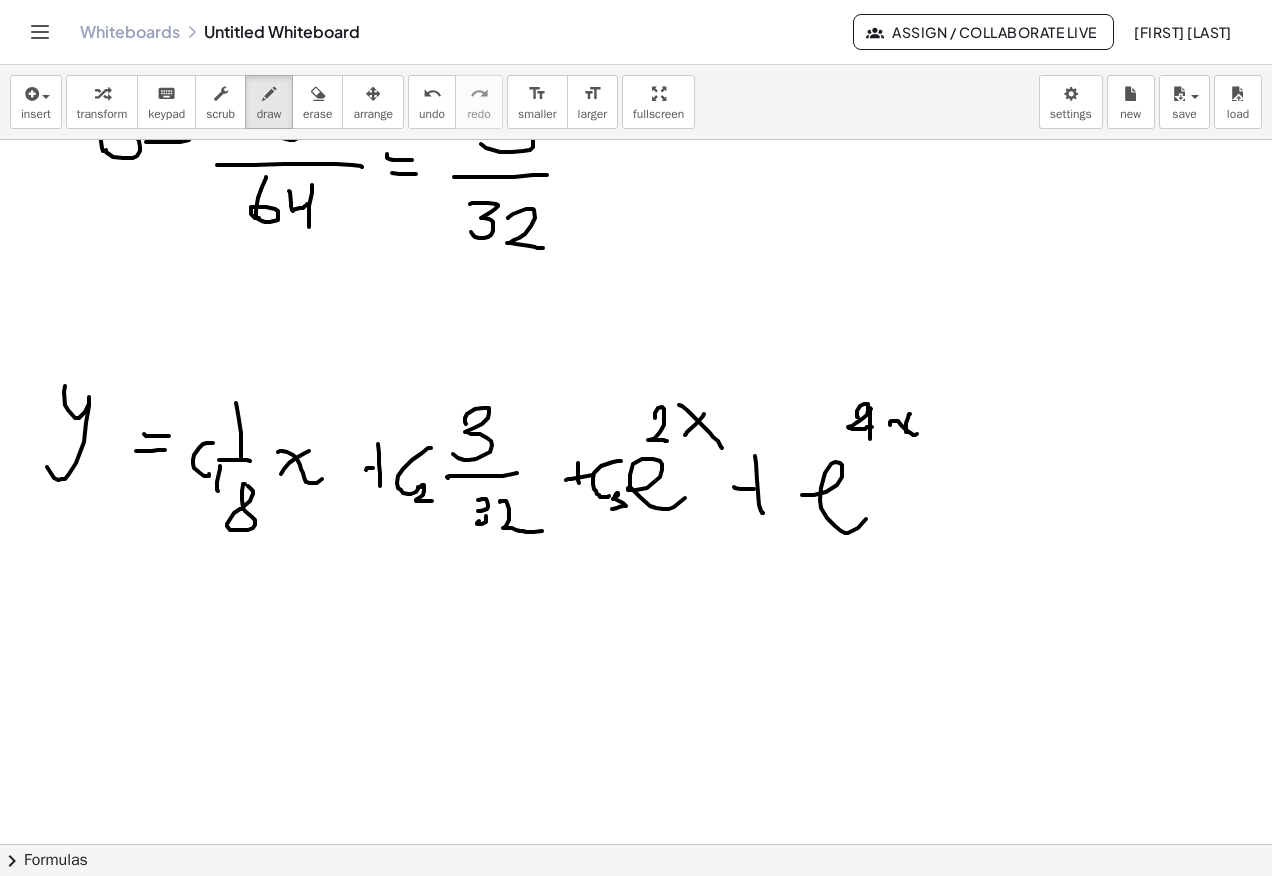 click at bounding box center [636, -1520] 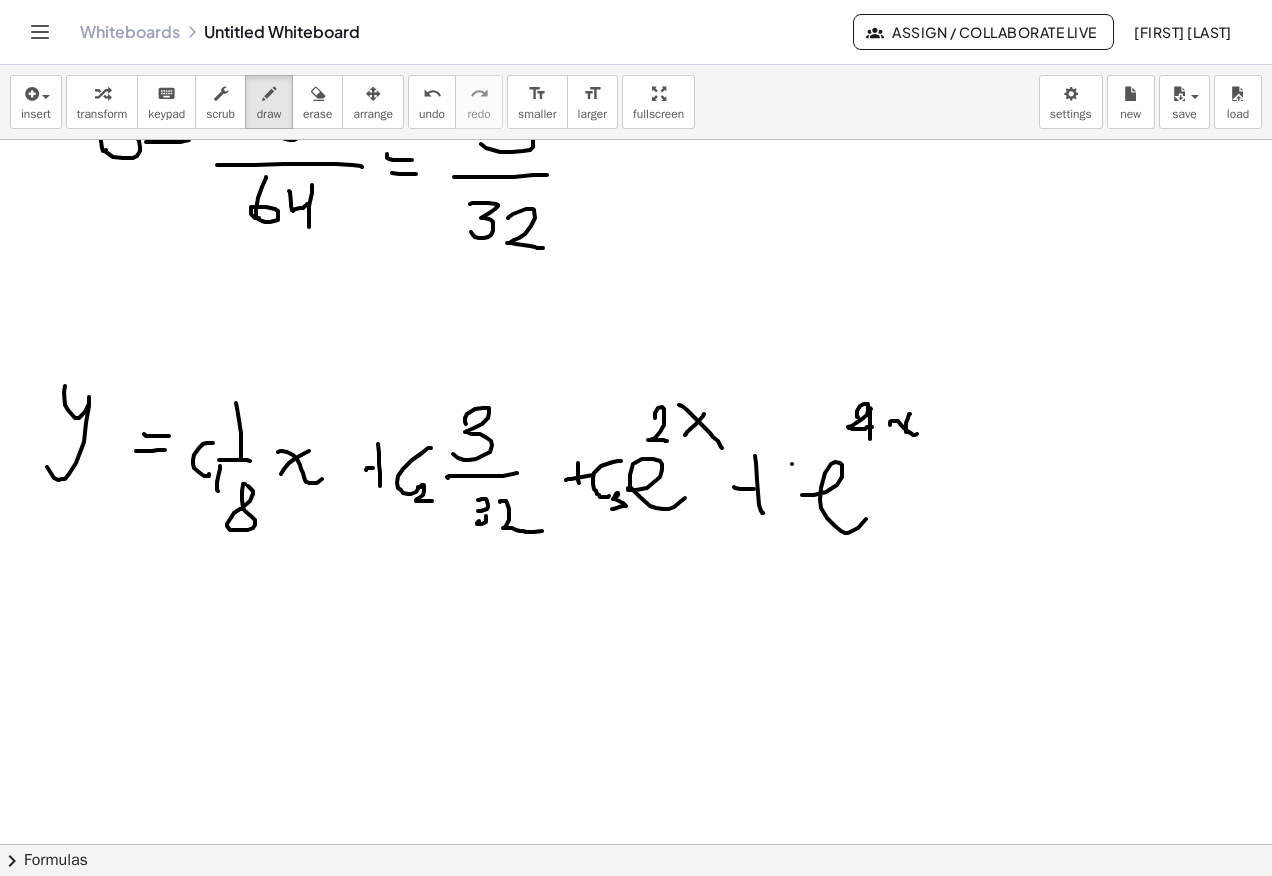 click at bounding box center [636, -1520] 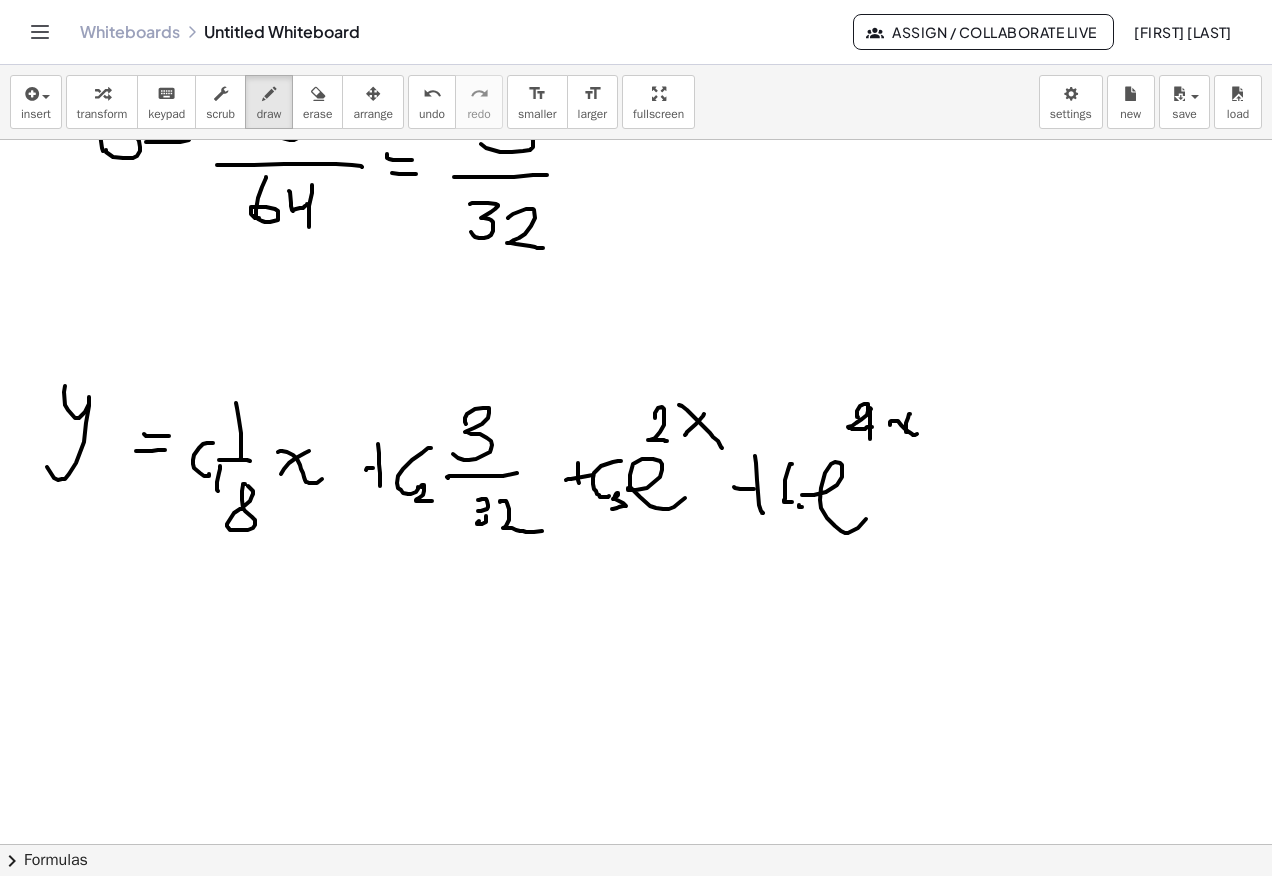 click at bounding box center [636, -1520] 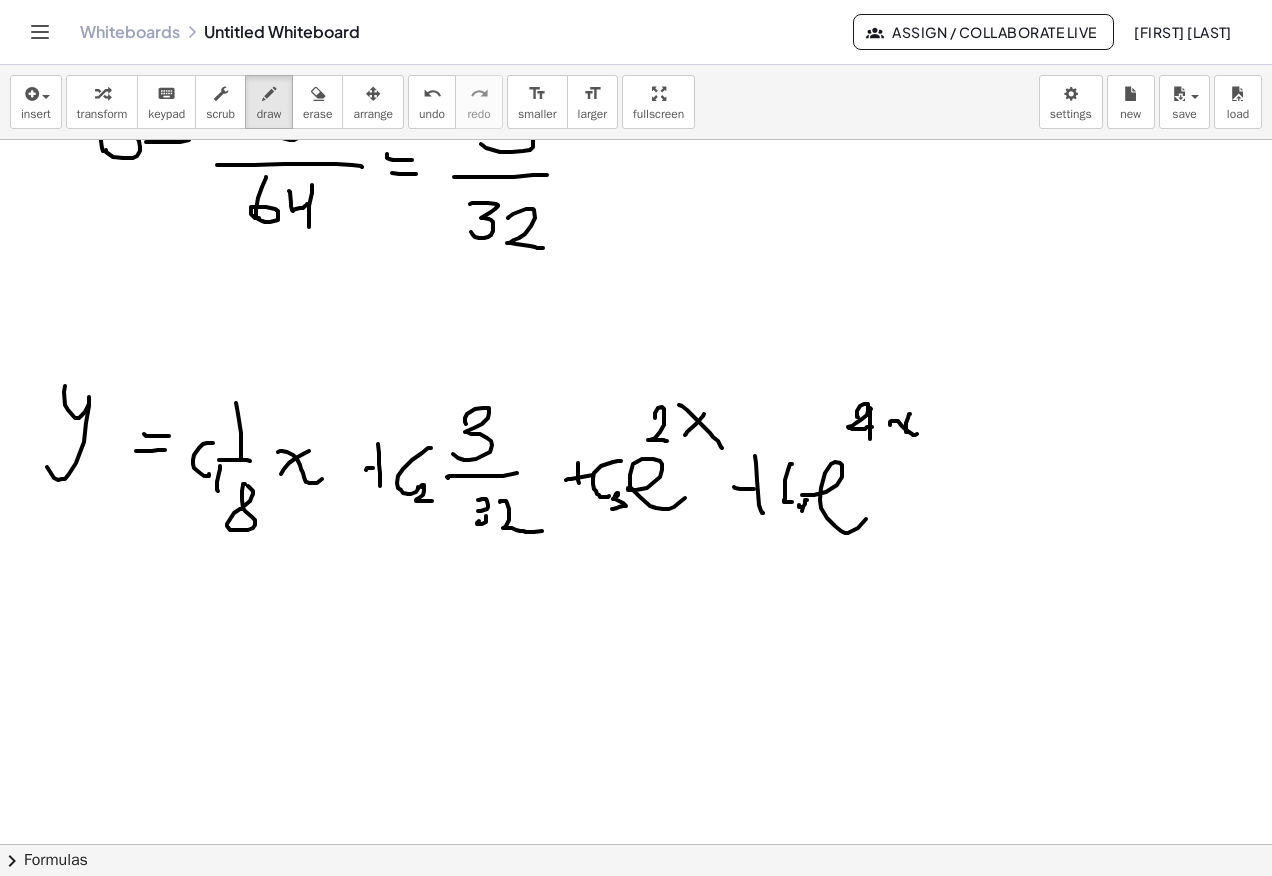 click at bounding box center [636, -1520] 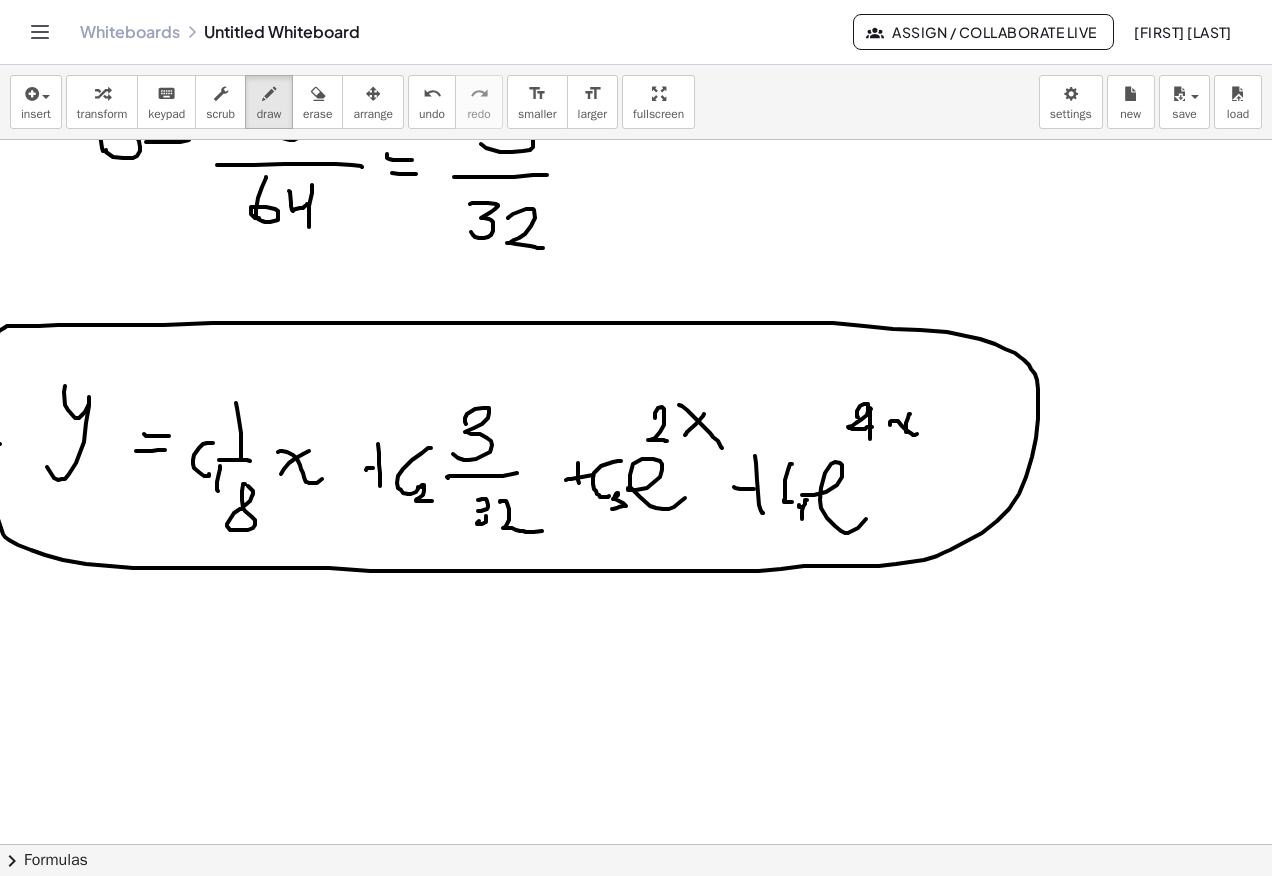 click on "Graspable Math Activities Get Started Activity Bank Assigned Work Classes Whiteboards Go Premium! Reference Account v1.28.2 | Privacy policy © 2025 | Graspable, Inc. Whiteboards Untitled Whiteboard Assign / Collaborate Live Bocchi Yuka   insert select one: Math Expression Function Text Youtube Video Graphing Geometry Geometry 3D transform keyboard keypad scrub draw erase arrange undo undo redo redo format_size smaller format_size larger fullscreen load   save new settings × chevron_right  Formulas
Drag one side of a formula onto a highlighted expression on the canvas to apply it.
Quadratic Formula
+ · a · x 2 + · b · x + c = 0
⇔
x = · ( − b ± 2 √ ( + b 2 − · 4 · a · c ) ) · 2 · a
+ x 2 + · p · x + q = 0
⇔
x = − · p" at bounding box center (636, 438) 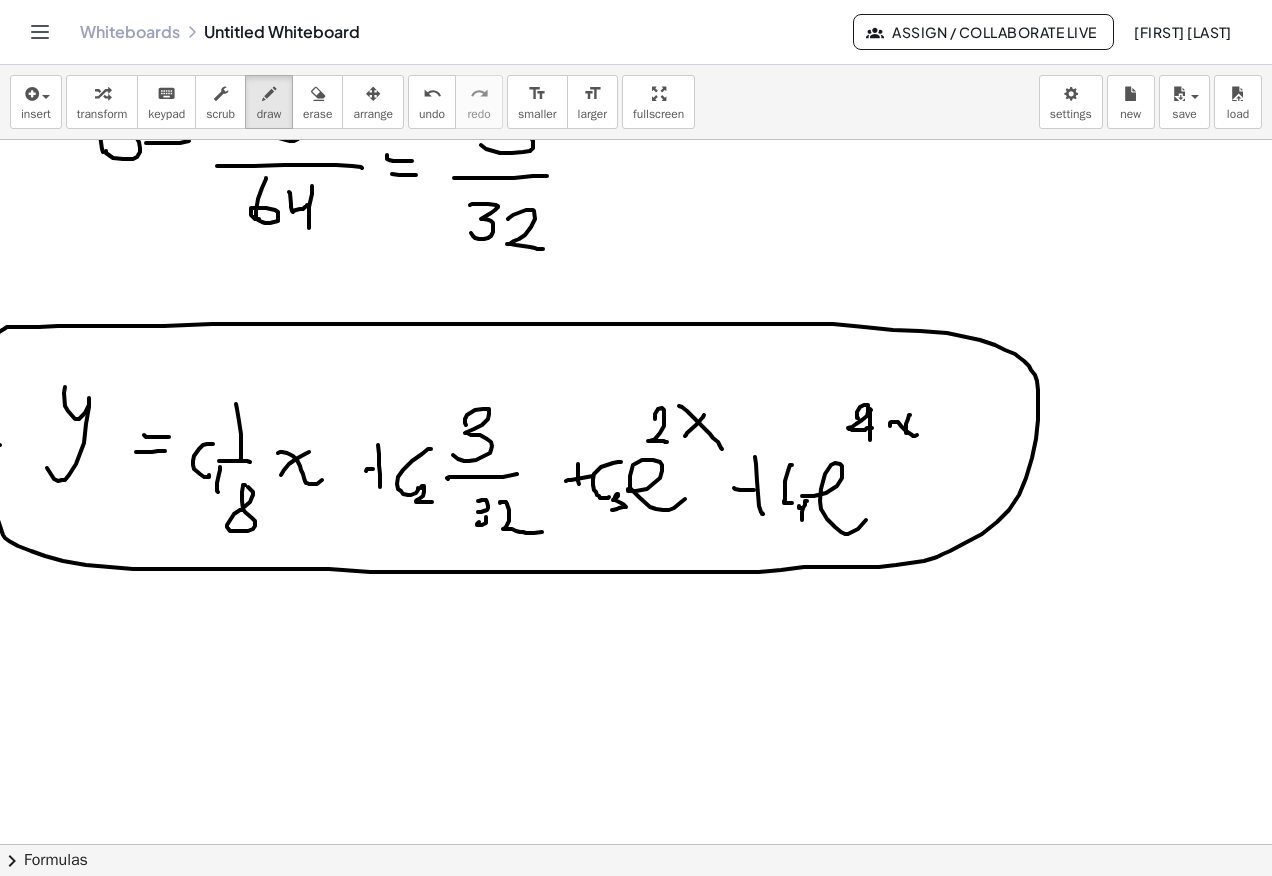 scroll, scrollTop: 4300, scrollLeft: 0, axis: vertical 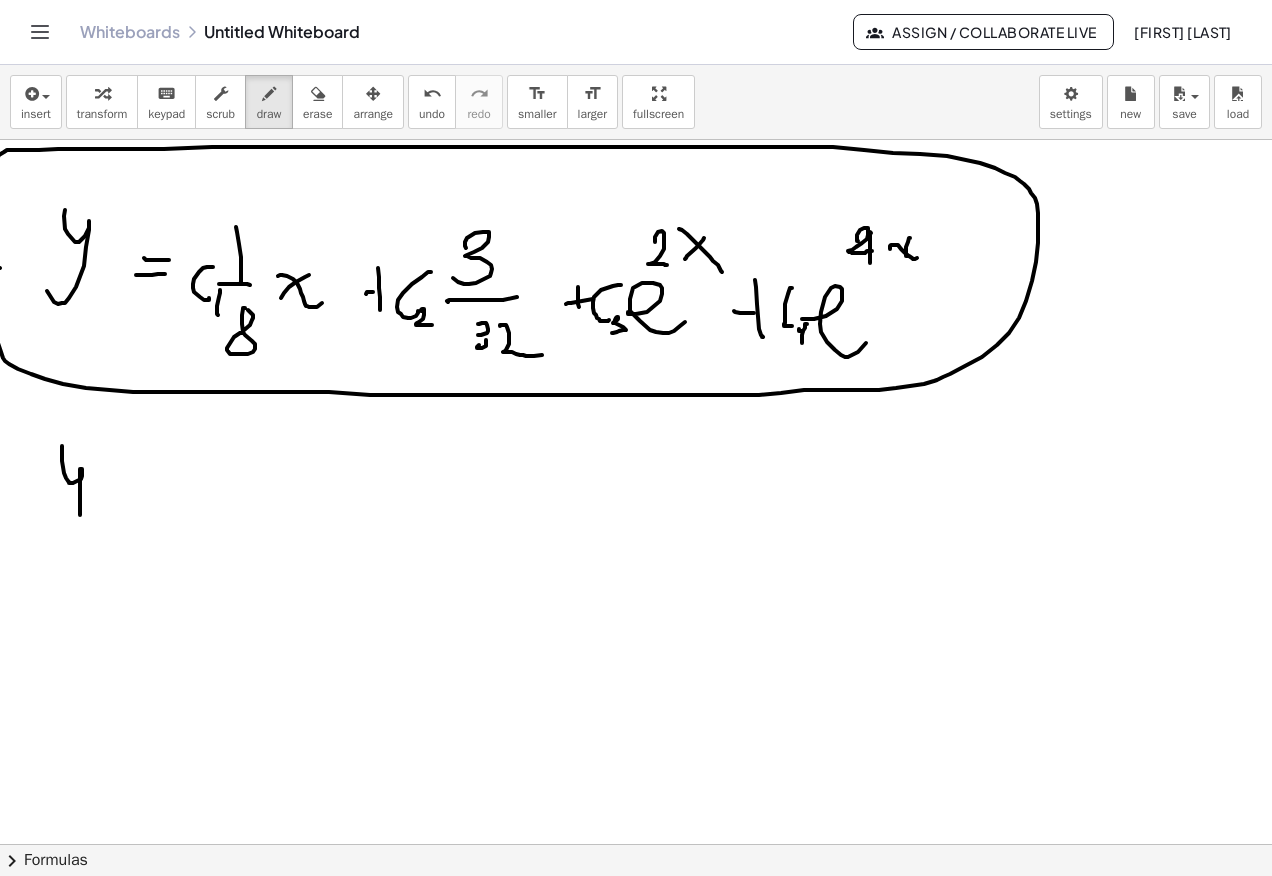 drag, startPoint x: 62, startPoint y: 452, endPoint x: 53, endPoint y: 510, distance: 58.694122 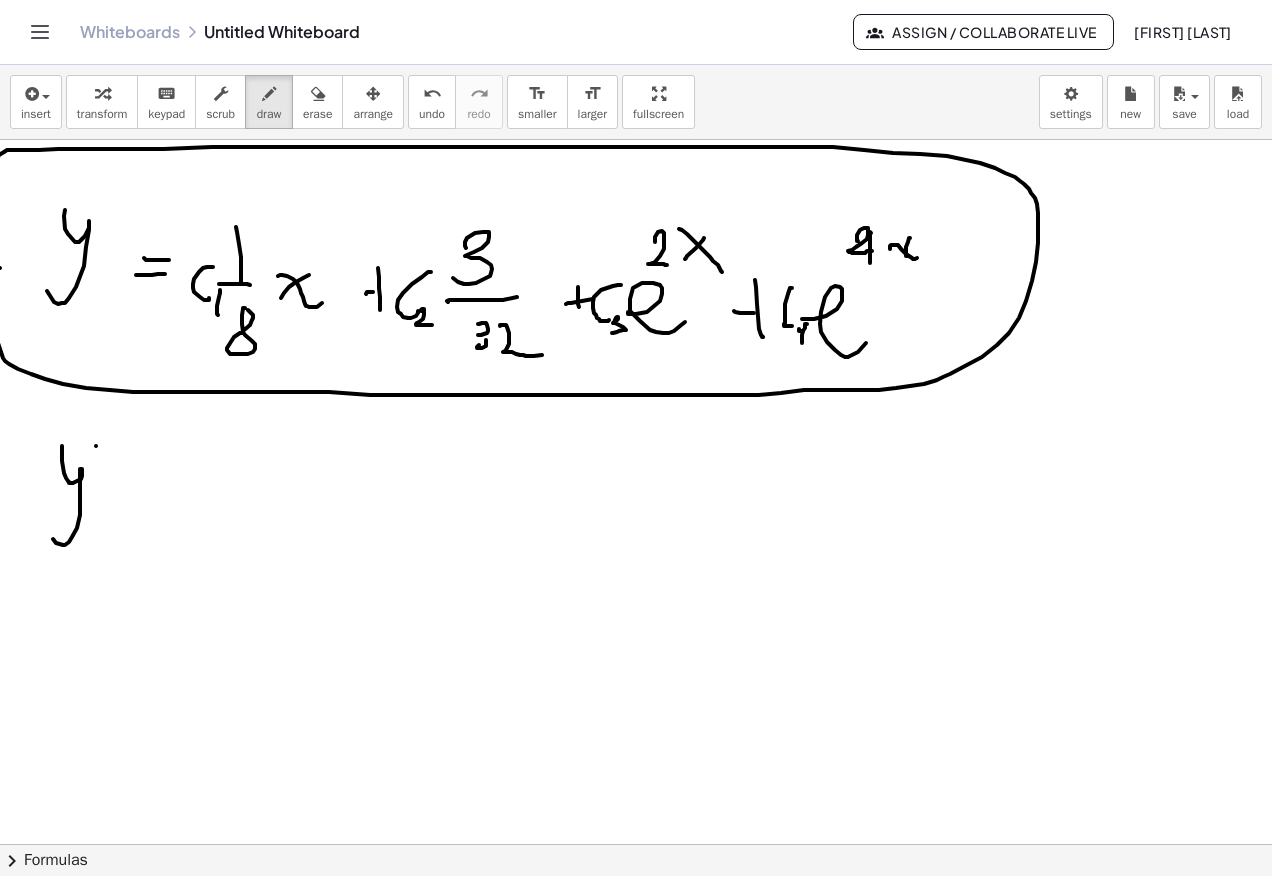drag, startPoint x: 96, startPoint y: 446, endPoint x: 101, endPoint y: 497, distance: 51.24451 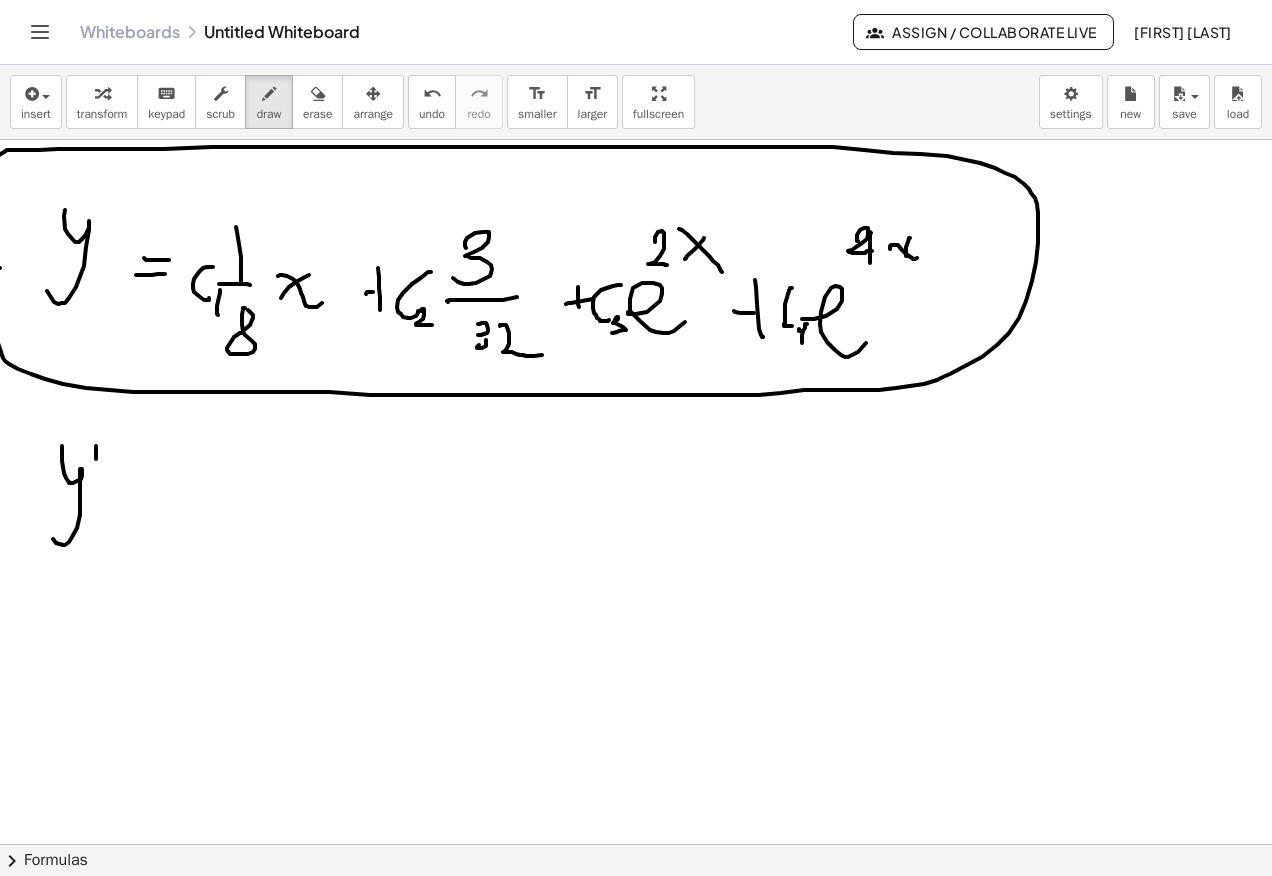 drag, startPoint x: 129, startPoint y: 506, endPoint x: 149, endPoint y: 510, distance: 20.396078 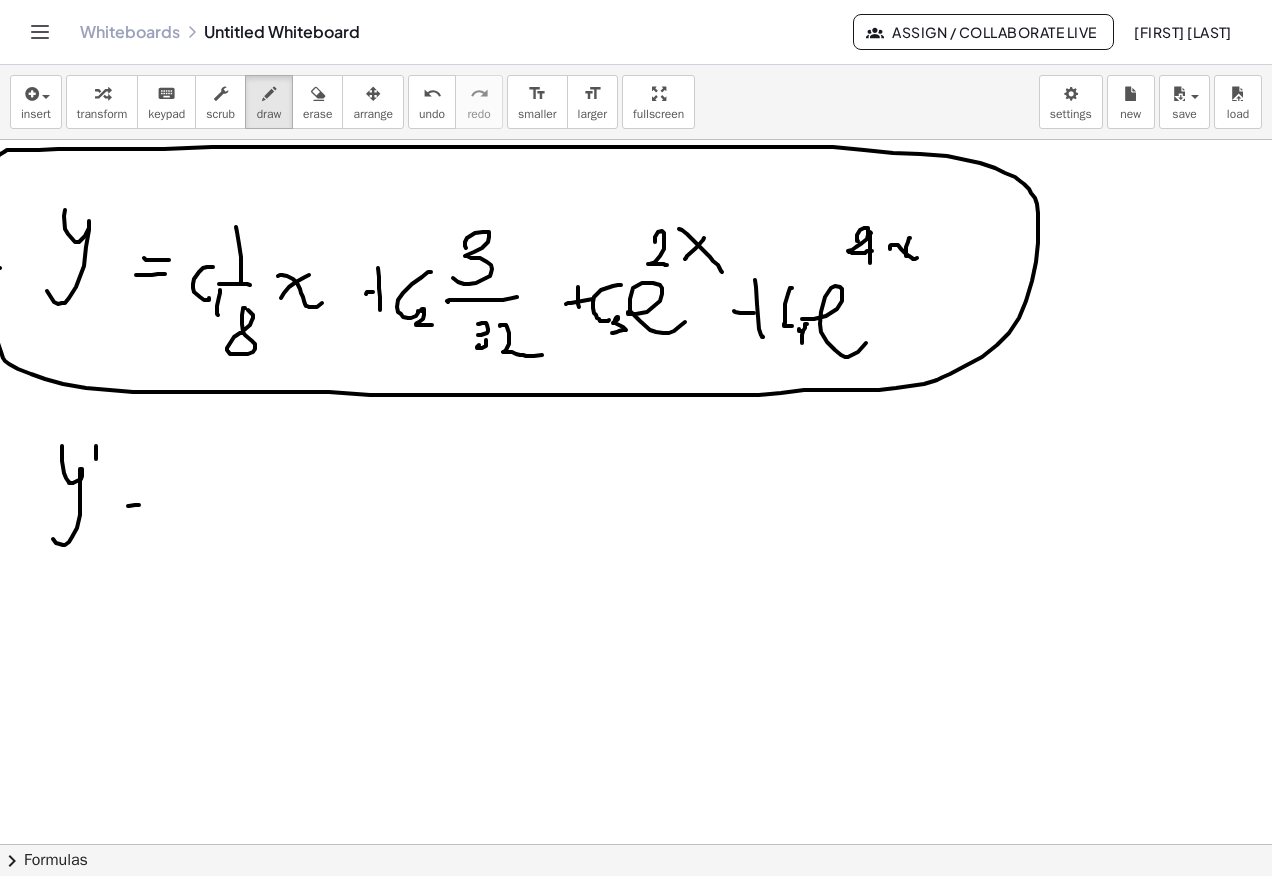 click at bounding box center (636, -1344) 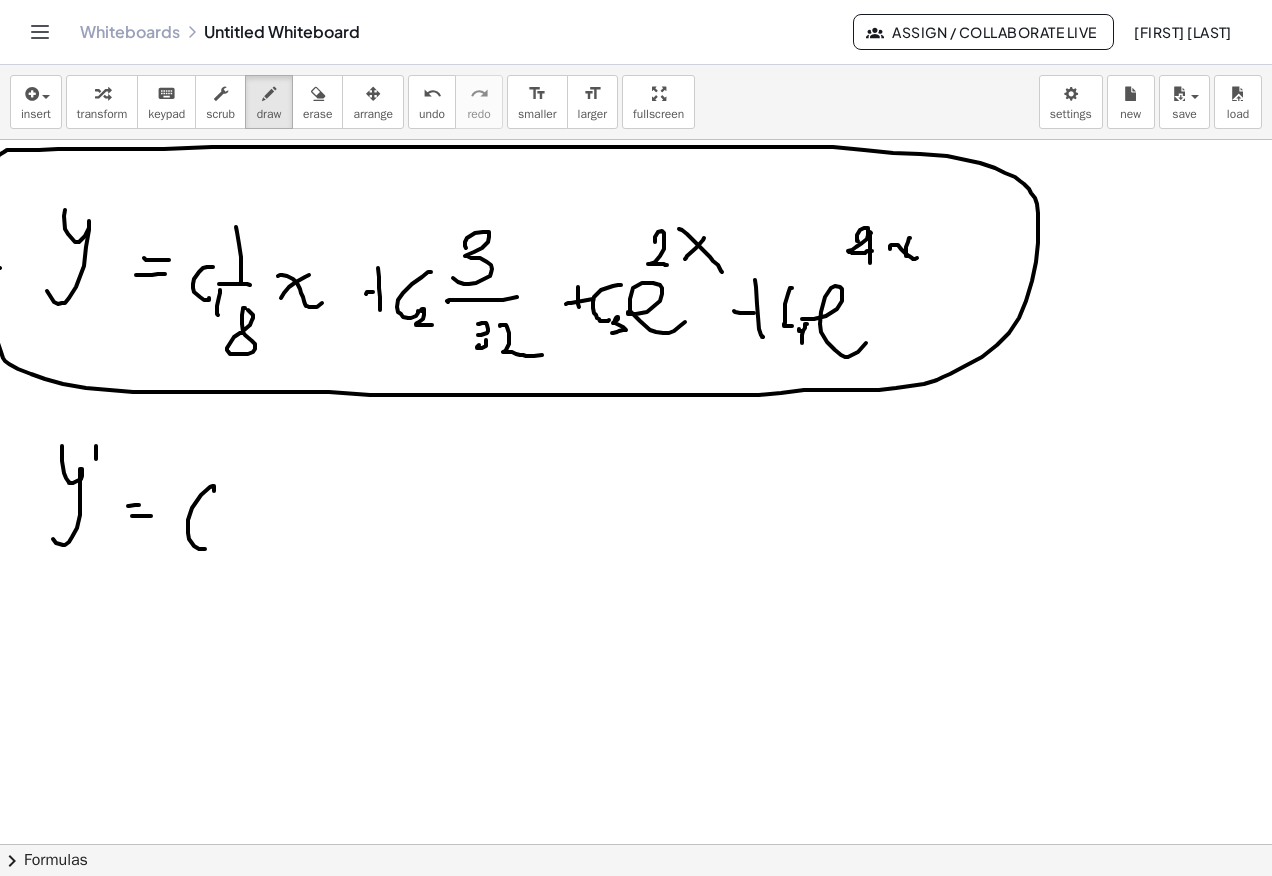 drag, startPoint x: 192, startPoint y: 508, endPoint x: 216, endPoint y: 538, distance: 38.418747 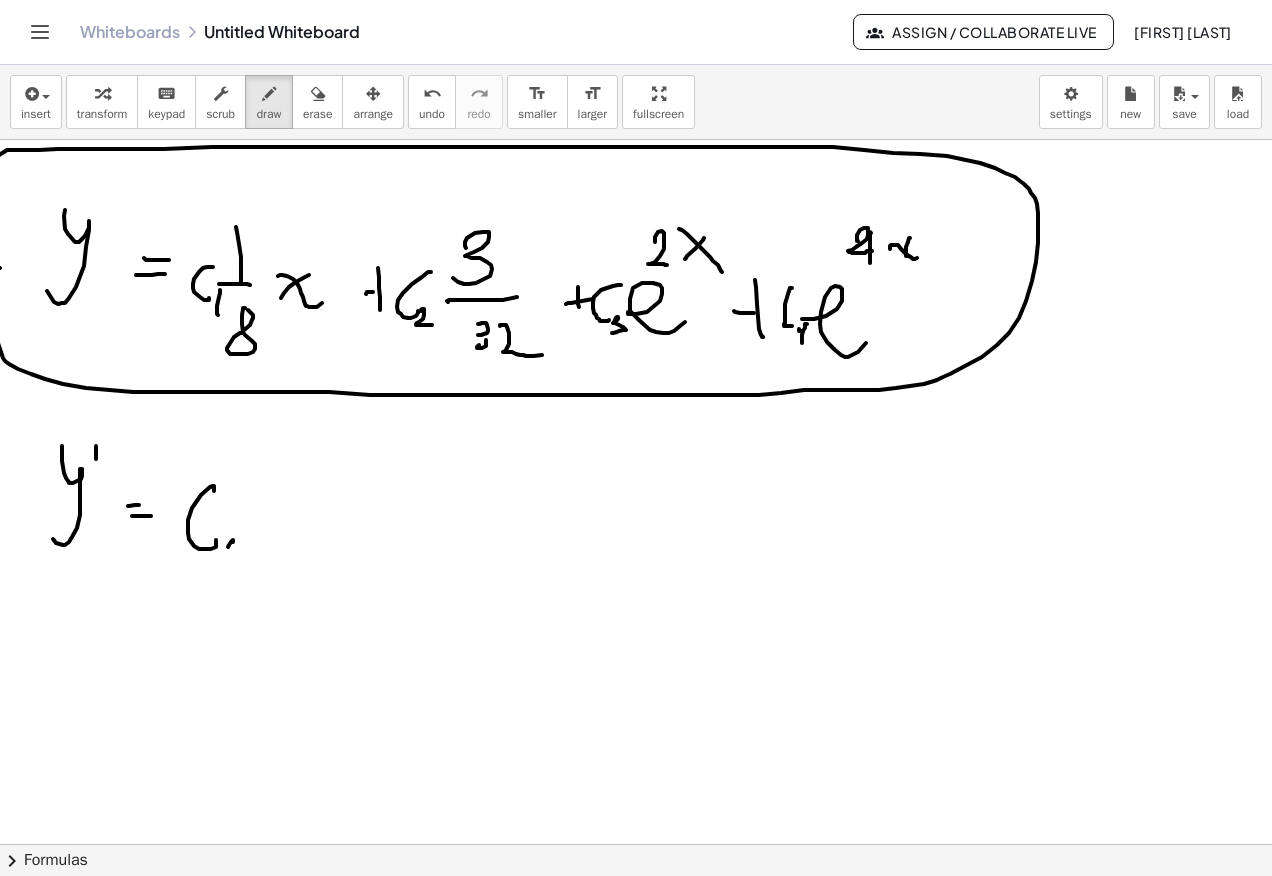 drag, startPoint x: 229, startPoint y: 545, endPoint x: 235, endPoint y: 566, distance: 21.84033 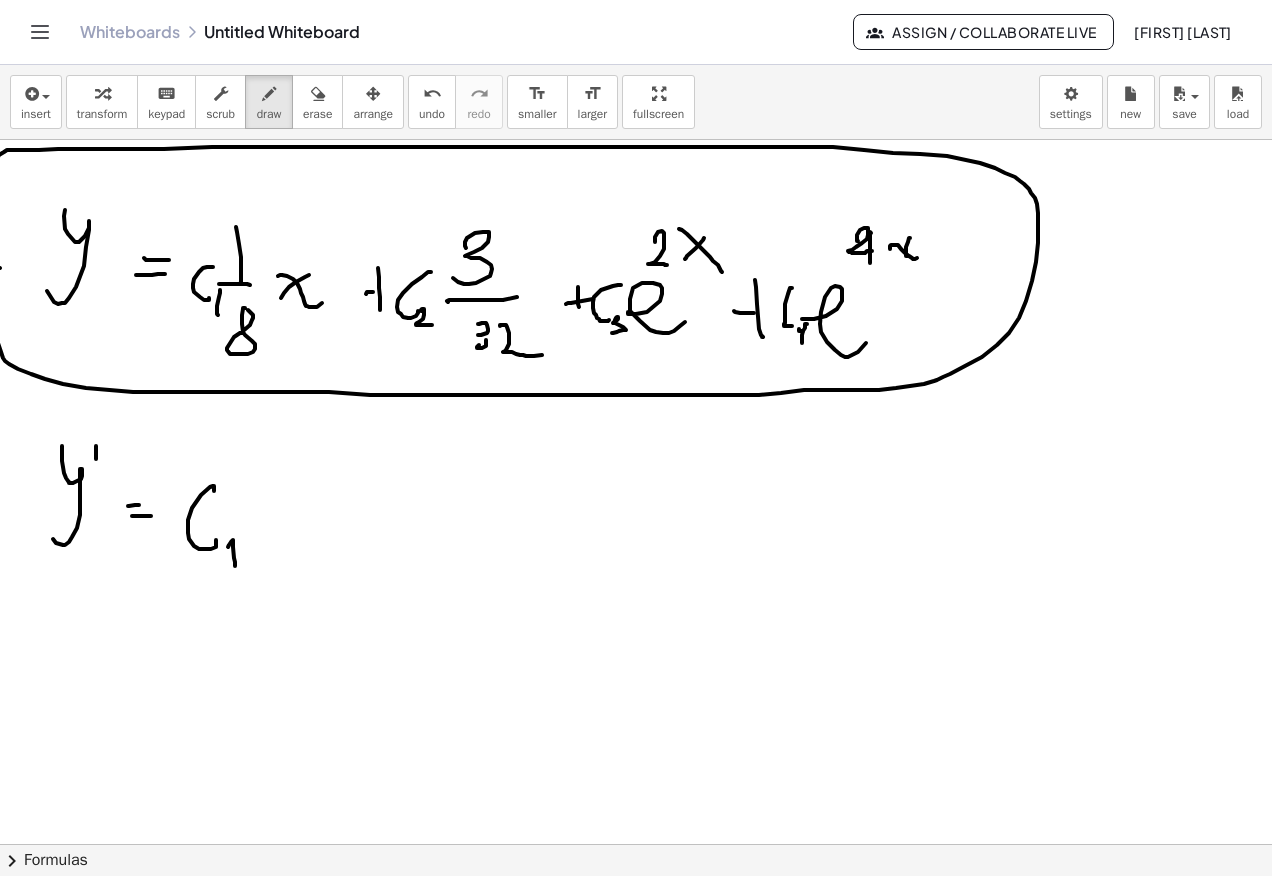 click at bounding box center [636, -1344] 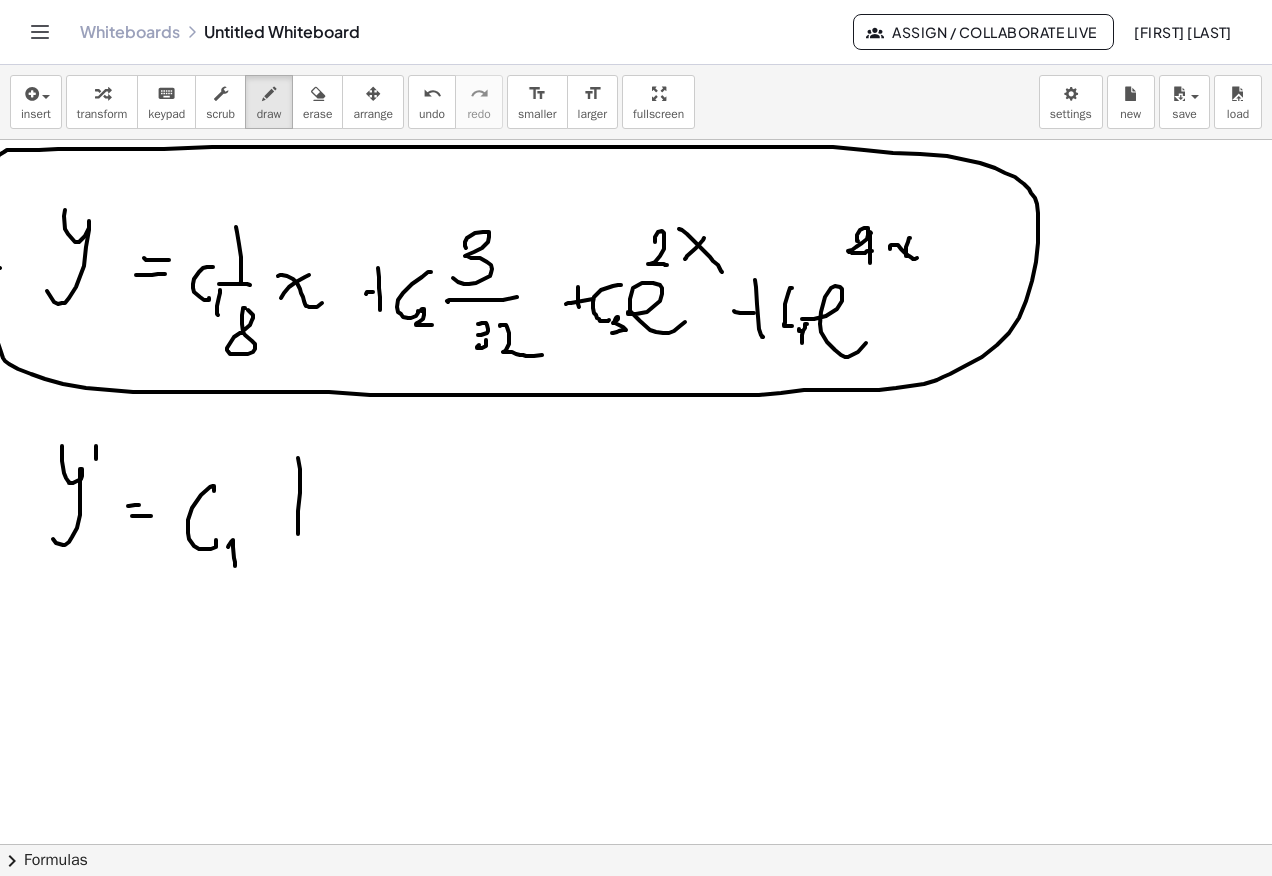 drag, startPoint x: 264, startPoint y: 548, endPoint x: 360, endPoint y: 553, distance: 96.13012 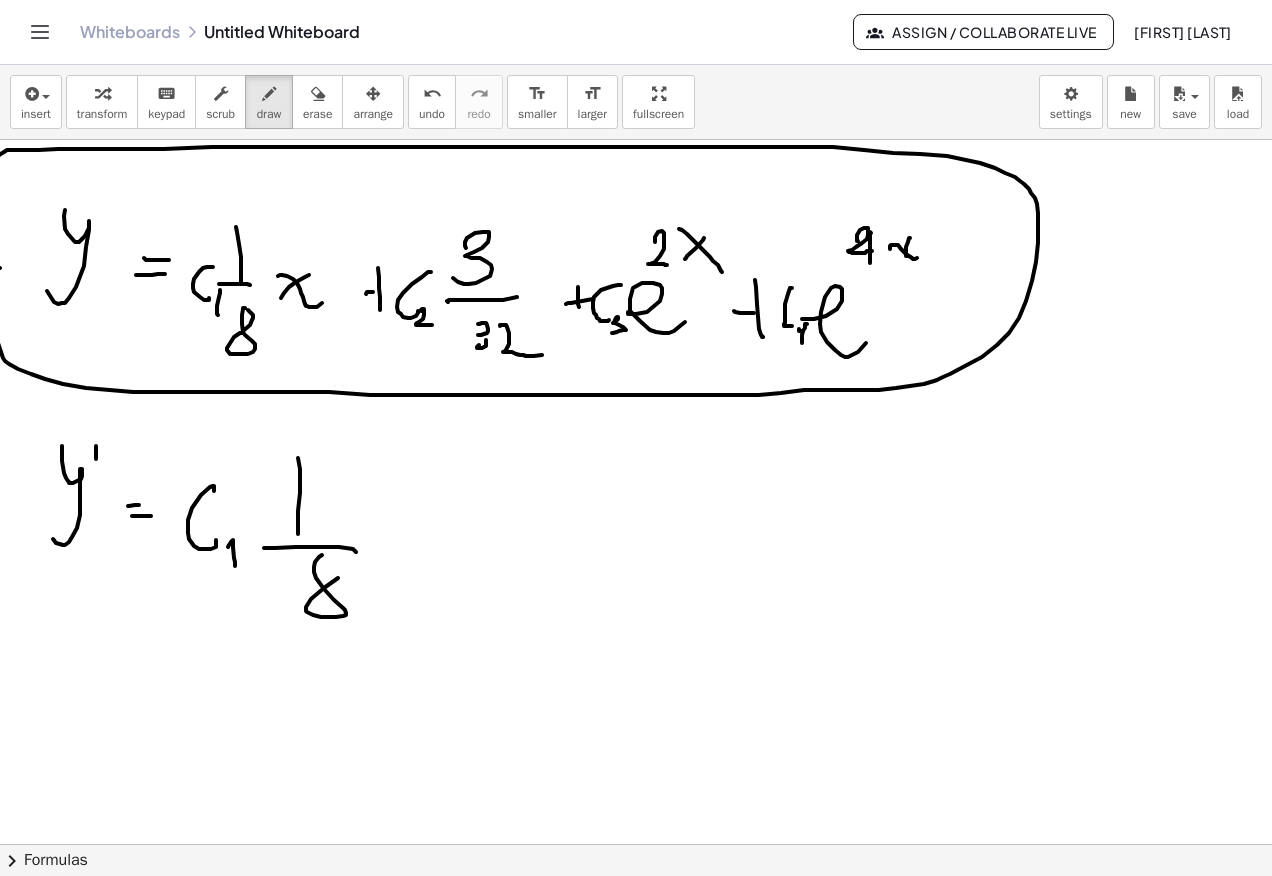 drag, startPoint x: 324, startPoint y: 589, endPoint x: 327, endPoint y: 578, distance: 11.401754 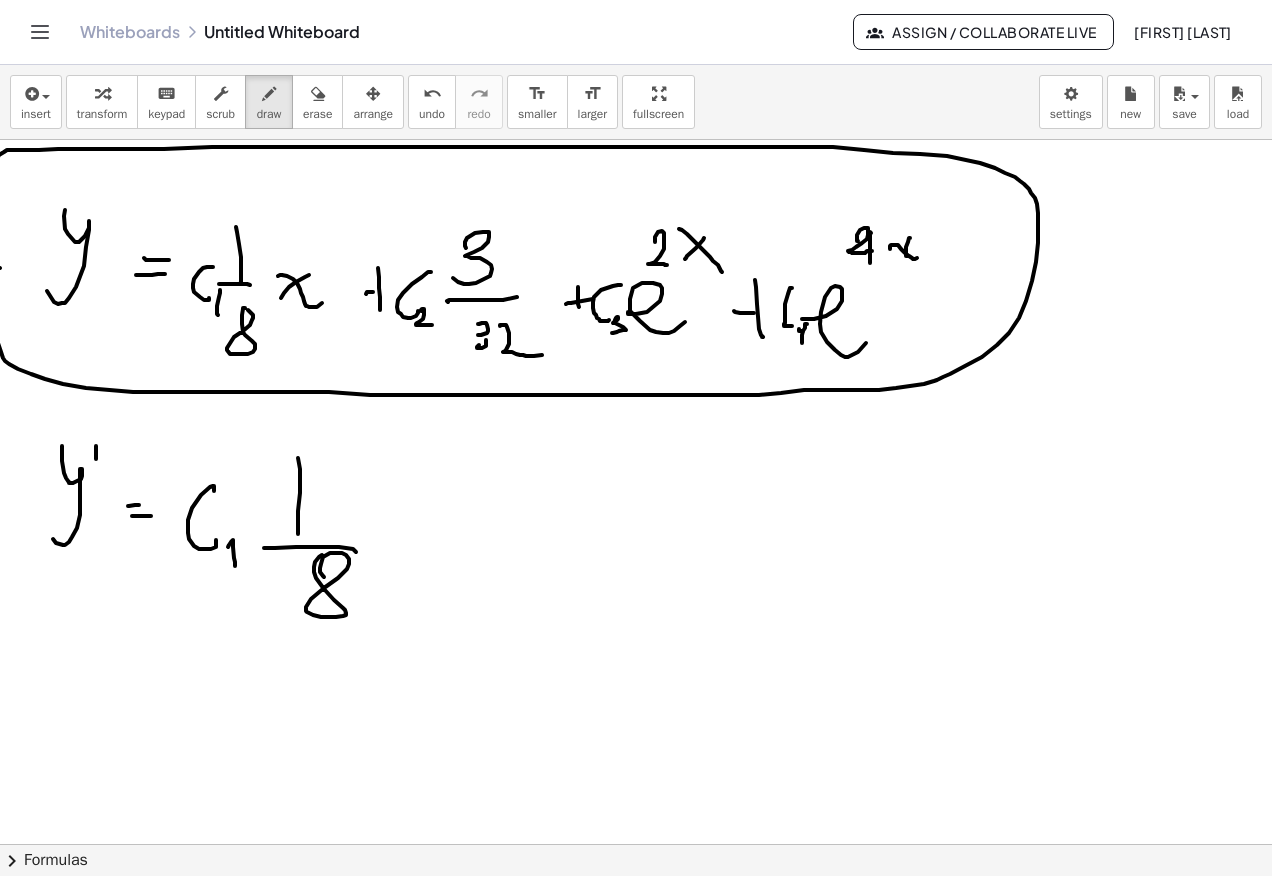 drag, startPoint x: 396, startPoint y: 532, endPoint x: 399, endPoint y: 571, distance: 39.115215 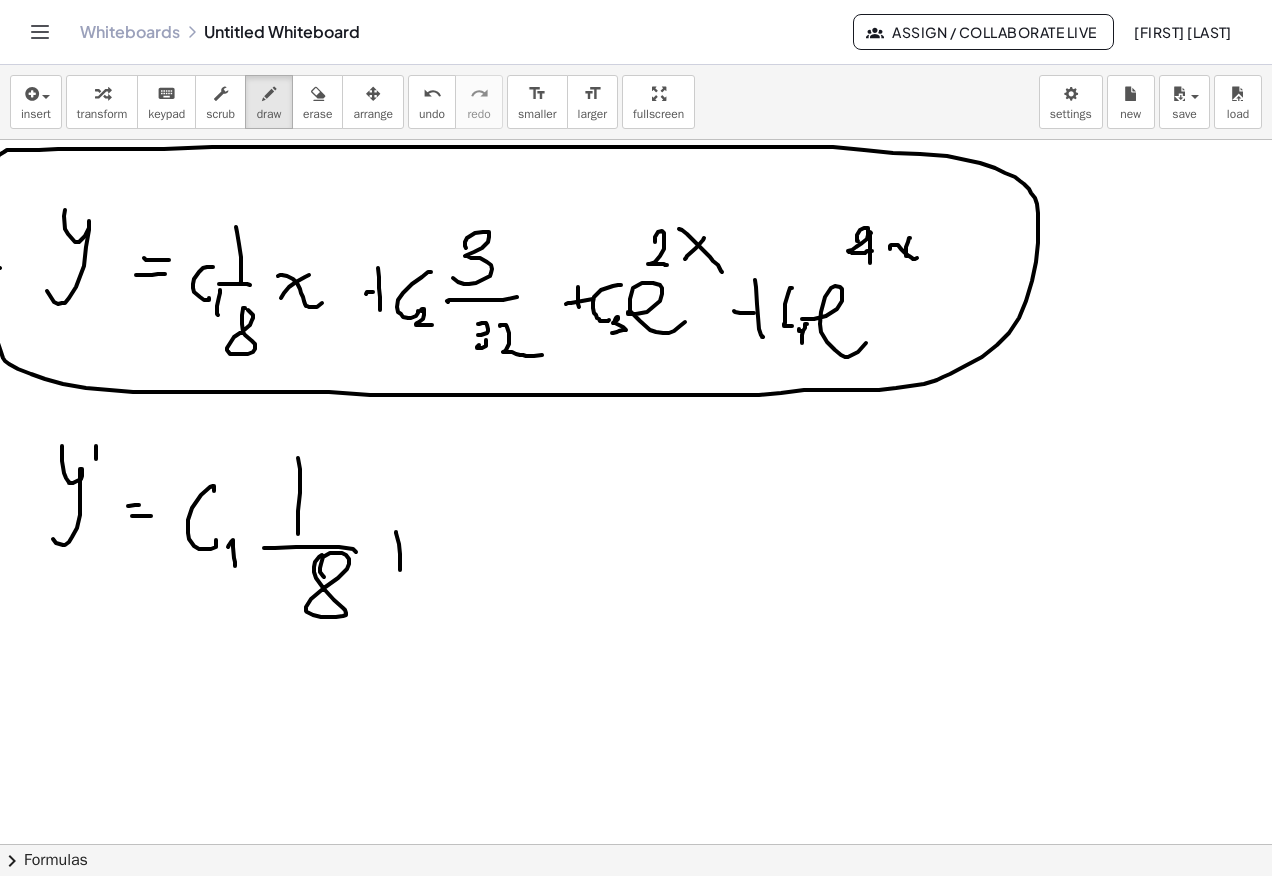 drag, startPoint x: 383, startPoint y: 551, endPoint x: 438, endPoint y: 549, distance: 55.03635 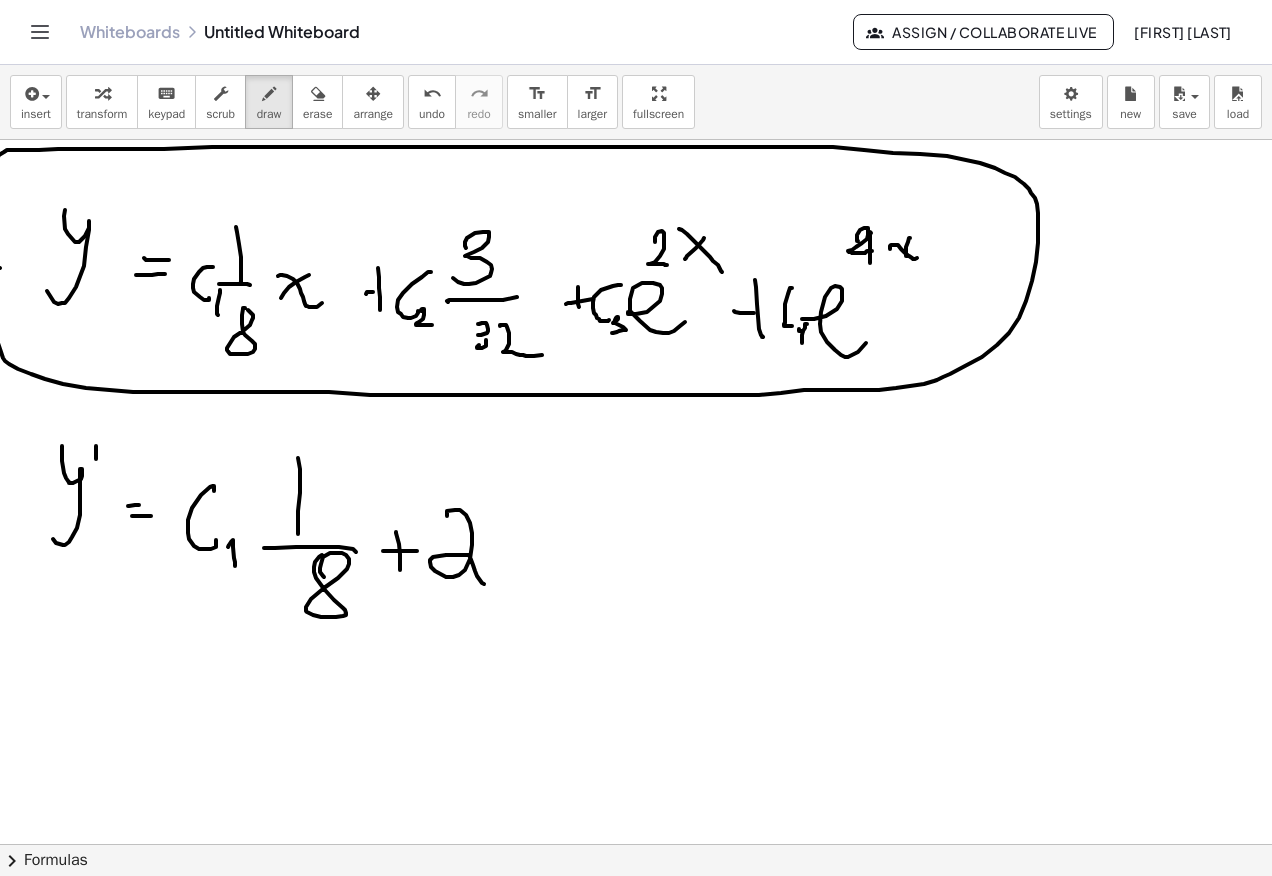 drag, startPoint x: 455, startPoint y: 510, endPoint x: 504, endPoint y: 580, distance: 85.44589 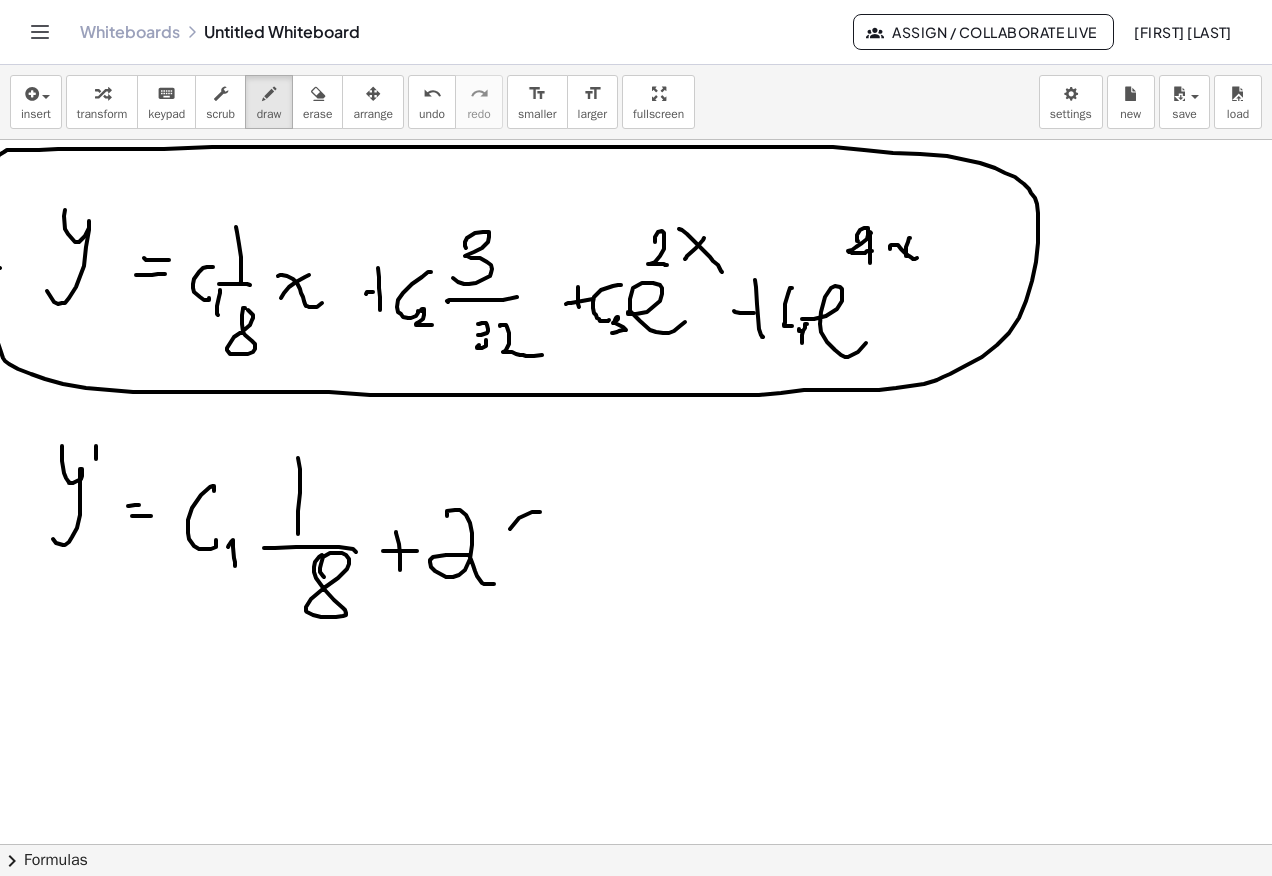drag, startPoint x: 510, startPoint y: 529, endPoint x: 549, endPoint y: 571, distance: 57.31492 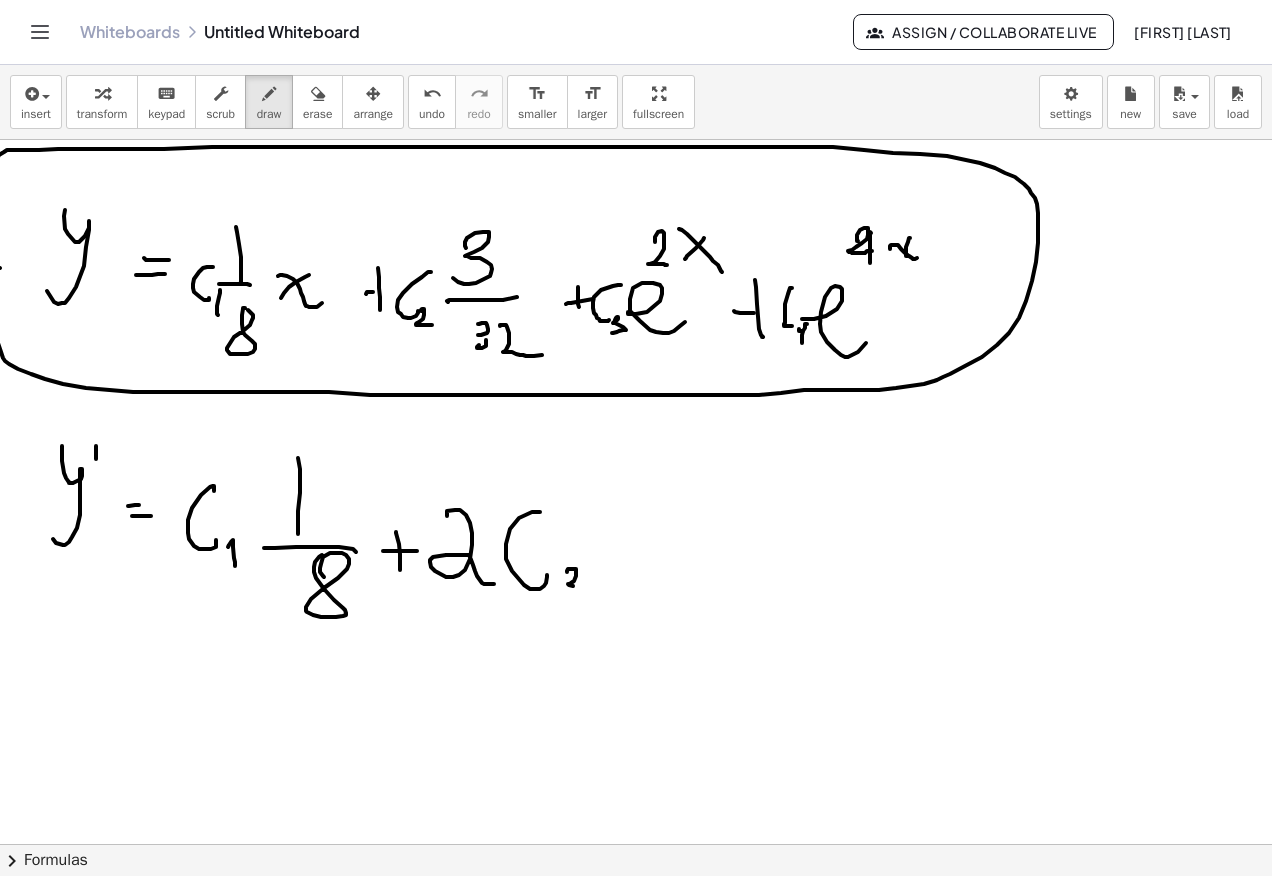 click at bounding box center [636, -1344] 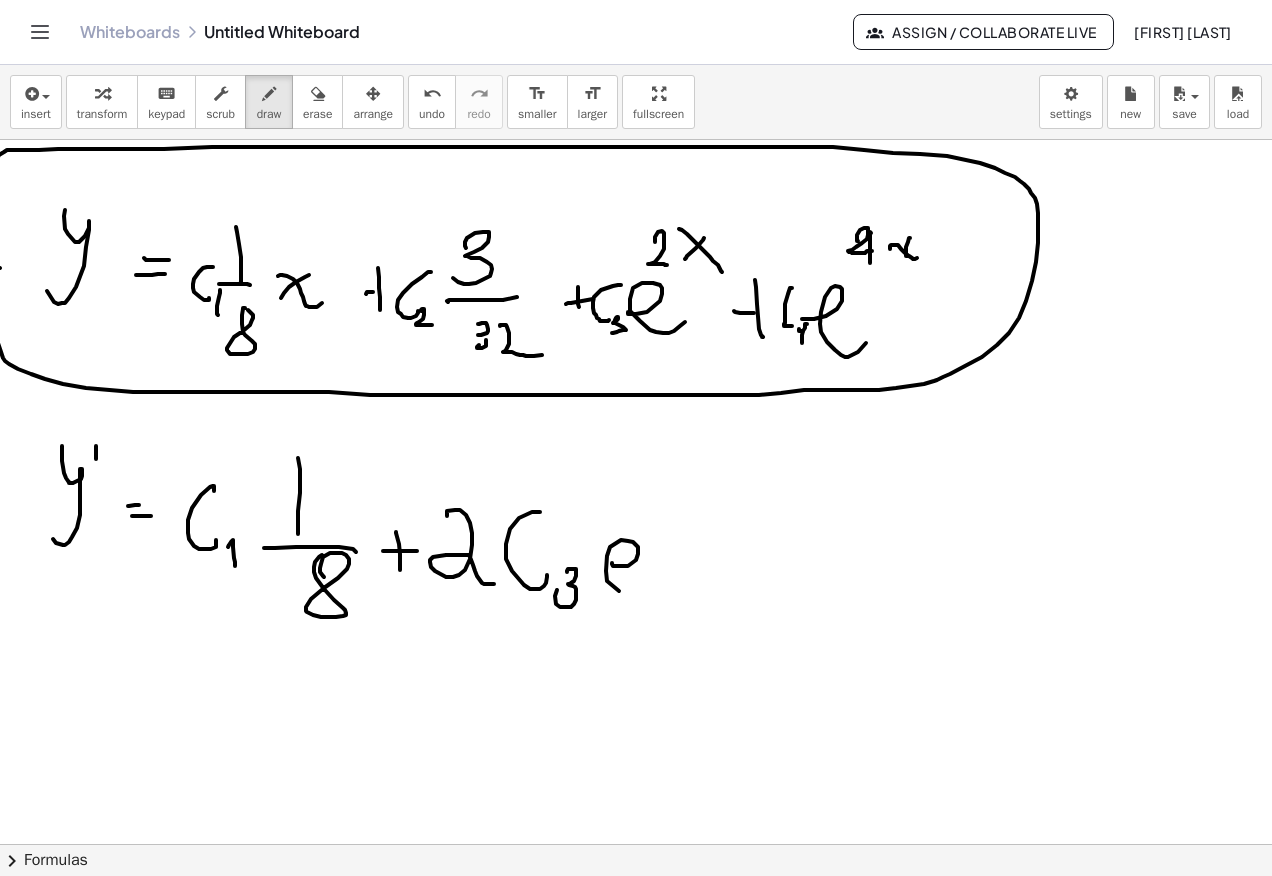 drag, startPoint x: 612, startPoint y: 564, endPoint x: 651, endPoint y: 559, distance: 39.319206 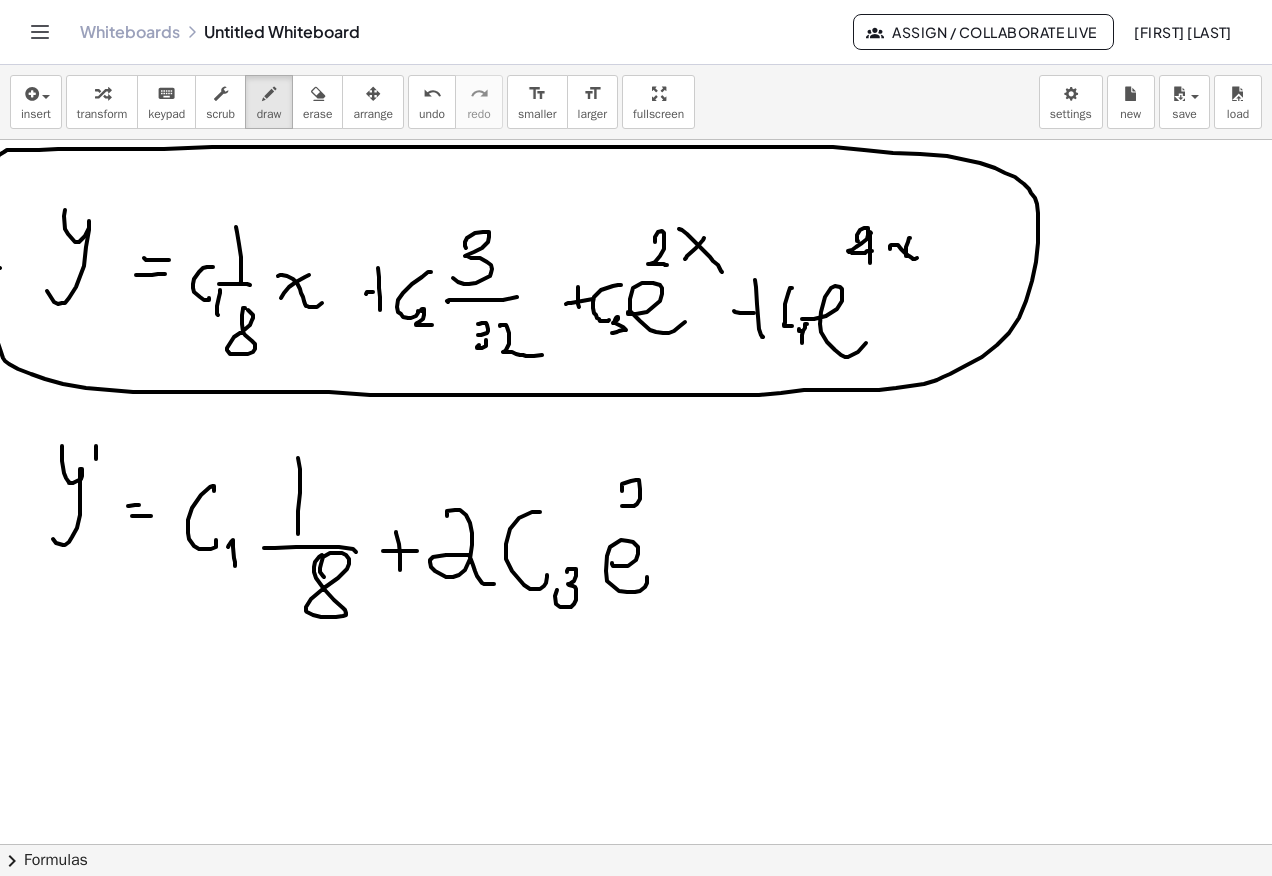 drag, startPoint x: 622, startPoint y: 488, endPoint x: 666, endPoint y: 508, distance: 48.332184 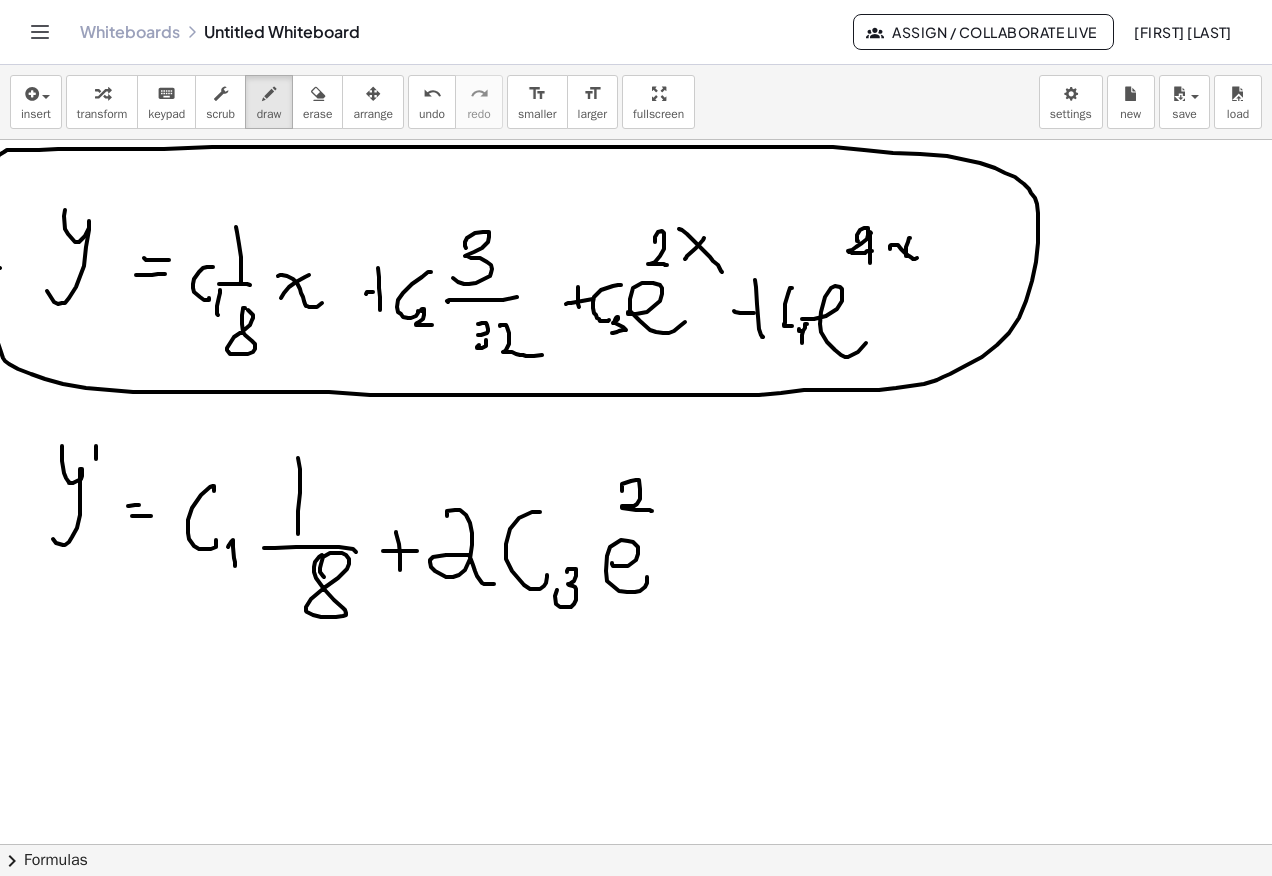 click at bounding box center (636, -1344) 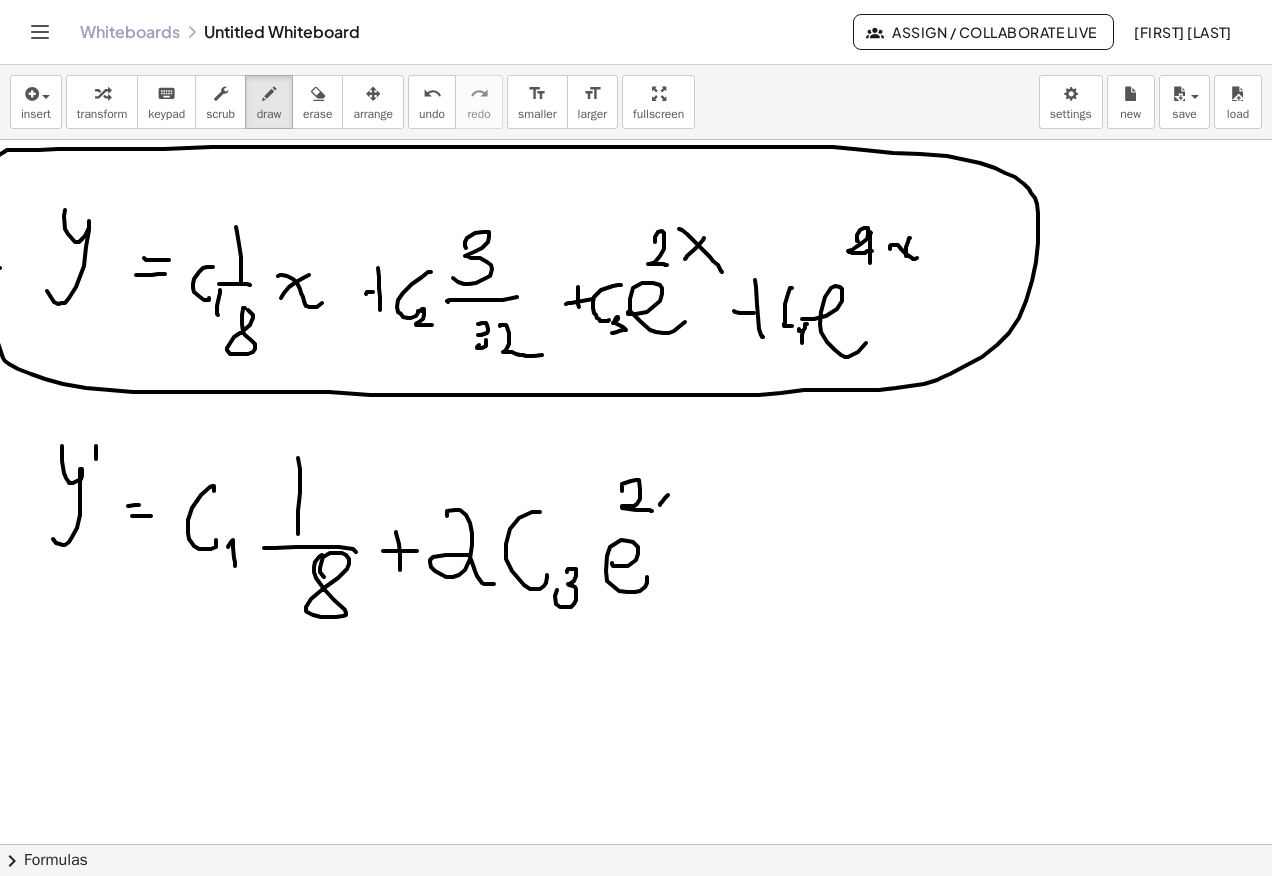 drag, startPoint x: 672, startPoint y: 513, endPoint x: 682, endPoint y: 520, distance: 12.206555 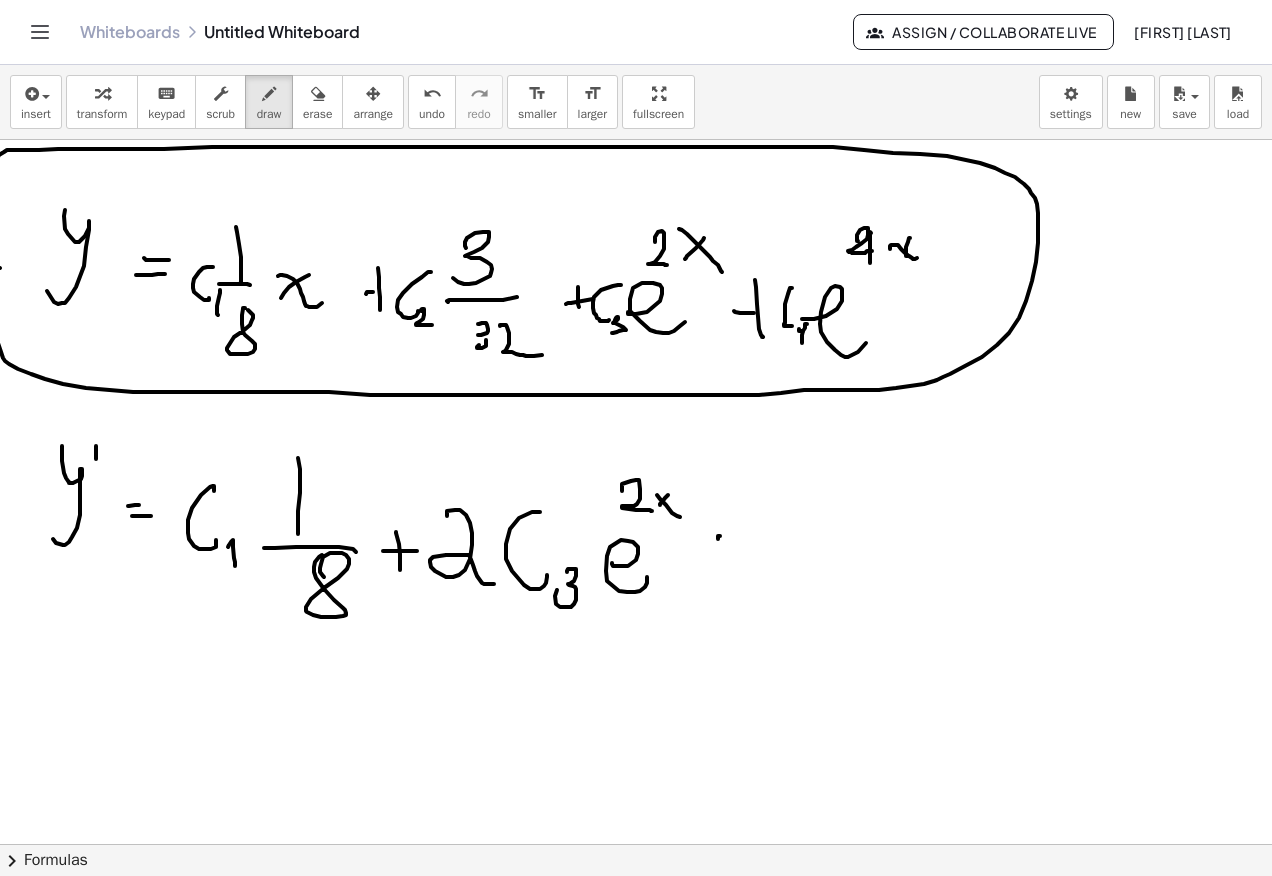 drag, startPoint x: 718, startPoint y: 539, endPoint x: 694, endPoint y: 551, distance: 26.832815 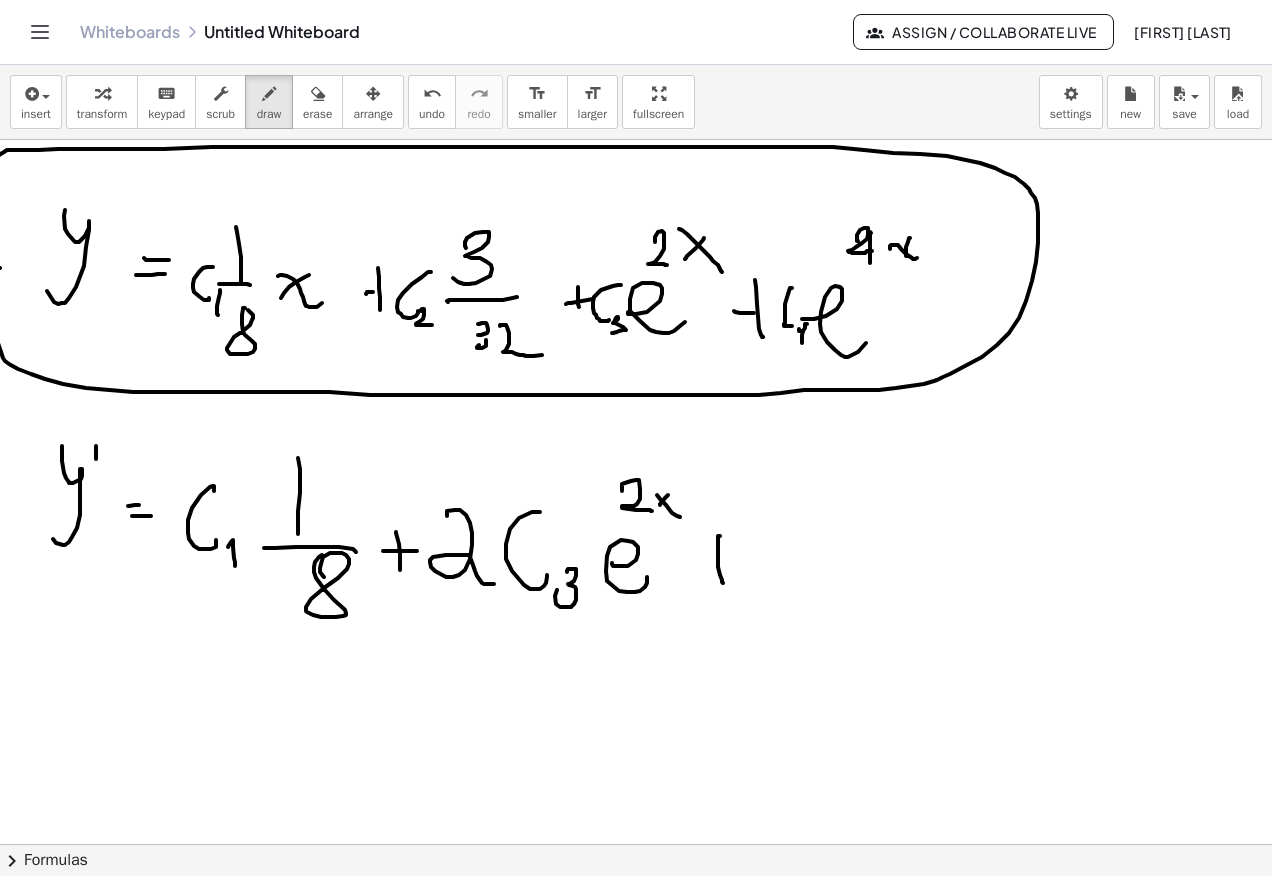 drag, startPoint x: 694, startPoint y: 551, endPoint x: 786, endPoint y: 558, distance: 92.26592 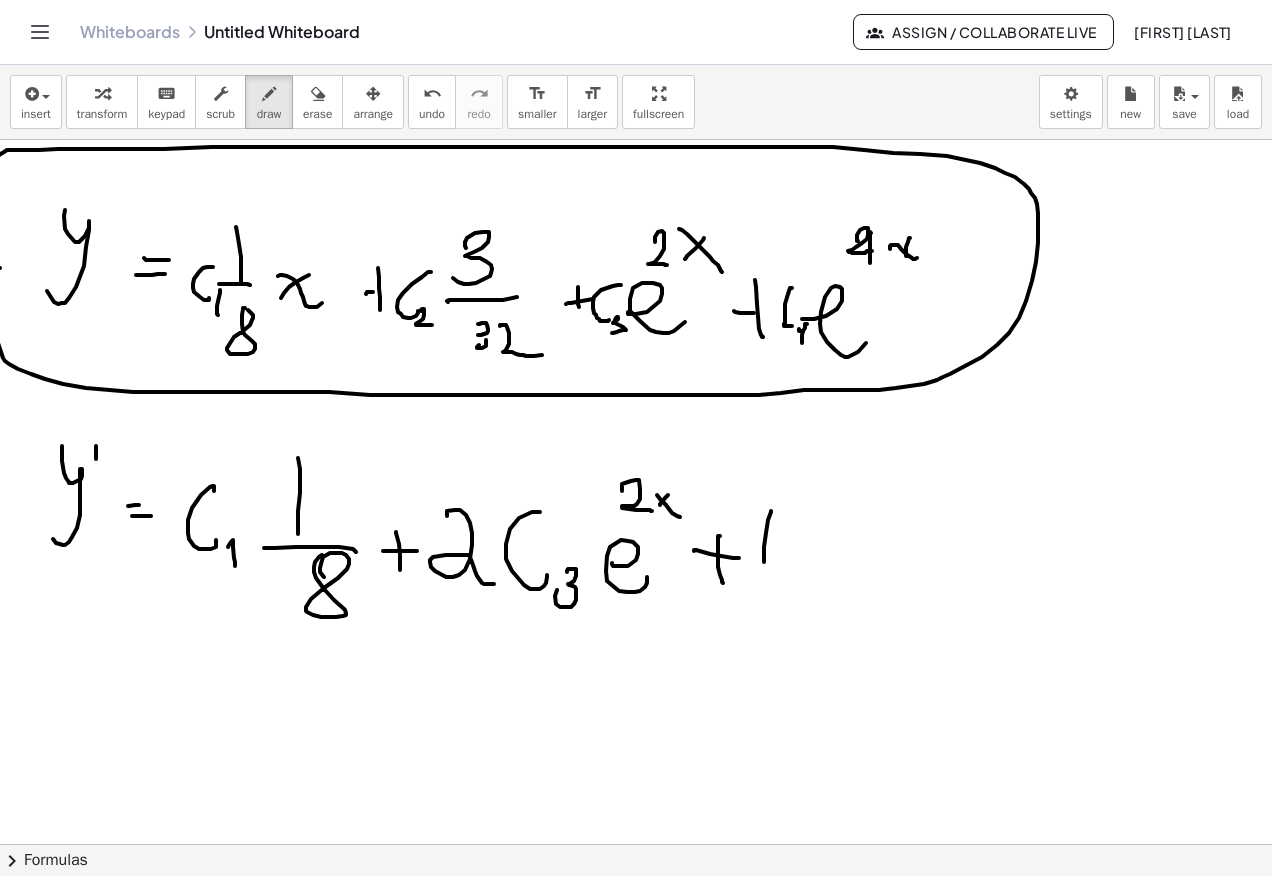 drag, startPoint x: 768, startPoint y: 520, endPoint x: 800, endPoint y: 542, distance: 38.832977 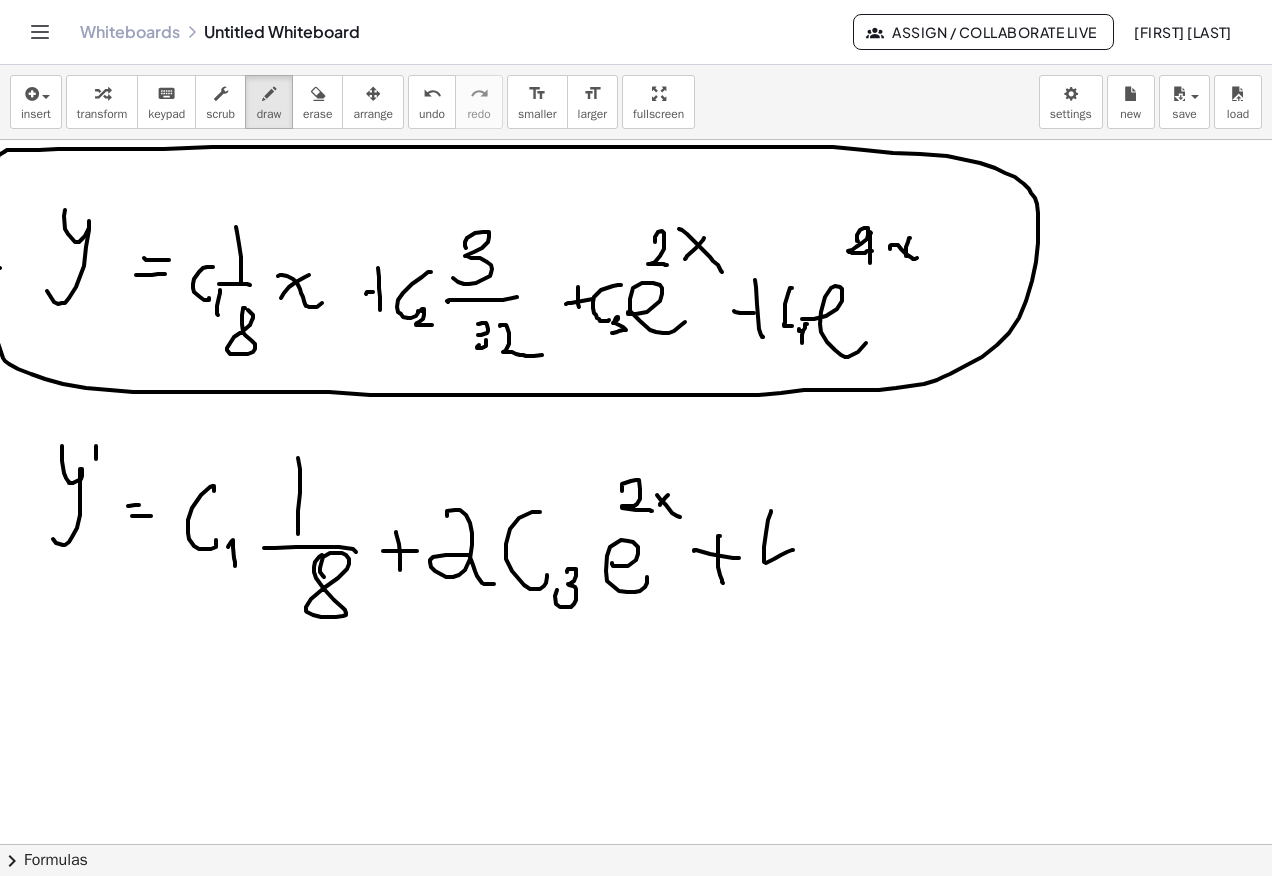 drag, startPoint x: 797, startPoint y: 563, endPoint x: 804, endPoint y: 590, distance: 27.89265 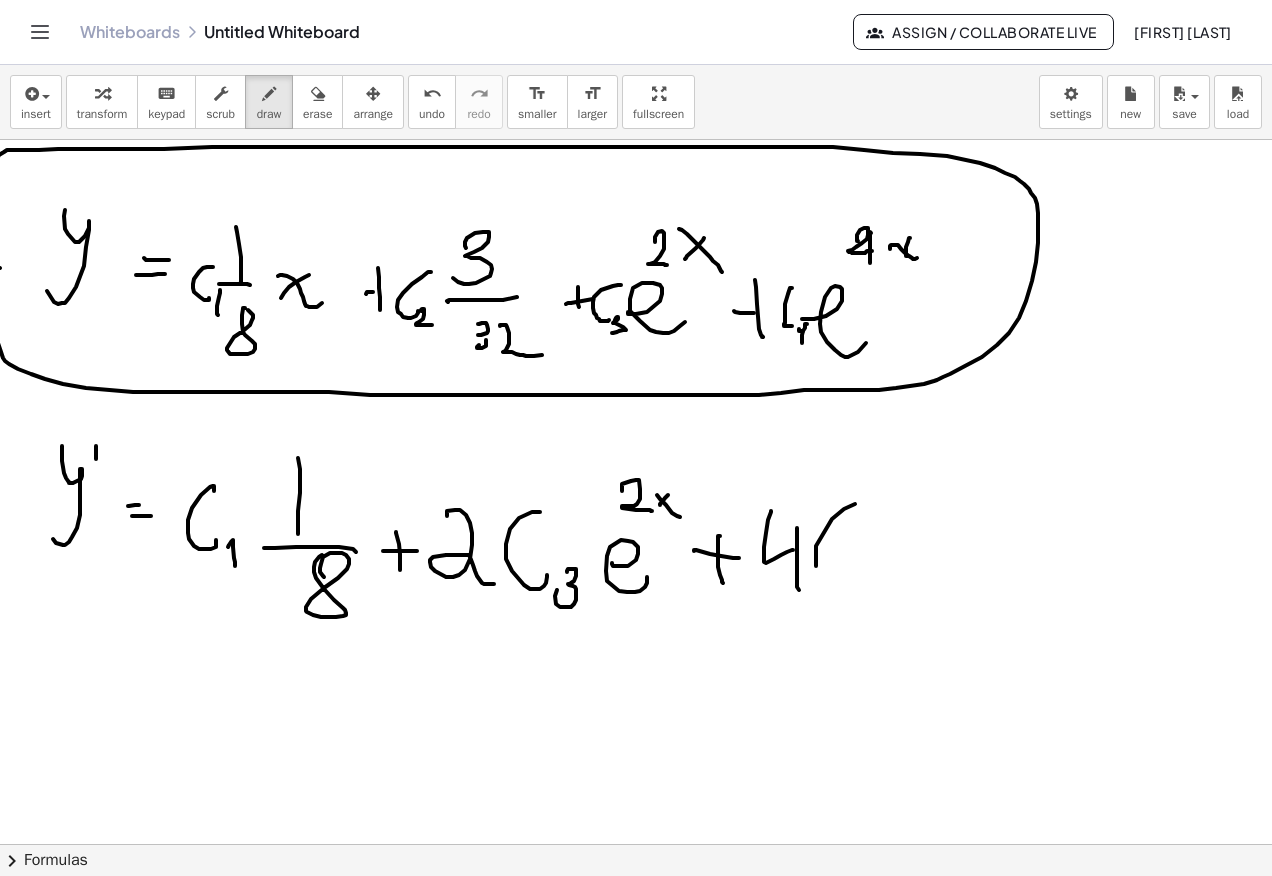 drag, startPoint x: 816, startPoint y: 546, endPoint x: 887, endPoint y: 572, distance: 75.61085 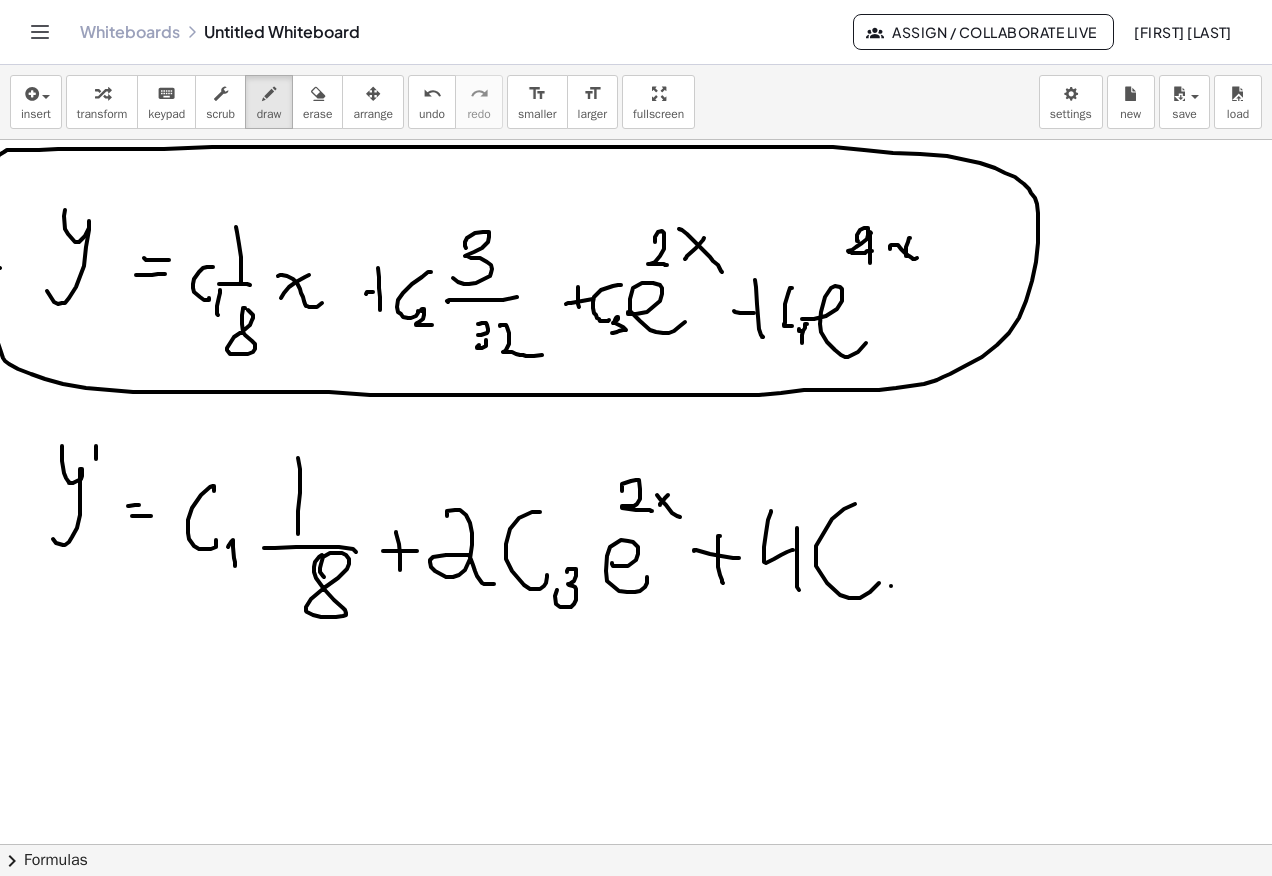 drag, startPoint x: 891, startPoint y: 586, endPoint x: 902, endPoint y: 593, distance: 13.038404 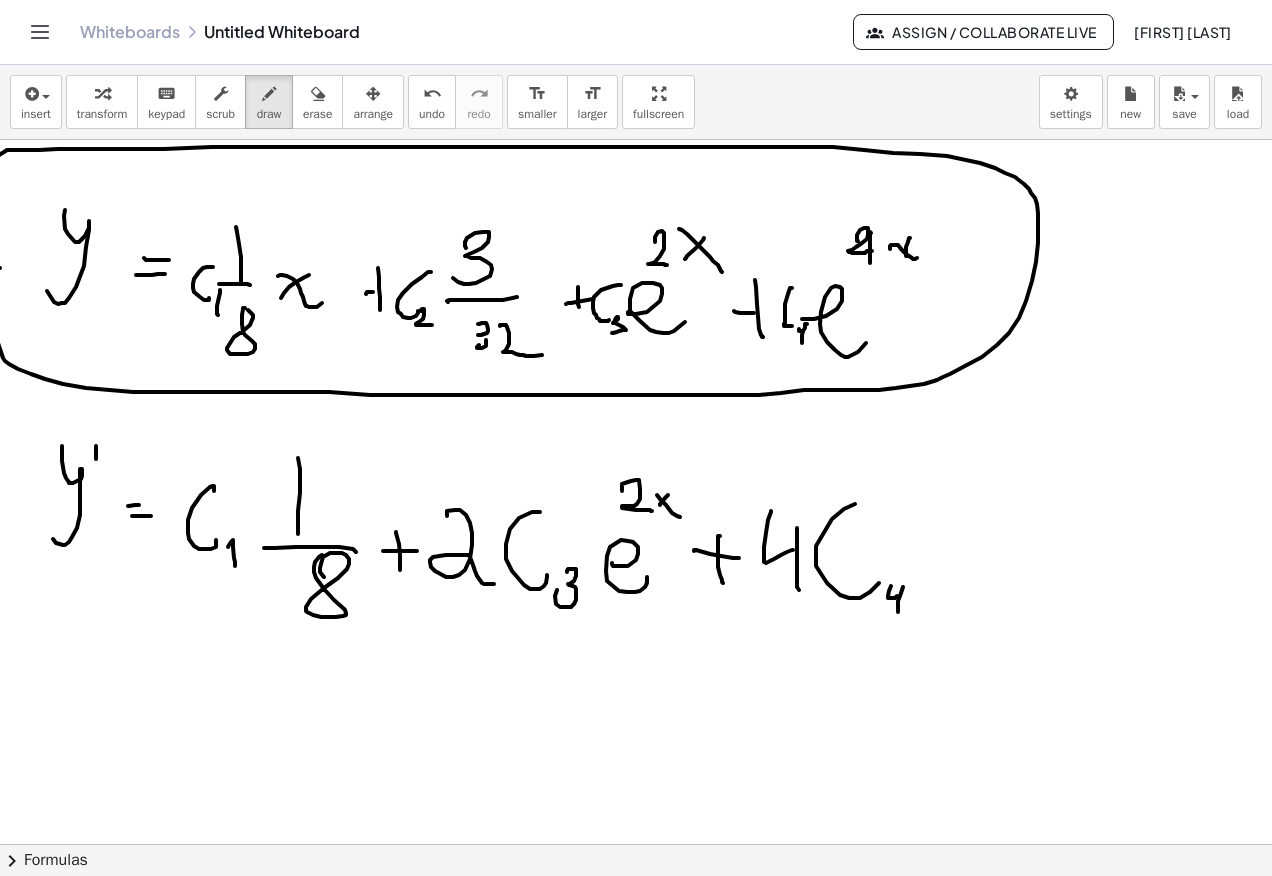 drag, startPoint x: 898, startPoint y: 601, endPoint x: 916, endPoint y: 618, distance: 24.758837 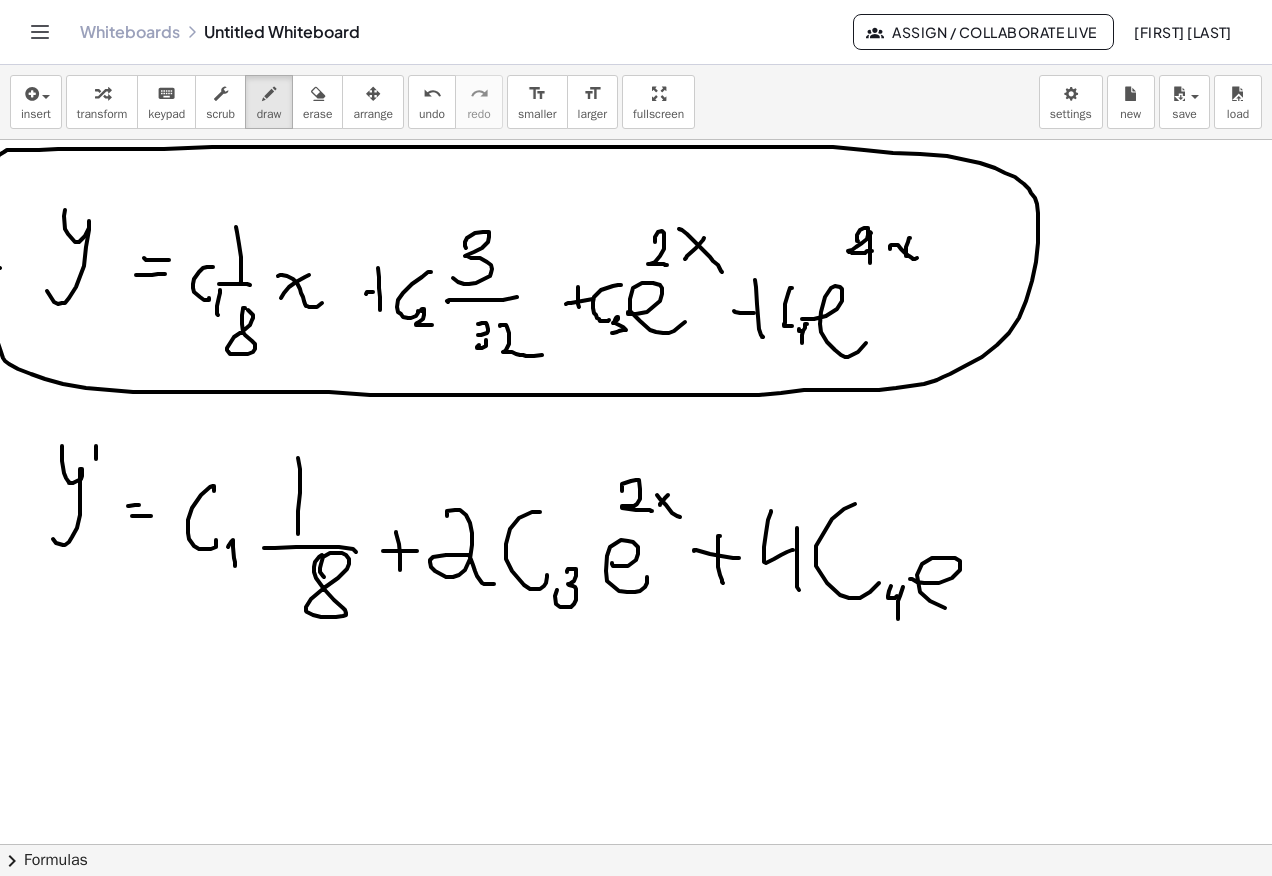 drag, startPoint x: 912, startPoint y: 579, endPoint x: 980, endPoint y: 577, distance: 68.0294 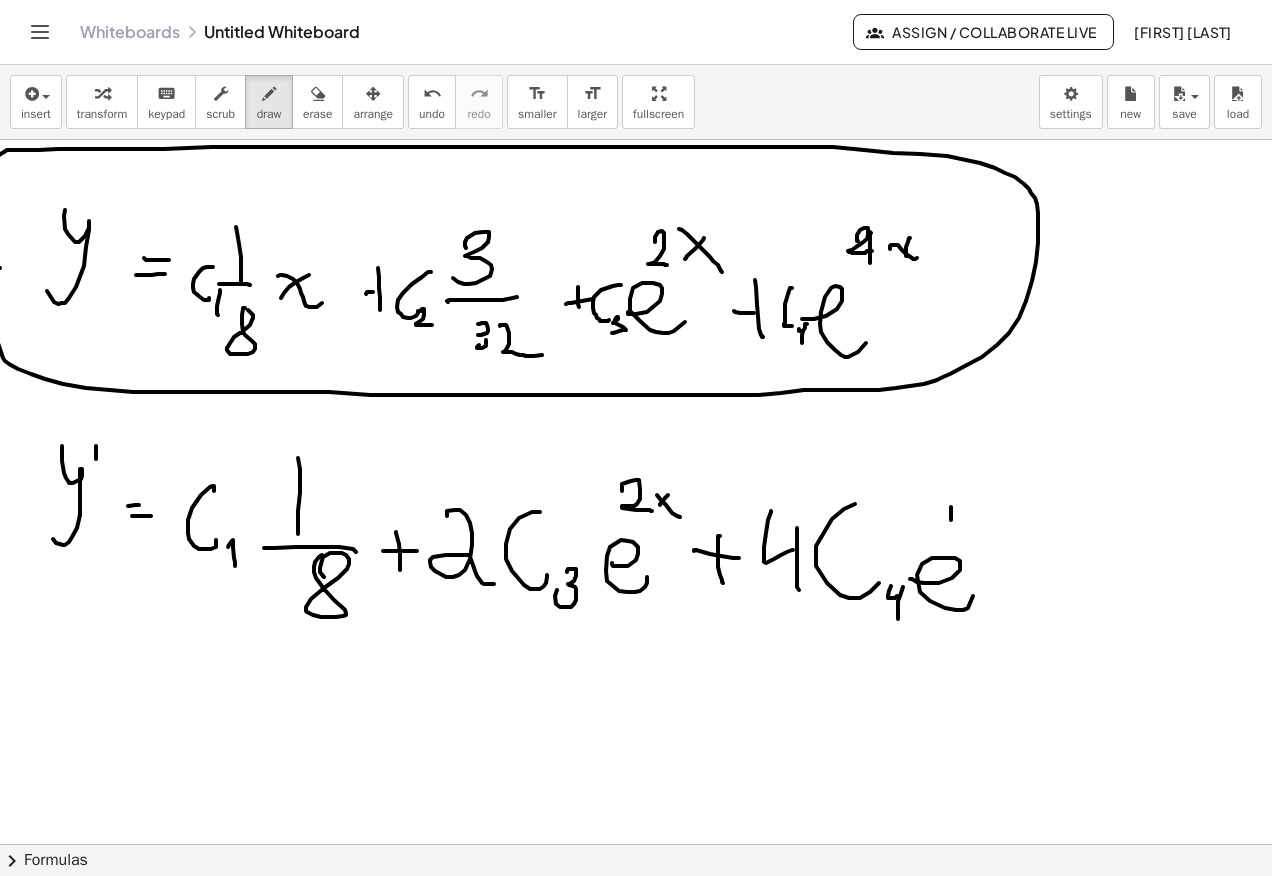 drag, startPoint x: 951, startPoint y: 517, endPoint x: 971, endPoint y: 510, distance: 21.189621 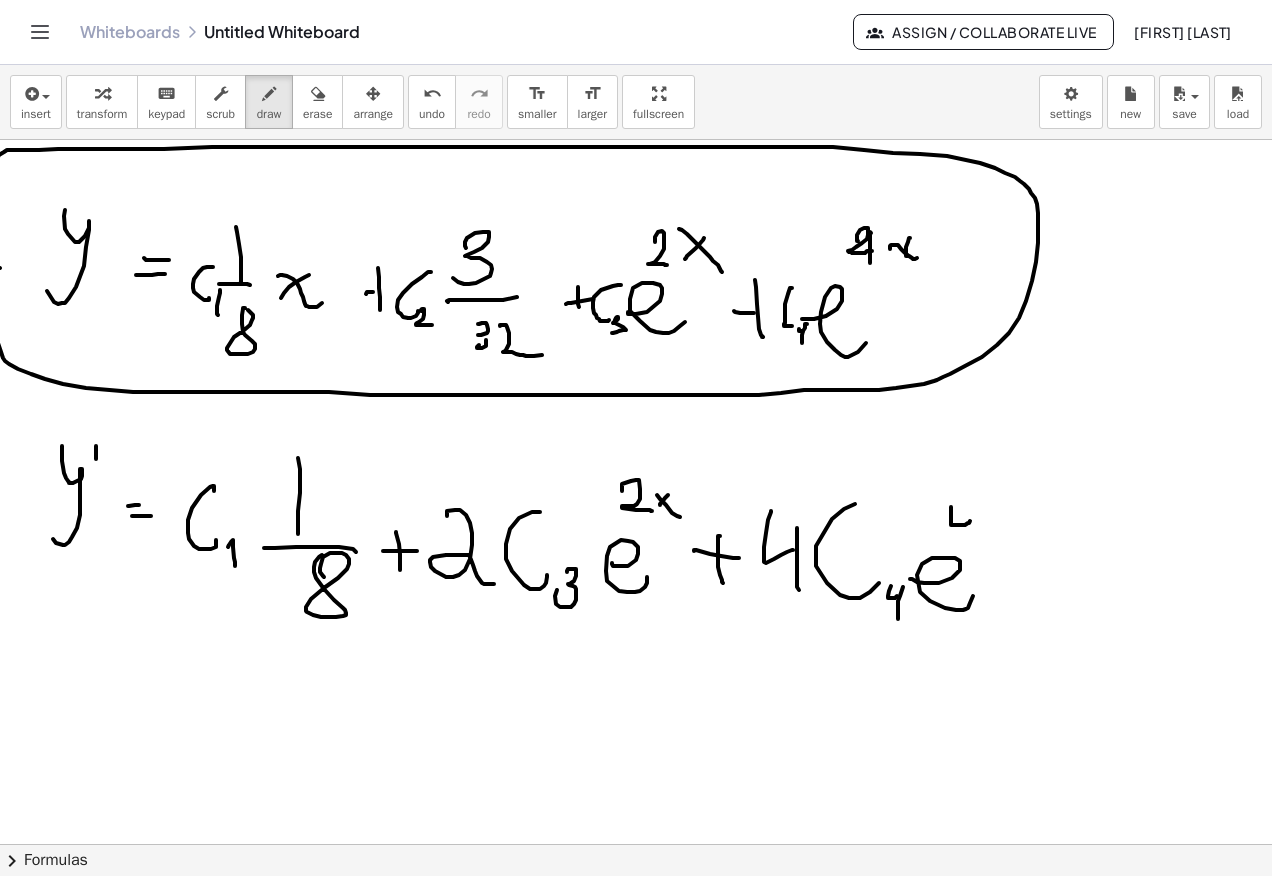 click at bounding box center [636, -1344] 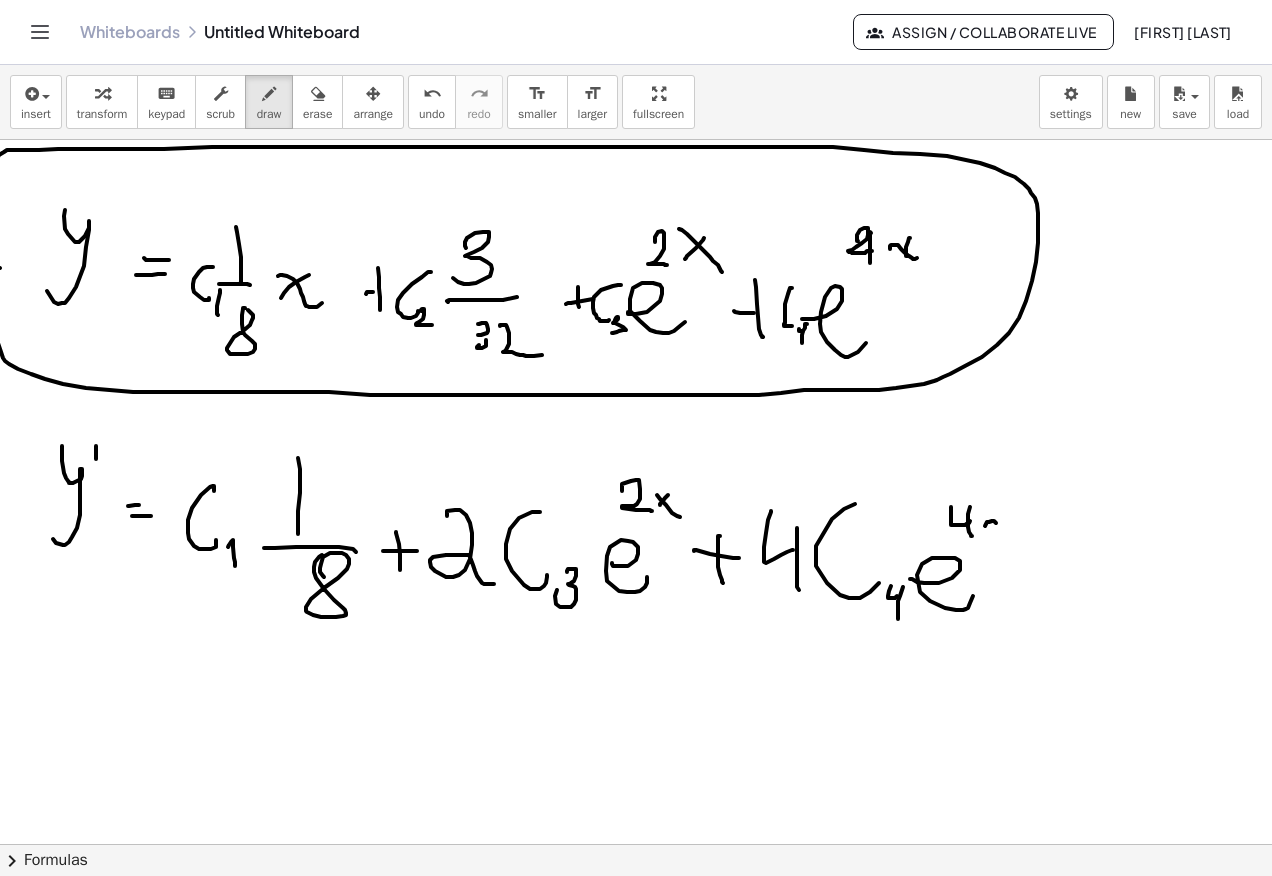 drag, startPoint x: 996, startPoint y: 523, endPoint x: 1014, endPoint y: 533, distance: 20.59126 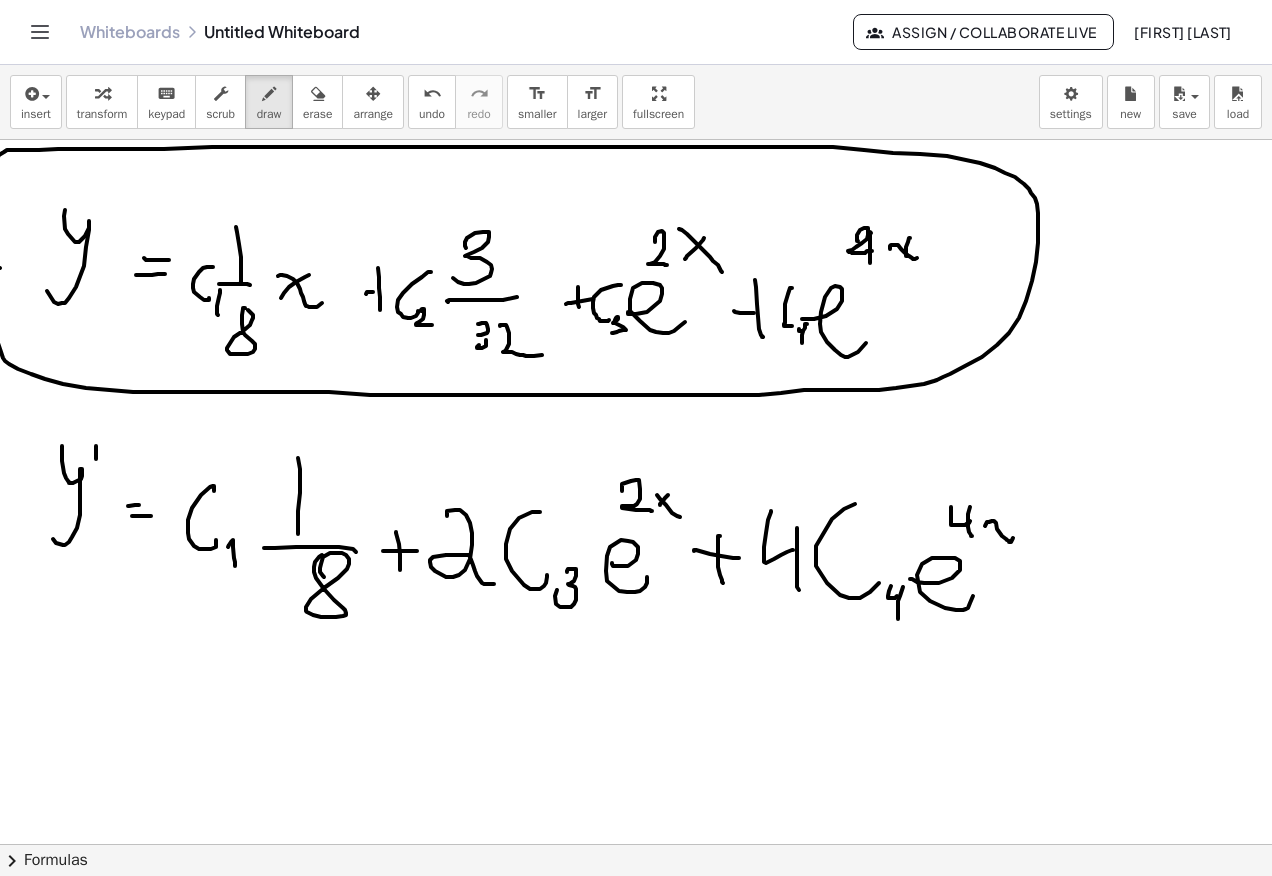 drag, startPoint x: 990, startPoint y: 535, endPoint x: 1012, endPoint y: 516, distance: 29.068884 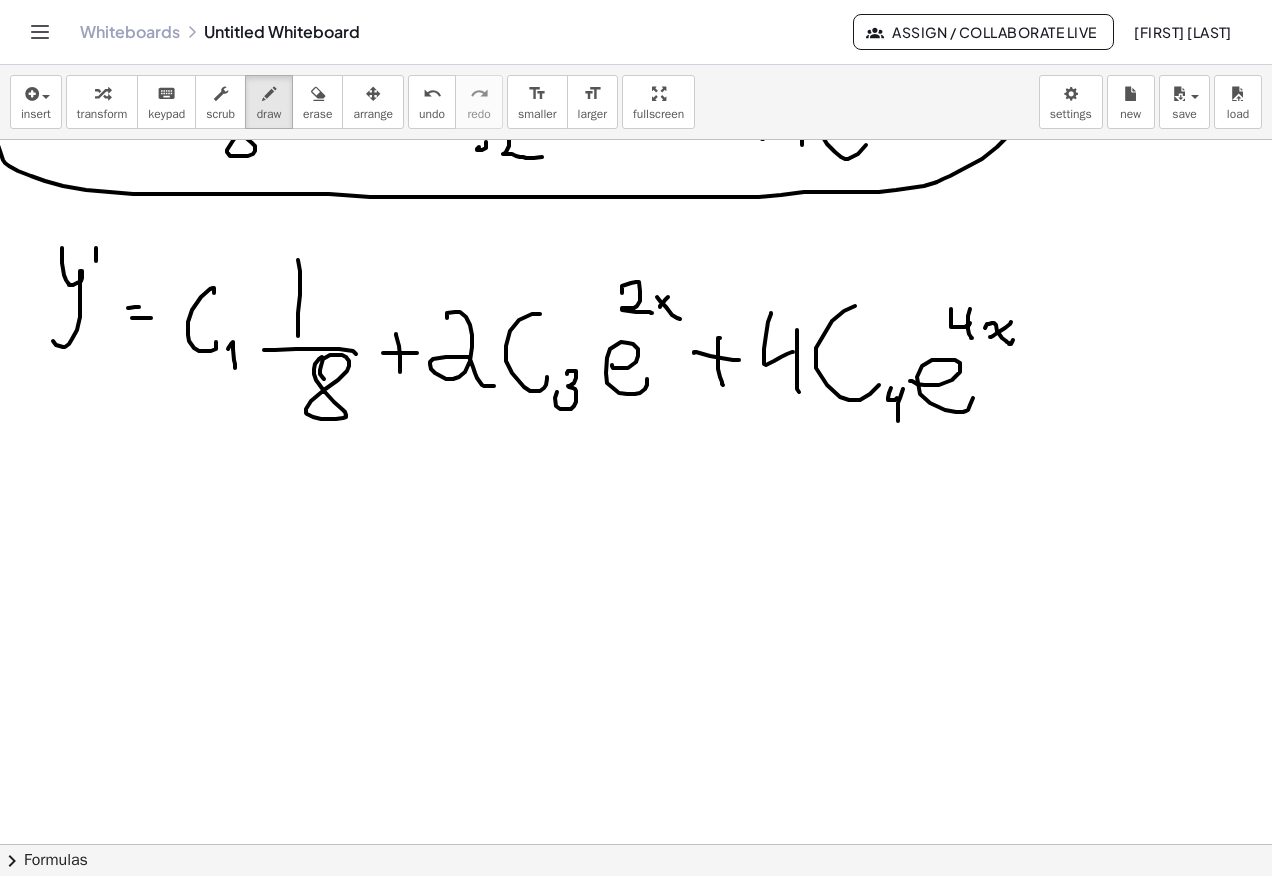 scroll, scrollTop: 4500, scrollLeft: 0, axis: vertical 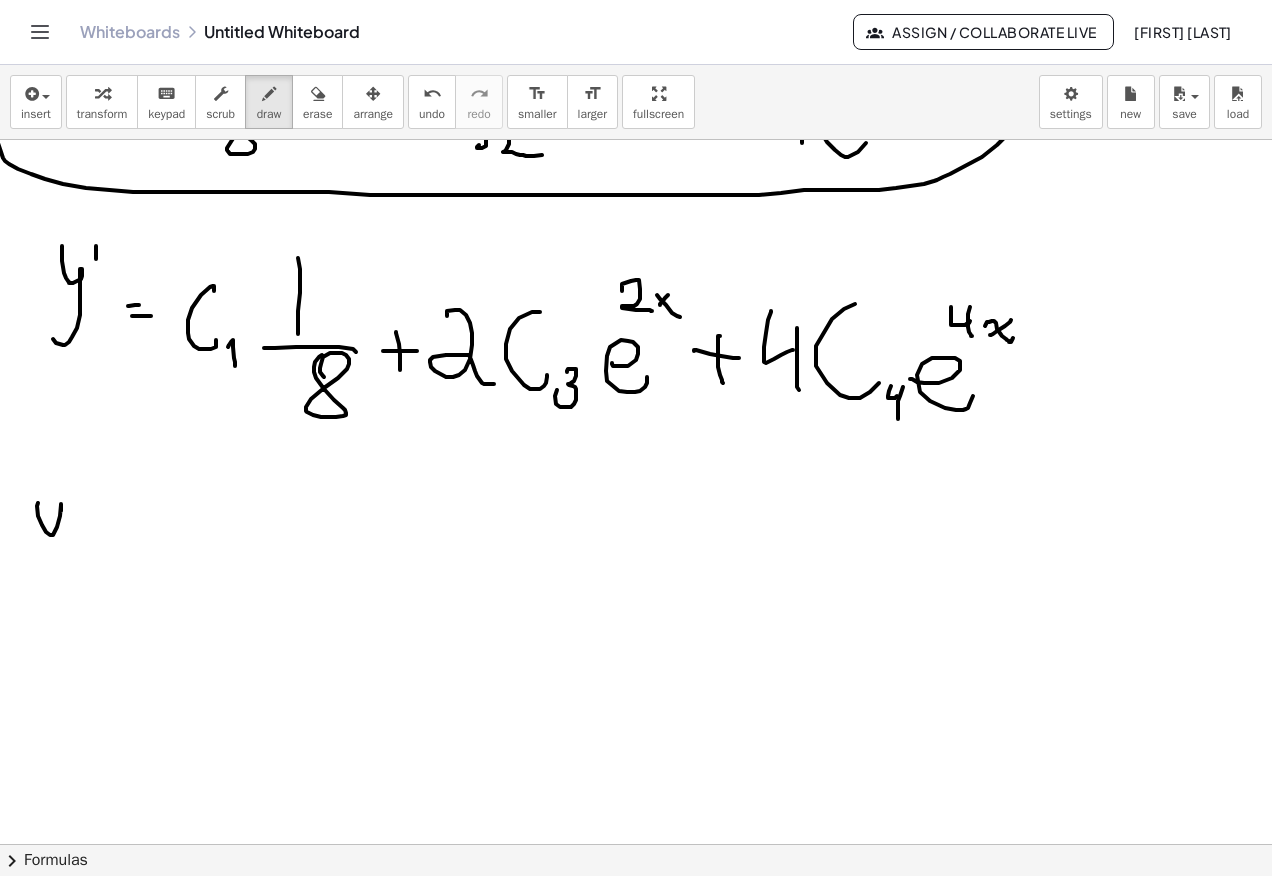 drag, startPoint x: 38, startPoint y: 503, endPoint x: 53, endPoint y: 539, distance: 39 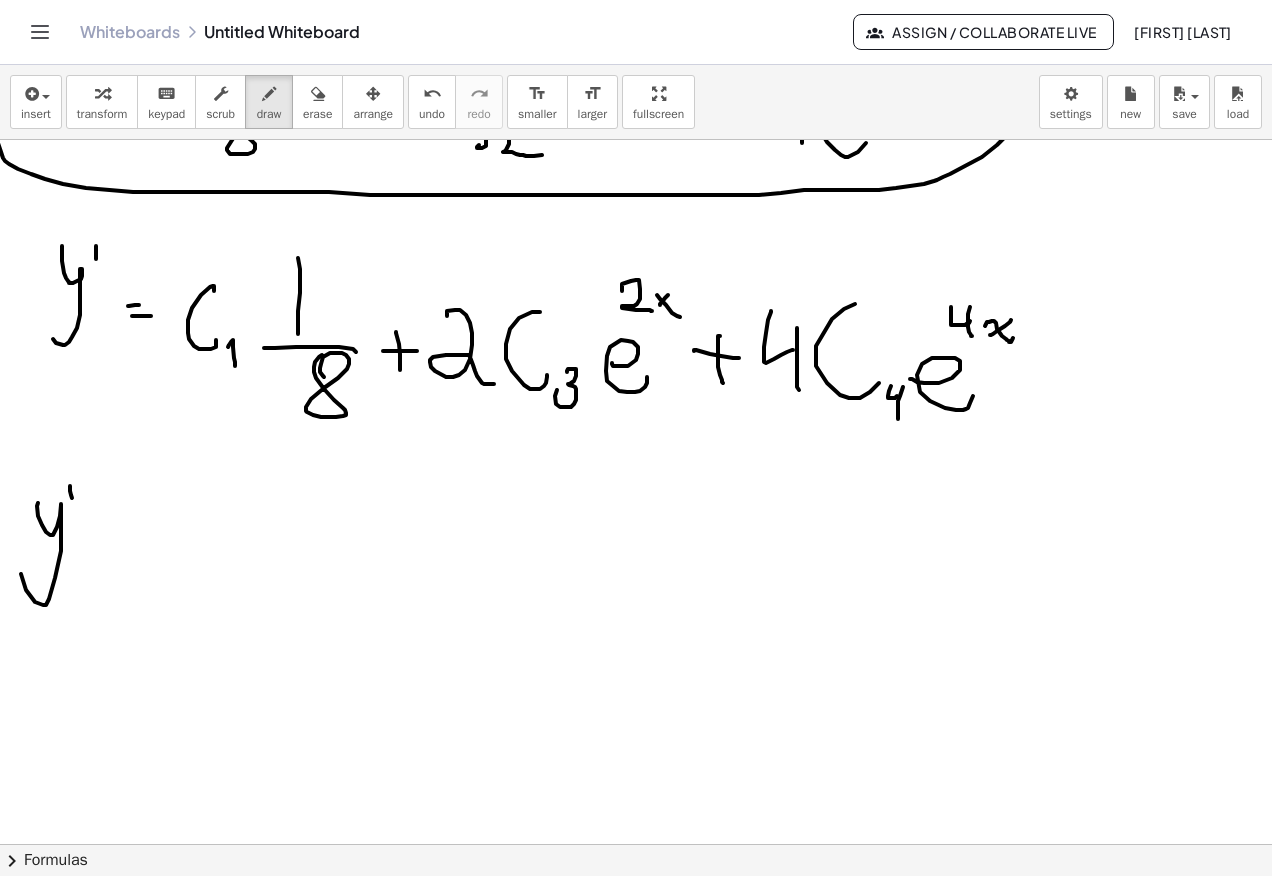 drag, startPoint x: 70, startPoint y: 488, endPoint x: 77, endPoint y: 504, distance: 17.464249 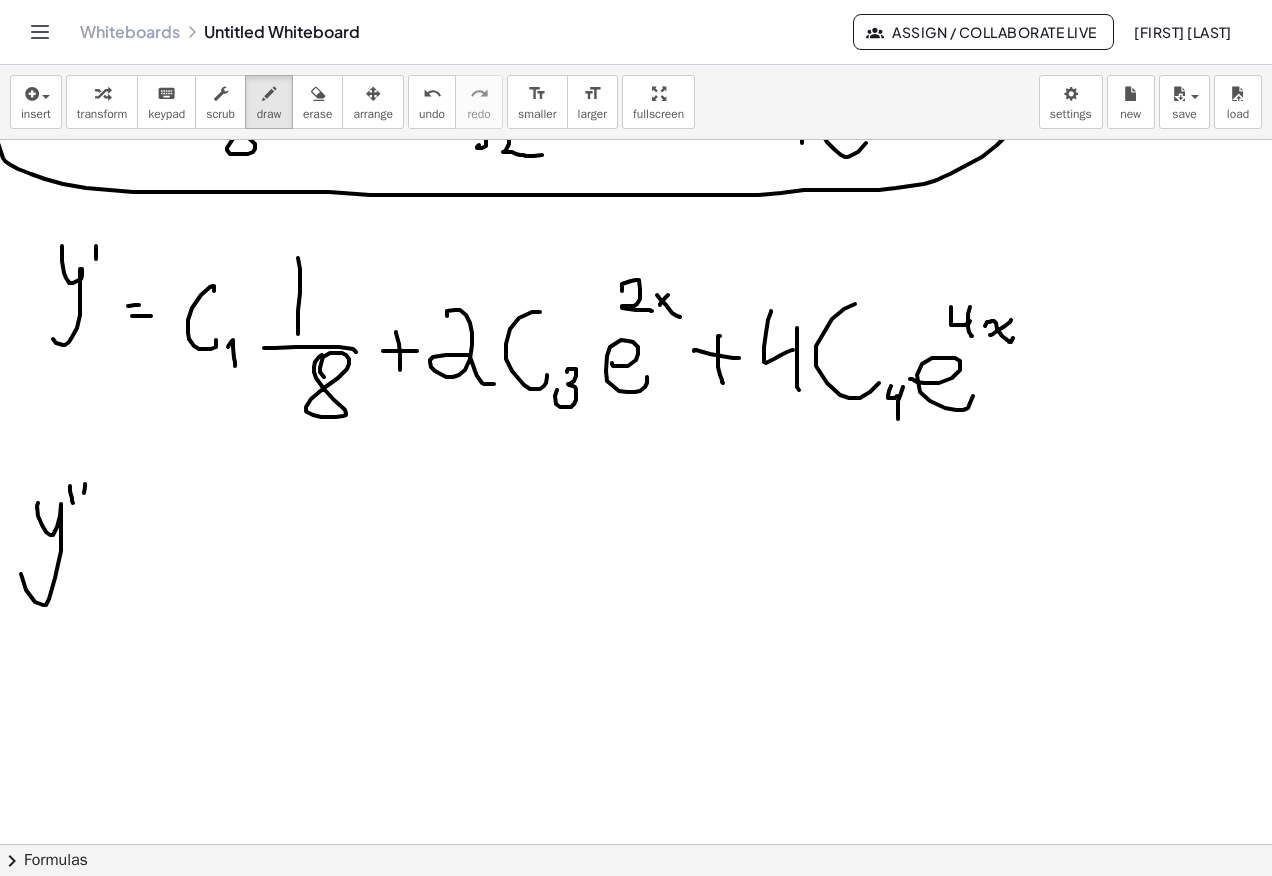 drag, startPoint x: 84, startPoint y: 493, endPoint x: 88, endPoint y: 544, distance: 51.156624 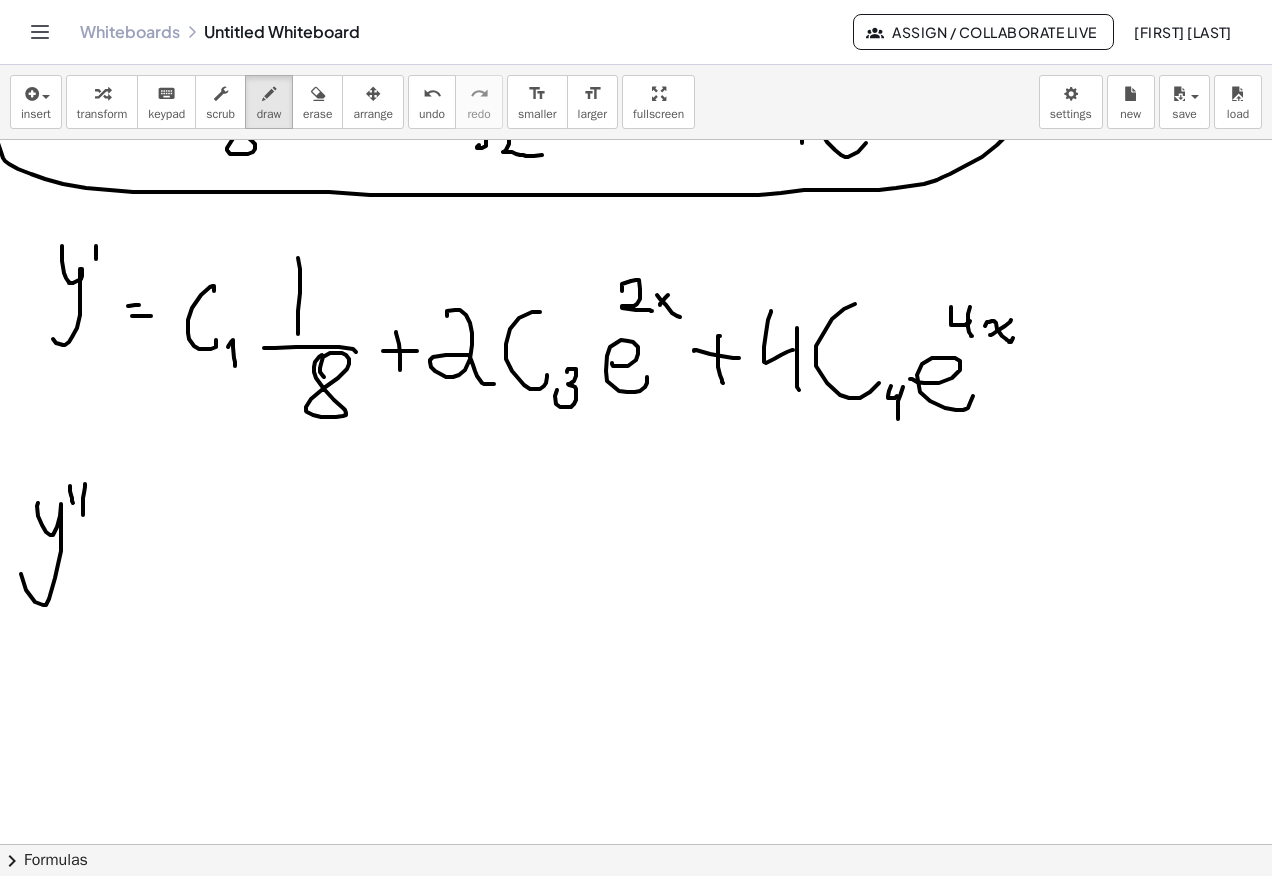 click at bounding box center [636, -1544] 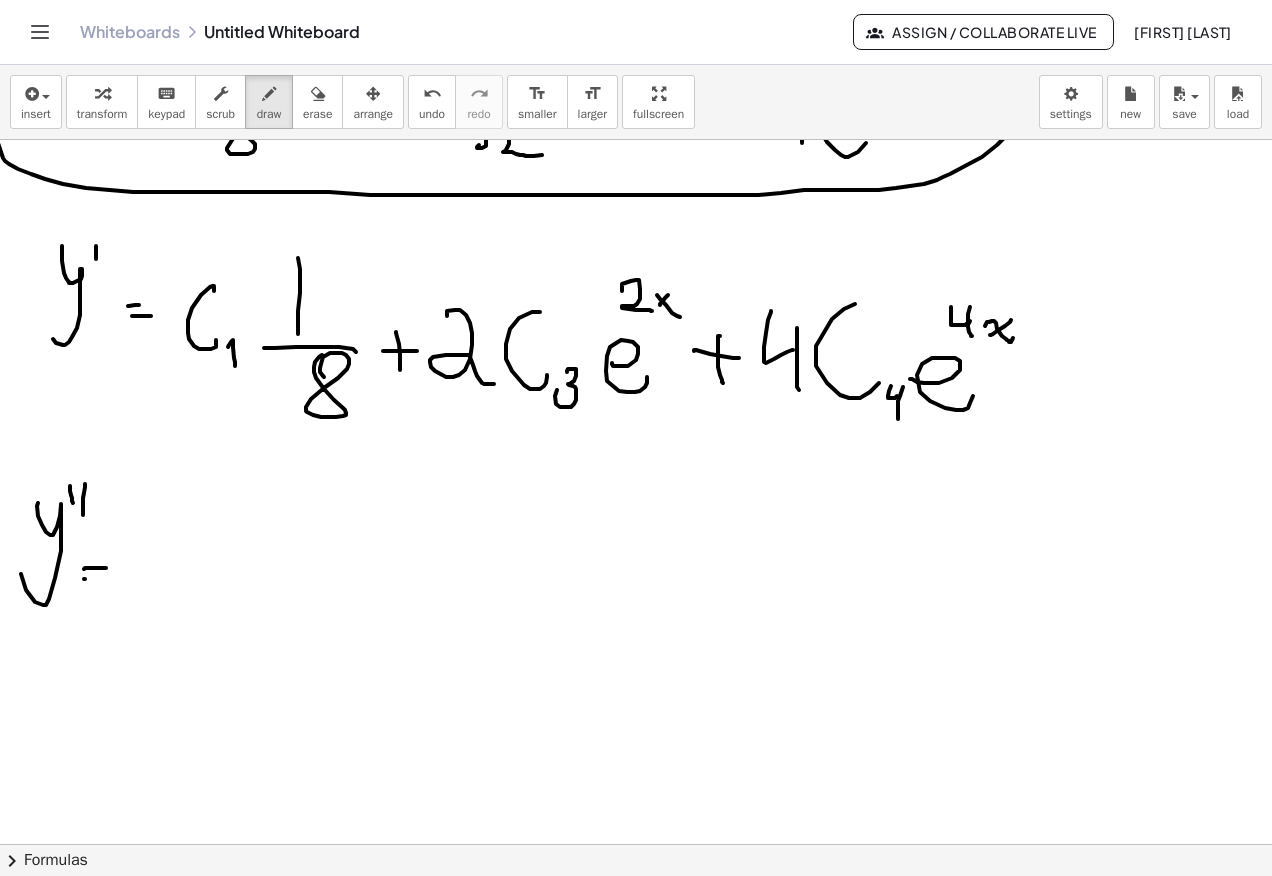 drag, startPoint x: 84, startPoint y: 579, endPoint x: 163, endPoint y: 565, distance: 80.23092 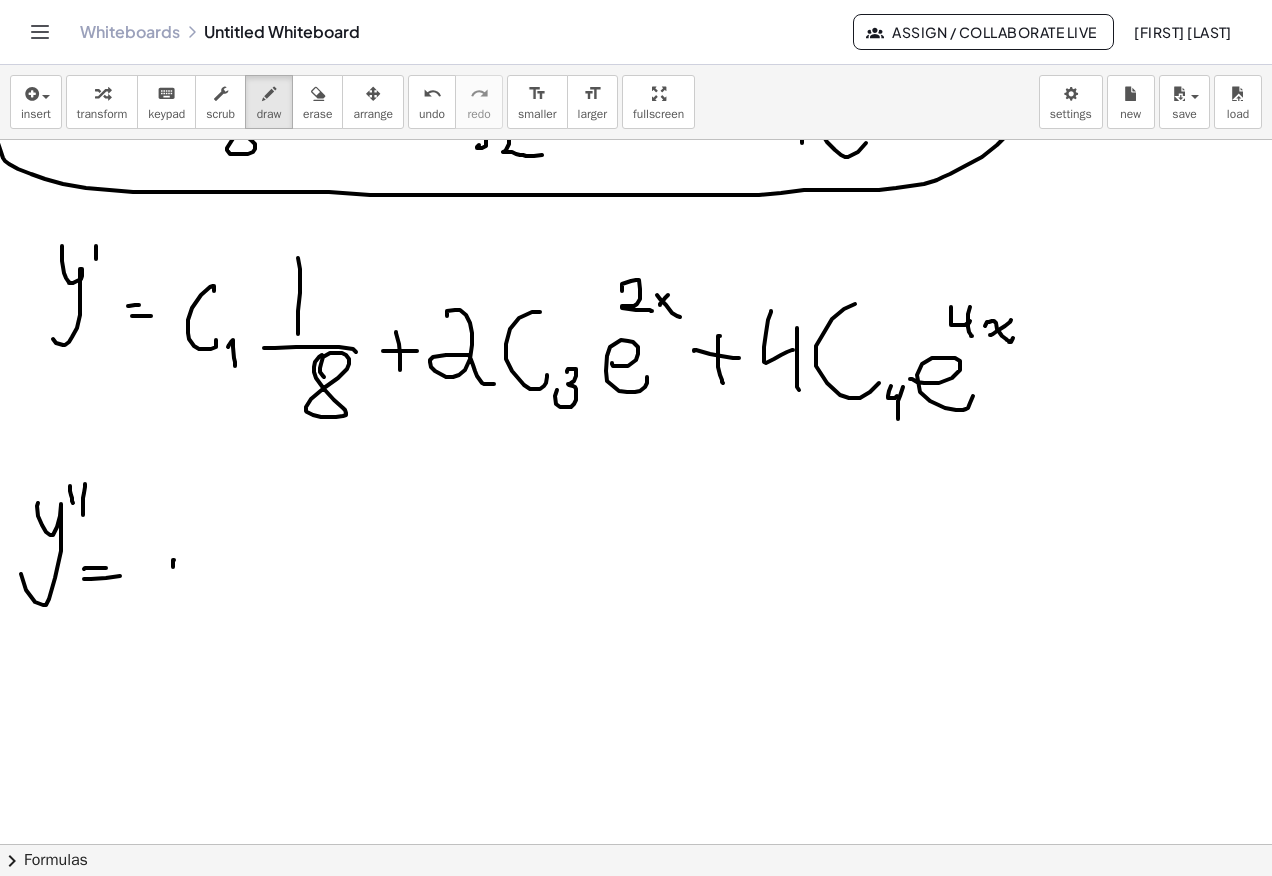 drag, startPoint x: 174, startPoint y: 560, endPoint x: 192, endPoint y: 581, distance: 27.658634 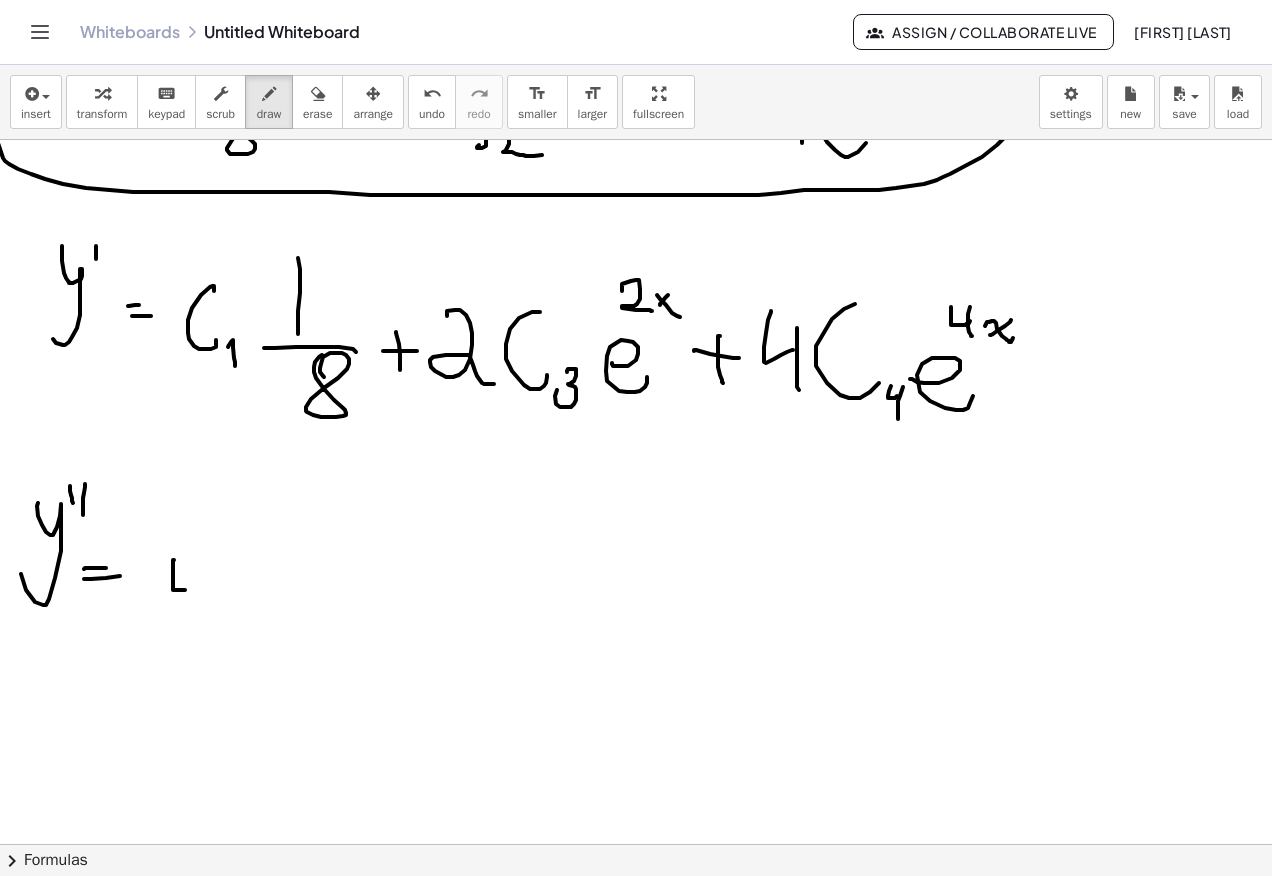click at bounding box center (636, -1544) 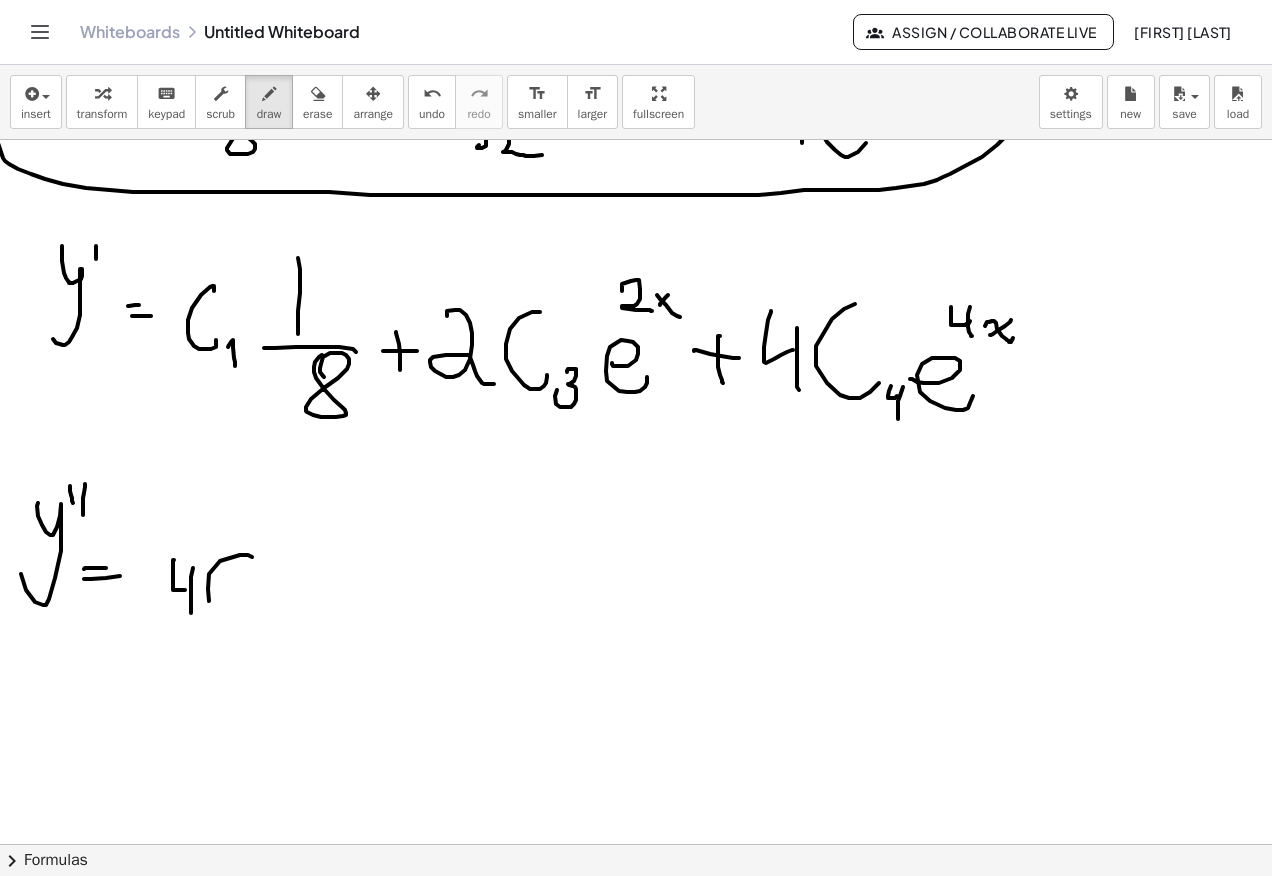 click at bounding box center (636, -1544) 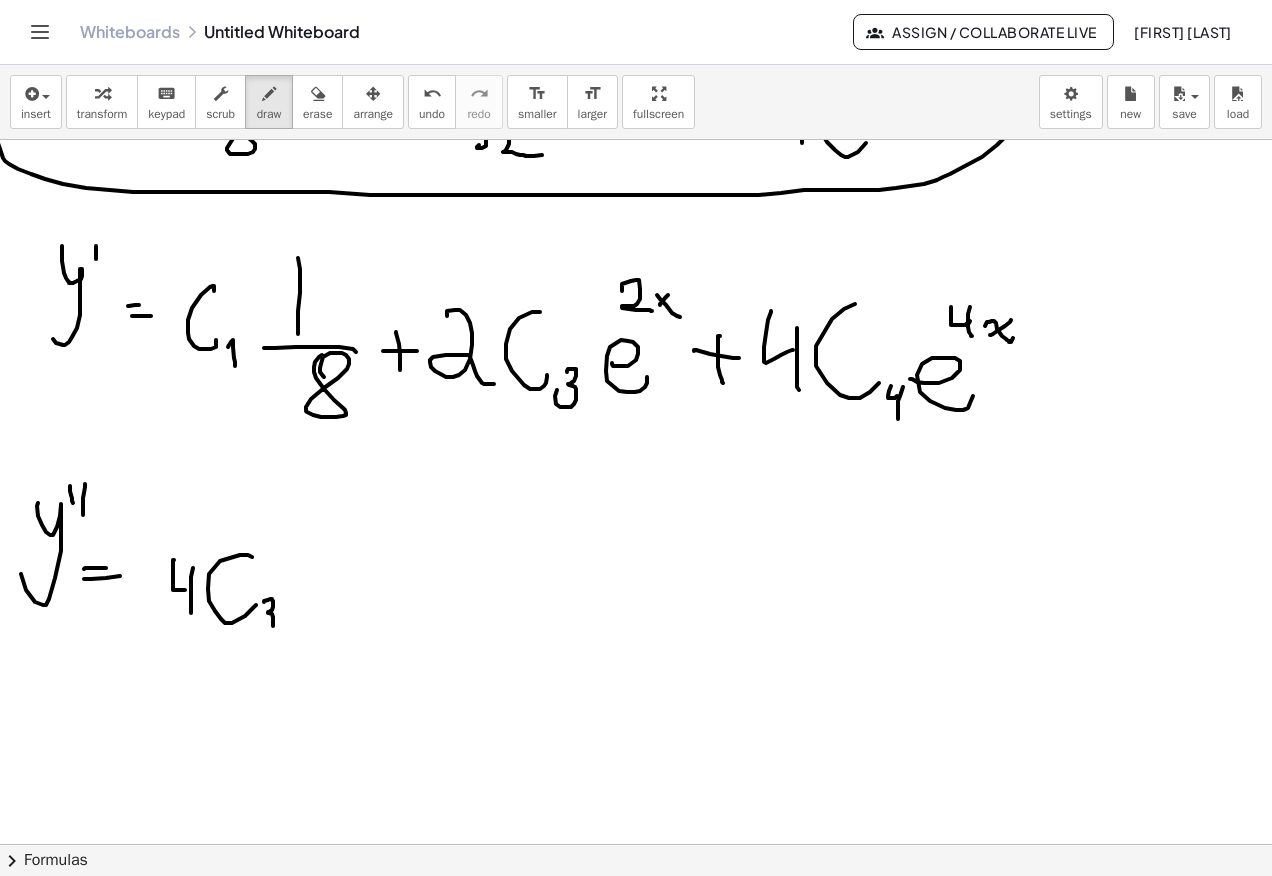 click at bounding box center [636, -1544] 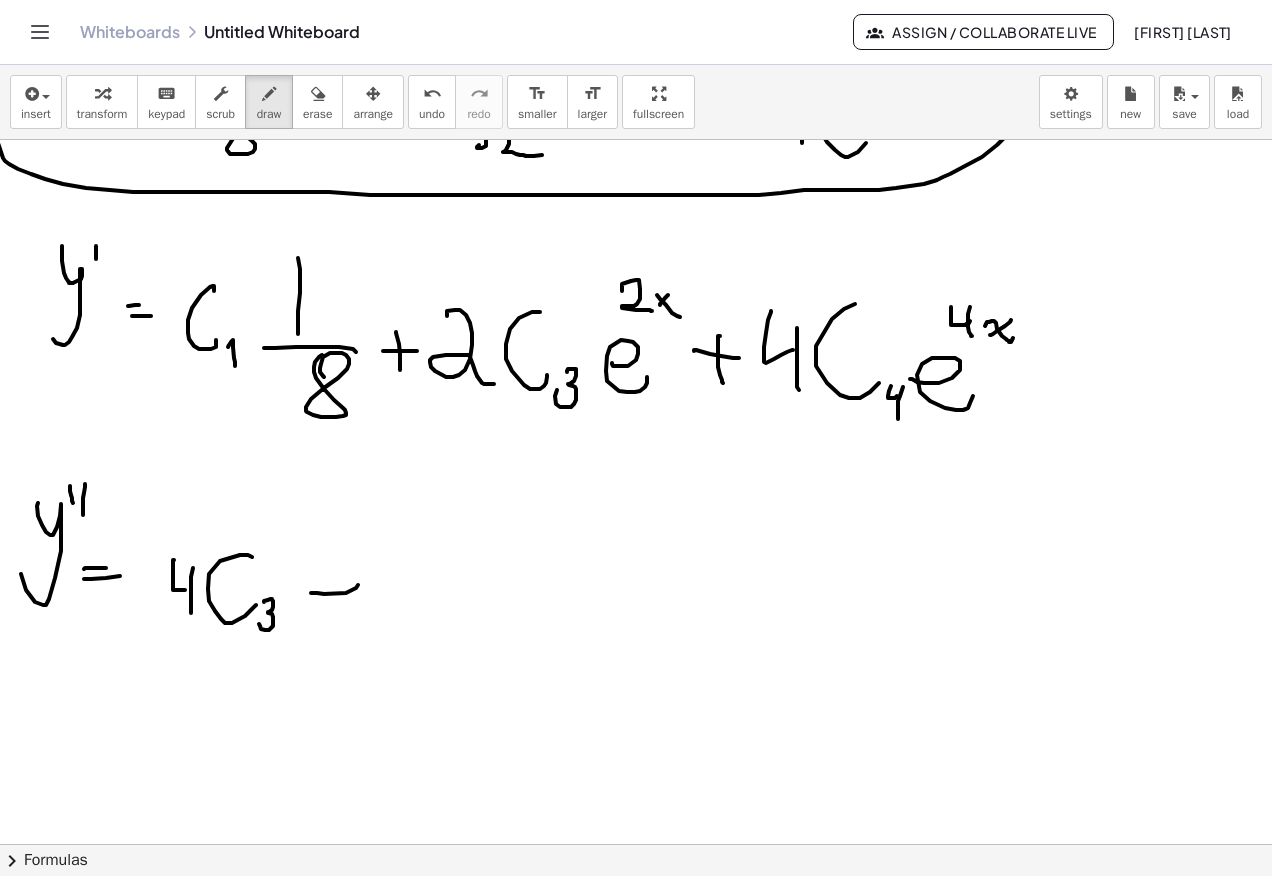 click at bounding box center [636, -1544] 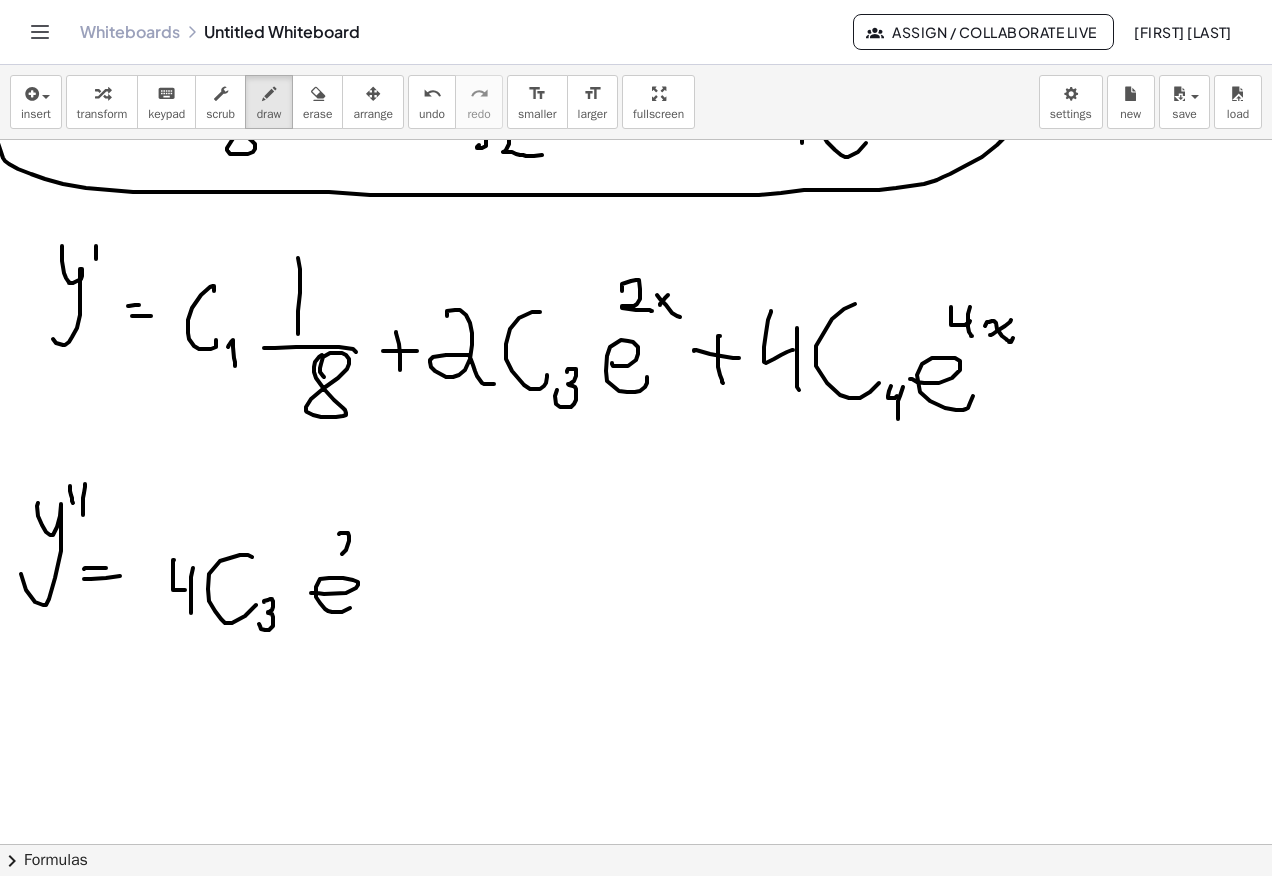 click at bounding box center [636, -1544] 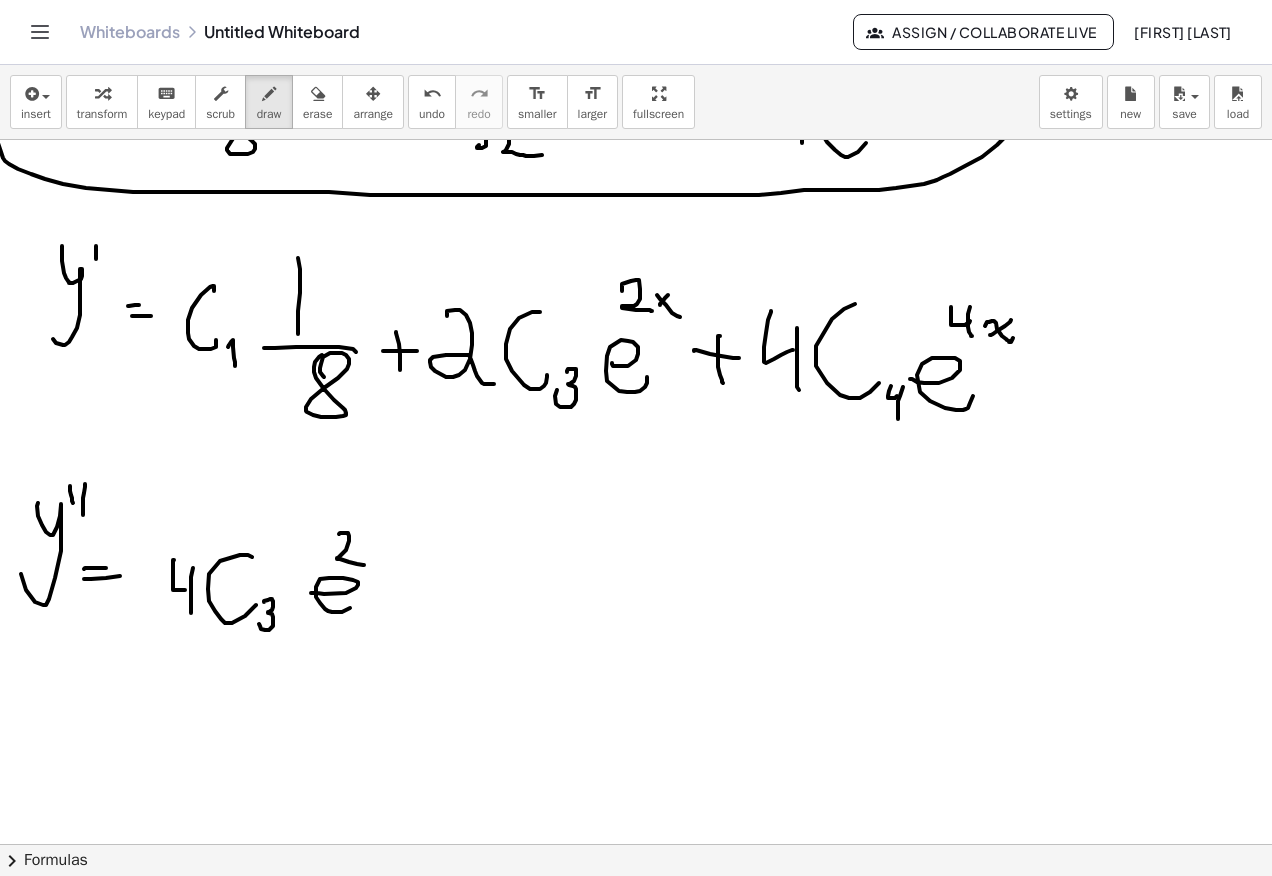click at bounding box center (636, -1544) 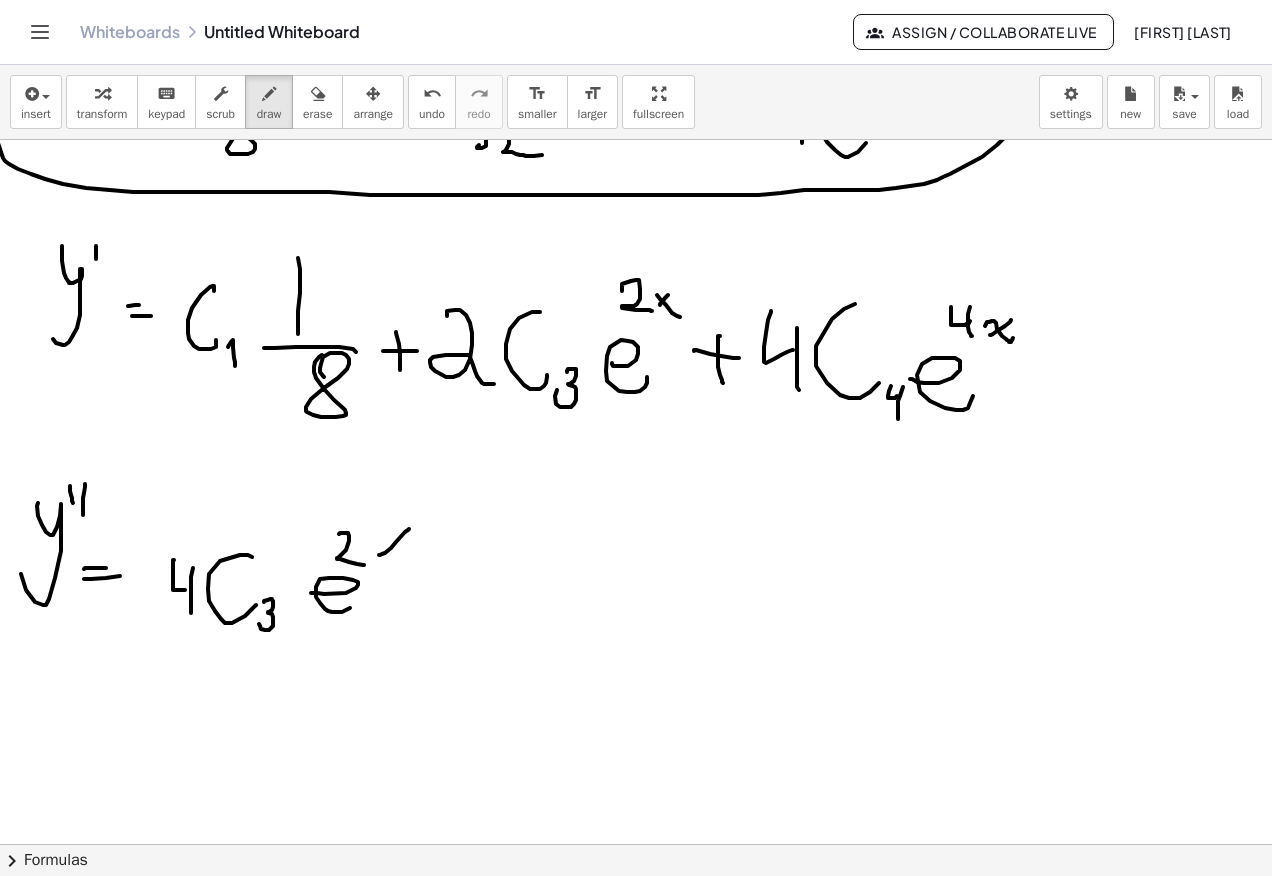 click at bounding box center (636, -1544) 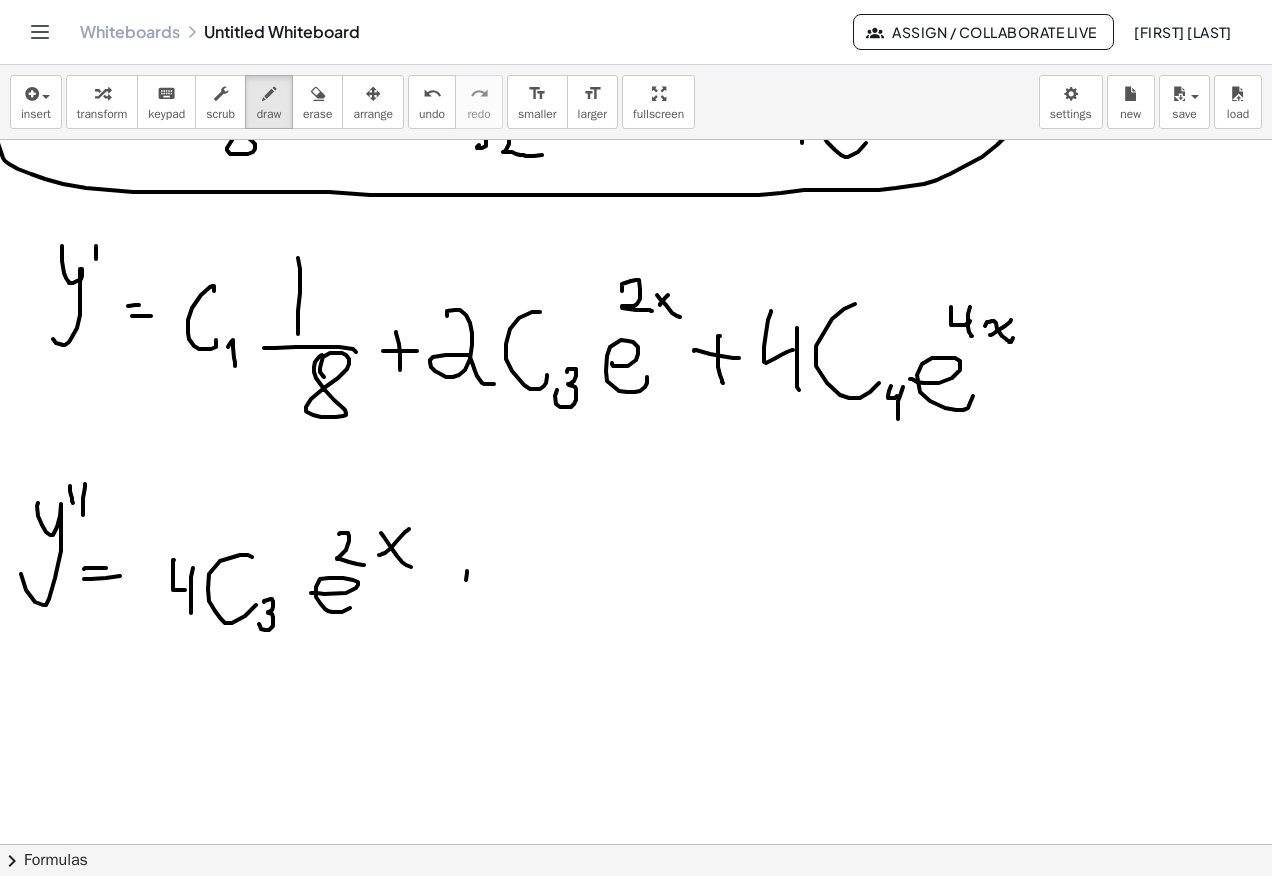 click at bounding box center (636, -1544) 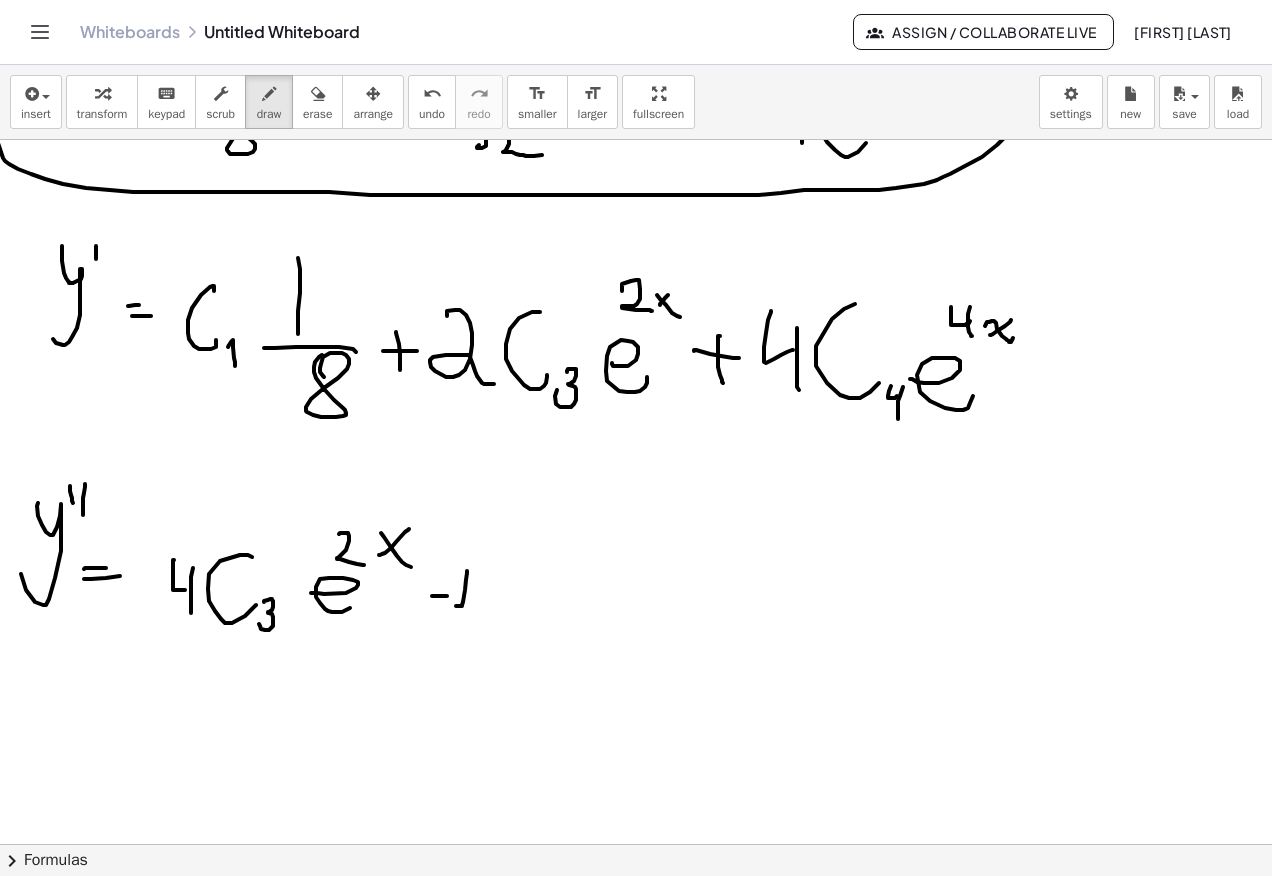 click at bounding box center (636, -1544) 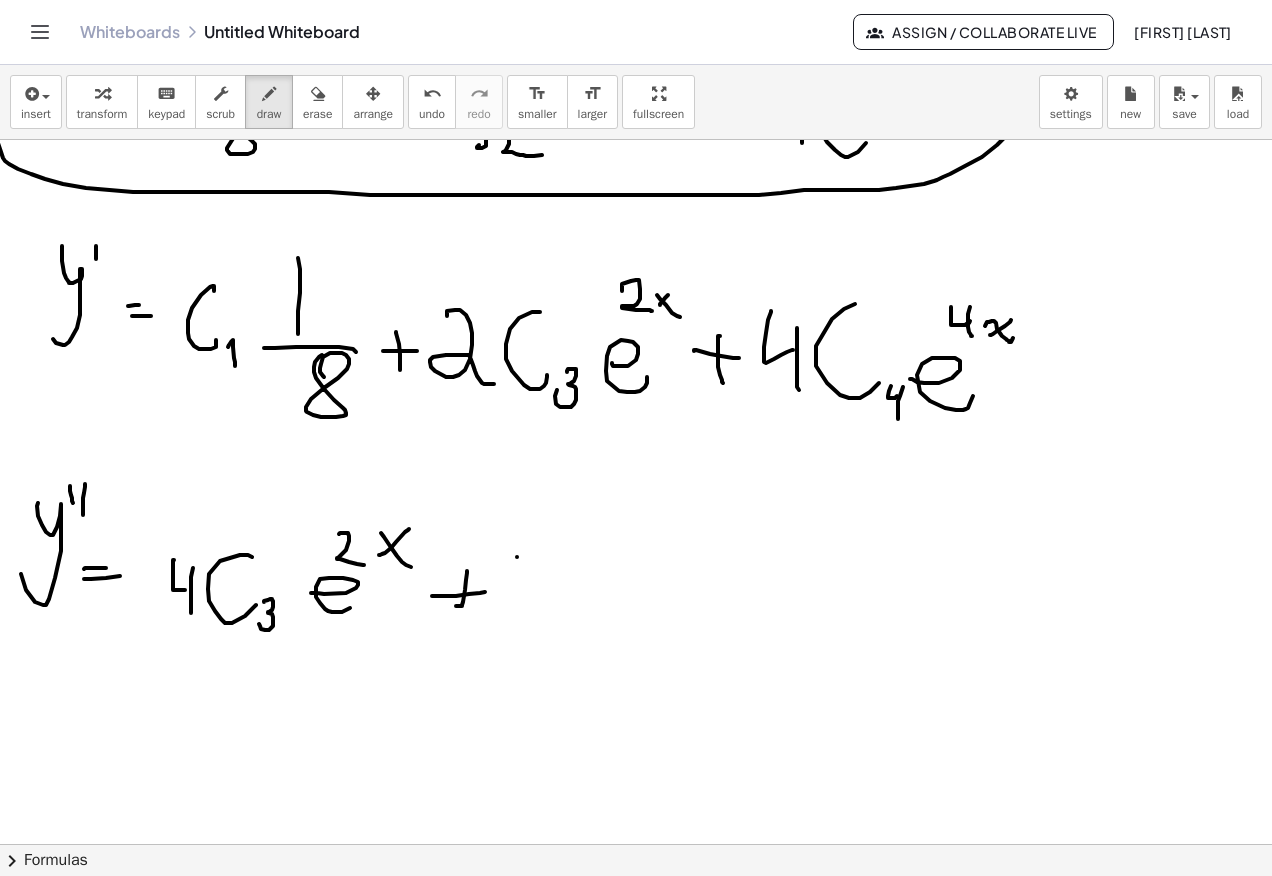 click at bounding box center (636, -1544) 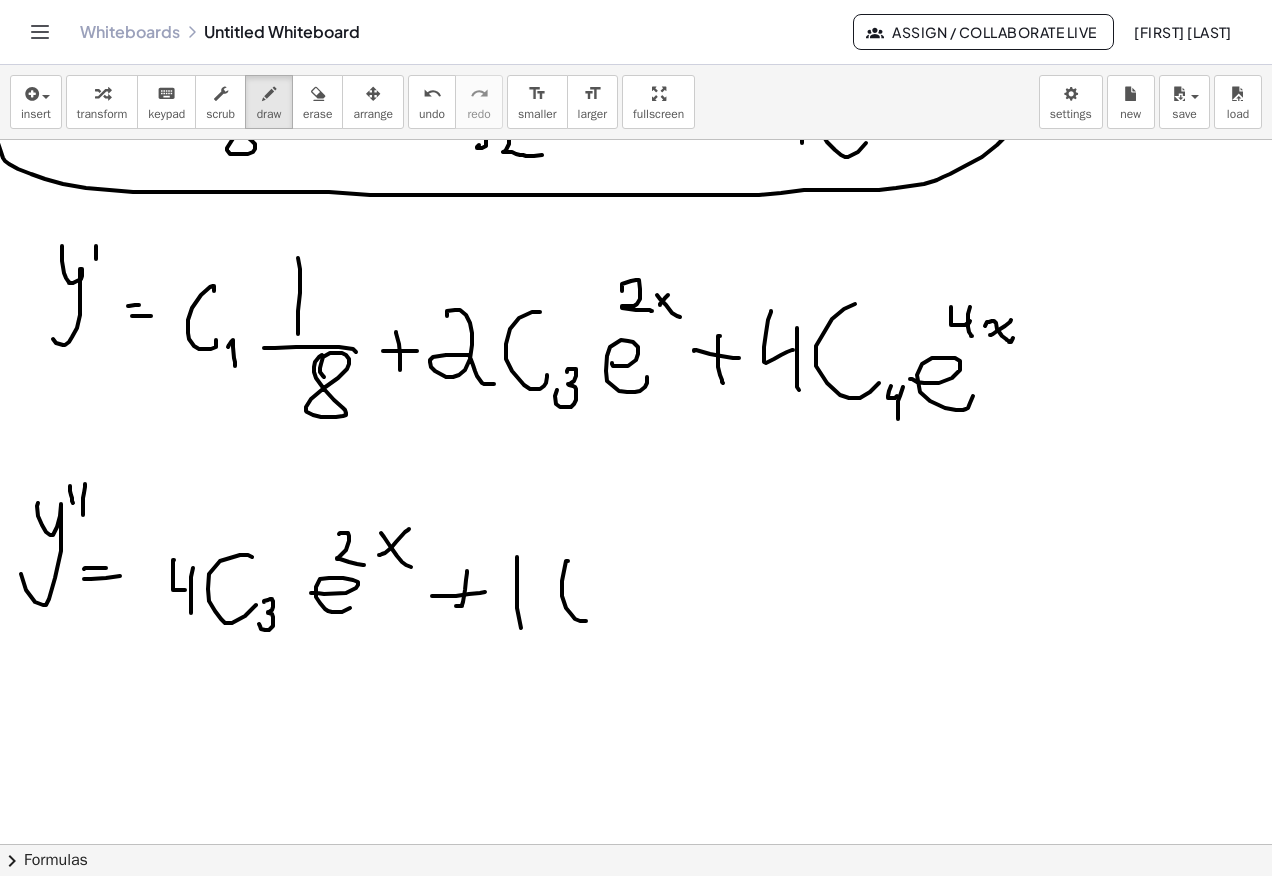click at bounding box center [636, -1544] 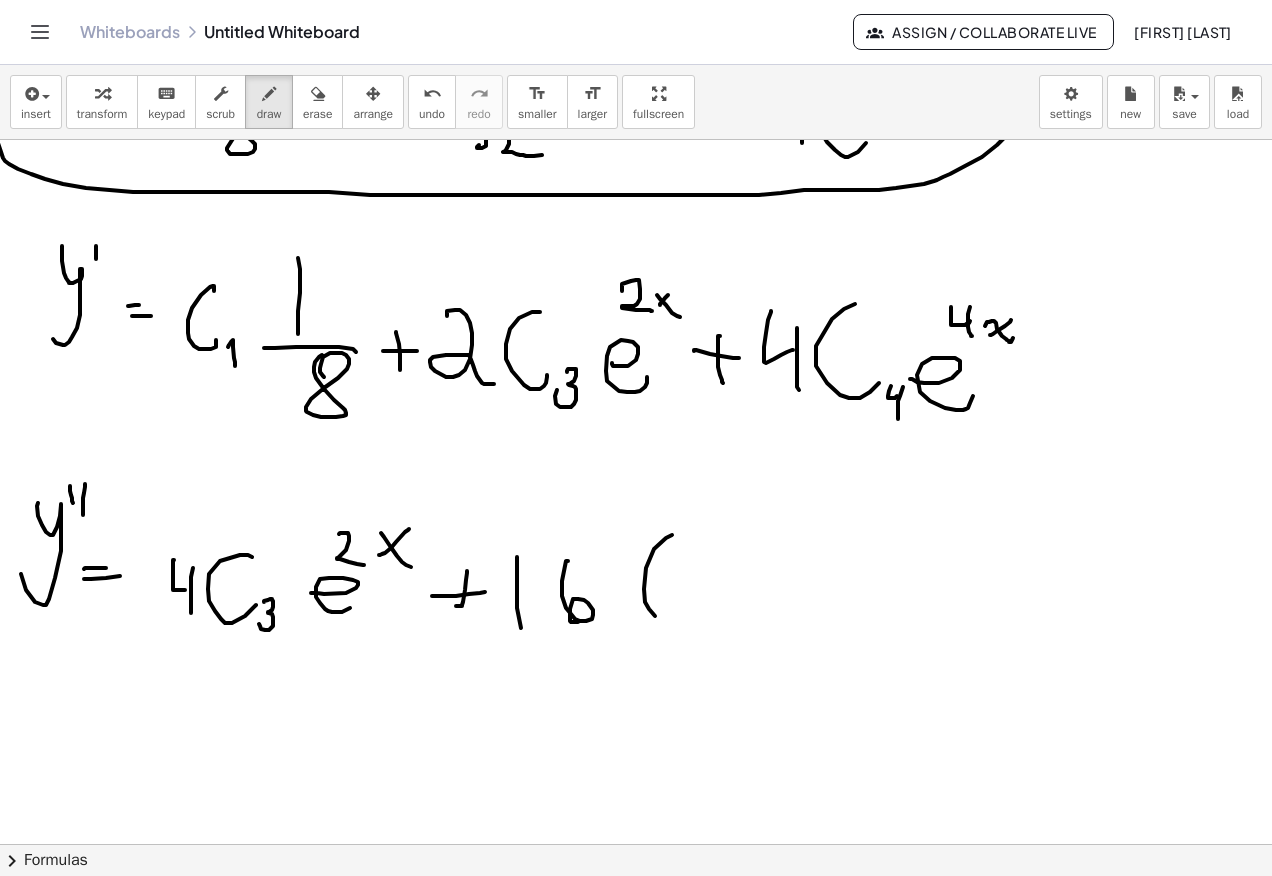 click at bounding box center [636, -1544] 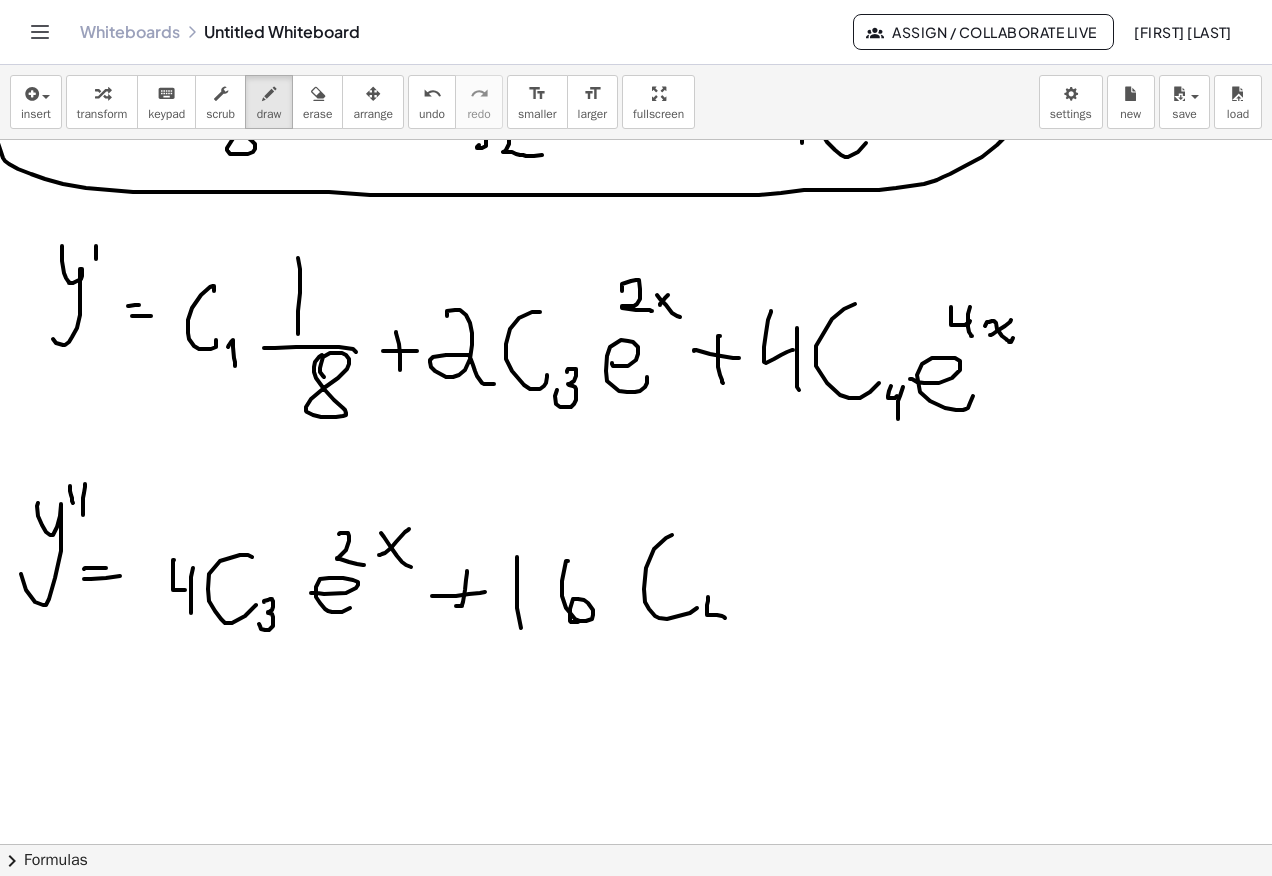 click at bounding box center [636, -1544] 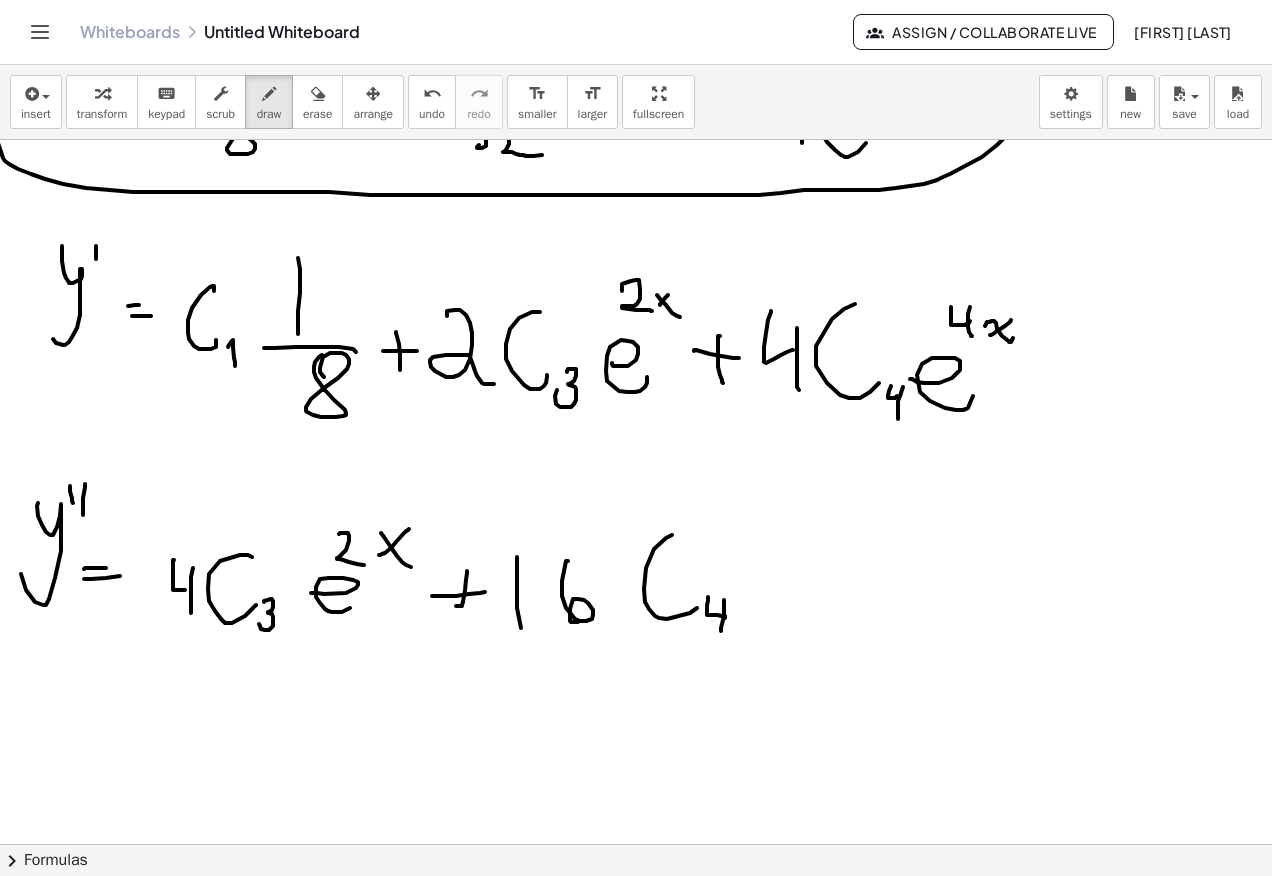 click at bounding box center [636, -1544] 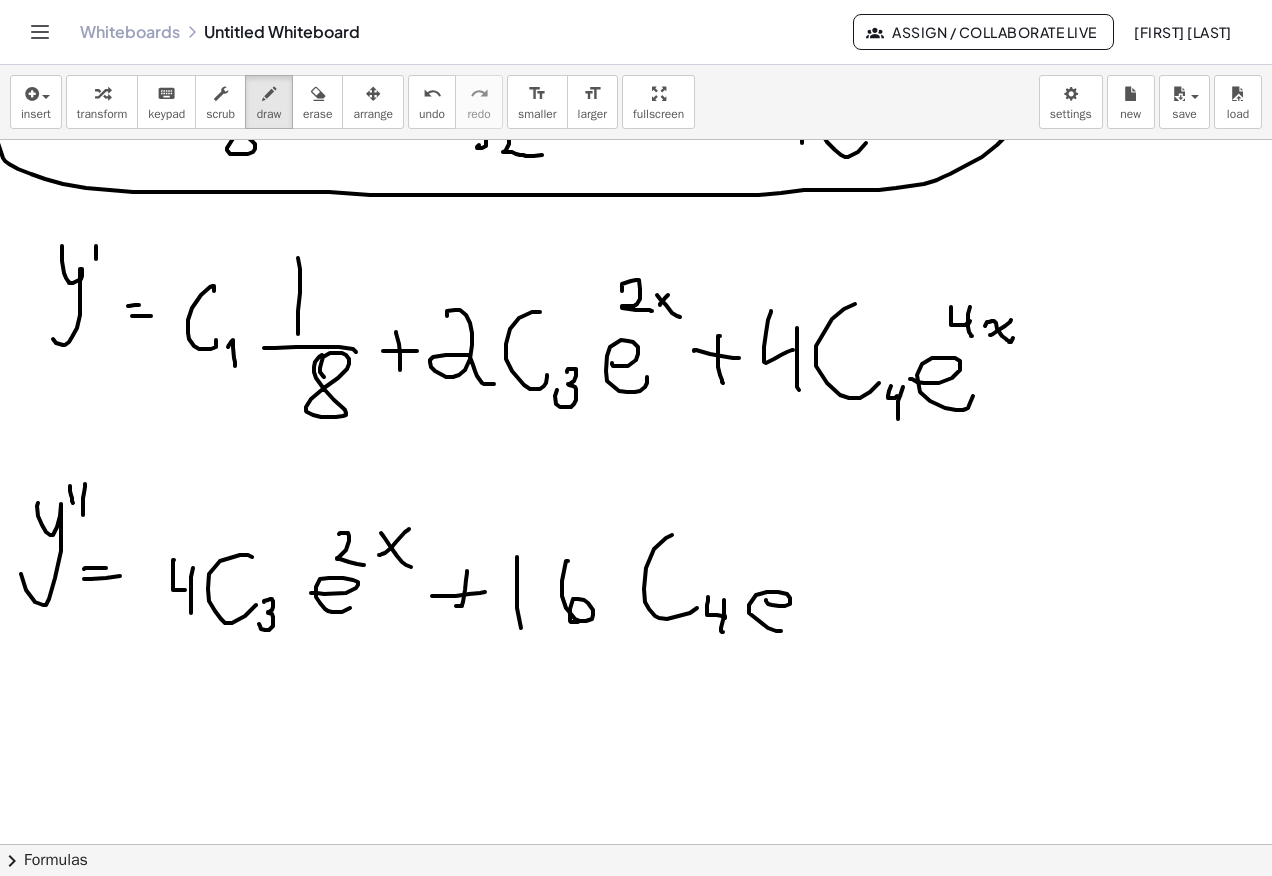 click at bounding box center [636, -1544] 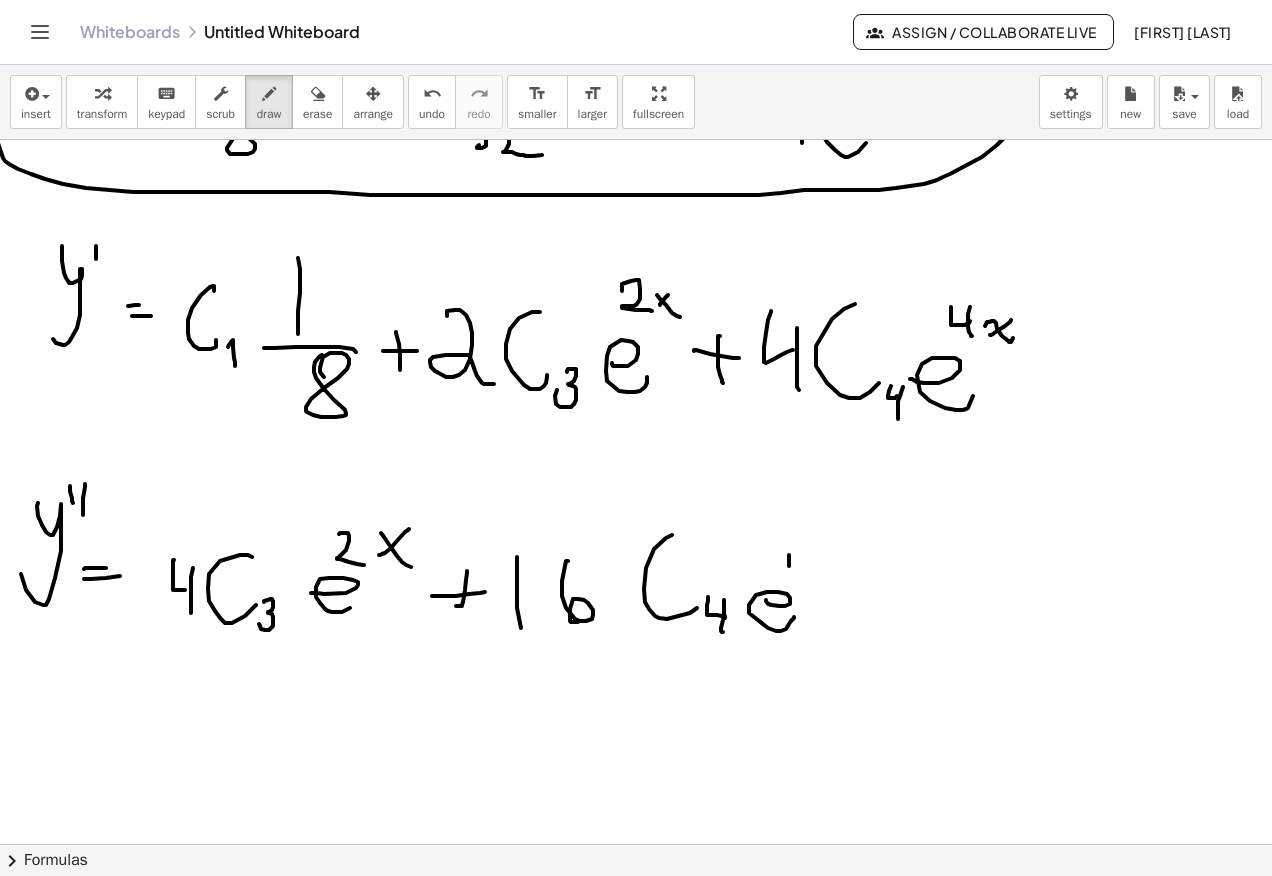 click at bounding box center (636, -1544) 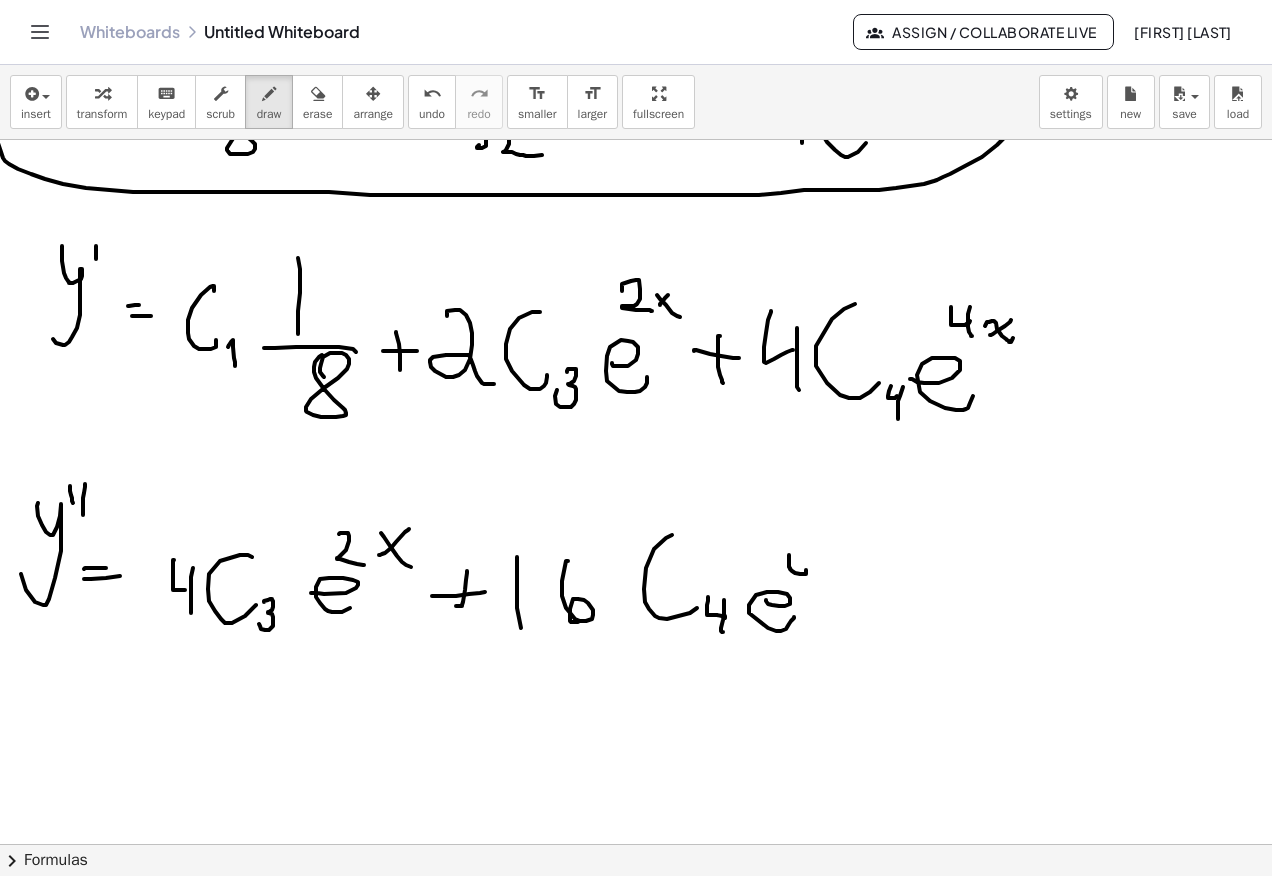 click at bounding box center (636, -1544) 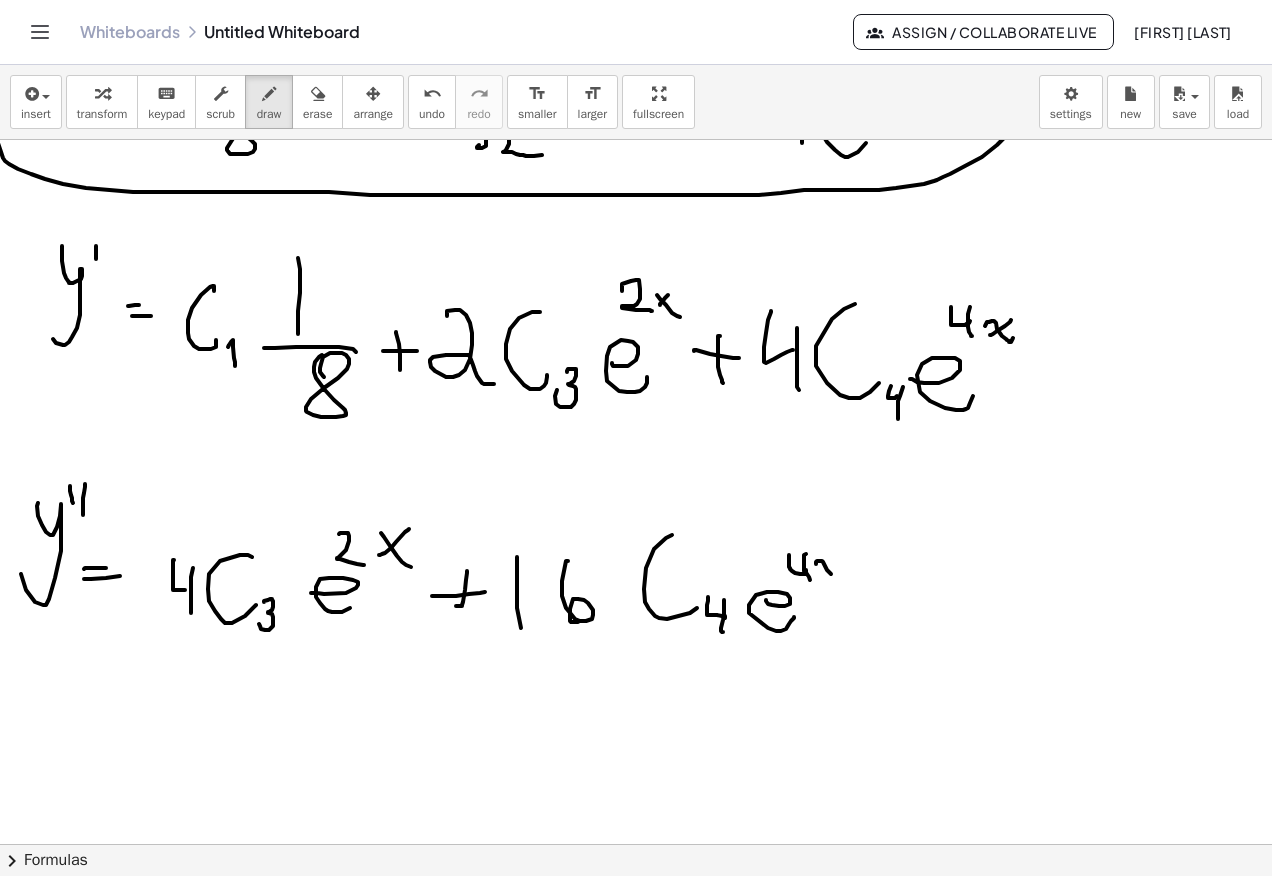 click at bounding box center [636, -1544] 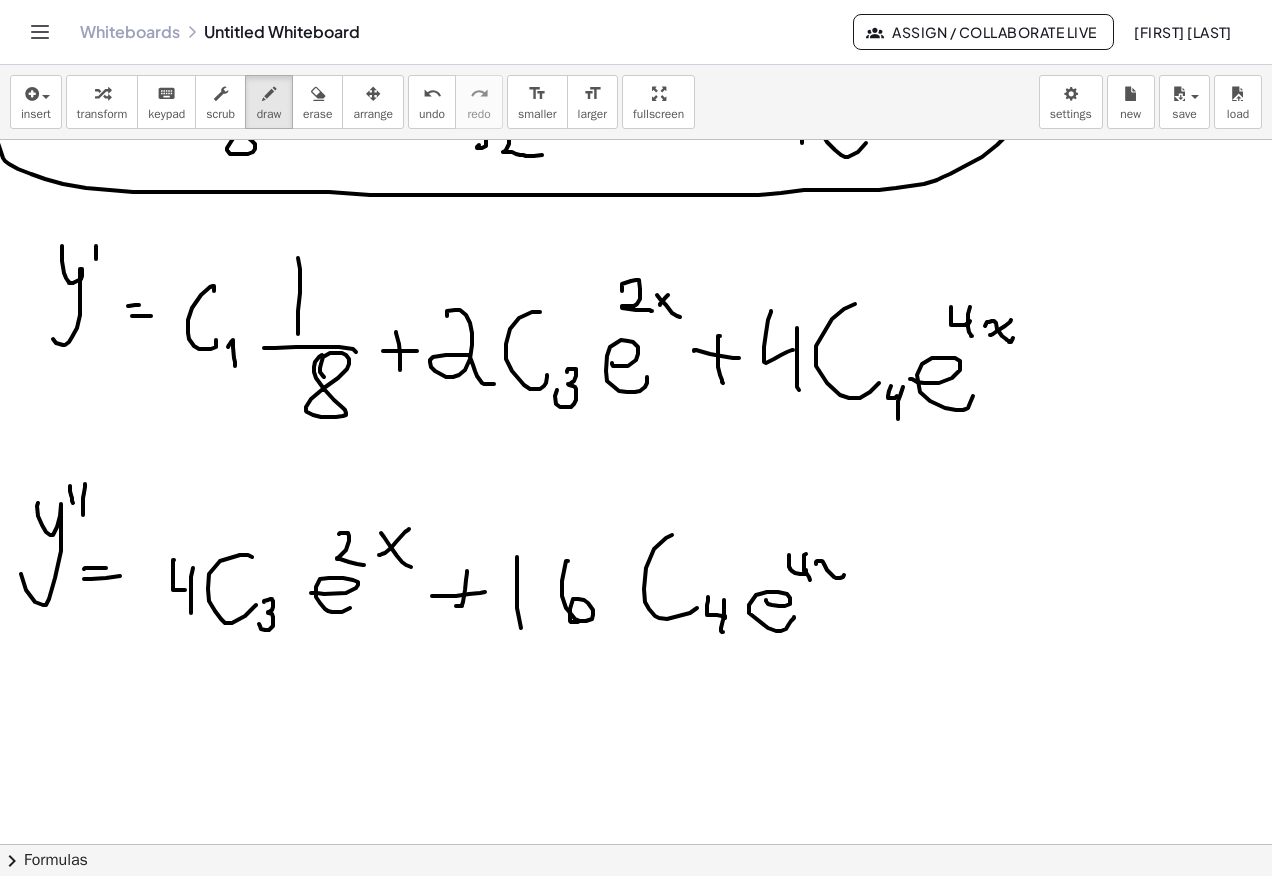 click at bounding box center (636, -1544) 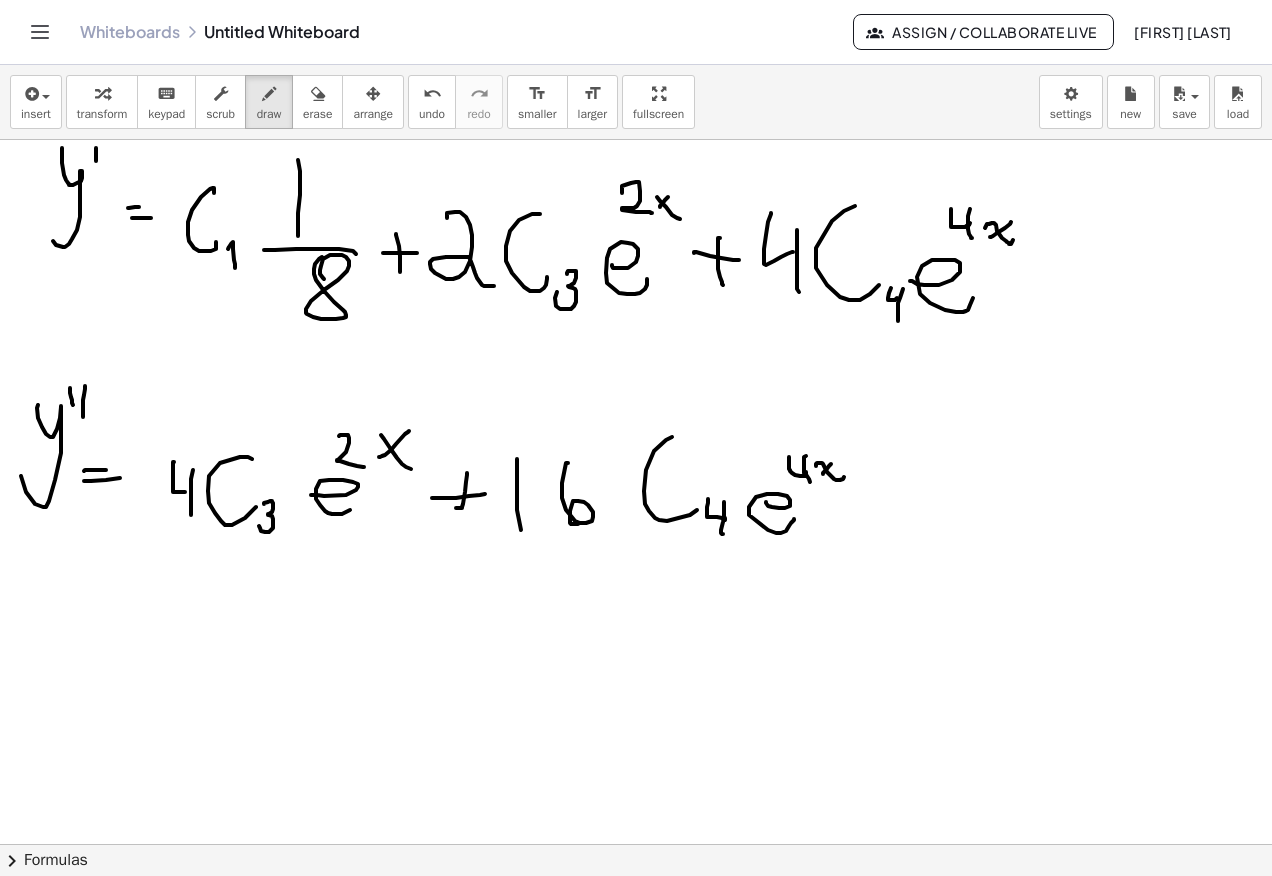 scroll, scrollTop: 4600, scrollLeft: 0, axis: vertical 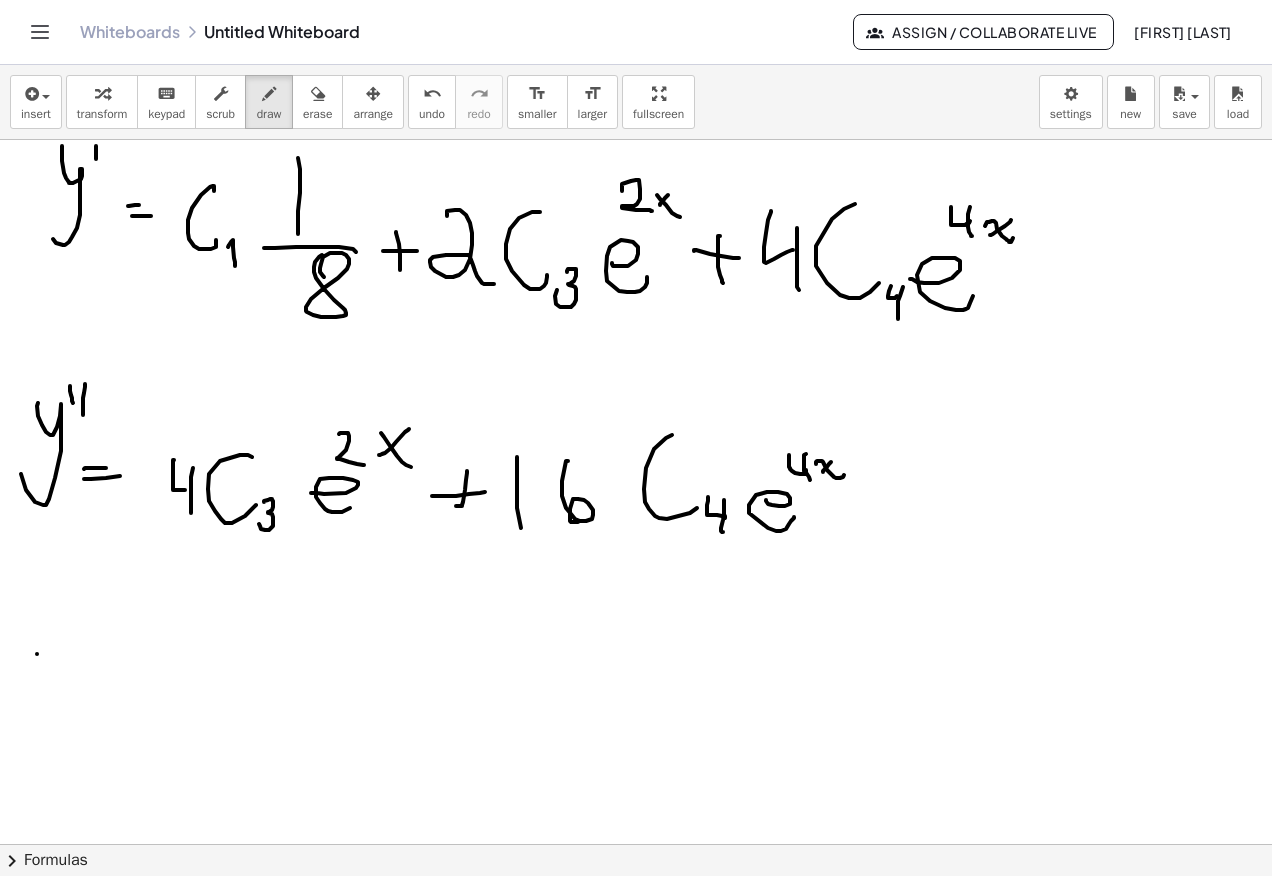 click at bounding box center [636, -1644] 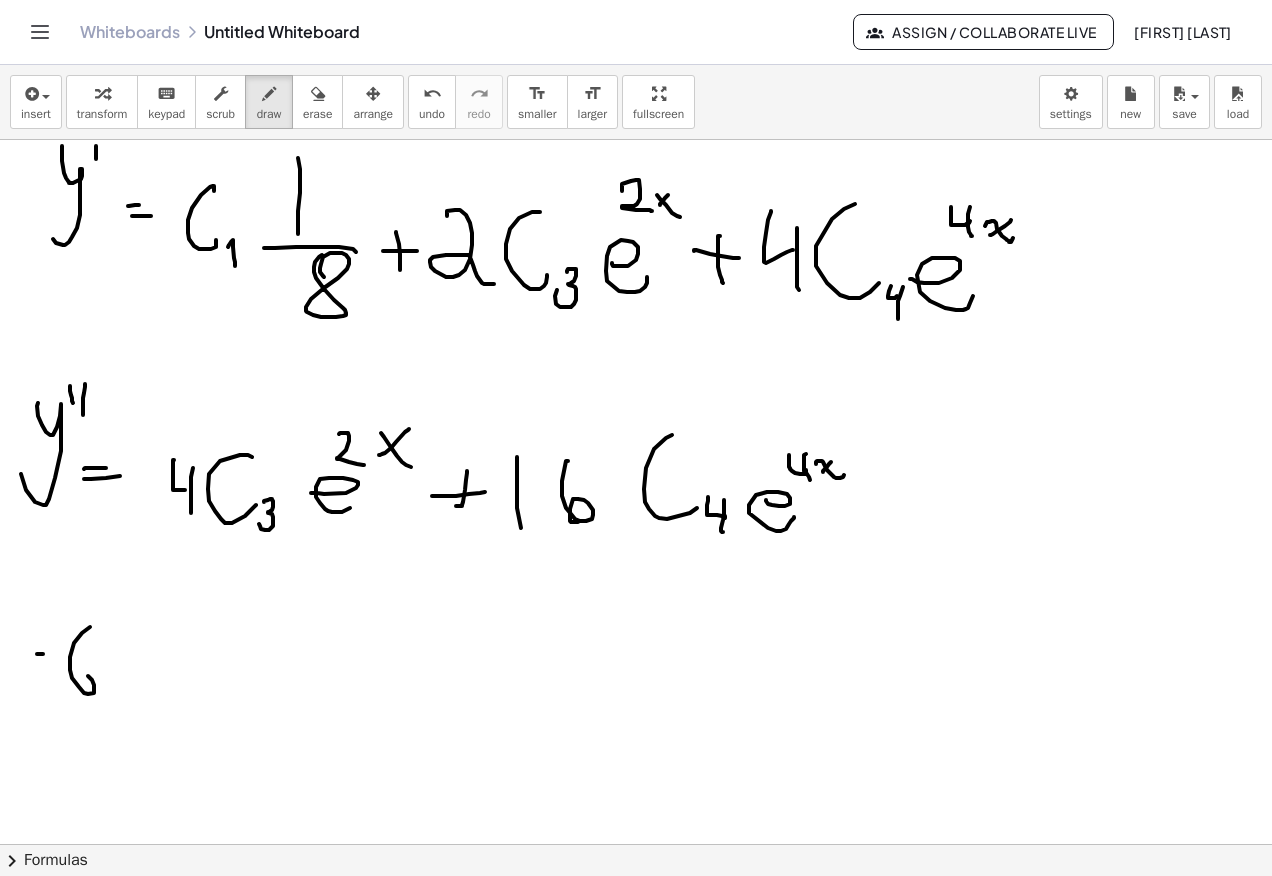 click at bounding box center [636, -1644] 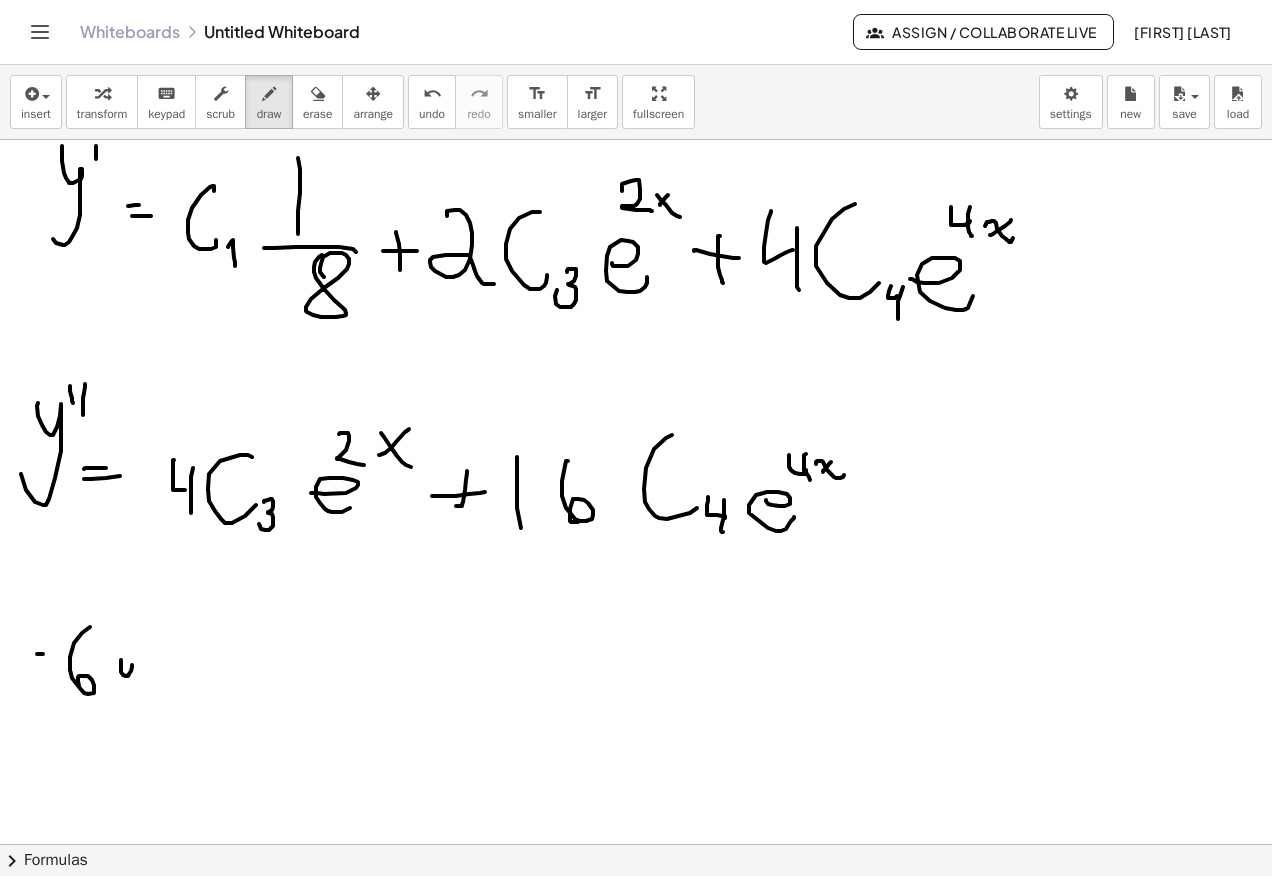 click at bounding box center [636, -1644] 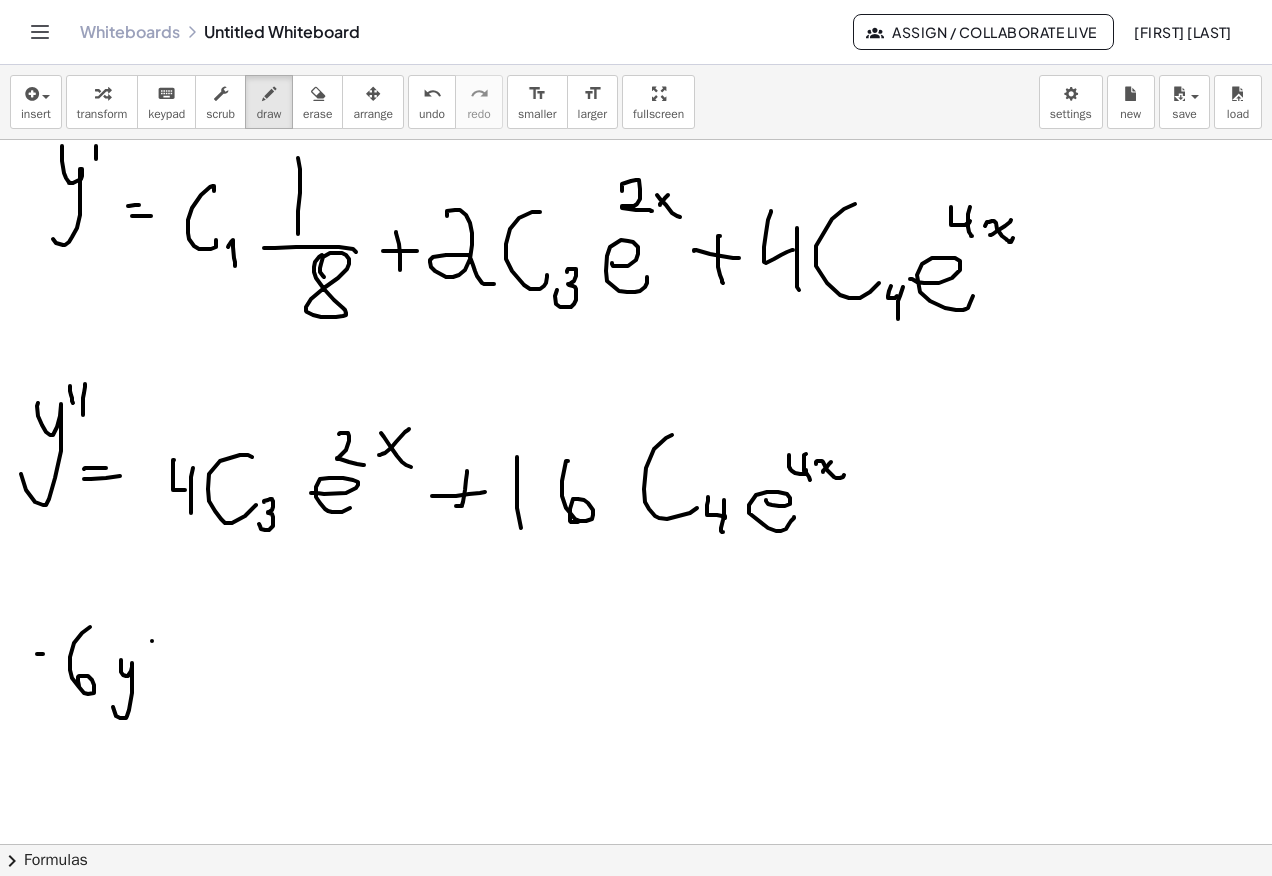 click at bounding box center (636, -1644) 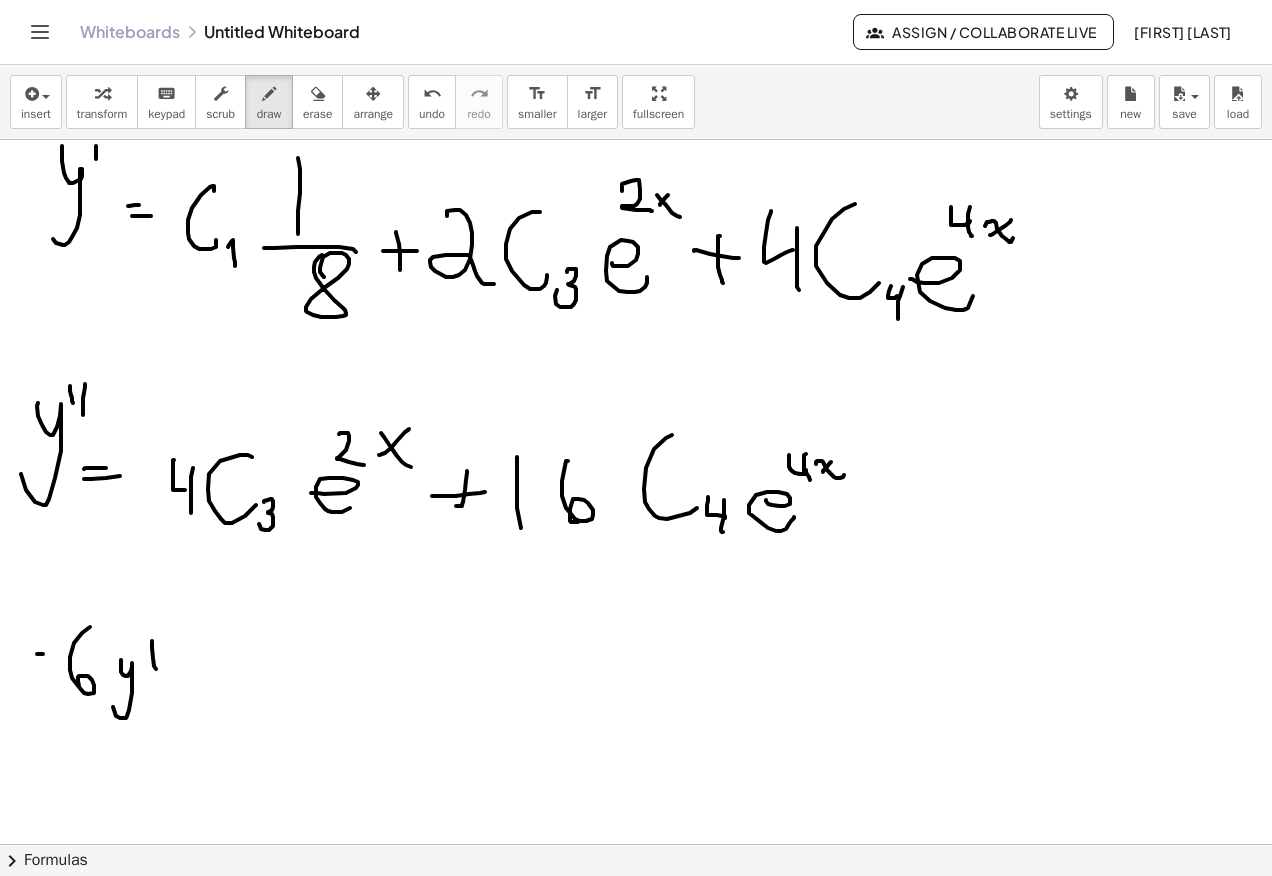 click at bounding box center [636, -1644] 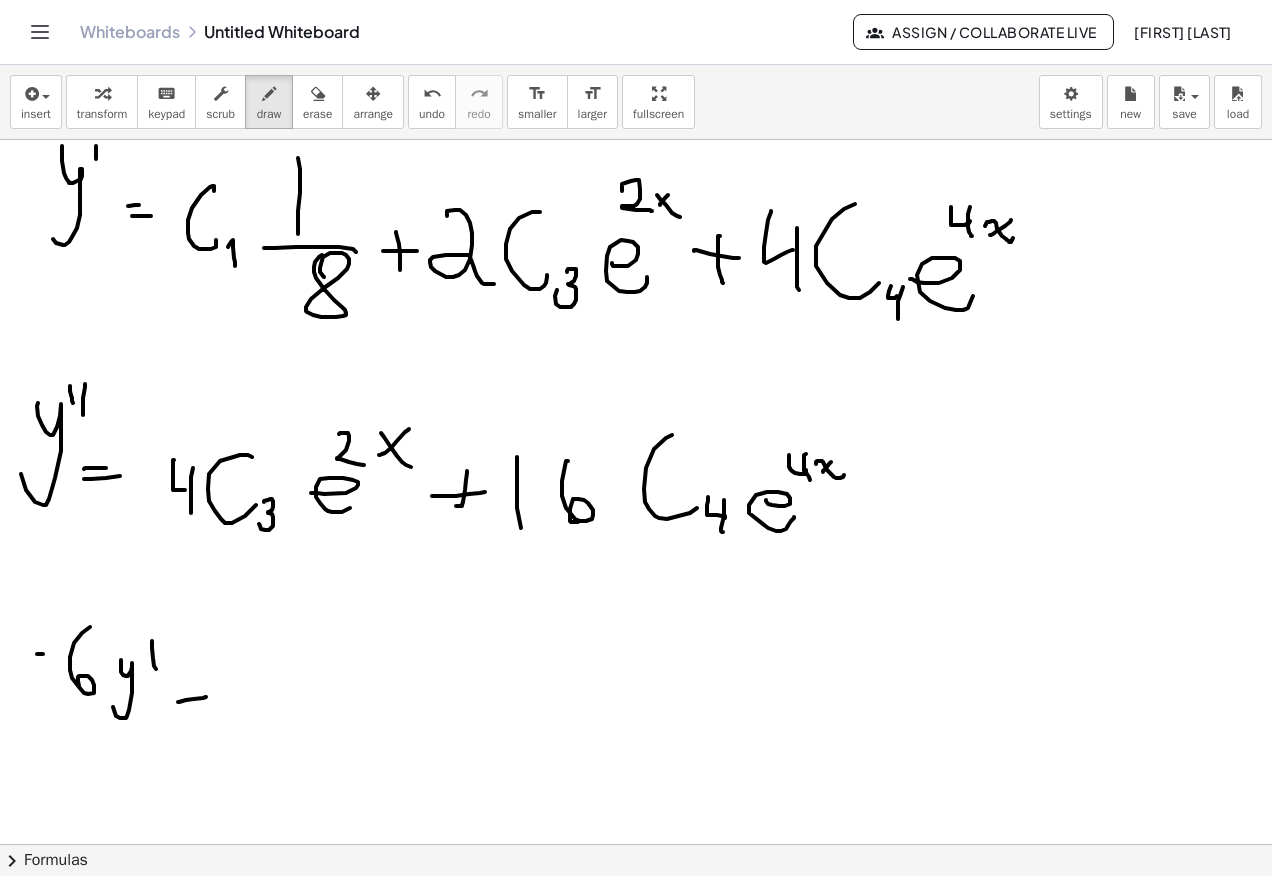 click at bounding box center (636, -1644) 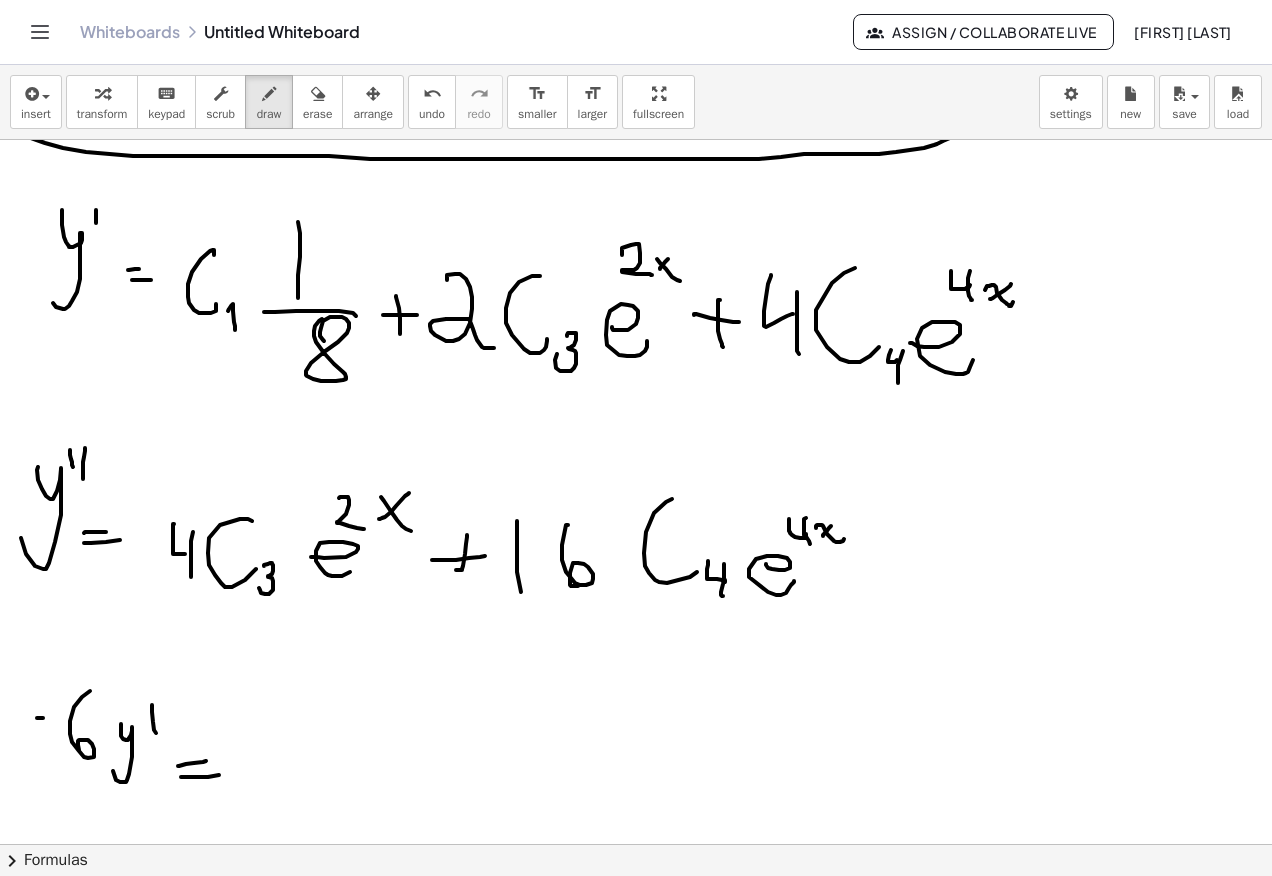 scroll, scrollTop: 4600, scrollLeft: 0, axis: vertical 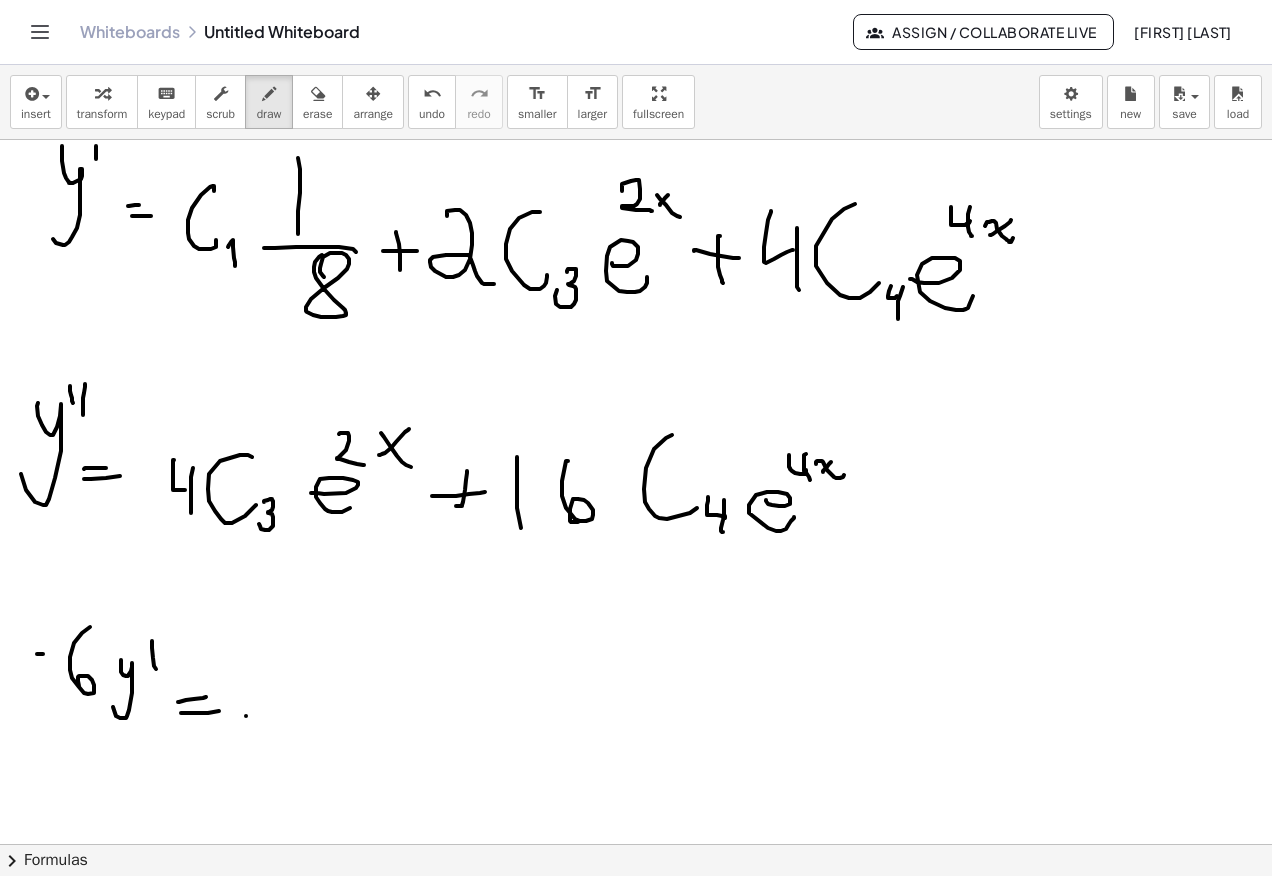 click at bounding box center [636, -1644] 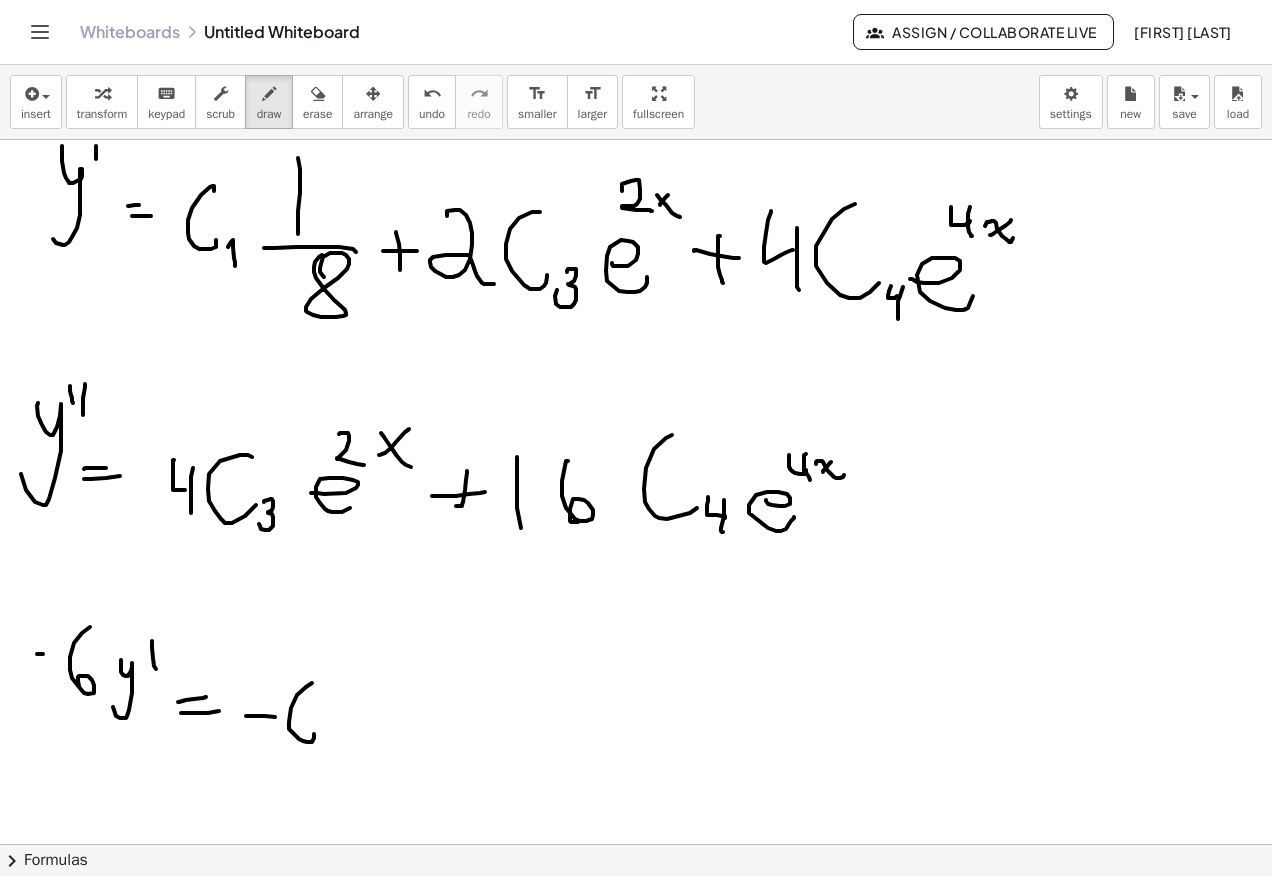 click at bounding box center (636, -1644) 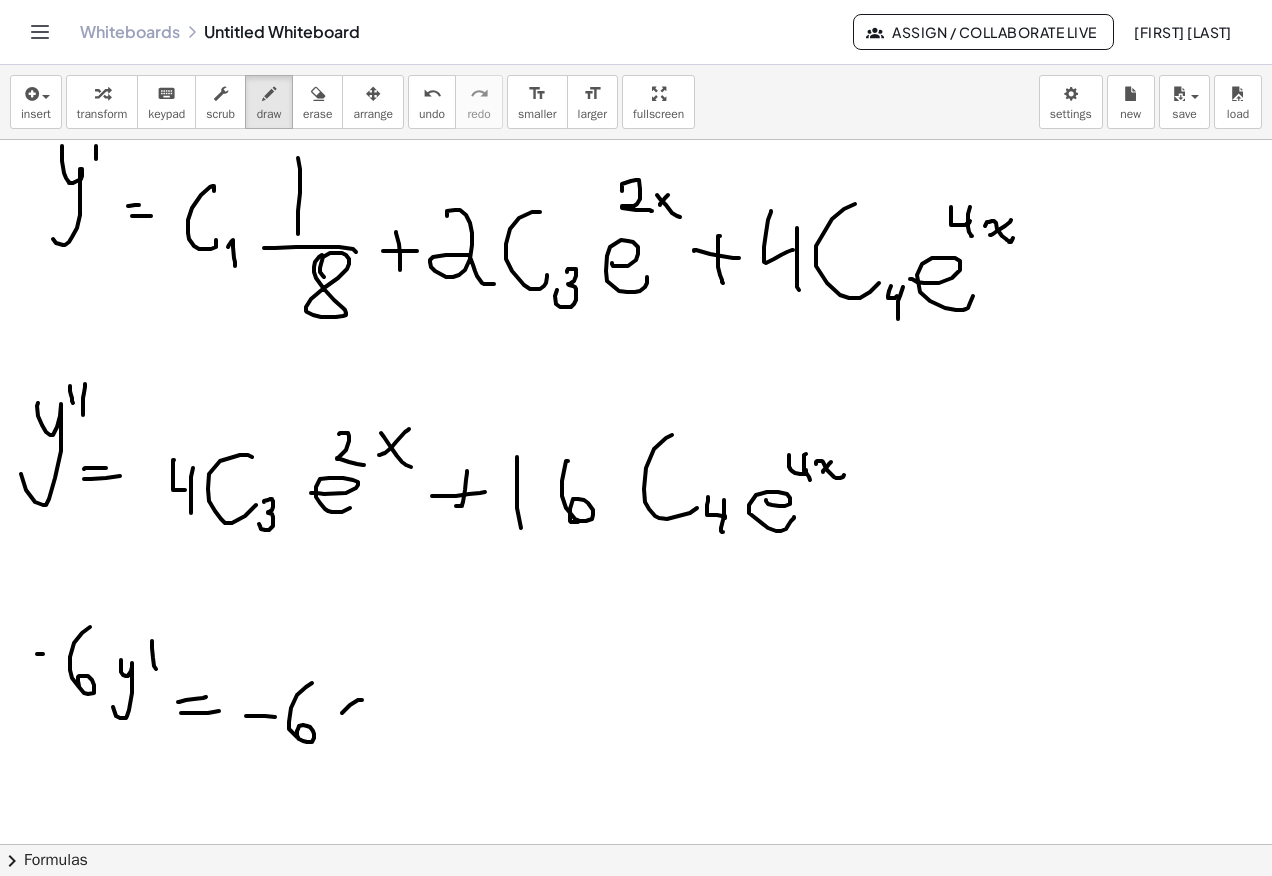 click at bounding box center [636, -1644] 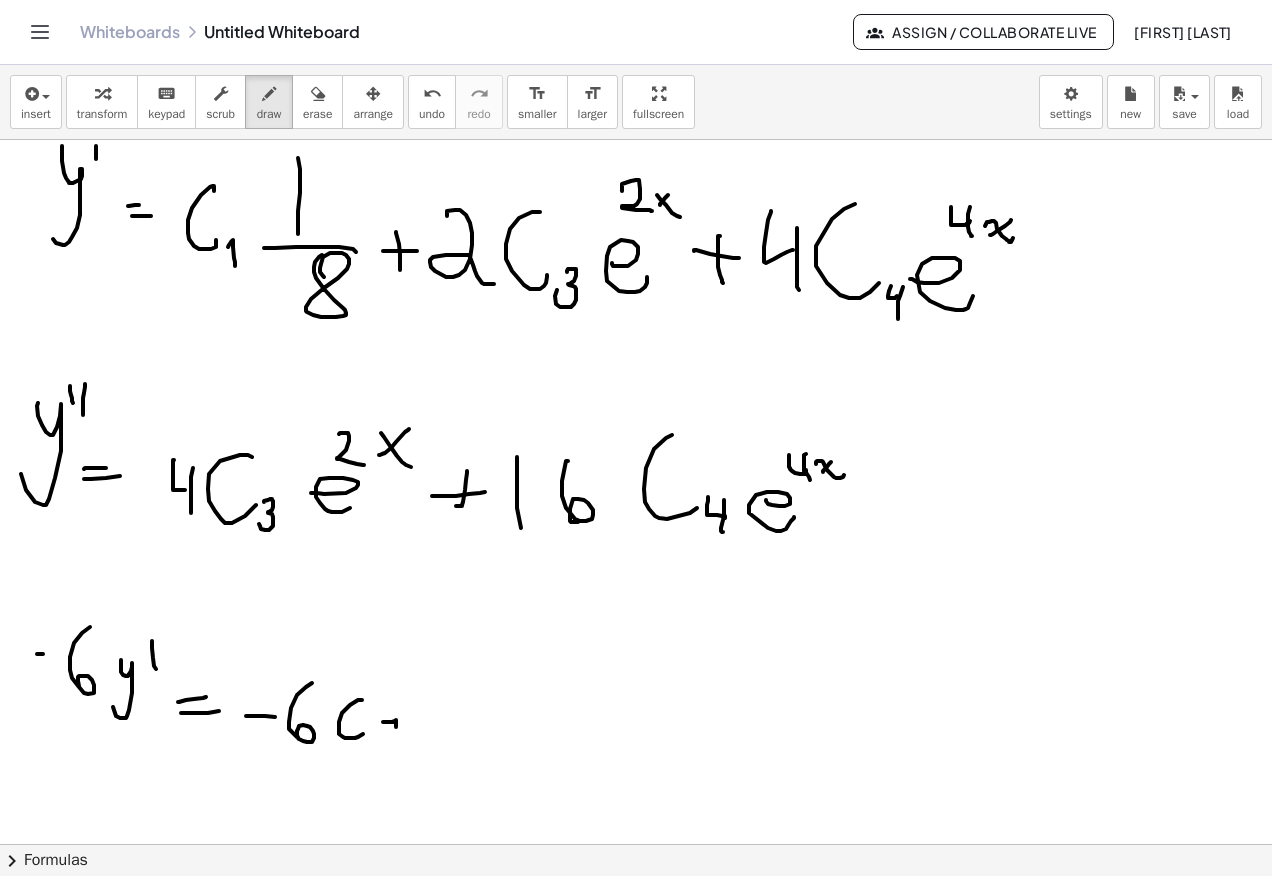 click at bounding box center (636, -1644) 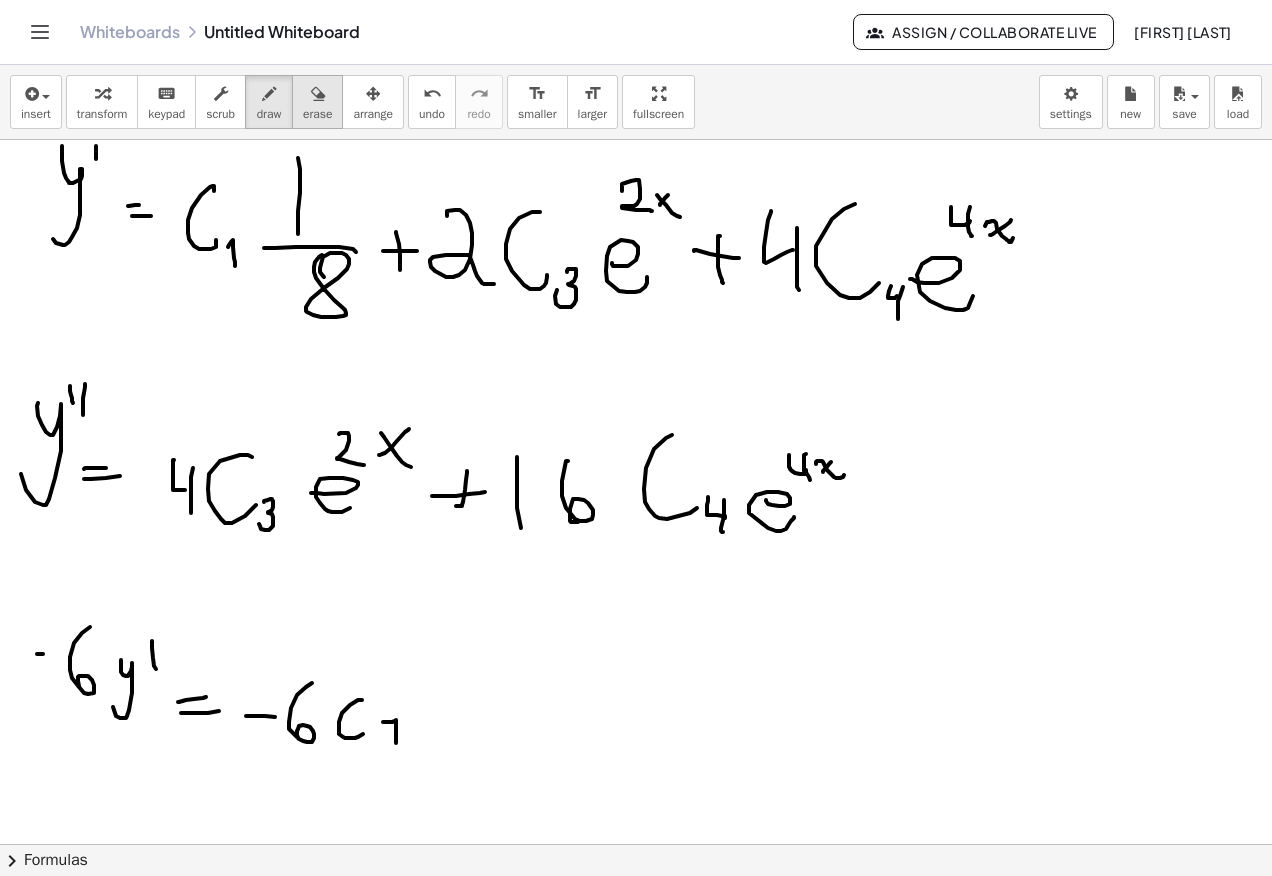 click at bounding box center [318, 94] 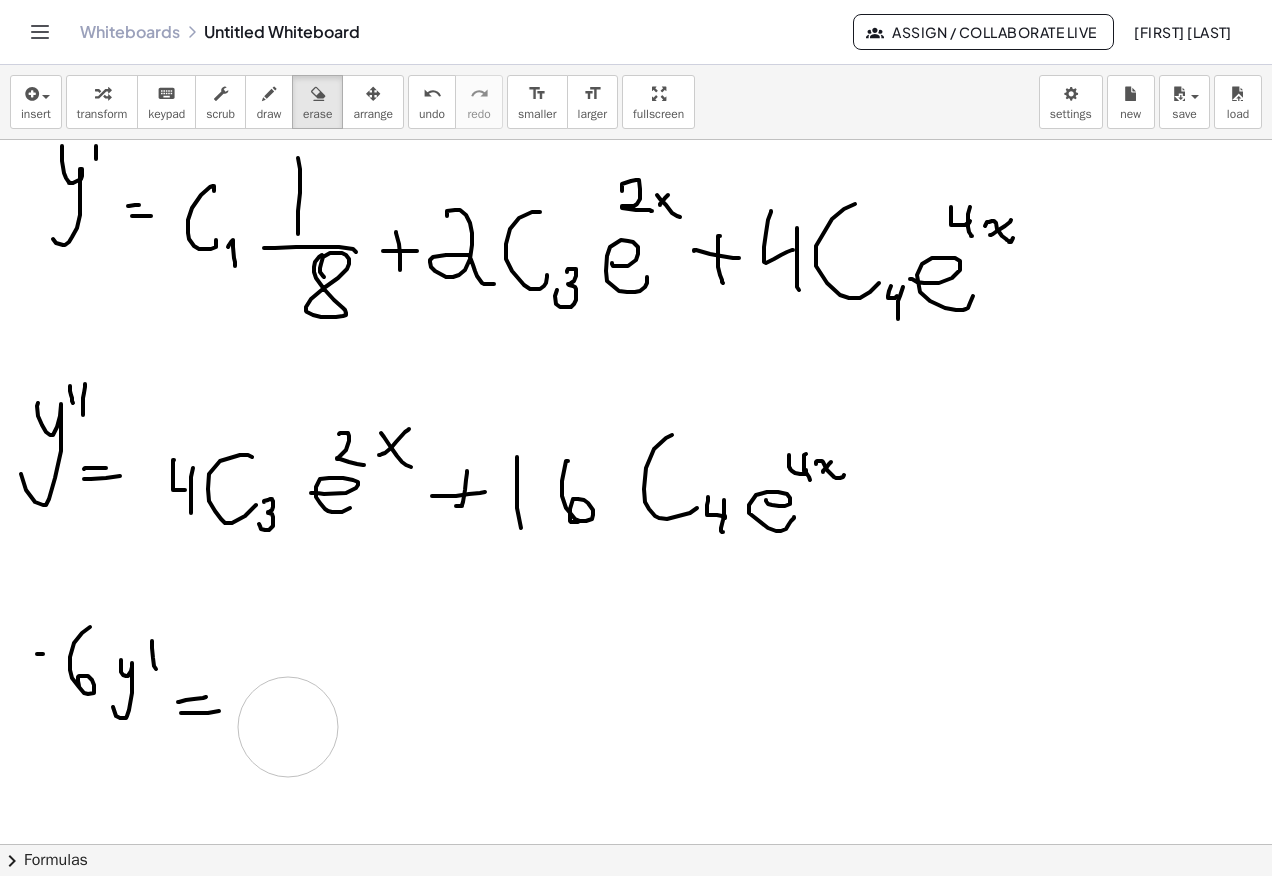click at bounding box center (636, -1644) 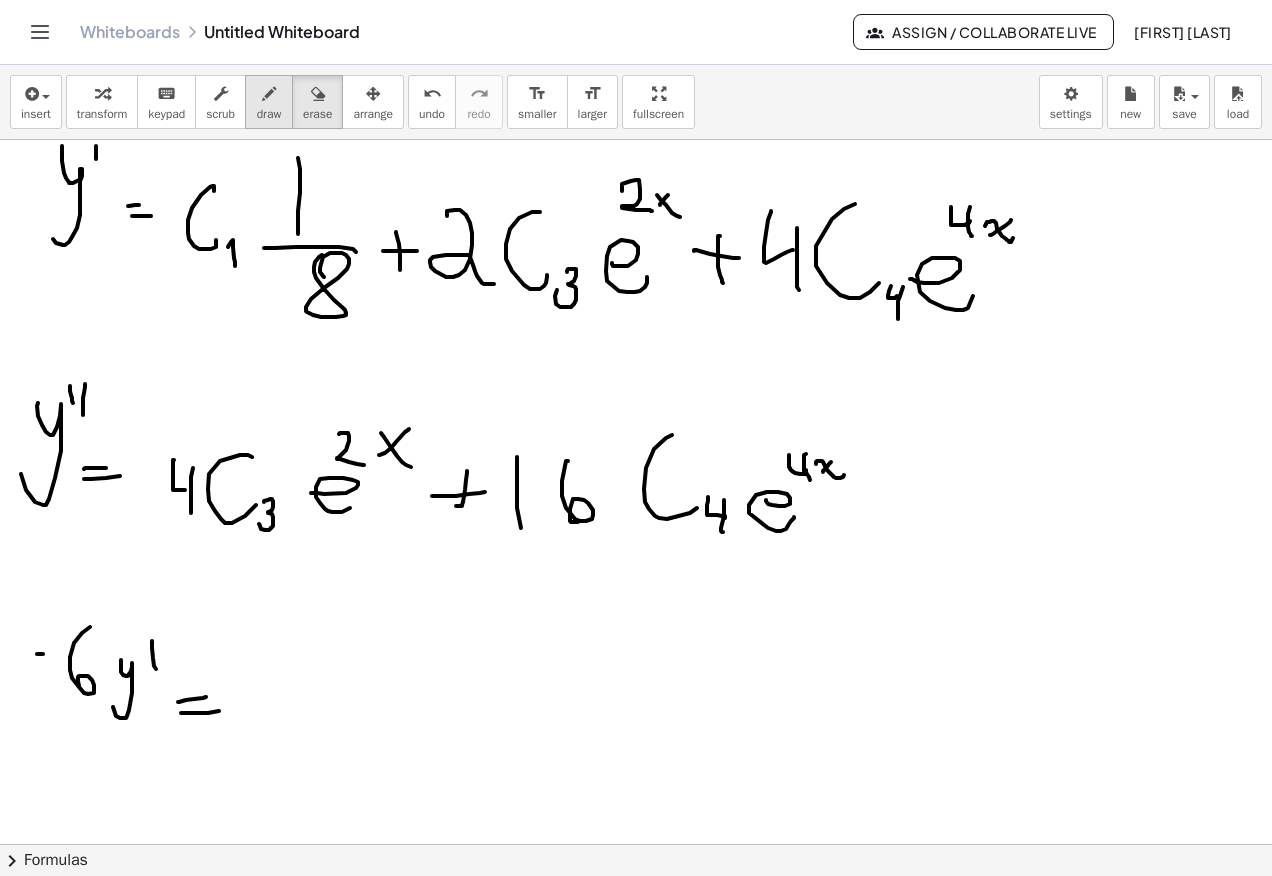 click at bounding box center [269, 94] 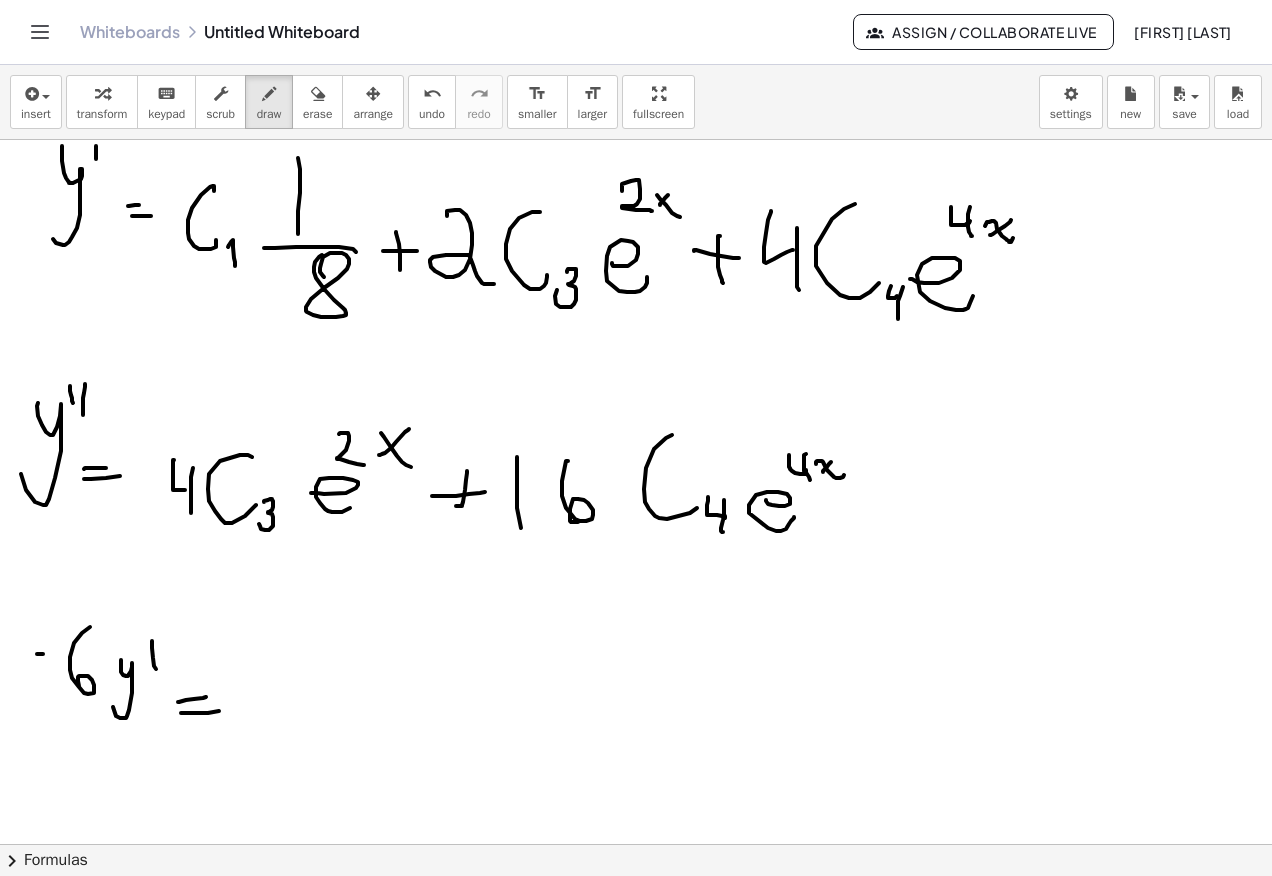 click at bounding box center (636, -1644) 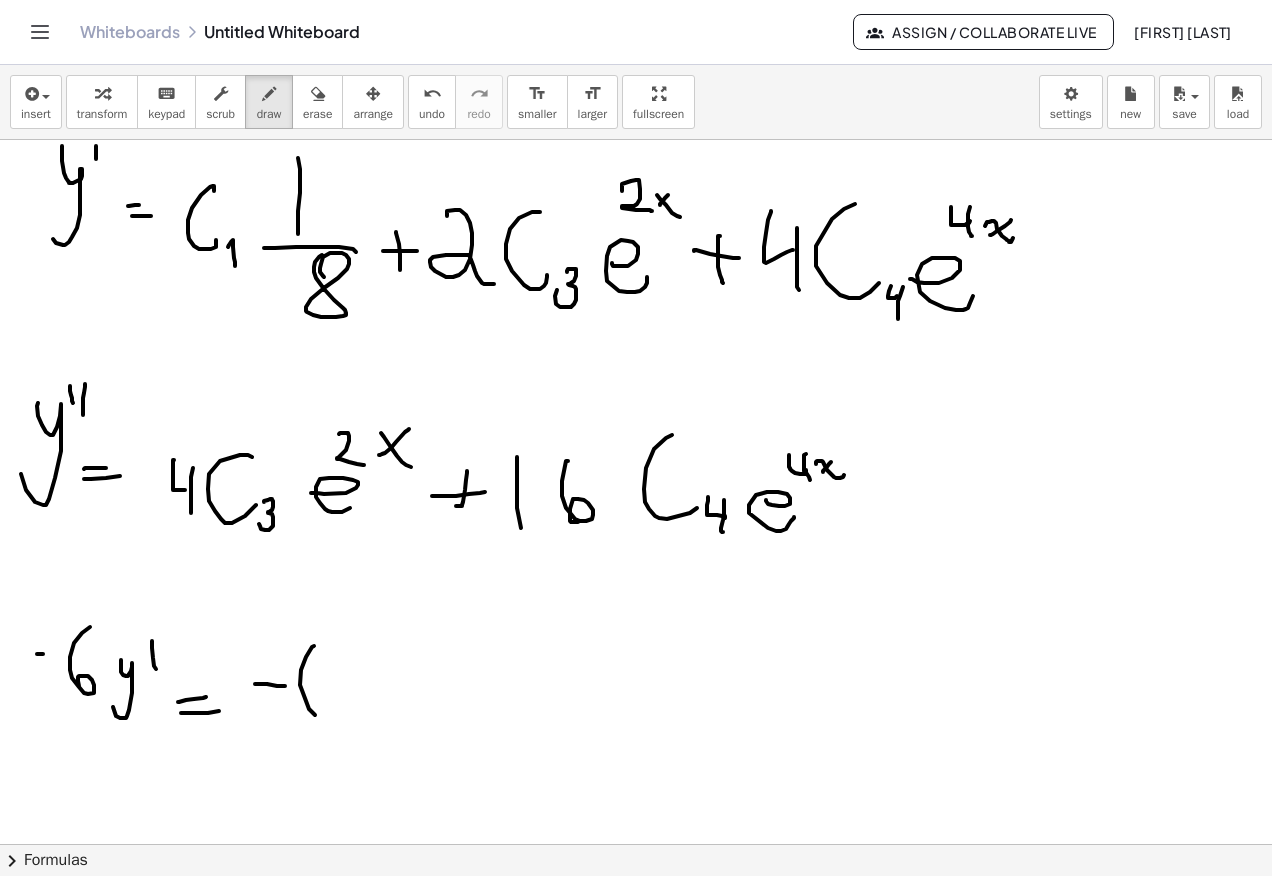 click at bounding box center (636, -1644) 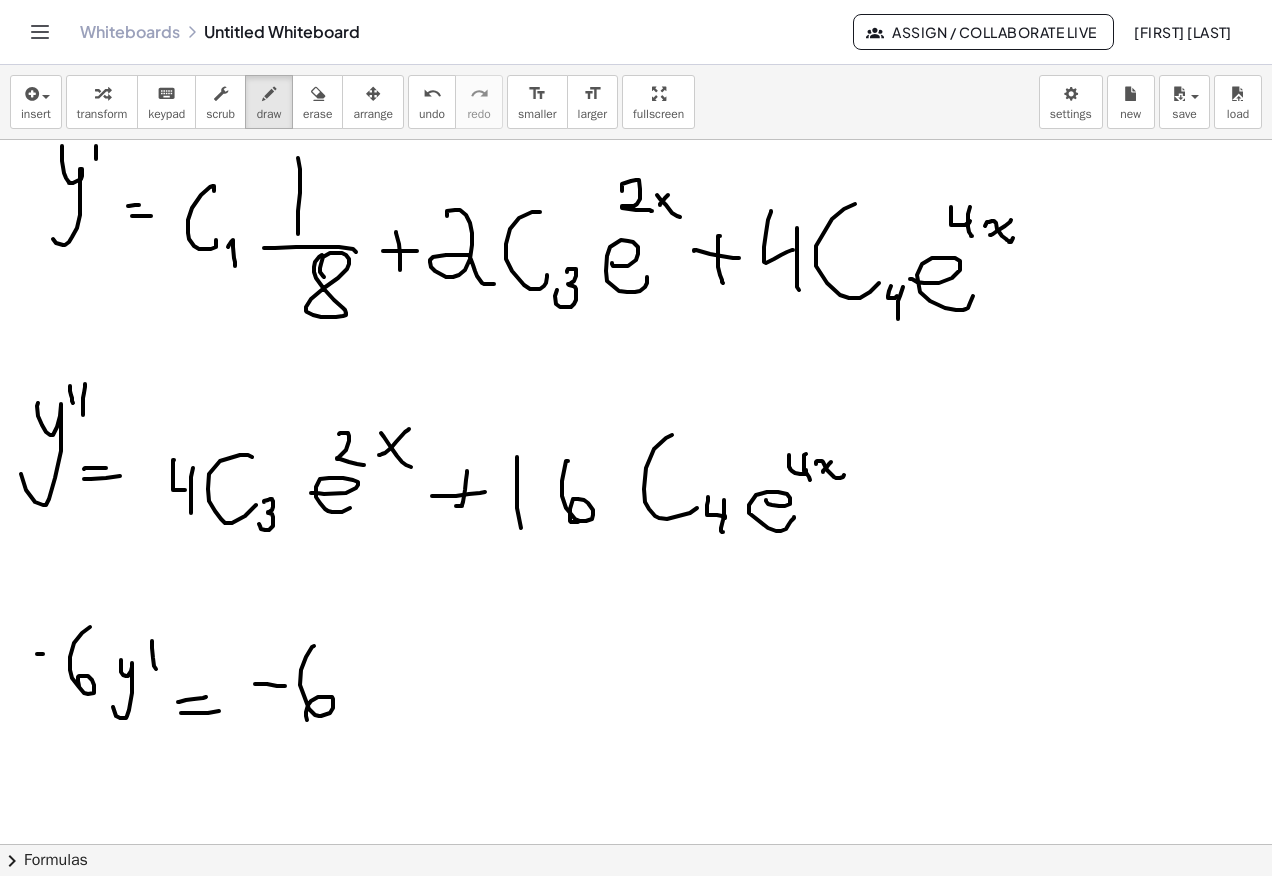click at bounding box center [636, -1644] 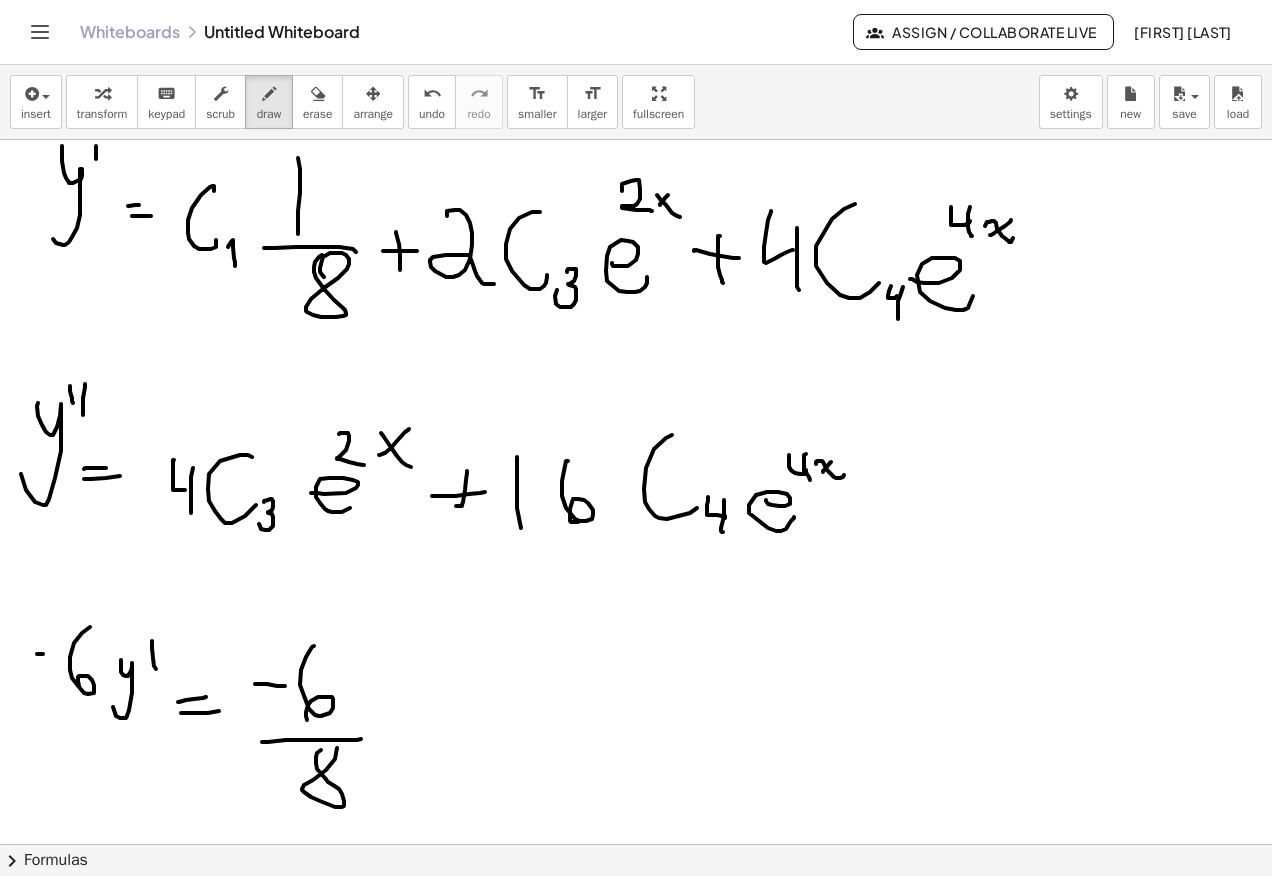 click at bounding box center (636, -1644) 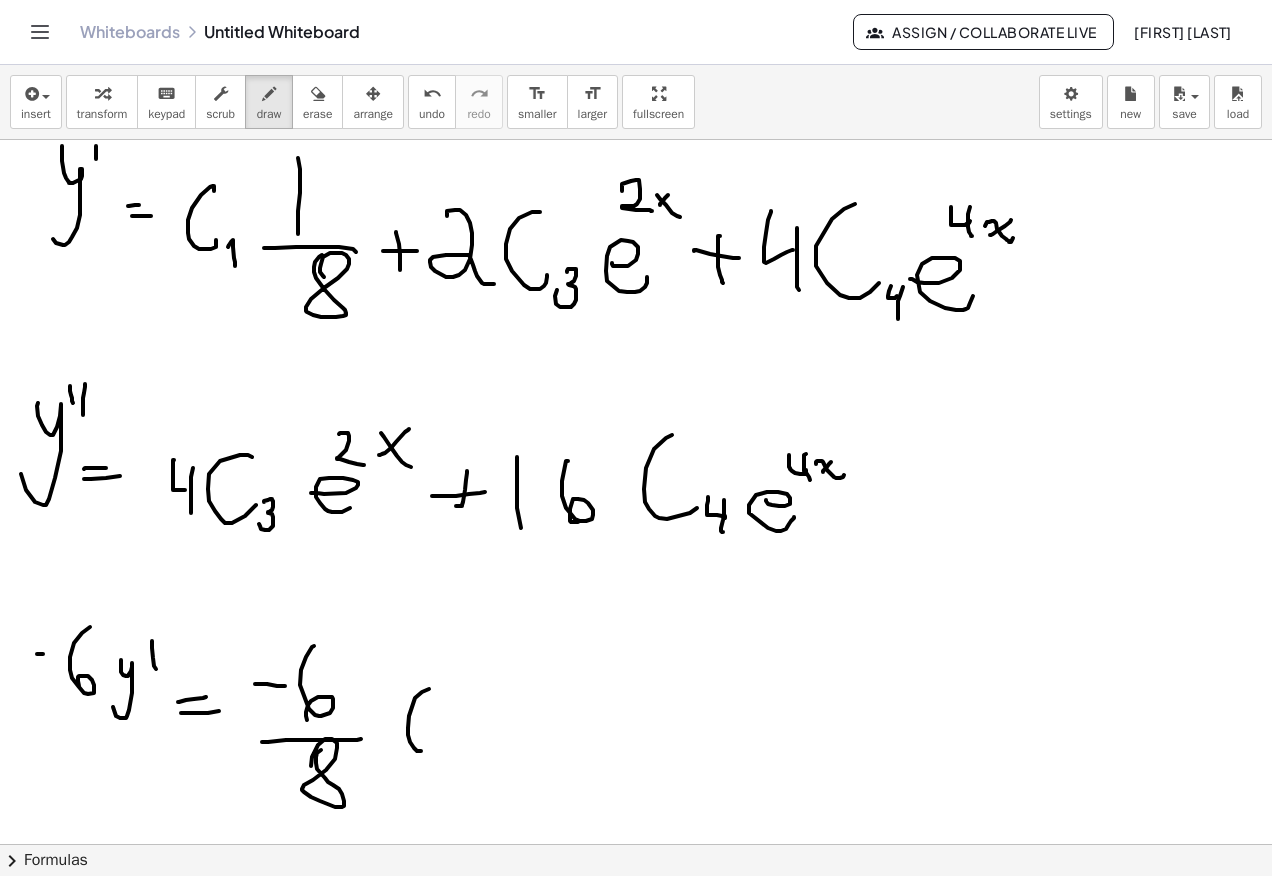 click at bounding box center [636, -1644] 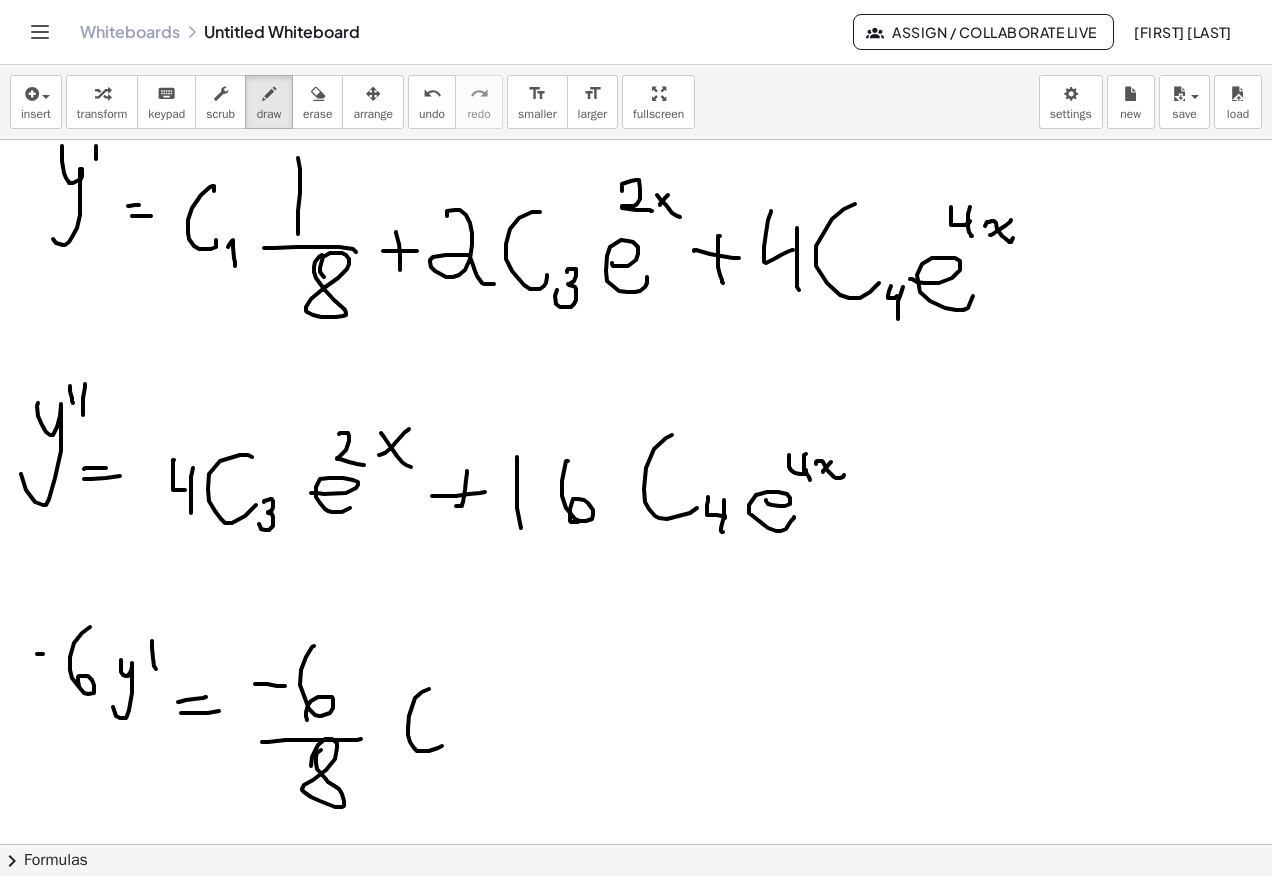 click at bounding box center (636, -1644) 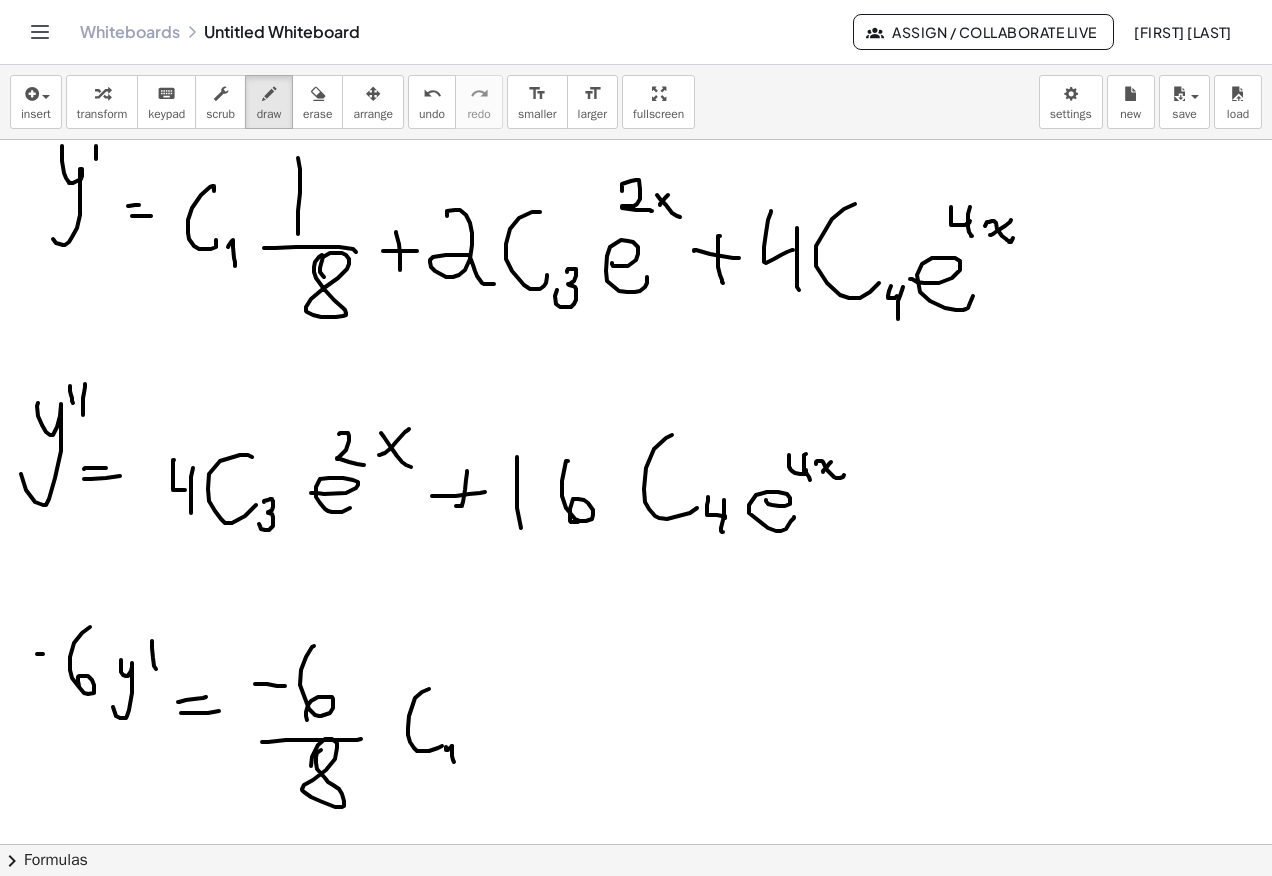 click at bounding box center [636, -1644] 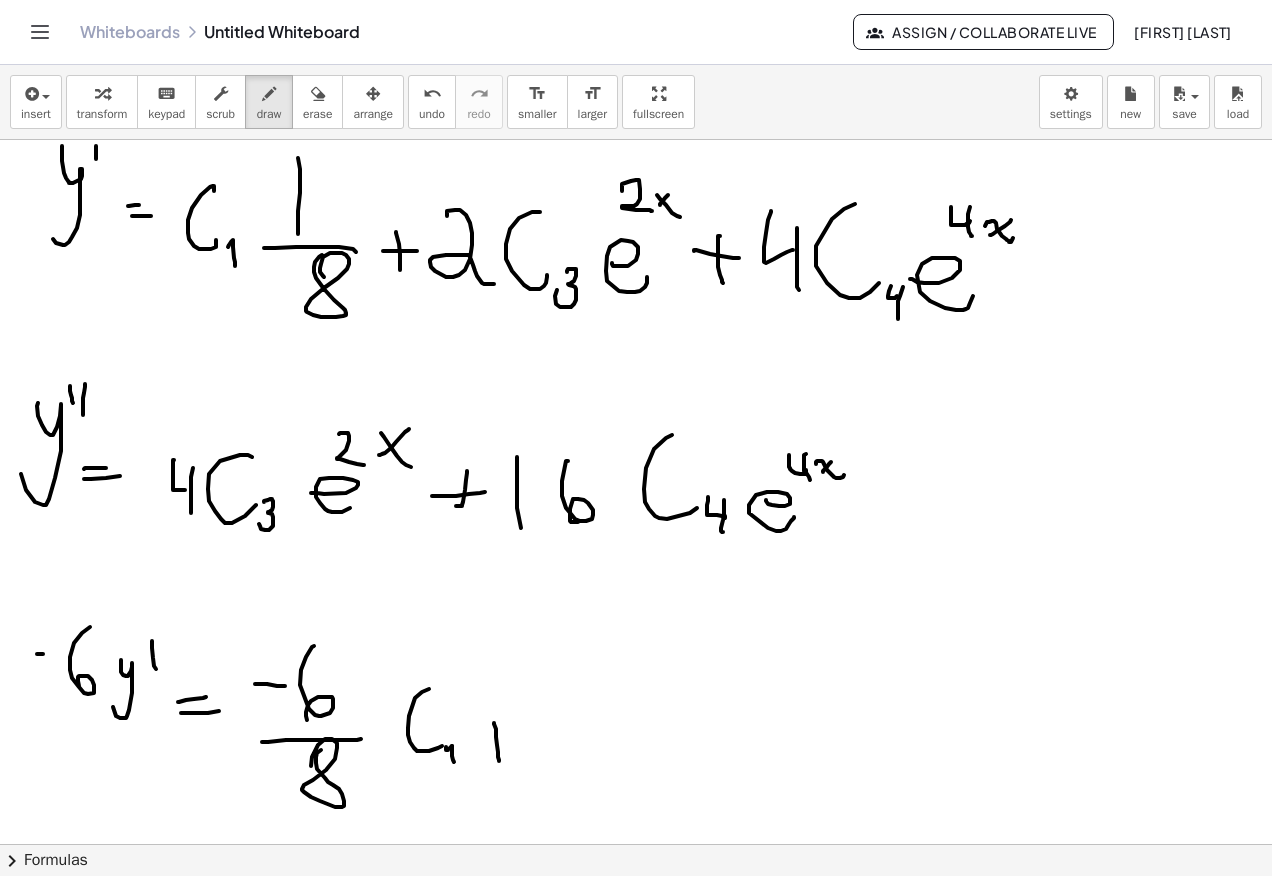 click at bounding box center (636, -1644) 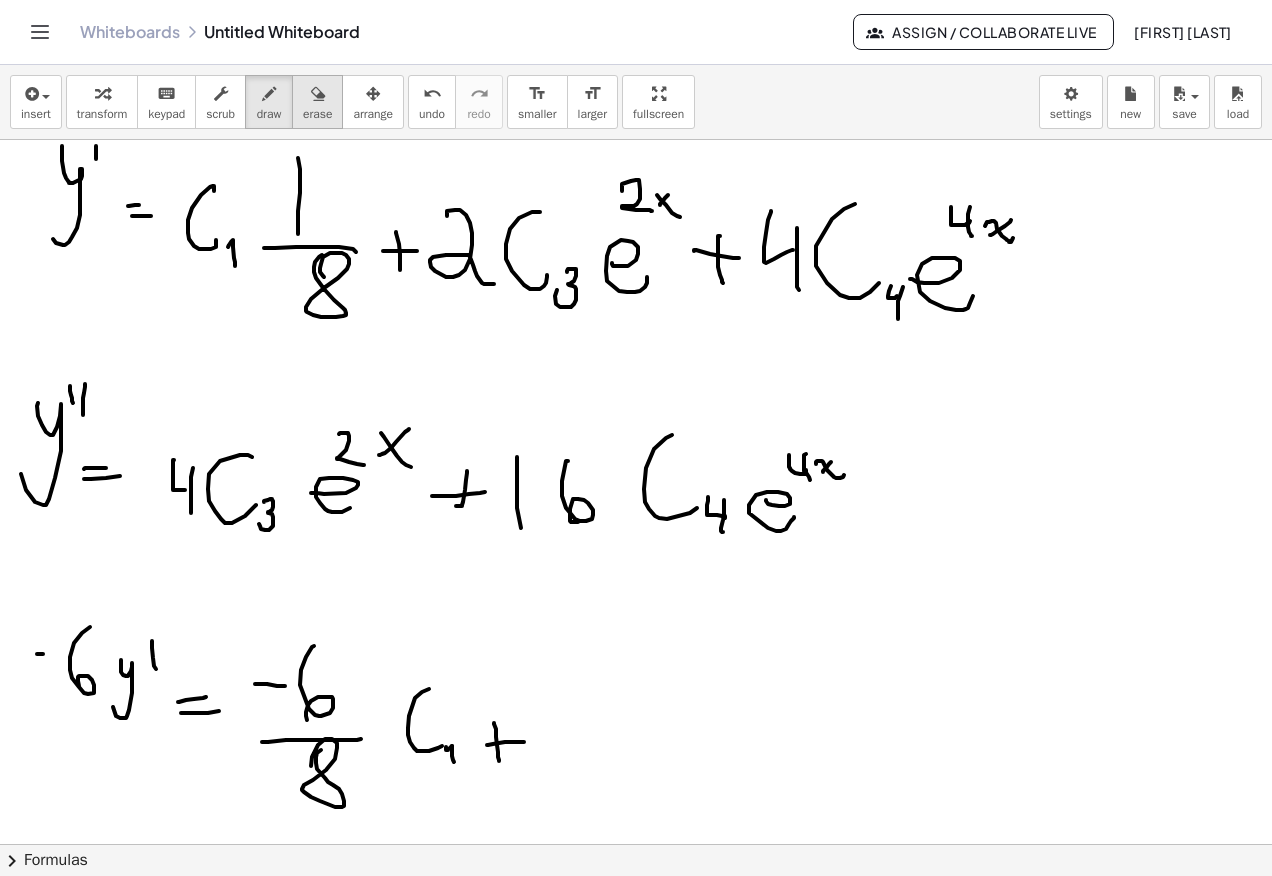 click at bounding box center (317, 93) 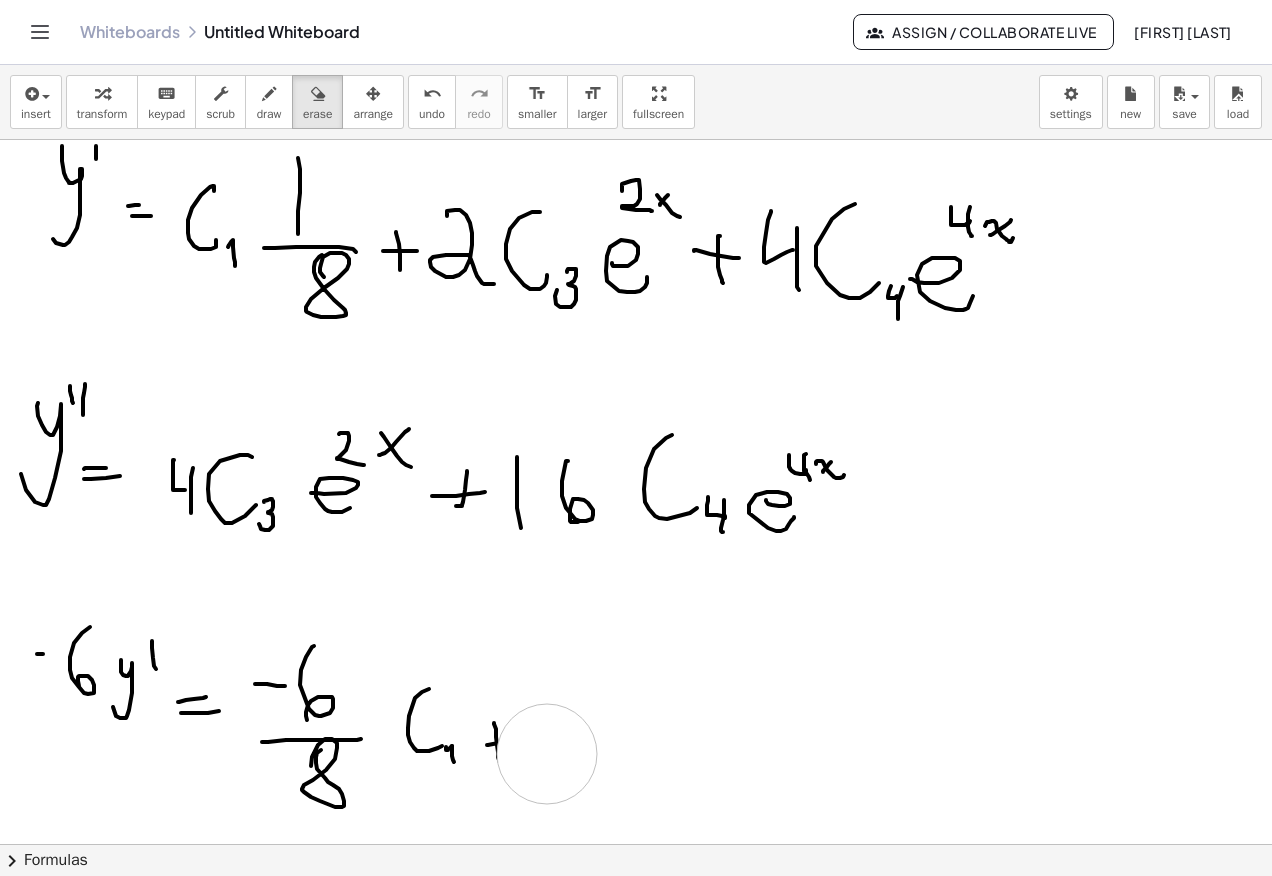 click at bounding box center (636, -1644) 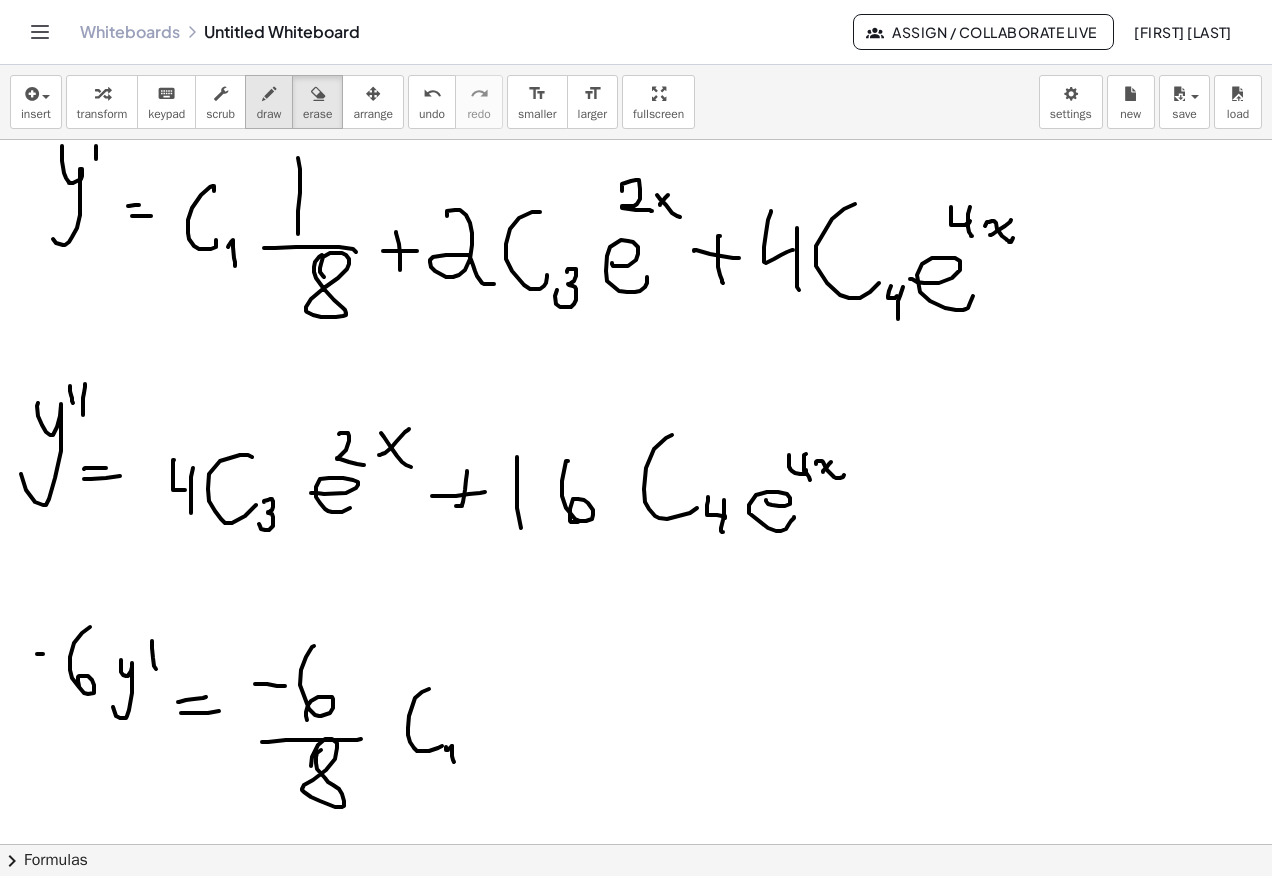 click on "draw" at bounding box center [269, 114] 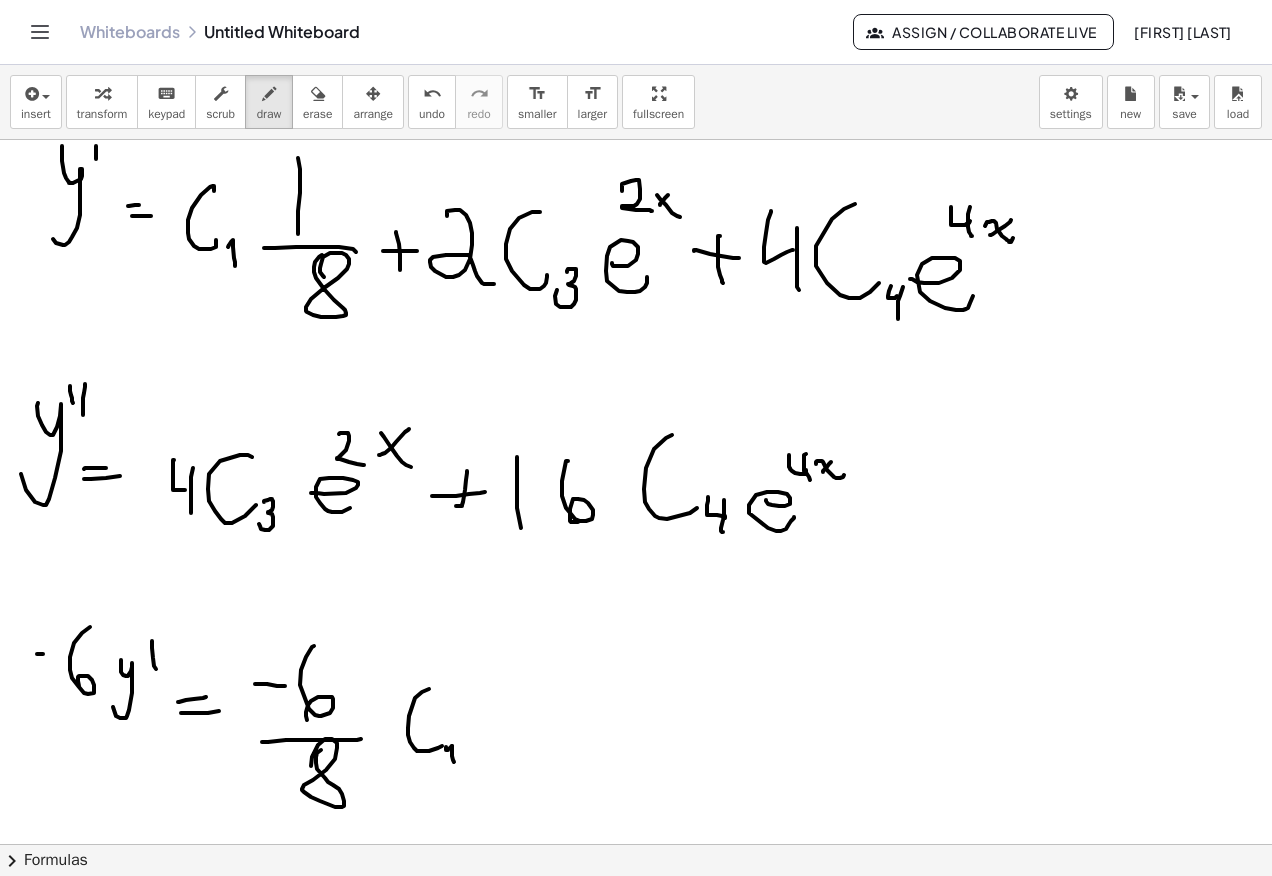 click at bounding box center (636, -1644) 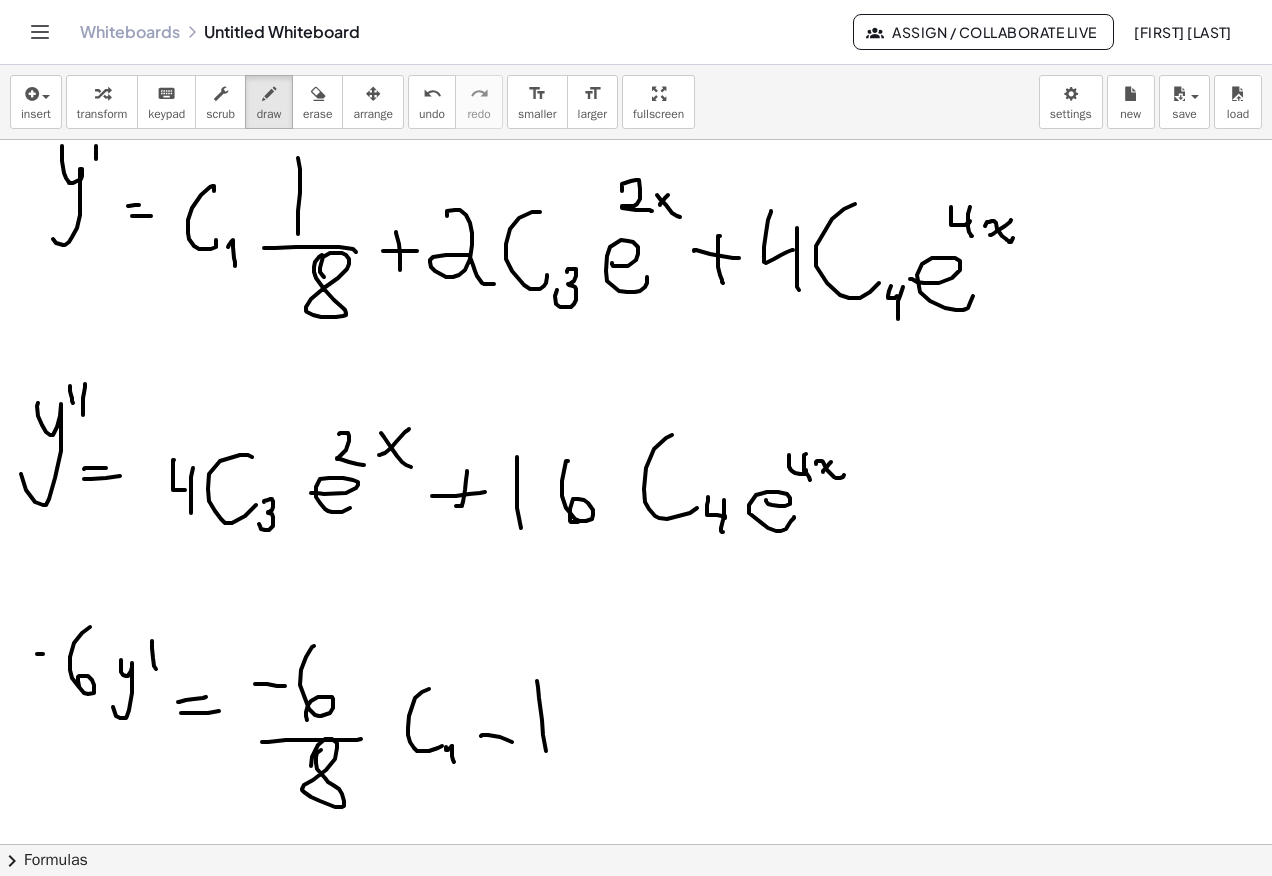 click at bounding box center [636, -1644] 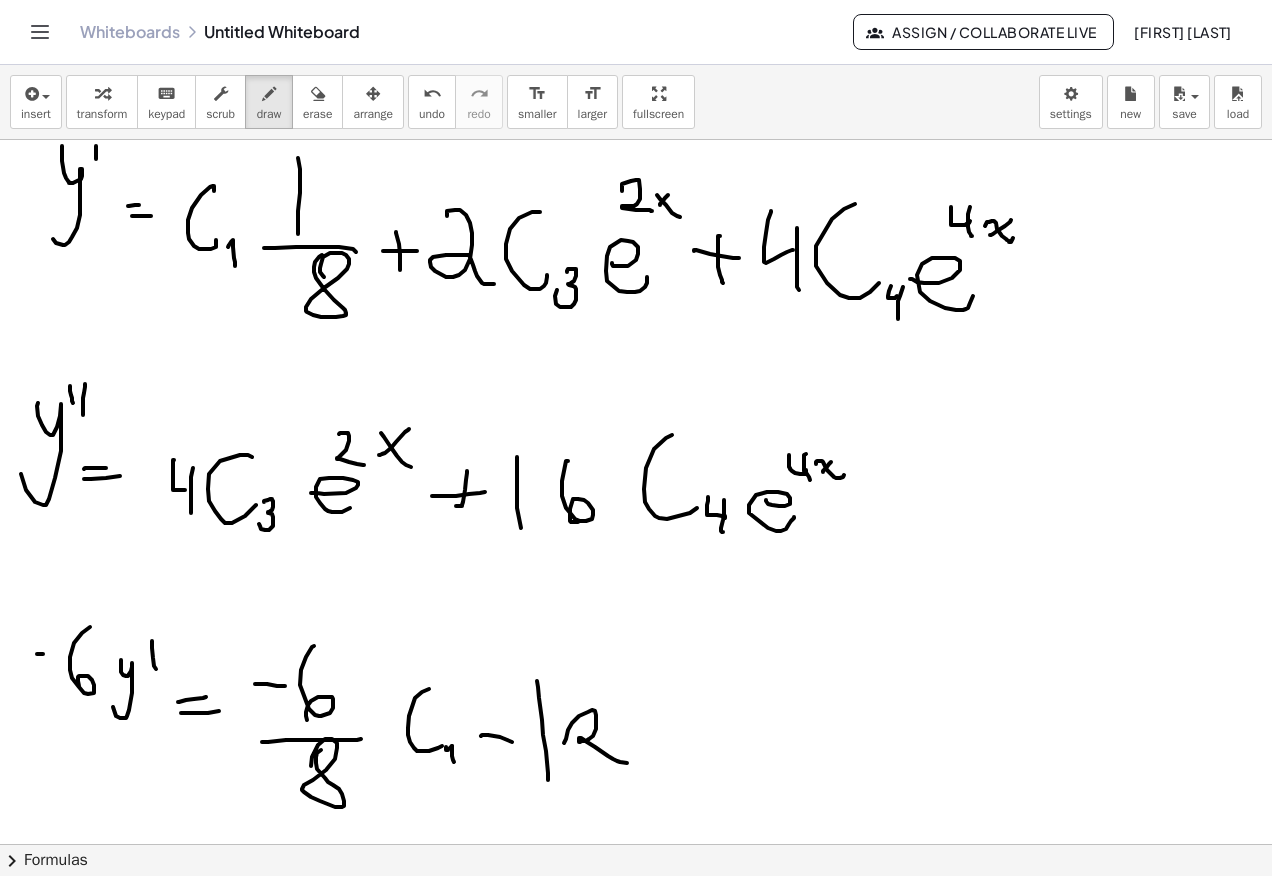click at bounding box center [636, -1644] 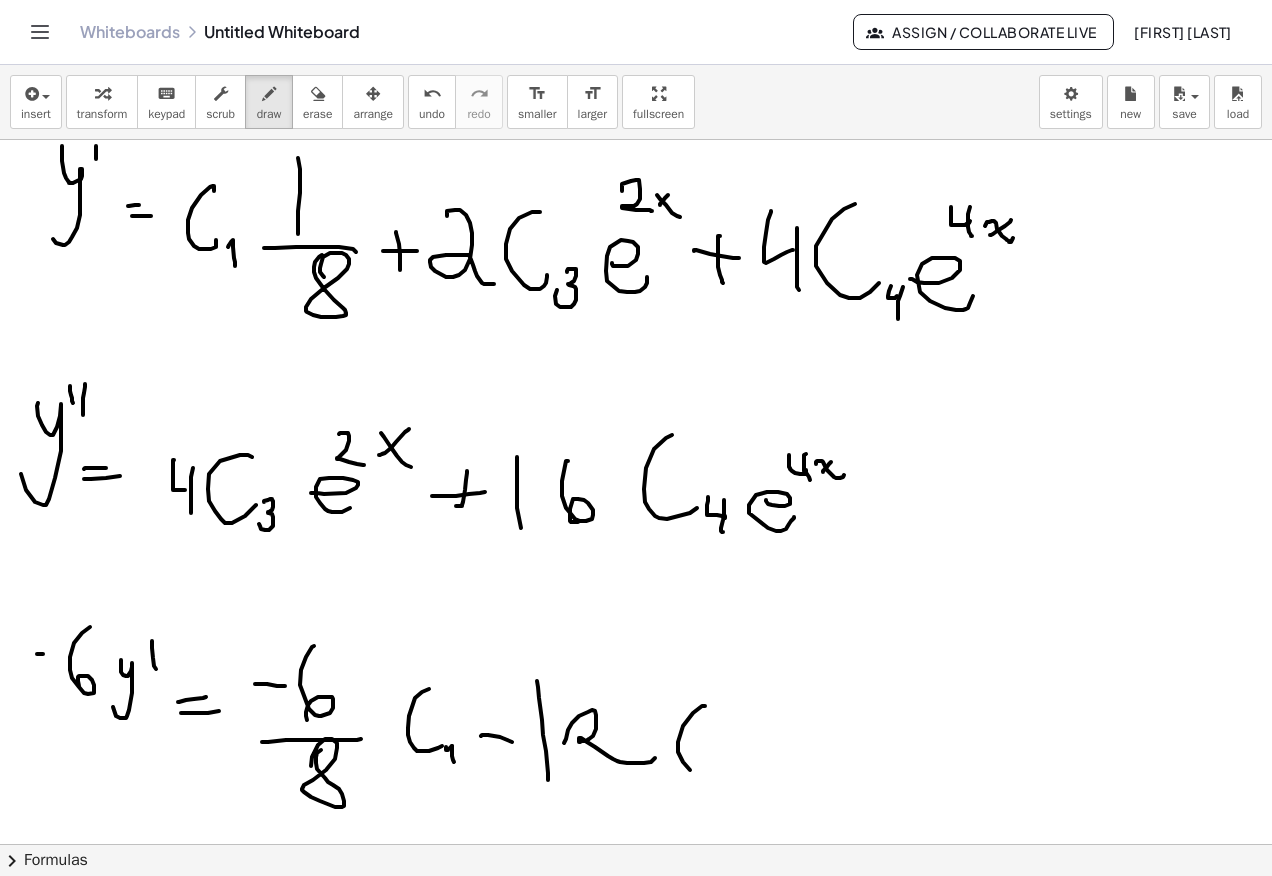 click at bounding box center [636, -1644] 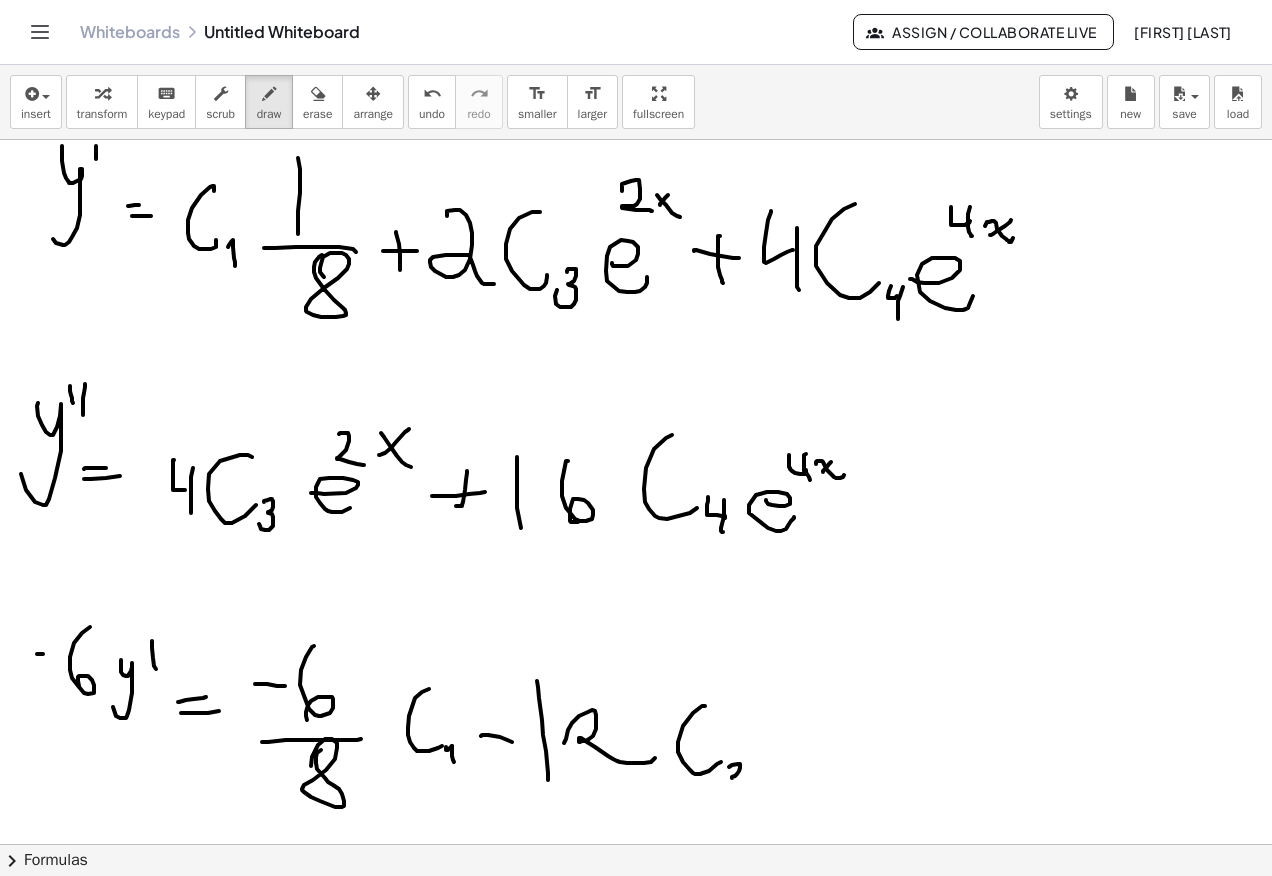 click at bounding box center (636, -1644) 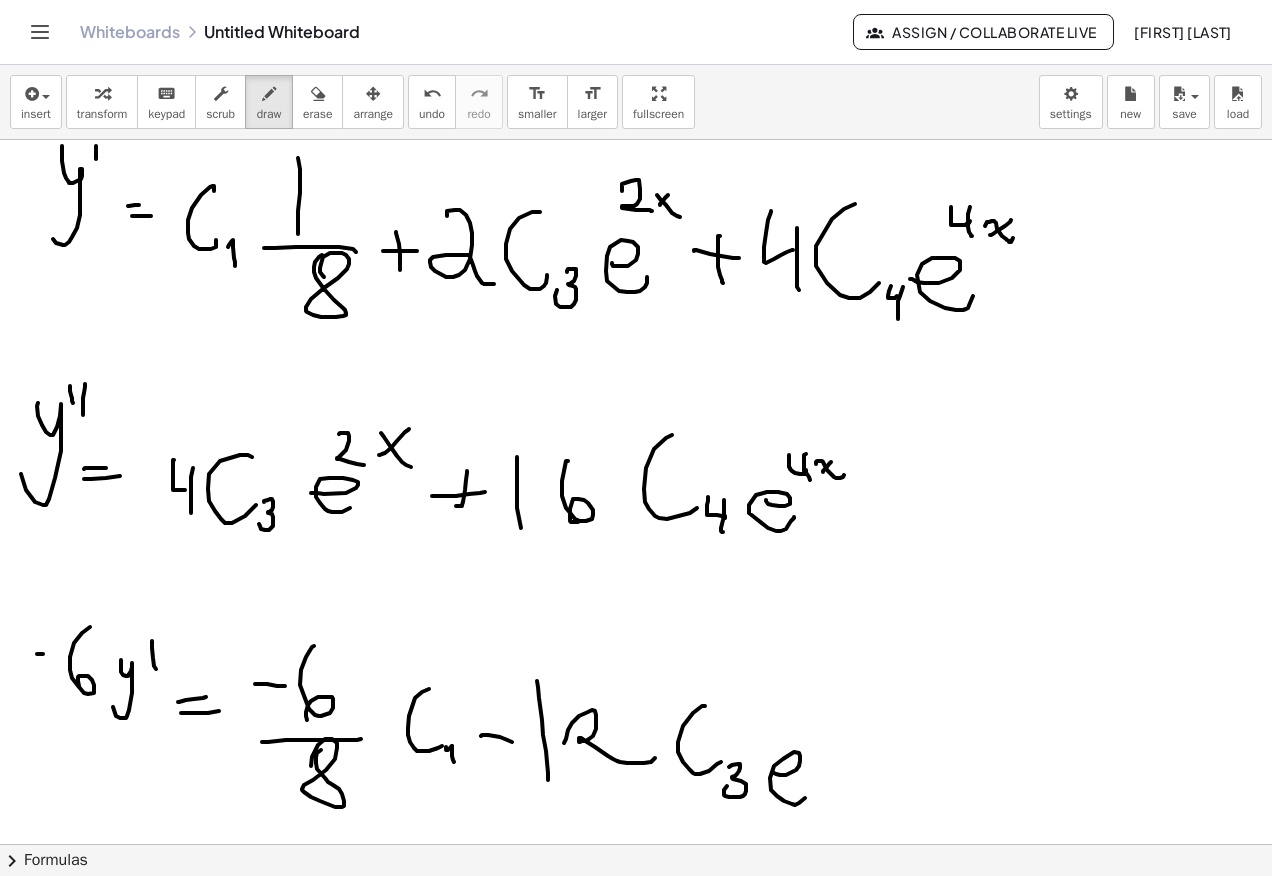 click at bounding box center [636, -1644] 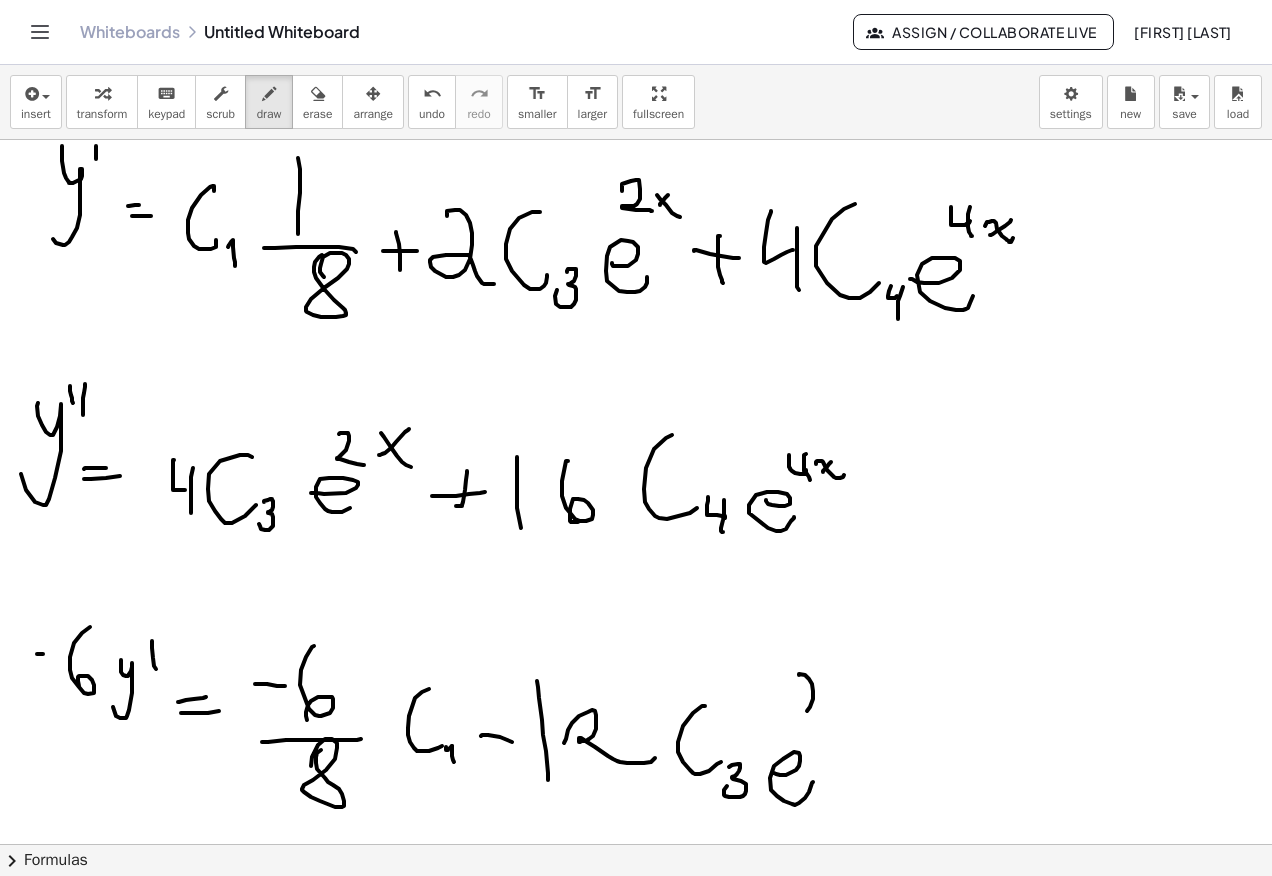 click at bounding box center [636, -1644] 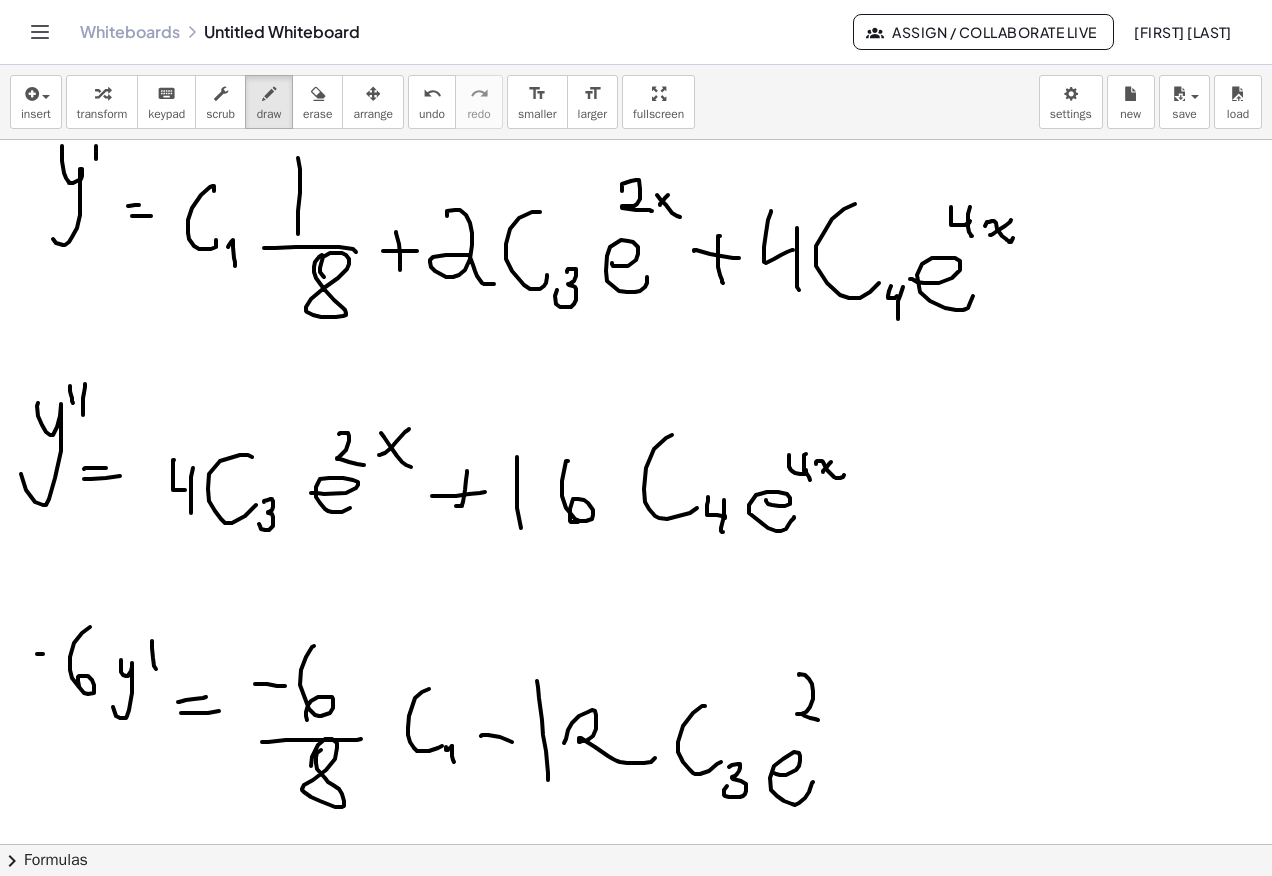 click at bounding box center (636, -1644) 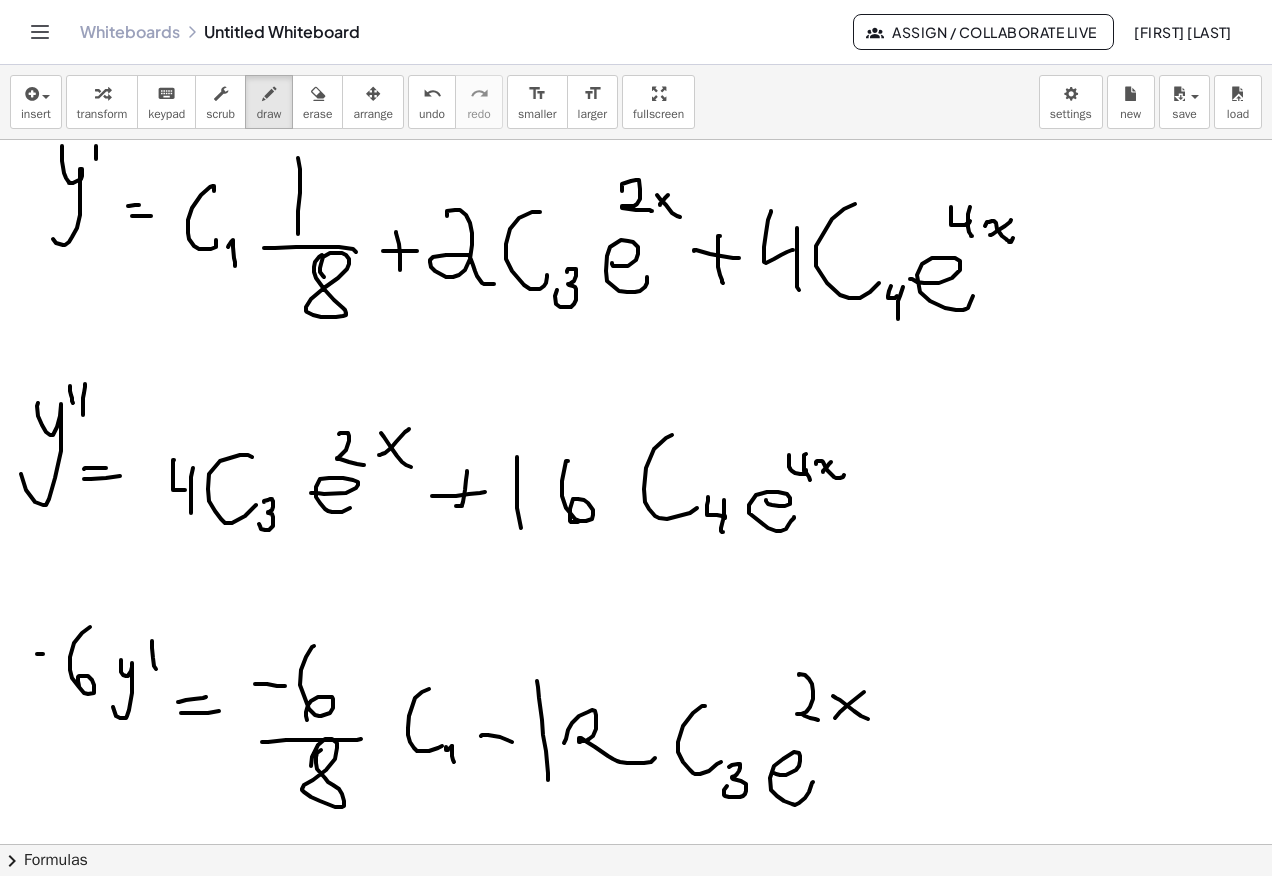 click at bounding box center [636, -1644] 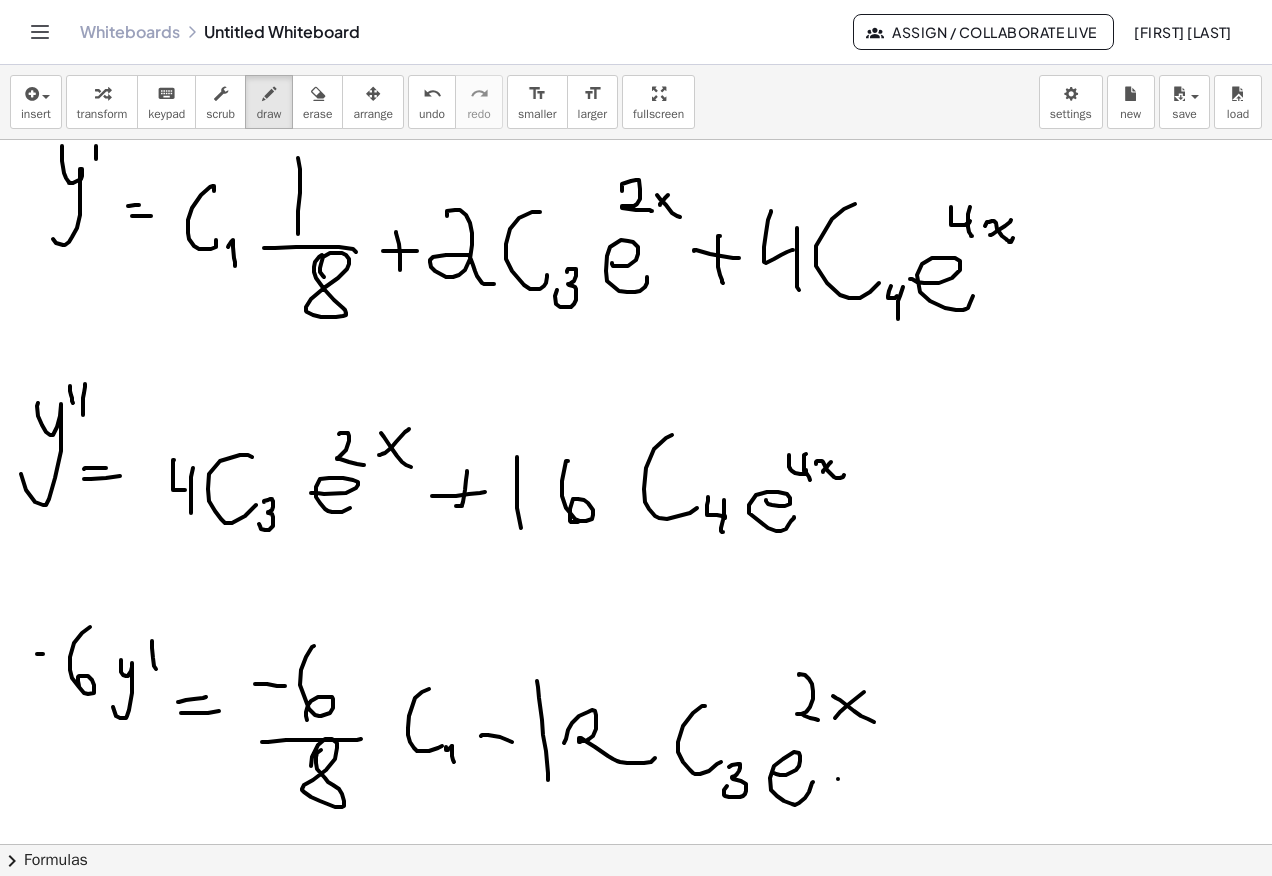 click at bounding box center (636, -1644) 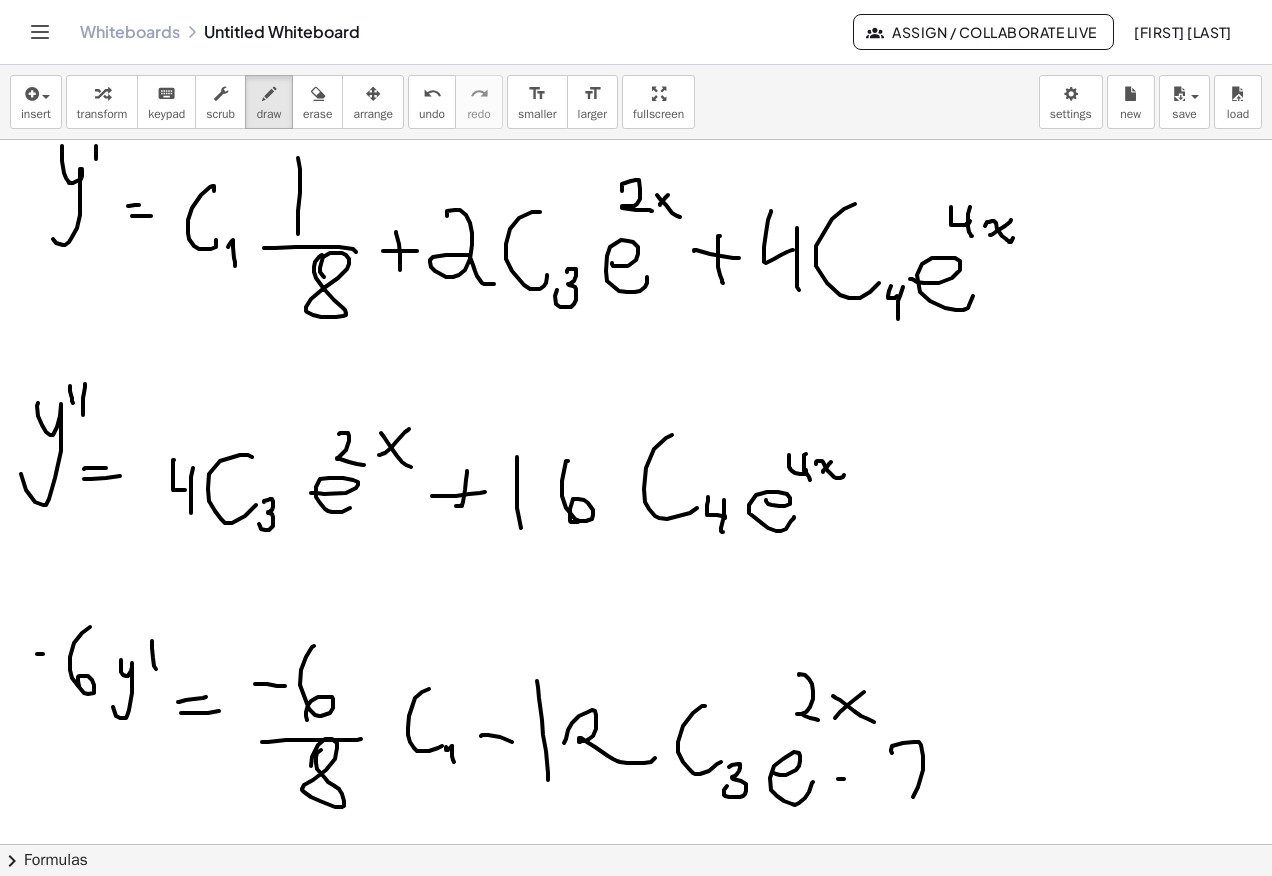 click at bounding box center (636, -1644) 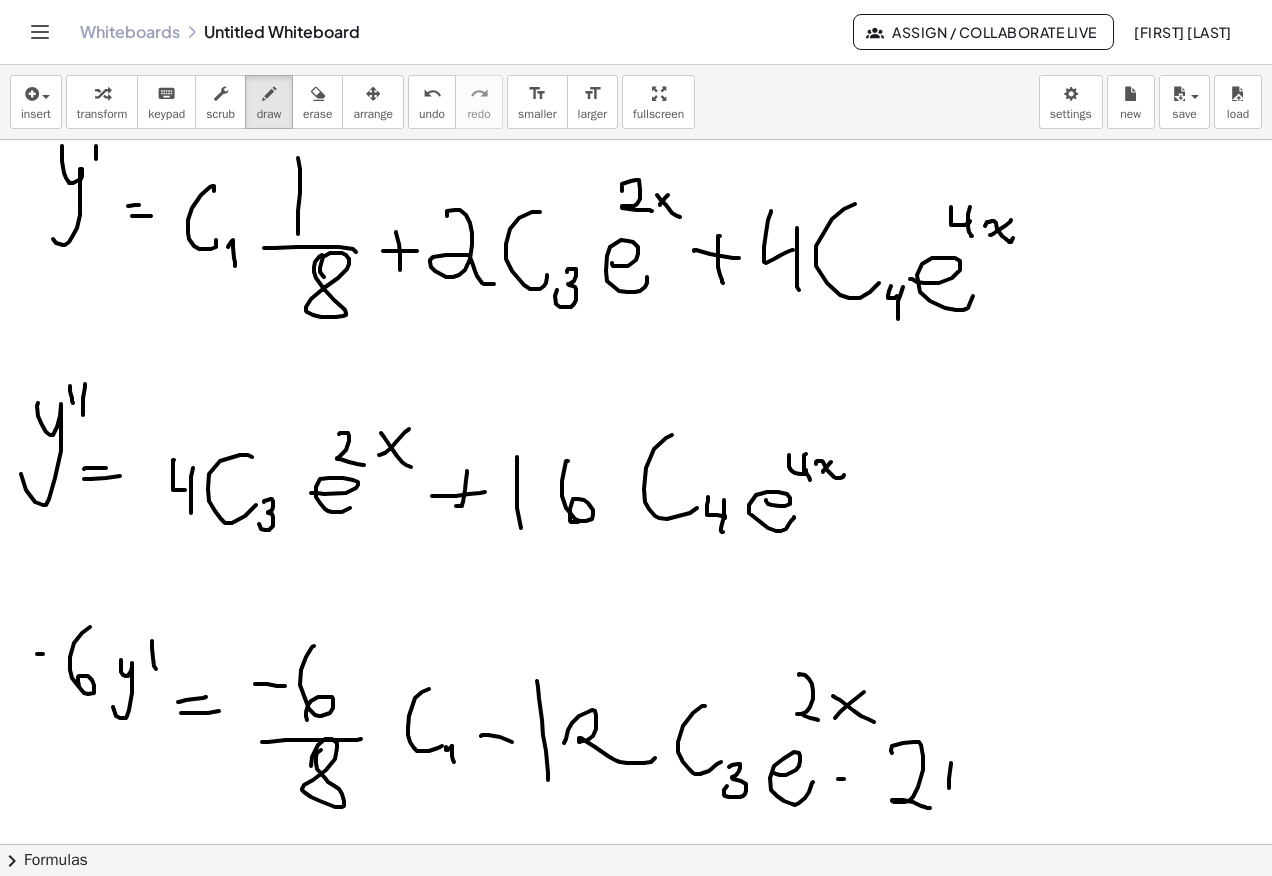 click at bounding box center [636, -1644] 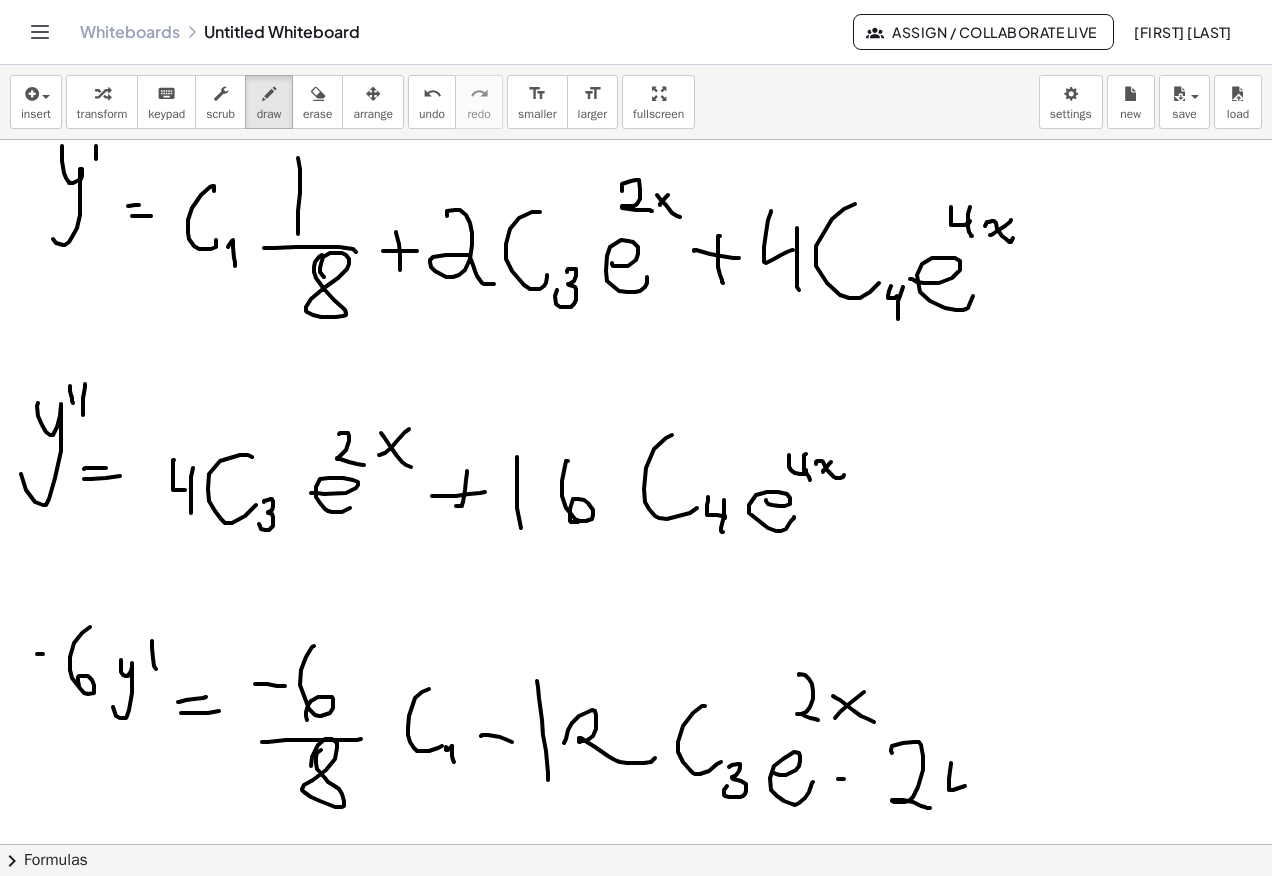 click at bounding box center [636, -1644] 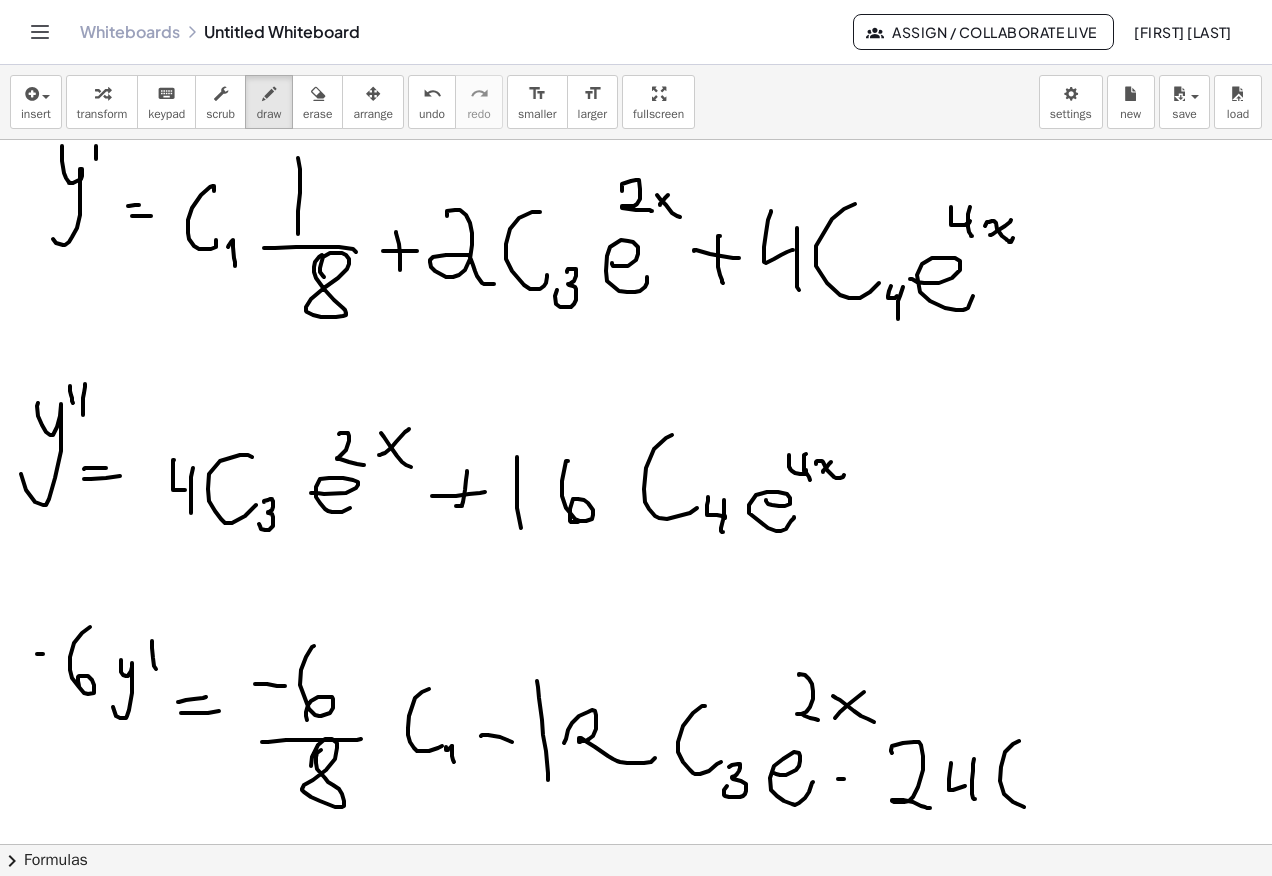 click at bounding box center (636, -1644) 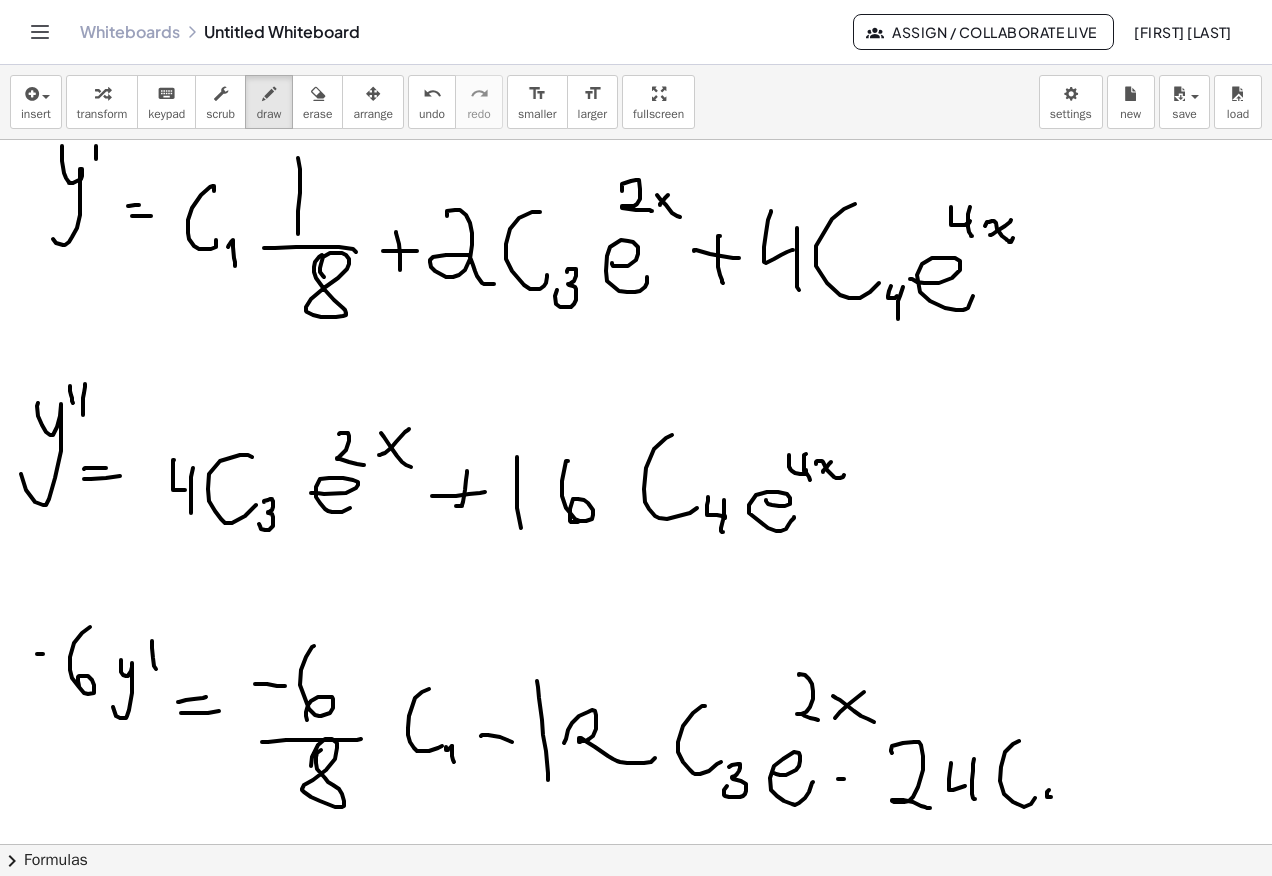 click at bounding box center (636, -1644) 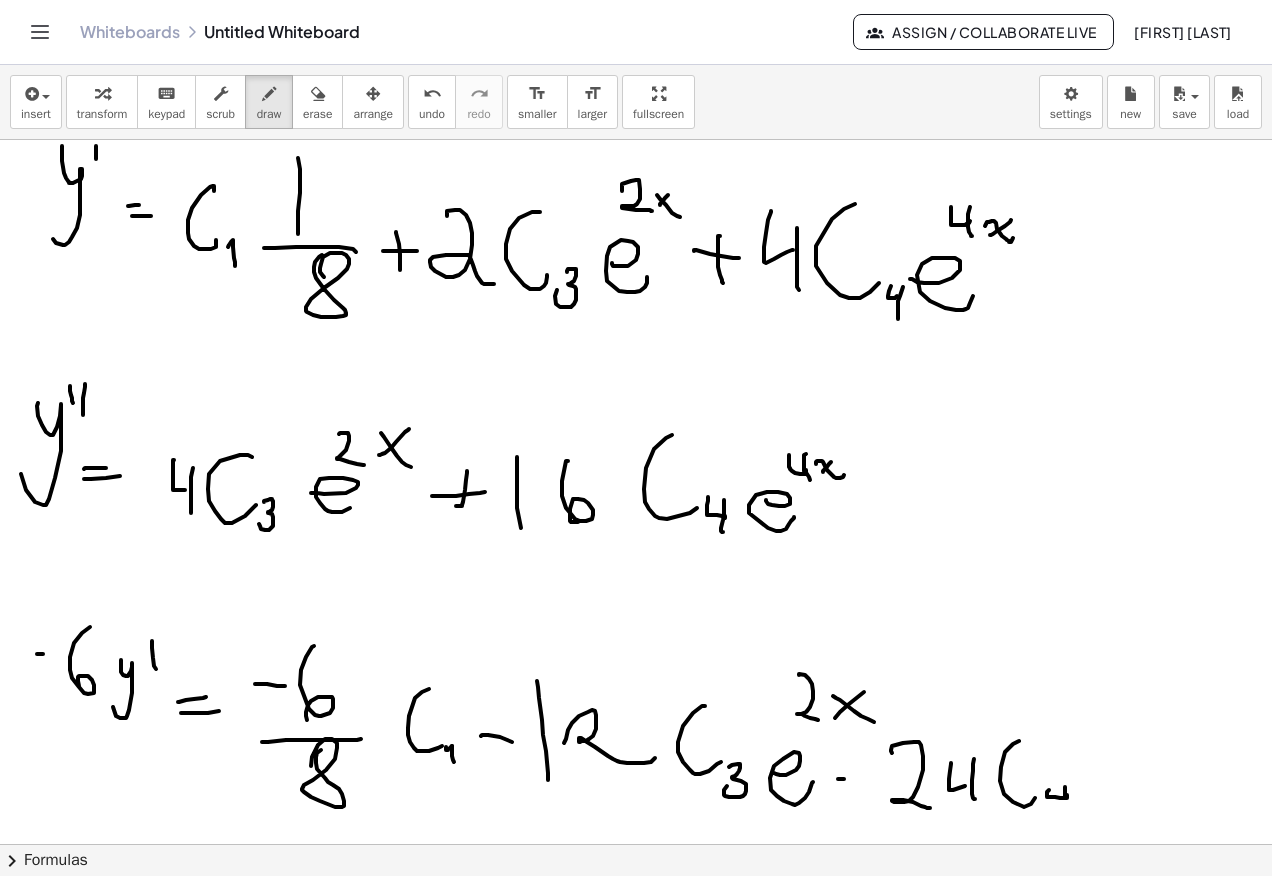 click at bounding box center [636, -1644] 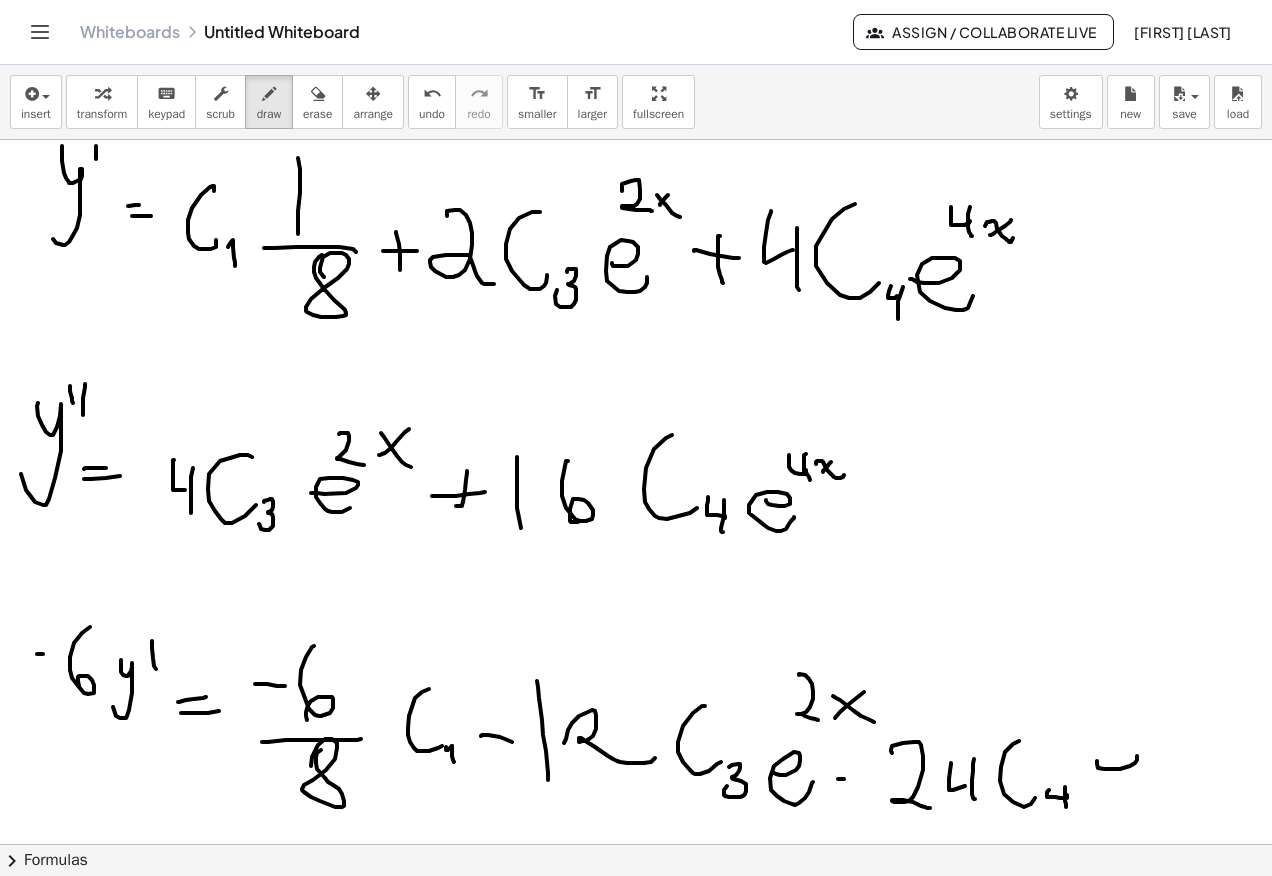 click at bounding box center (636, -1644) 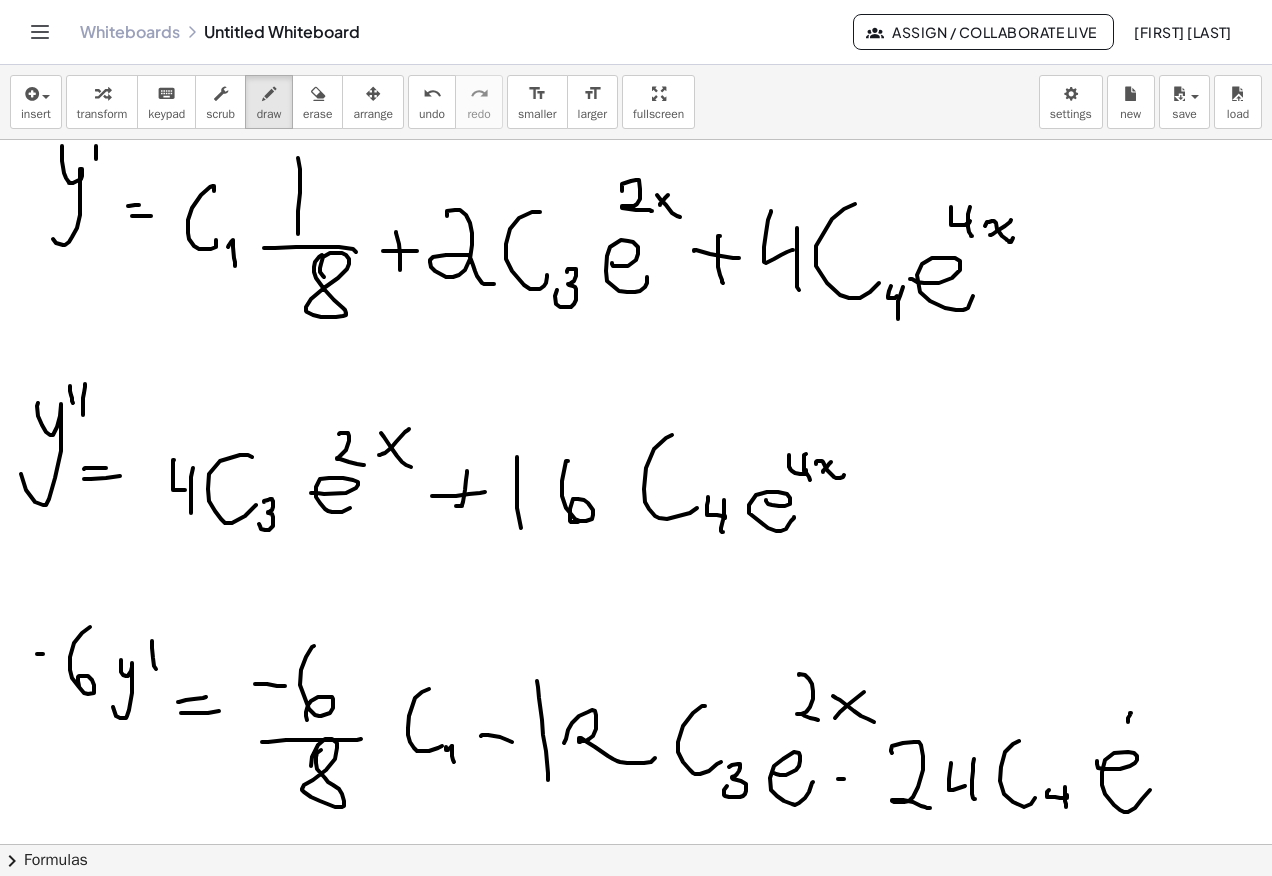 click at bounding box center [636, -1644] 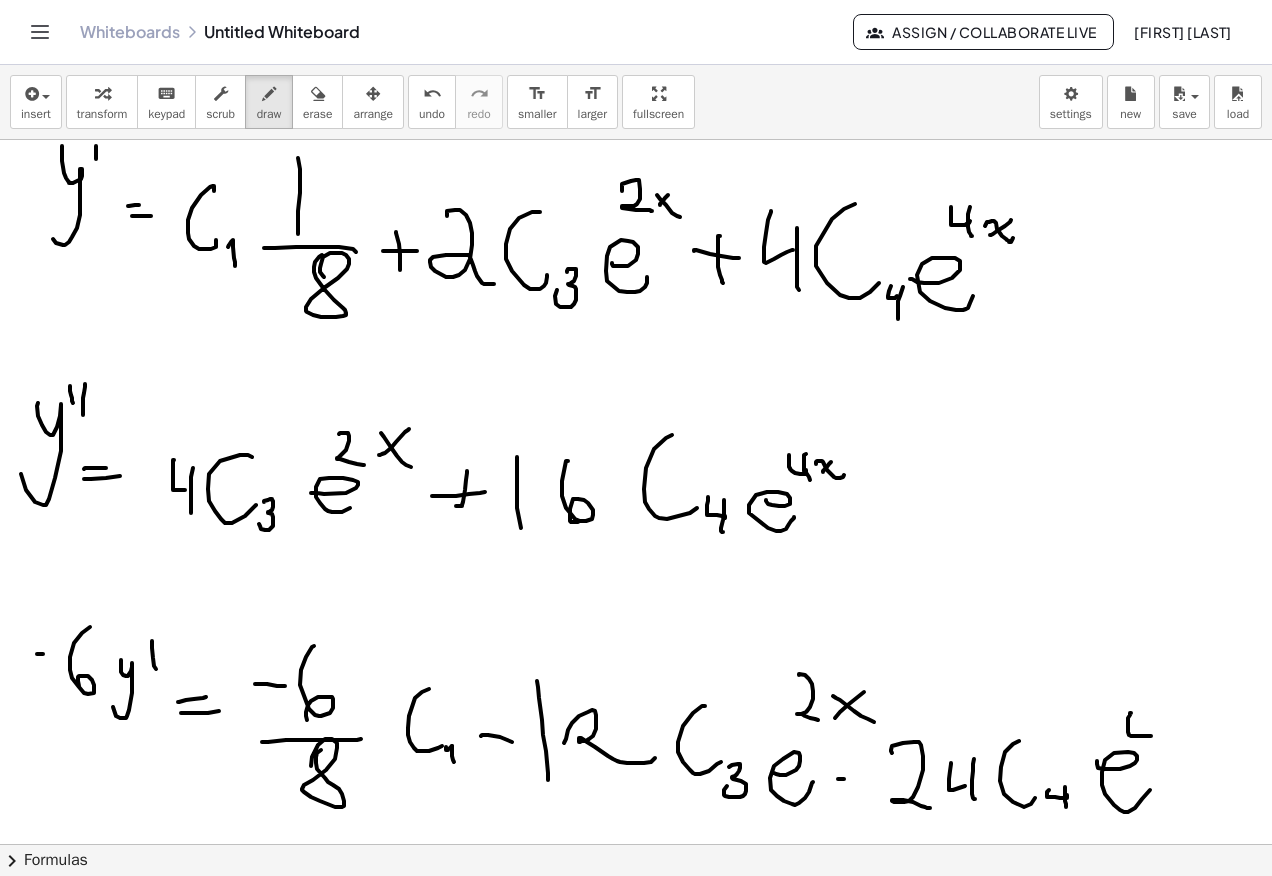 click at bounding box center [636, -1644] 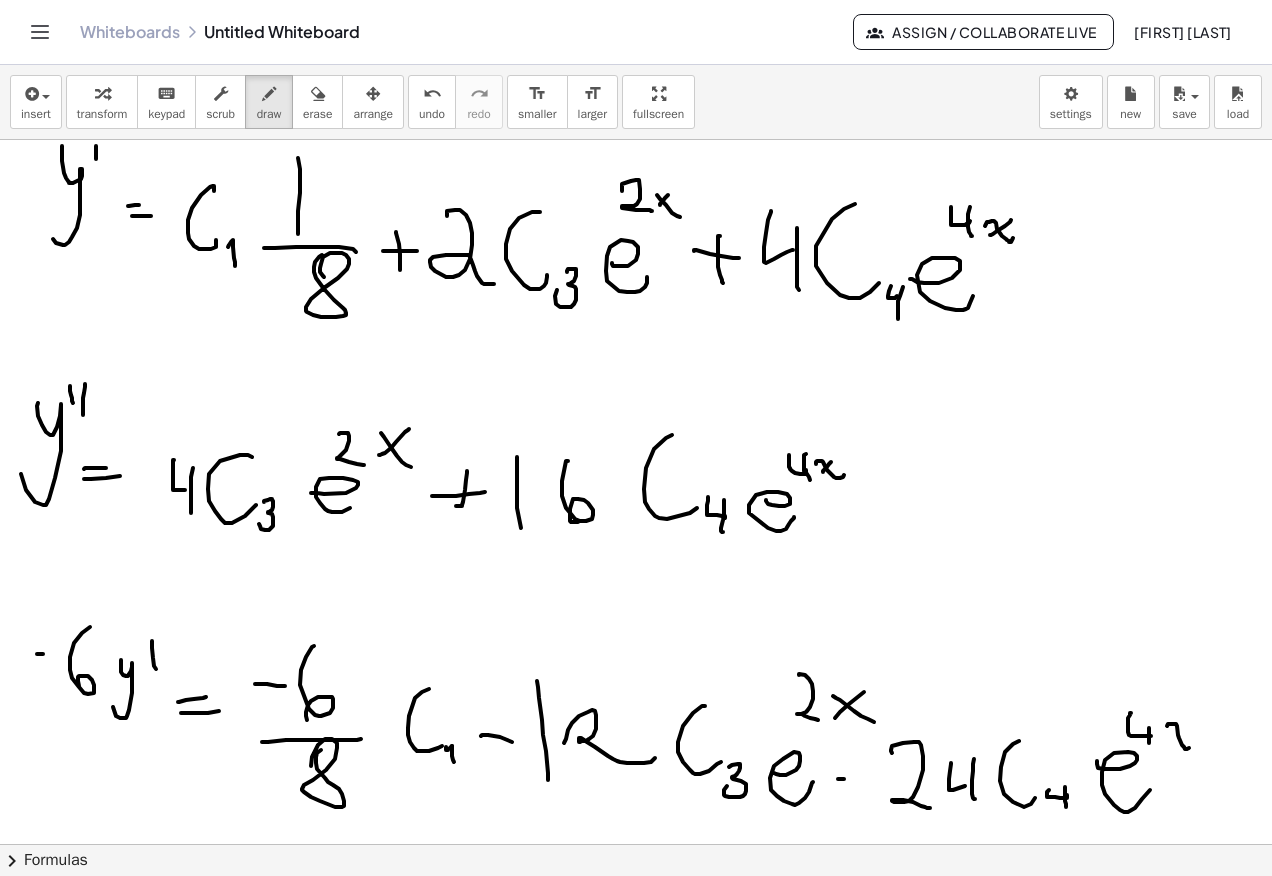 click at bounding box center [636, -1644] 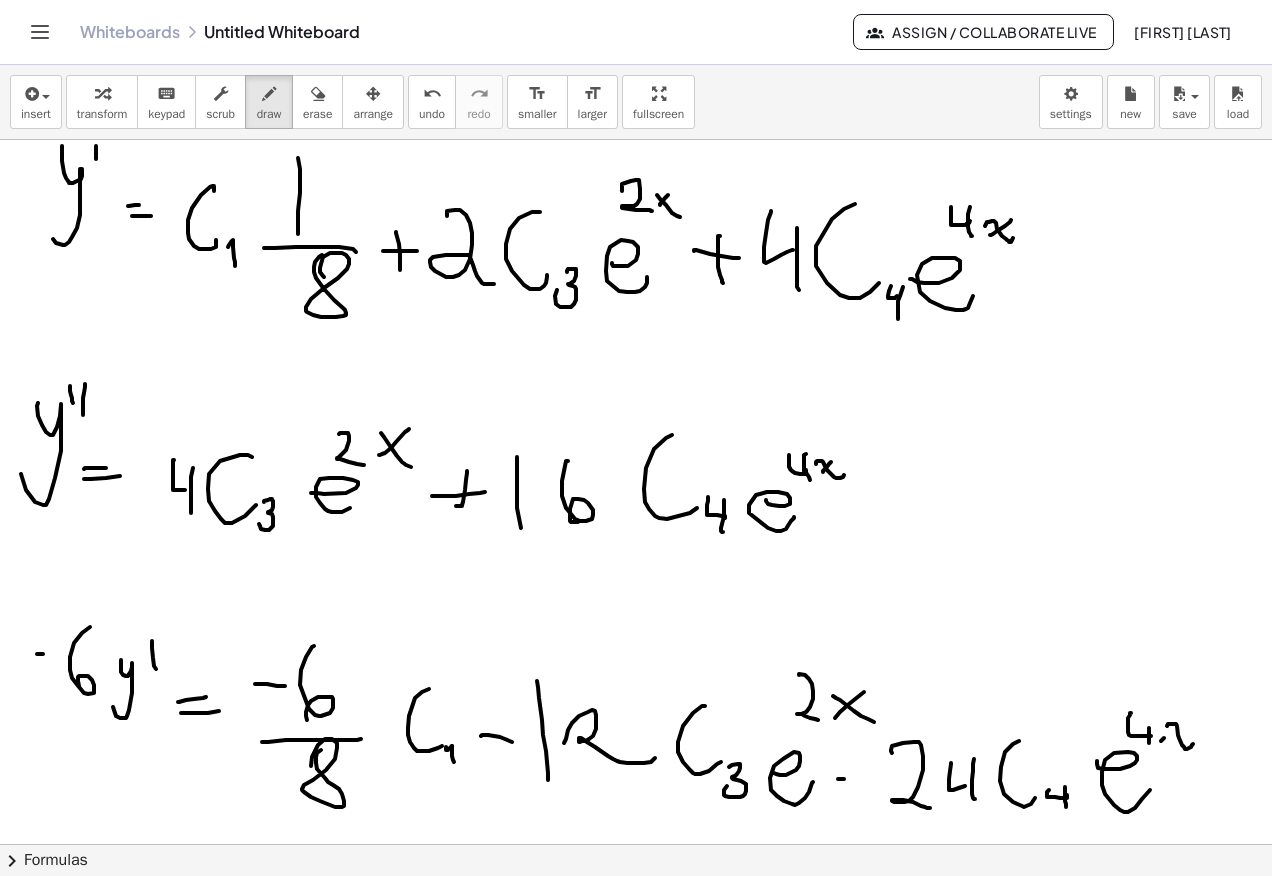 click at bounding box center [636, -1644] 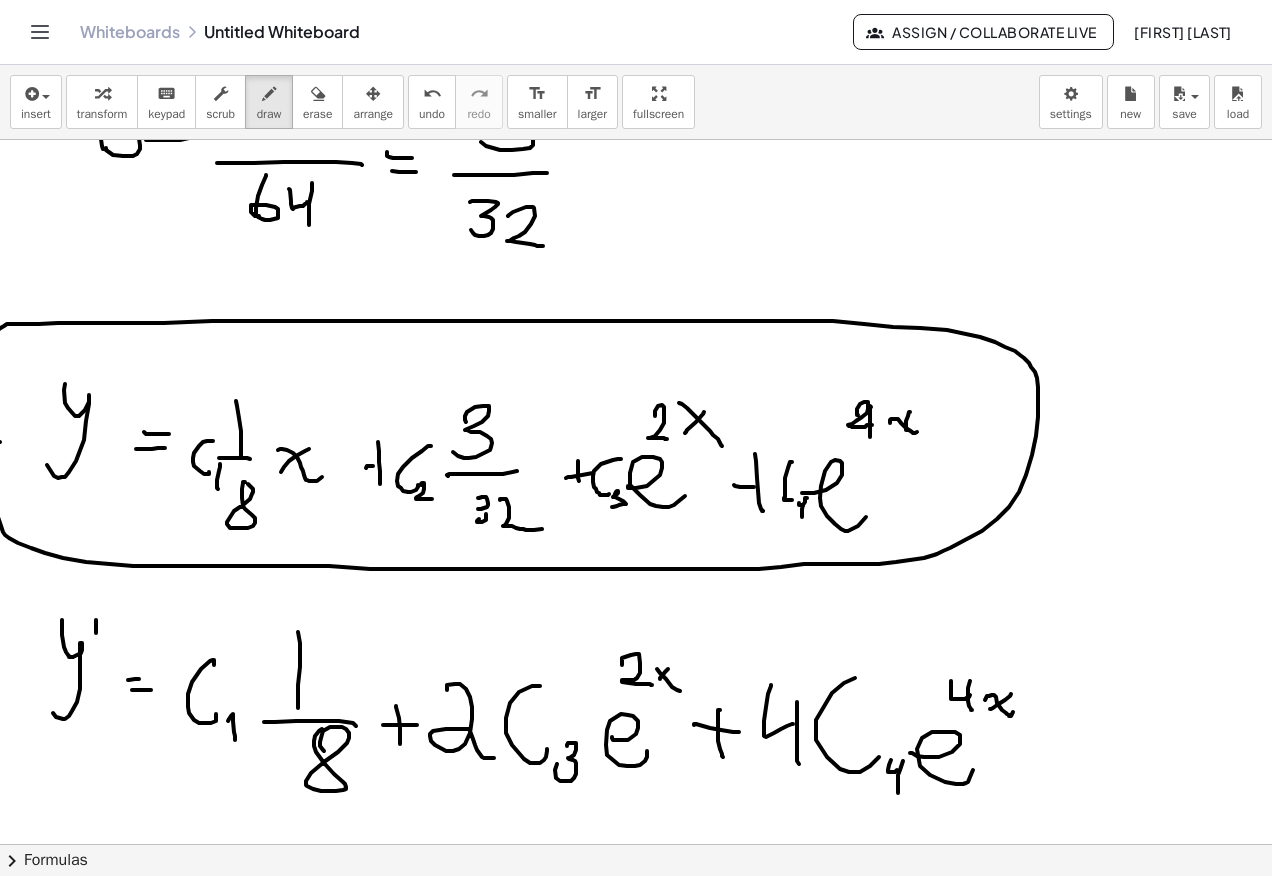 scroll, scrollTop: 4228, scrollLeft: 0, axis: vertical 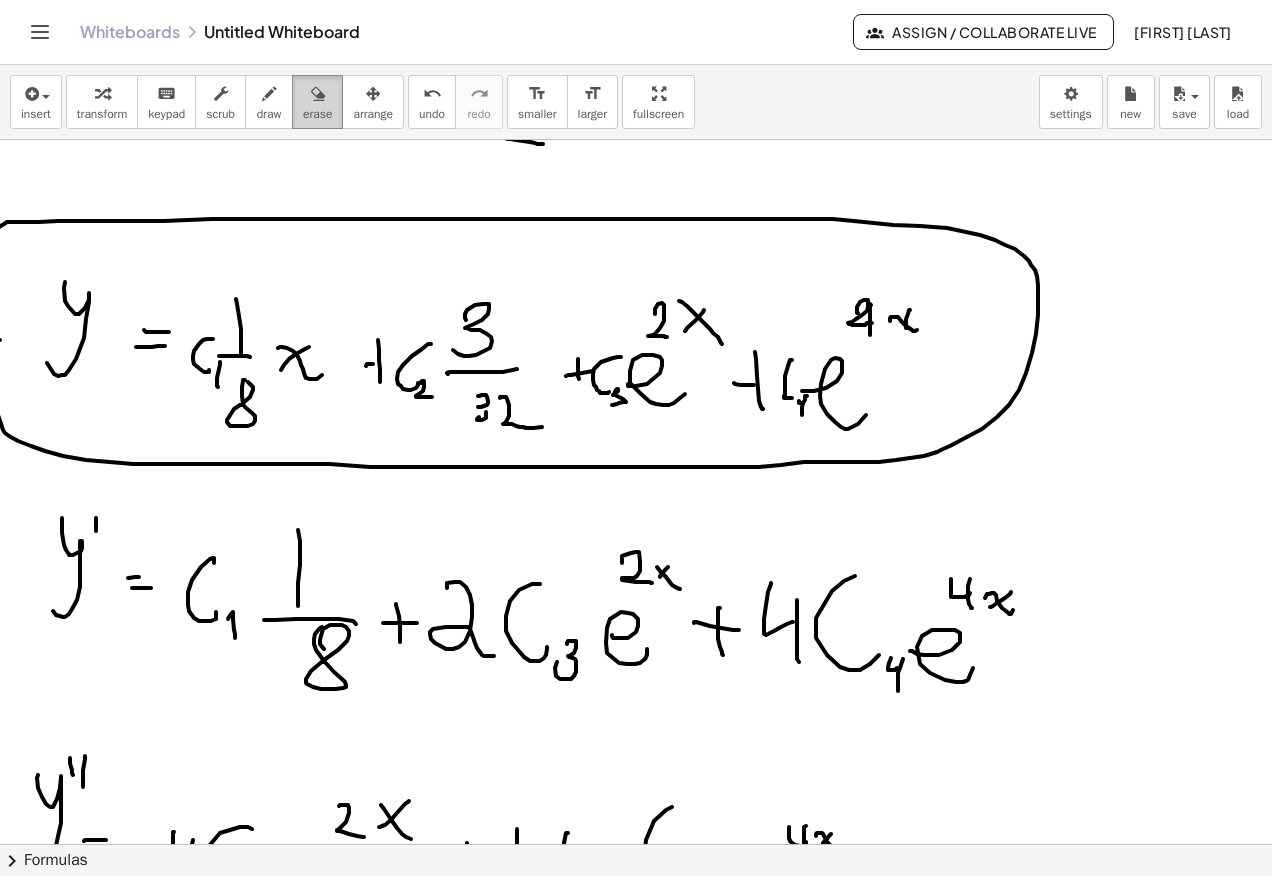 click on "erase" at bounding box center (317, 114) 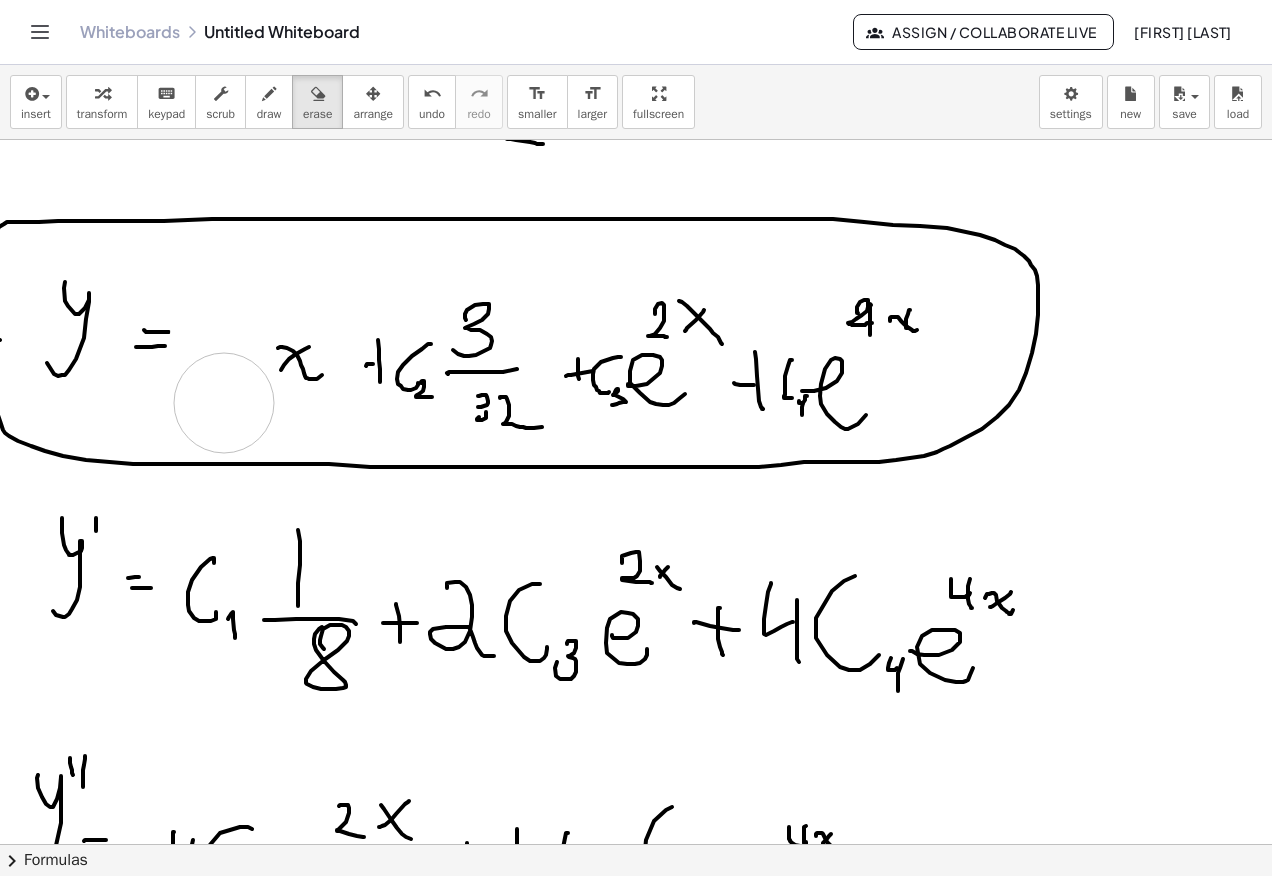 drag, startPoint x: 224, startPoint y: 278, endPoint x: 224, endPoint y: 403, distance: 125 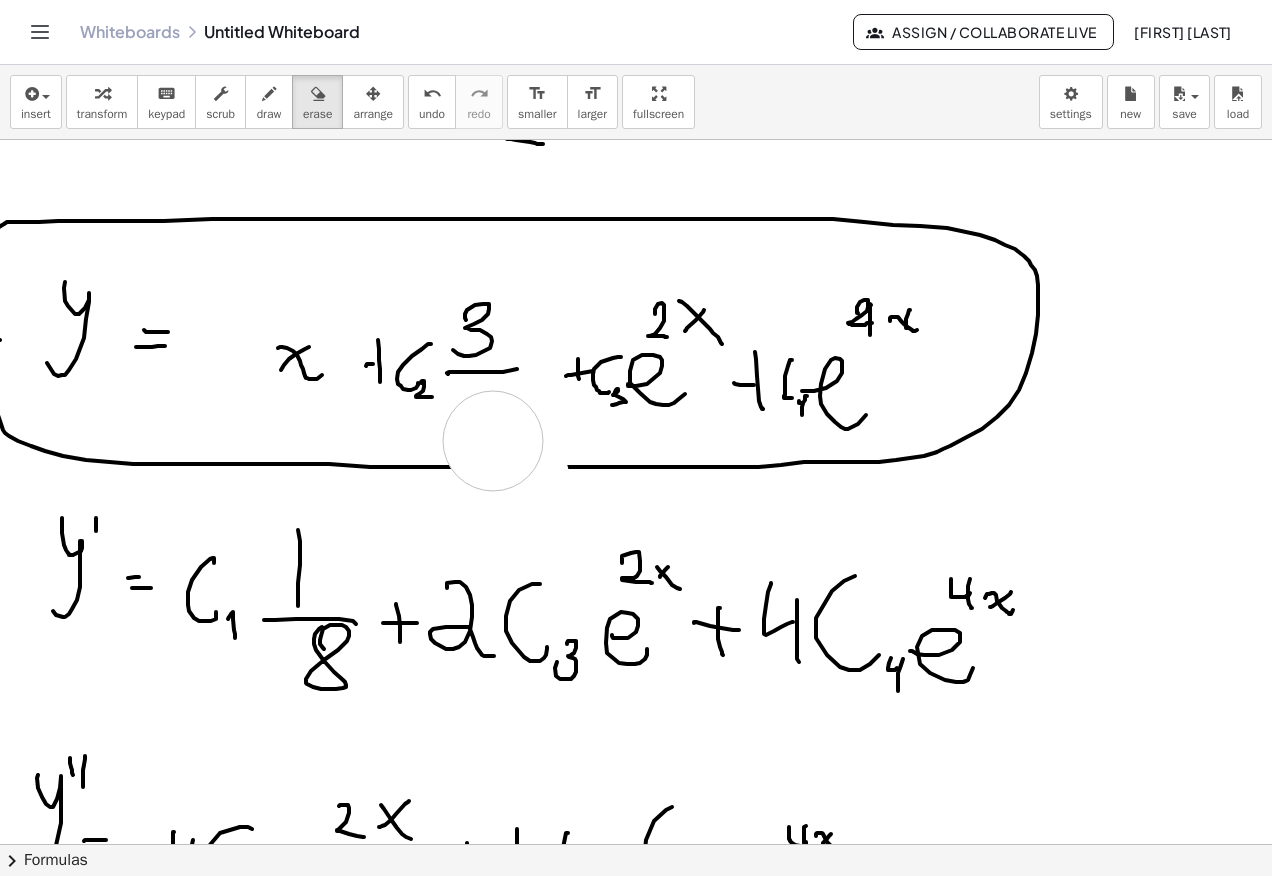 drag, startPoint x: 530, startPoint y: 517, endPoint x: 493, endPoint y: 441, distance: 84.5281 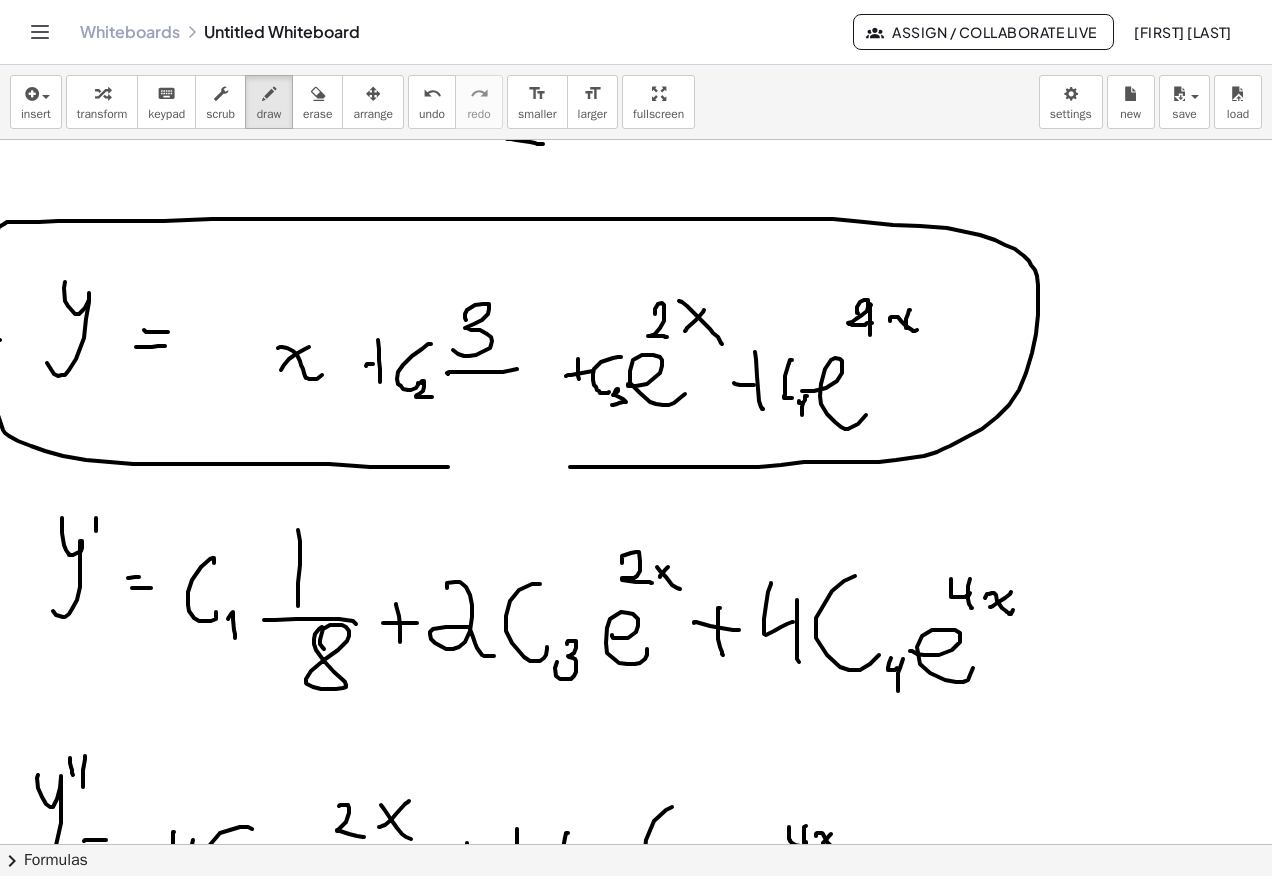 drag, startPoint x: 274, startPoint y: 107, endPoint x: 428, endPoint y: 366, distance: 301.3254 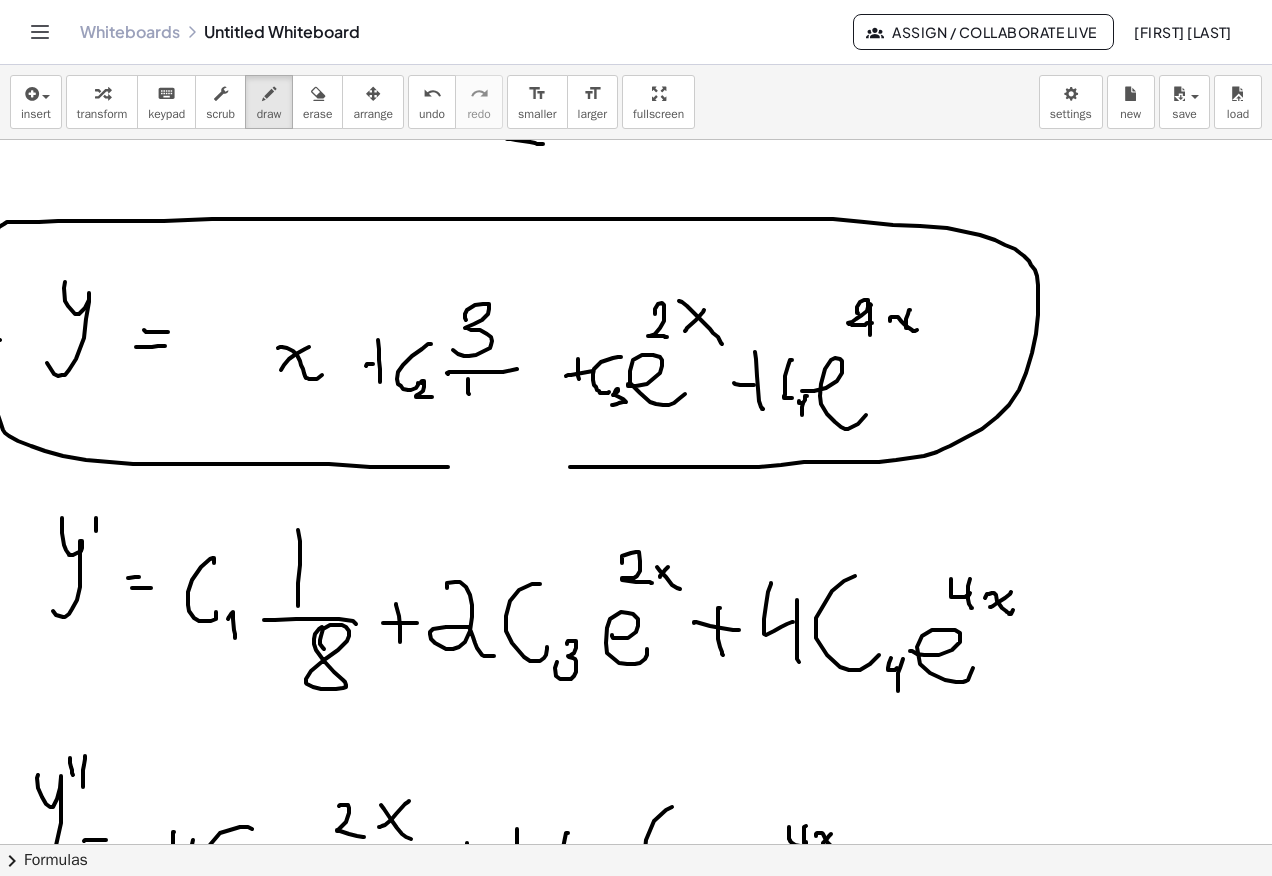 drag, startPoint x: 468, startPoint y: 379, endPoint x: 493, endPoint y: 387, distance: 26.24881 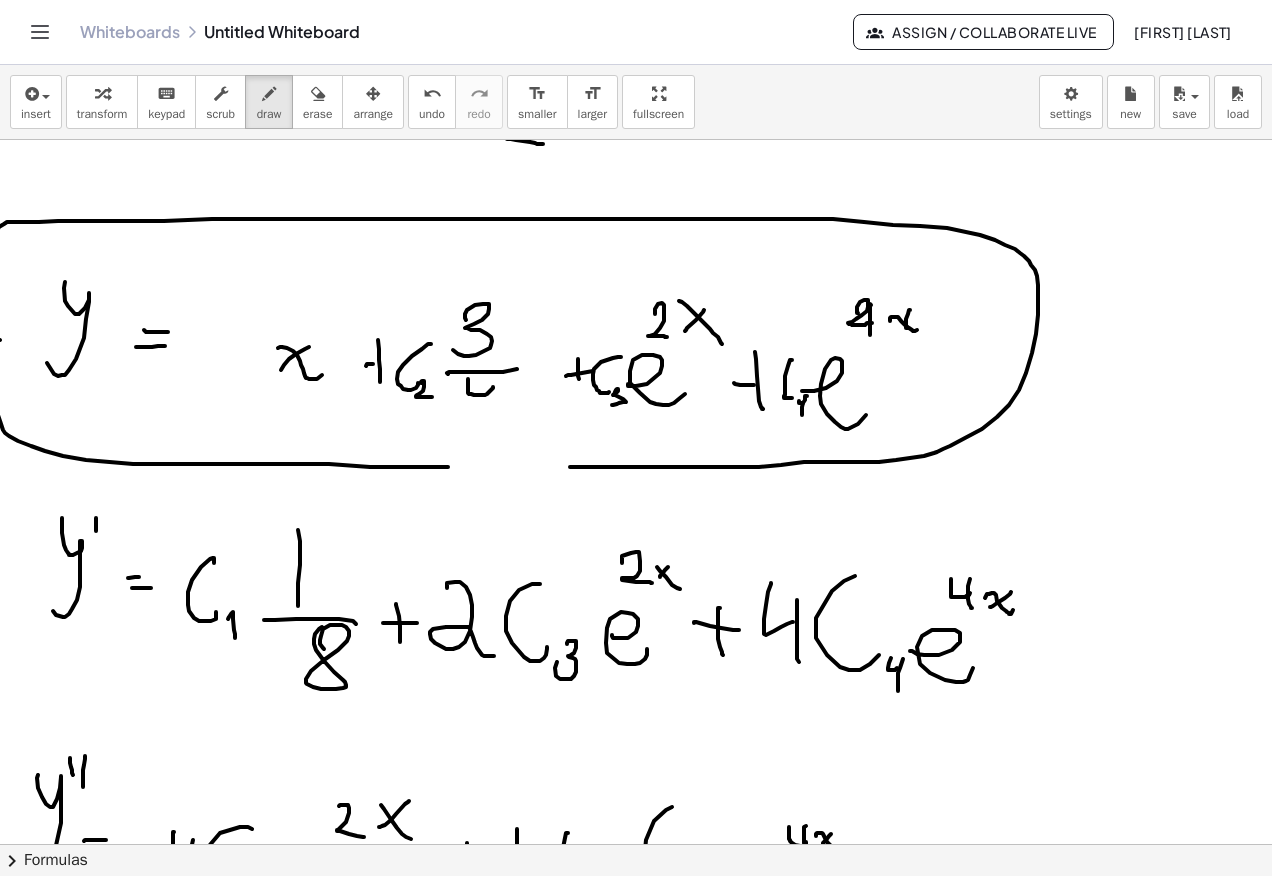 drag, startPoint x: 490, startPoint y: 376, endPoint x: 488, endPoint y: 404, distance: 28.071337 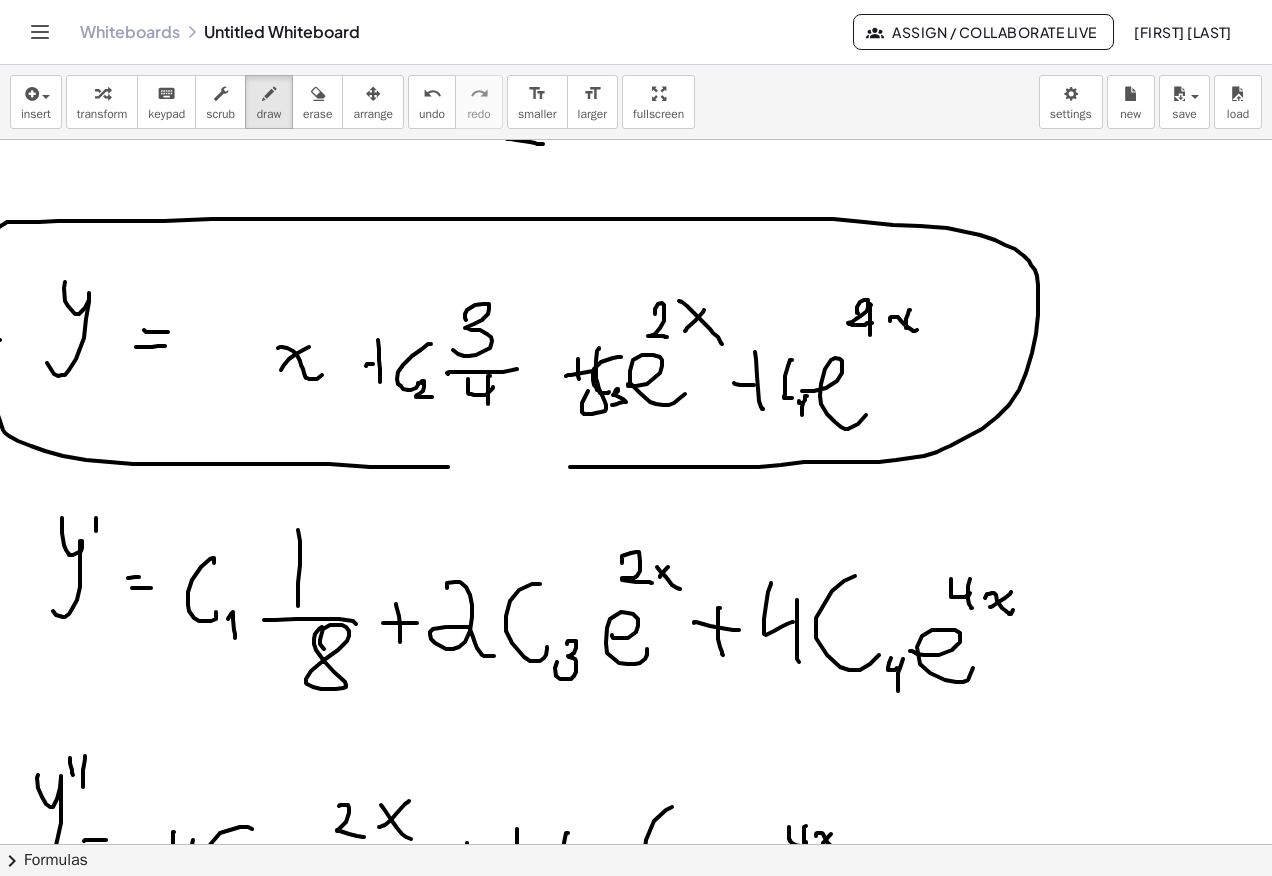 drag, startPoint x: 599, startPoint y: 349, endPoint x: 597, endPoint y: 364, distance: 15.132746 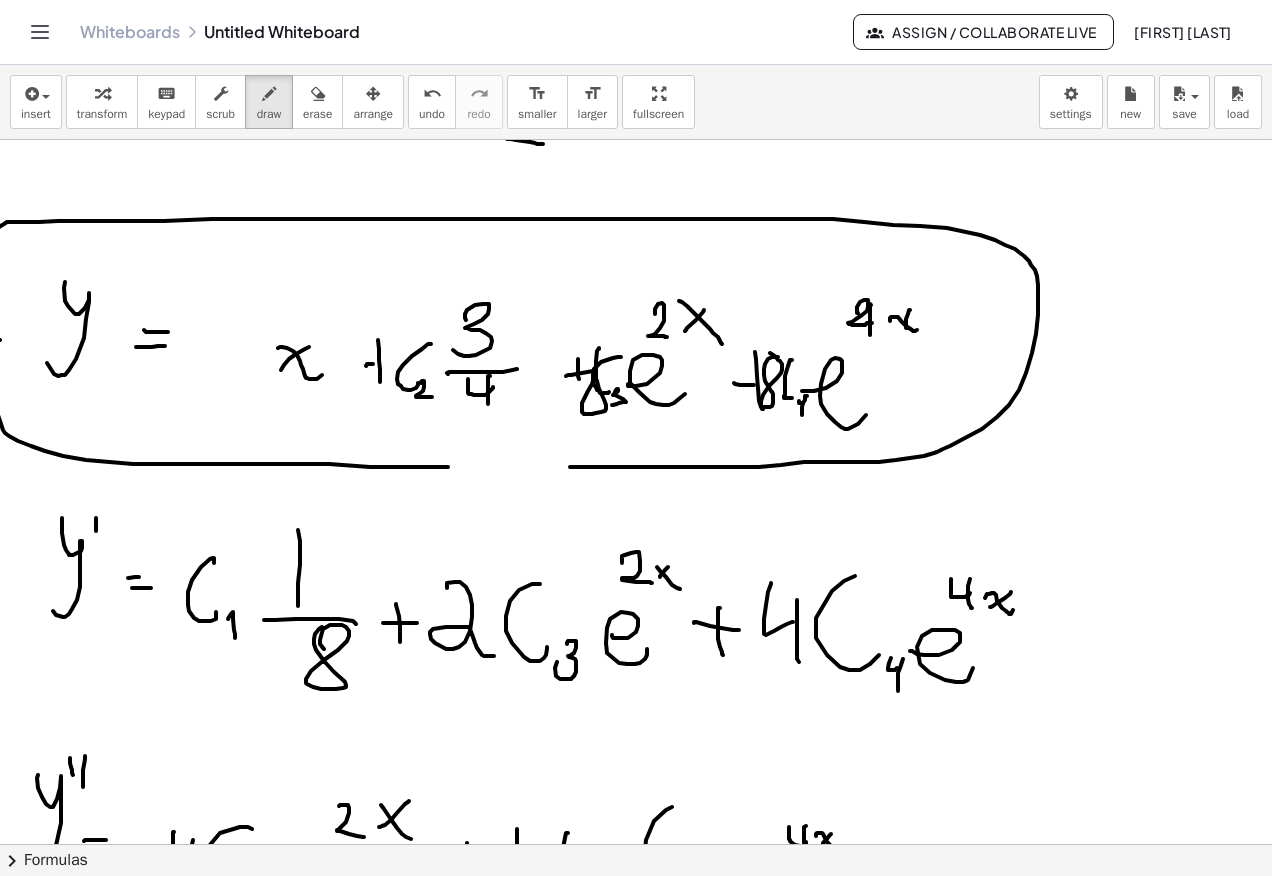 drag, startPoint x: 776, startPoint y: 357, endPoint x: 764, endPoint y: 354, distance: 12.369317 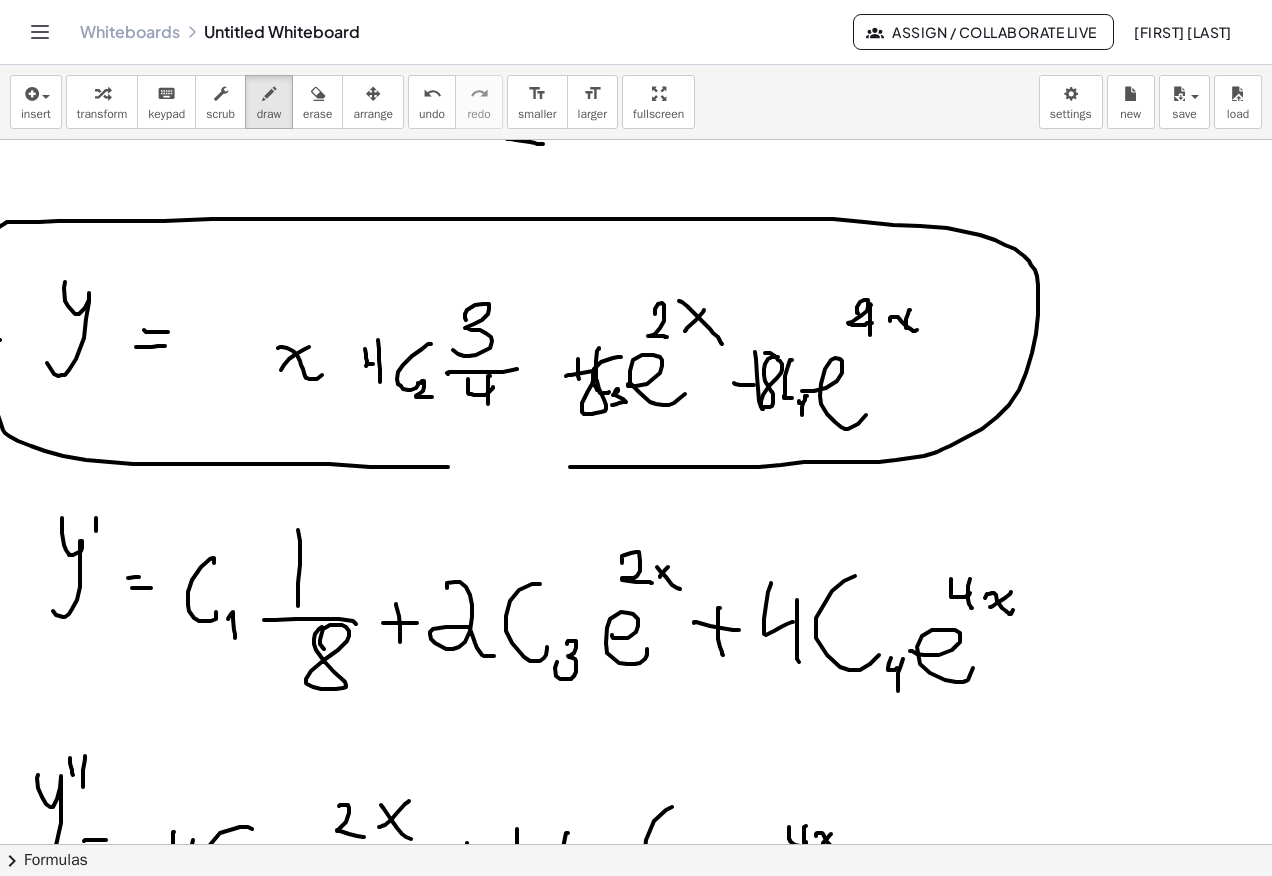 drag, startPoint x: 367, startPoint y: 361, endPoint x: 367, endPoint y: 373, distance: 12 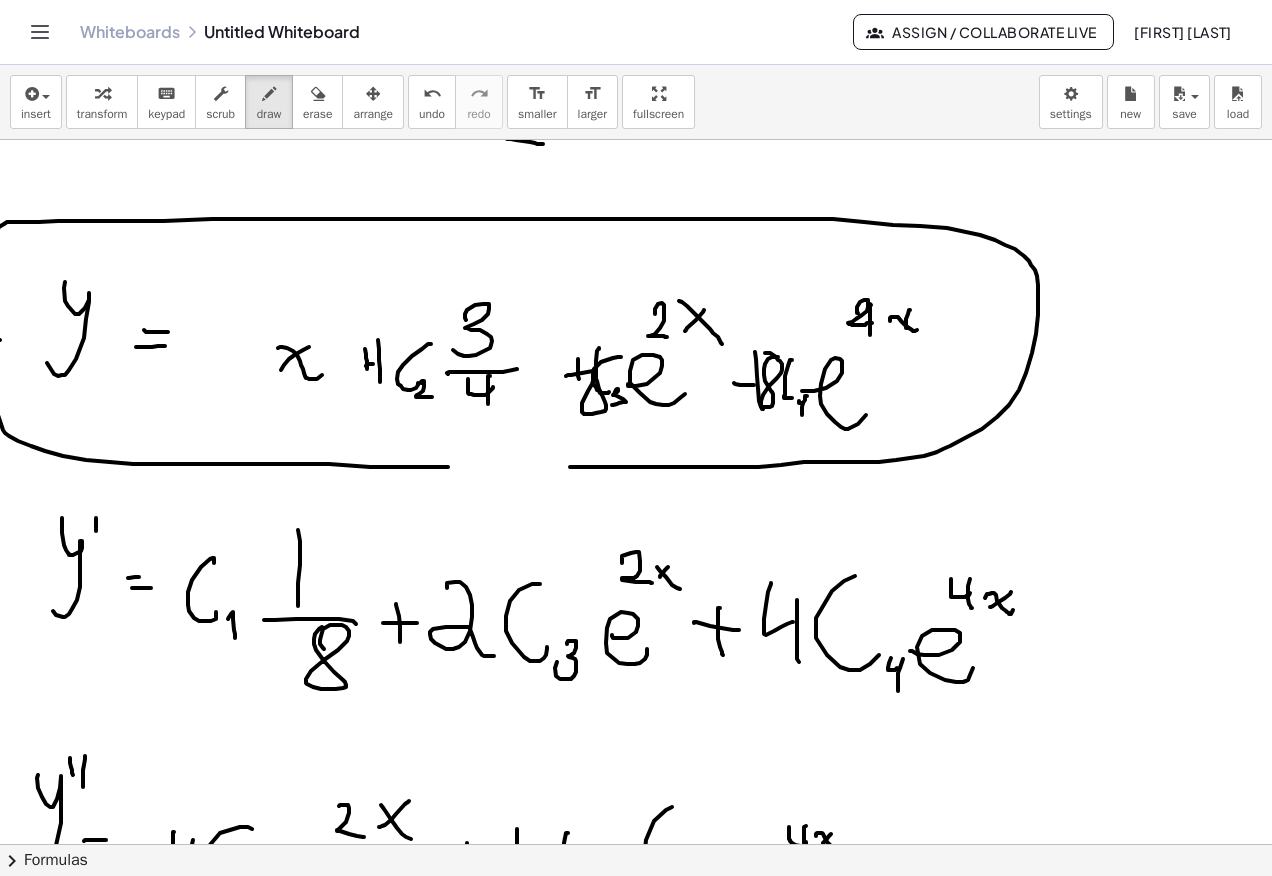 drag, startPoint x: 357, startPoint y: 365, endPoint x: 382, endPoint y: 365, distance: 25 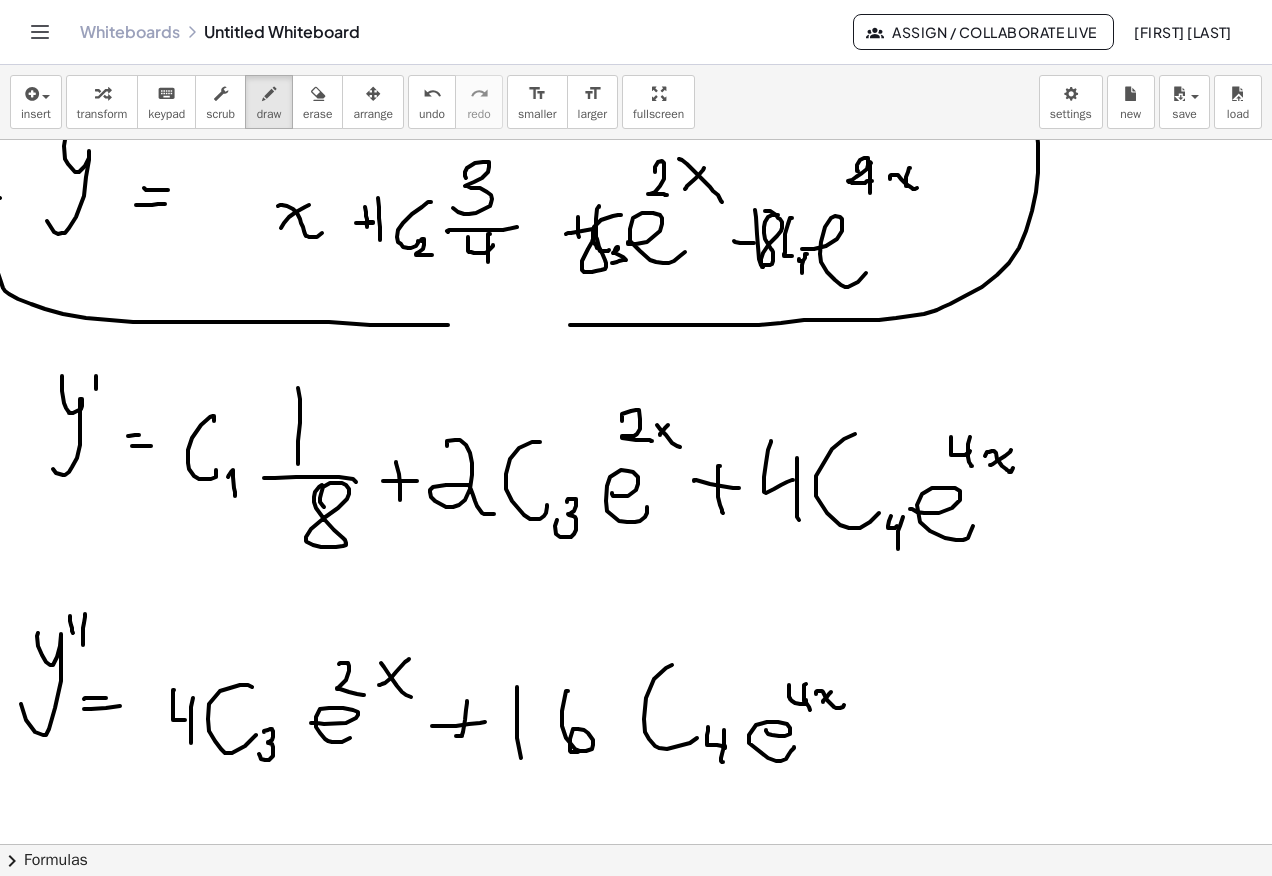 scroll, scrollTop: 4928, scrollLeft: 0, axis: vertical 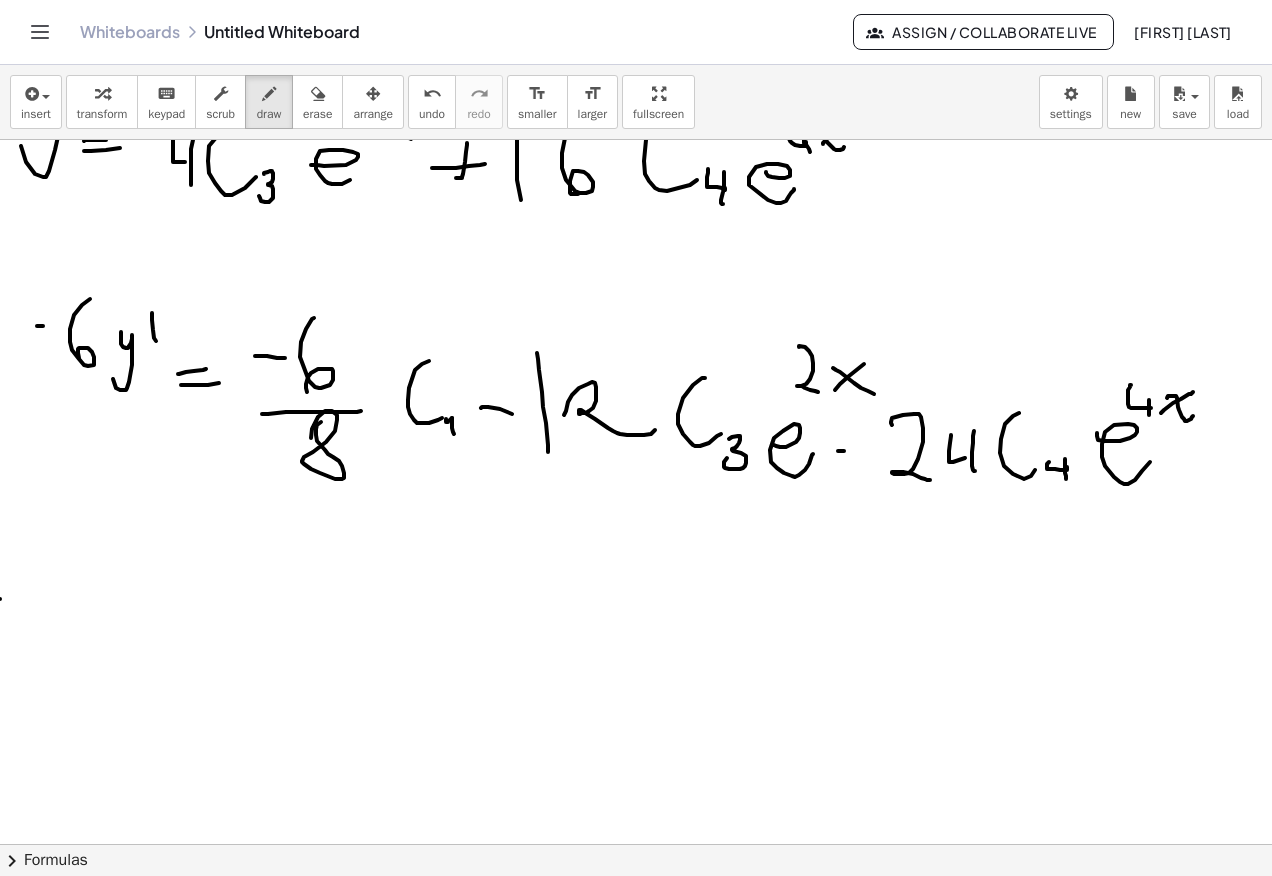 drag, startPoint x: 0, startPoint y: 599, endPoint x: 906, endPoint y: 401, distance: 927.3834 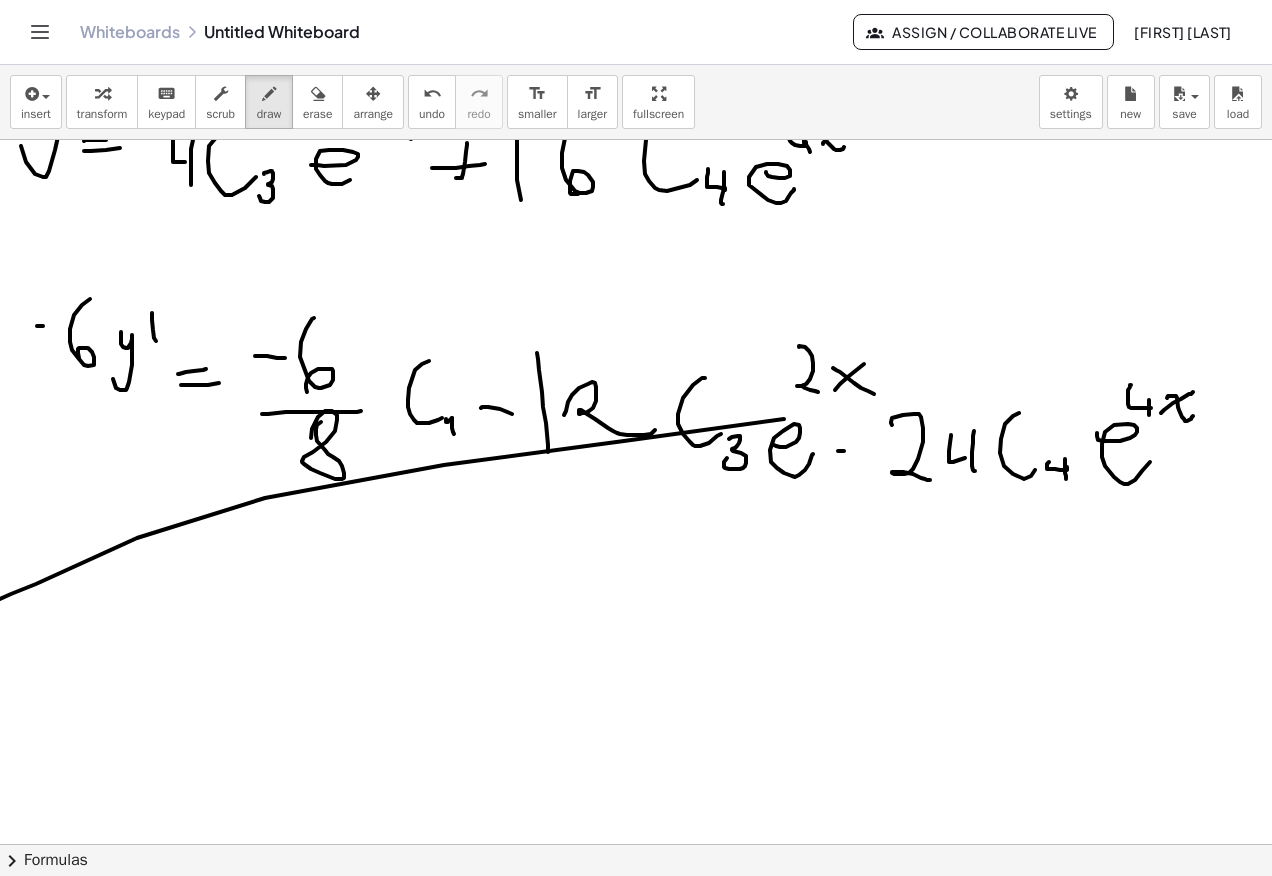 drag, startPoint x: 225, startPoint y: 282, endPoint x: 1121, endPoint y: 716, distance: 995.57623 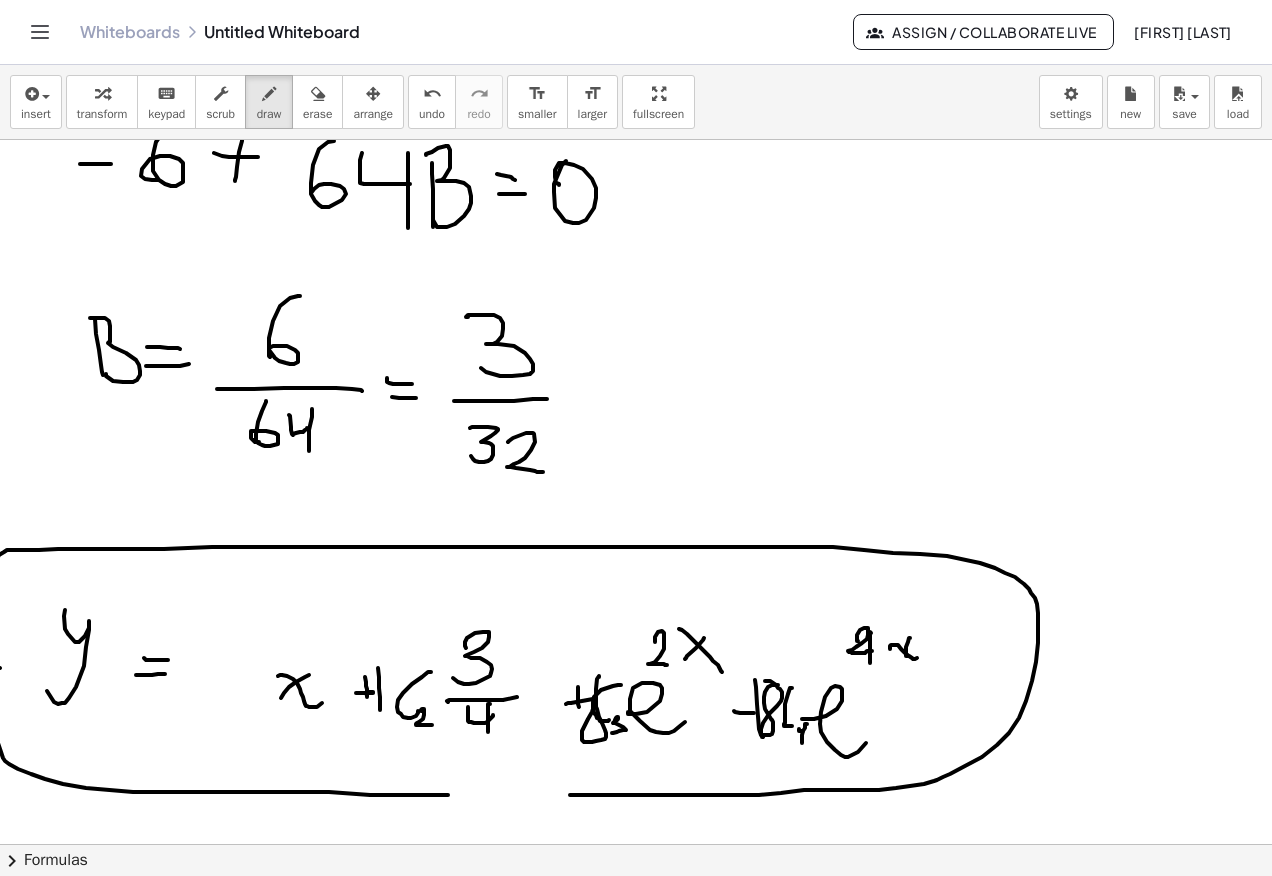scroll, scrollTop: 3828, scrollLeft: 0, axis: vertical 